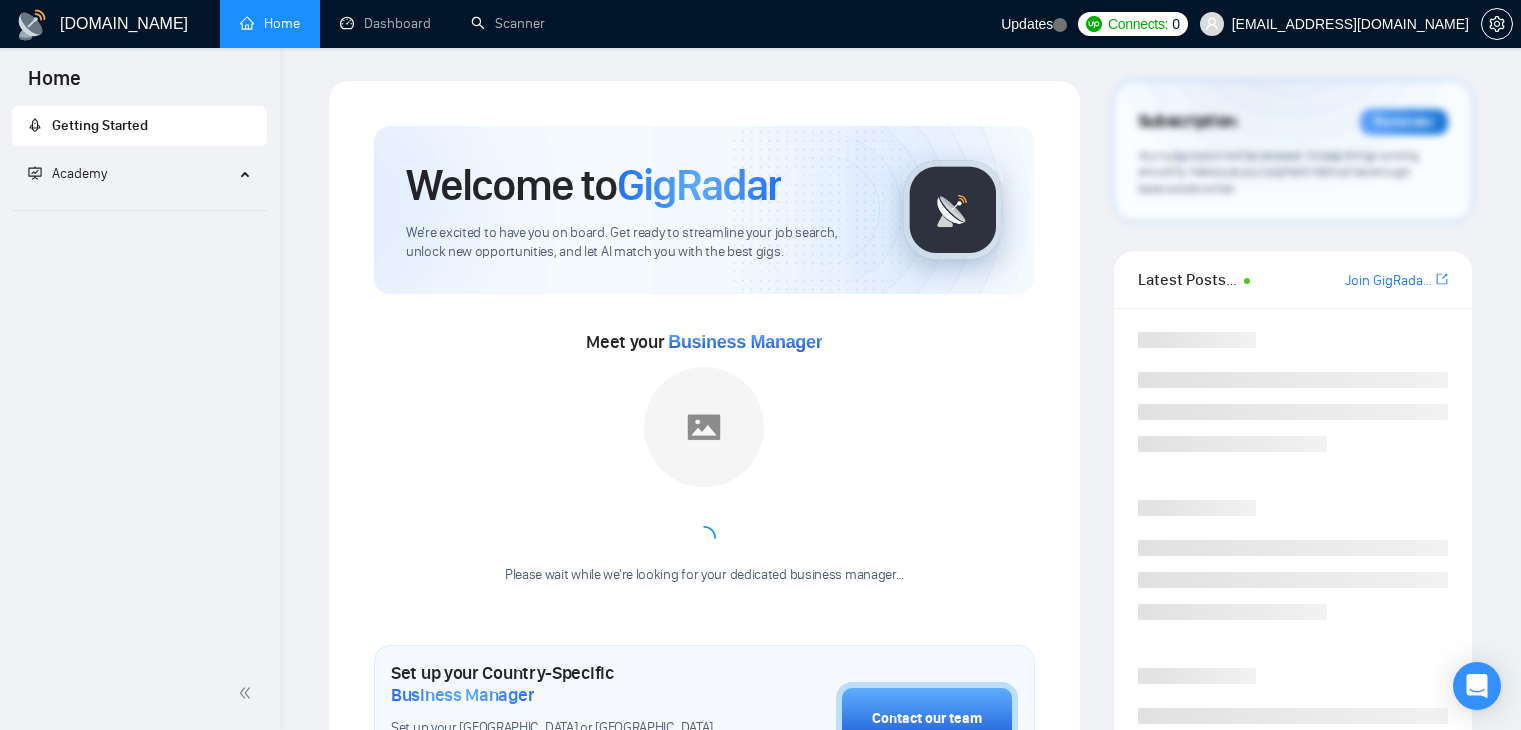 scroll, scrollTop: 0, scrollLeft: 0, axis: both 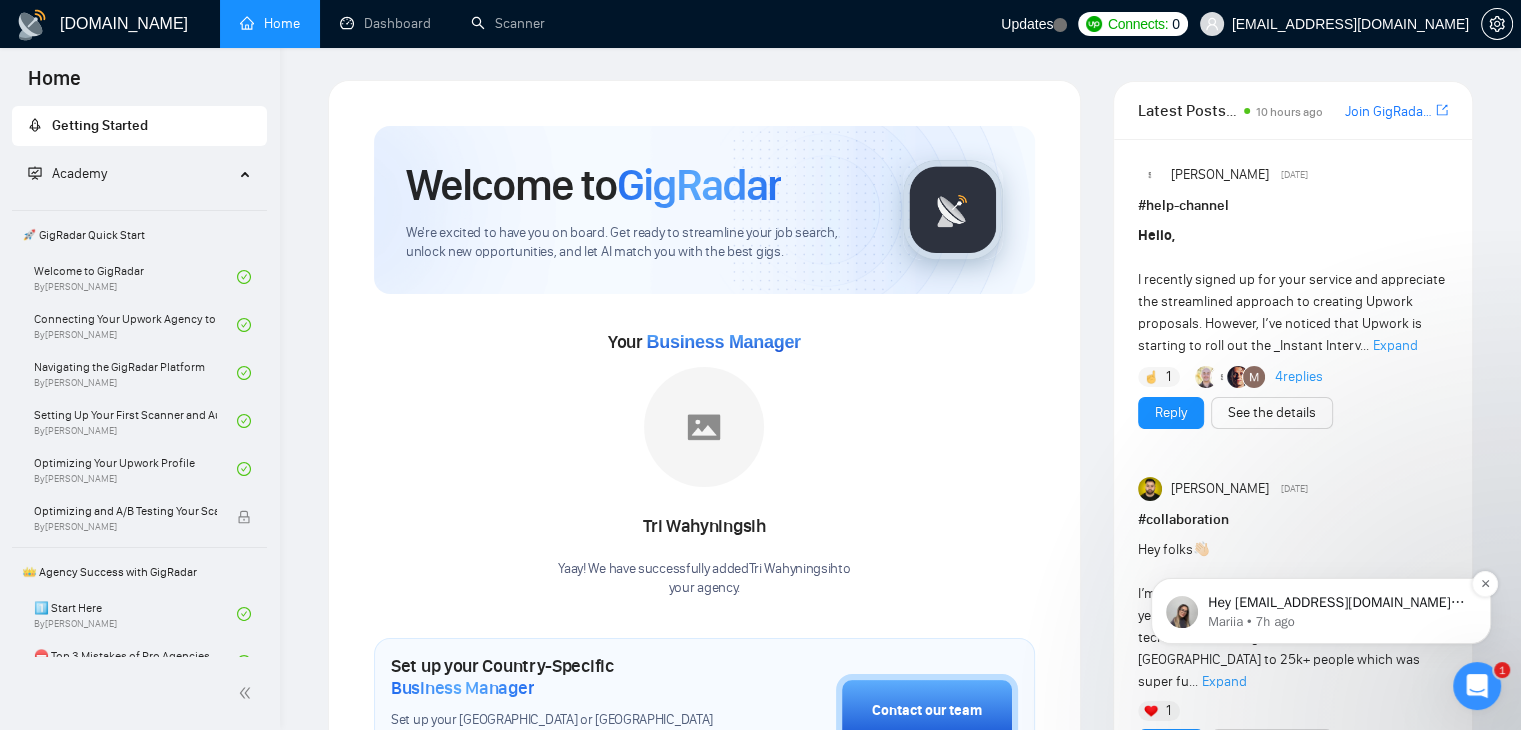 click on "Hey [EMAIL_ADDRESS][DOMAIN_NAME], Looks like your Upwork agency Codesprint Consulting ran out of connects. We recently tried to send a proposal for a job found by [PERSON_NAME] new_setup, but we could not because the number of connects was insufficient. If you don't top up your connects soon, all your Auto Bidders will be disabled, and you will have to reactivate it again. Please consider enabling the Auto Top-Up Feature to avoid this happening in the future. Mariia • 7h ago" at bounding box center (1321, 611) 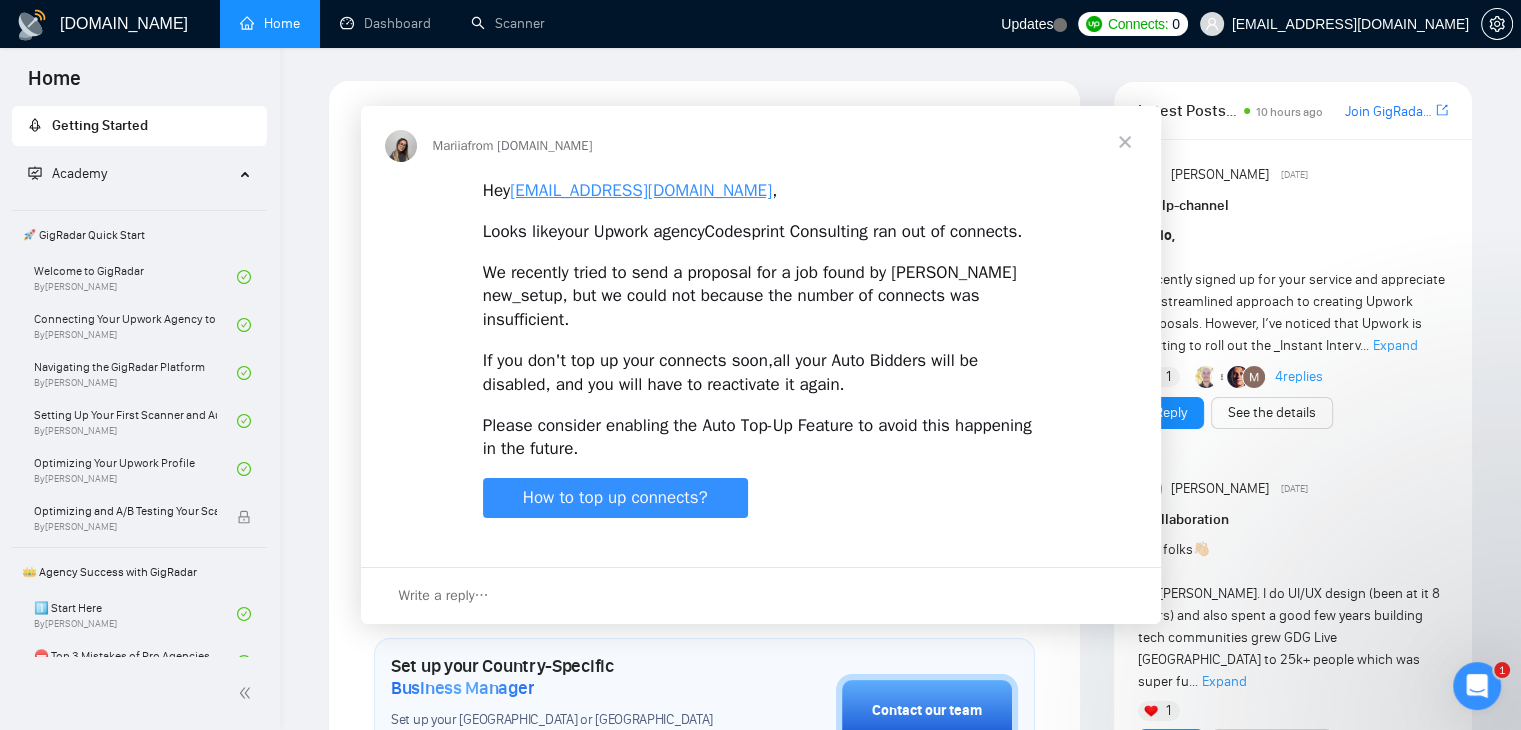 scroll, scrollTop: 0, scrollLeft: 0, axis: both 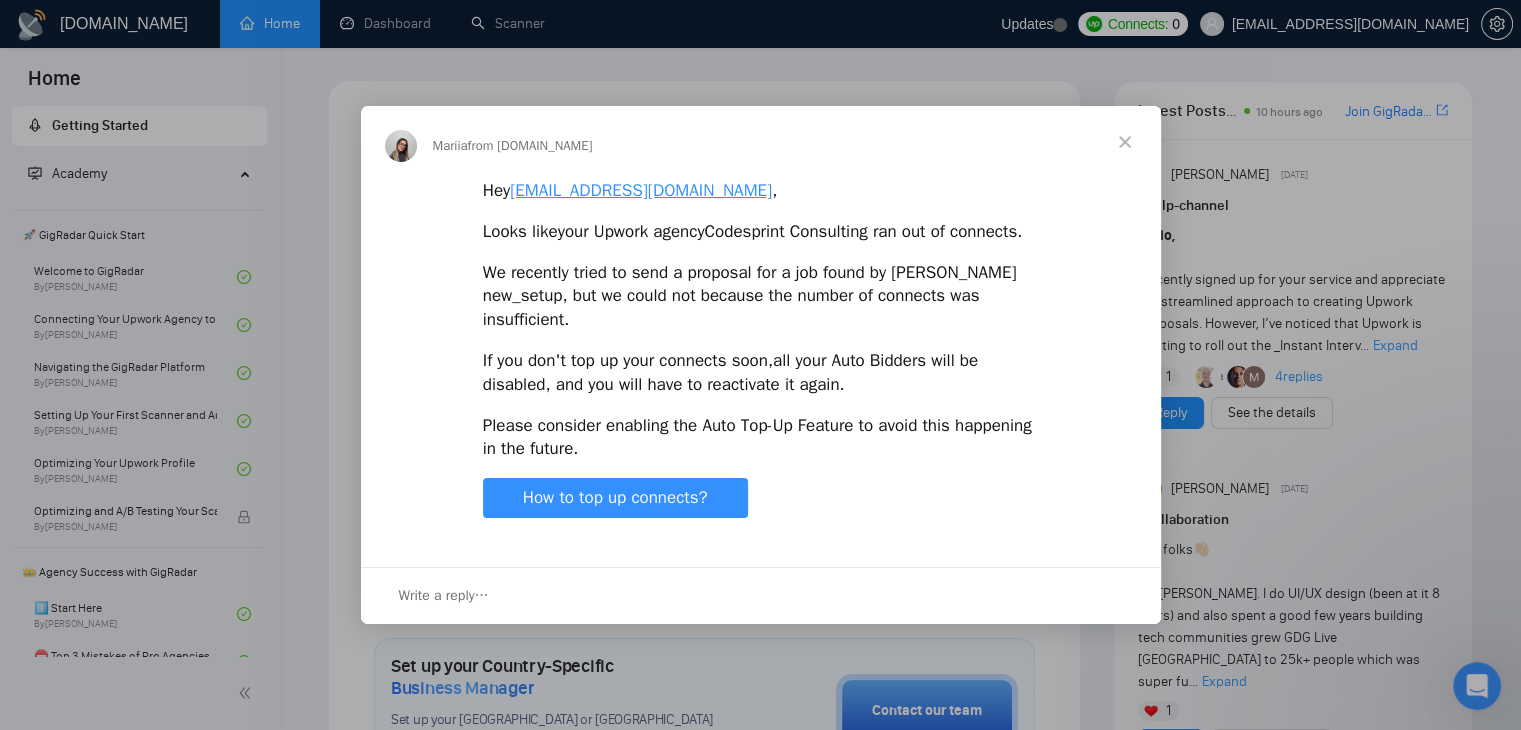 click at bounding box center [1125, 142] 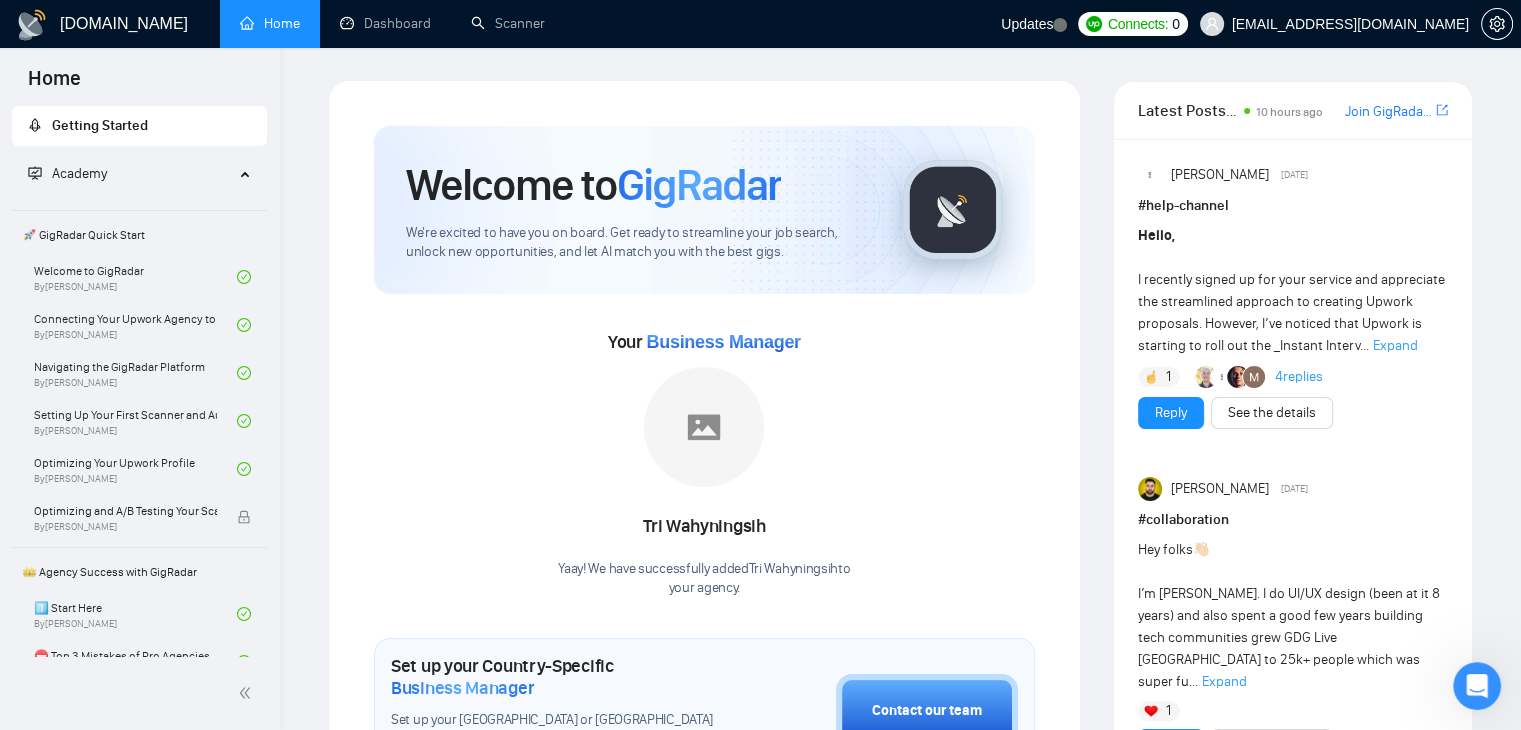 click at bounding box center [1477, 686] 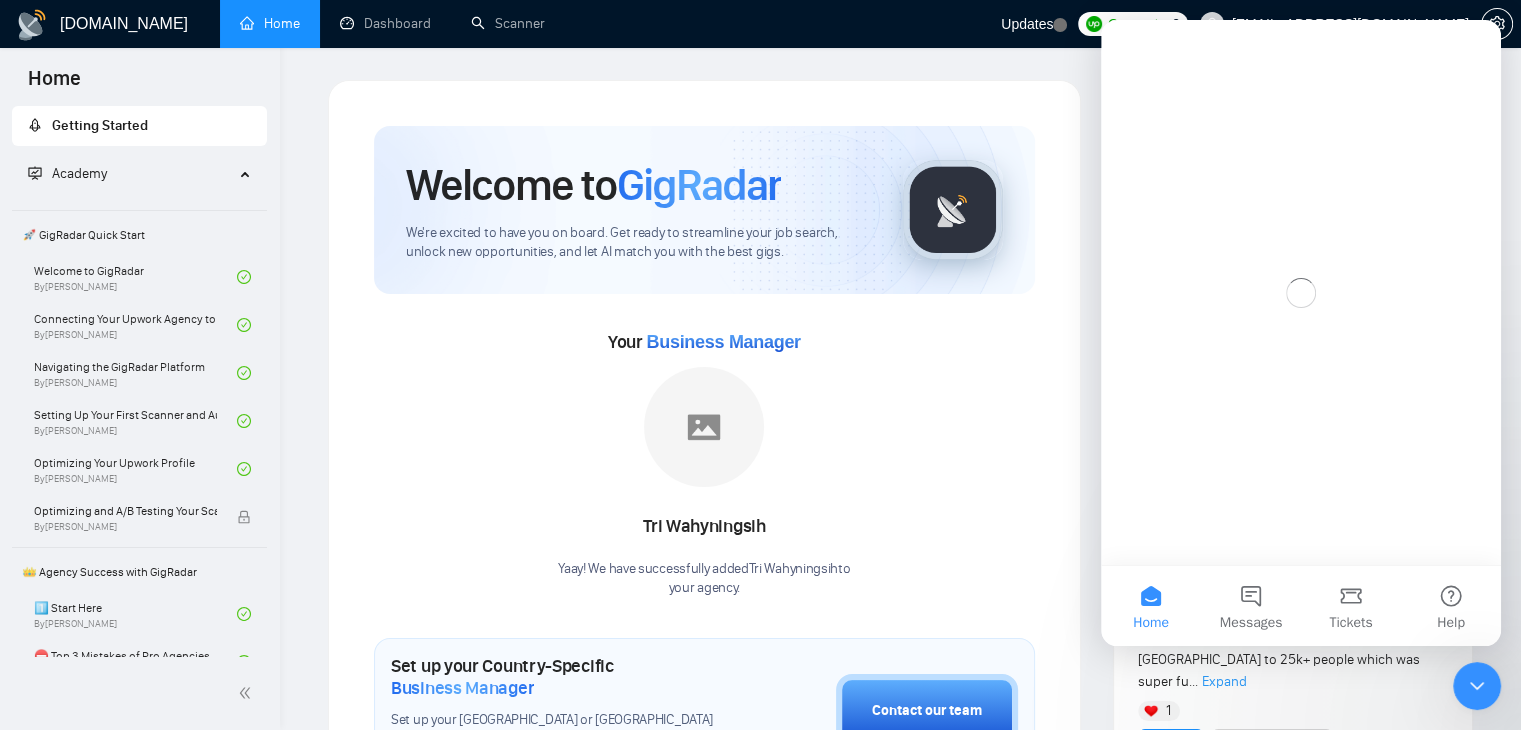 scroll, scrollTop: 0, scrollLeft: 0, axis: both 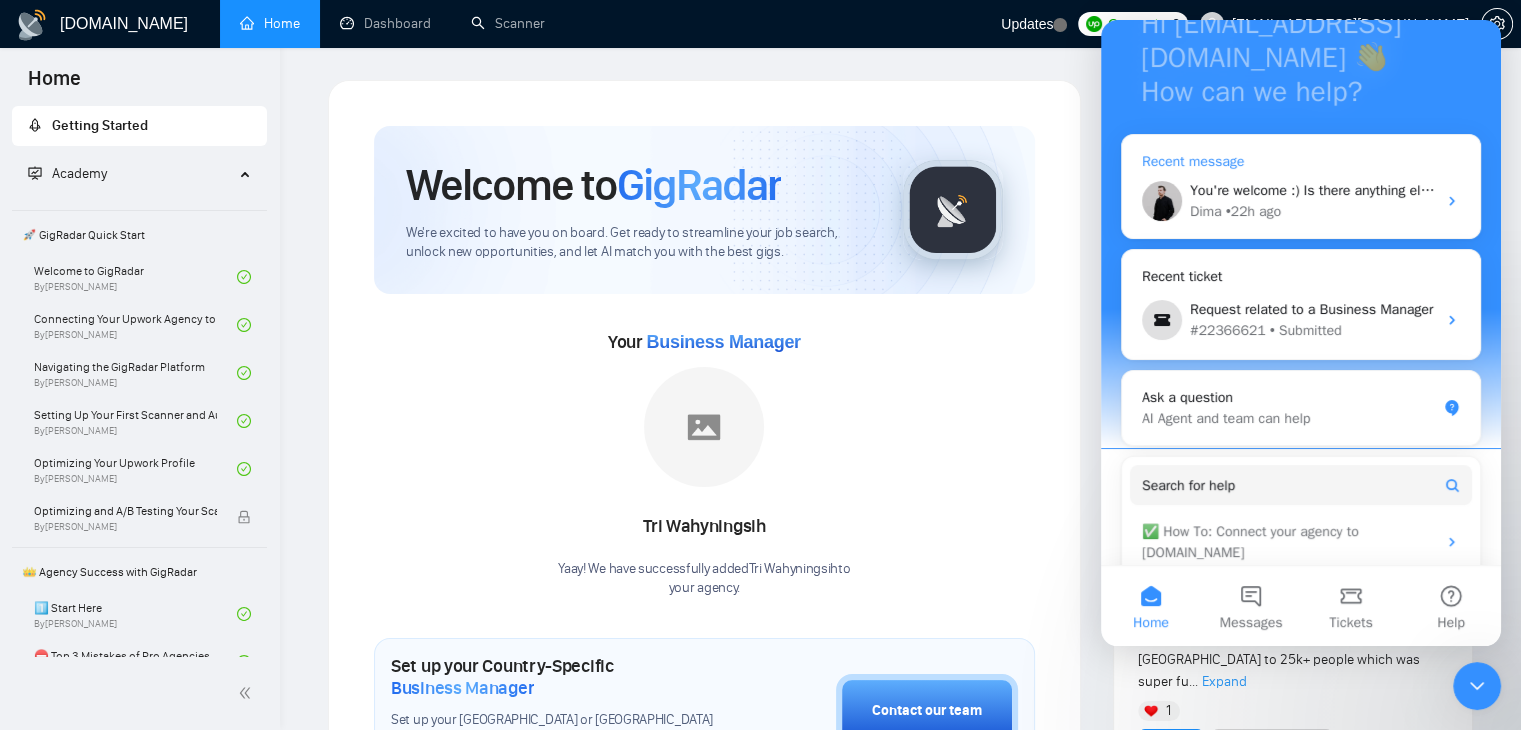 click on "You're welcome :)  Is there anything else you'd like to know or discuss? I'm here to help with any additional questions you might have. 🤓" at bounding box center (1609, 190) 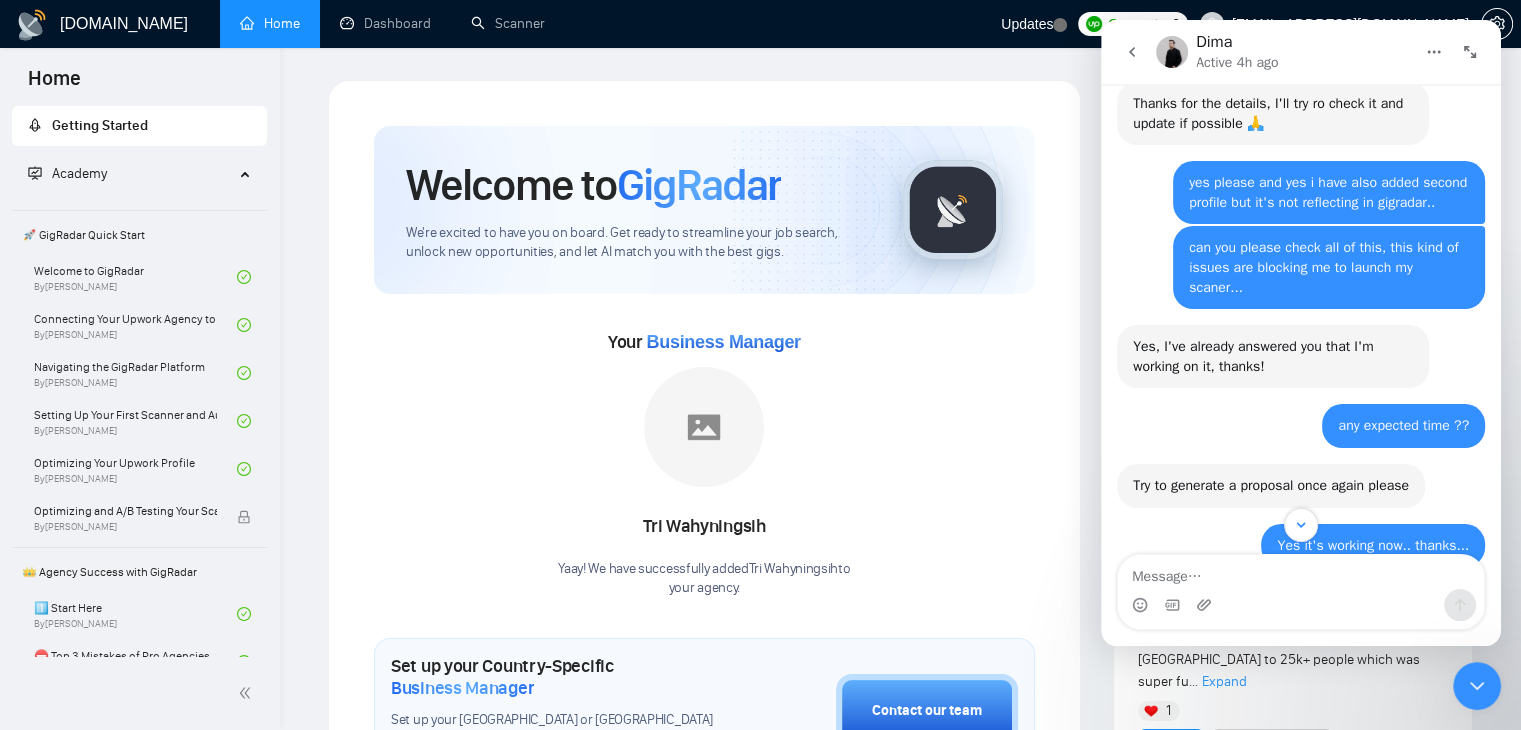 scroll, scrollTop: 1487, scrollLeft: 0, axis: vertical 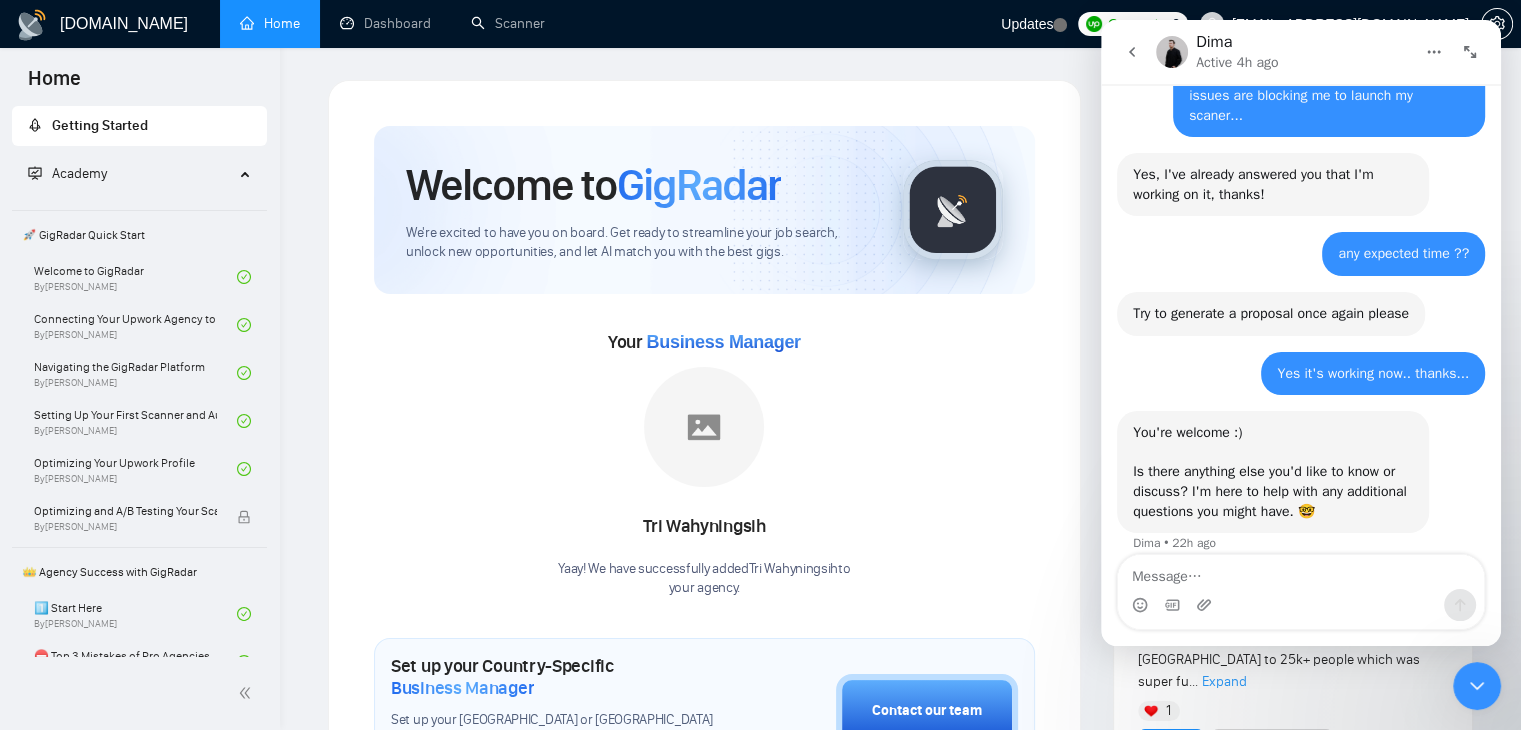 click 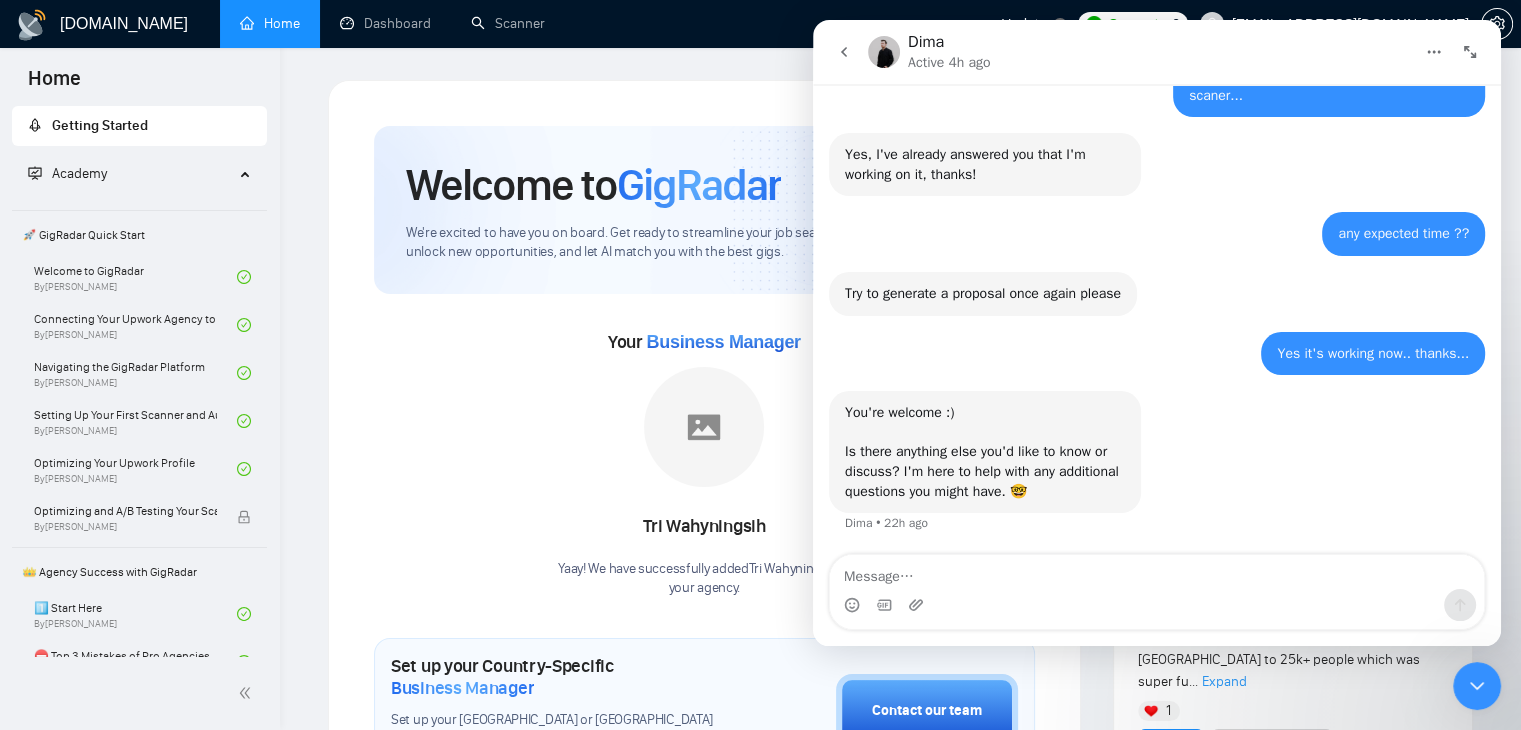 scroll, scrollTop: 1233, scrollLeft: 0, axis: vertical 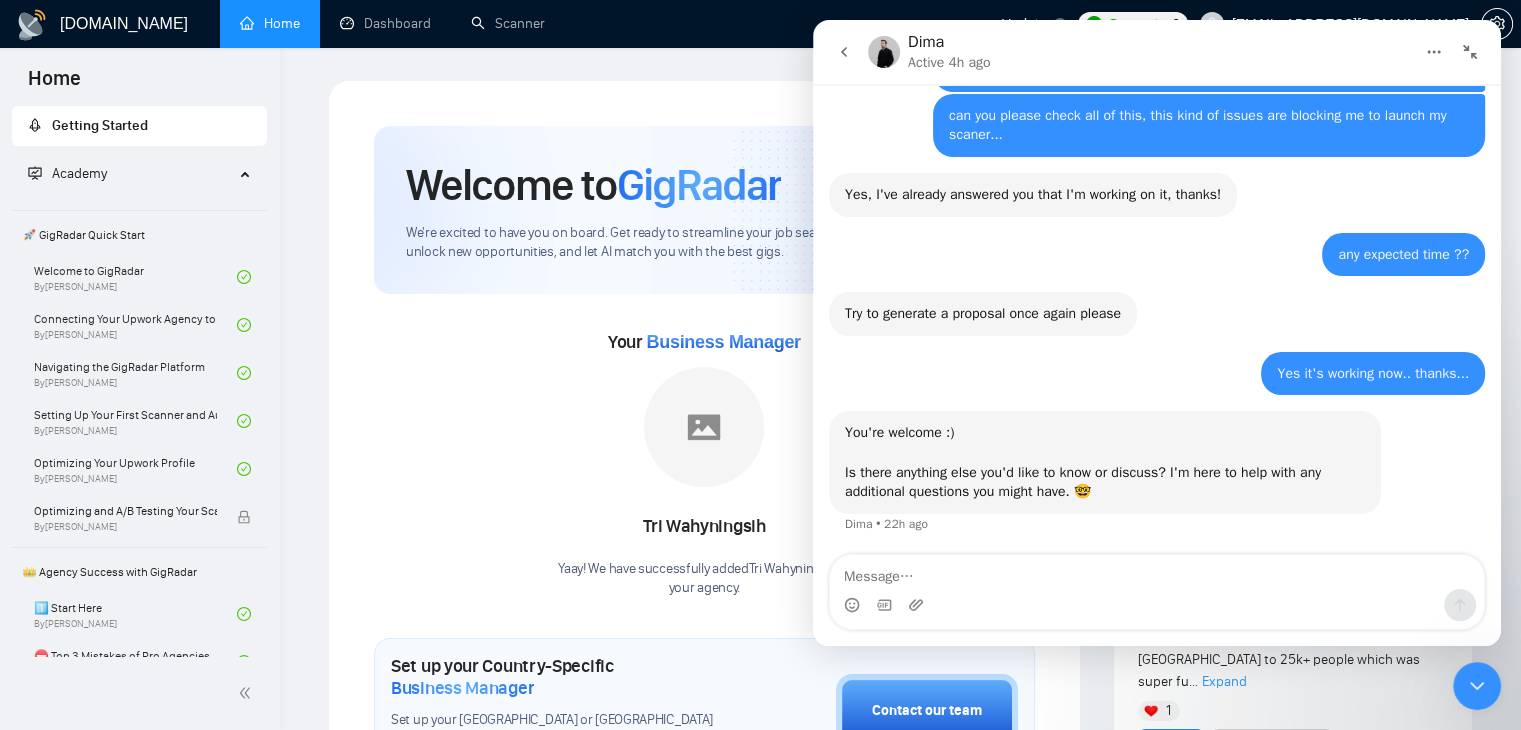 click at bounding box center (1470, 52) 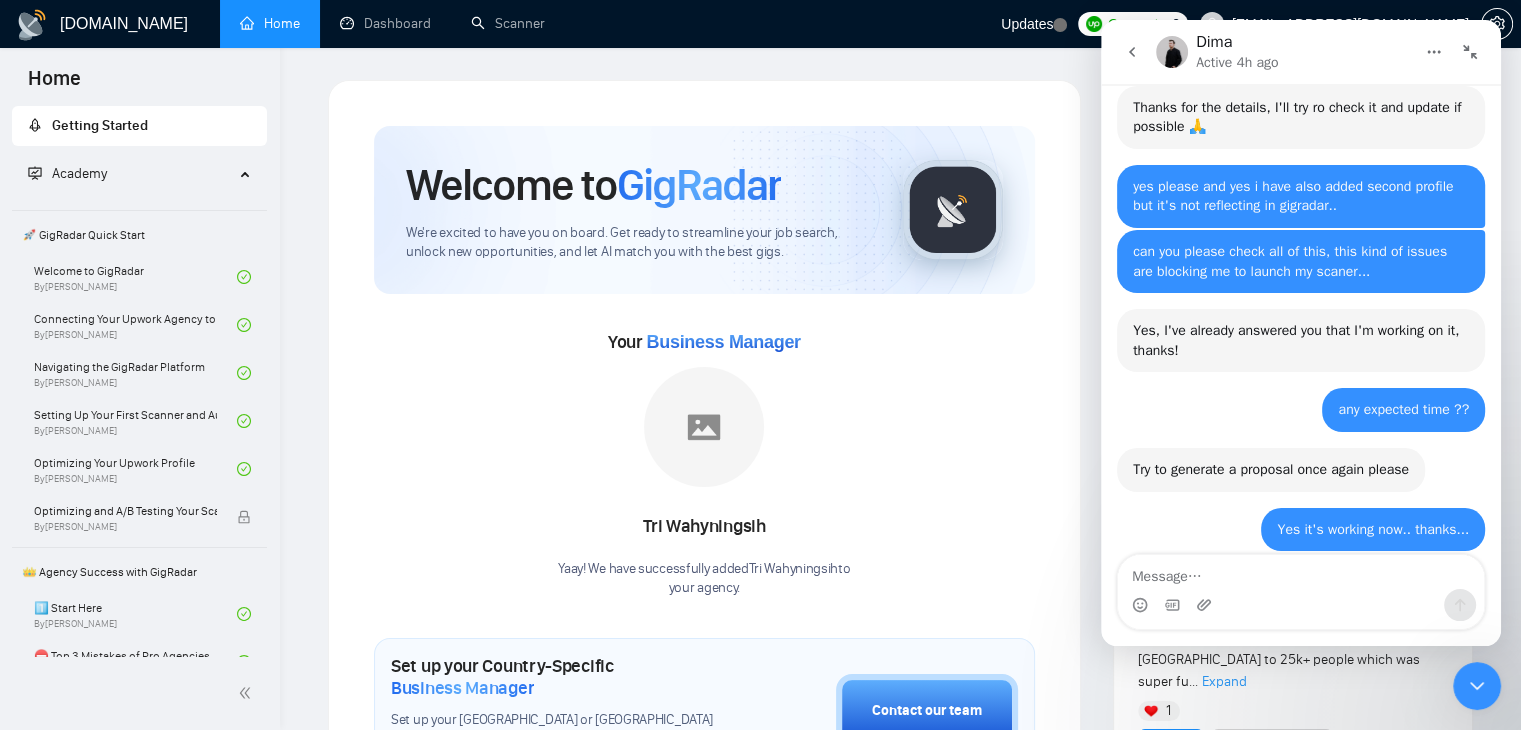scroll, scrollTop: 1487, scrollLeft: 0, axis: vertical 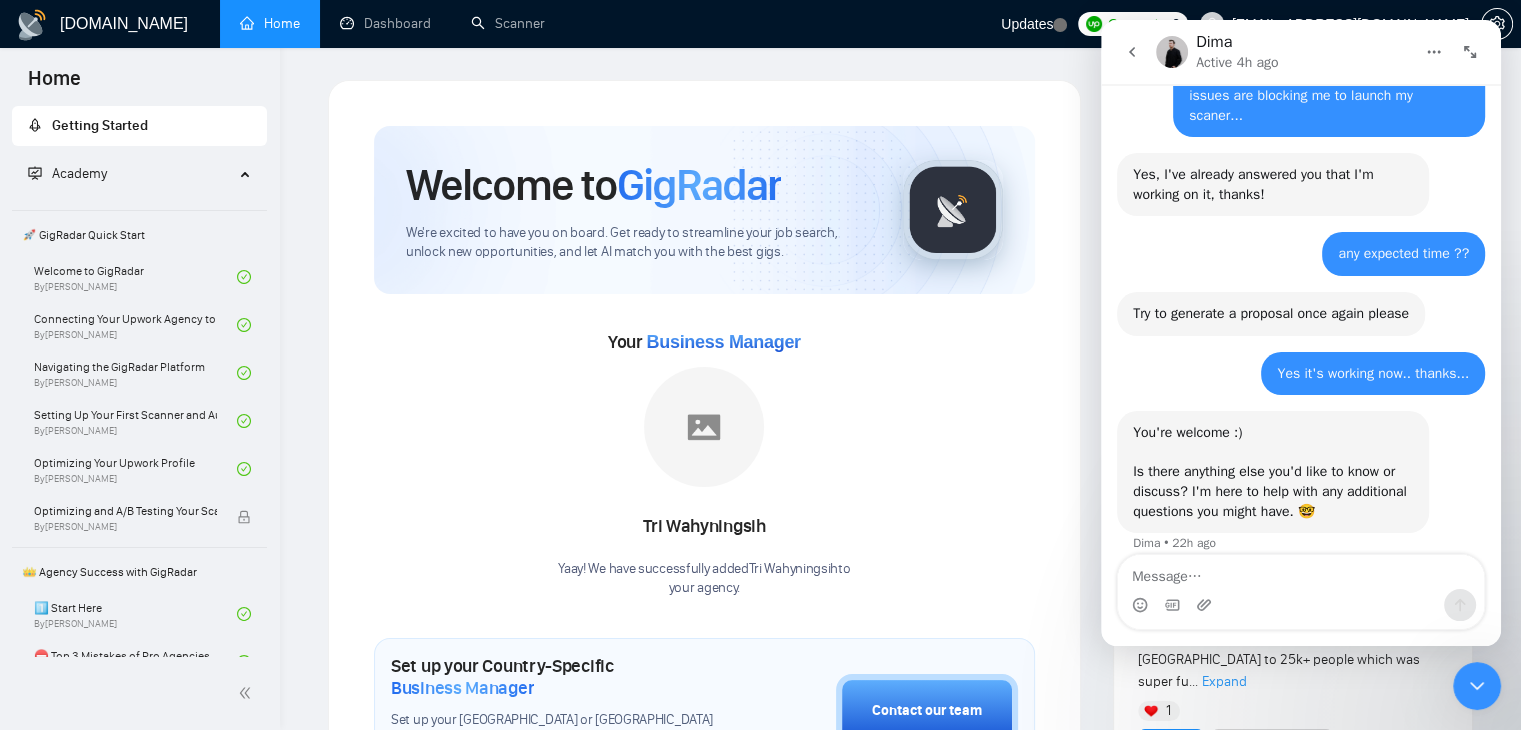 click at bounding box center (1477, 686) 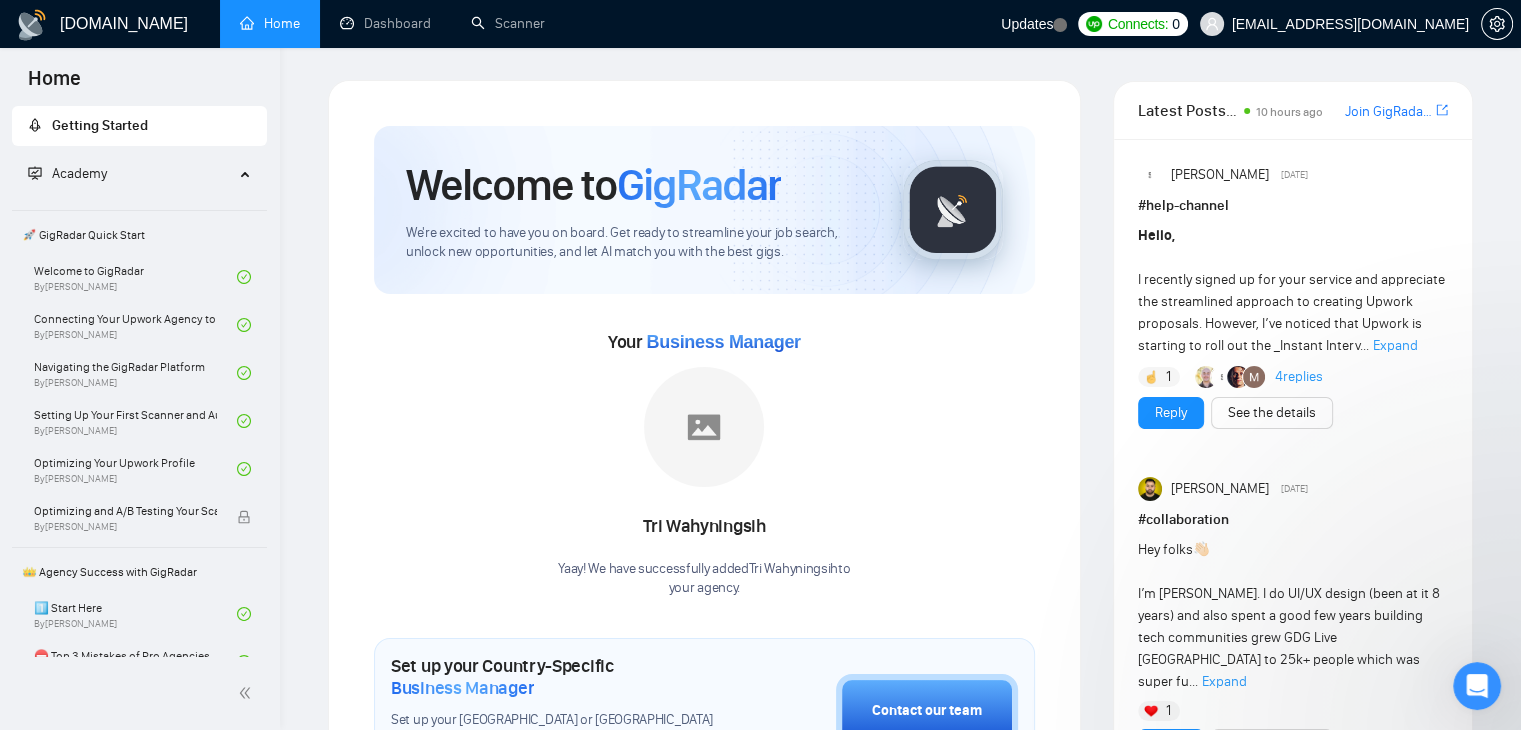 scroll, scrollTop: 0, scrollLeft: 0, axis: both 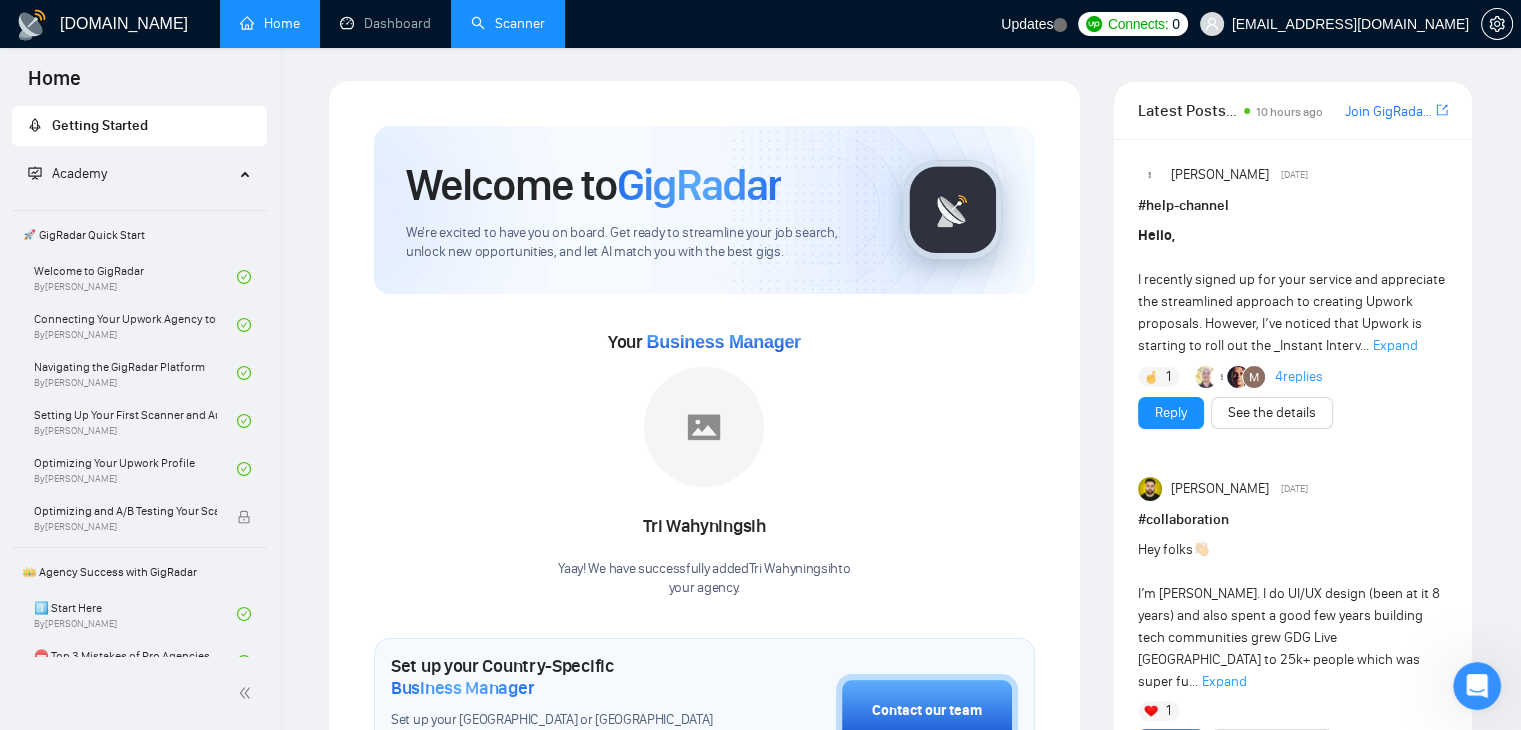 click on "Scanner" at bounding box center (508, 23) 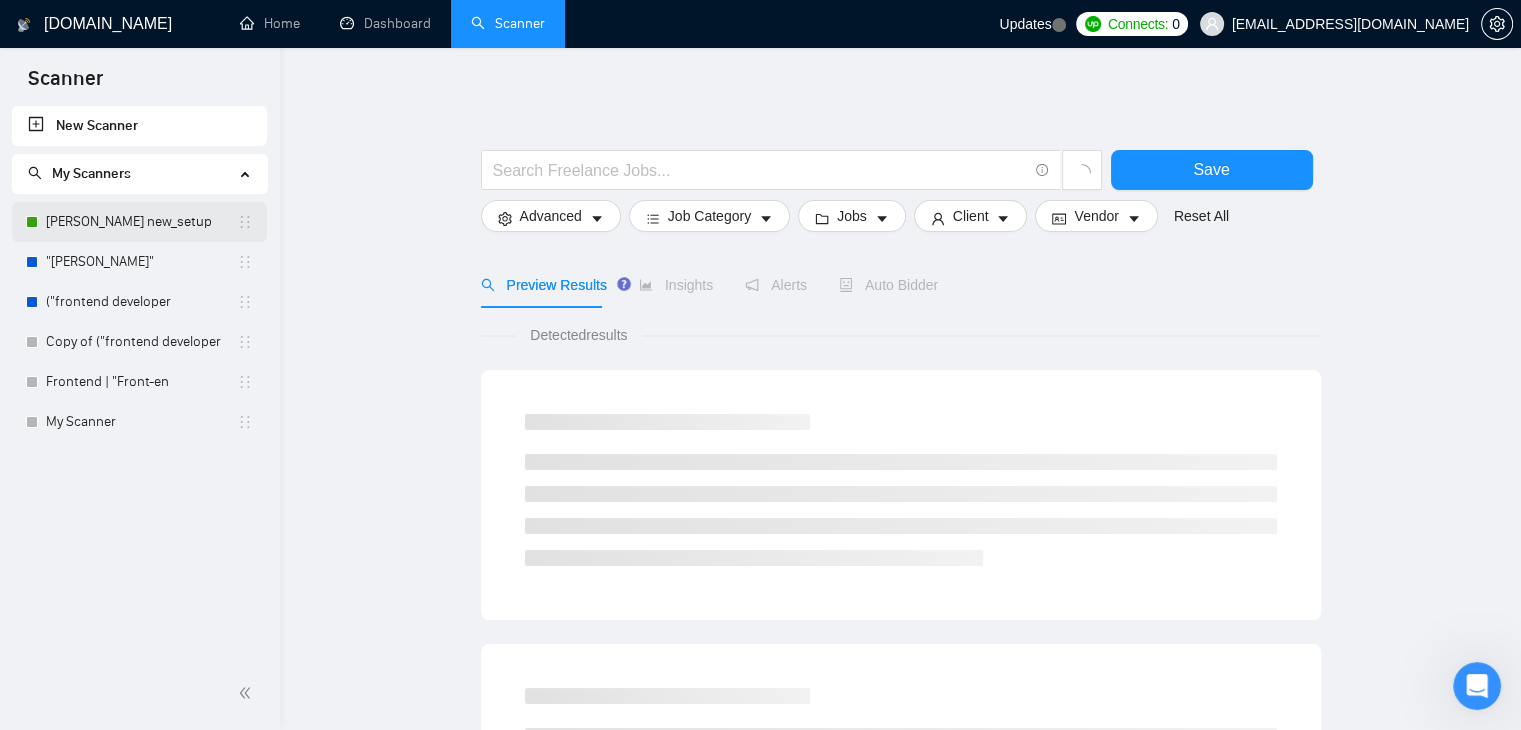 click on "[PERSON_NAME] new_setup" at bounding box center (141, 222) 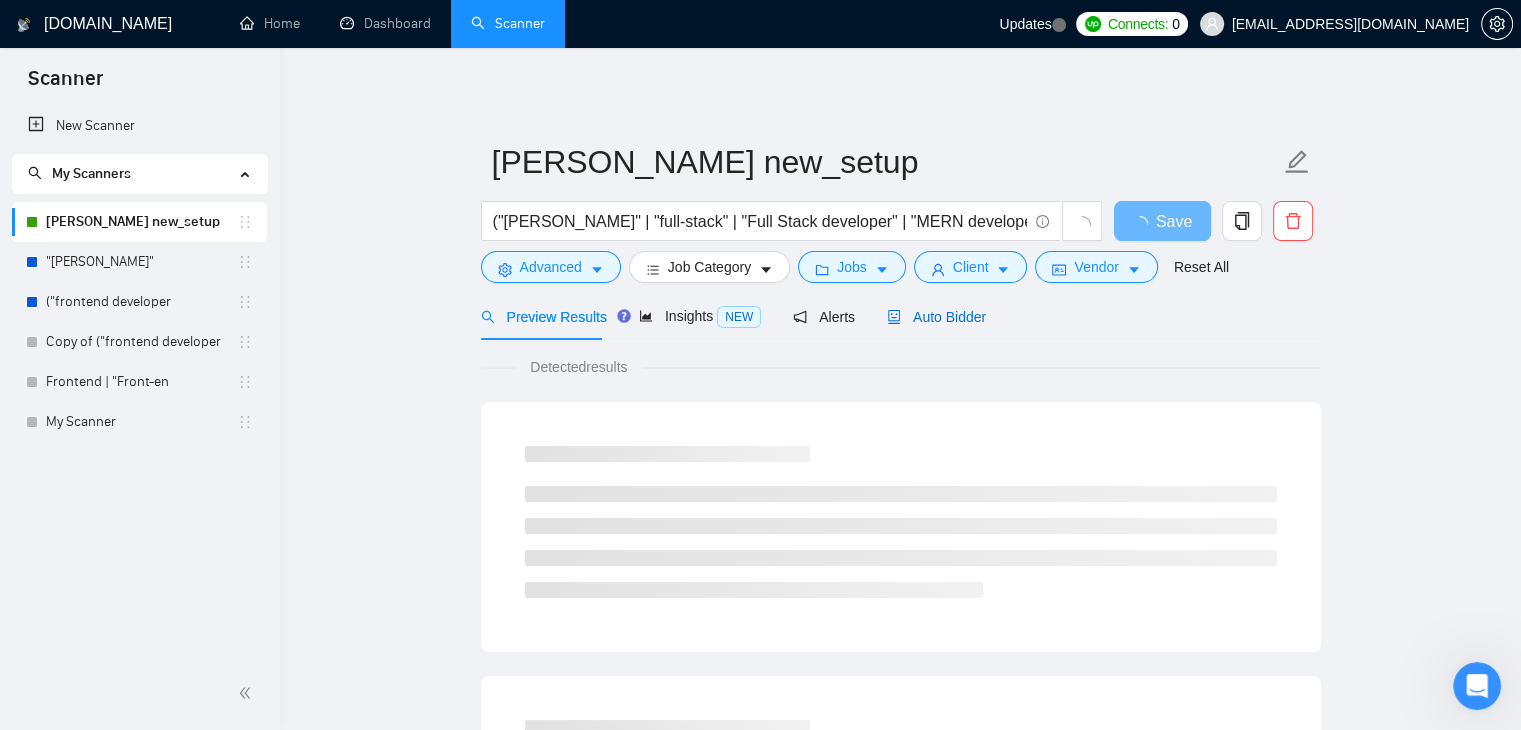 click on "Auto Bidder" at bounding box center [936, 317] 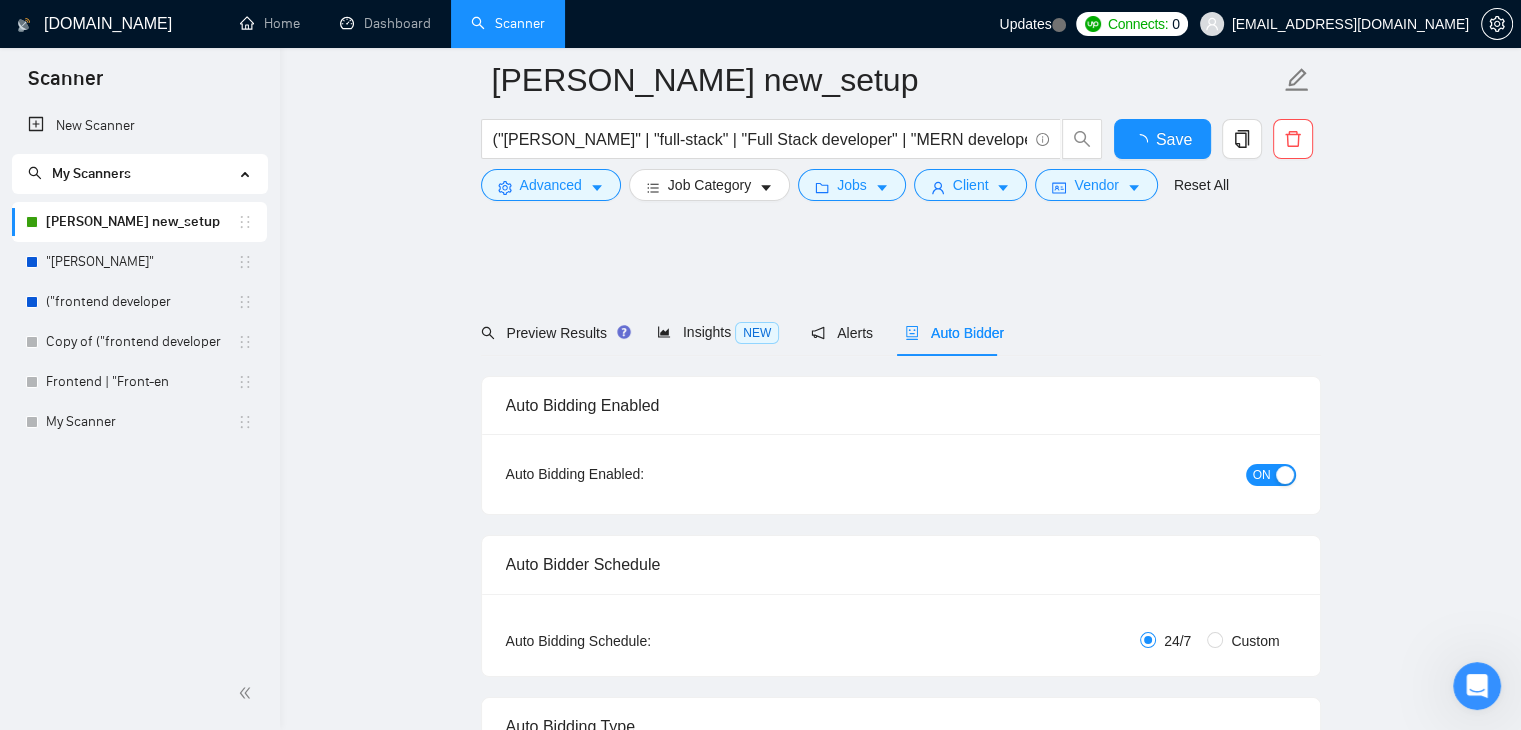 scroll, scrollTop: 1272, scrollLeft: 0, axis: vertical 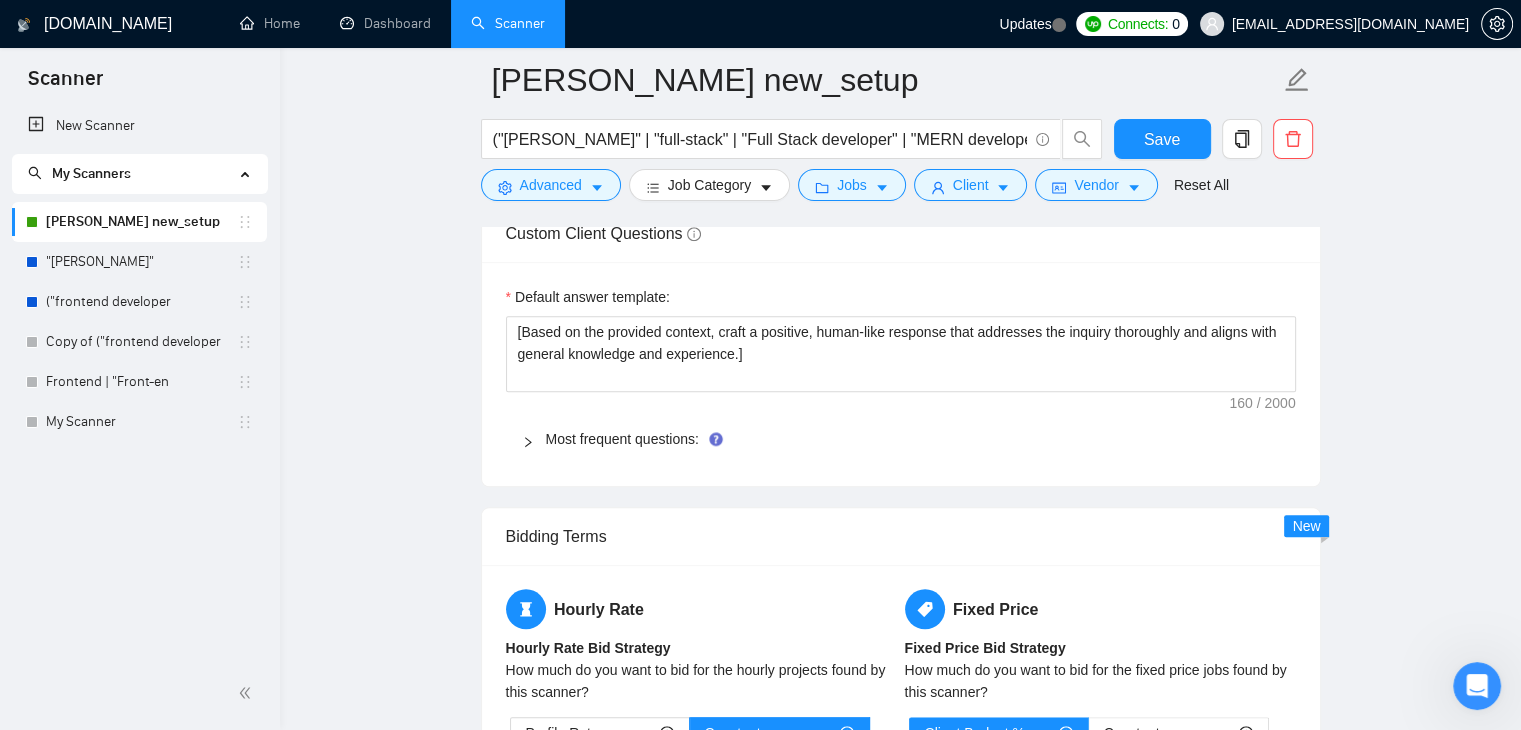 click on "Most frequent questions:" at bounding box center (622, 439) 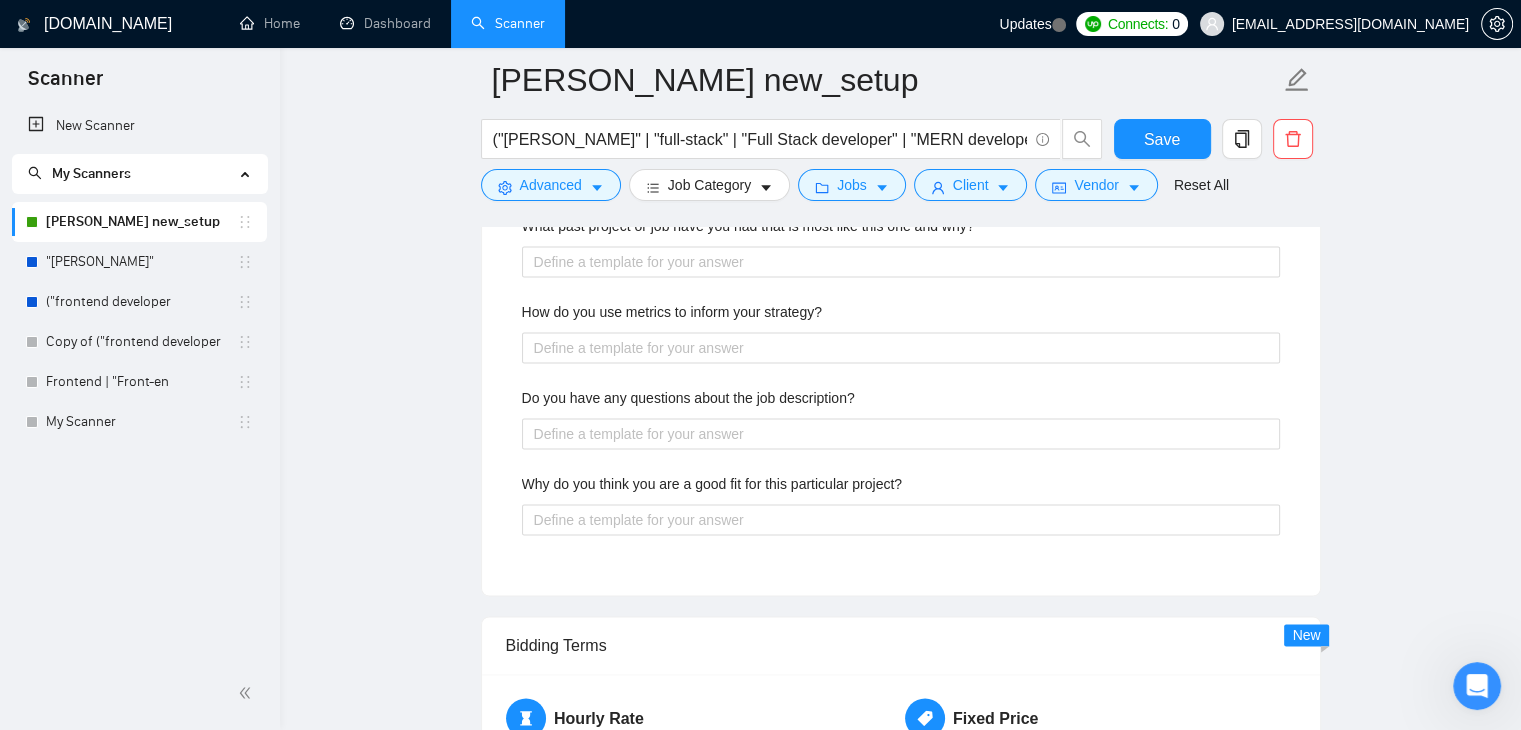 scroll, scrollTop: 2754, scrollLeft: 0, axis: vertical 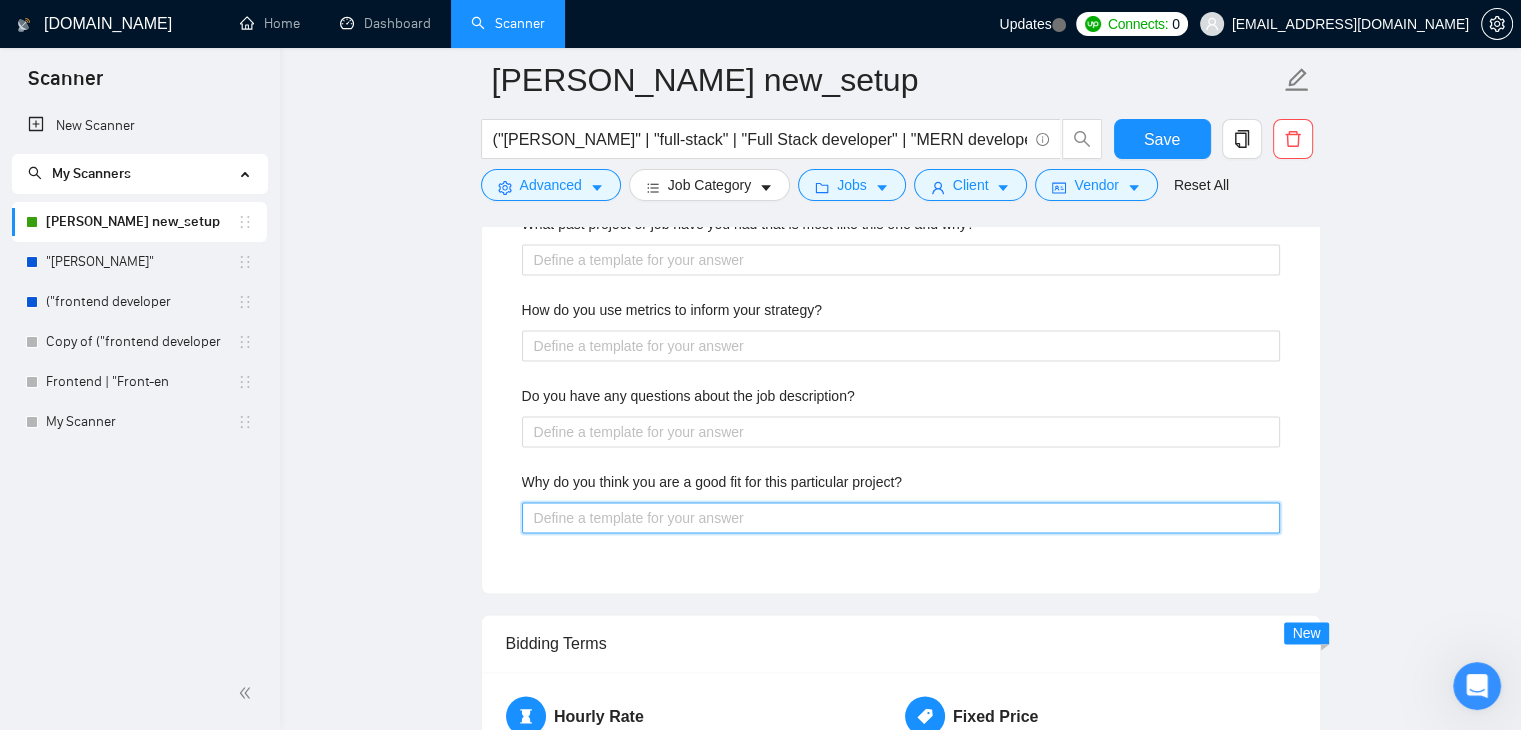 click on "Why do you think you are a good fit for this particular project?" at bounding box center (901, 518) 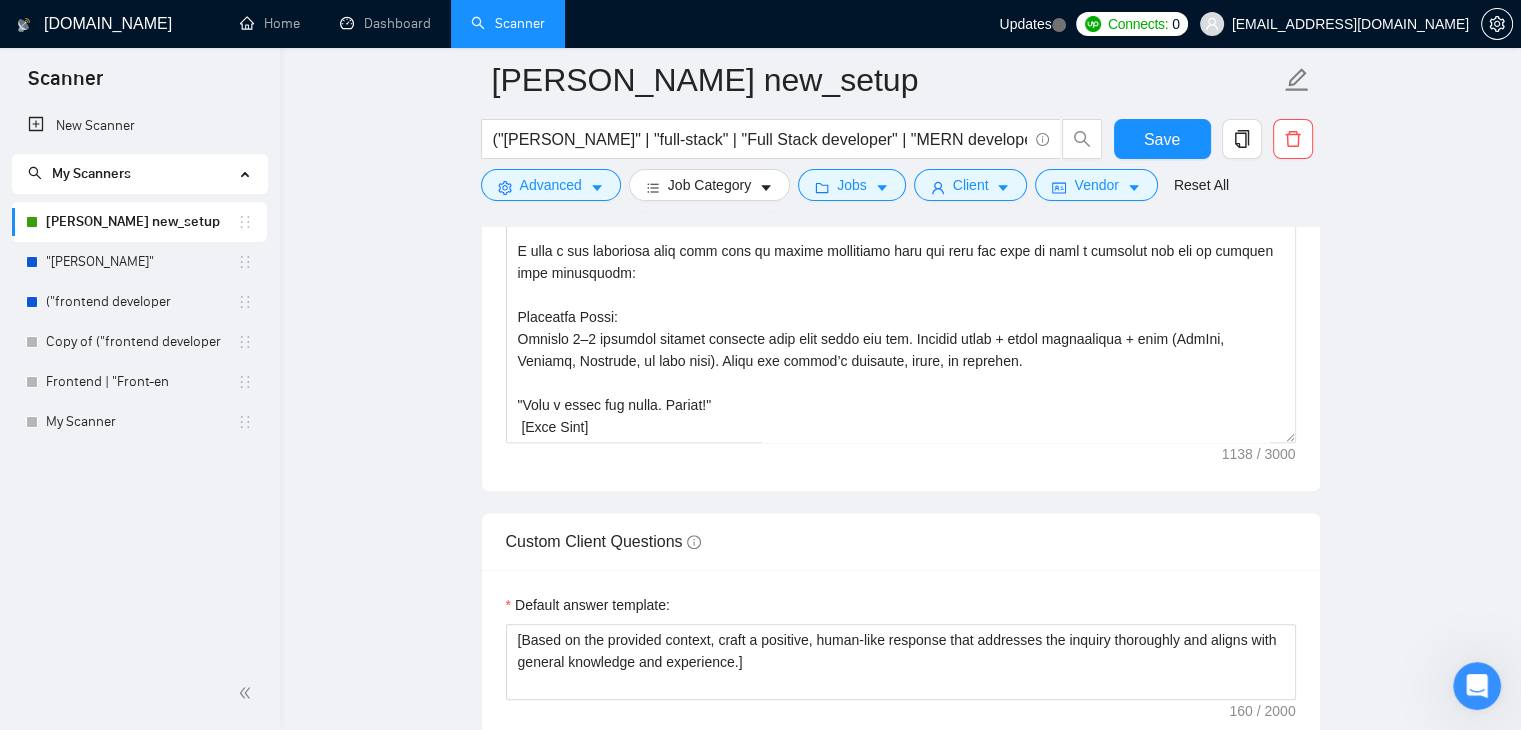 scroll, scrollTop: 1611, scrollLeft: 0, axis: vertical 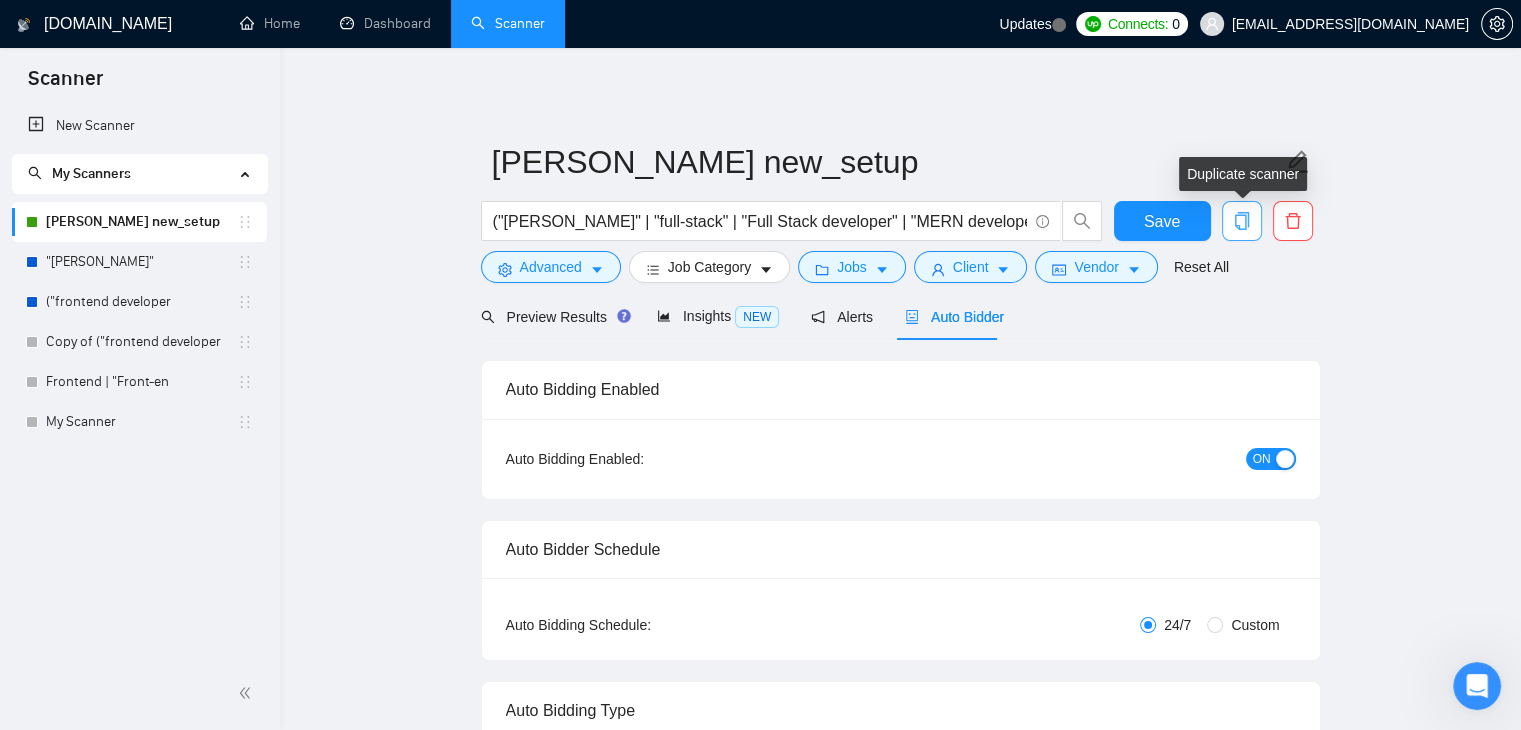 click 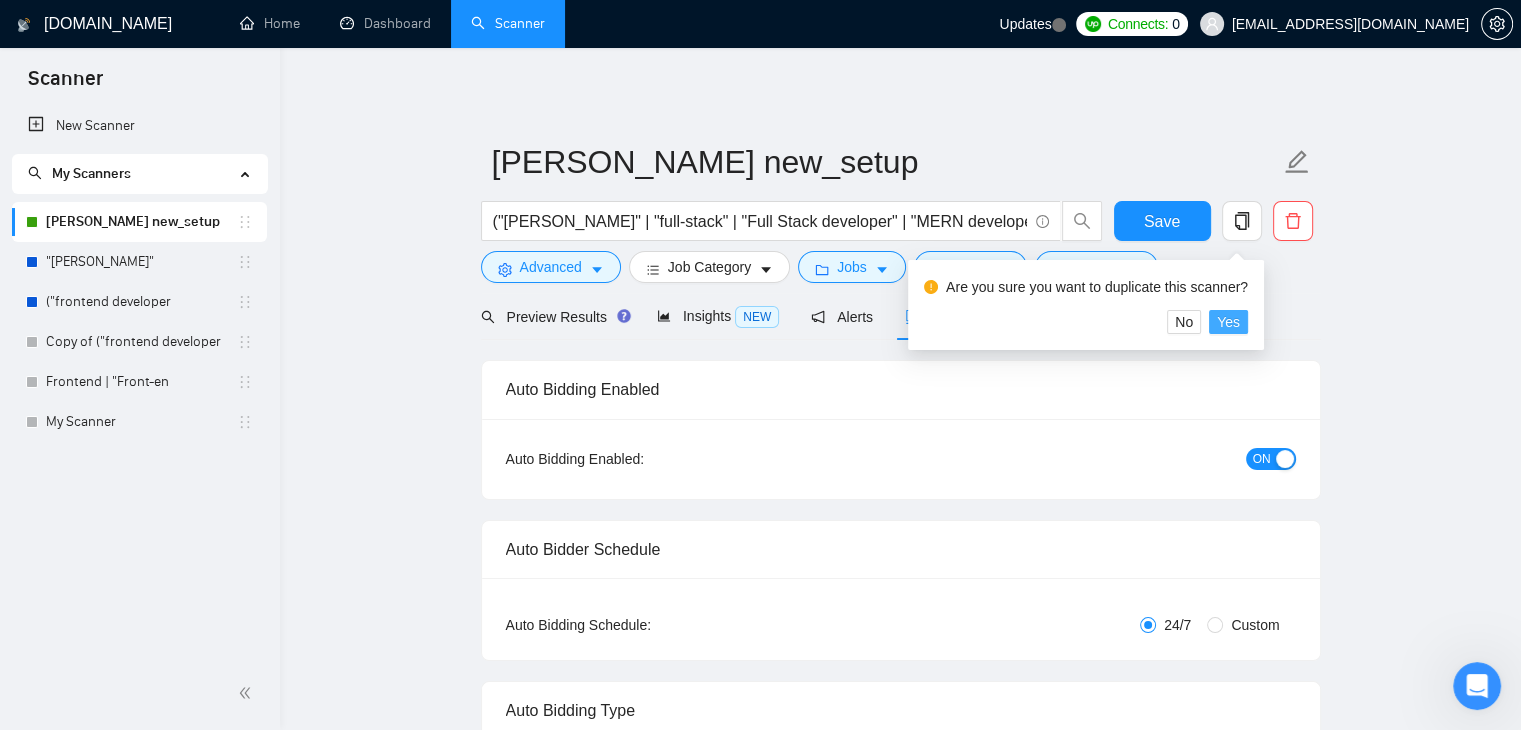 click on "Yes" at bounding box center [1228, 322] 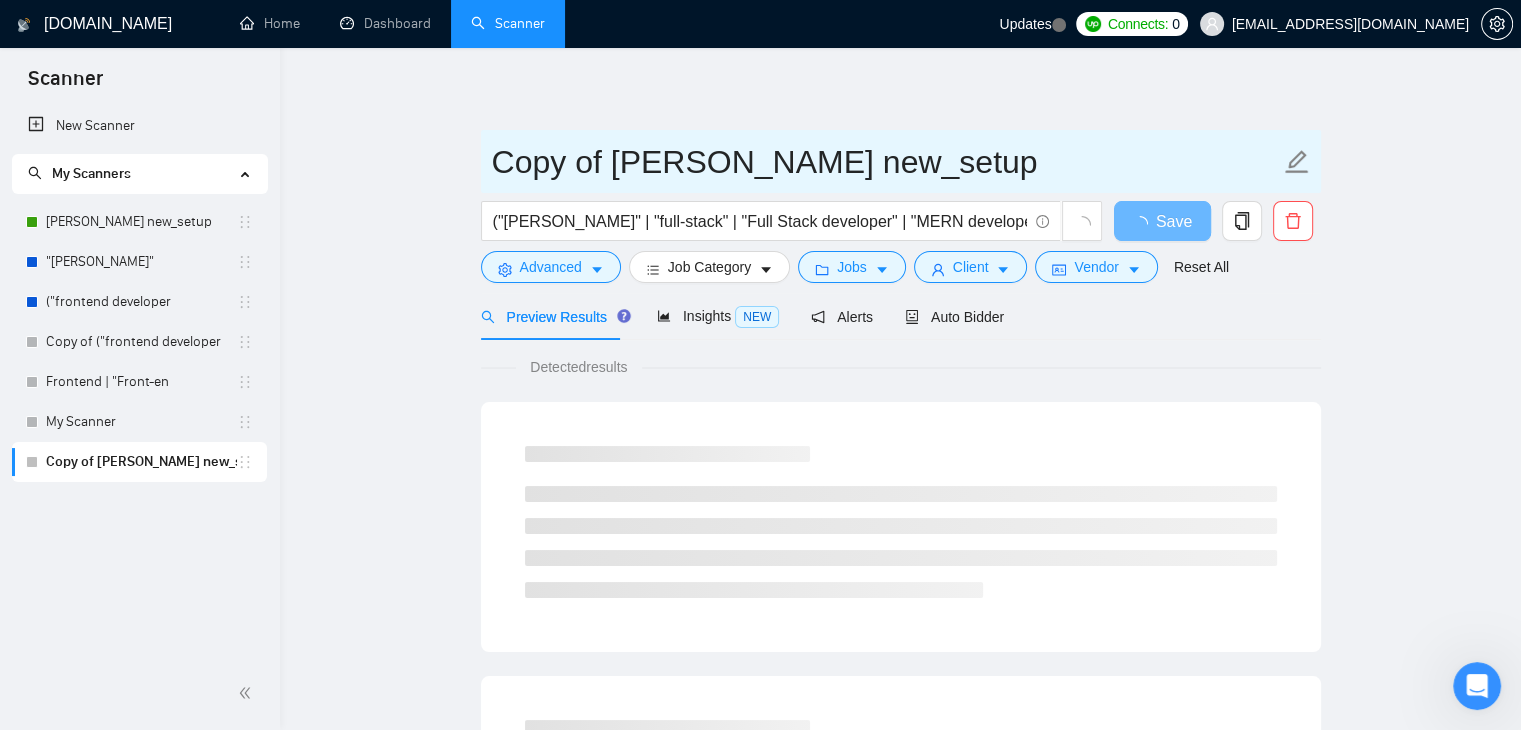 click on "Copy of [PERSON_NAME] new_setup" at bounding box center (886, 162) 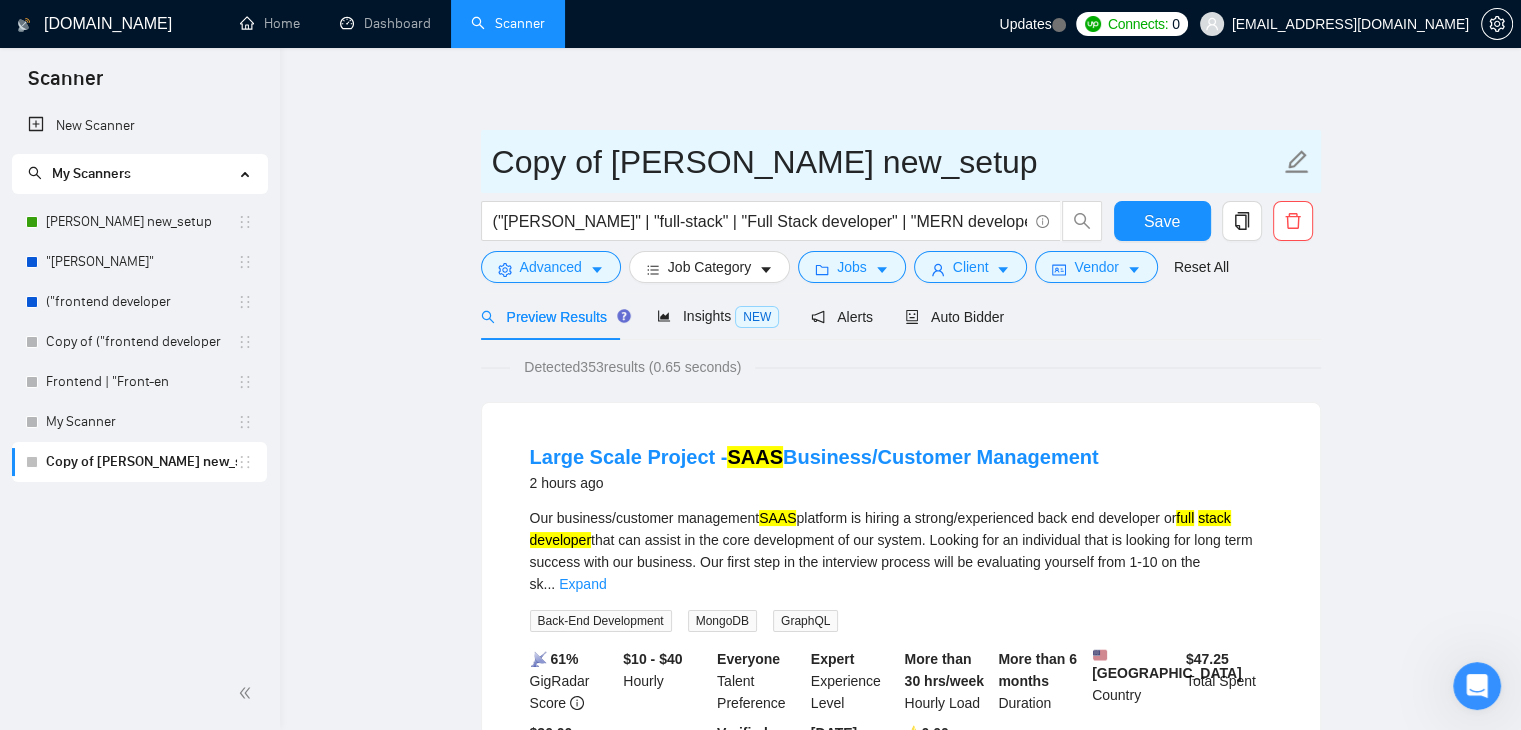 drag, startPoint x: 788, startPoint y: 159, endPoint x: 486, endPoint y: 155, distance: 302.0265 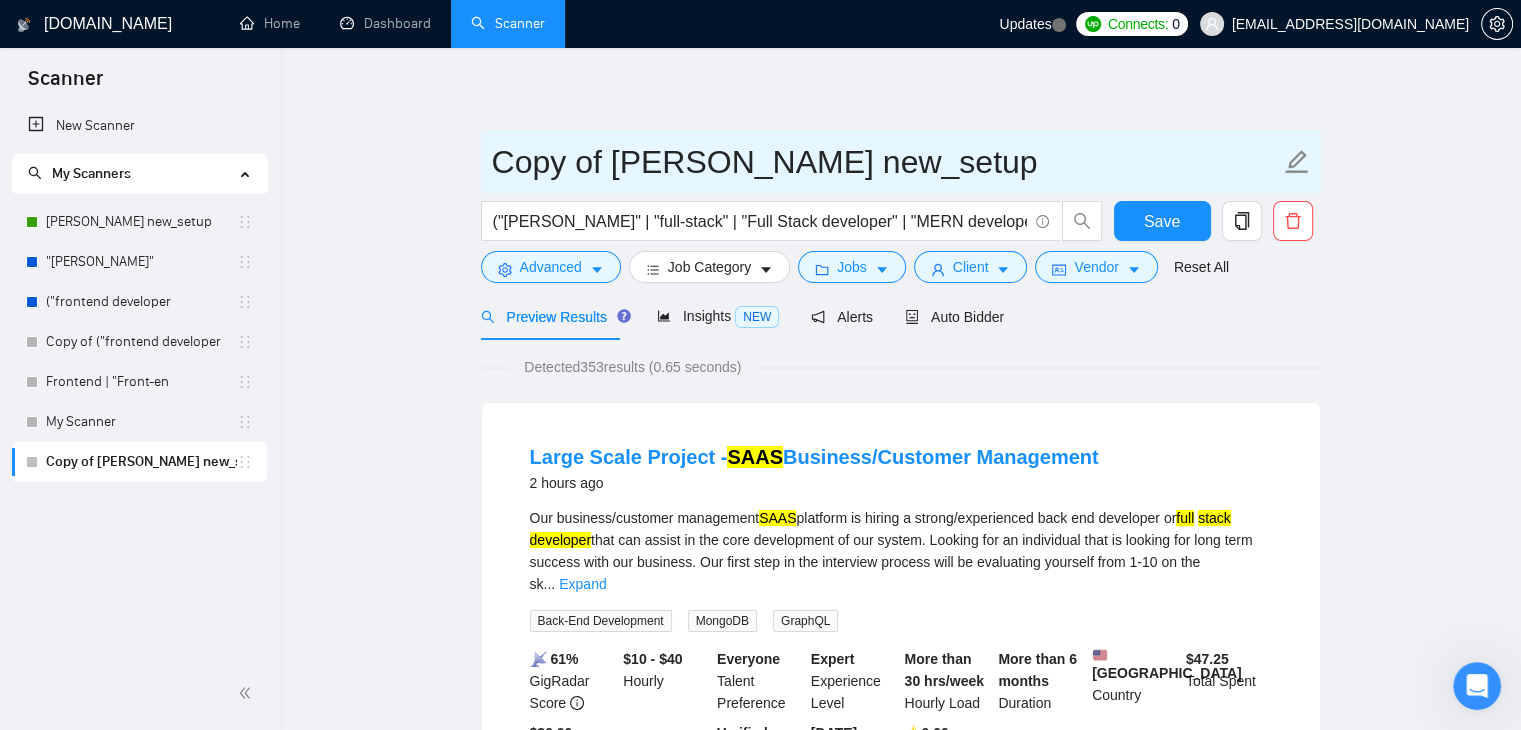 click on "Copy of [PERSON_NAME] new_setup" at bounding box center [901, 161] 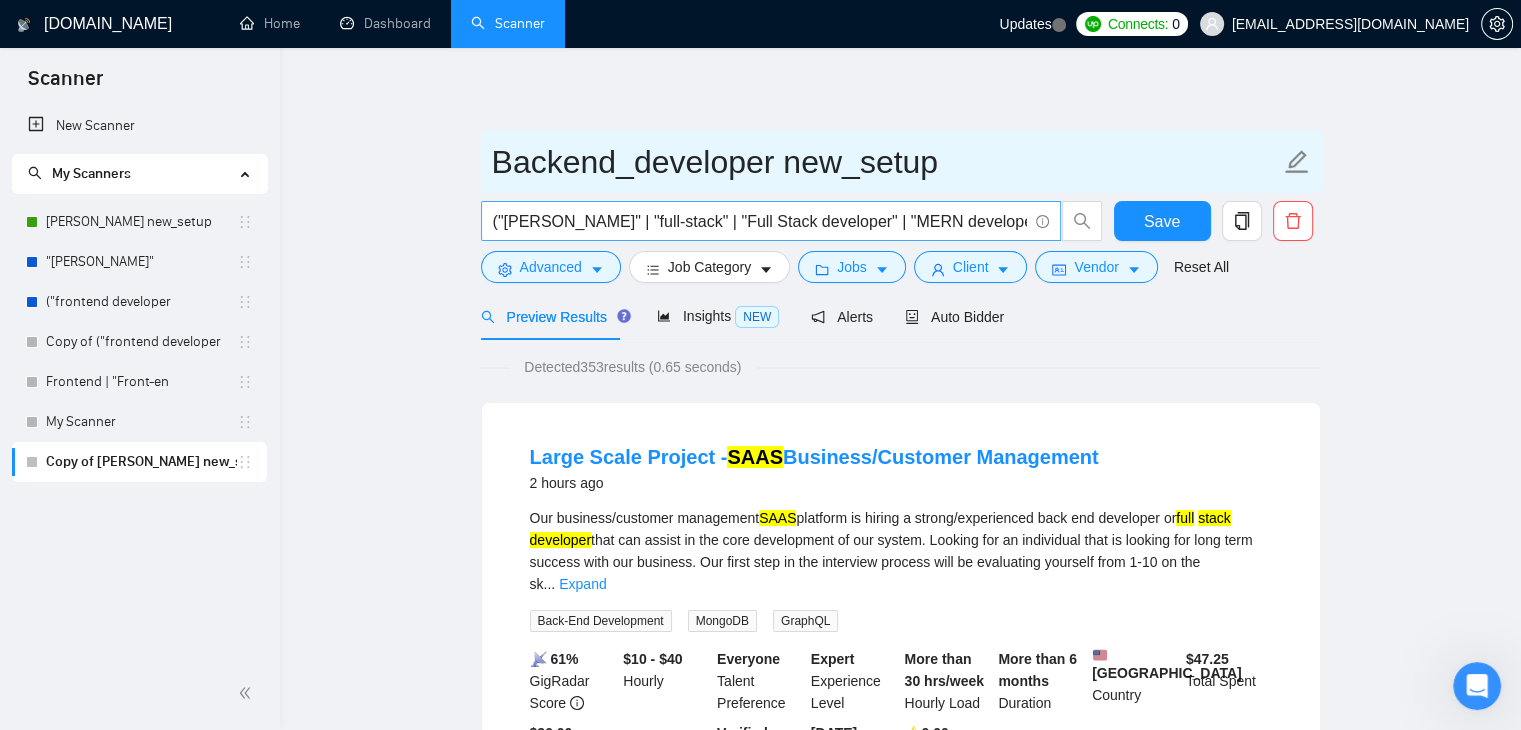 type on "Backend_developer new_setup" 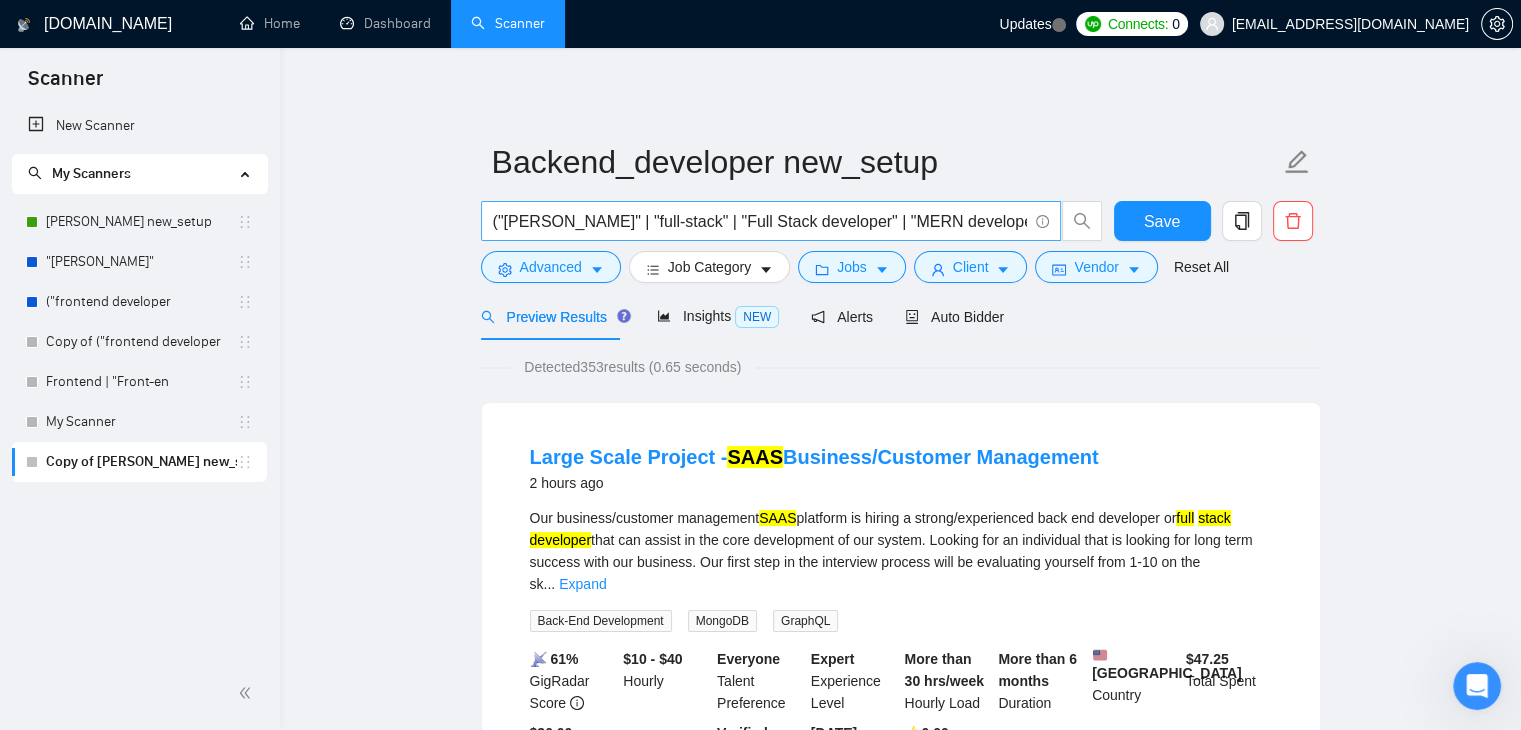 click on "("[PERSON_NAME]" | "full-stack" | "Full Stack developer" | "MERN developer") ("React*" | "Node*" | "MongoDB") ("web application" | dashboard | SaaS | "admin panel")" at bounding box center [760, 221] 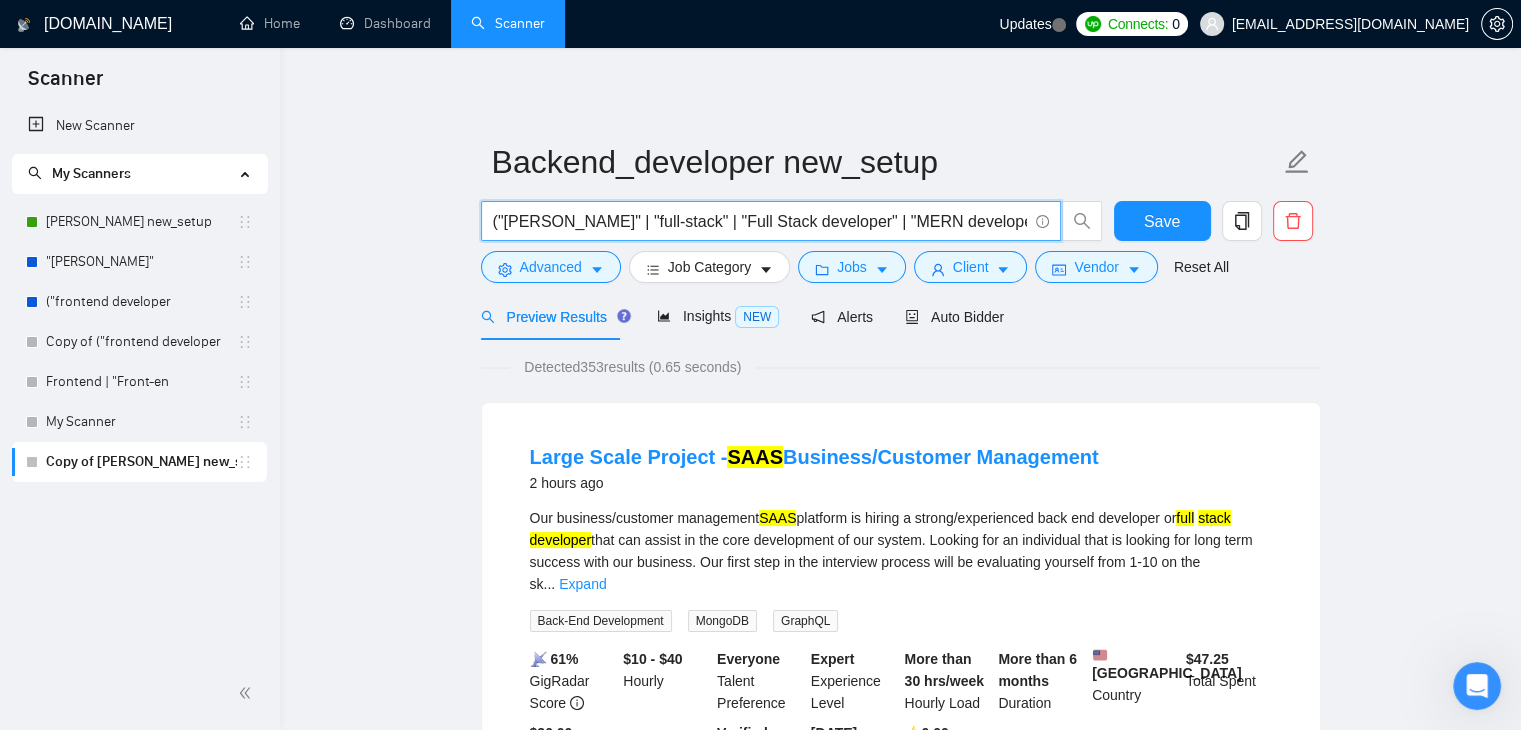 click on "("[PERSON_NAME]" | "full-stack" | "Full Stack developer" | "MERN developer") ("React*" | "Node*" | "MongoDB") ("web application" | dashboard | SaaS | "admin panel")" at bounding box center [760, 221] 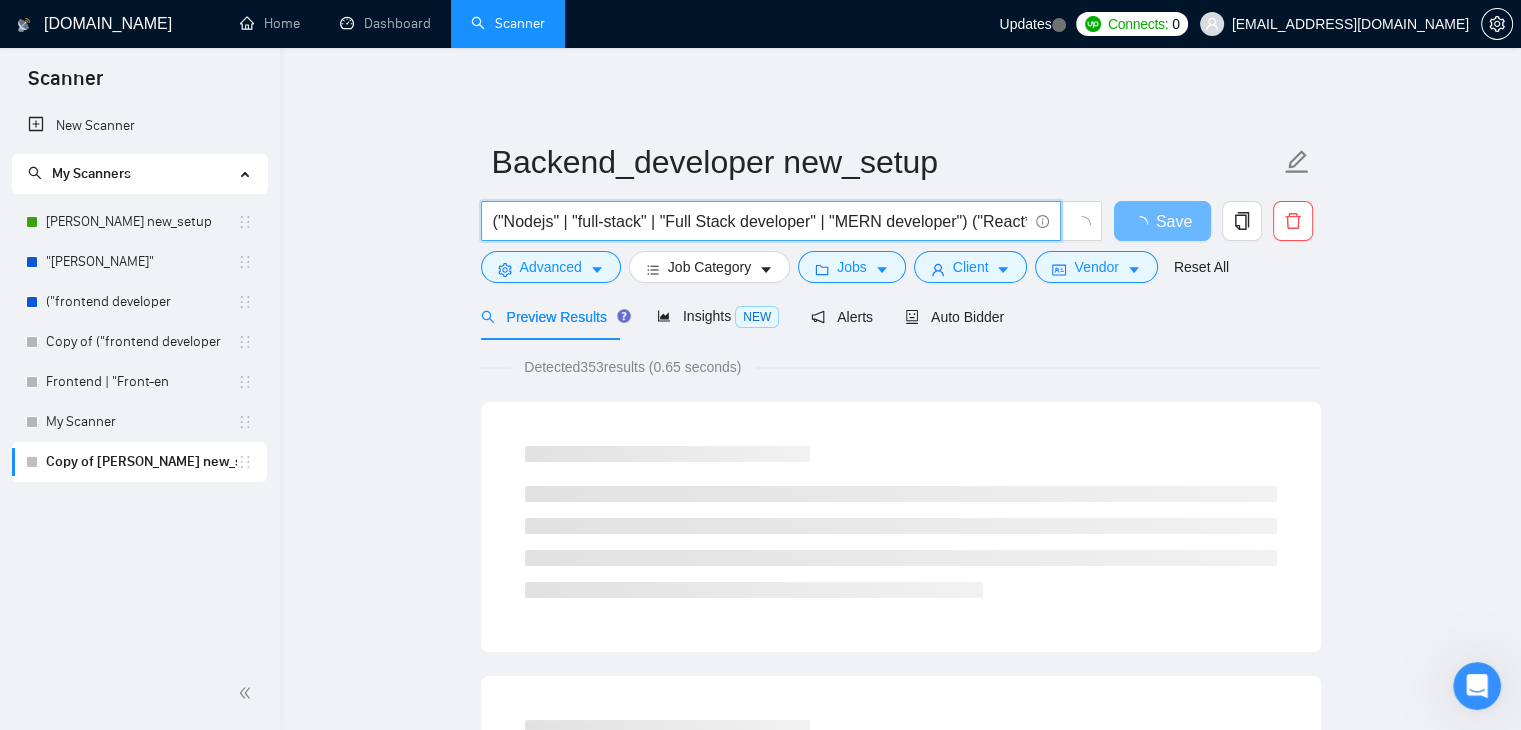 drag, startPoint x: 949, startPoint y: 223, endPoint x: 843, endPoint y: 219, distance: 106.07545 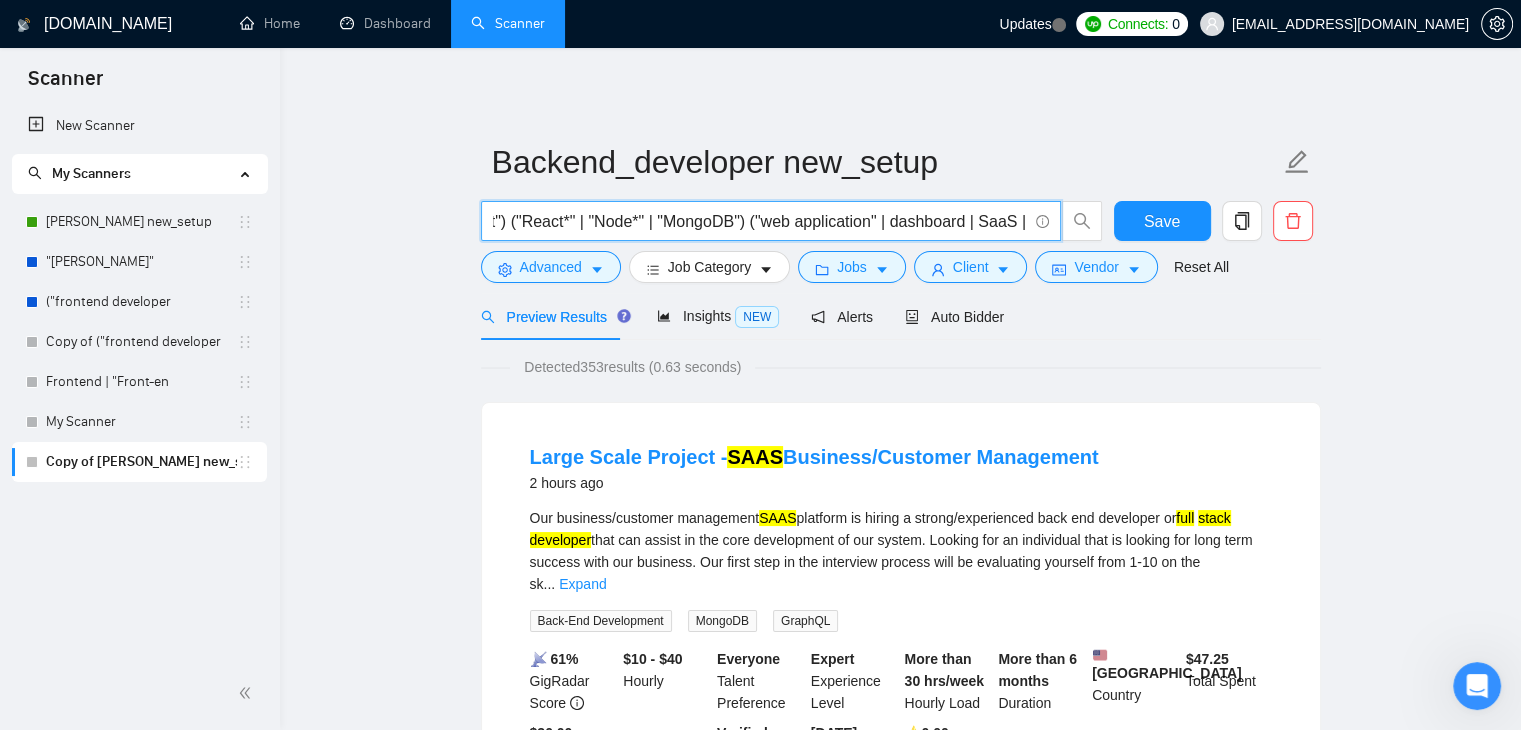 scroll, scrollTop: 0, scrollLeft: 568, axis: horizontal 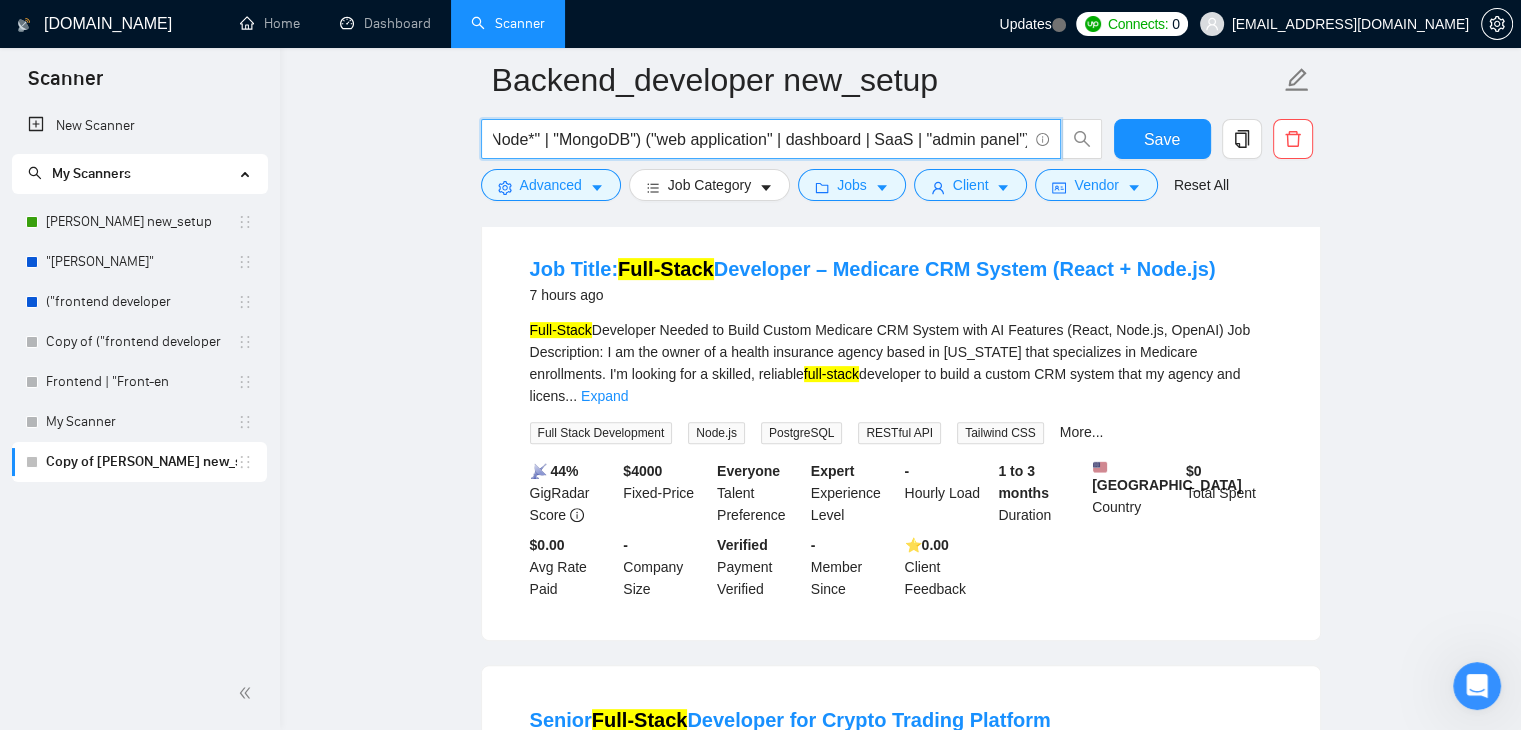 click on "("Nodejs" | "full-stack" | "Full Stack developer" | "API Development") ("React*" | "Node*" | "MongoDB") ("web application" | dashboard | SaaS | "admin panel")" at bounding box center [760, 139] 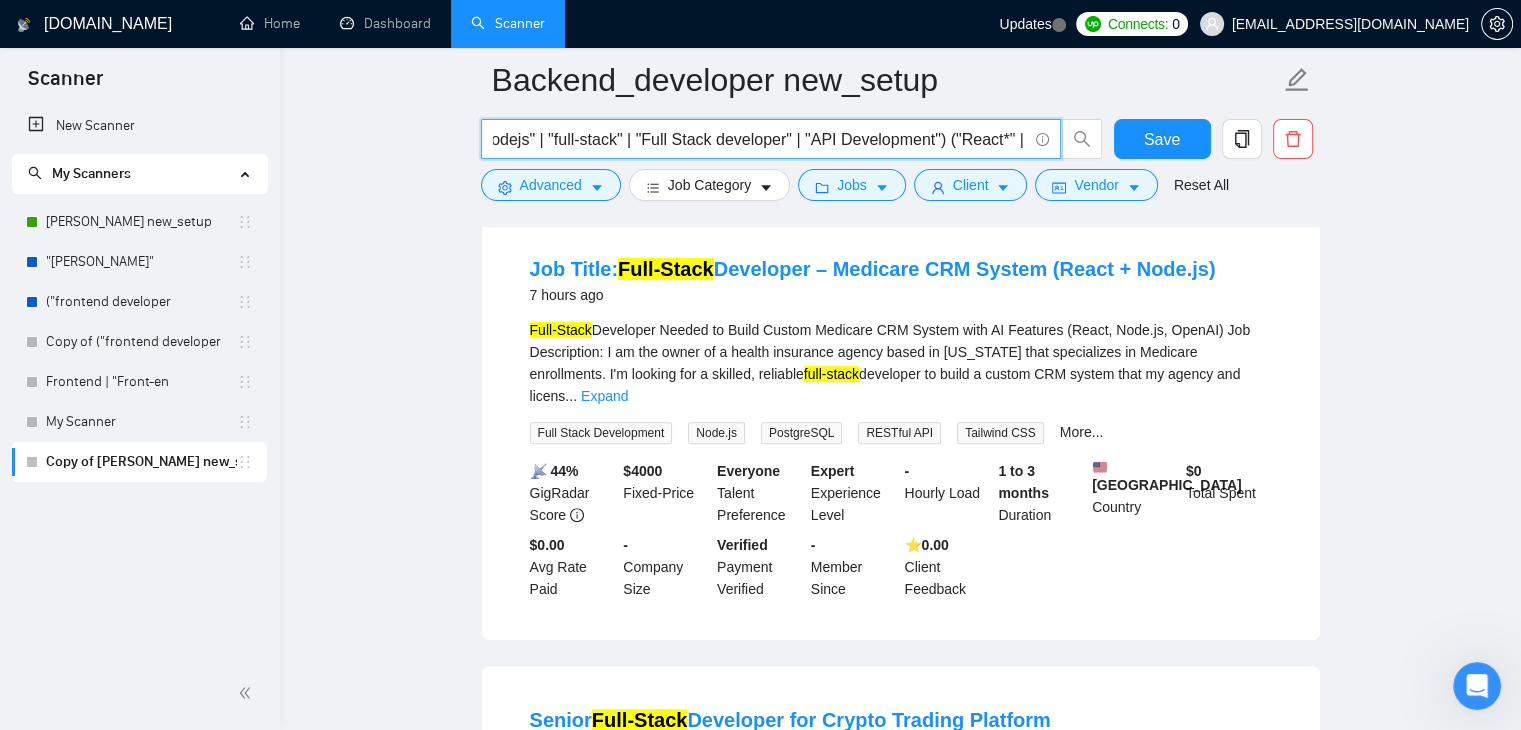 scroll, scrollTop: 0, scrollLeft: 0, axis: both 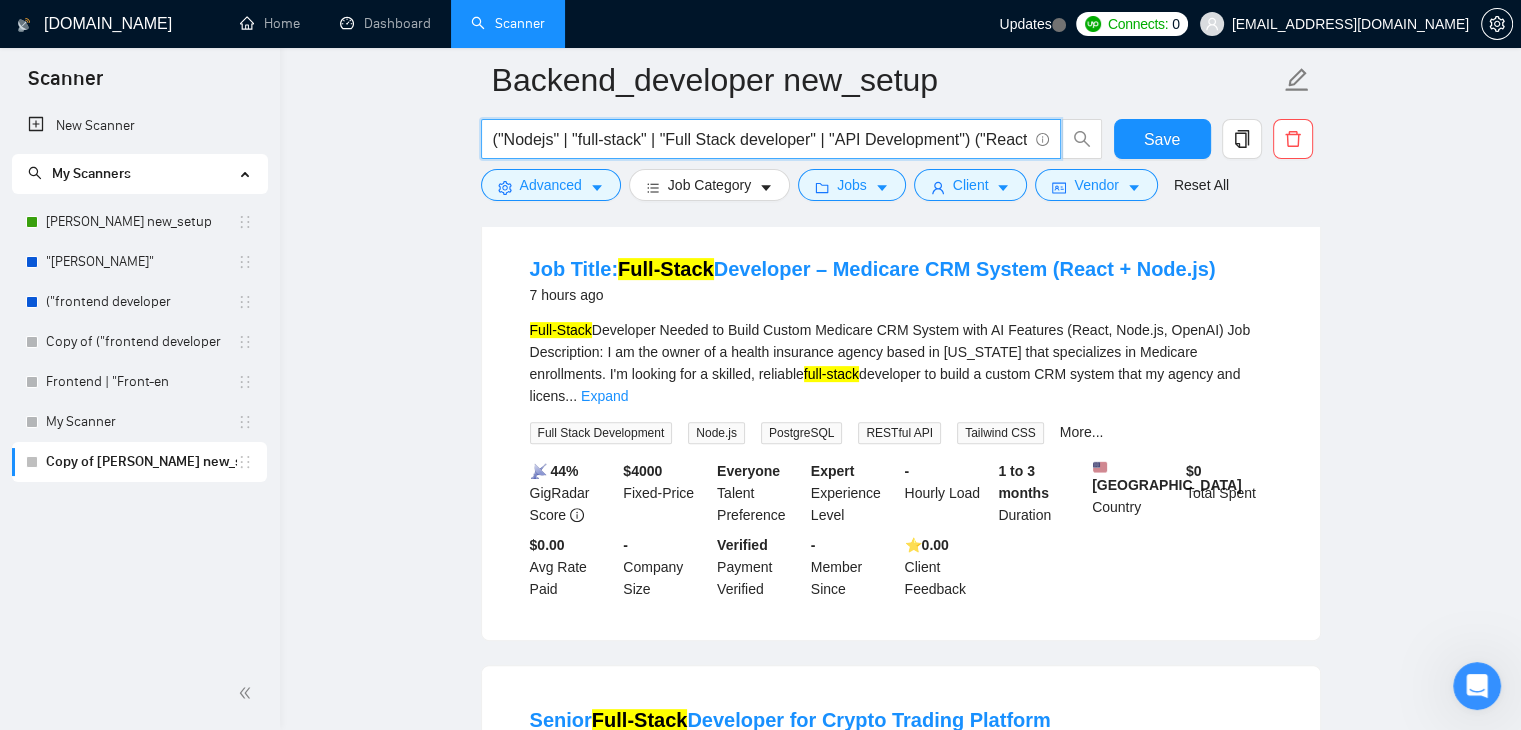 click on "("Nodejs" | "full-stack" | "Full Stack developer" | "API Development") ("React*" | "Node*" | "MongoDB") ("web application" | dashboard | SaaS | "admin panel")" at bounding box center (760, 139) 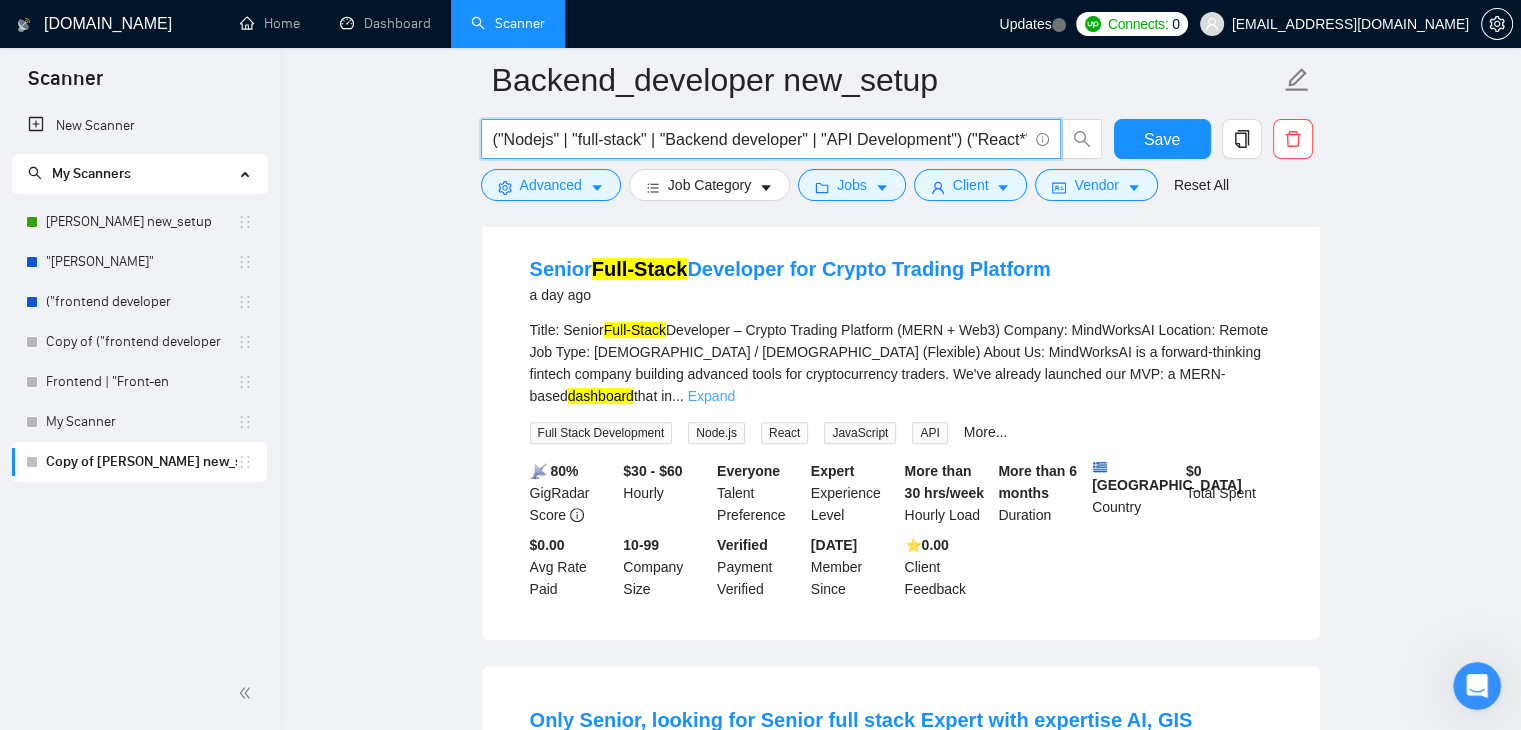 click on "Expand" at bounding box center (711, 396) 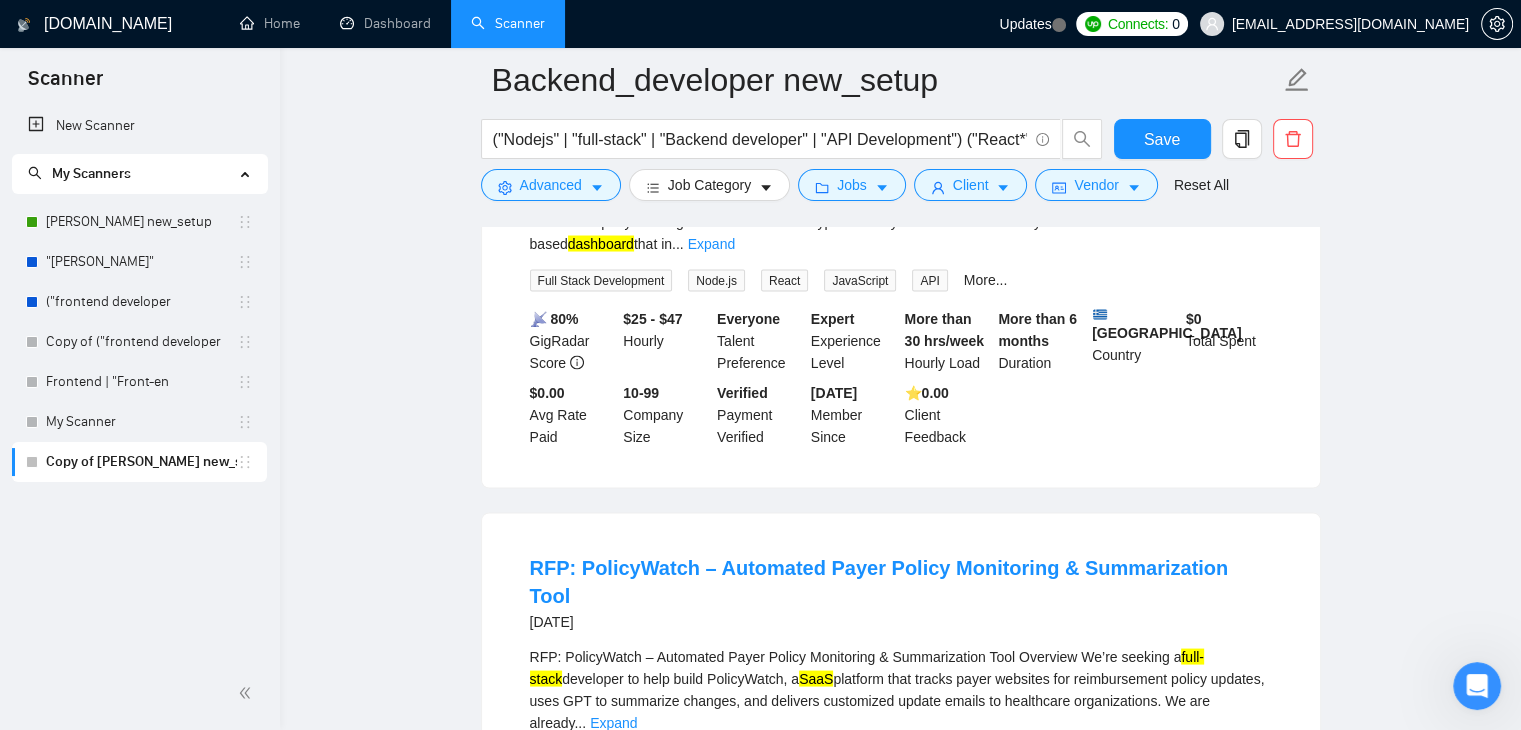 scroll, scrollTop: 3734, scrollLeft: 0, axis: vertical 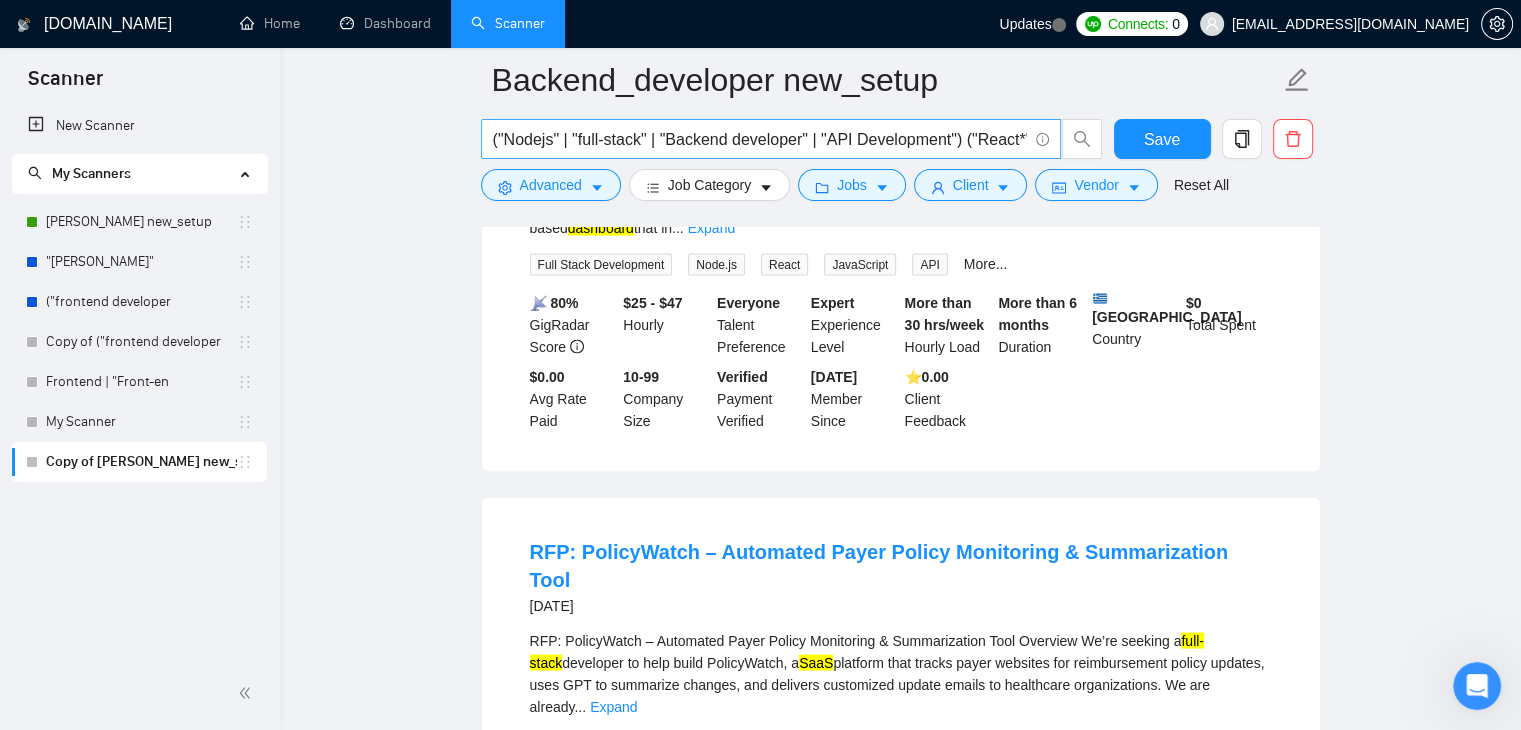 click on "("Nodejs" | "full-stack" | "Backend developer" | "API Development") ("React*" | "Node*" | "MongoDB") ("web application" | dashboard | SaaS | "admin panel")" at bounding box center [760, 139] 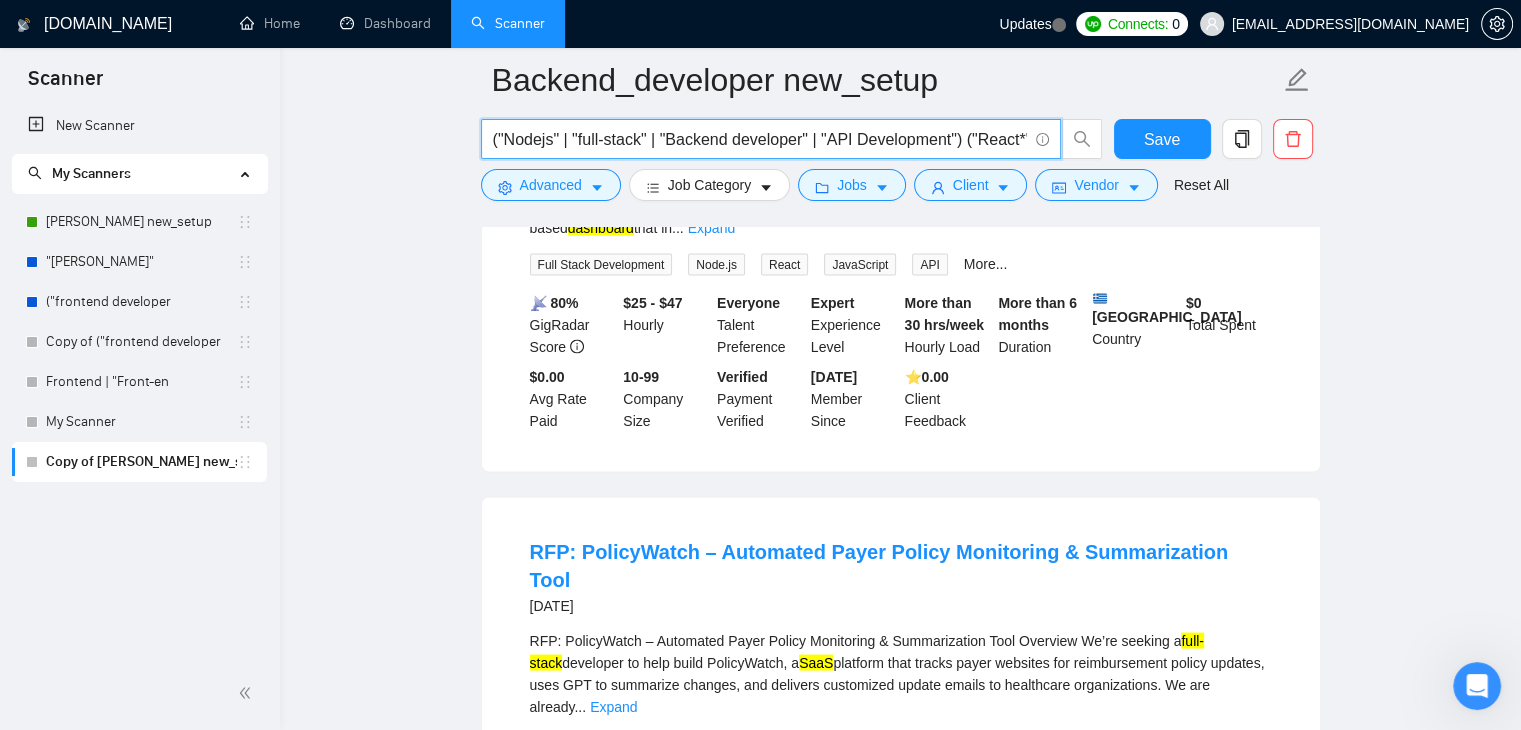 click on "("Nodejs" | "full-stack" | "Backend developer" | "API Development") ("React*" | "Node*" | "MongoDB") ("web application" | dashboard | SaaS | "admin panel")" at bounding box center (760, 139) 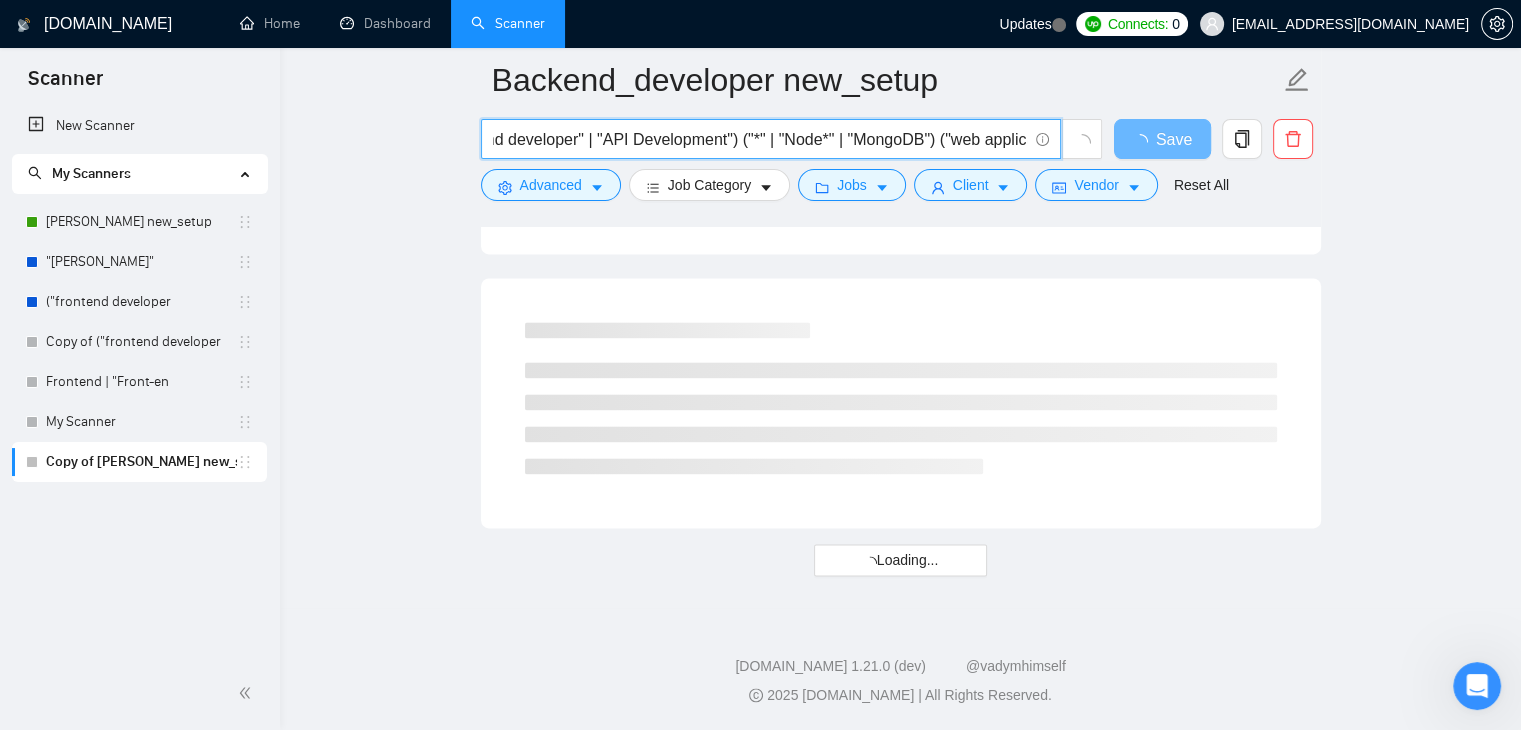 scroll, scrollTop: 0, scrollLeft: 232, axis: horizontal 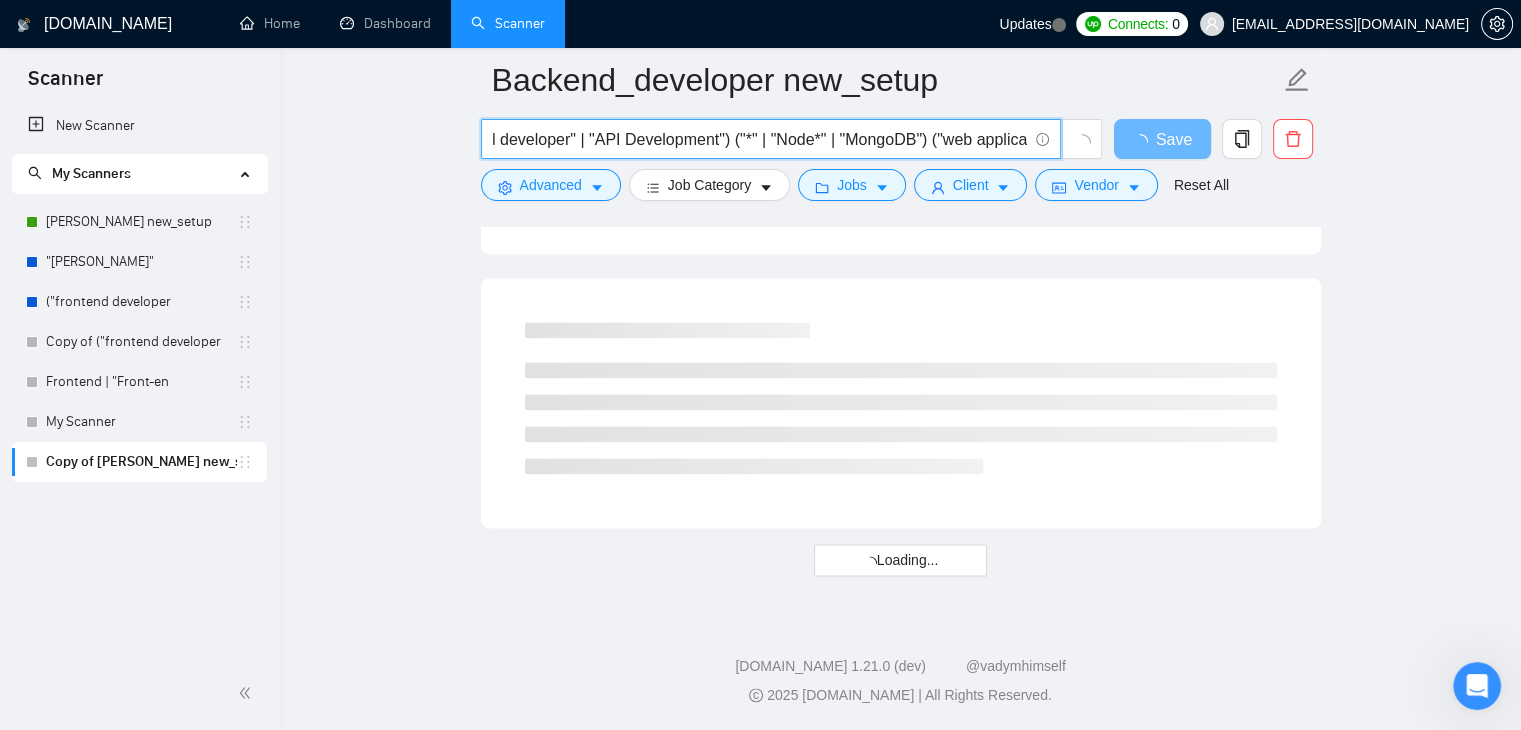 drag, startPoint x: 759, startPoint y: 139, endPoint x: 740, endPoint y: 138, distance: 19.026299 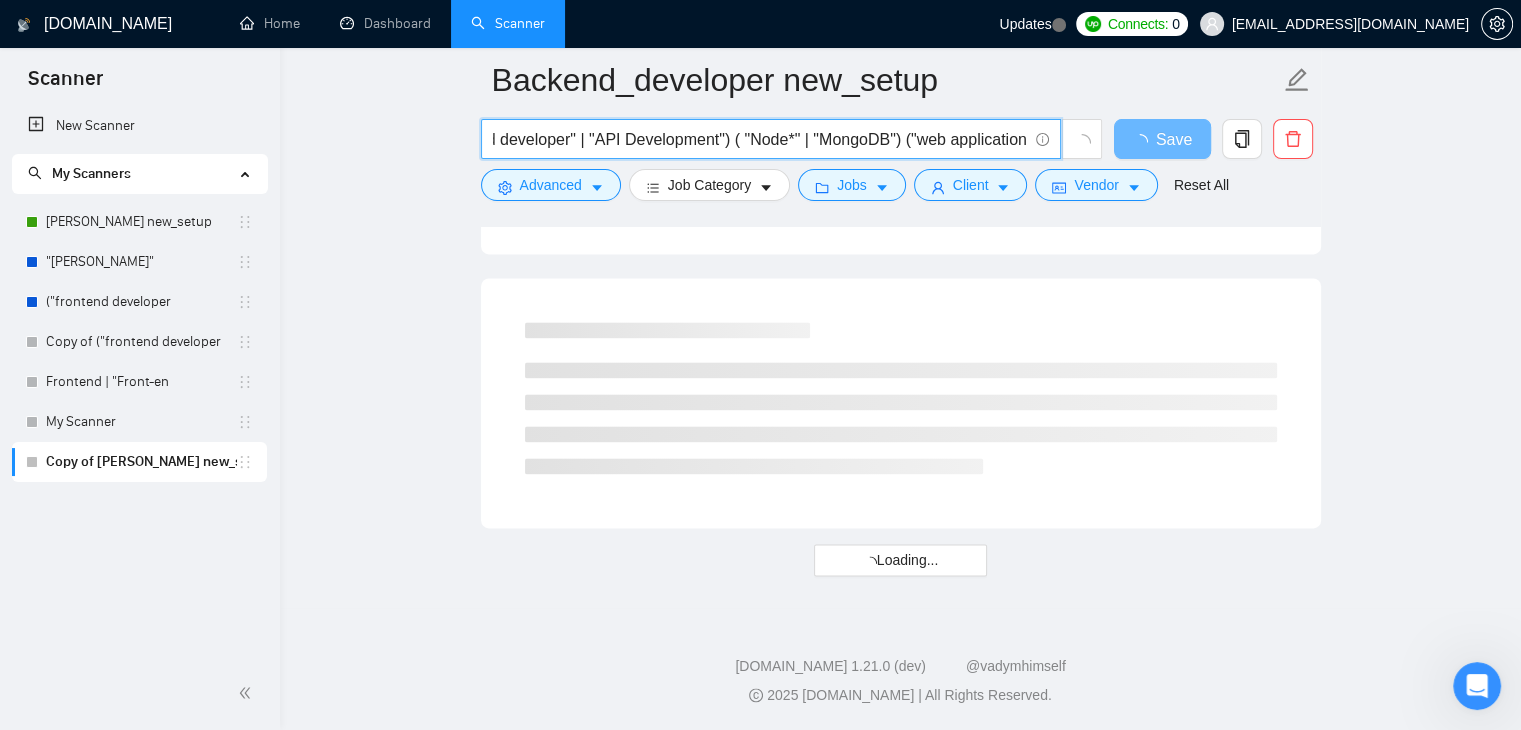 click on "("Nodejs" | "full-stack" | "Backend developer" | "API Development") ( "Node*" | "MongoDB") ("web application" | dashboard | SaaS | "admin panel")" at bounding box center (760, 139) 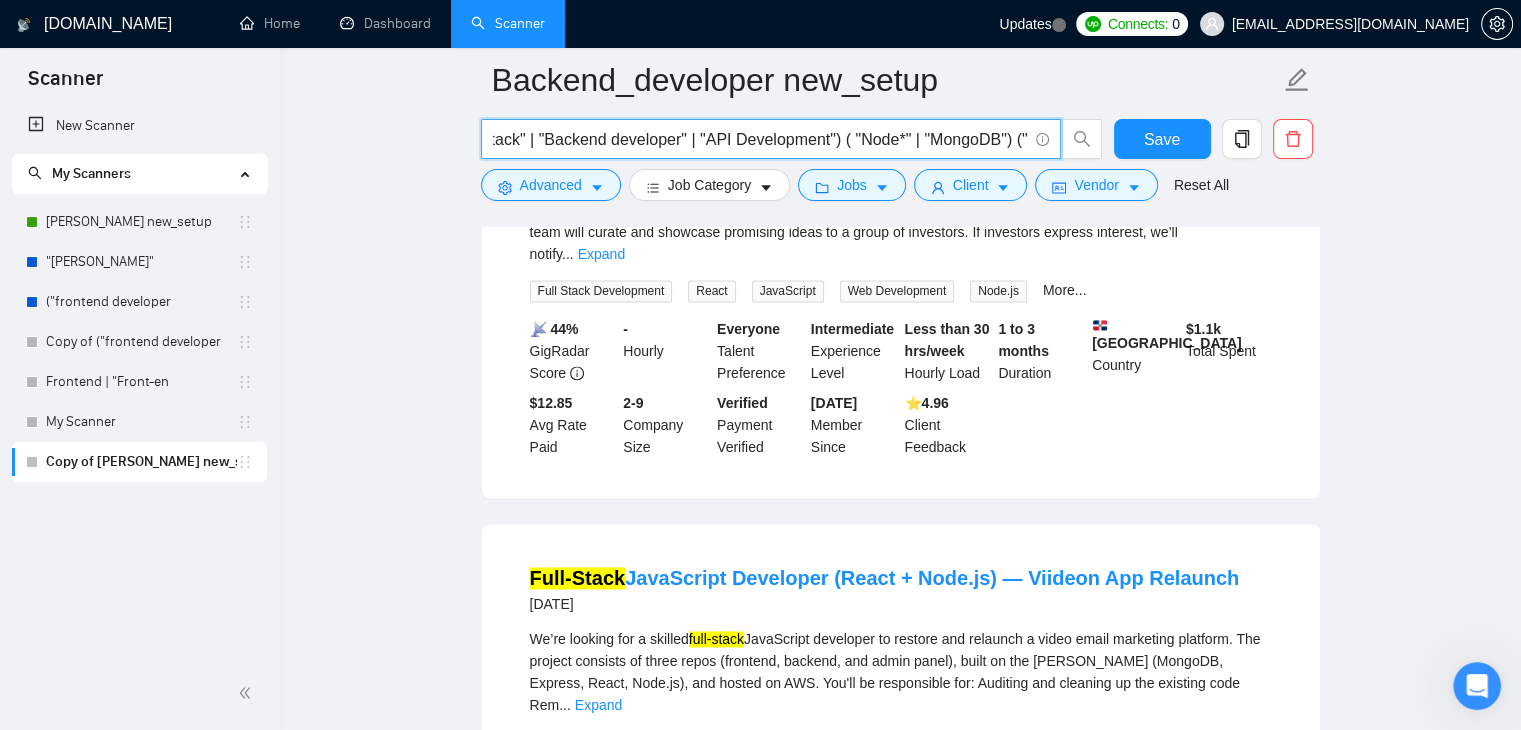 scroll, scrollTop: 0, scrollLeft: 0, axis: both 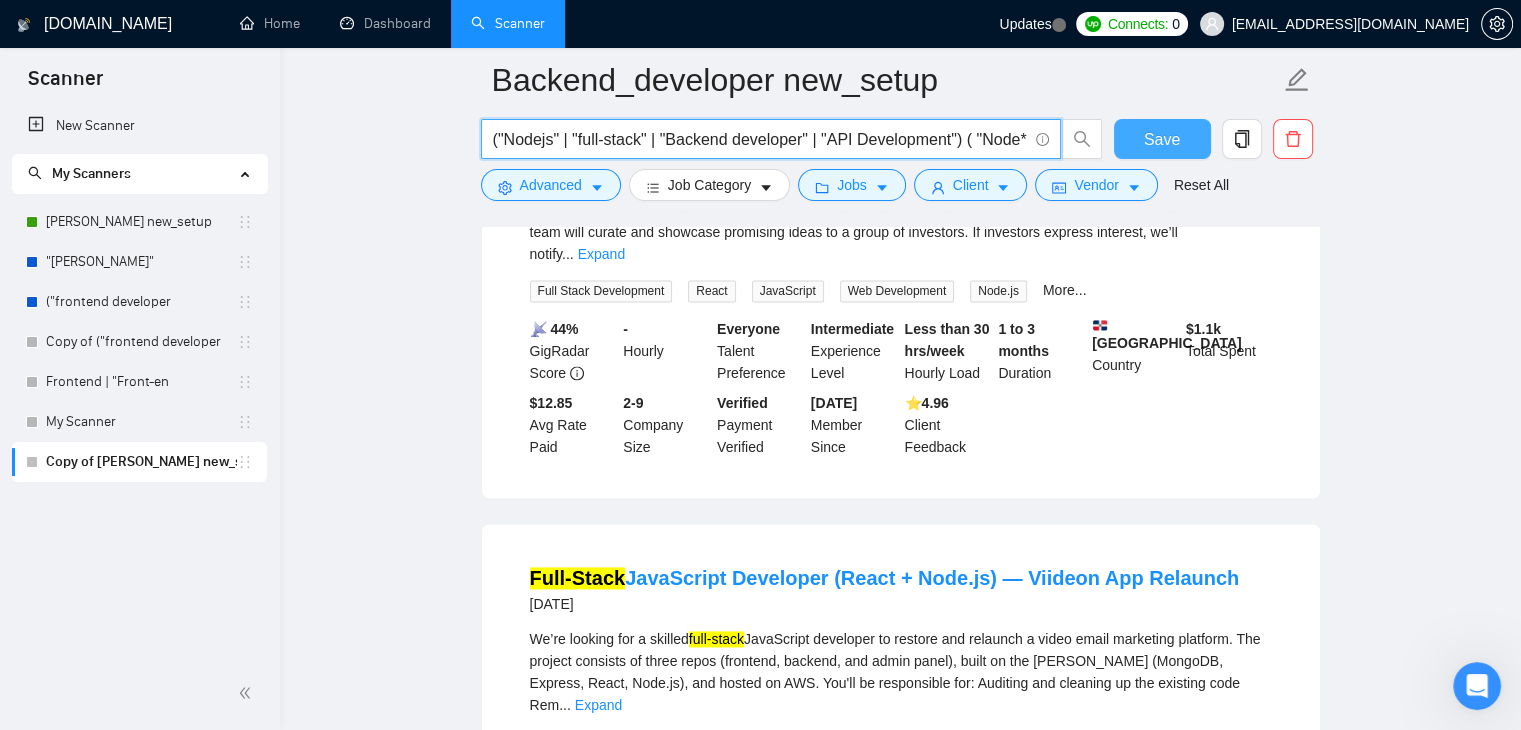click on "Save" at bounding box center [1162, 139] 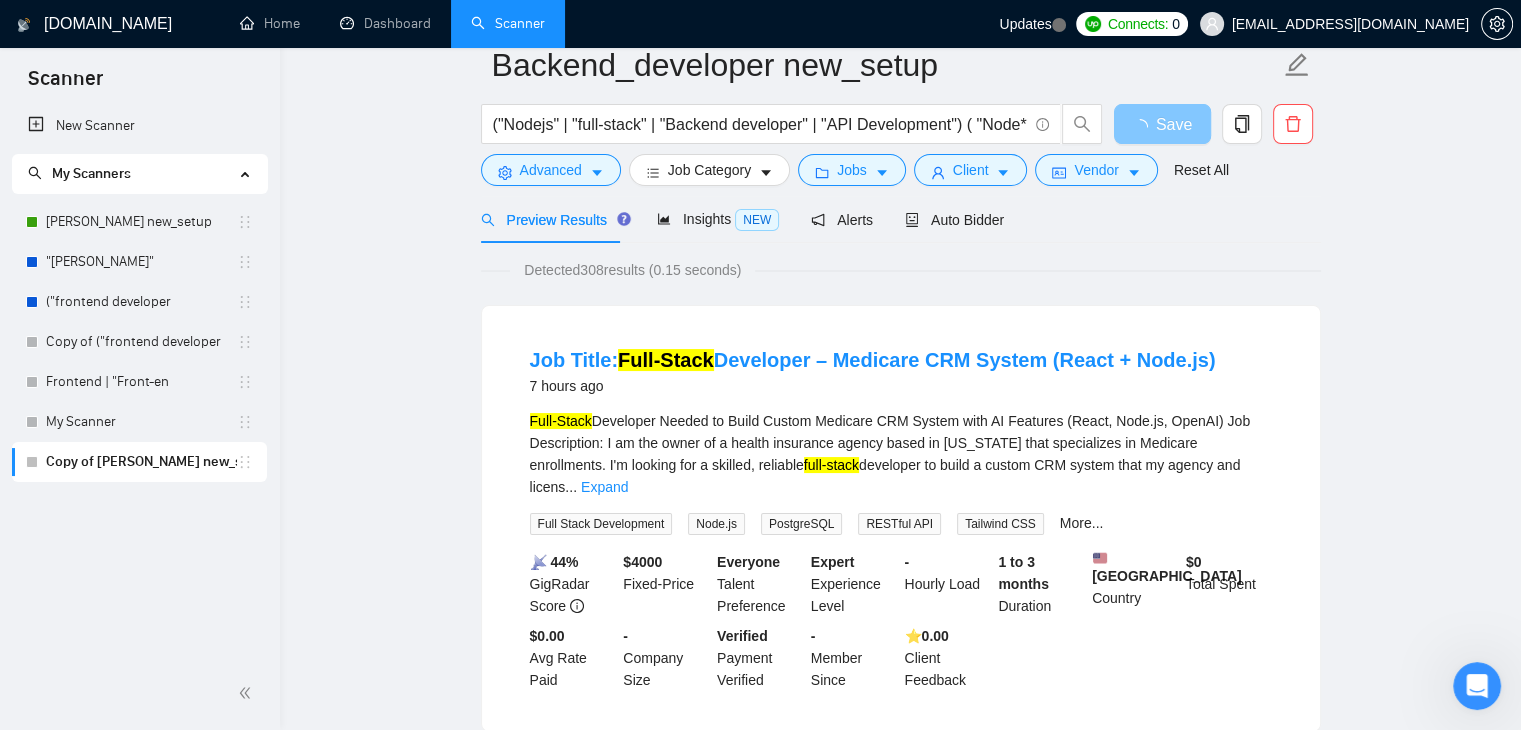 scroll, scrollTop: 0, scrollLeft: 0, axis: both 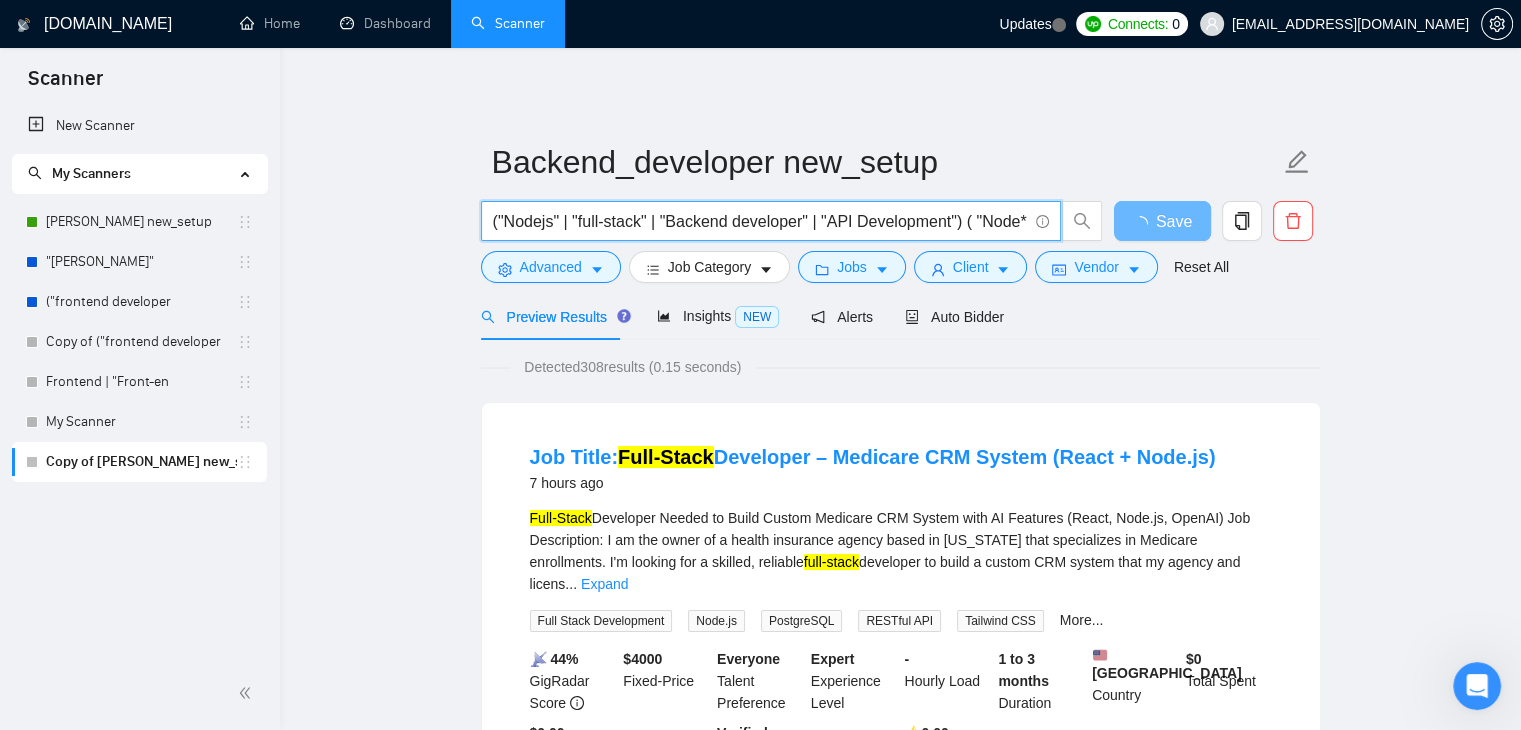click on "("Nodejs" | "full-stack" | "Backend developer" | "API Development") ( "Node*" | "MongoDB") ("web application" | dashboard | SaaS | "admin panel")" at bounding box center (760, 221) 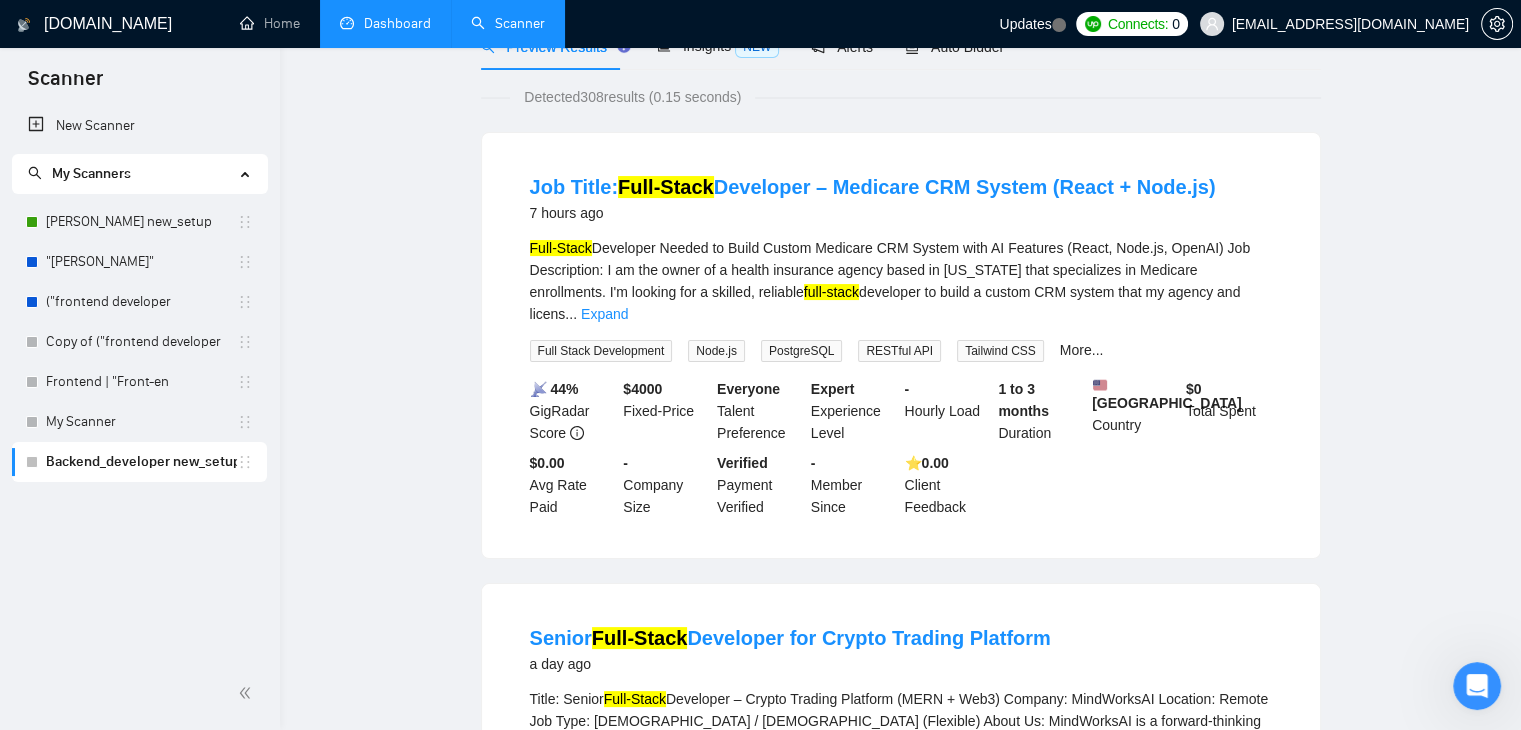 scroll, scrollTop: 0, scrollLeft: 0, axis: both 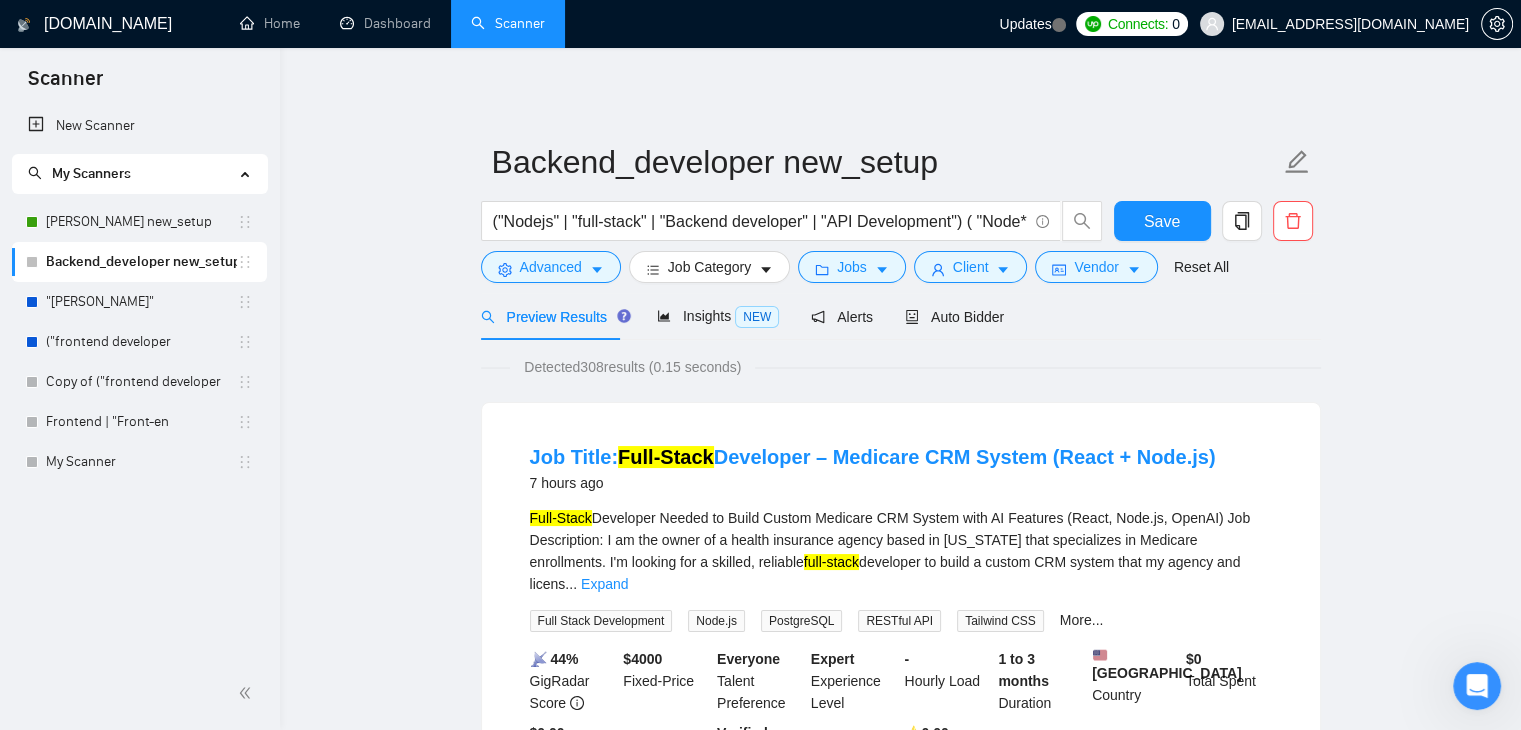 click on "Backend_developer new_setup ("Nodejs" | "full-stack" | "Backend developer" | "API Development") ( "Node*" | "MongoDB") ("web application" | dashboard | SaaS | "admin panel") Save Advanced   Job Category   Jobs   Client   Vendor   Reset All Preview Results Insights NEW Alerts Auto Bidder Detected   308  results   (0.15 seconds) Job Title:  Full-Stack  Developer – Medicare CRM System (React + Node.js) 7 hours ago Full-Stack  Developer Needed to Build Custom Medicare CRM System with AI Features (React,
Node.js, OpenAI)
Job Description:
I am the owner of a health insurance agency based in [US_STATE] that specializes in Medicare
enrollments. I'm looking for a skilled, reliable  full-stack  developer to build a custom CRM system that
my agency and licens ... Expand Full Stack Development Node.js PostgreSQL RESTful API Tailwind CSS More... 📡   44% GigRadar Score   $ 4000 Fixed-Price Everyone Talent Preference Expert Experience Level - Hourly Load 1 to 3 months Duration   [GEOGRAPHIC_DATA] Country $ 0 Total Spent - -" at bounding box center [900, 2539] 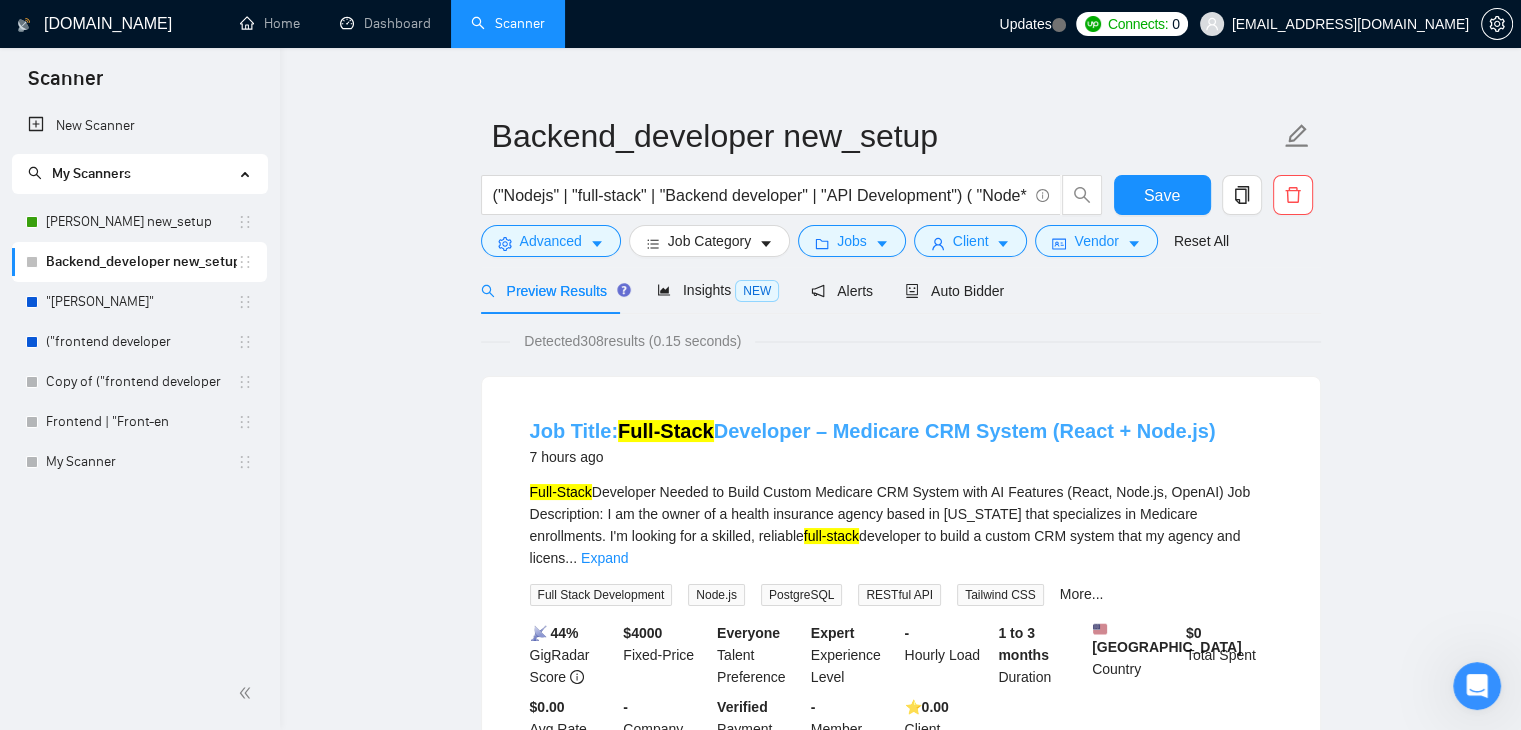 scroll, scrollTop: 0, scrollLeft: 0, axis: both 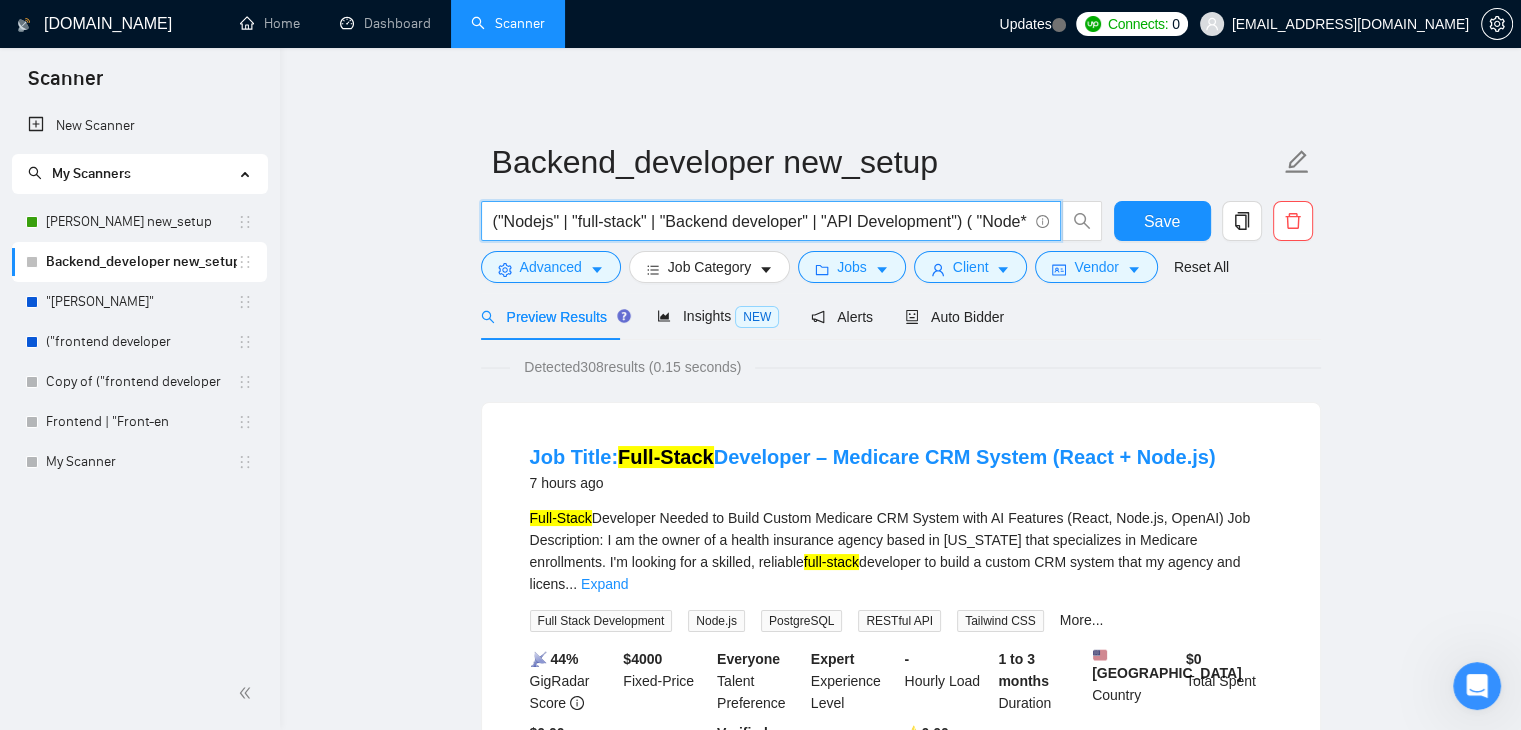 click on "("Nodejs" | "full-stack" | "Backend developer" | "API Development") ( "Node*" | "MongoDB") ("web application" | dashboard | SaaS | "admin panel")" at bounding box center (760, 221) 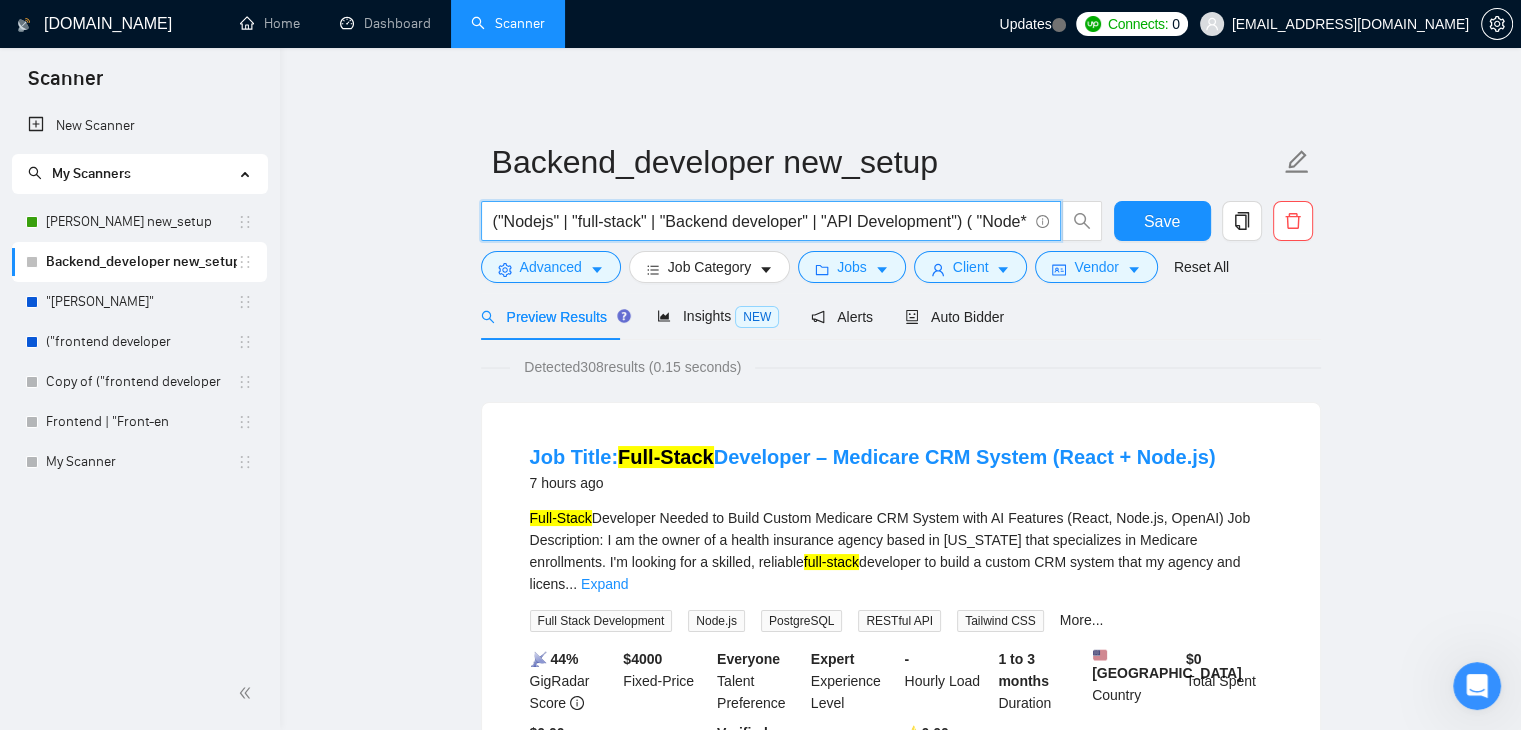 click on "("Nodejs" | "full-stack" | "Backend developer" | "API Development") ( "Node*" | "MongoDB") ("web application" | dashboard | SaaS | "admin panel")" at bounding box center (760, 221) 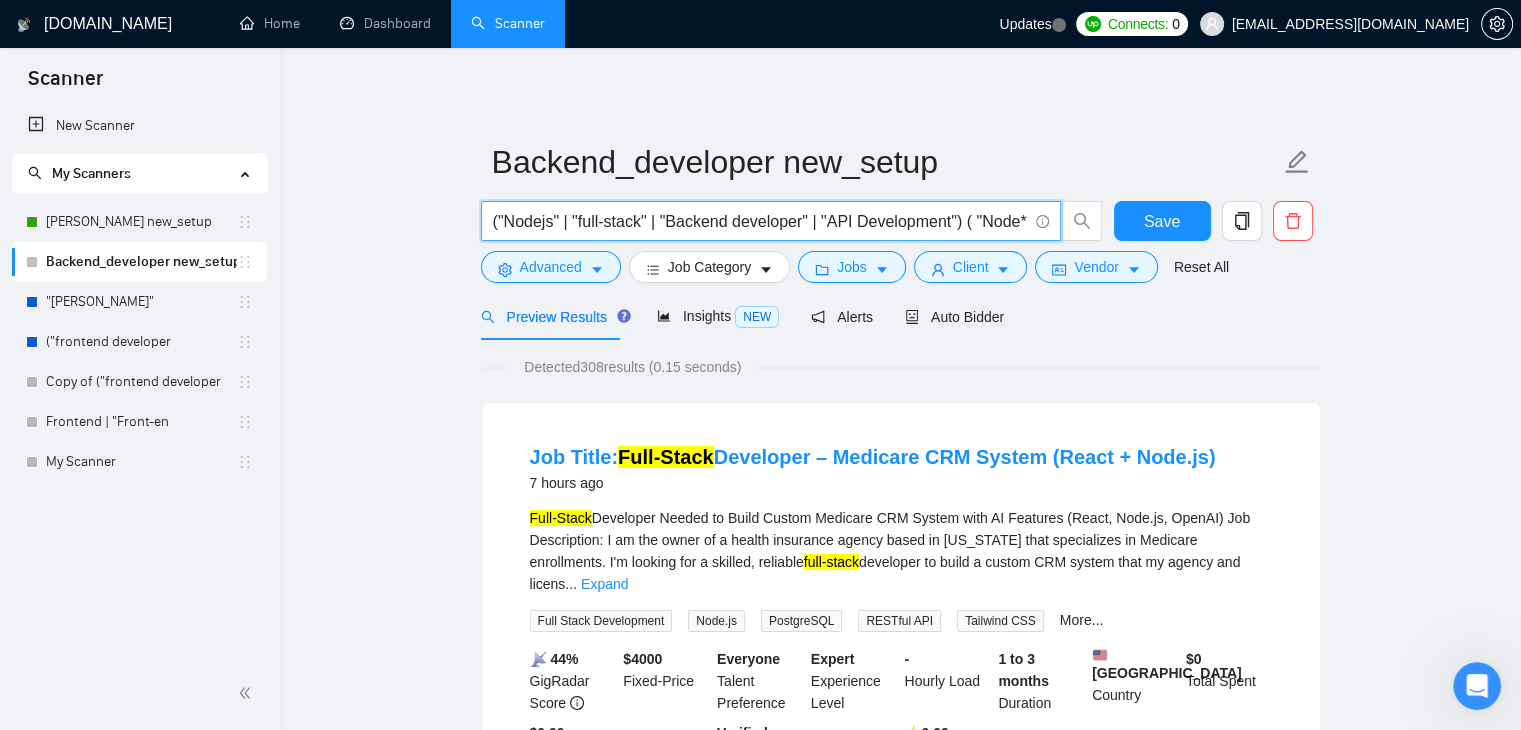 click on "("Nodejs" | "full-stack" | "Backend developer" | "API Development") ( "Node*" | "MongoDB") ("web application" | dashboard | SaaS | "admin panel")" at bounding box center (760, 221) 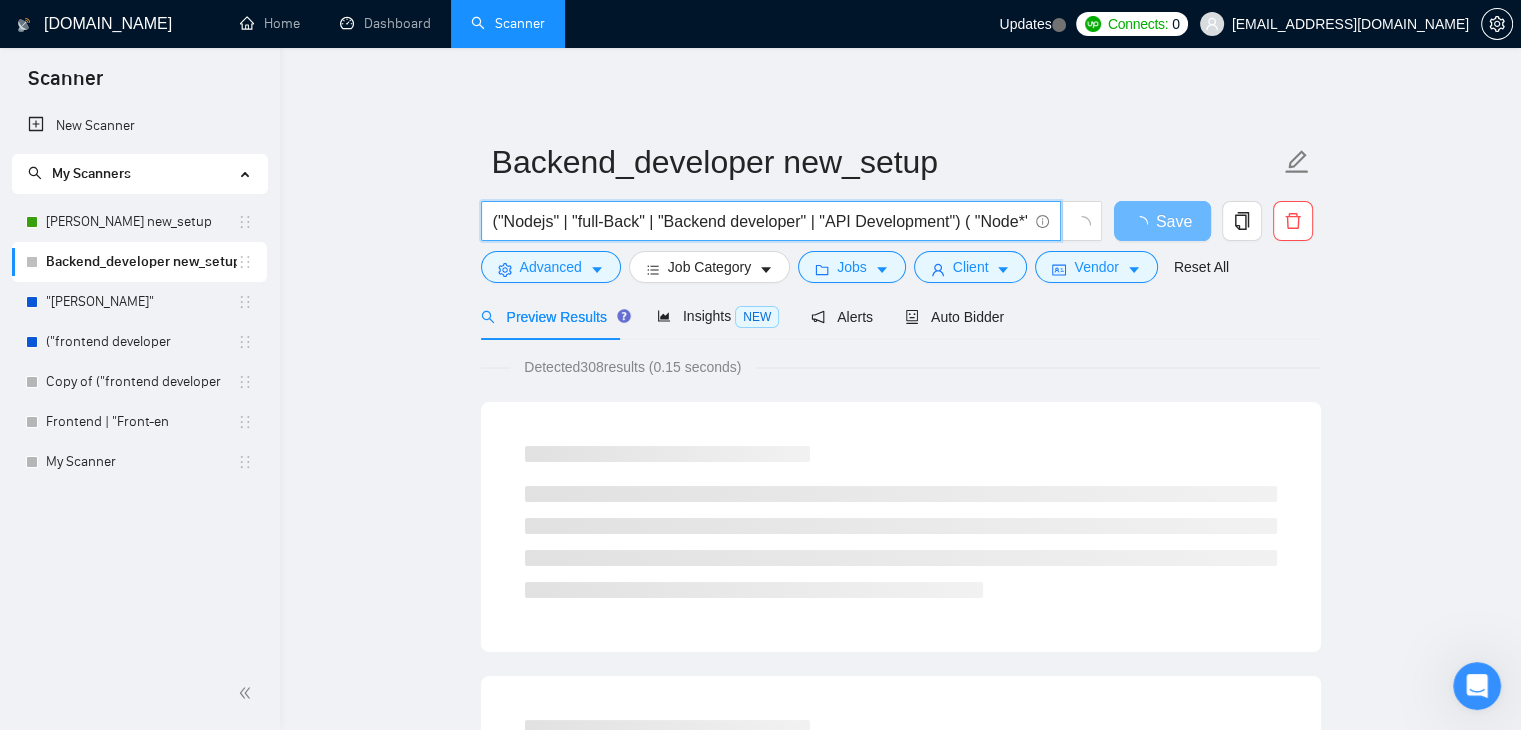 click on "("Nodejs" | "full-Back" | "Backend developer" | "API Development") ( "Node*" | "MongoDB") ("web application" | dashboard | SaaS | "admin panel")" at bounding box center [760, 221] 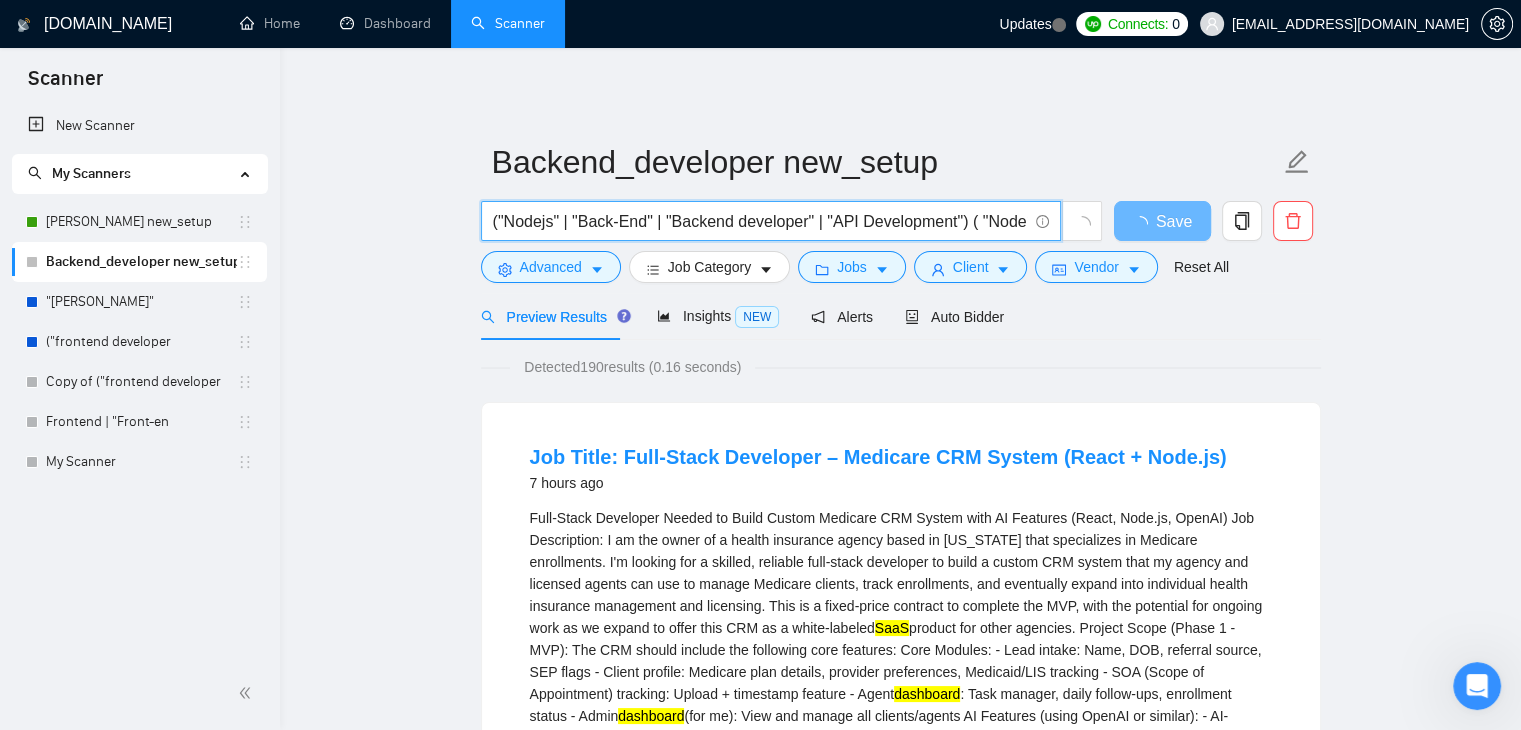 click on "("Nodejs" | "Back-End" | "Backend developer" | "API Development") ( "Node*" | "MongoDB") ("web application" | dashboard | SaaS | "admin panel")" at bounding box center [760, 221] 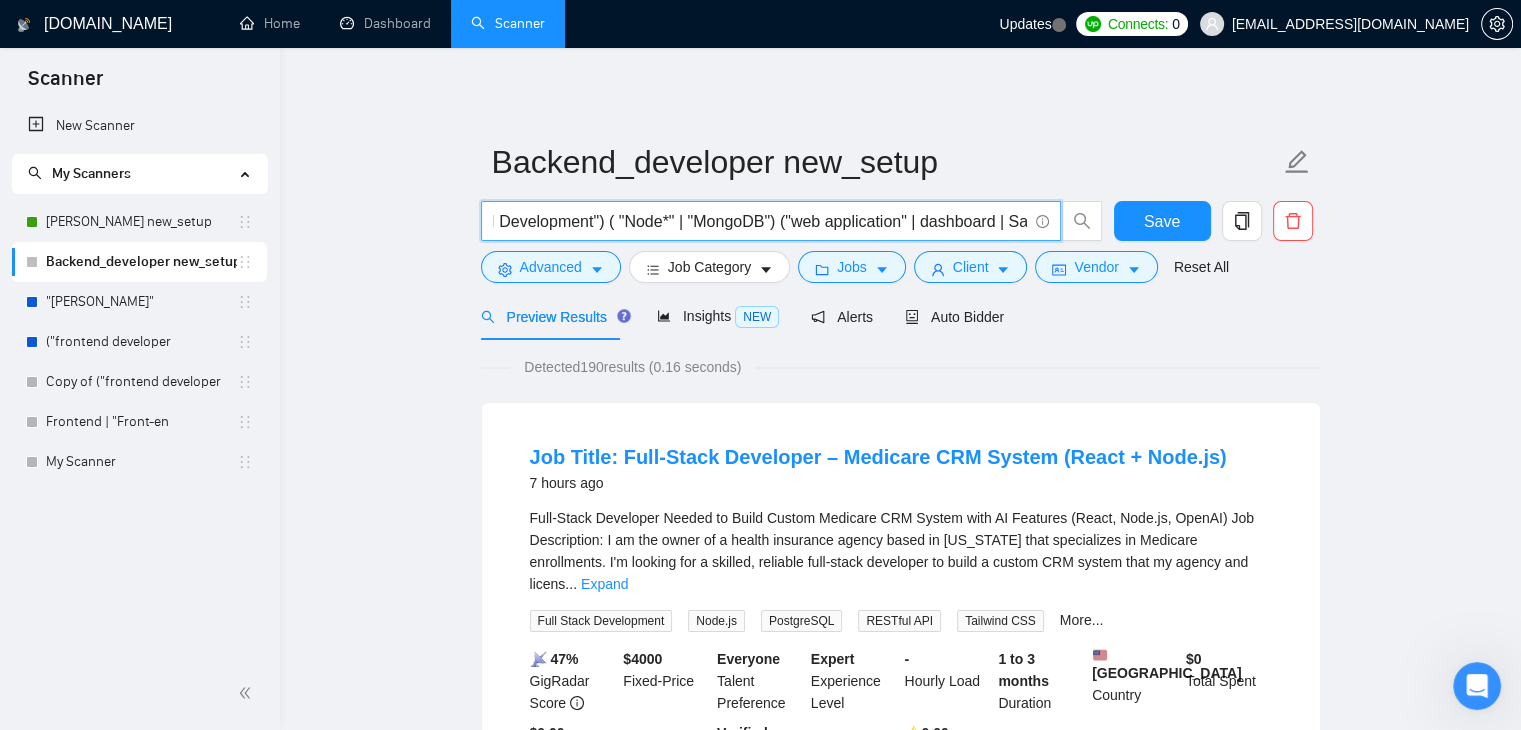 scroll, scrollTop: 0, scrollLeft: 498, axis: horizontal 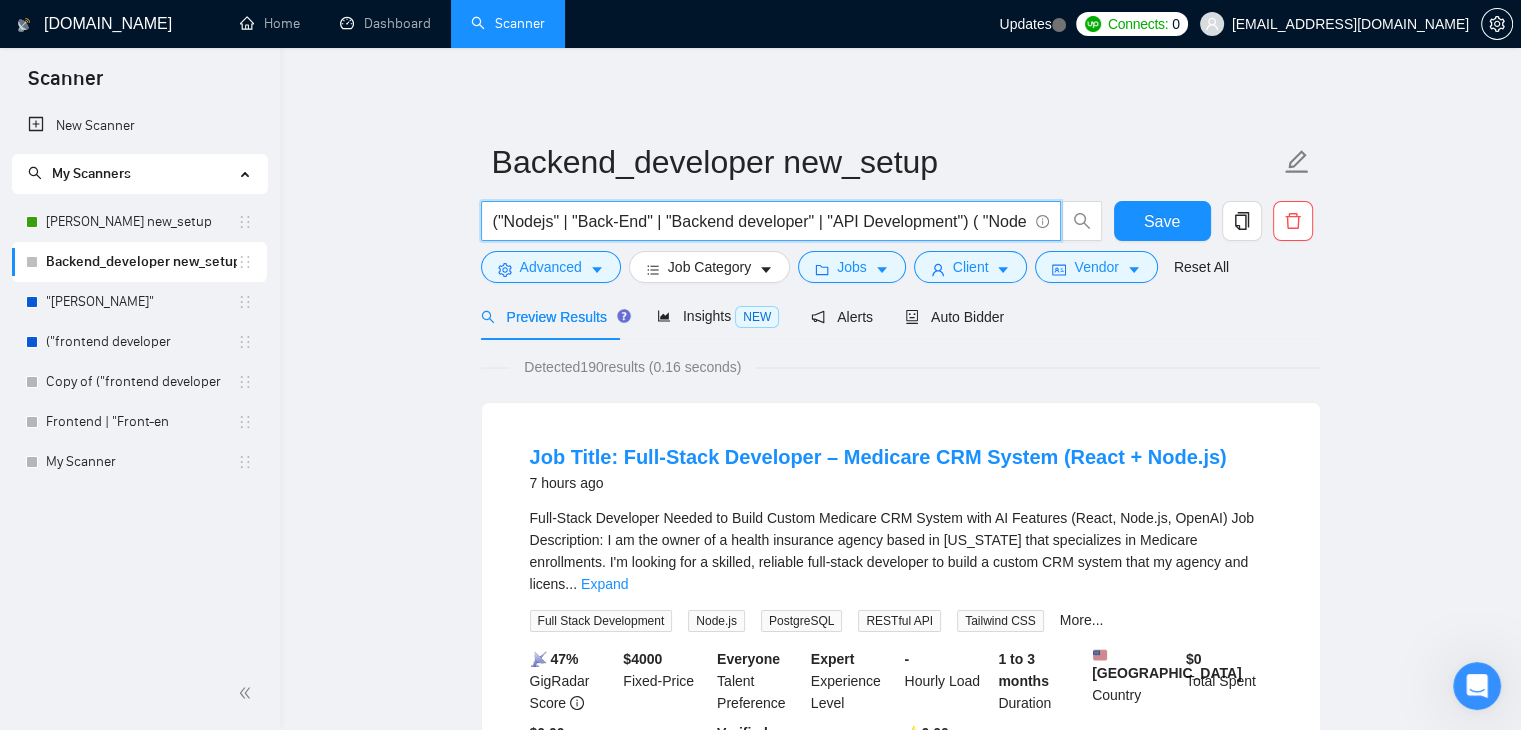 click on "("Nodejs" | "Back-End" | "Backend developer" | "API Development") ( "Node*" | "MongoDB") ("web application" | dashboard | SaaS | "admin panel")" at bounding box center (760, 221) 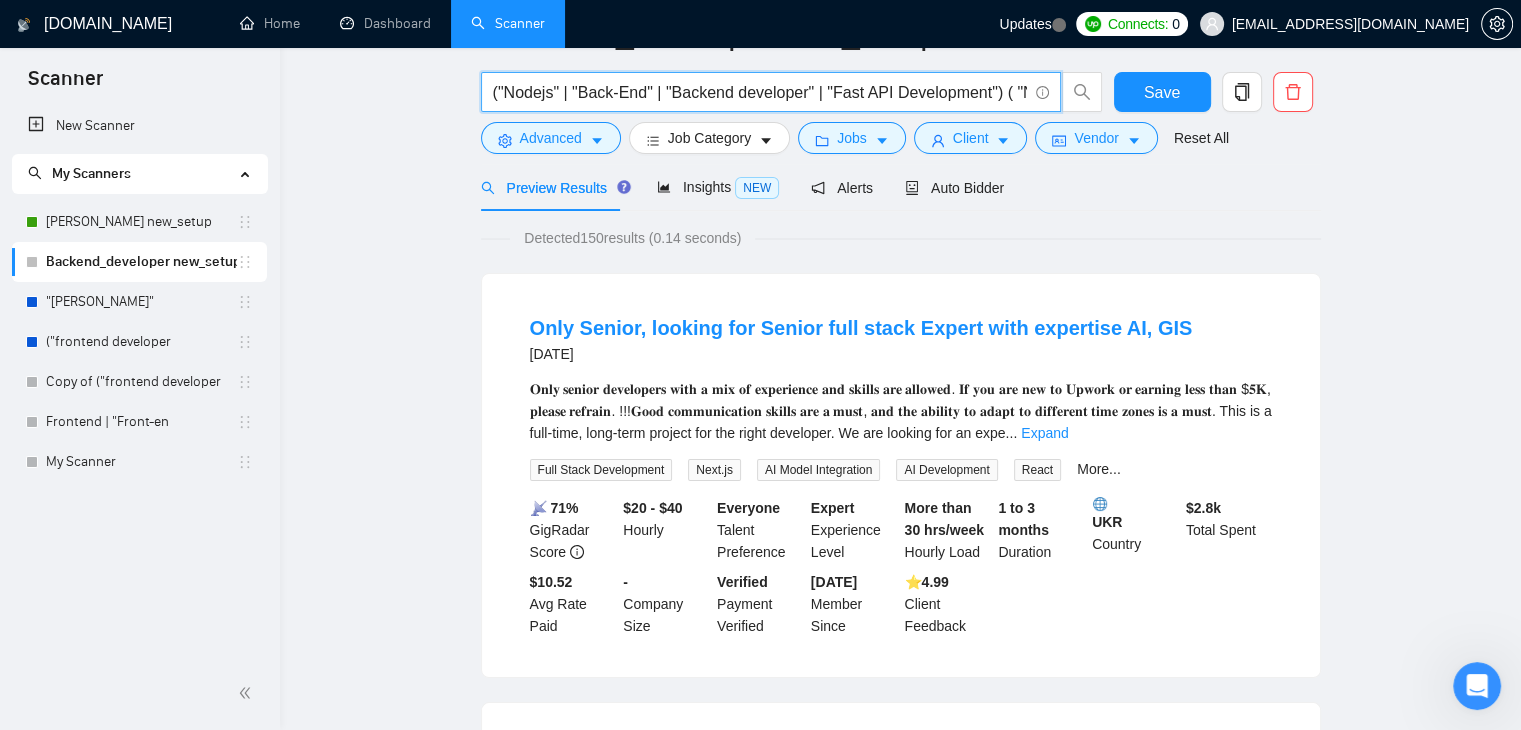scroll, scrollTop: 0, scrollLeft: 0, axis: both 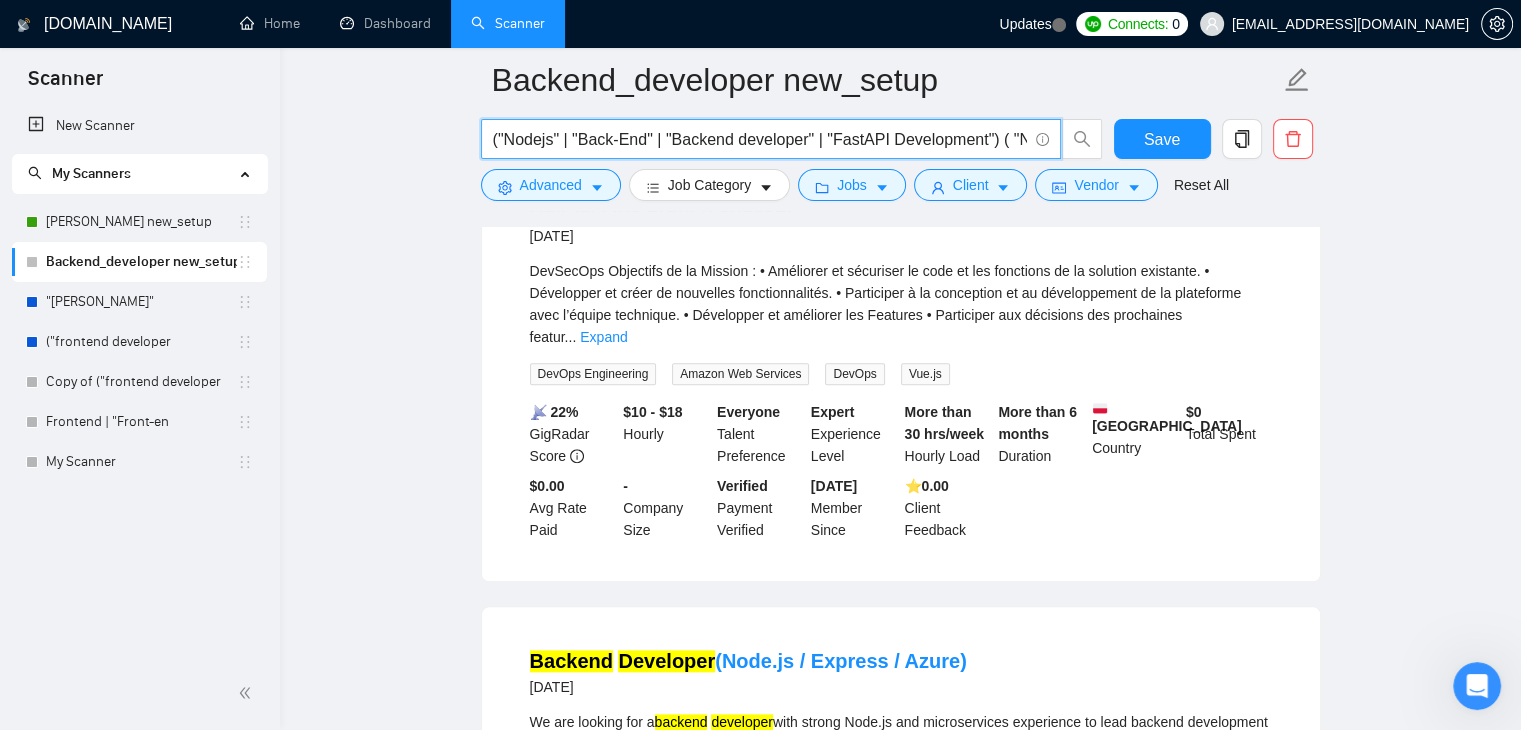 click on "("Nodejs" | "Back-End" | "Backend developer" | "FastAPI Development") ( "Node*" | "MongoDB") ("web application" | dashboard | SaaS | "admin panel")" at bounding box center (760, 139) 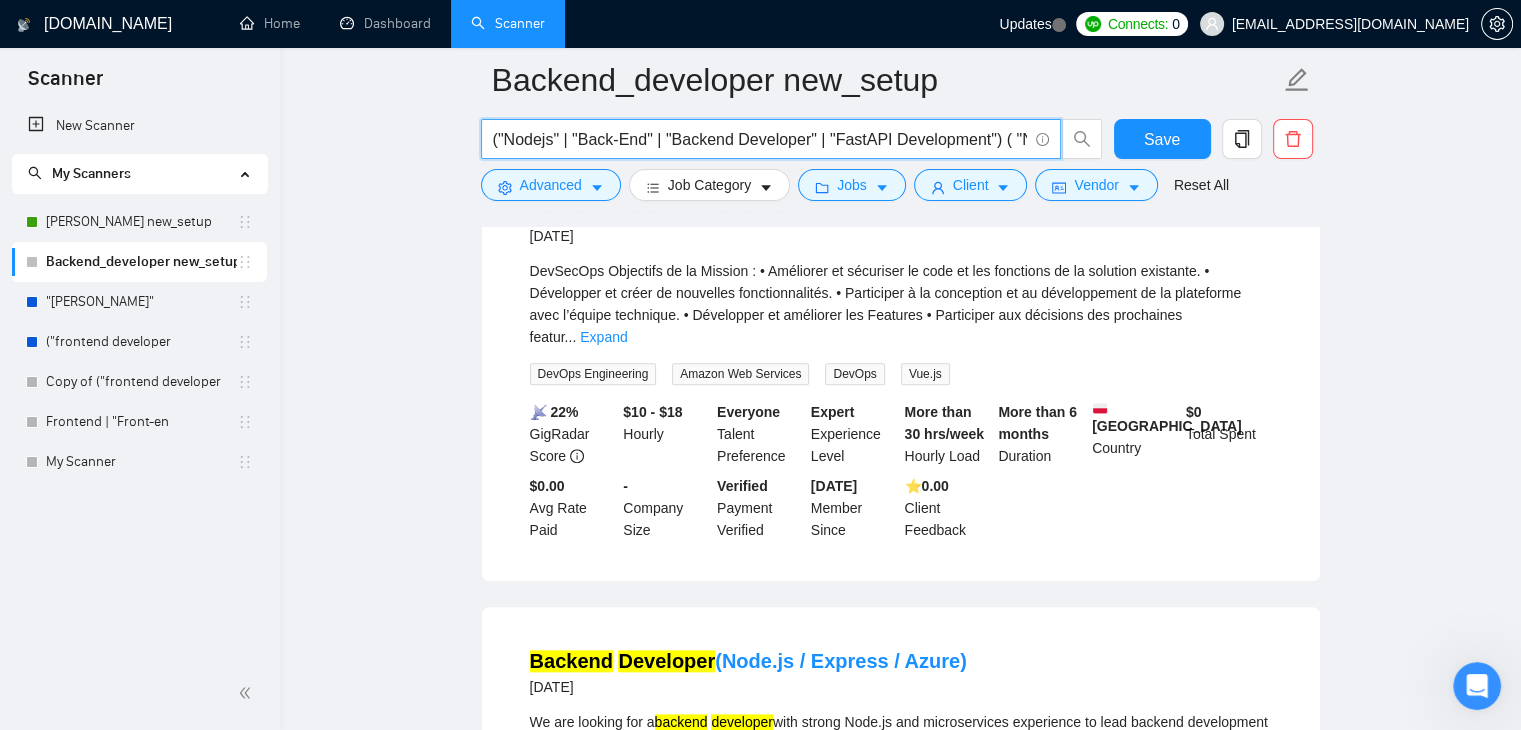 click on "("Nodejs" | "Back-End" | "Backend Developer" | "FastAPI Development") ( "Node*" | "MongoDB") ("web application" | dashboard | SaaS | "admin panel")" at bounding box center (760, 139) 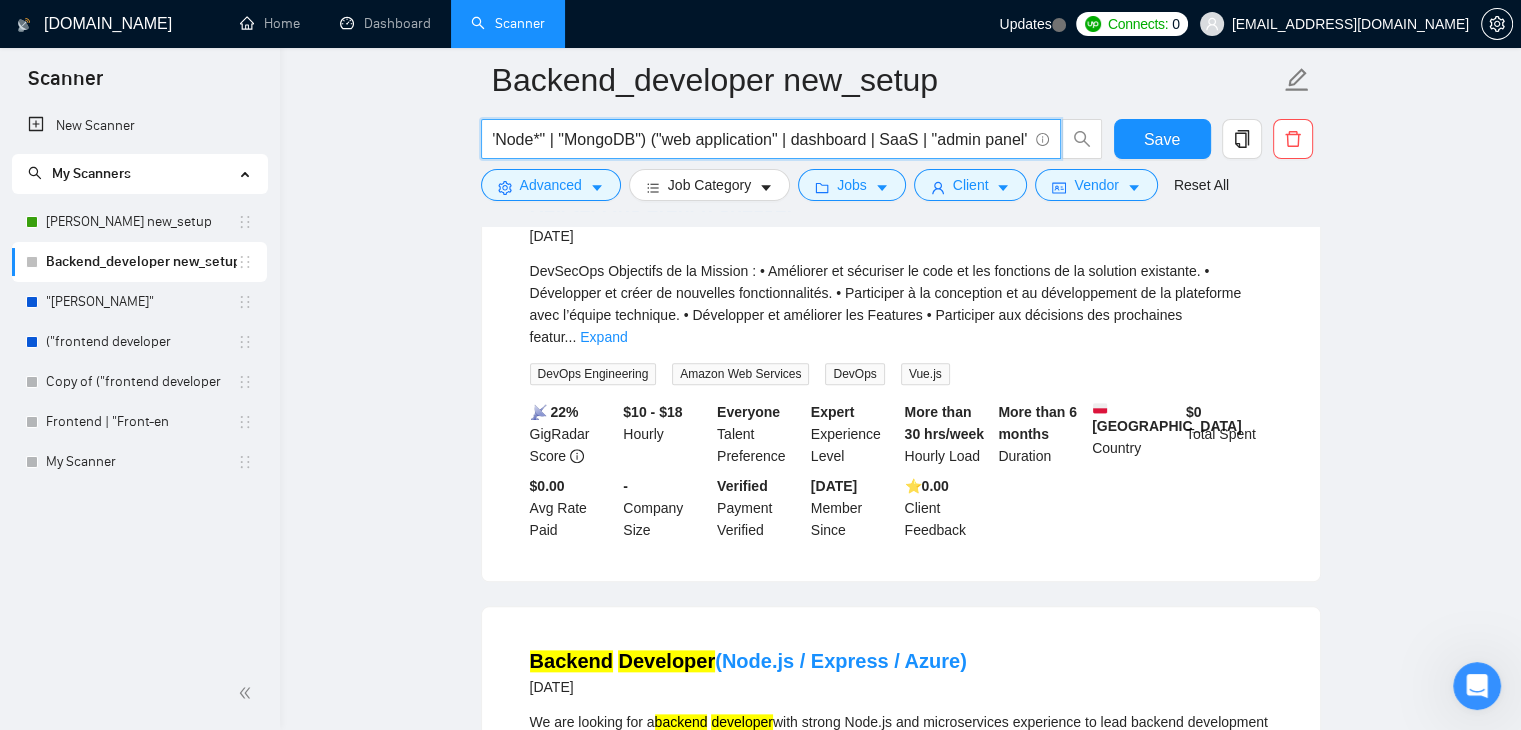 click on "("Nodejs" | "Back-End" | "Backend Developer" | "FastAPI Development") ( "Node*" | "MongoDB") ("web application" | dashboard | SaaS | "admin panel")" at bounding box center [760, 139] 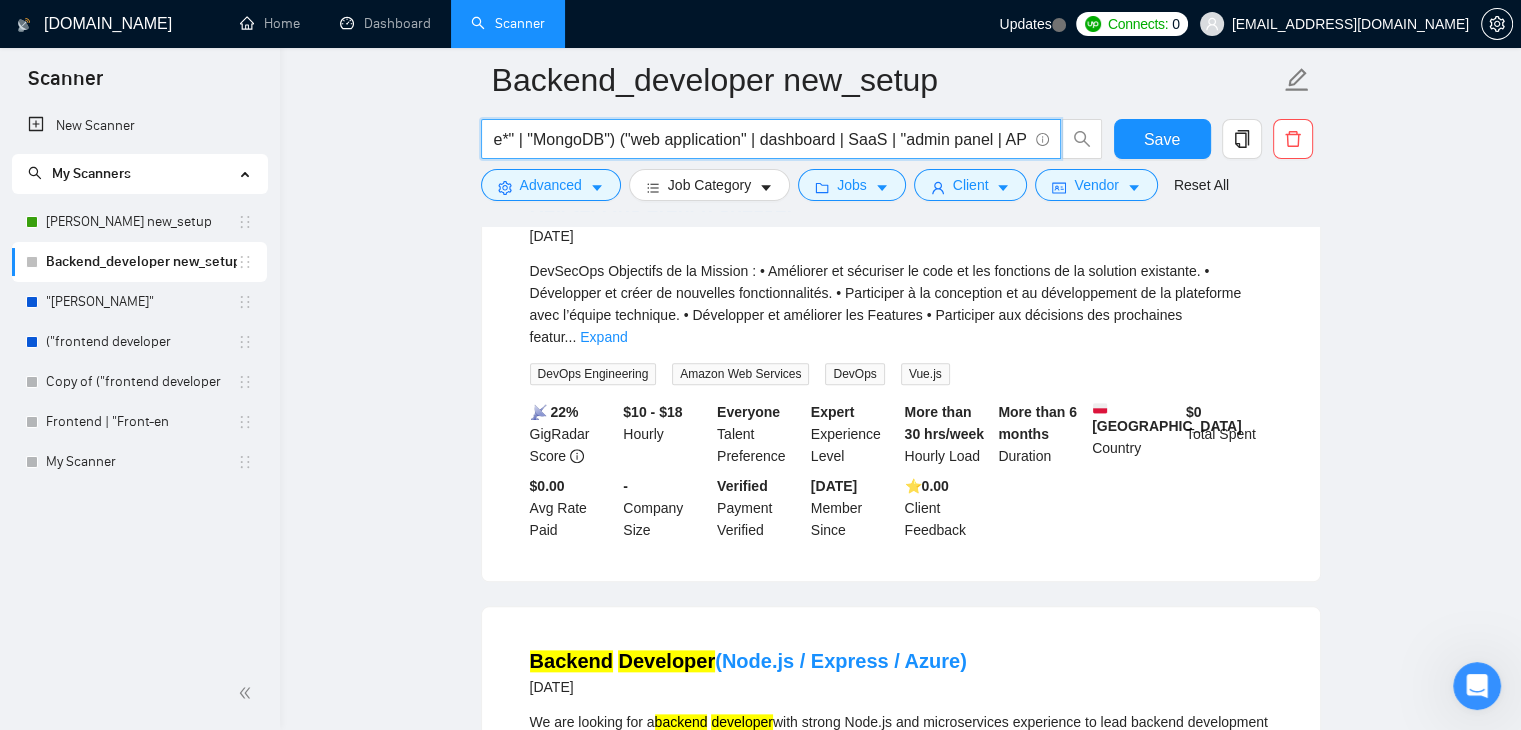 scroll, scrollTop: 0, scrollLeft: 567, axis: horizontal 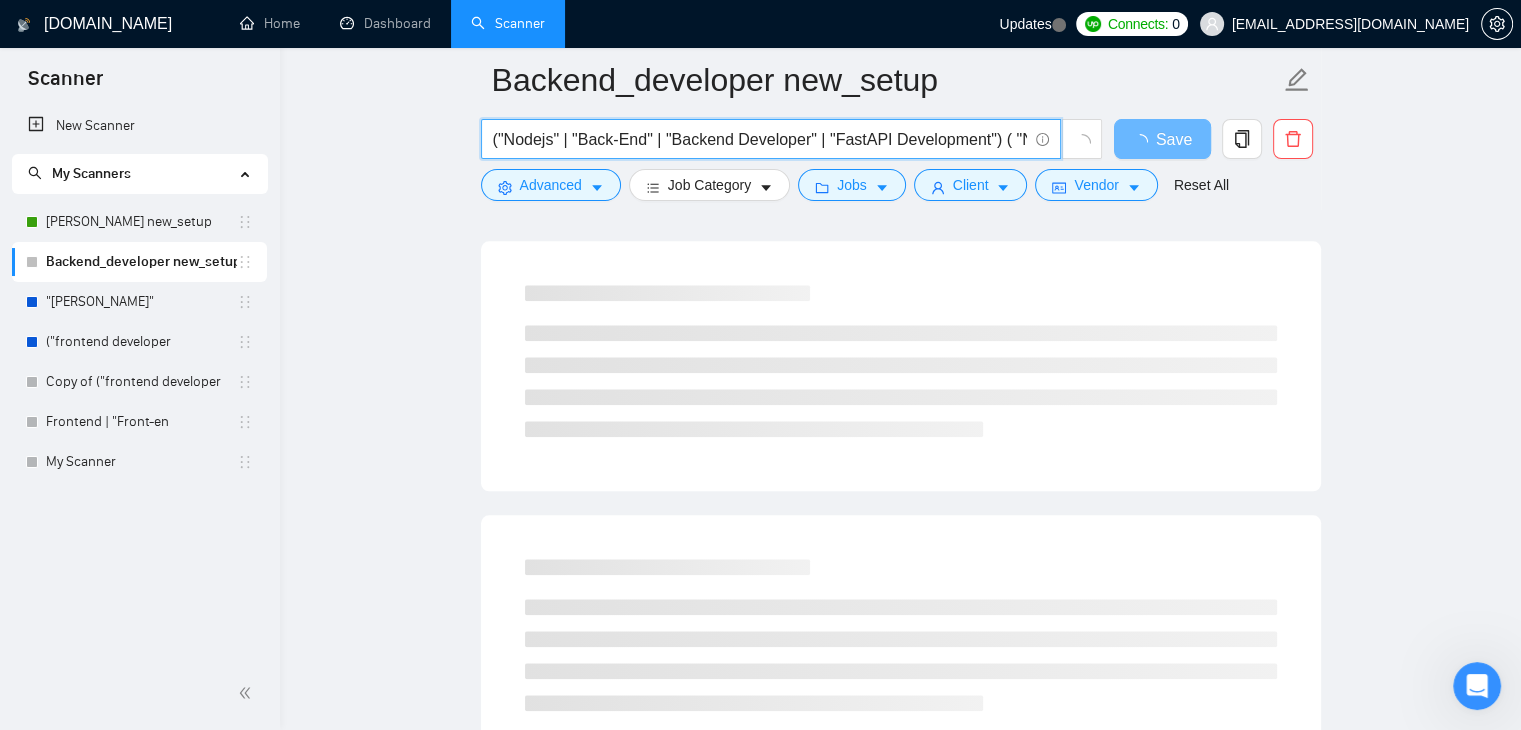 click on "("Nodejs" | "Back-End" | "Backend Developer" | "FastAPI Development") ( "Node*" | "MongoDB") ("web application" | dashboard | SaaS | "admin panel | API In")" at bounding box center (760, 139) 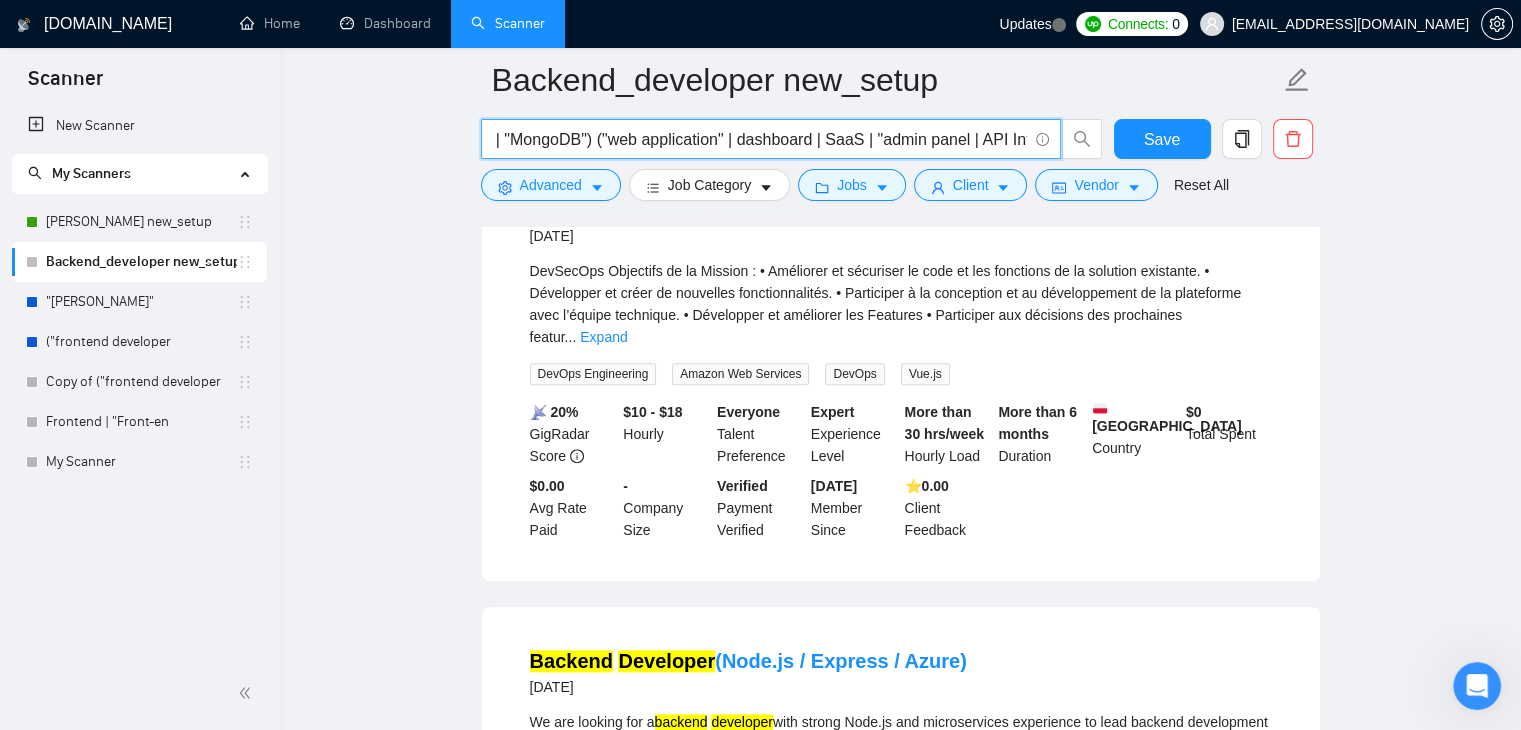 scroll, scrollTop: 0, scrollLeft: 632, axis: horizontal 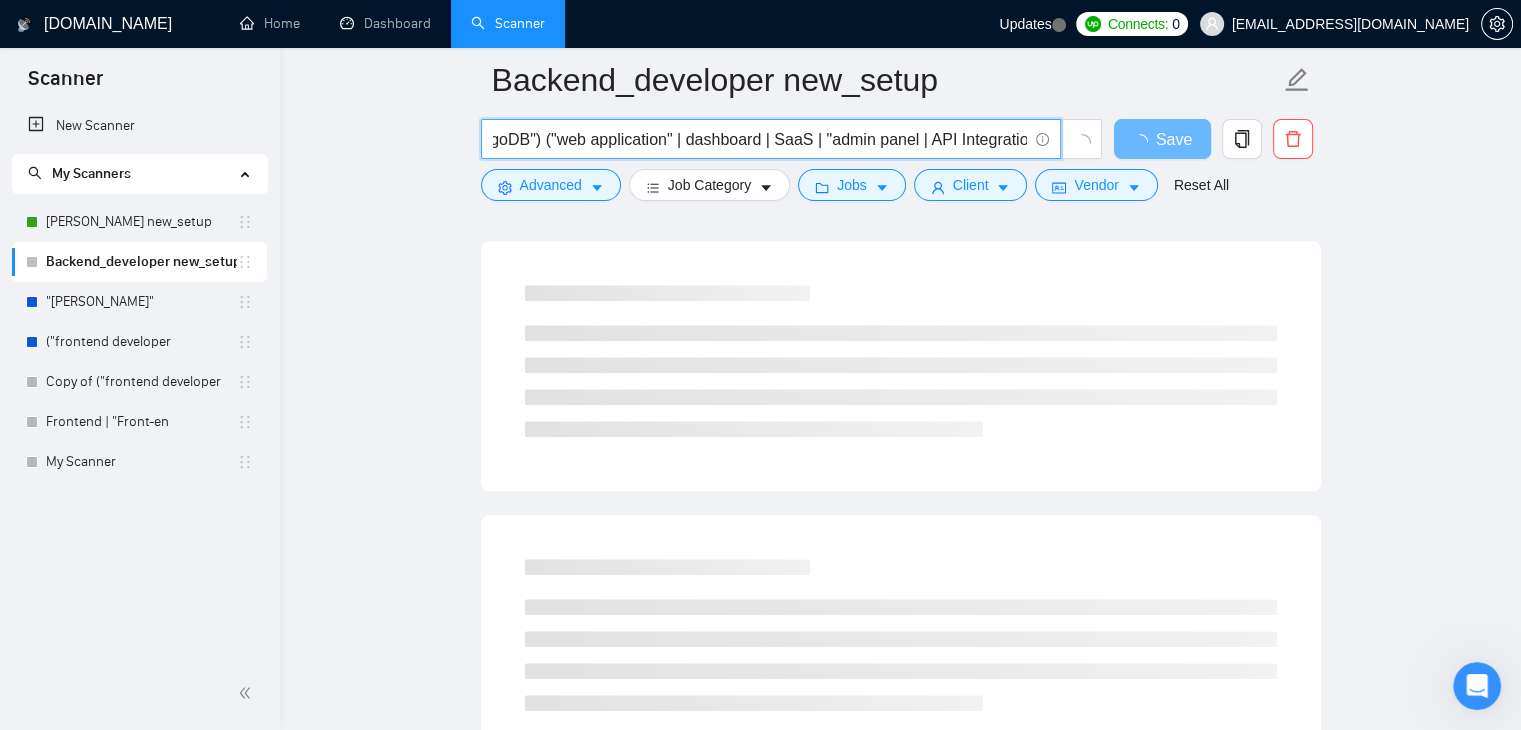 type on "("Nodejs" | "Back-End" | "Backend Developer" | "FastAPI Development") ( "Node*" | "MongoDB") ("web application" | dashboard | SaaS | "admin panel | API Integration")" 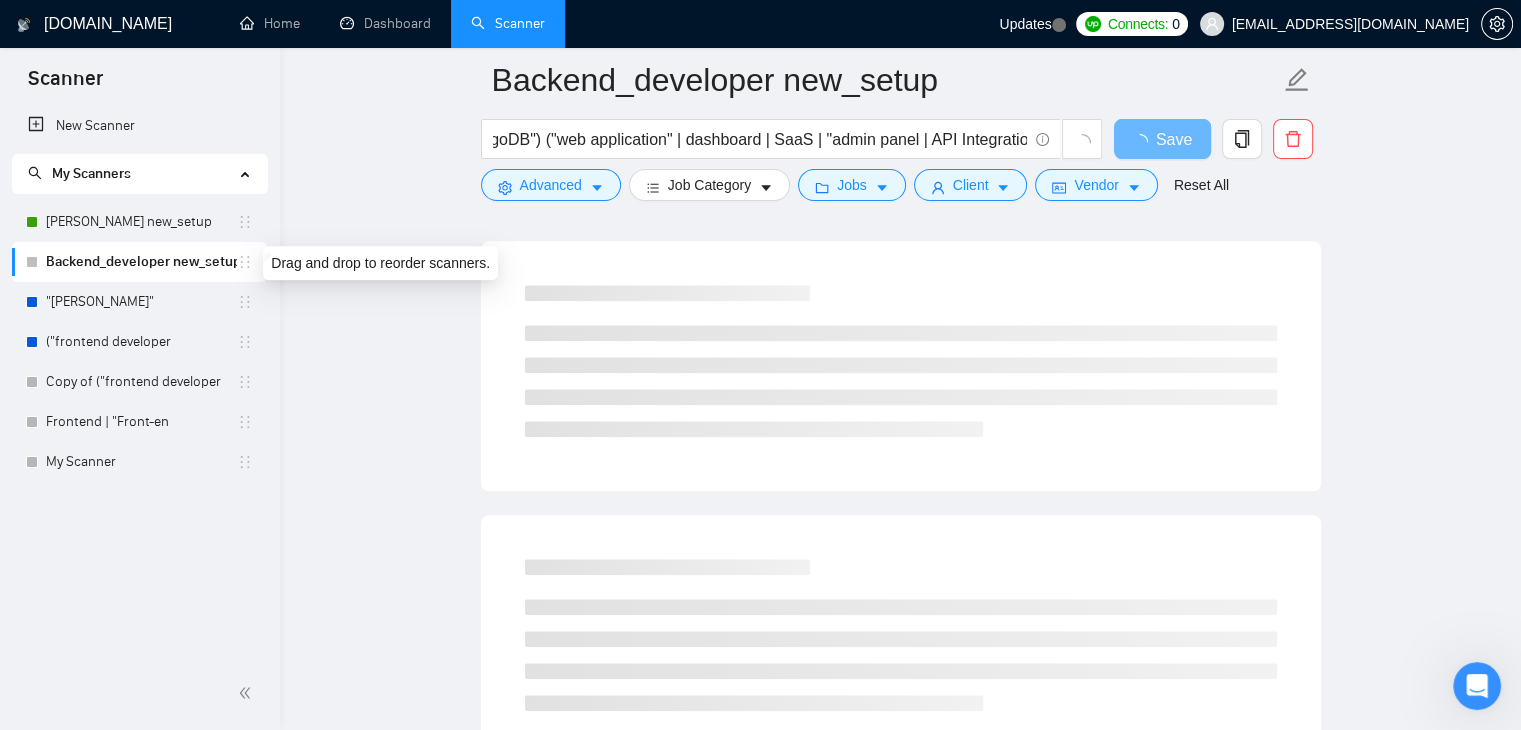 scroll, scrollTop: 0, scrollLeft: 0, axis: both 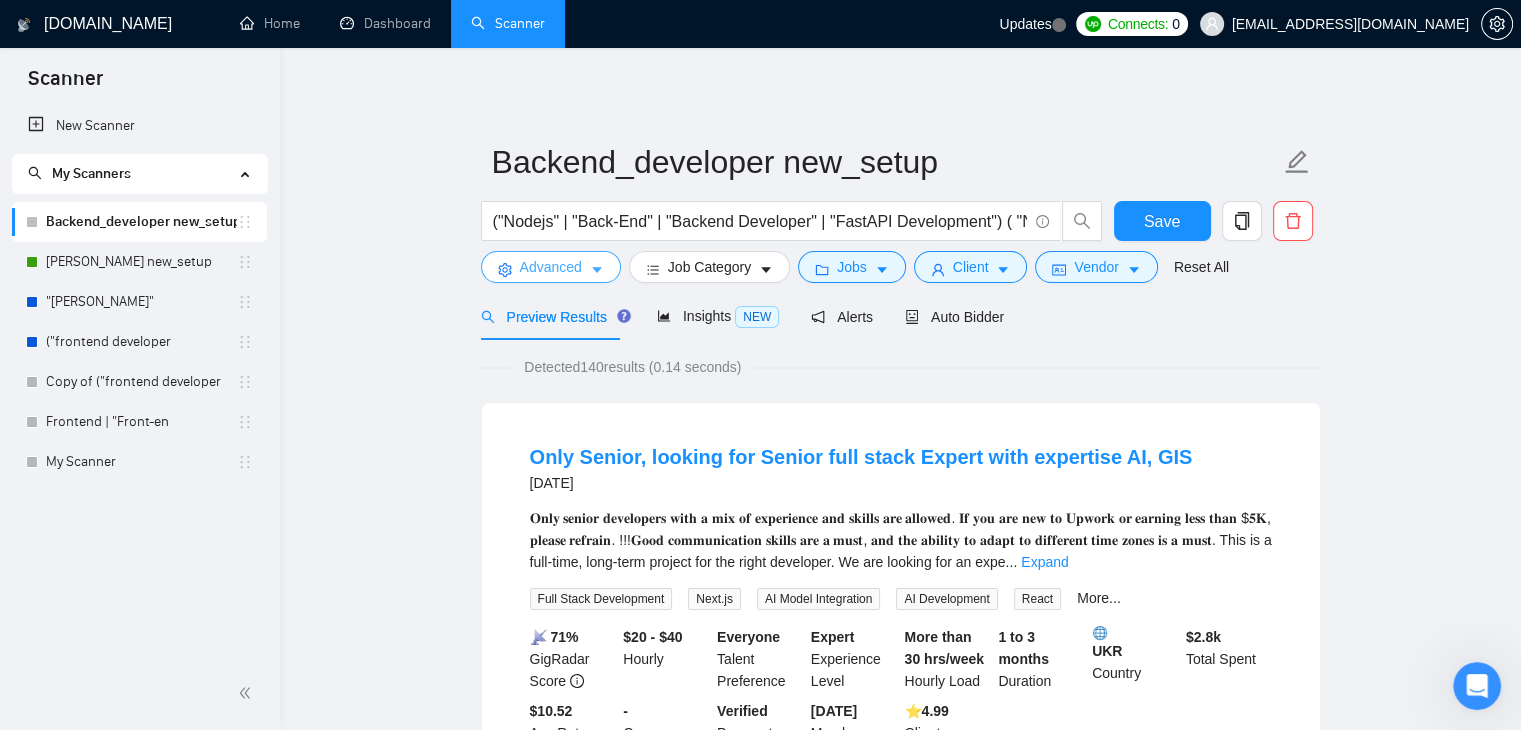 click on "Advanced" at bounding box center (551, 267) 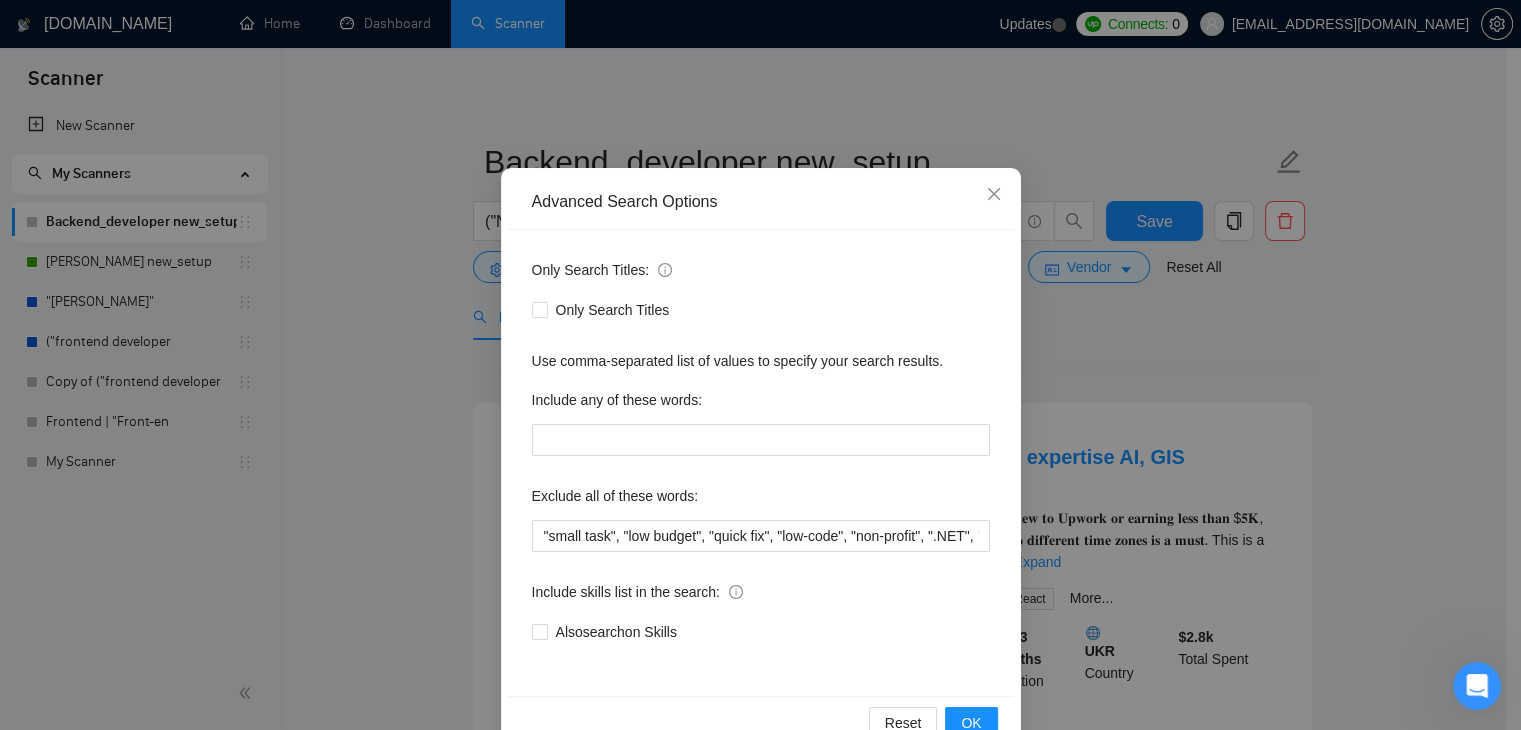 scroll, scrollTop: 56, scrollLeft: 0, axis: vertical 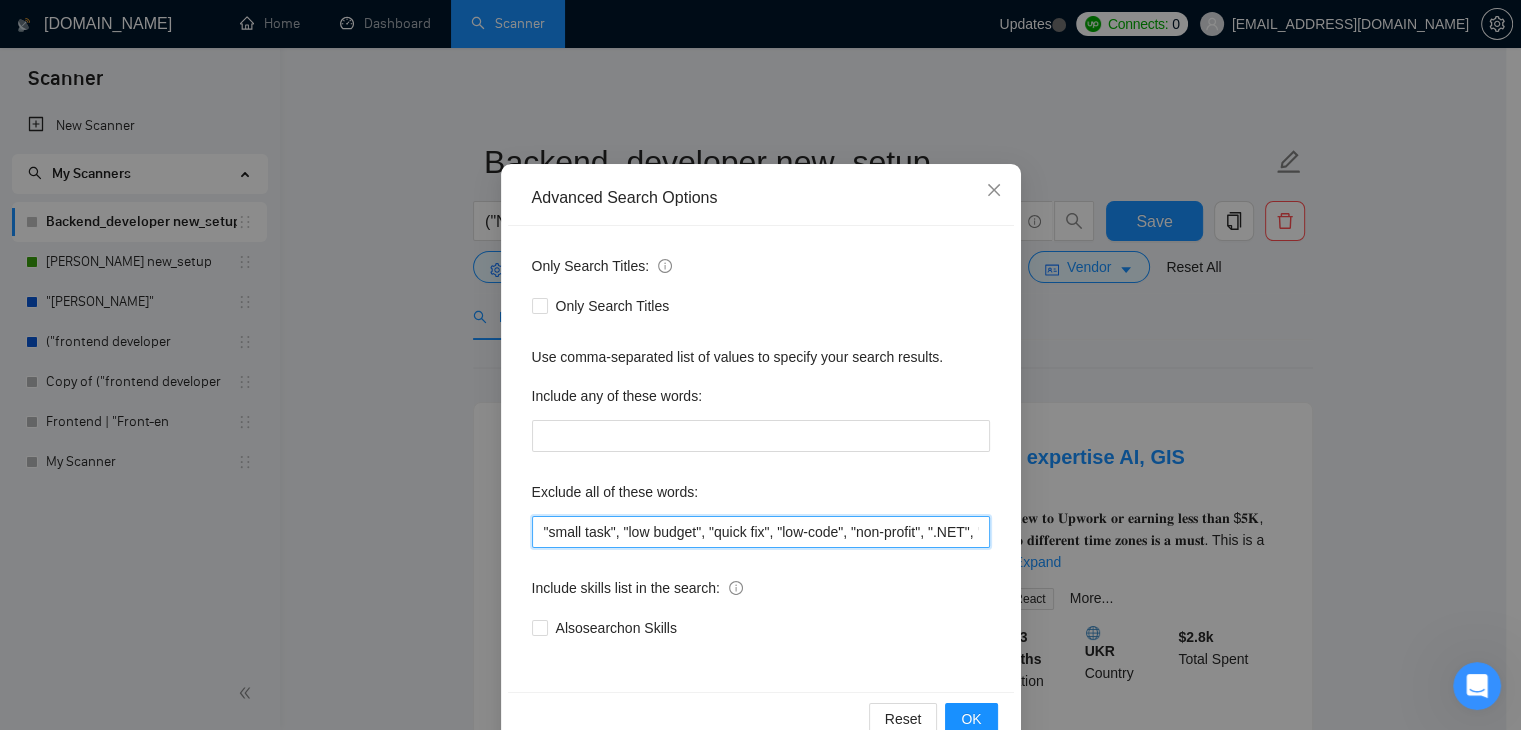 click on ""small task", "low budget", "quick fix", "low-code", "non-profit", ".NET", "WordPress", "shopify", "python", "vuejs", "php", "laravel"" at bounding box center (761, 532) 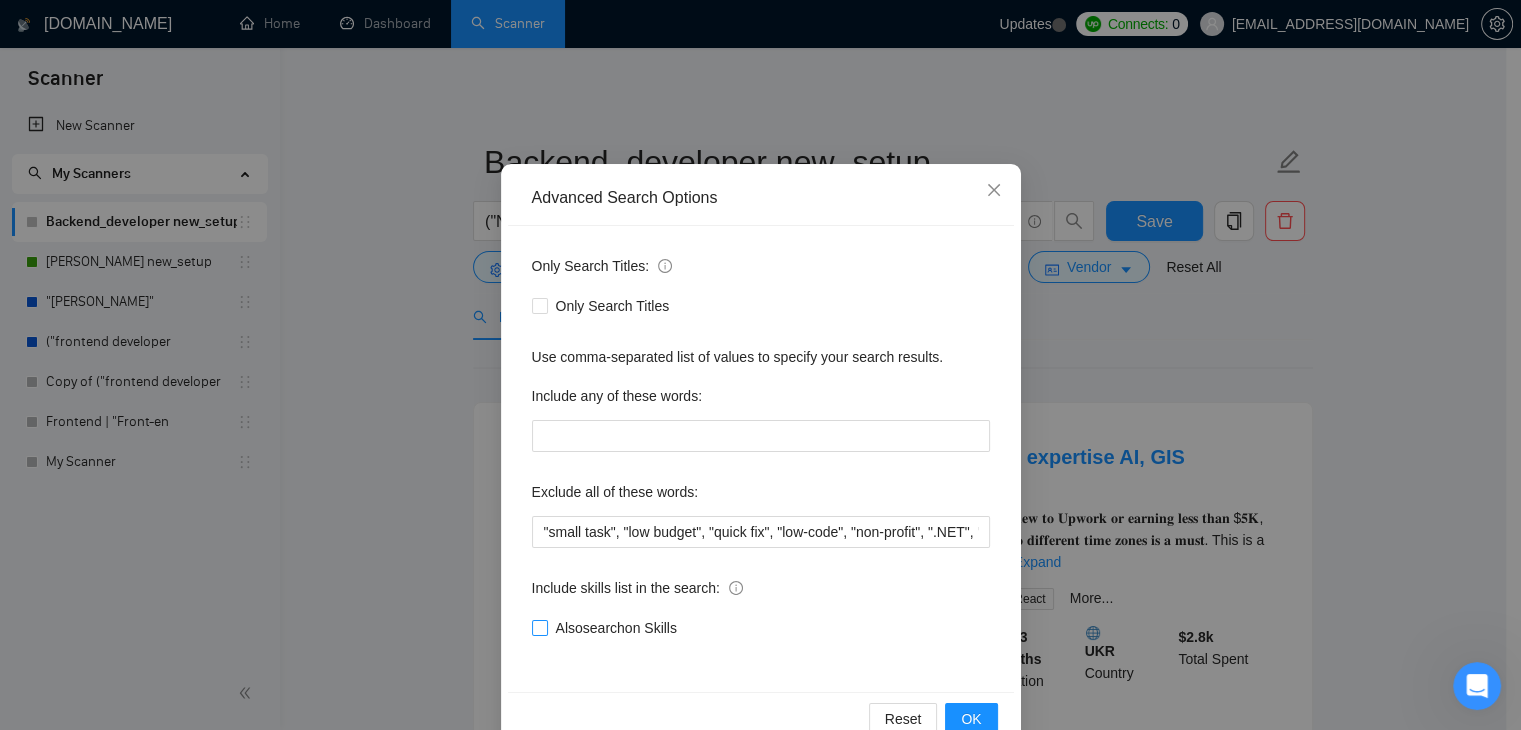 click on "Also  search  on Skills" at bounding box center [608, 628] 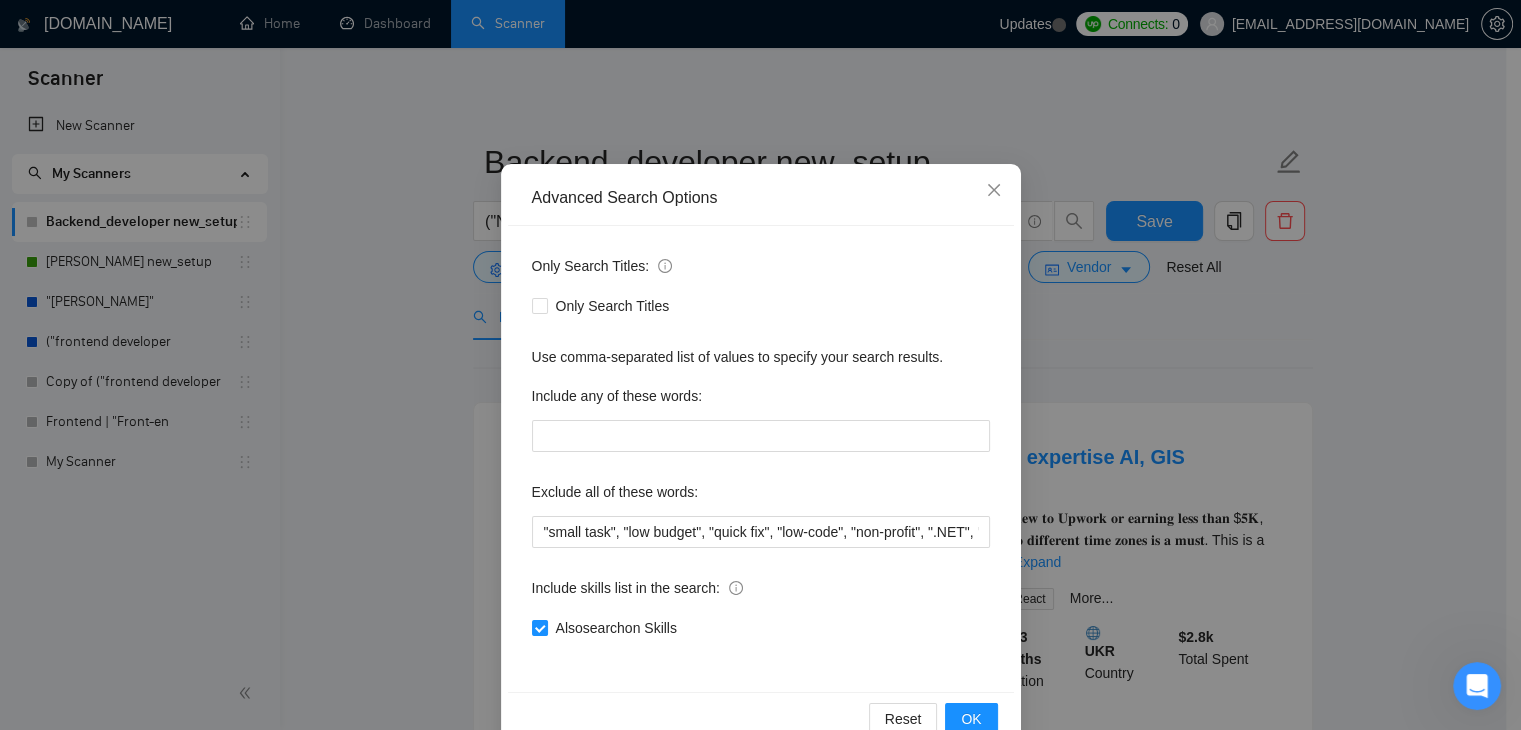 click on "Only Search Titles:   Only Search Titles Use comma-separated list of values to specify your search results. Include any of these words: Exclude all of these words: "small task", "low budget", "quick fix", "low-code", "non-profit", ".NET", "WordPress", "shopify", "python", "vuejs", "php", "laravel" Include skills list in the search:   Also  search  on Skills" at bounding box center (761, 459) 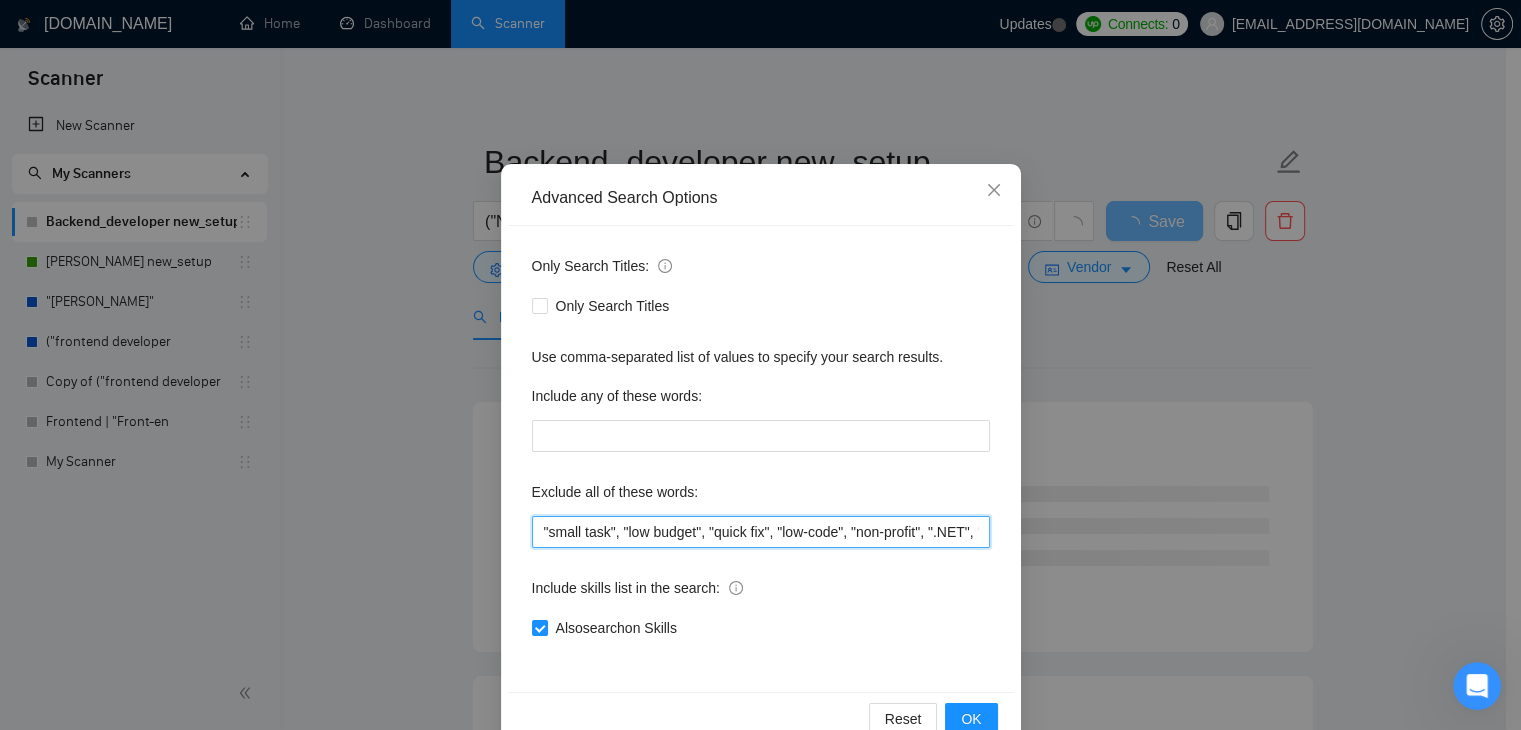 click on ""small task", "low budget", "quick fix", "low-code", "non-profit", ".NET", "WordPress", "shopify", "python", "vuejs", "php", "laravel"" at bounding box center [761, 532] 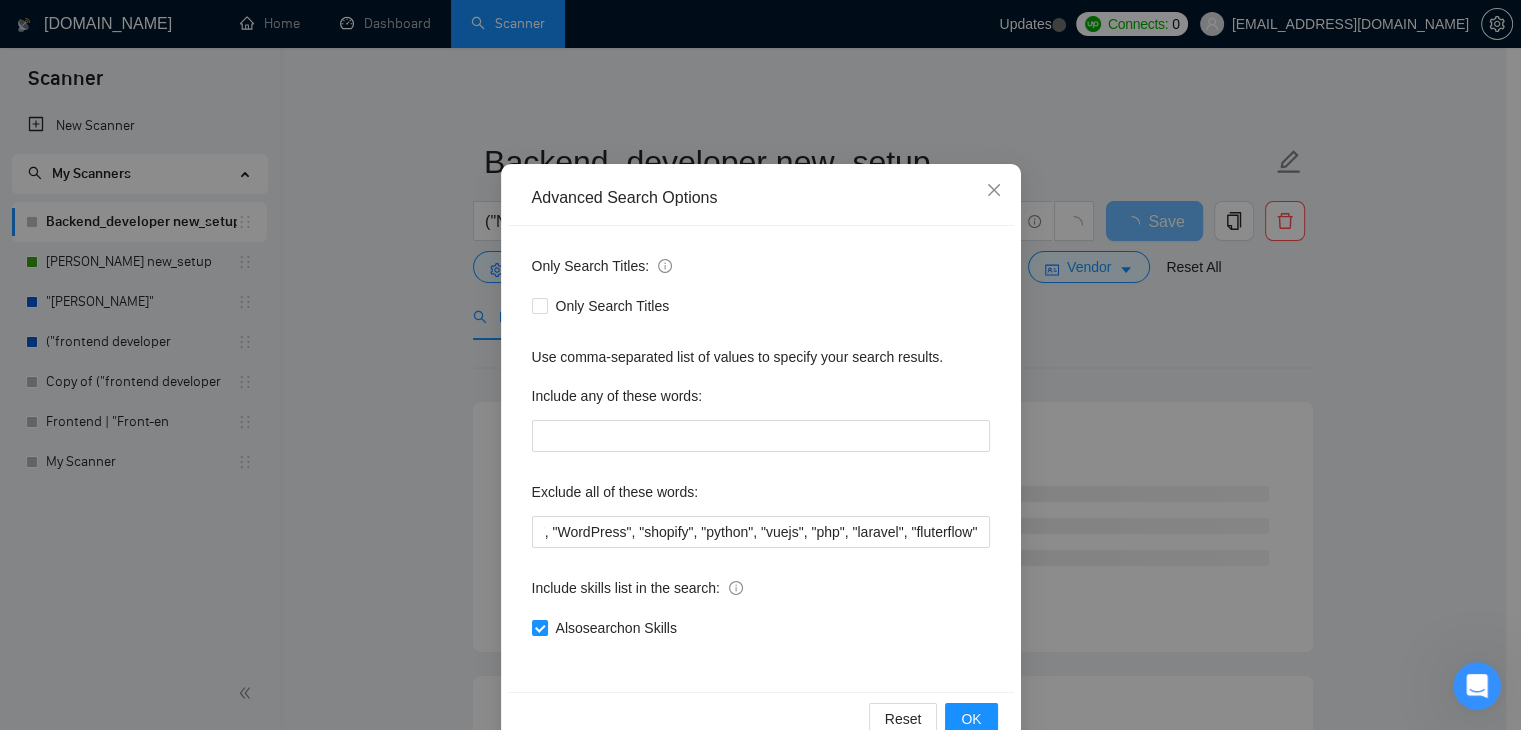 scroll, scrollTop: 0, scrollLeft: 0, axis: both 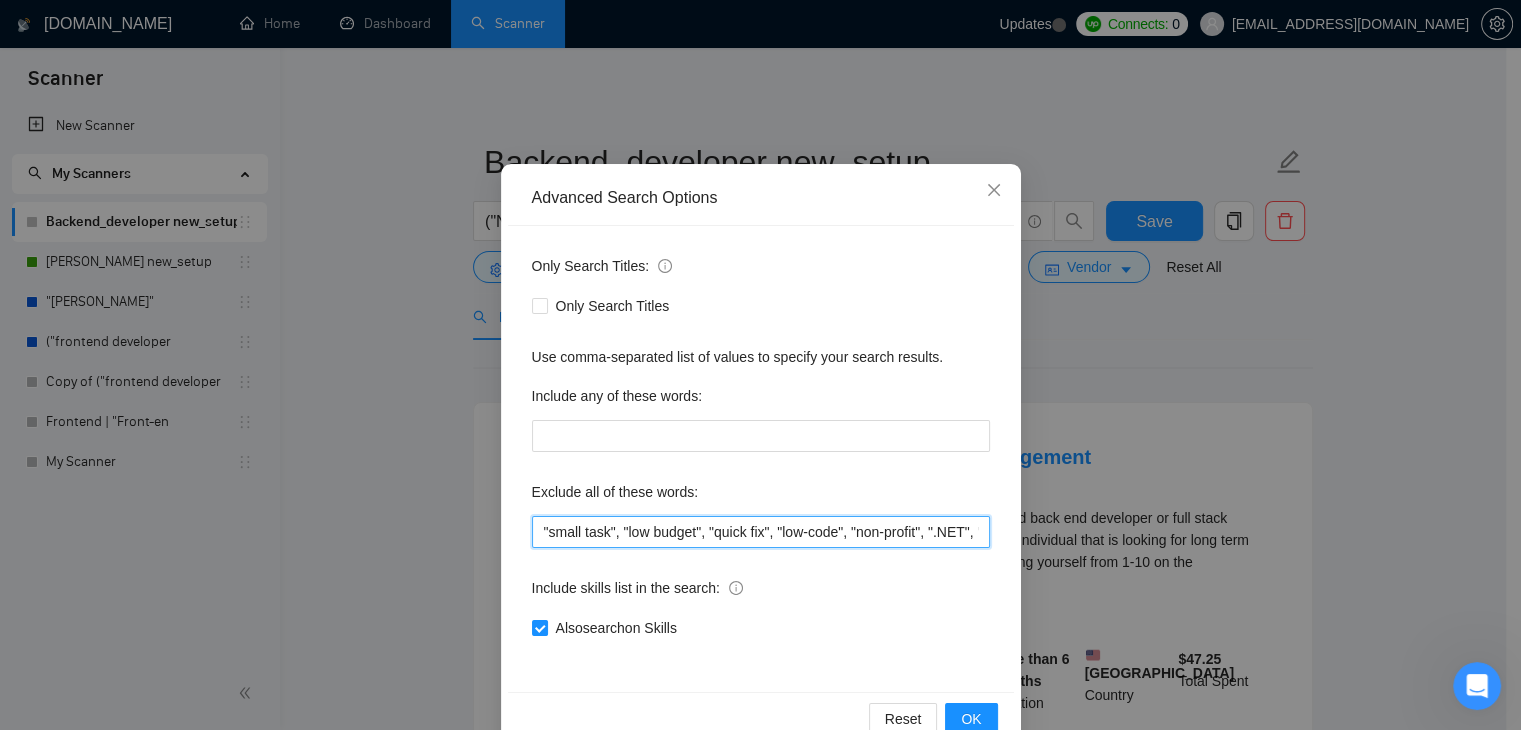 click on ""small task", "low budget", "quick fix", "low-code", "non-profit", ".NET", "WordPress", "shopify", "python", "vuejs", "php", "laravel", "fluterflow"" at bounding box center [761, 532] 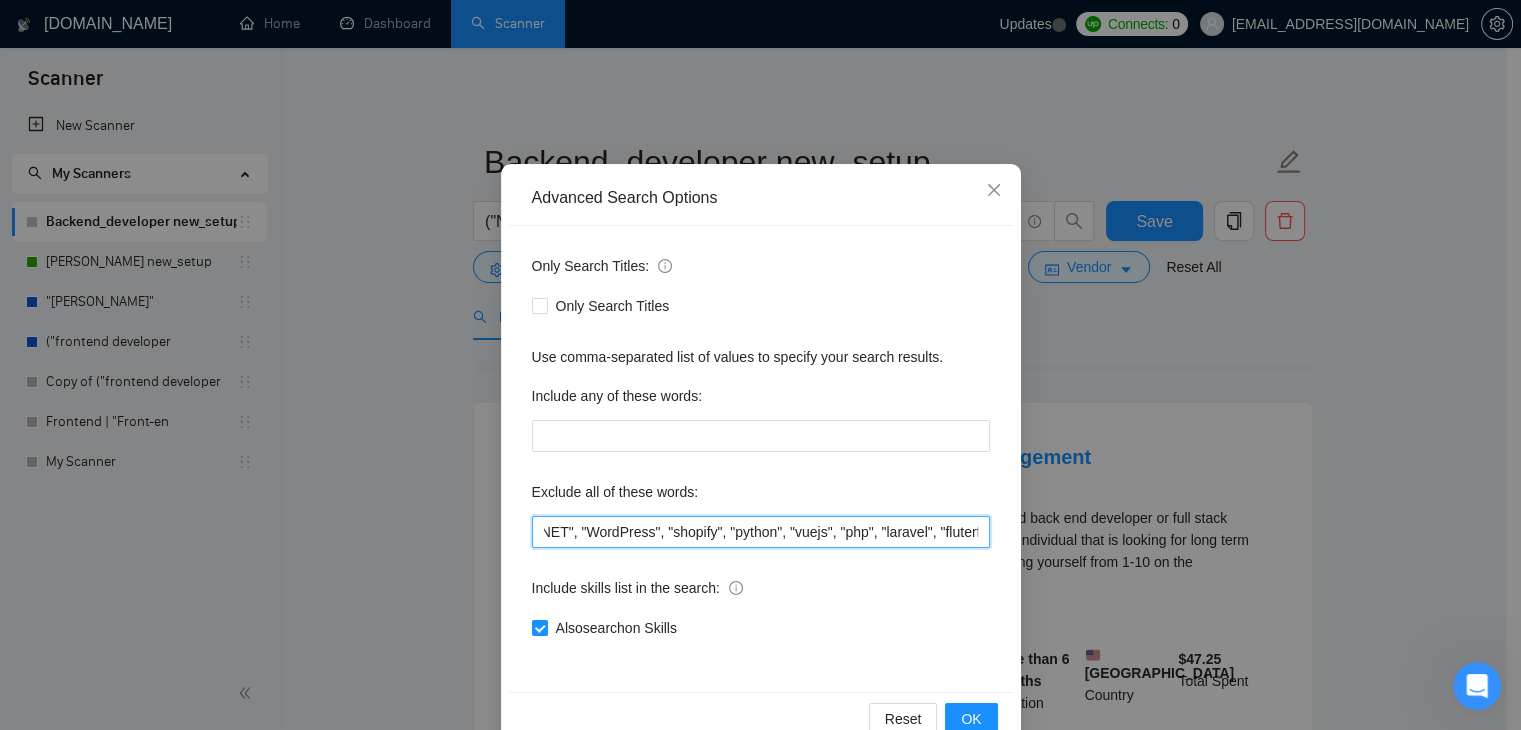 scroll, scrollTop: 0, scrollLeft: 429, axis: horizontal 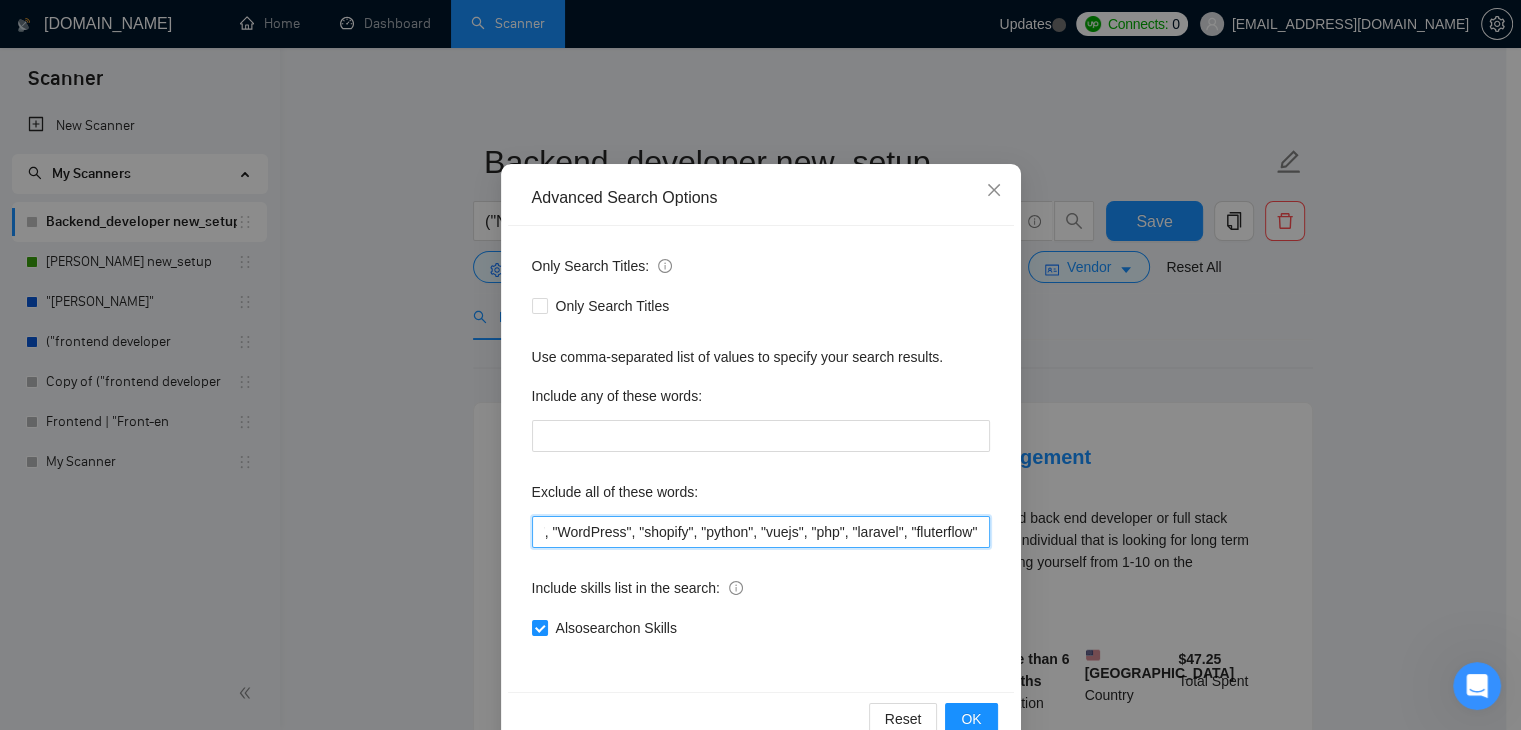 click on ""small task", "low budget", "quick fix", "low-code", "non-profit", ".NET", "WordPress", "shopify", "python", "vuejs", "php", "laravel", "fluterflow"" at bounding box center [761, 532] 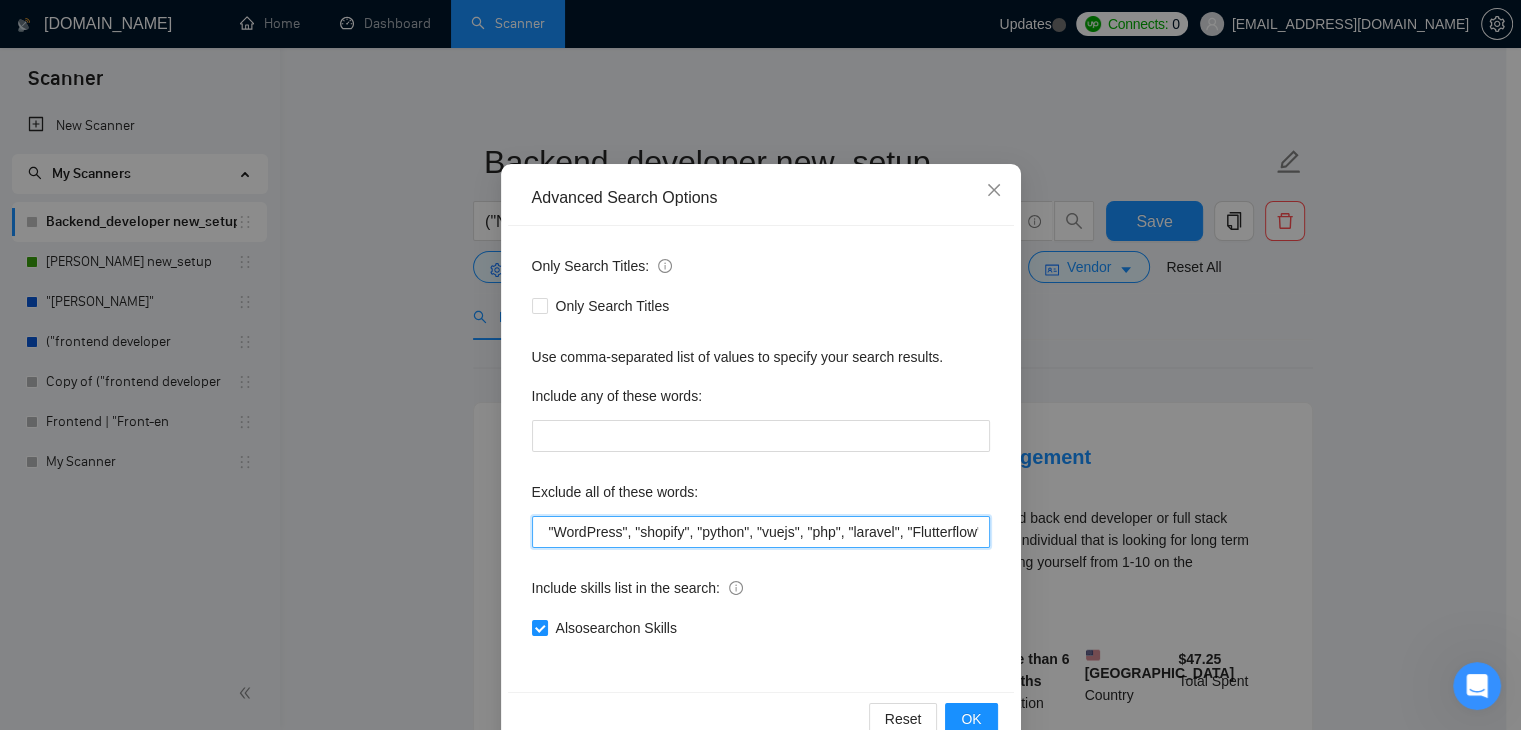 scroll, scrollTop: 0, scrollLeft: 432, axis: horizontal 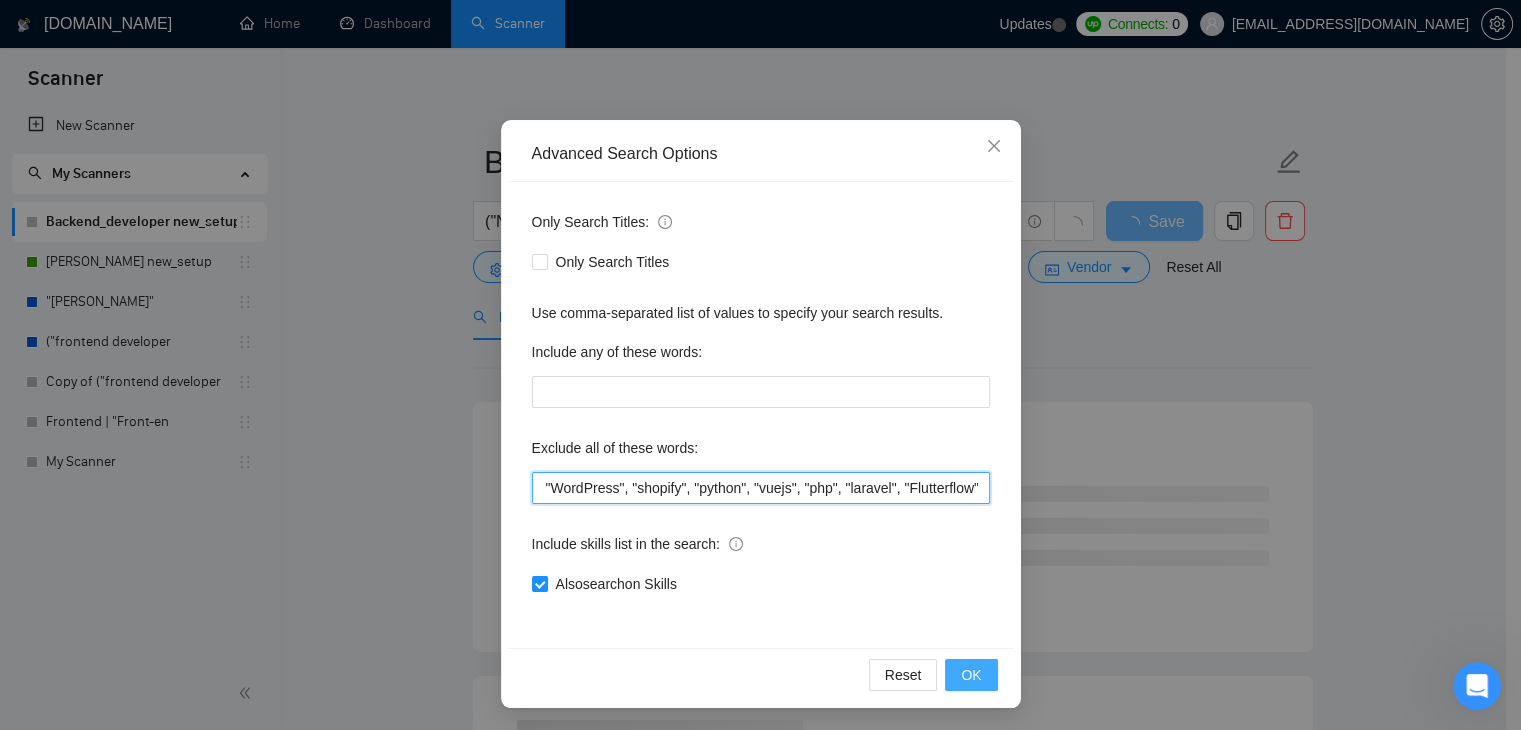 type on ""small task", "low budget", "quick fix", "low-code", "non-profit", ".NET", "WordPress", "shopify", "python", "vuejs", "php", "laravel", "Flutterflow"" 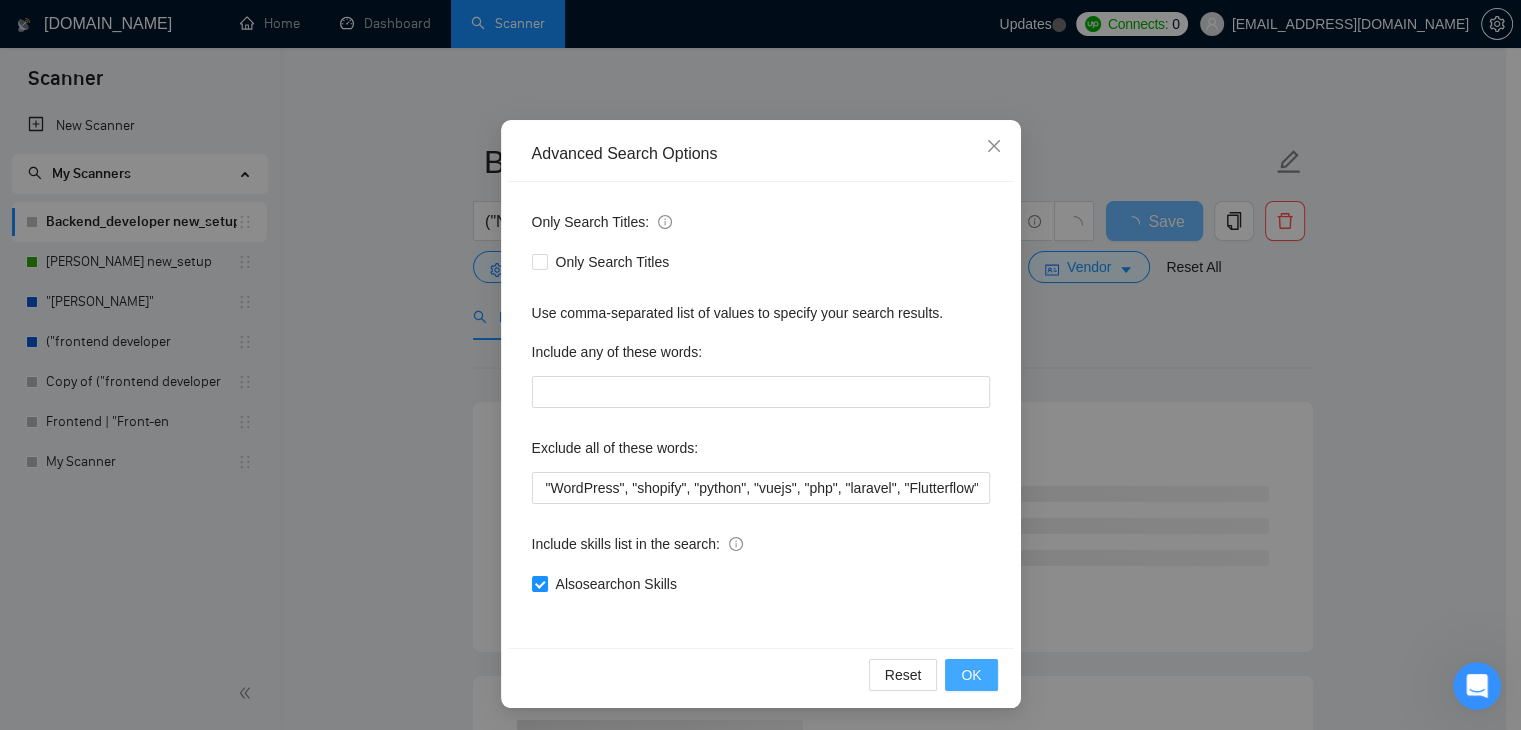 click on "OK" at bounding box center [971, 675] 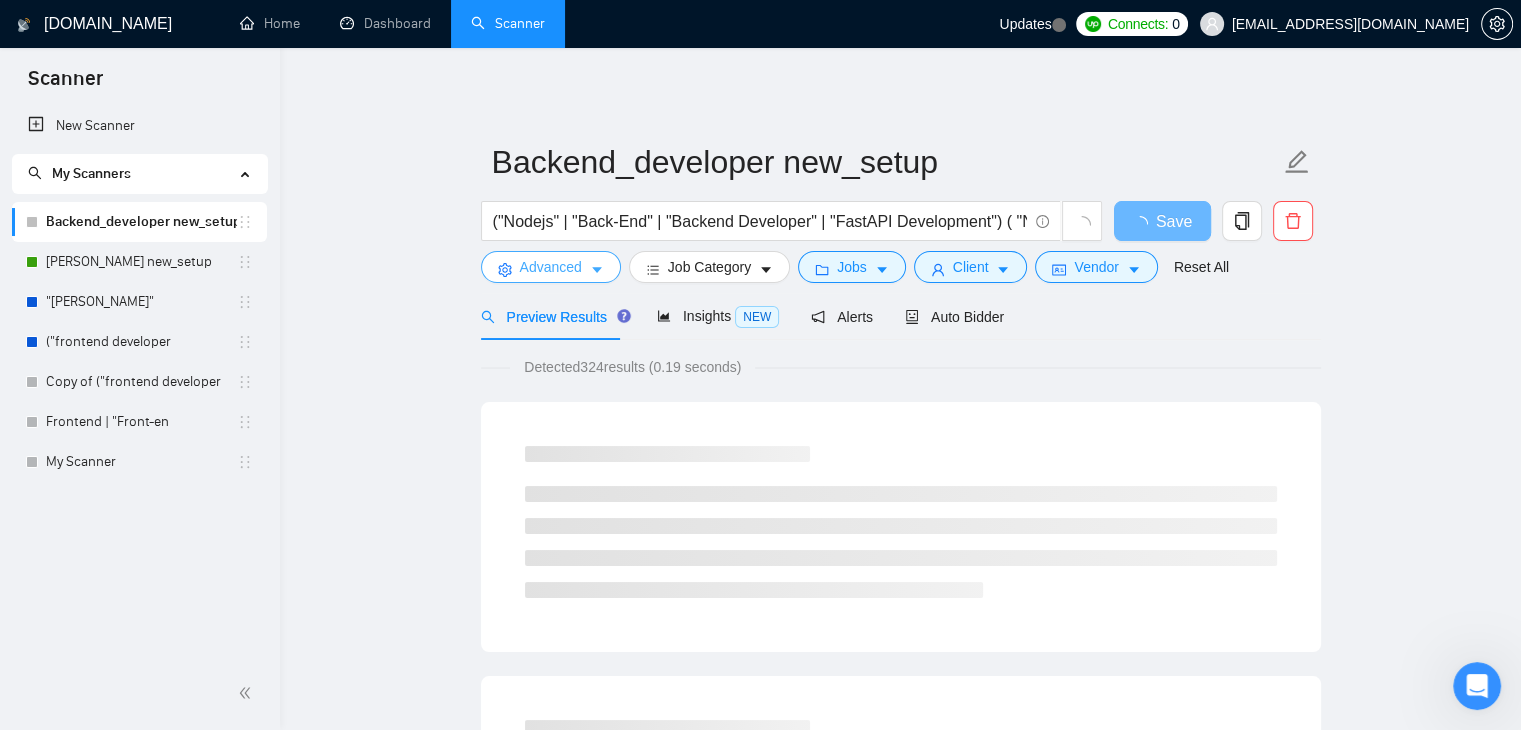 scroll, scrollTop: 0, scrollLeft: 0, axis: both 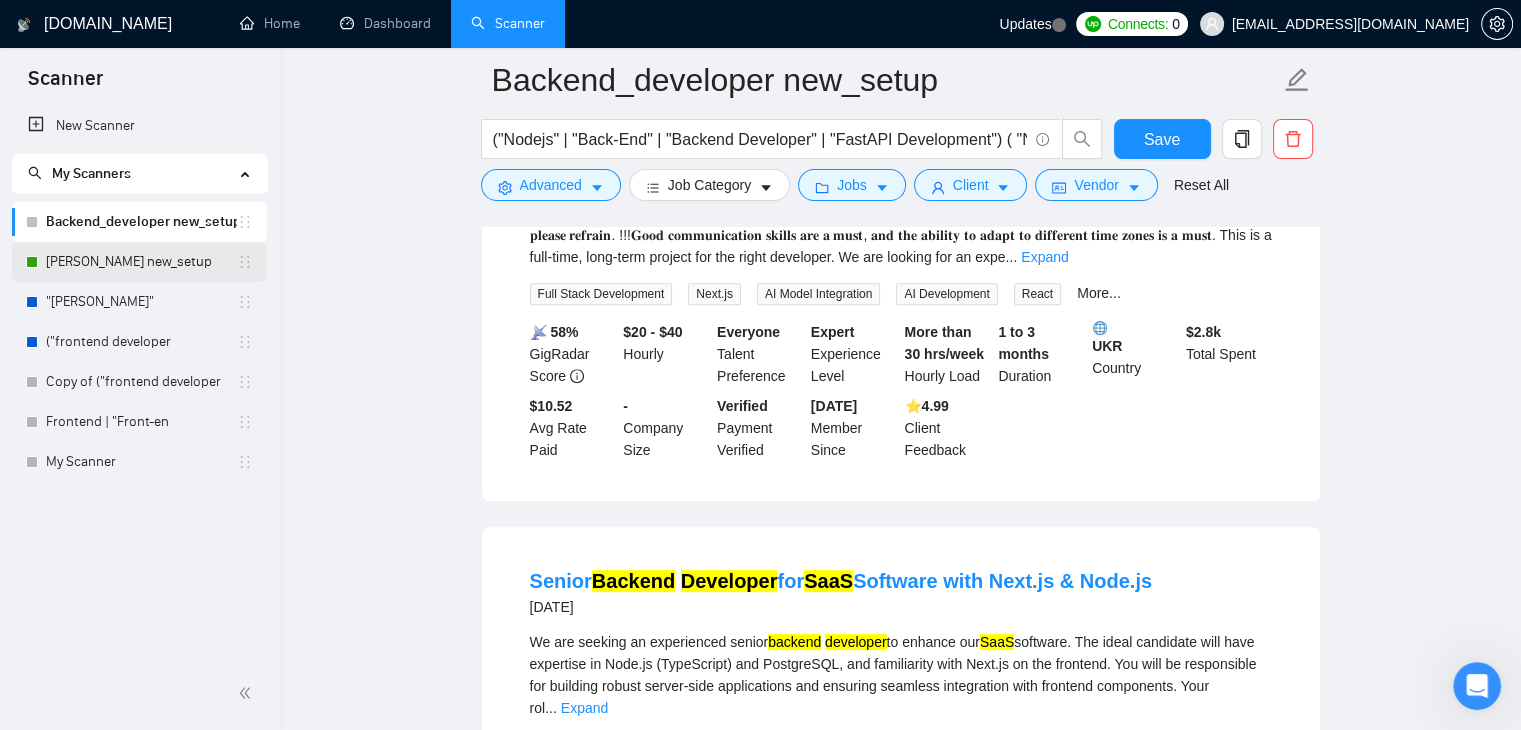click on "[PERSON_NAME] new_setup" at bounding box center (141, 262) 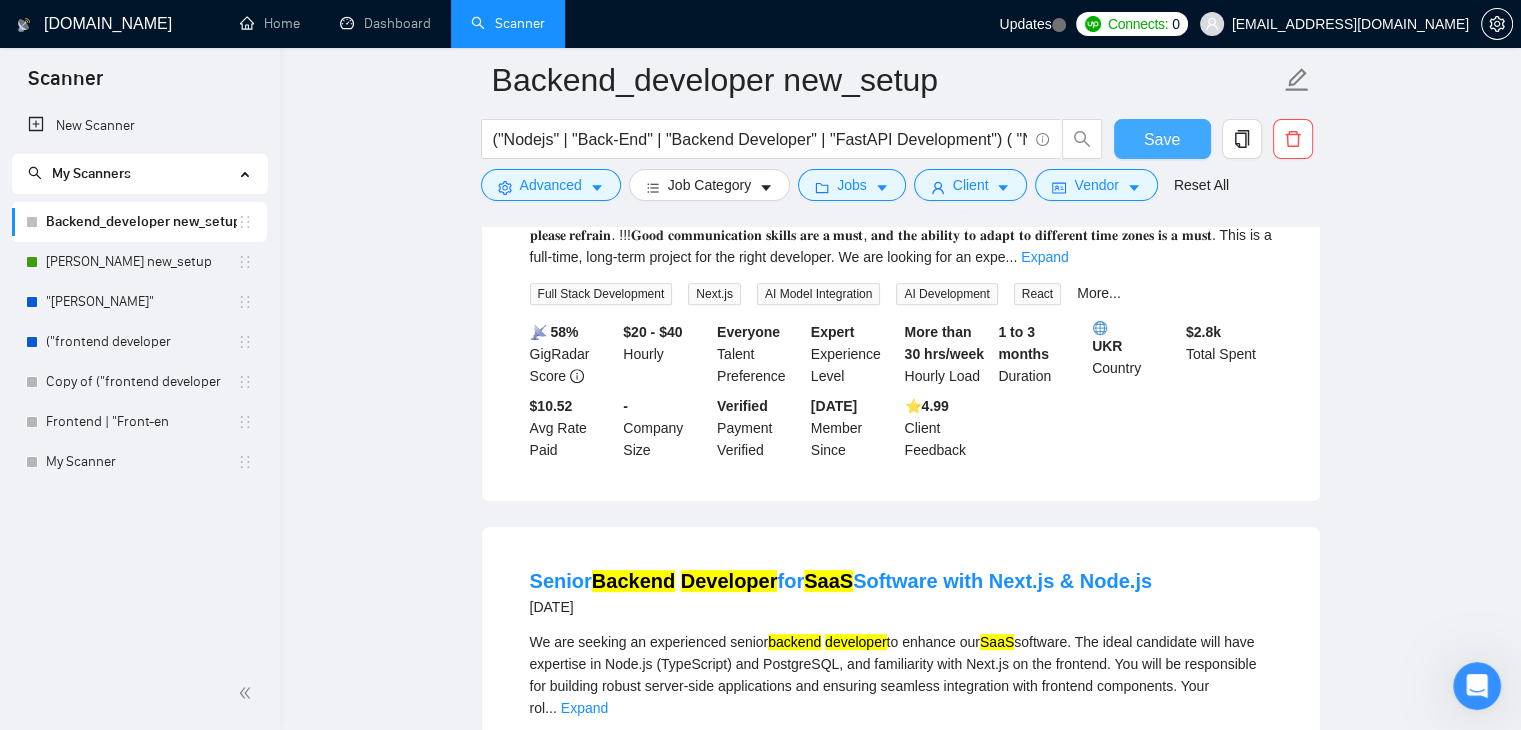 click on "Save" at bounding box center [1162, 139] 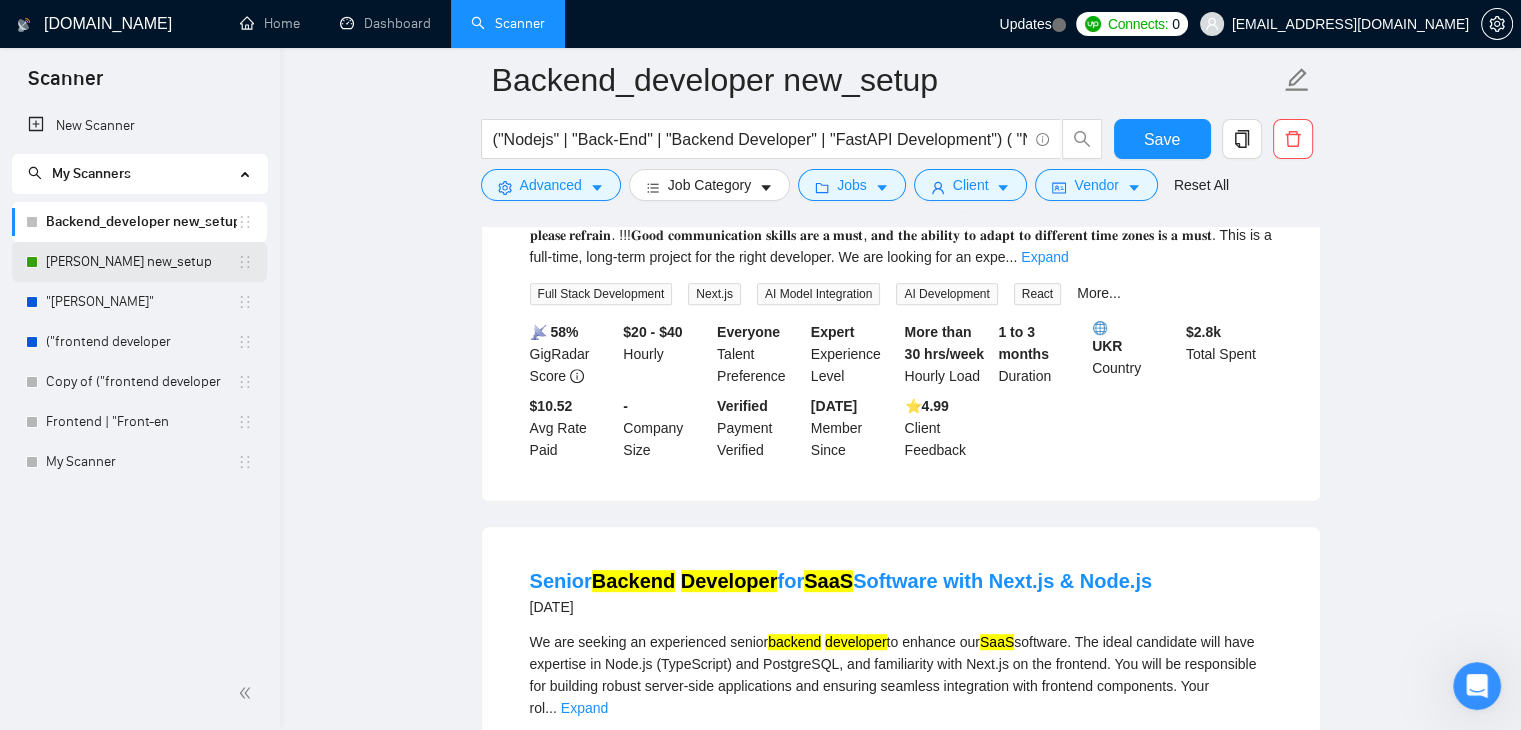 click on "[PERSON_NAME] new_setup" at bounding box center [141, 262] 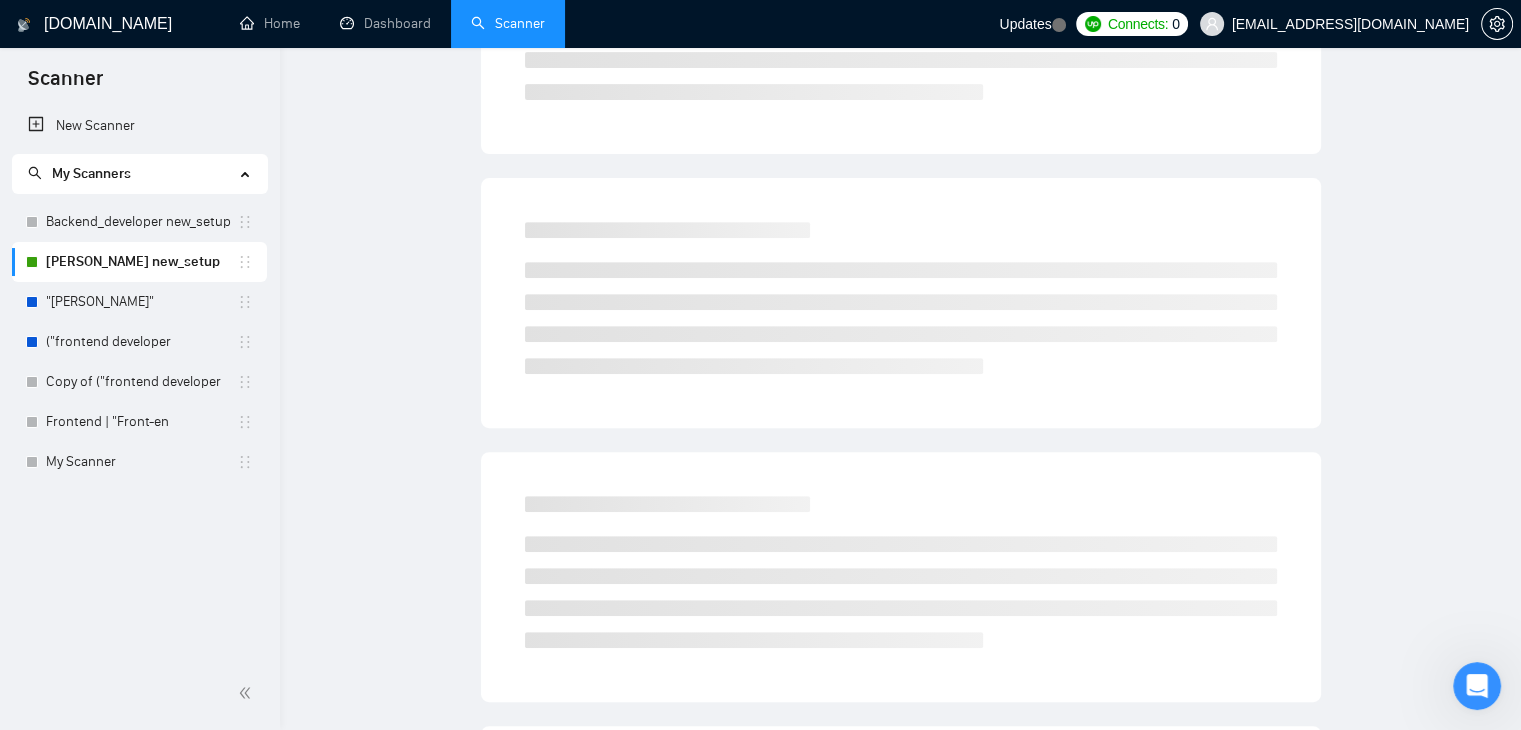 scroll, scrollTop: 0, scrollLeft: 0, axis: both 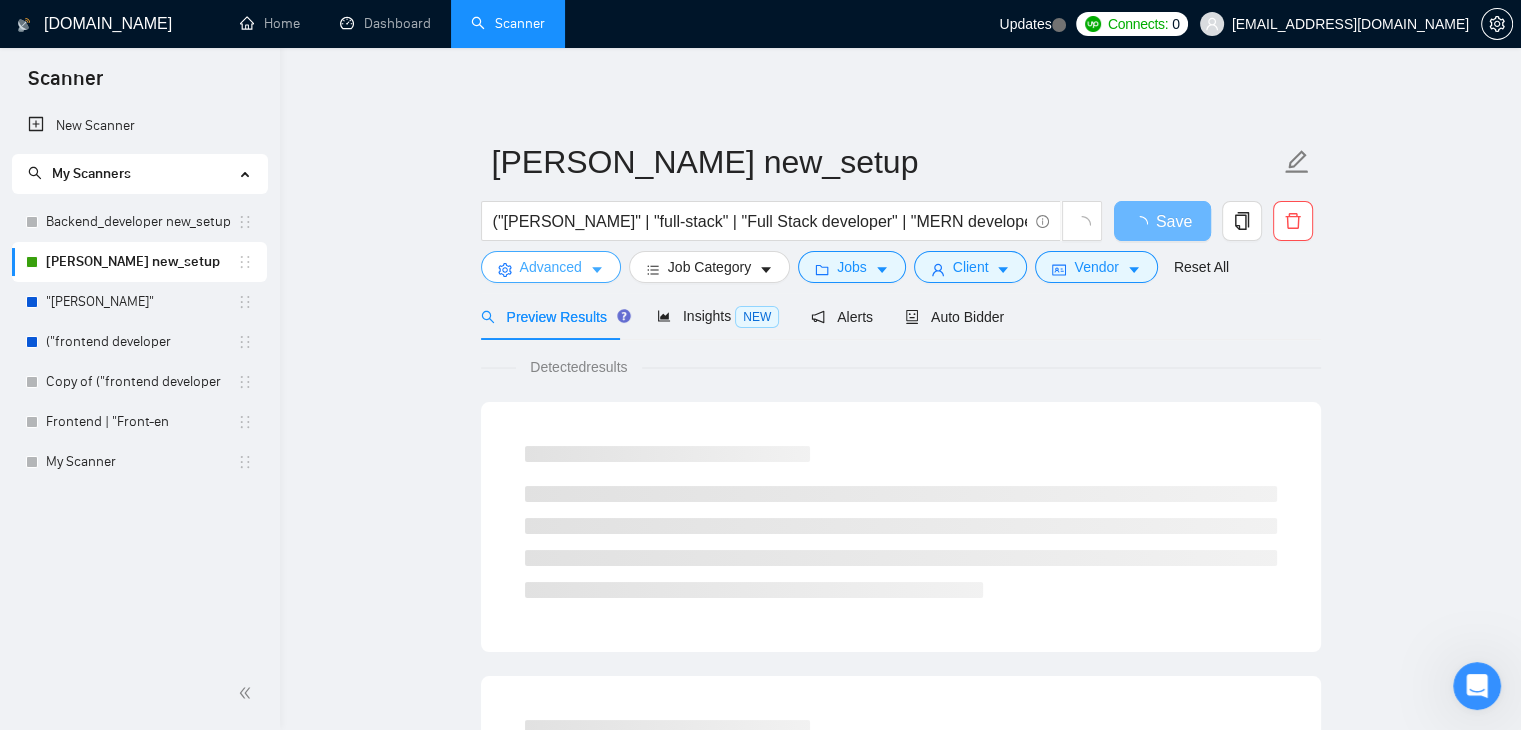 click on "Advanced" at bounding box center (551, 267) 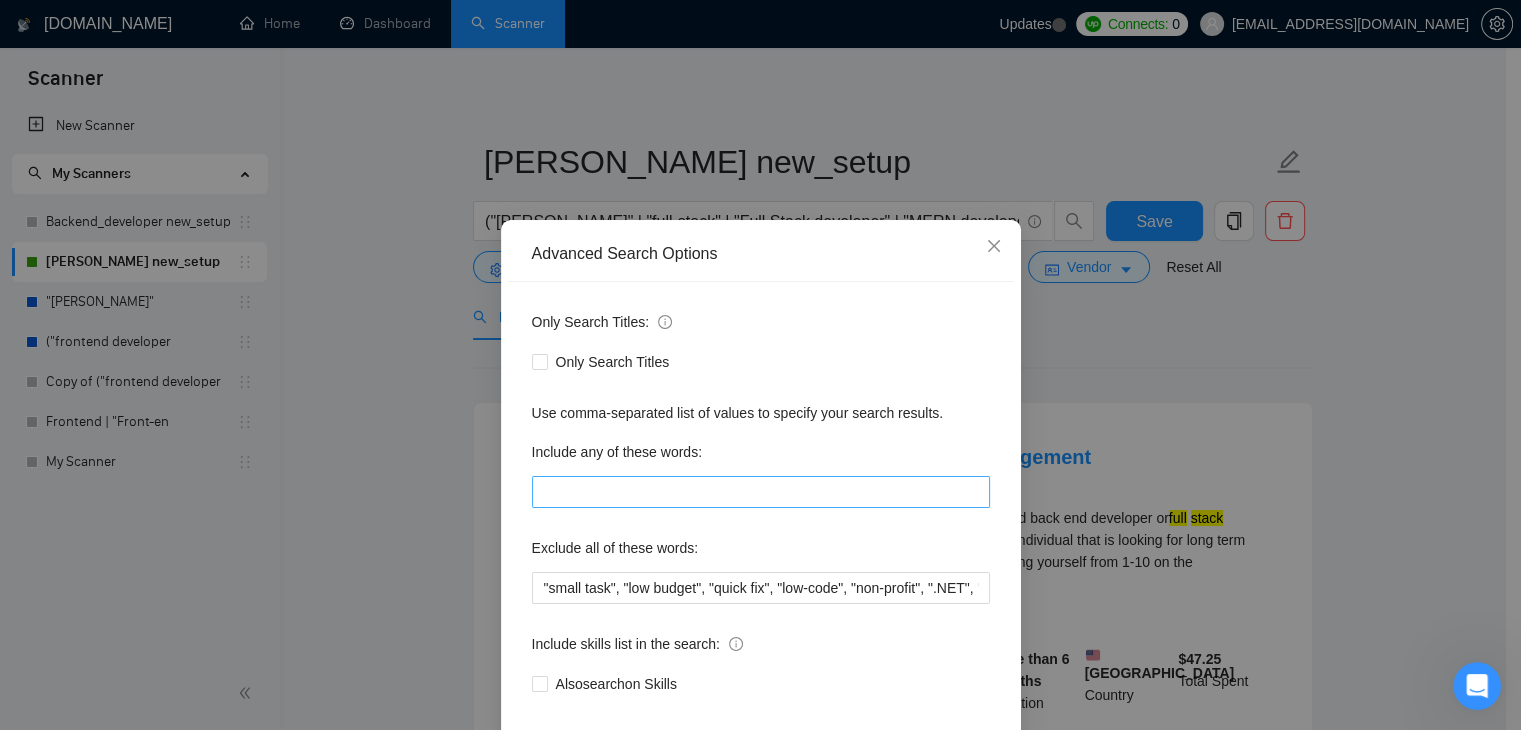 scroll, scrollTop: 102, scrollLeft: 0, axis: vertical 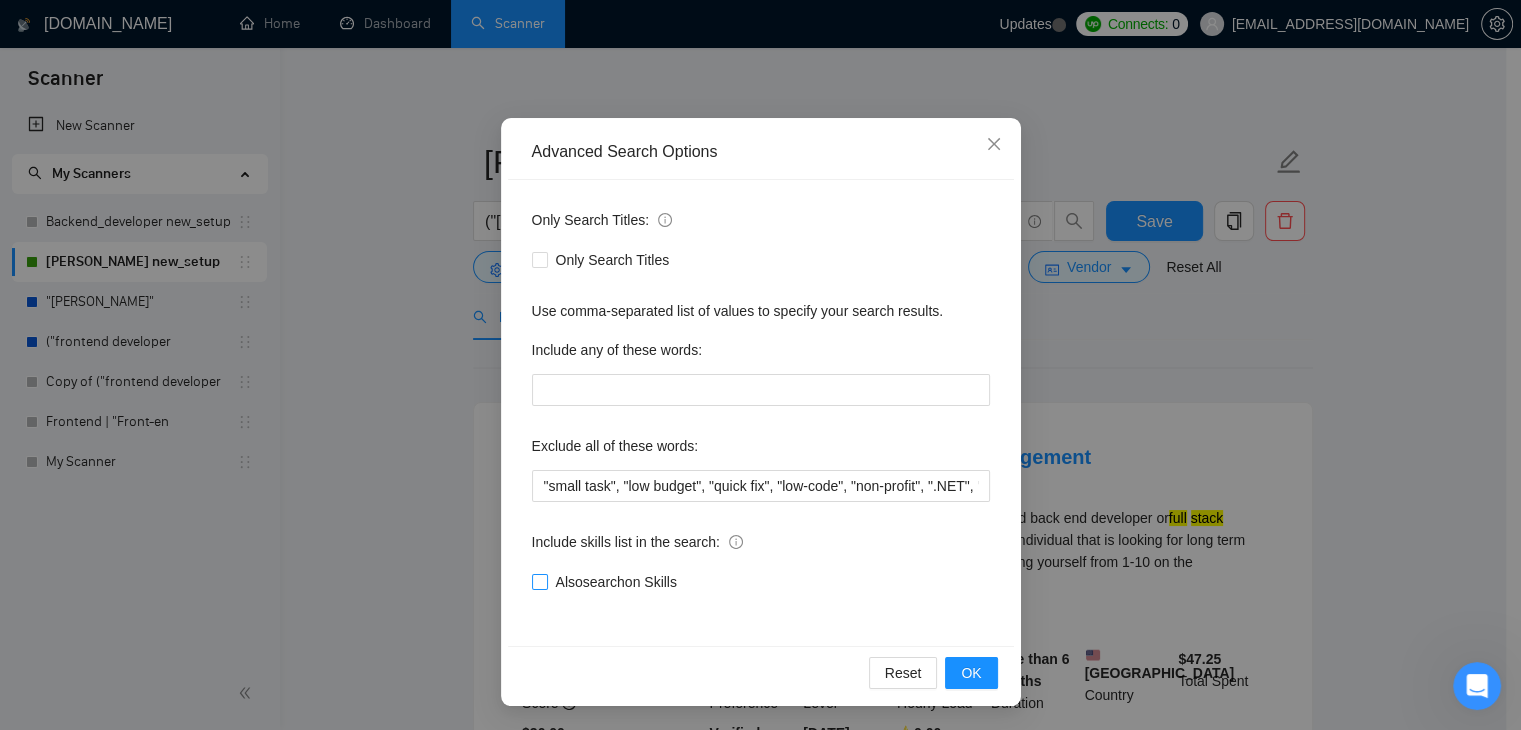 click on "Also  search  on Skills" at bounding box center (616, 582) 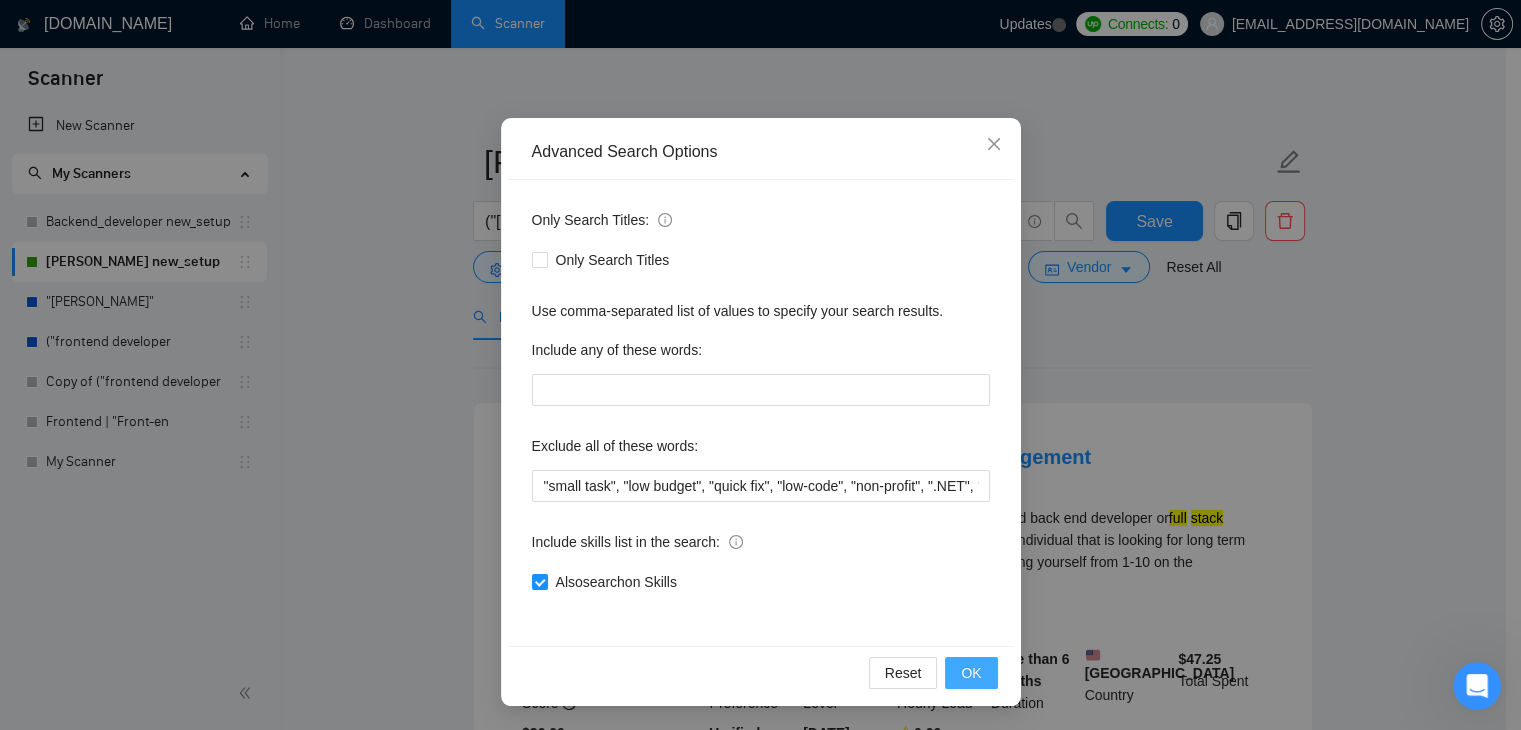 click on "OK" at bounding box center [971, 673] 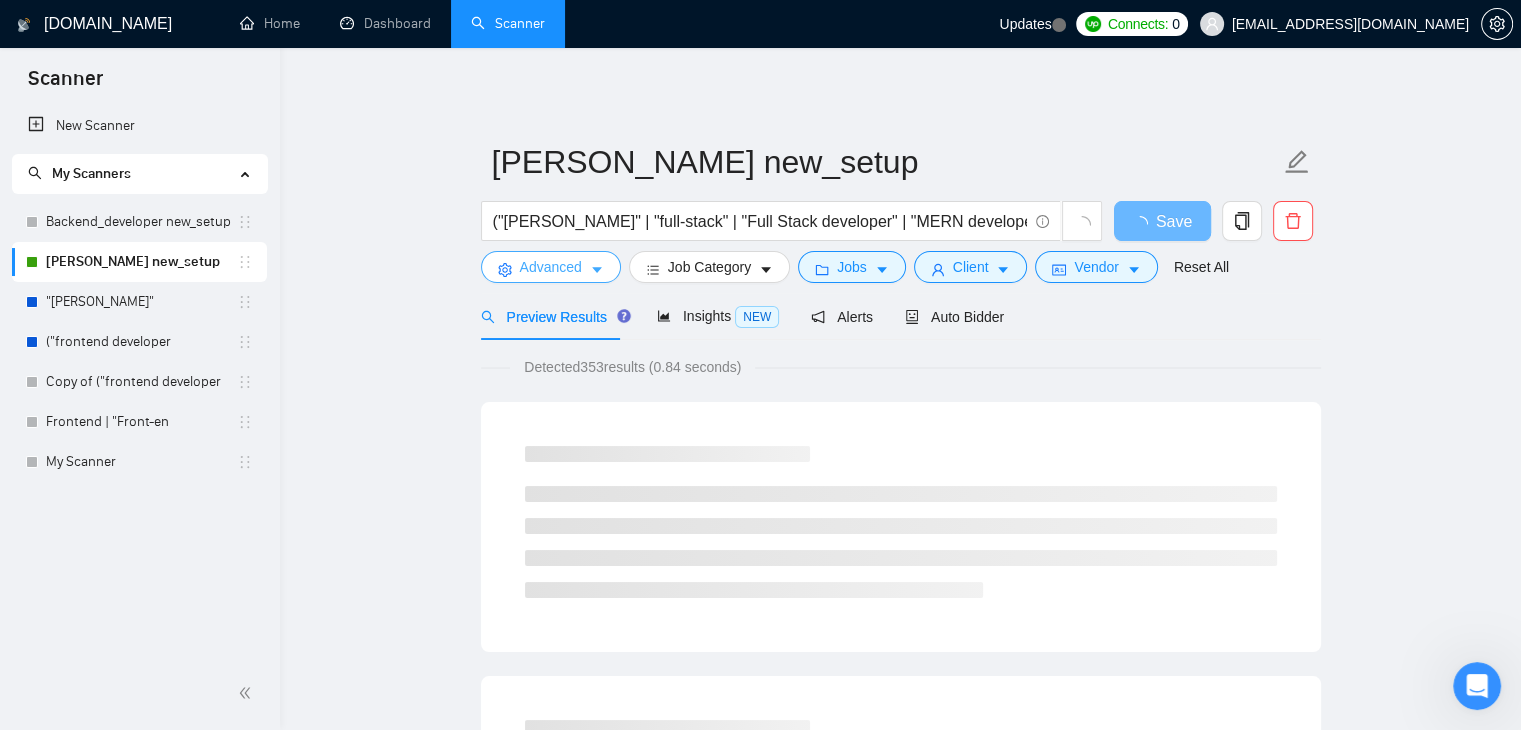 scroll, scrollTop: 0, scrollLeft: 0, axis: both 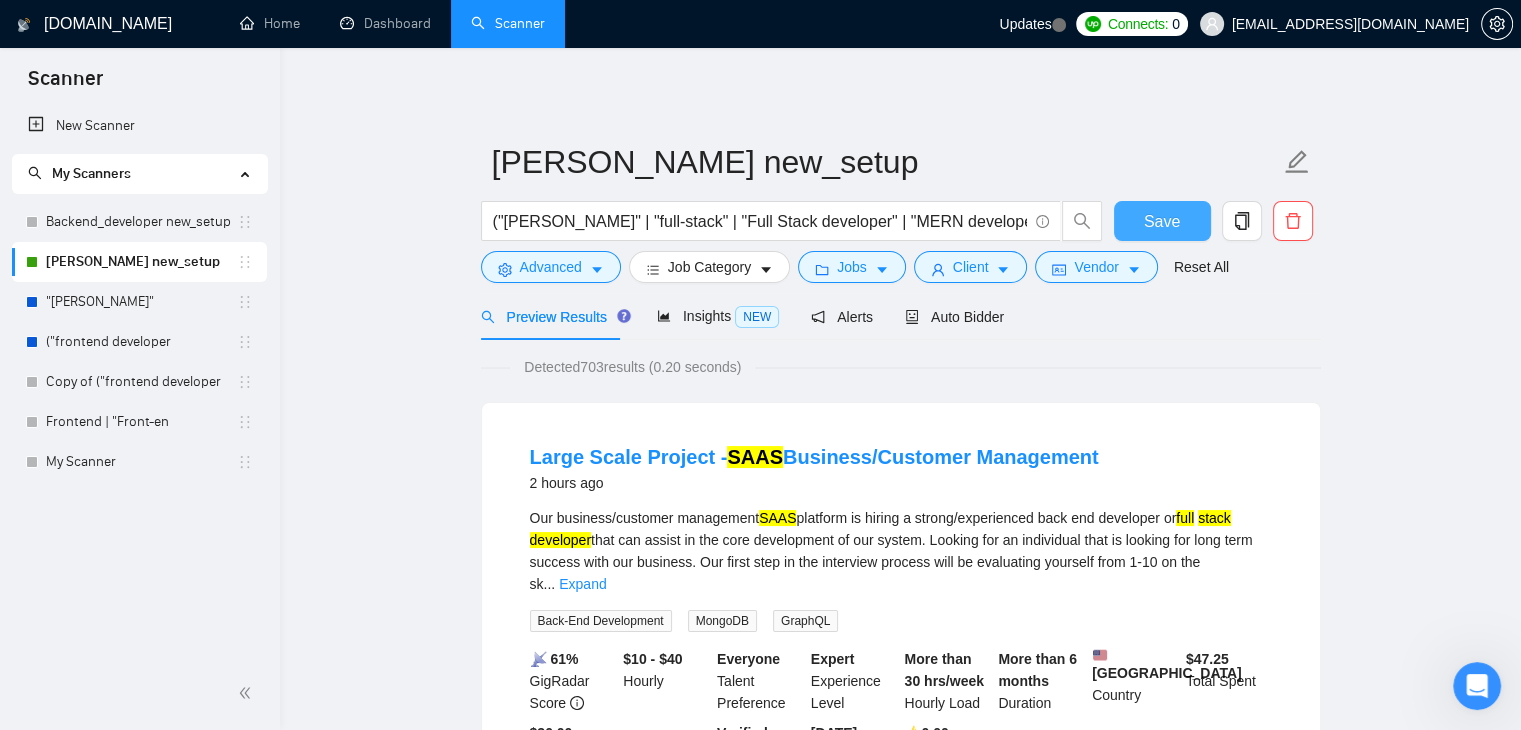 click on "Save" at bounding box center (1162, 221) 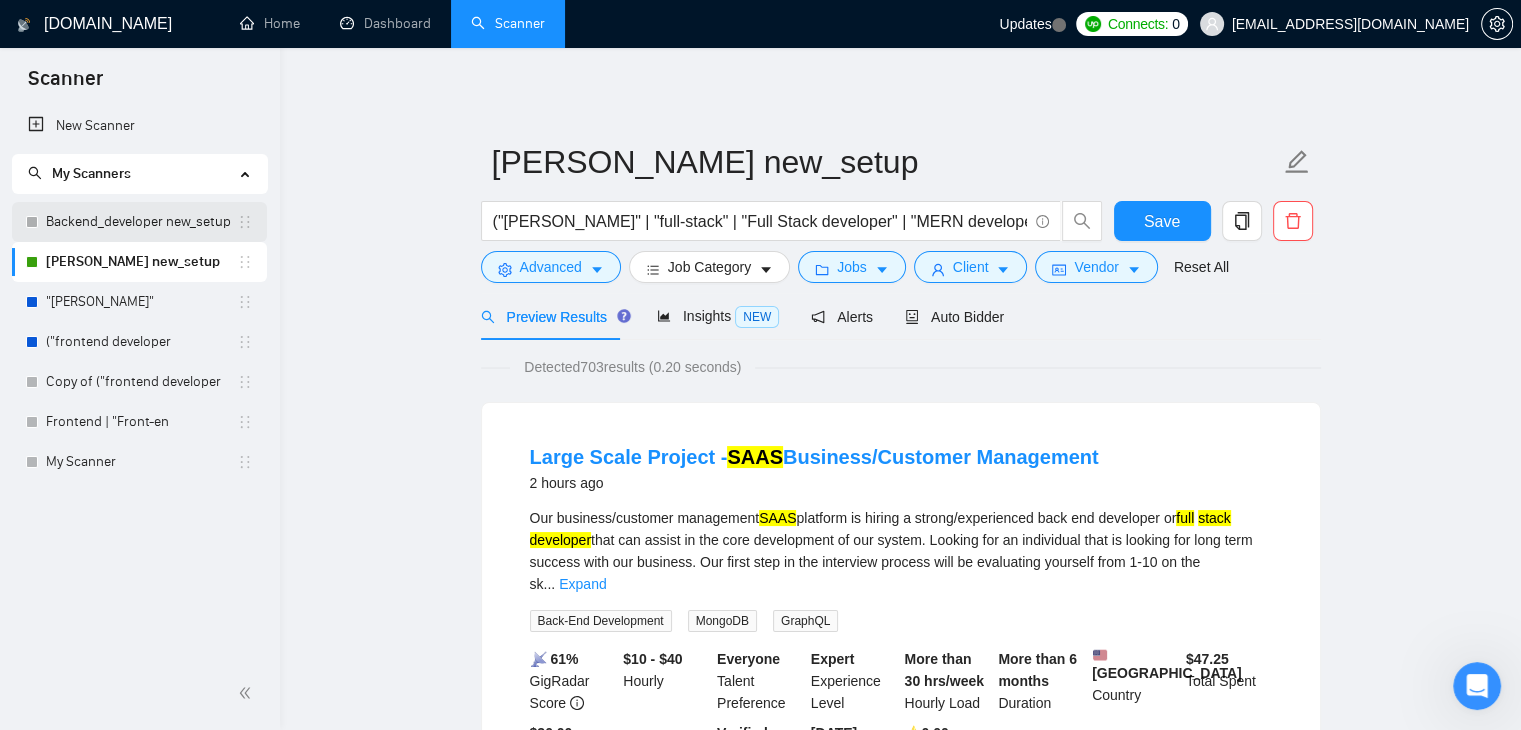click on "Backend_developer new_setup" at bounding box center [141, 222] 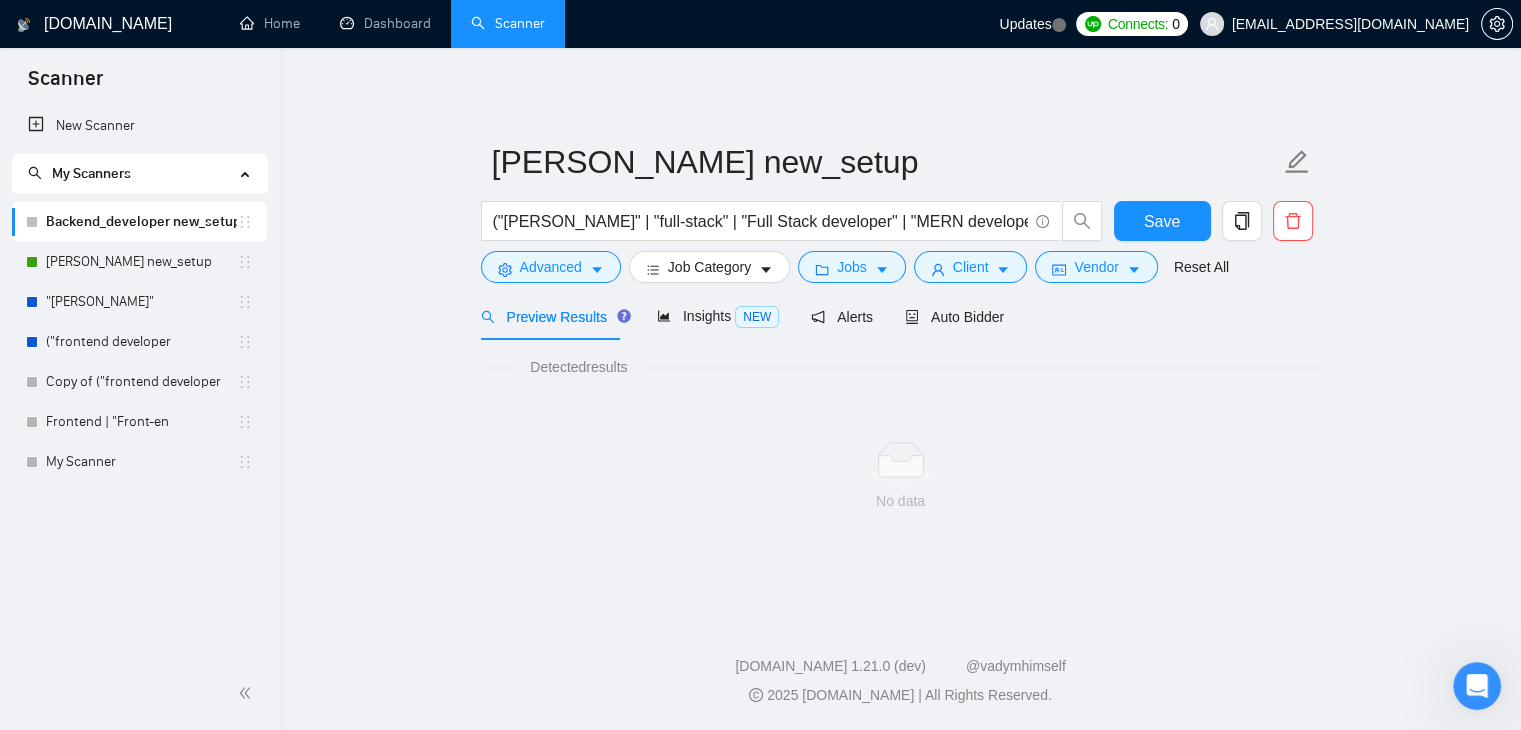 scroll, scrollTop: 0, scrollLeft: 0, axis: both 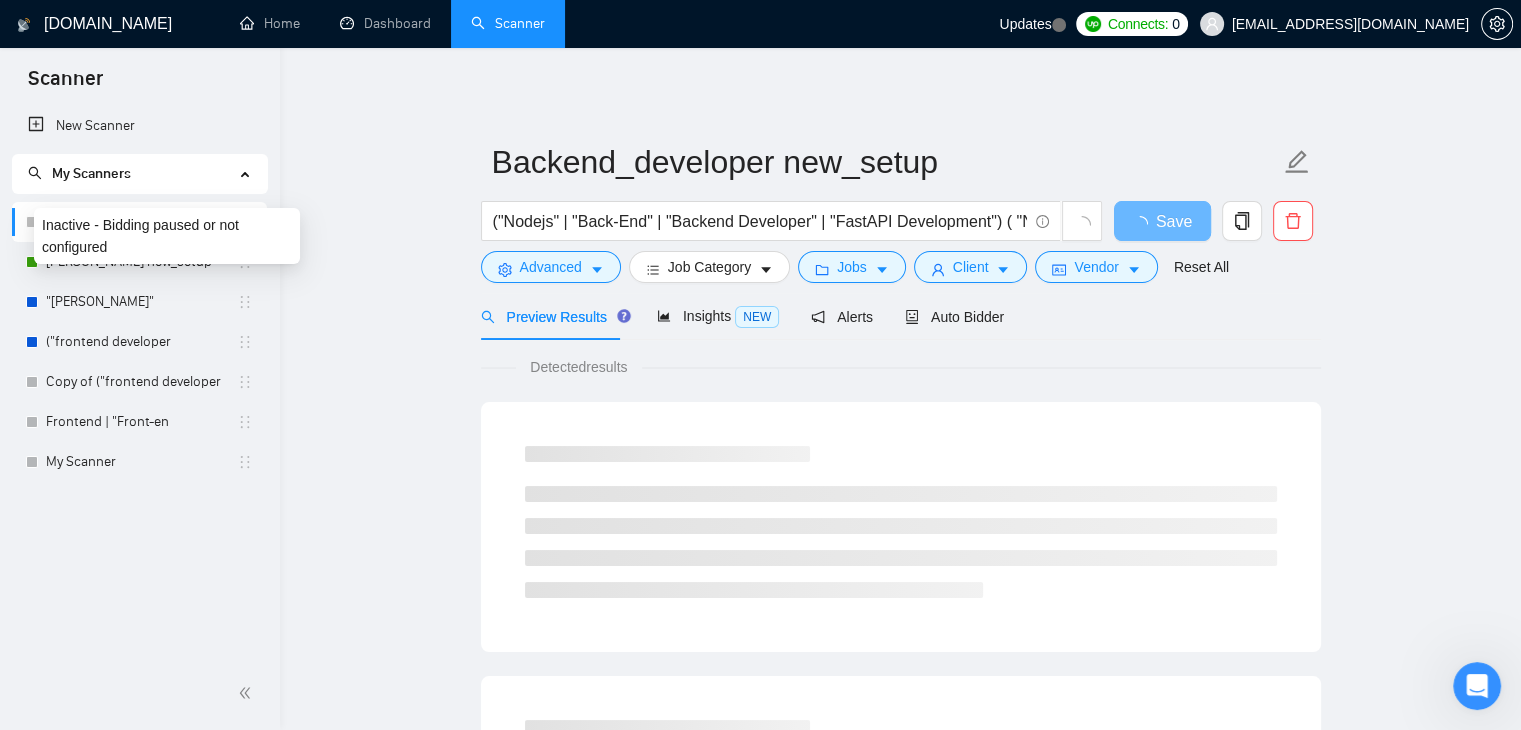 click on "Inactive - Bidding paused or not configured" at bounding box center [167, 236] 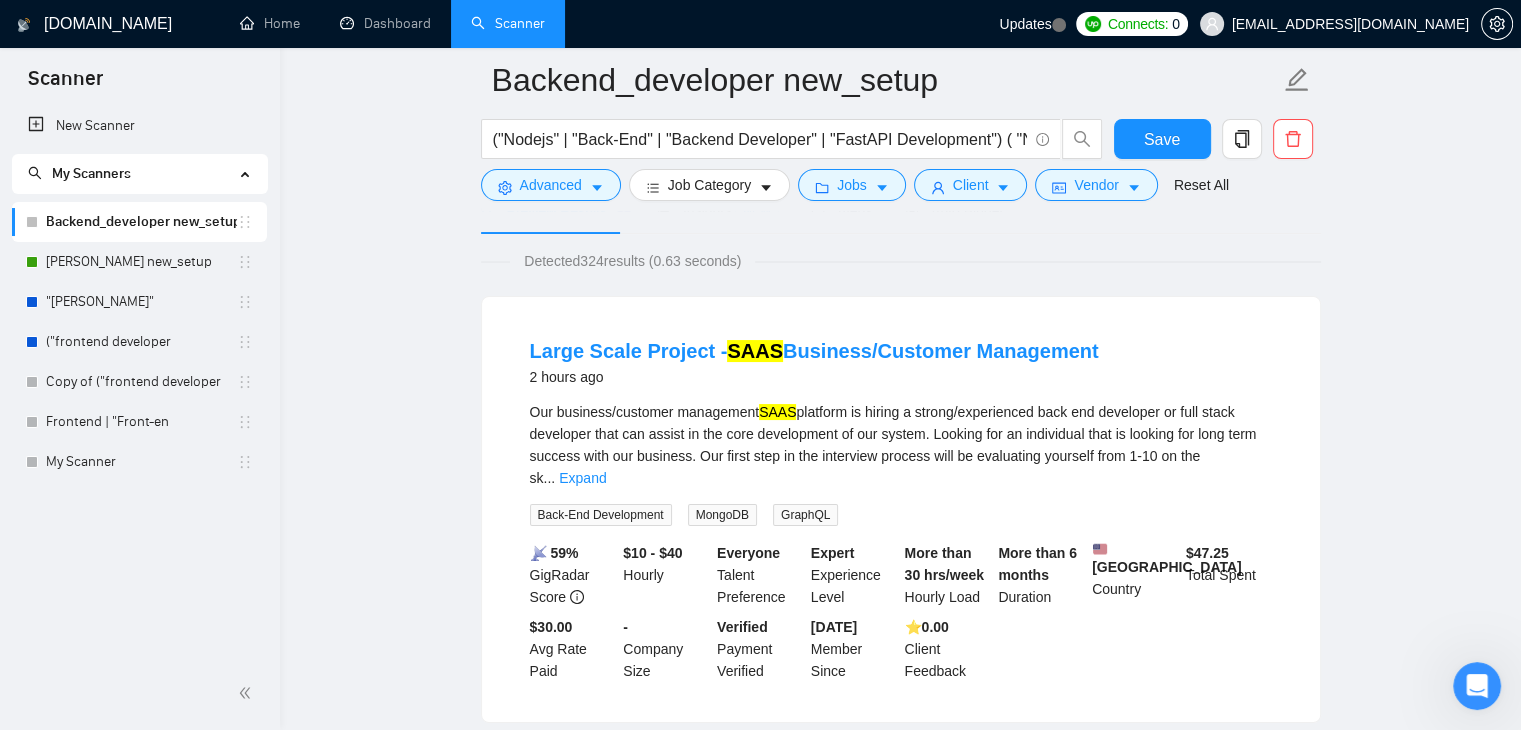 scroll, scrollTop: 0, scrollLeft: 0, axis: both 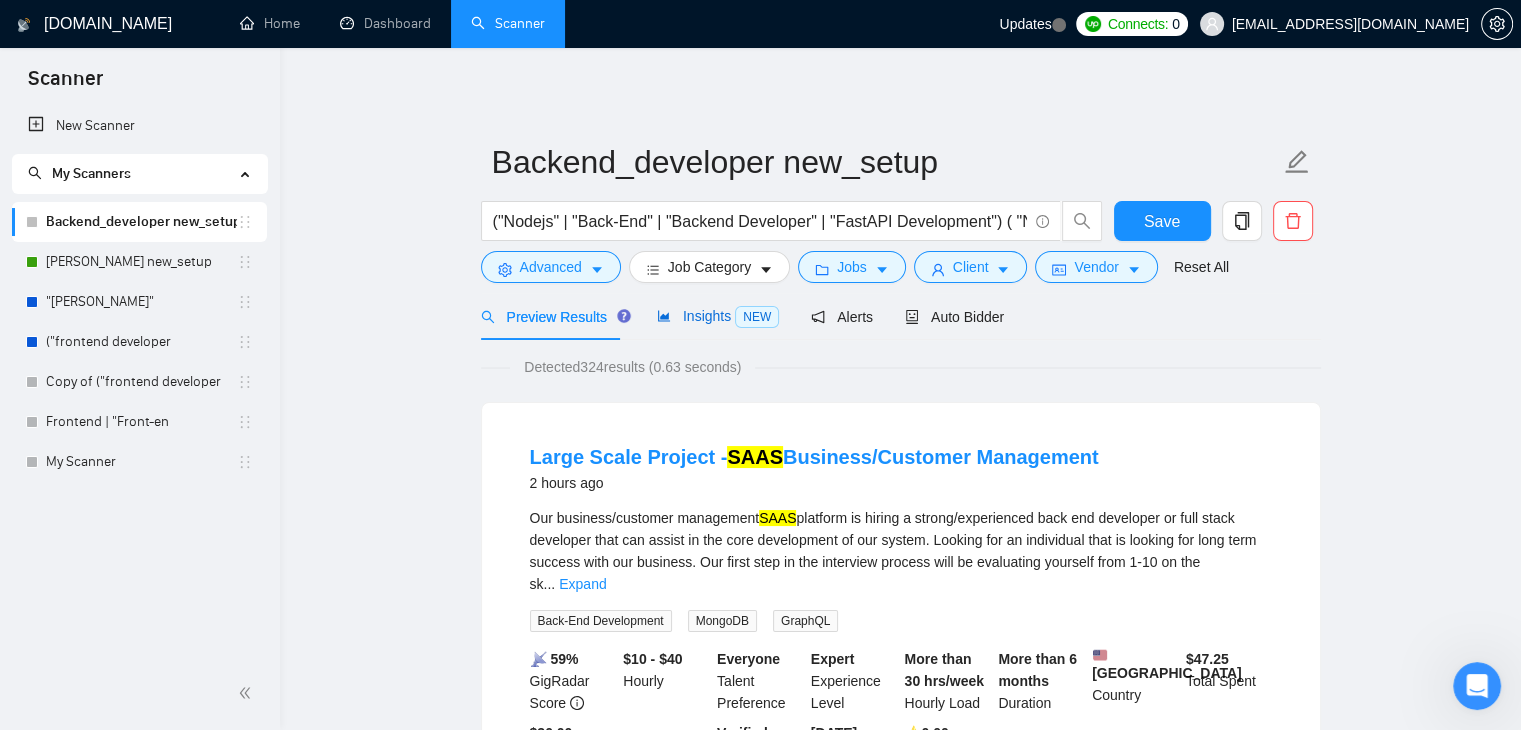 click on "NEW" at bounding box center [757, 317] 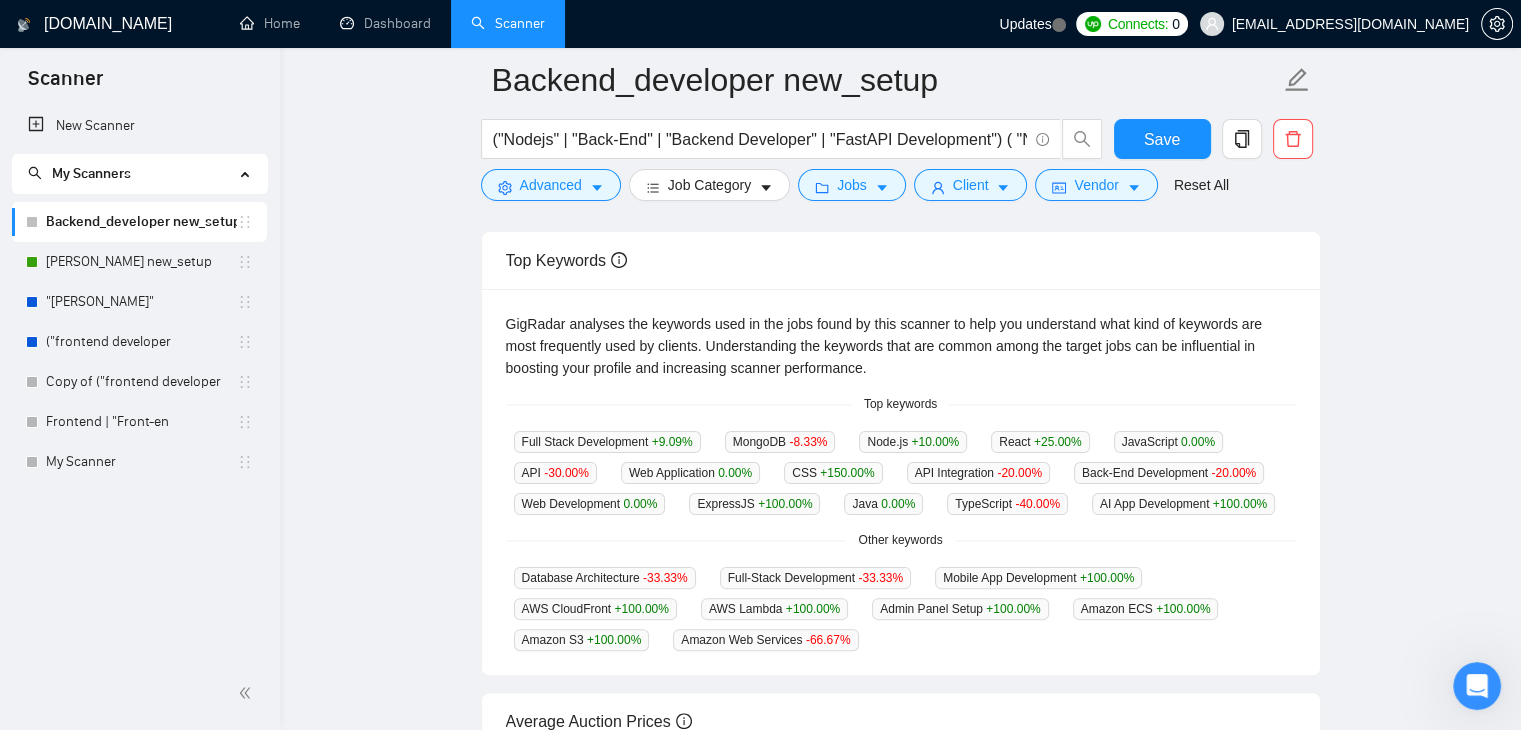 scroll, scrollTop: 364, scrollLeft: 0, axis: vertical 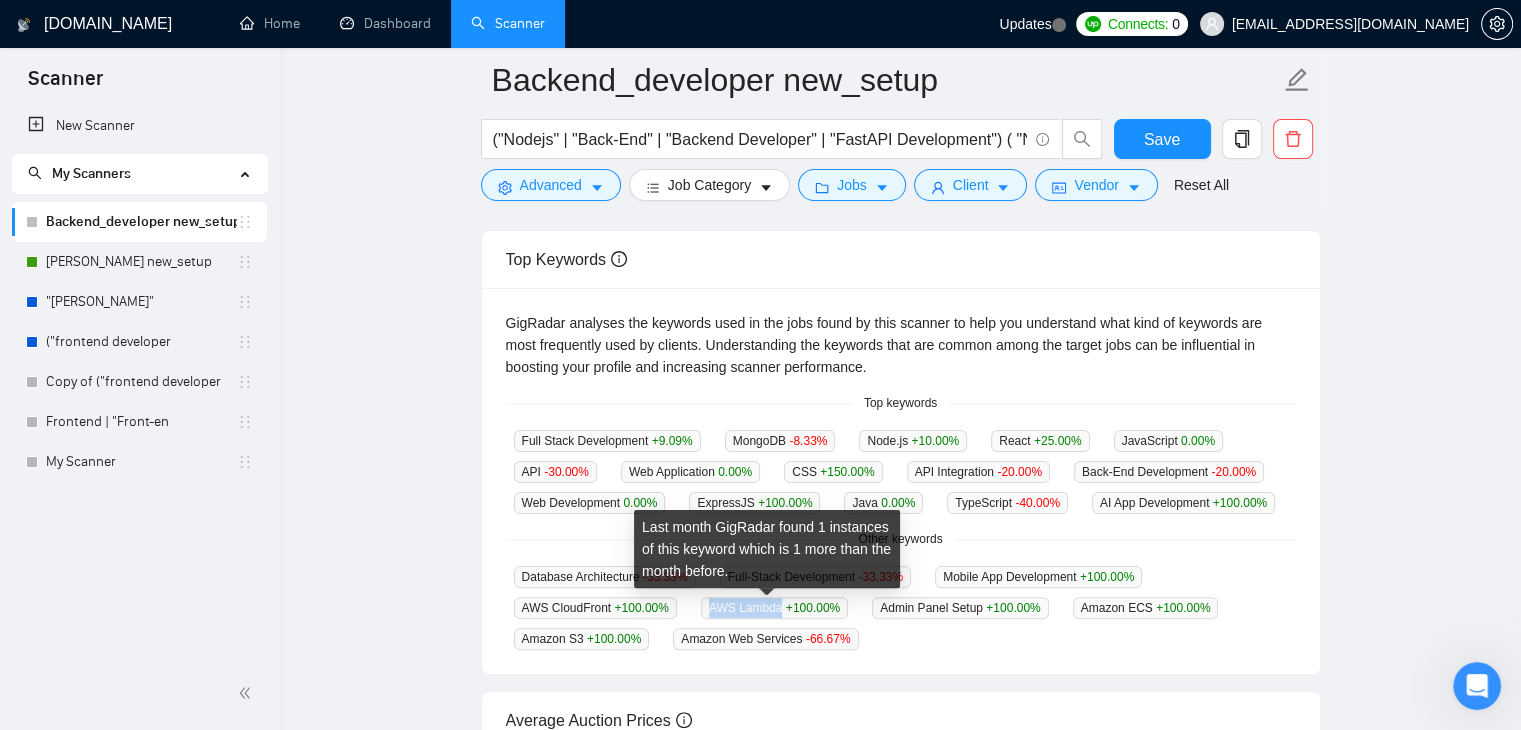 copy on "AWS Lambda" 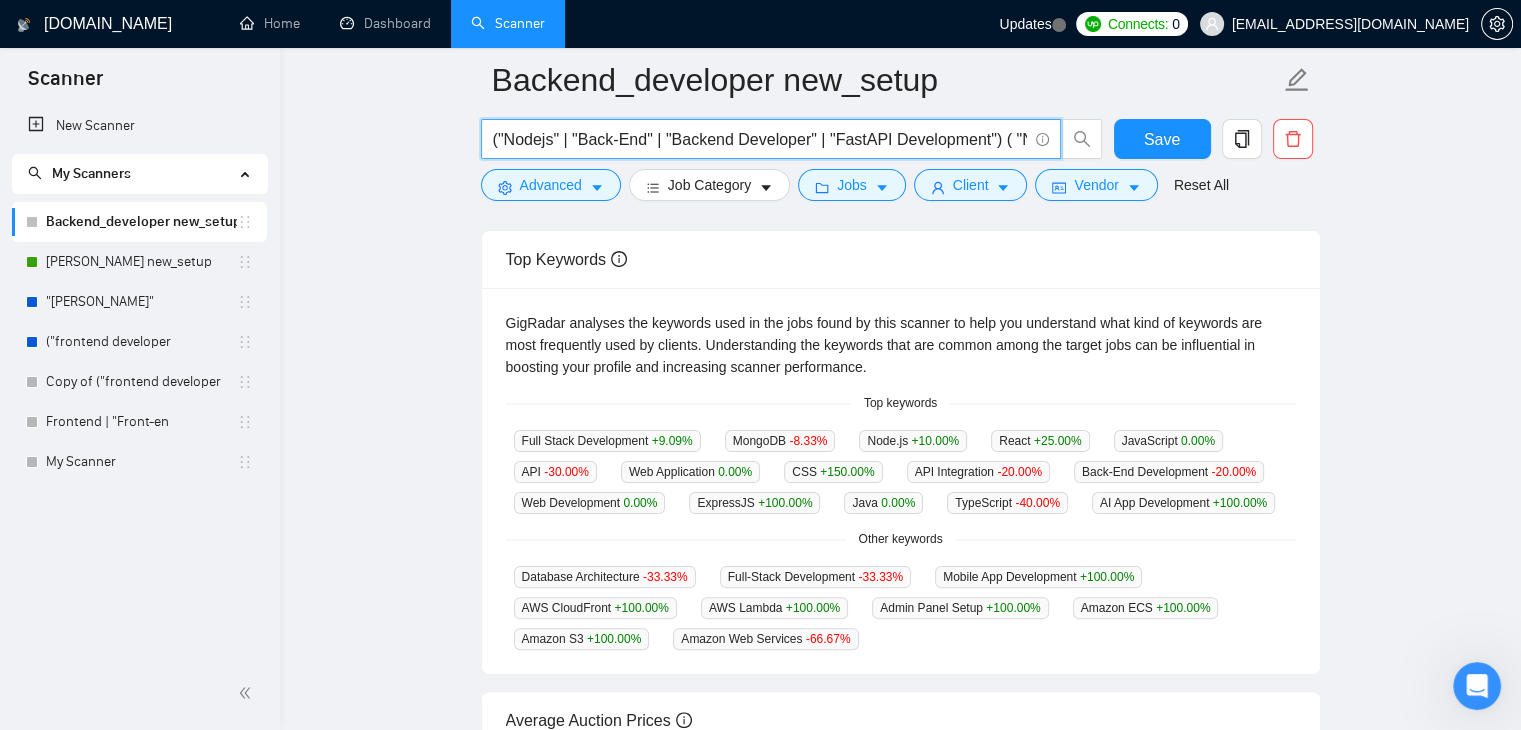 click on "("Nodejs" | "Back-End" | "Backend Developer" | "FastAPI Development") ( "Node*" | "MongoDB") ("web application" | dashboard | SaaS | "admin panel | API Integration")" at bounding box center [760, 139] 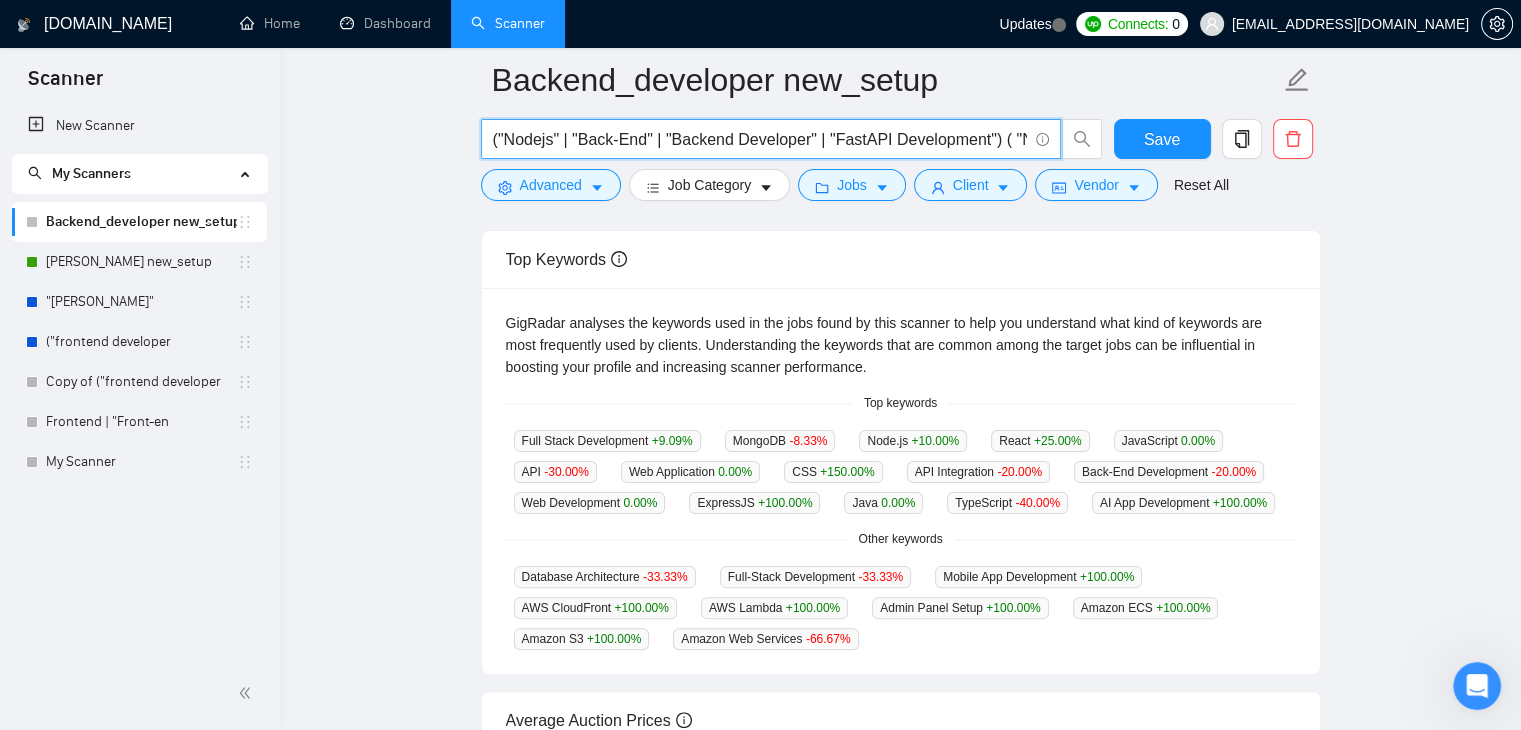 click on "("Nodejs" | "Back-End" | "Backend Developer" | "FastAPI Development") ( "Node*" | "MongoDB") ("web application" | dashboard | SaaS | "admin panel | API Integration")" at bounding box center (760, 139) 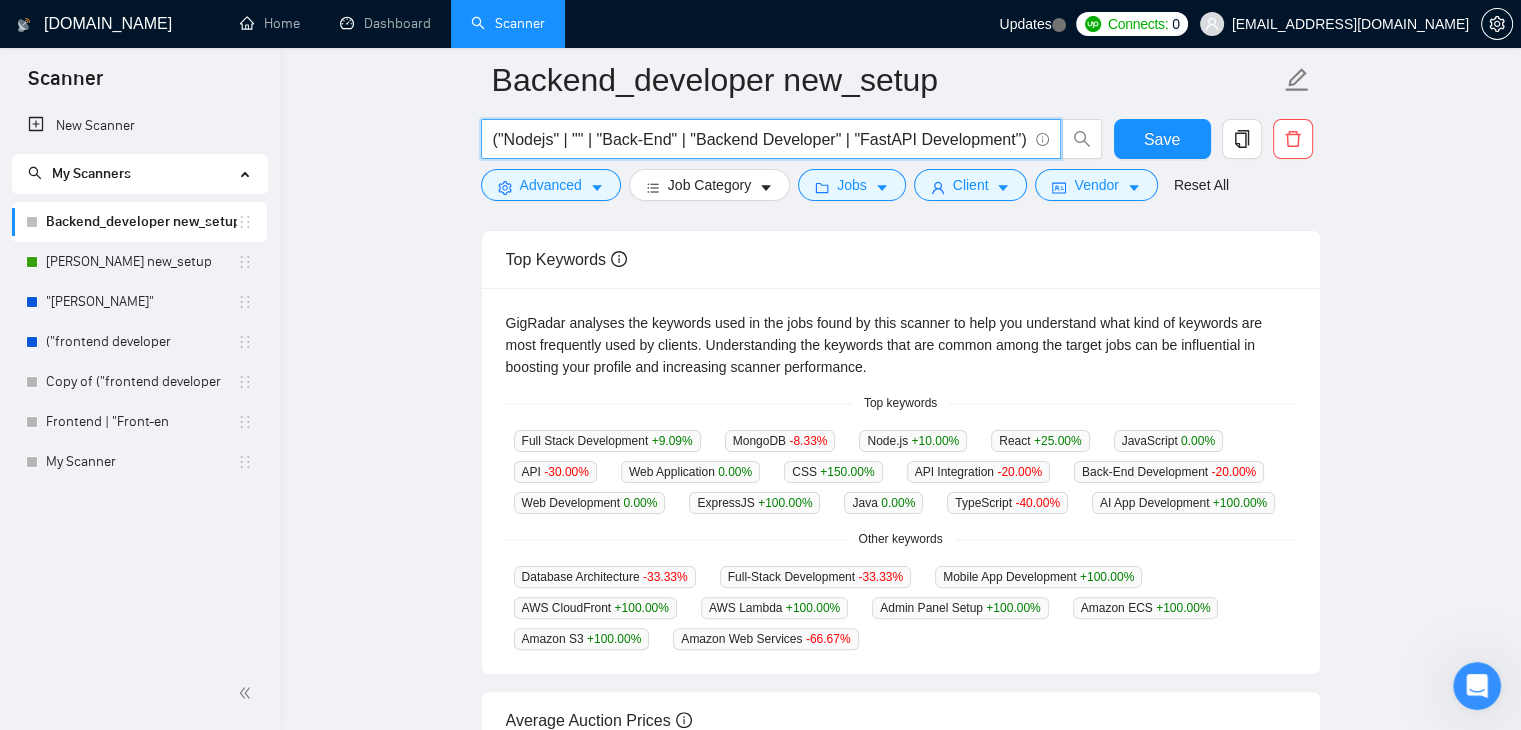 paste on "AWS Lambda" 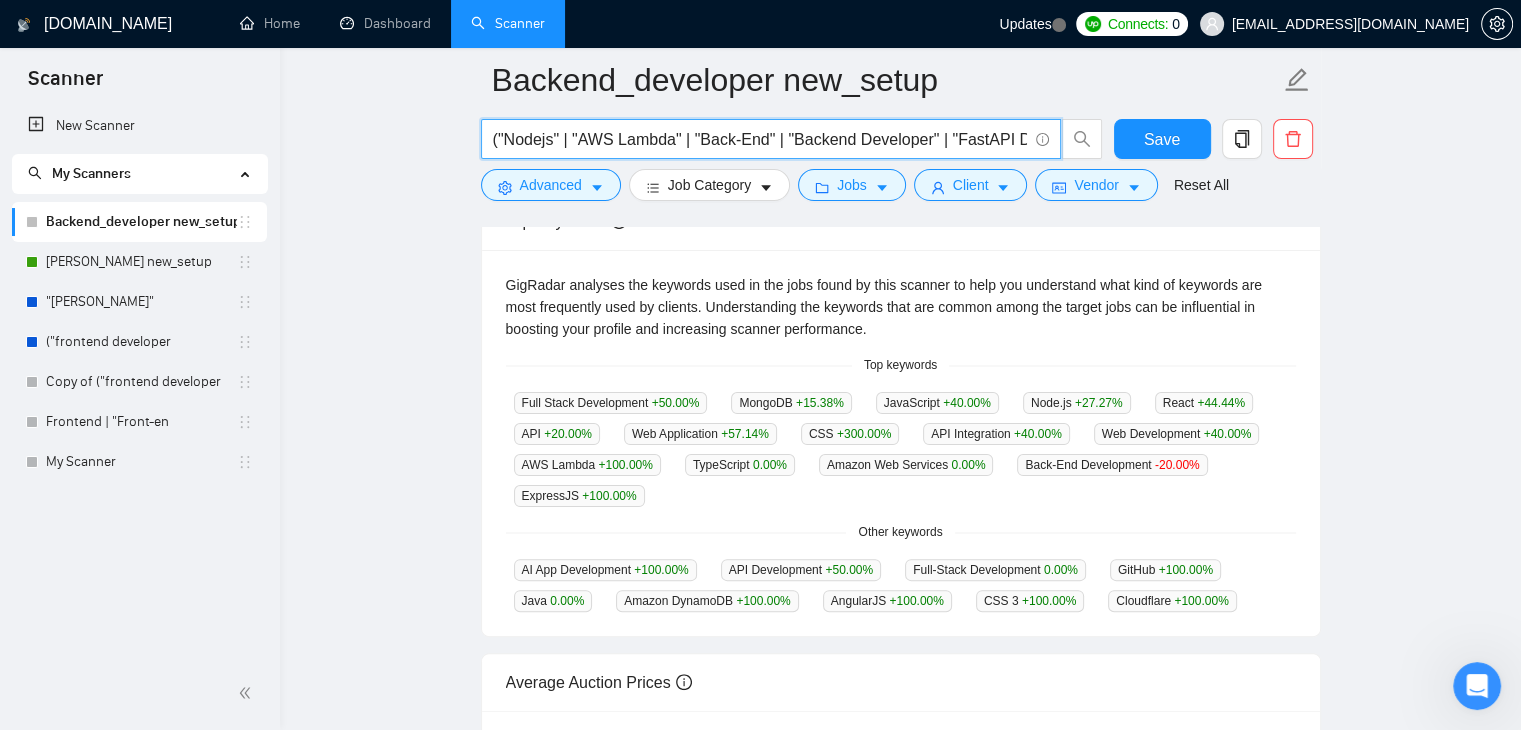 scroll, scrollTop: 403, scrollLeft: 0, axis: vertical 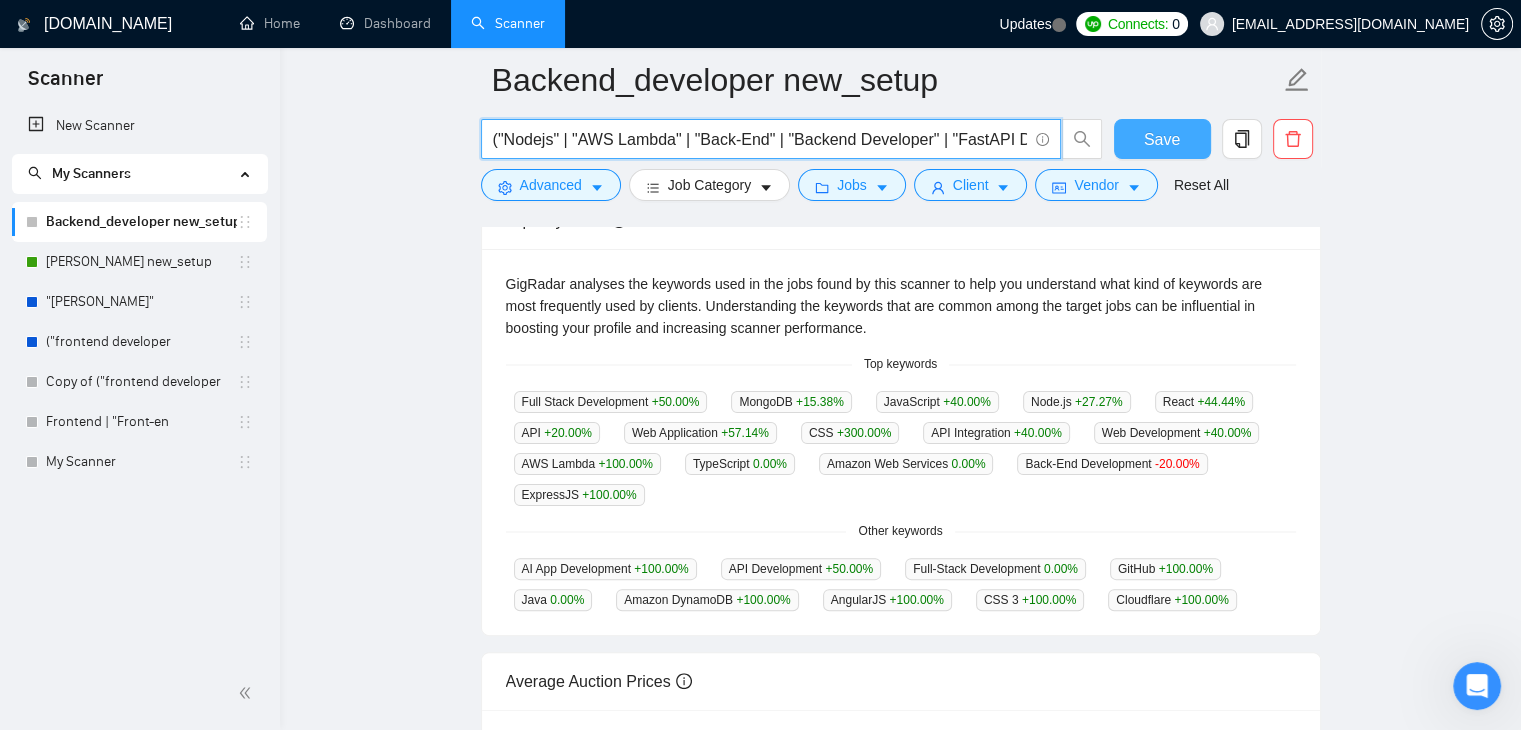 type on "("Nodejs" | "AWS Lambda" | "Back-End" | "Backend Developer" | "FastAPI Development") ( "Node*" | "MongoDB") ("web application" | dashboard | SaaS | "admin panel | API Integration")" 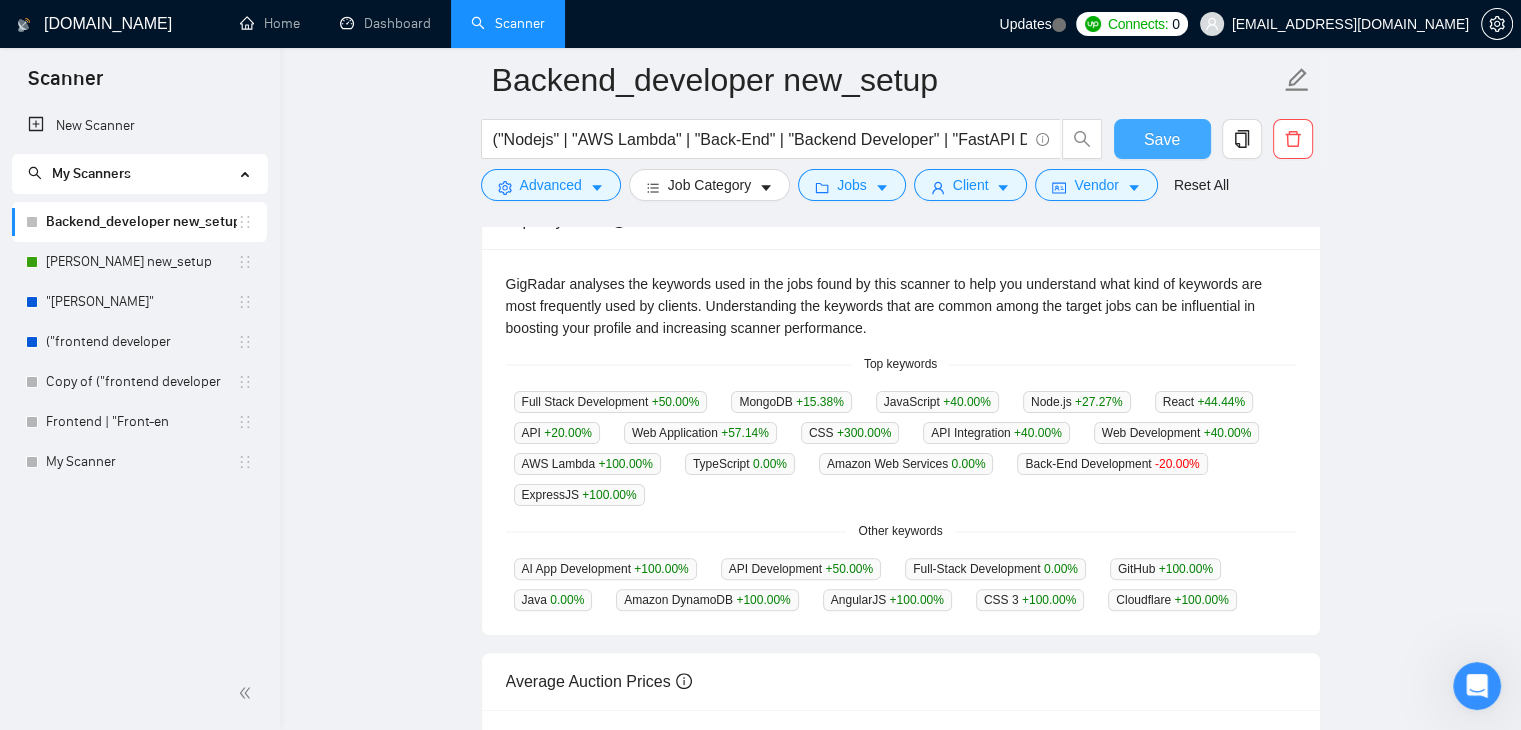 click on "Save" at bounding box center [1162, 139] 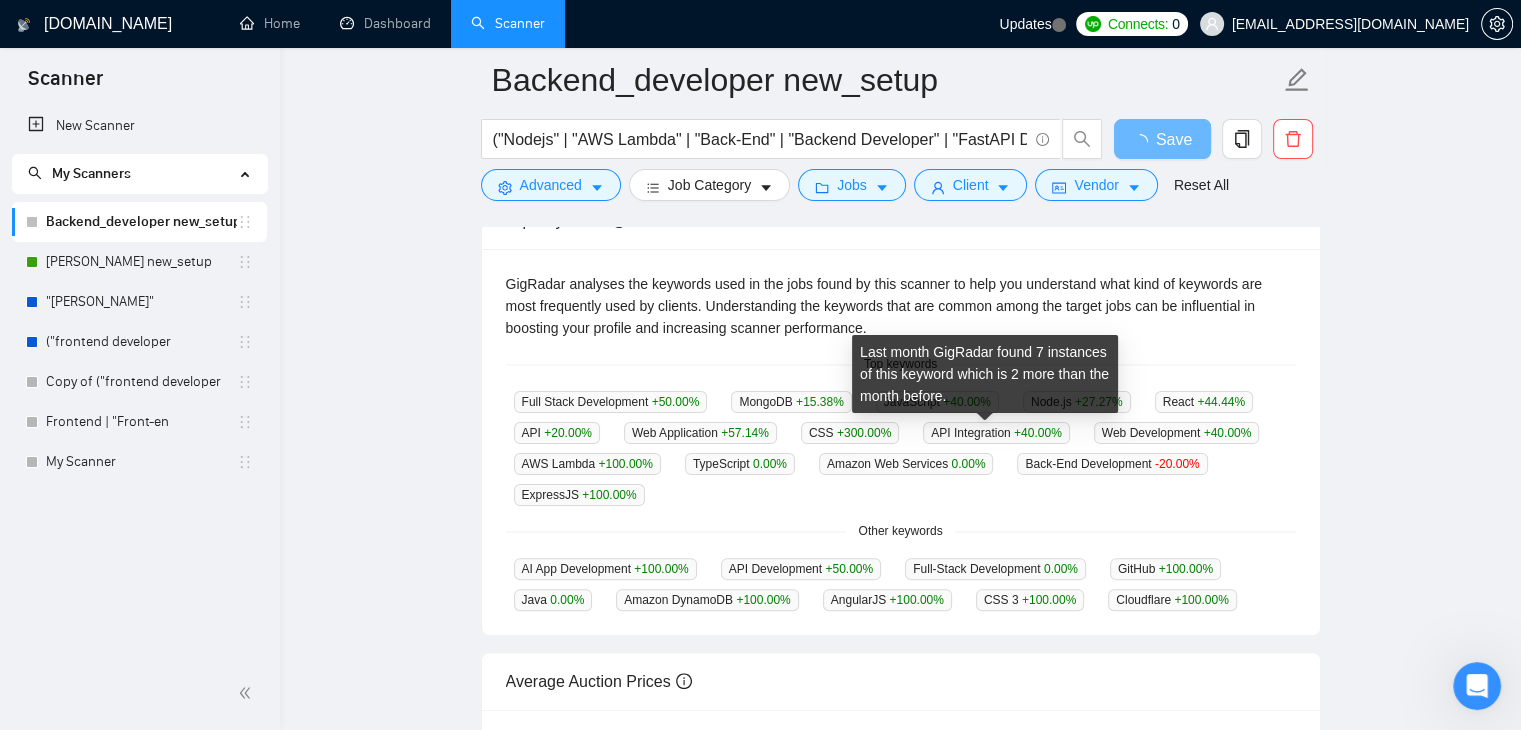 click on "API Integration   +40.00 %" at bounding box center [996, 433] 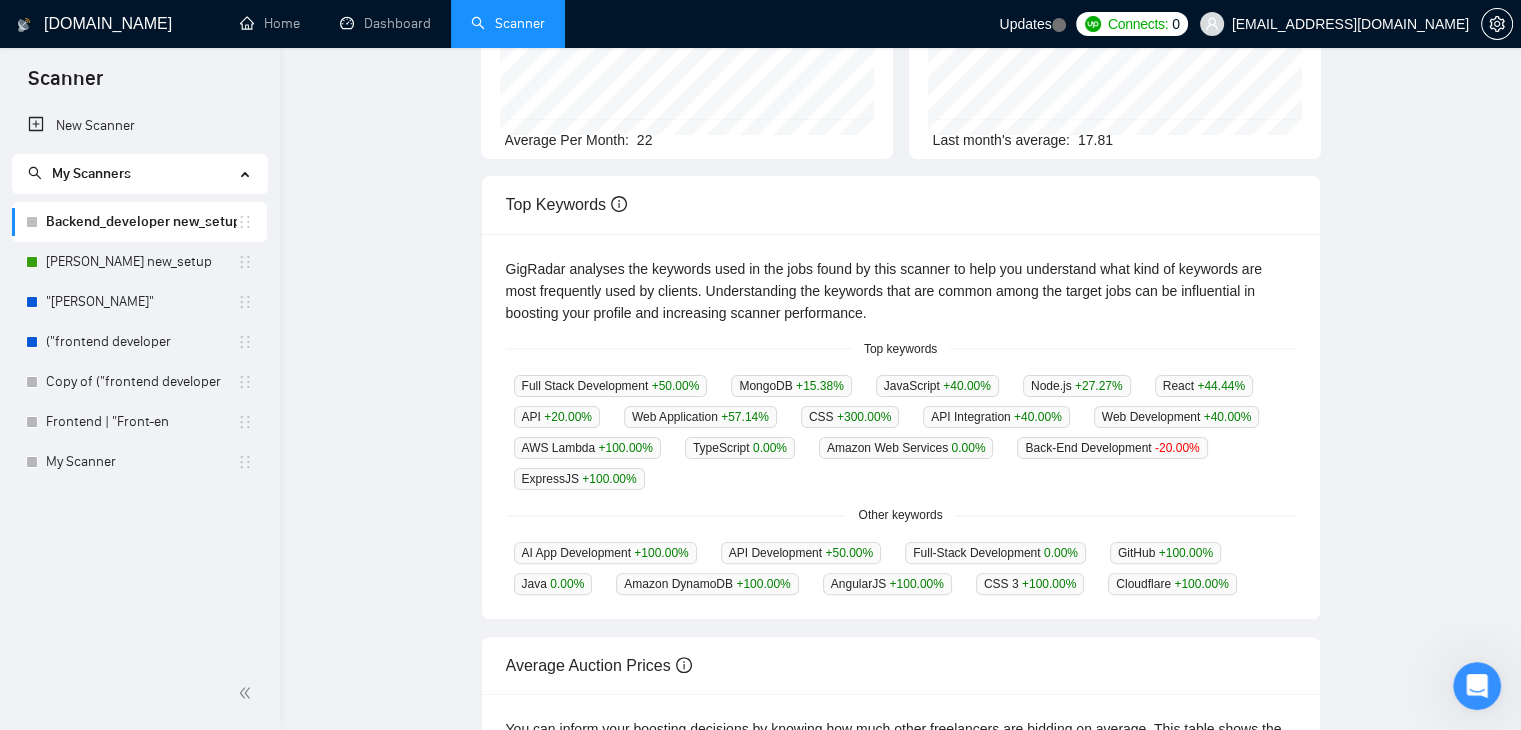 scroll, scrollTop: 0, scrollLeft: 0, axis: both 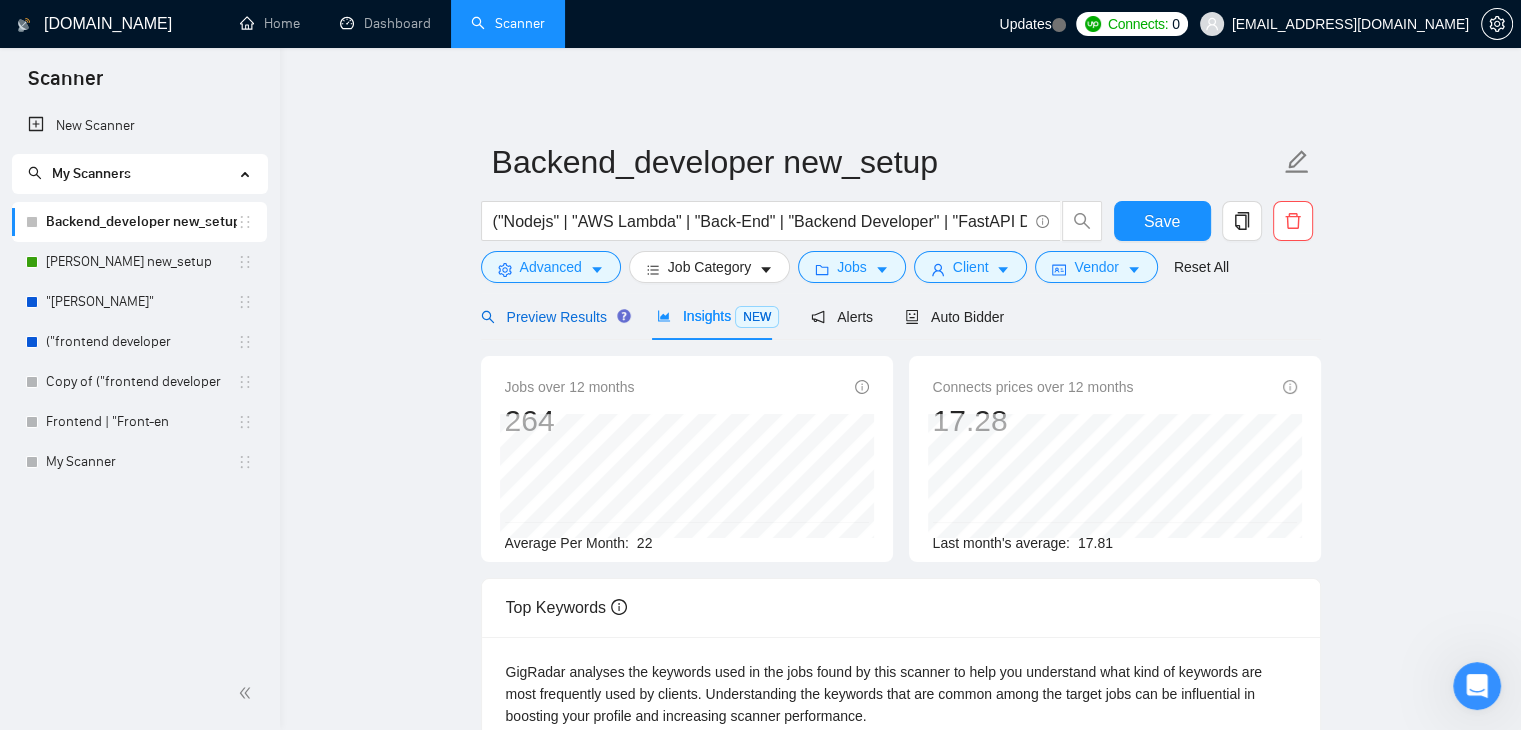click on "Preview Results" at bounding box center [553, 317] 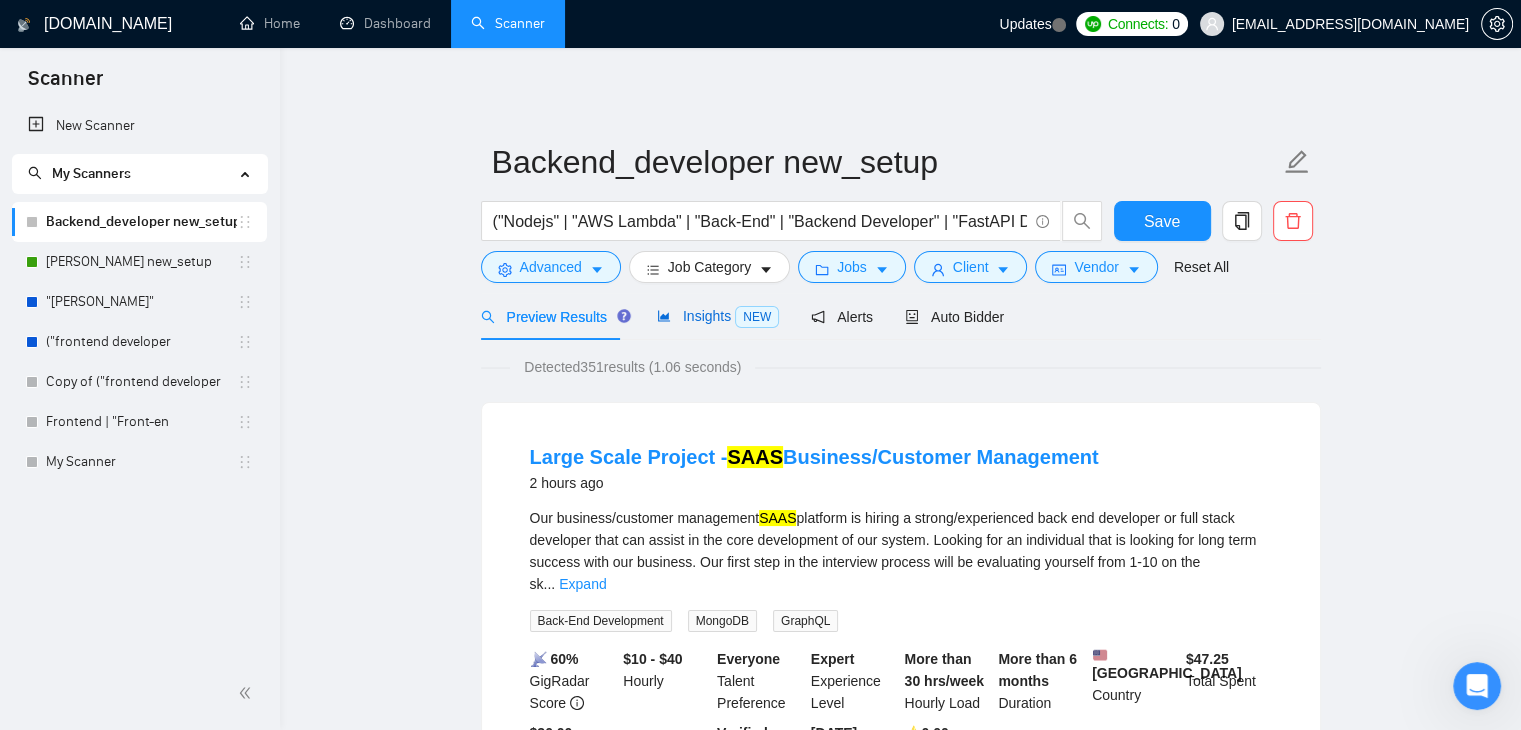 click on "Insights NEW" at bounding box center [718, 316] 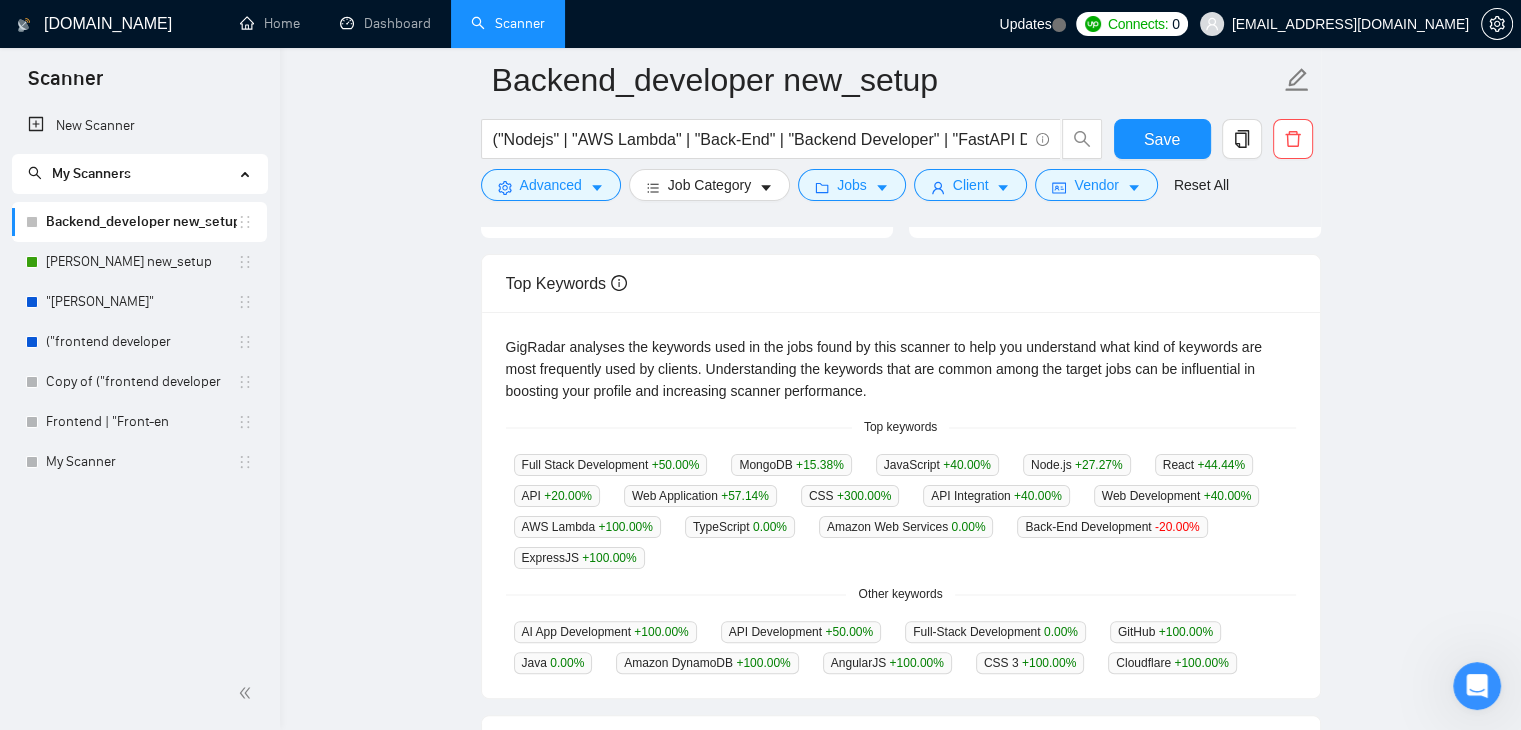 scroll, scrollTop: 343, scrollLeft: 0, axis: vertical 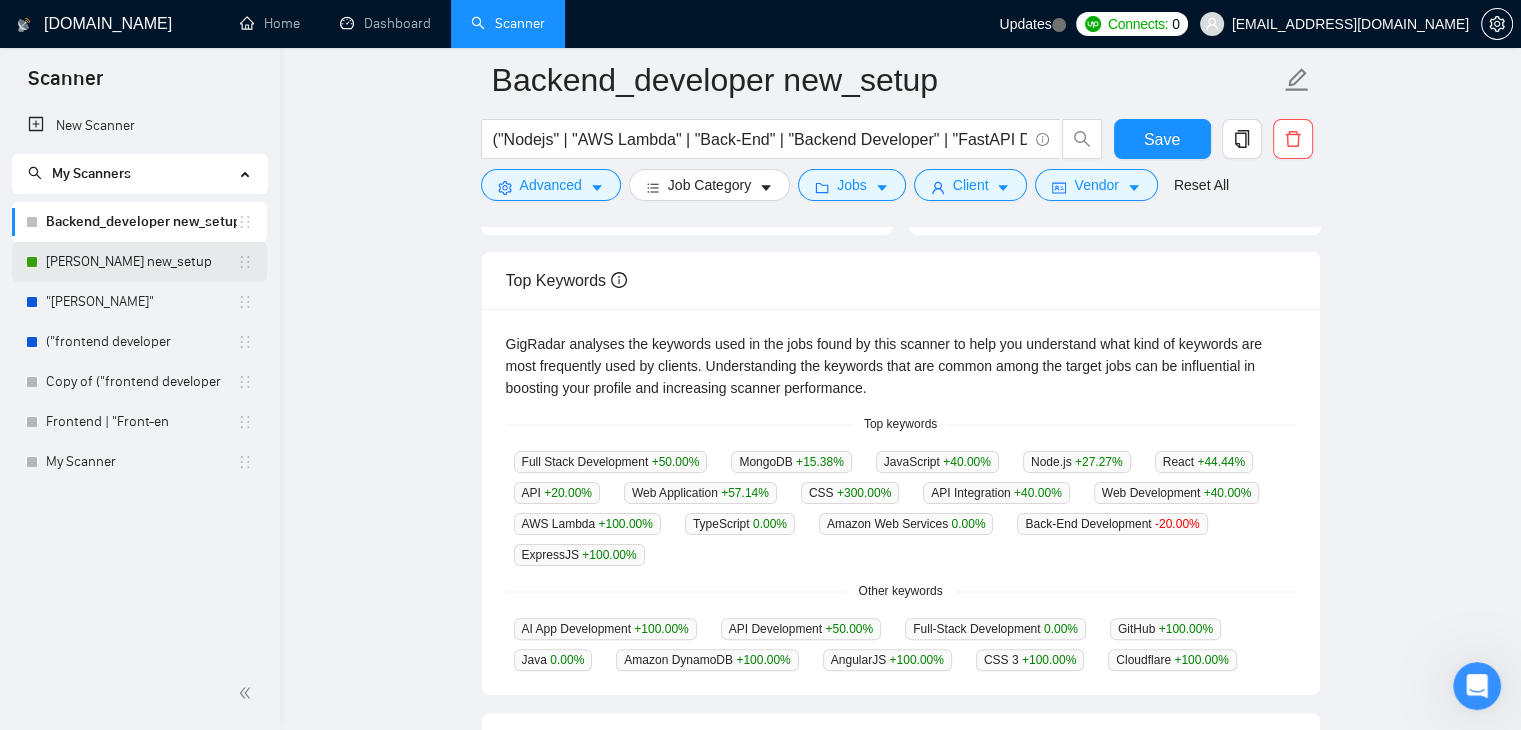 click on "[PERSON_NAME] new_setup" at bounding box center [141, 262] 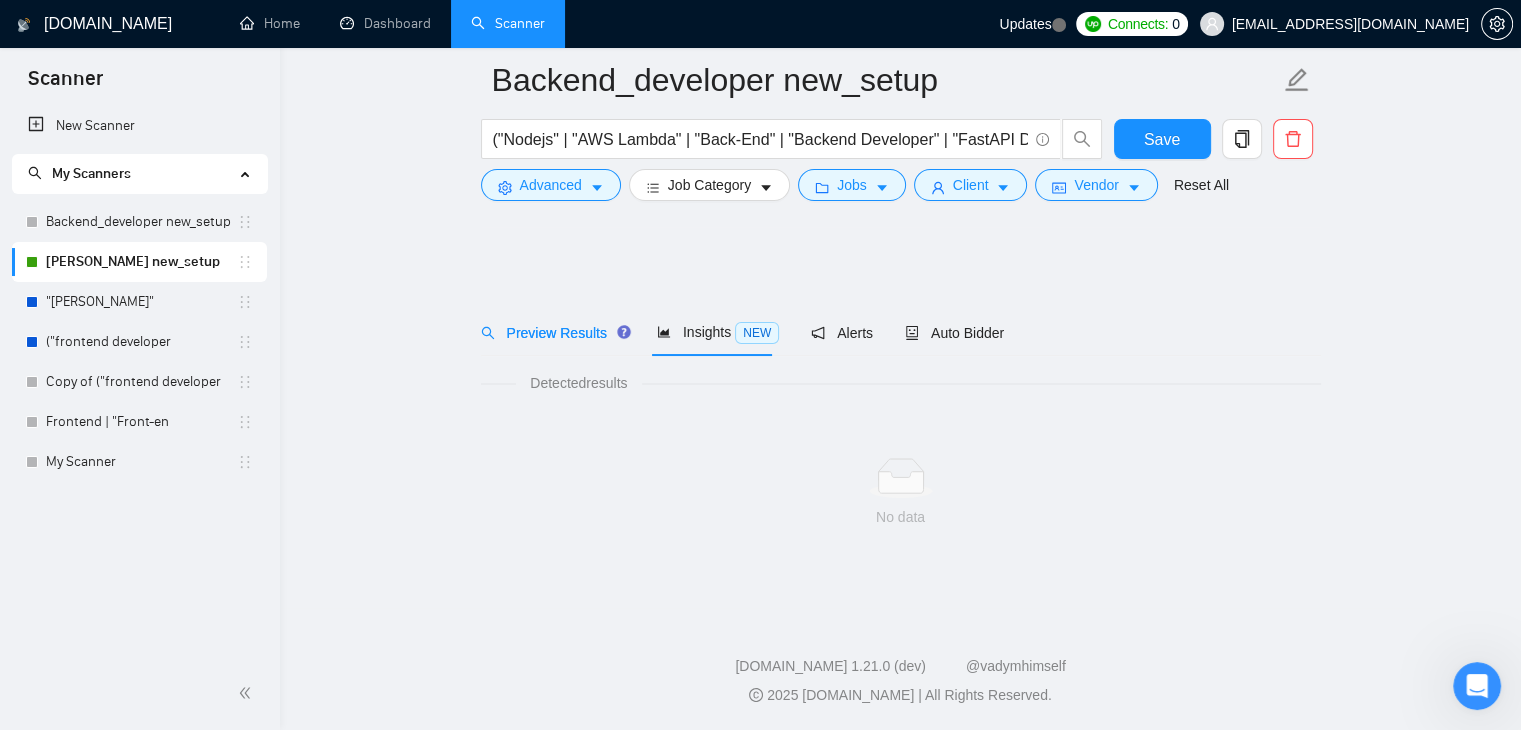 scroll, scrollTop: 0, scrollLeft: 0, axis: both 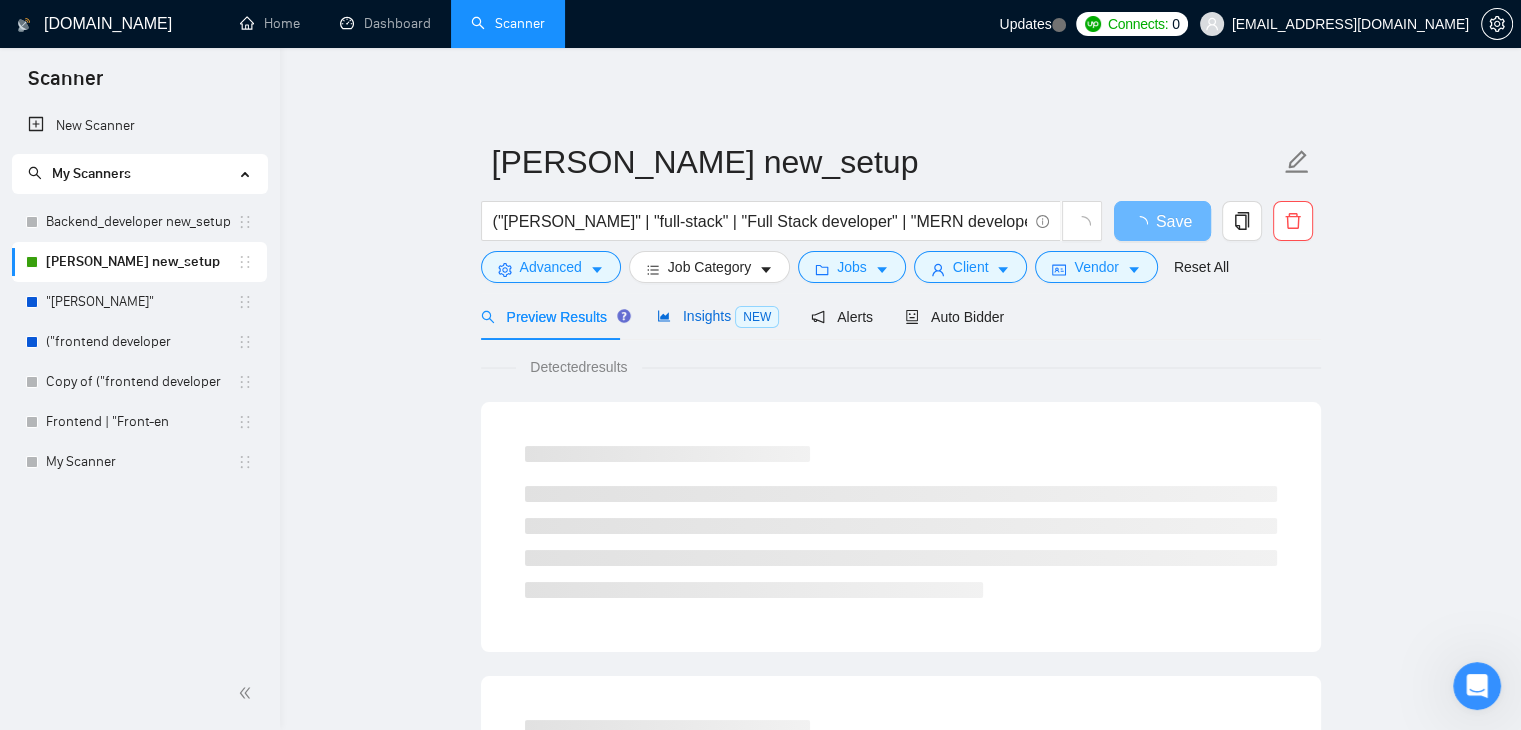 click on "Insights NEW" at bounding box center (718, 316) 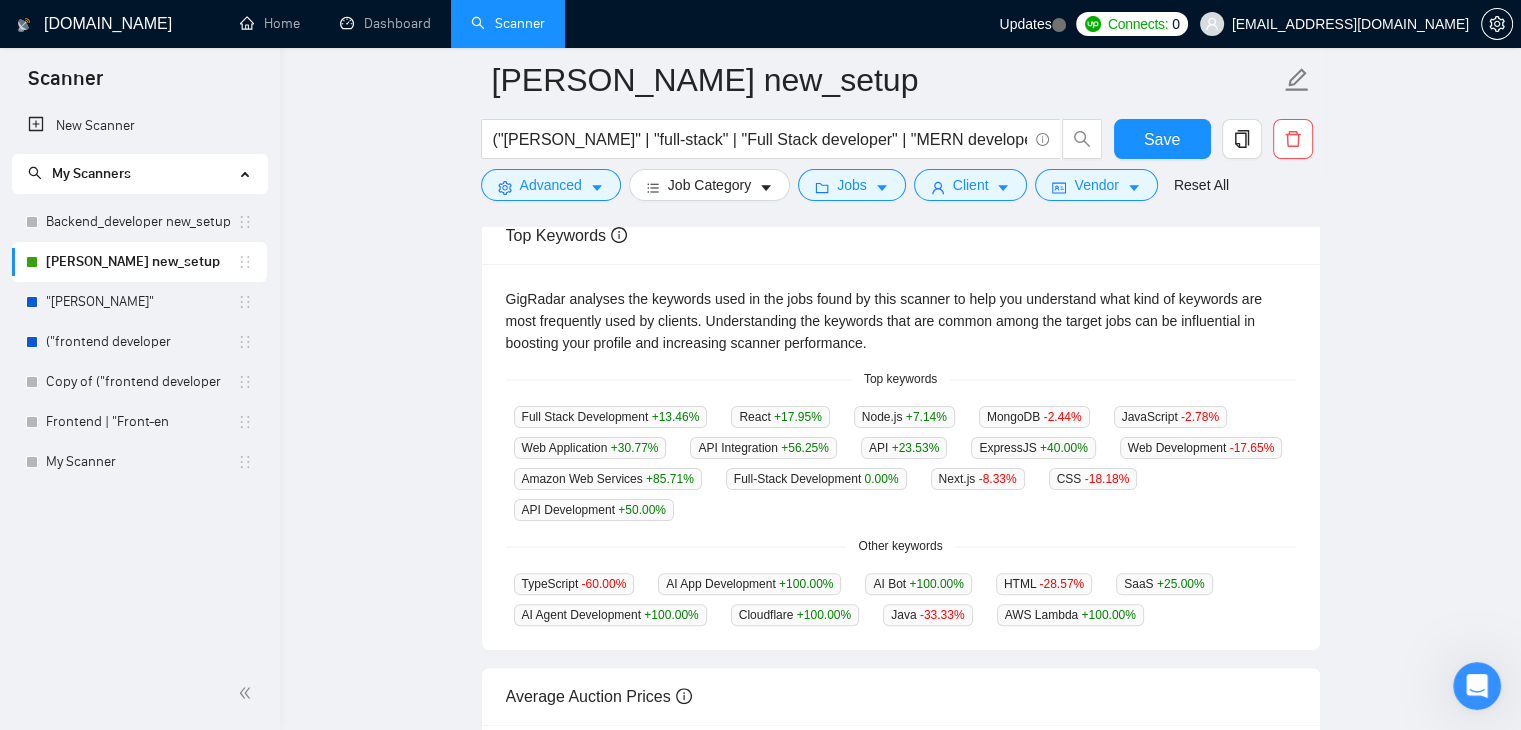 scroll, scrollTop: 389, scrollLeft: 0, axis: vertical 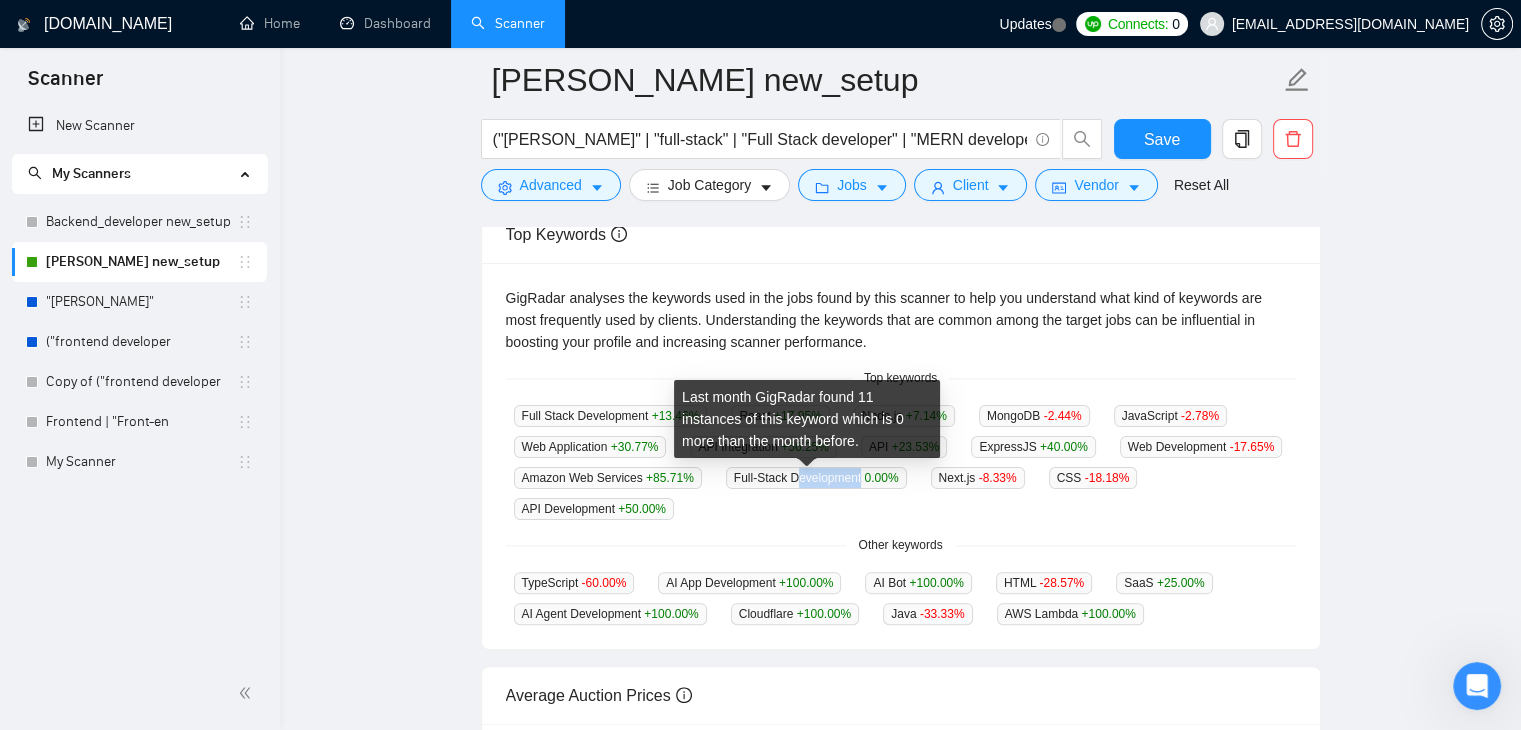 drag, startPoint x: 852, startPoint y: 479, endPoint x: 786, endPoint y: 481, distance: 66.0303 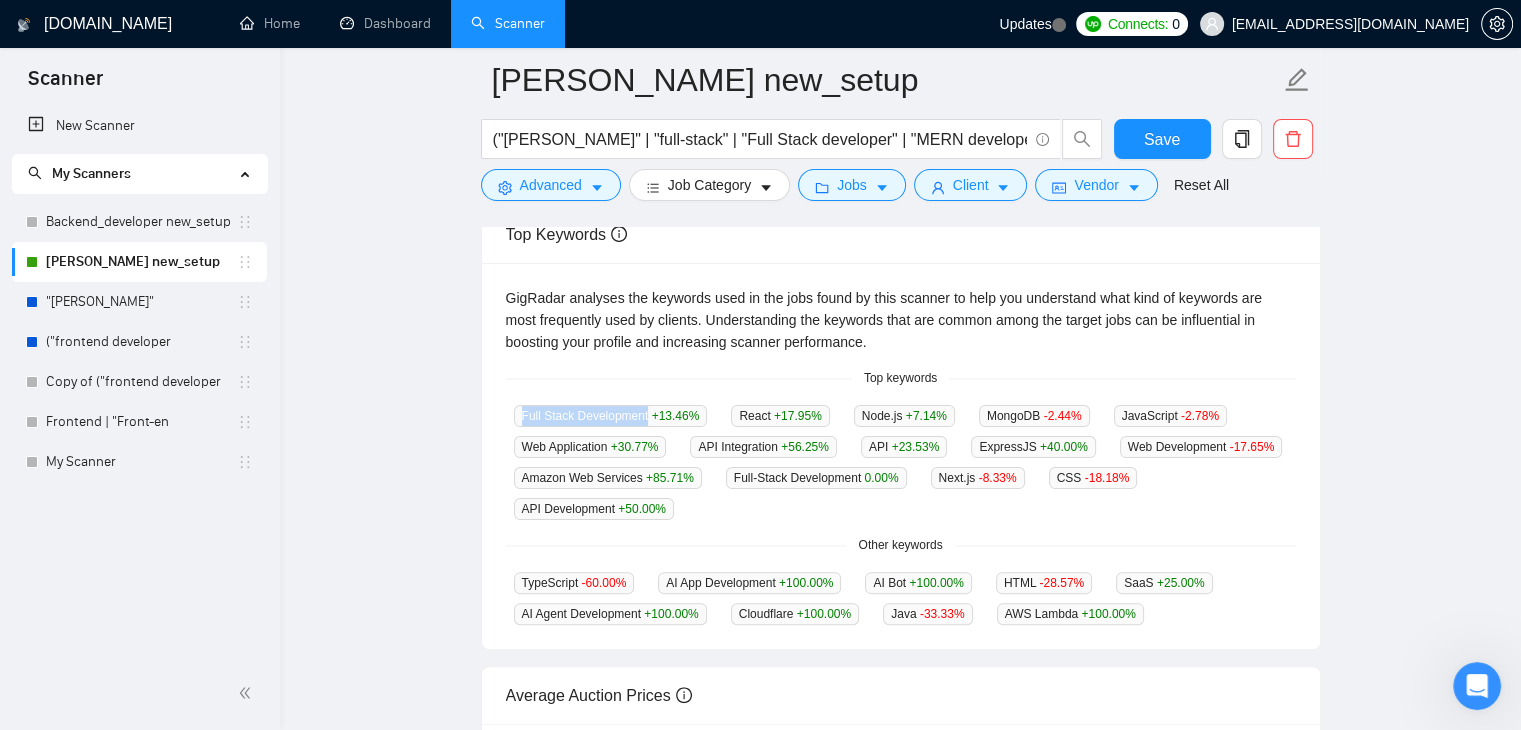 drag, startPoint x: 644, startPoint y: 417, endPoint x: 510, endPoint y: 415, distance: 134.01492 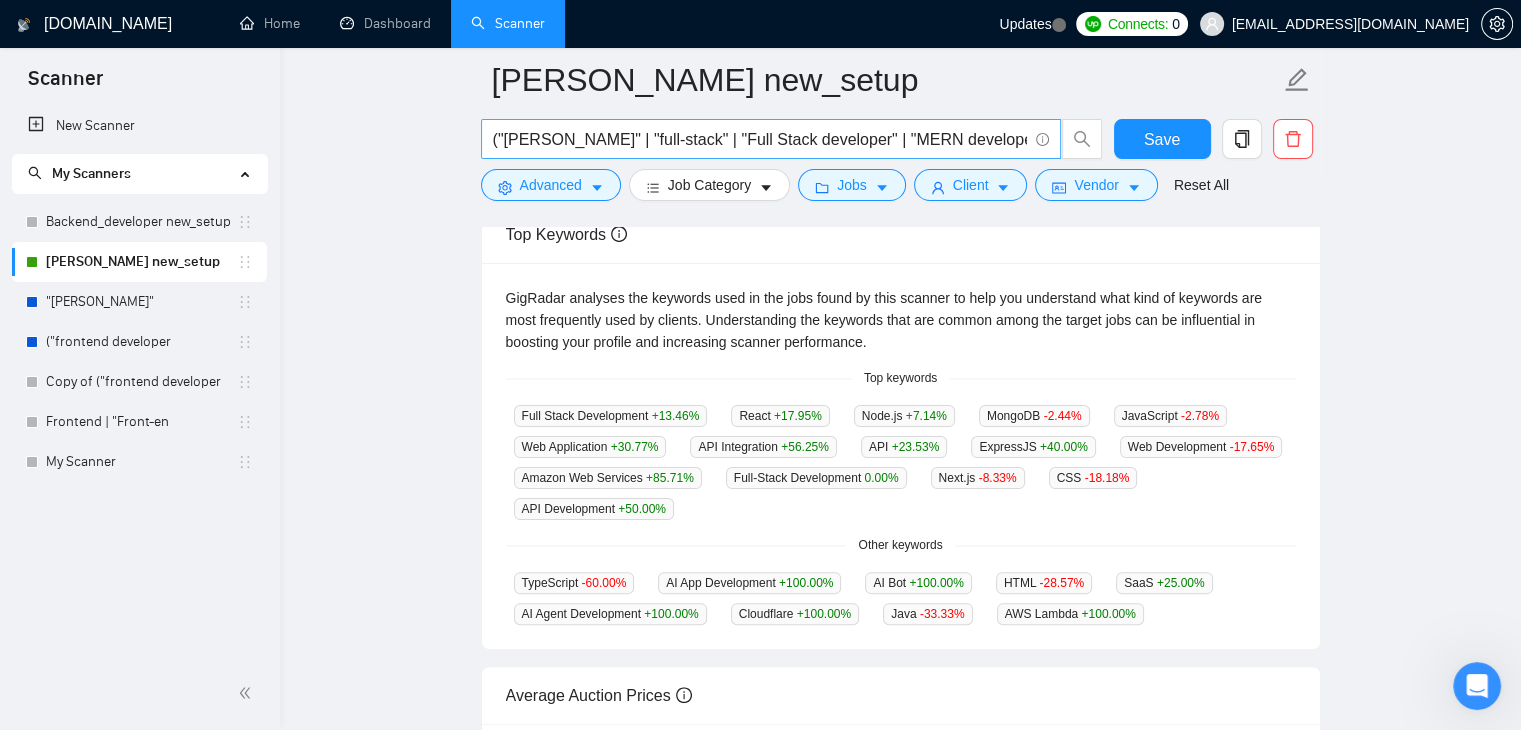 click on "("[PERSON_NAME]" | "full-stack" | "Full Stack developer" | "MERN developer") ("React*" | "Node*" | "MongoDB") ("web application" | dashboard | SaaS | "admin panel")" at bounding box center (760, 139) 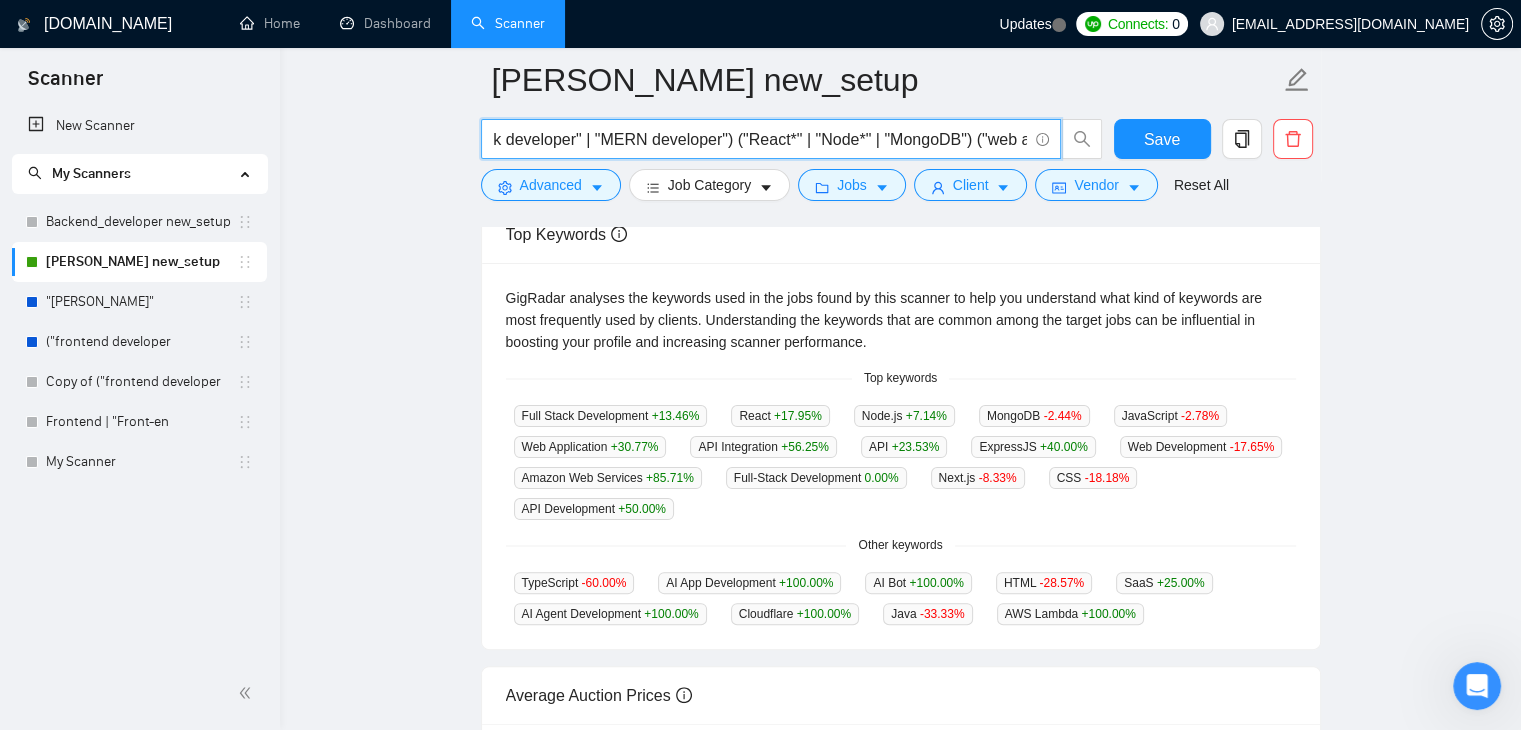 scroll, scrollTop: 0, scrollLeft: 599, axis: horizontal 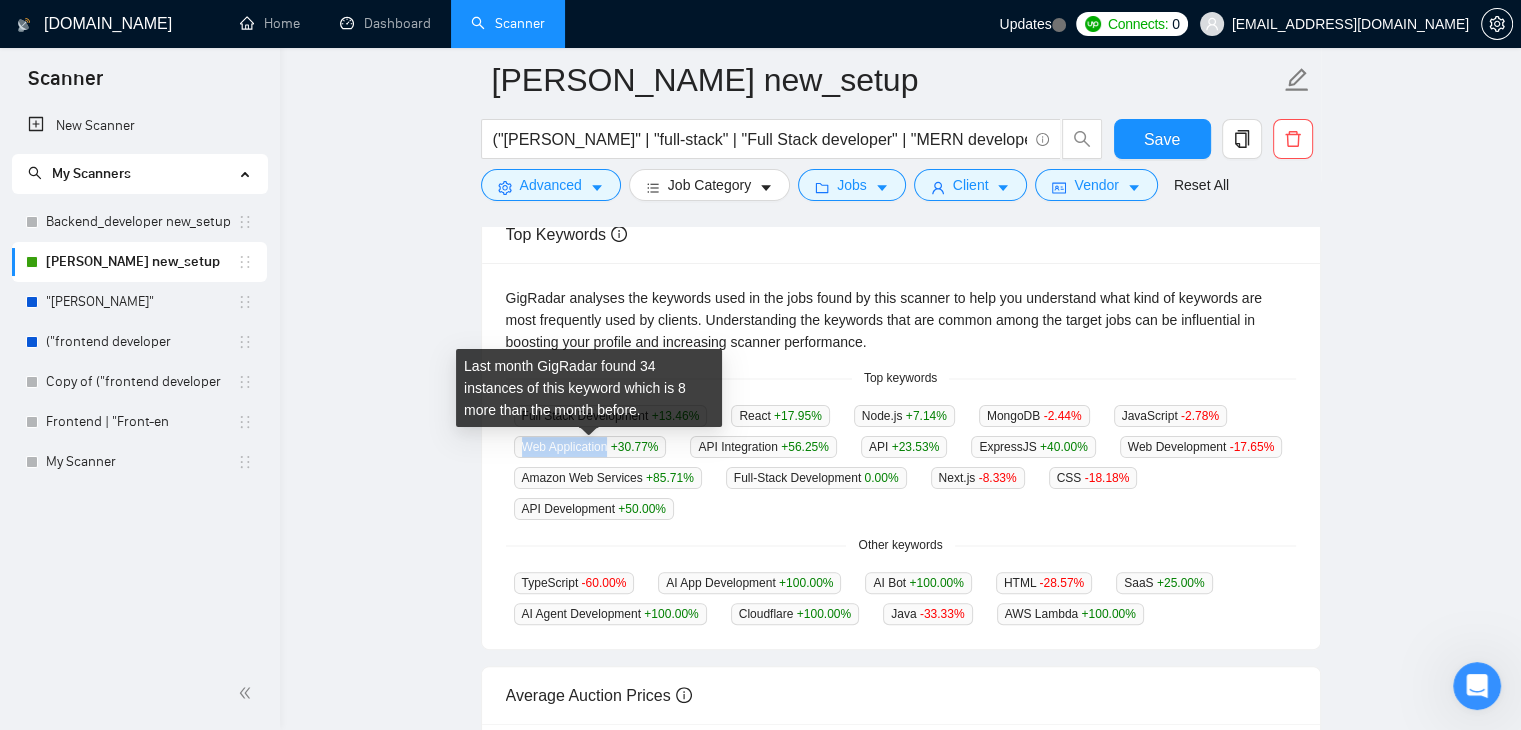 drag, startPoint x: 609, startPoint y: 445, endPoint x: 513, endPoint y: 446, distance: 96.00521 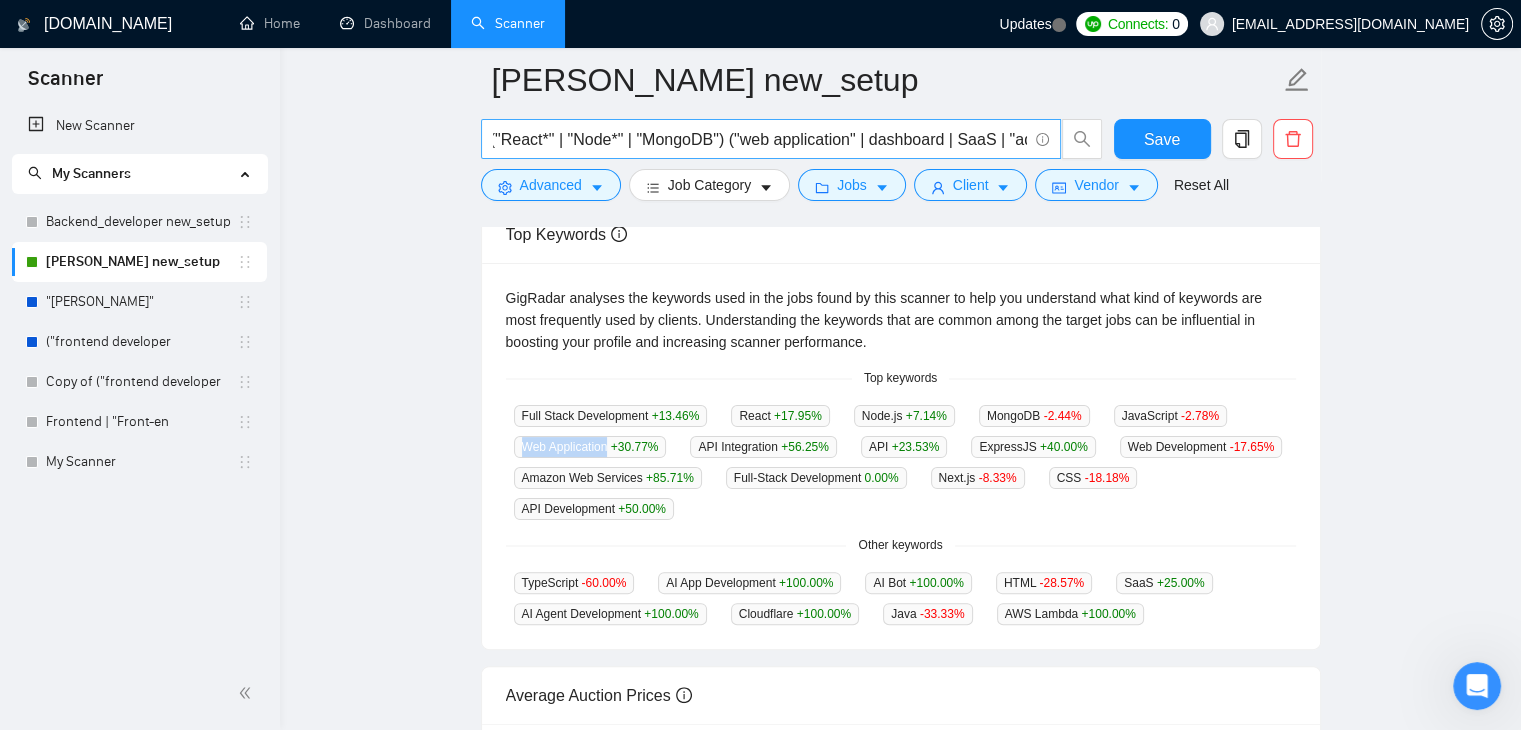 scroll, scrollTop: 0, scrollLeft: 599, axis: horizontal 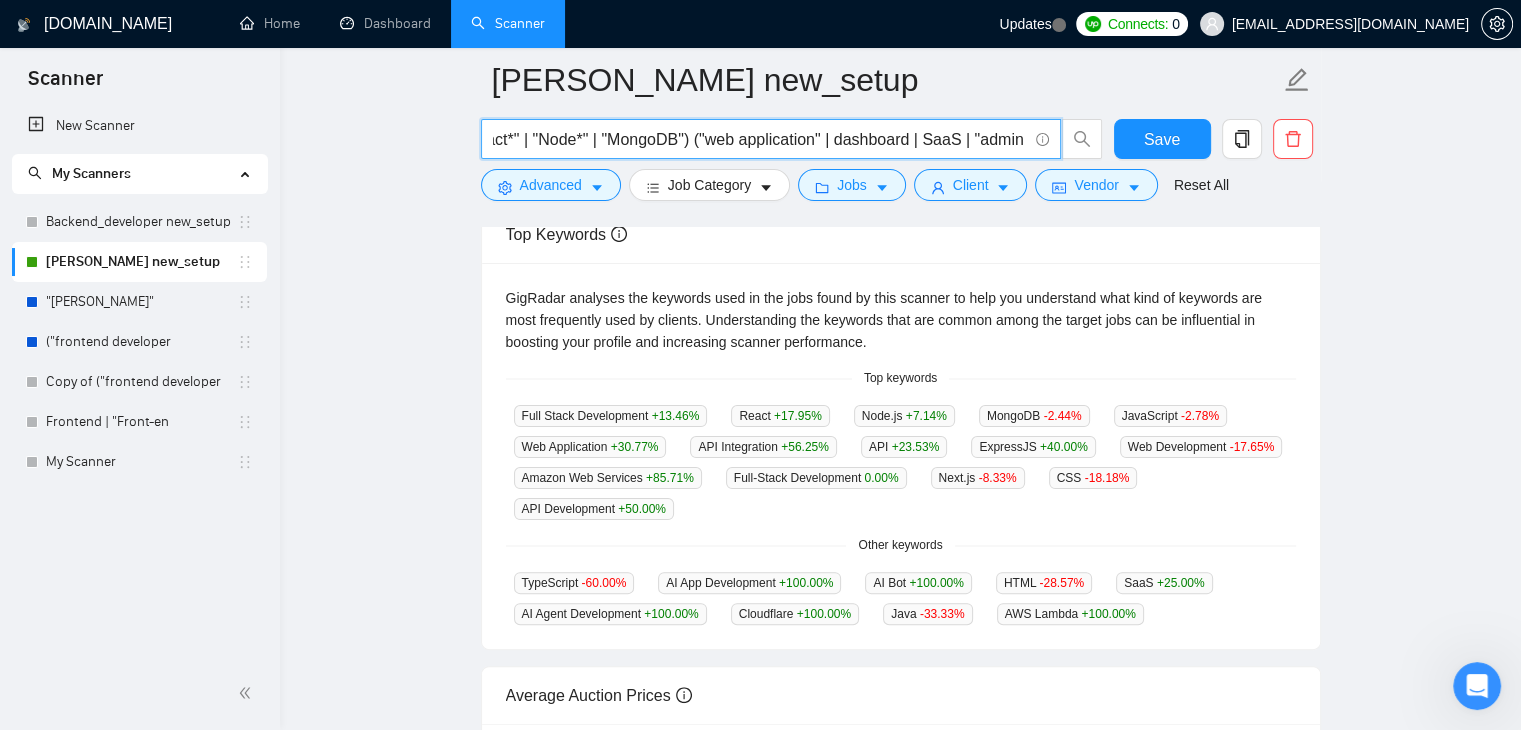 drag, startPoint x: 766, startPoint y: 146, endPoint x: 655, endPoint y: 142, distance: 111.07205 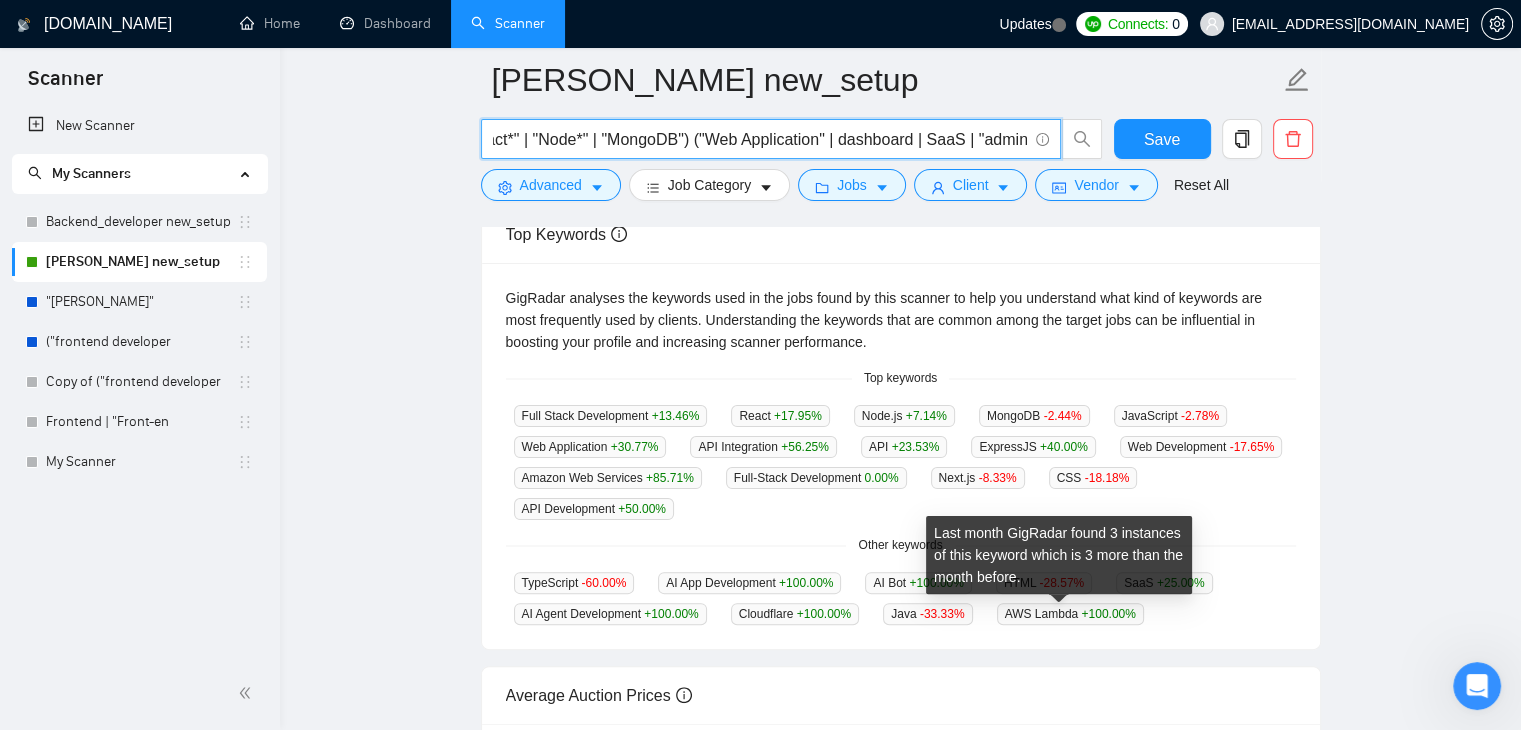 scroll, scrollTop: 0, scrollLeft: 0, axis: both 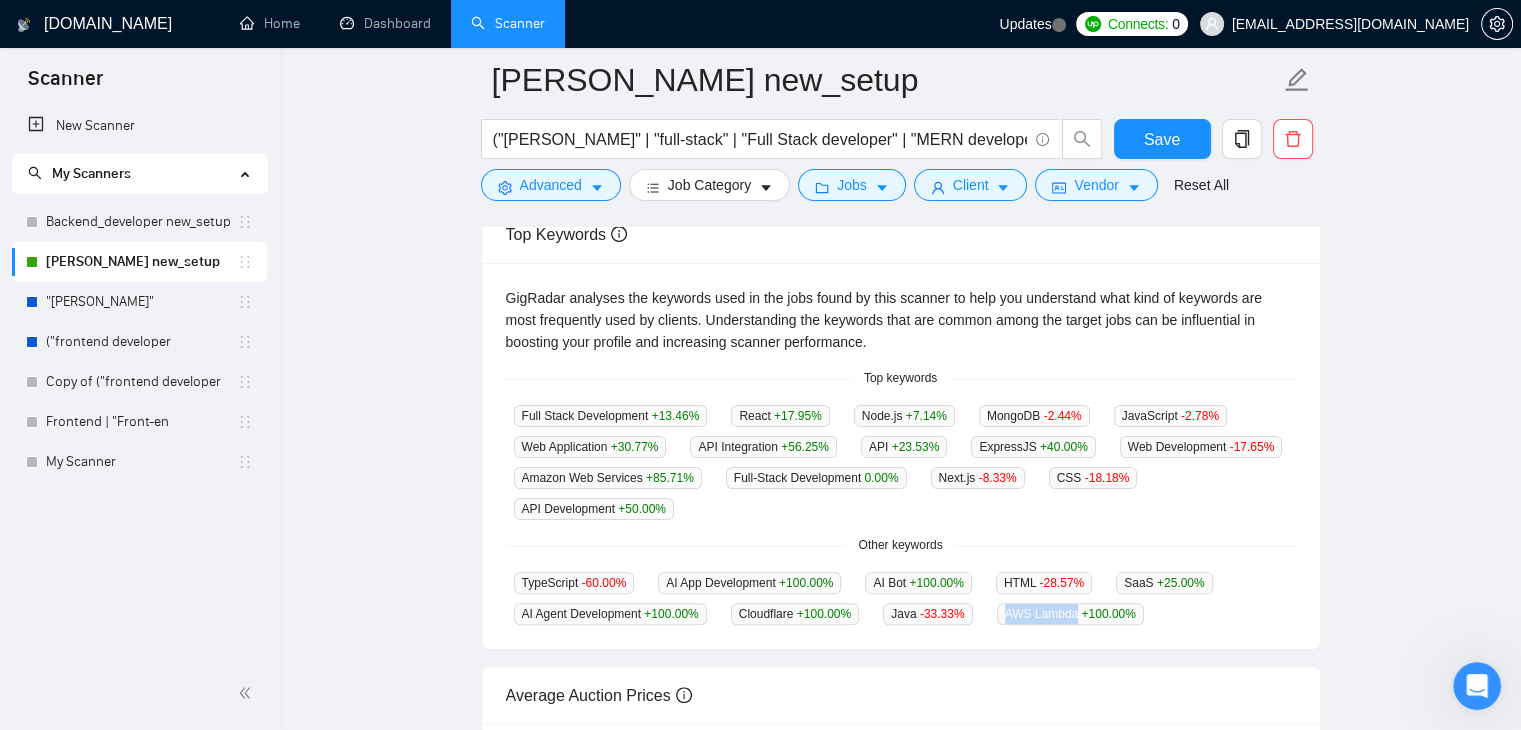 copy on "AWS Lambda" 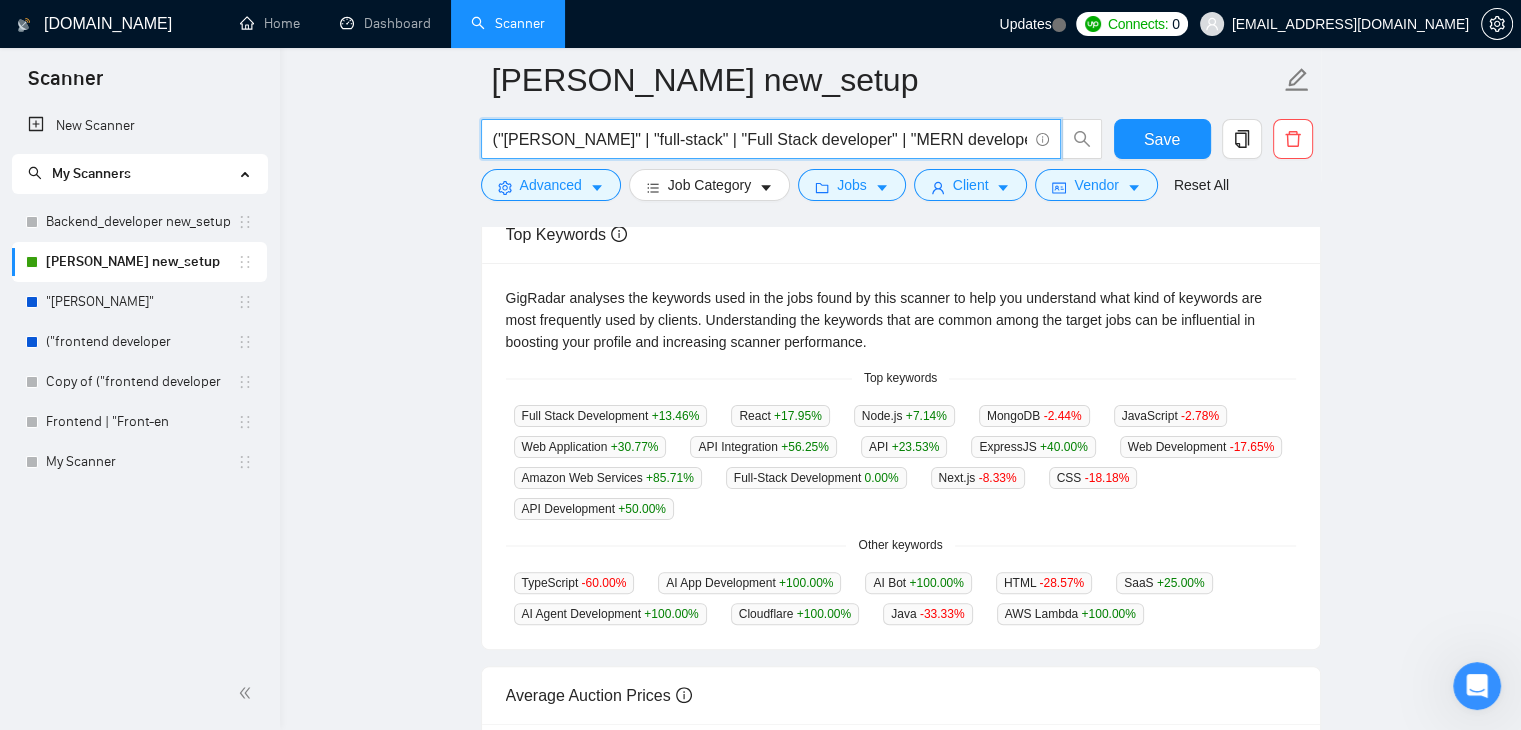 click on "("[PERSON_NAME]" | "full-stack" | "Full Stack developer" | "MERN developer") ("React*" | "Node*" | "MongoDB") ("Web Application" | dashboard | SaaS | "admin panel")" at bounding box center (760, 139) 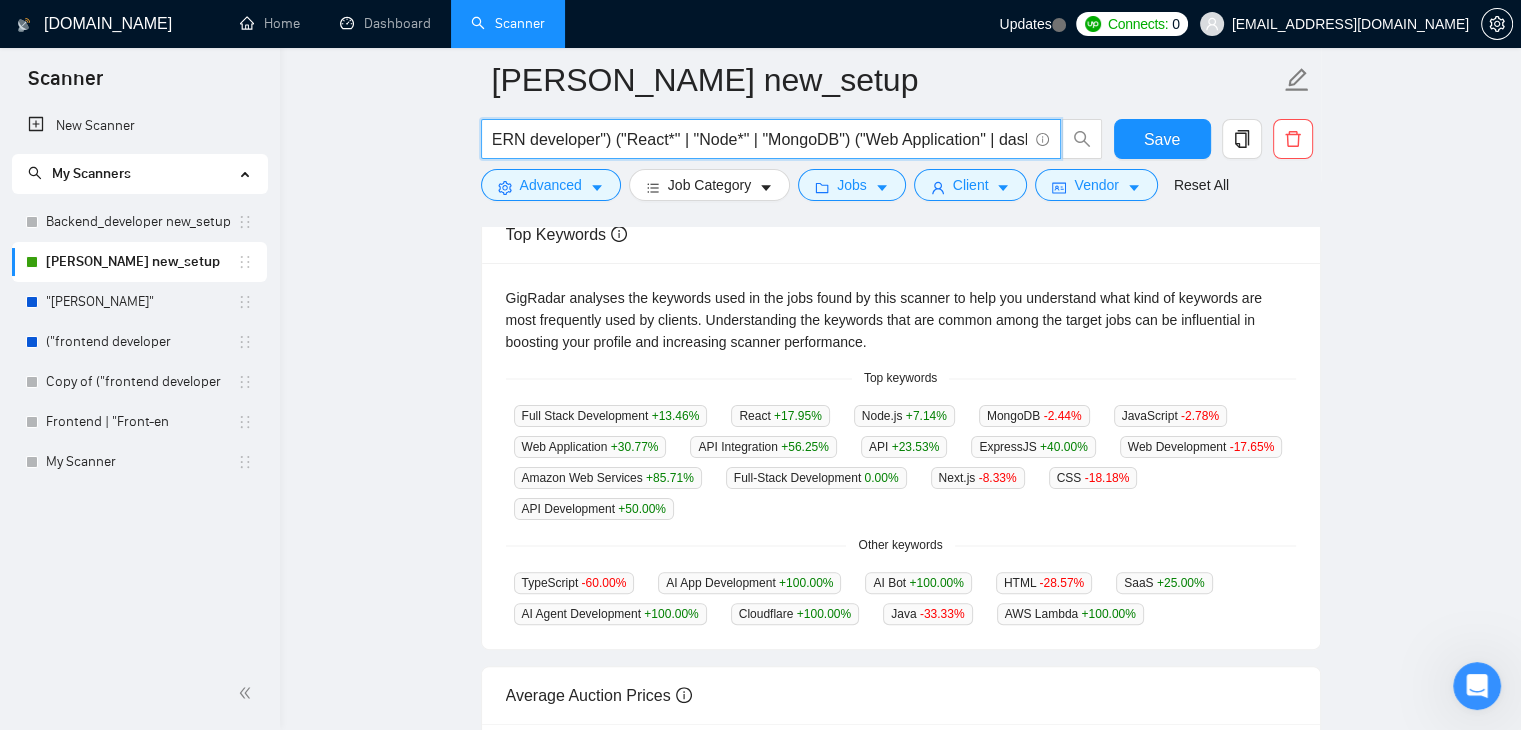 scroll, scrollTop: 0, scrollLeft: 604, axis: horizontal 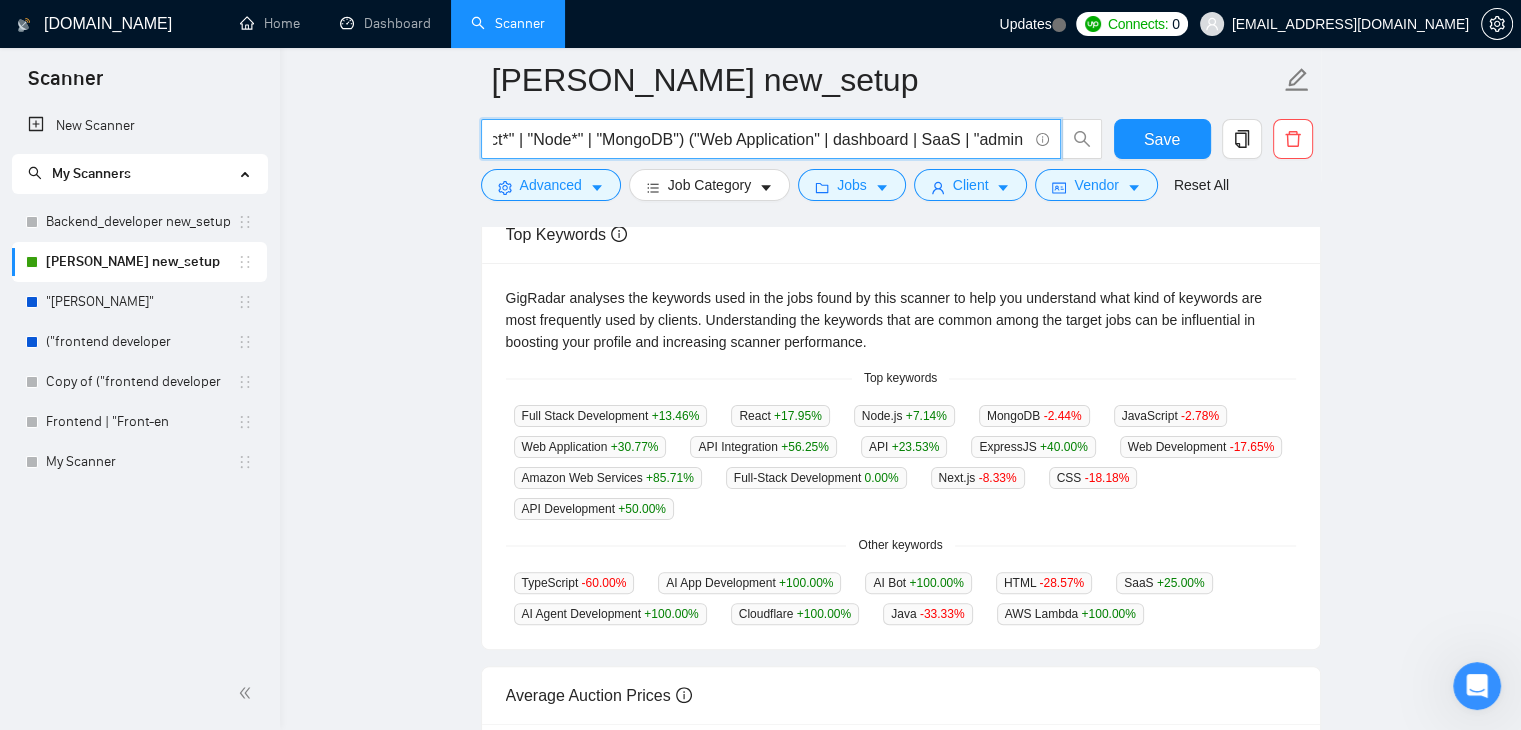 click on "("[PERSON_NAME]" | "full-stack" | "Full Stack developer" | "MERN developer") ("React*" | "Node*" | "MongoDB") ("Web Application" | dashboard | SaaS | "admin panel")" at bounding box center [760, 139] 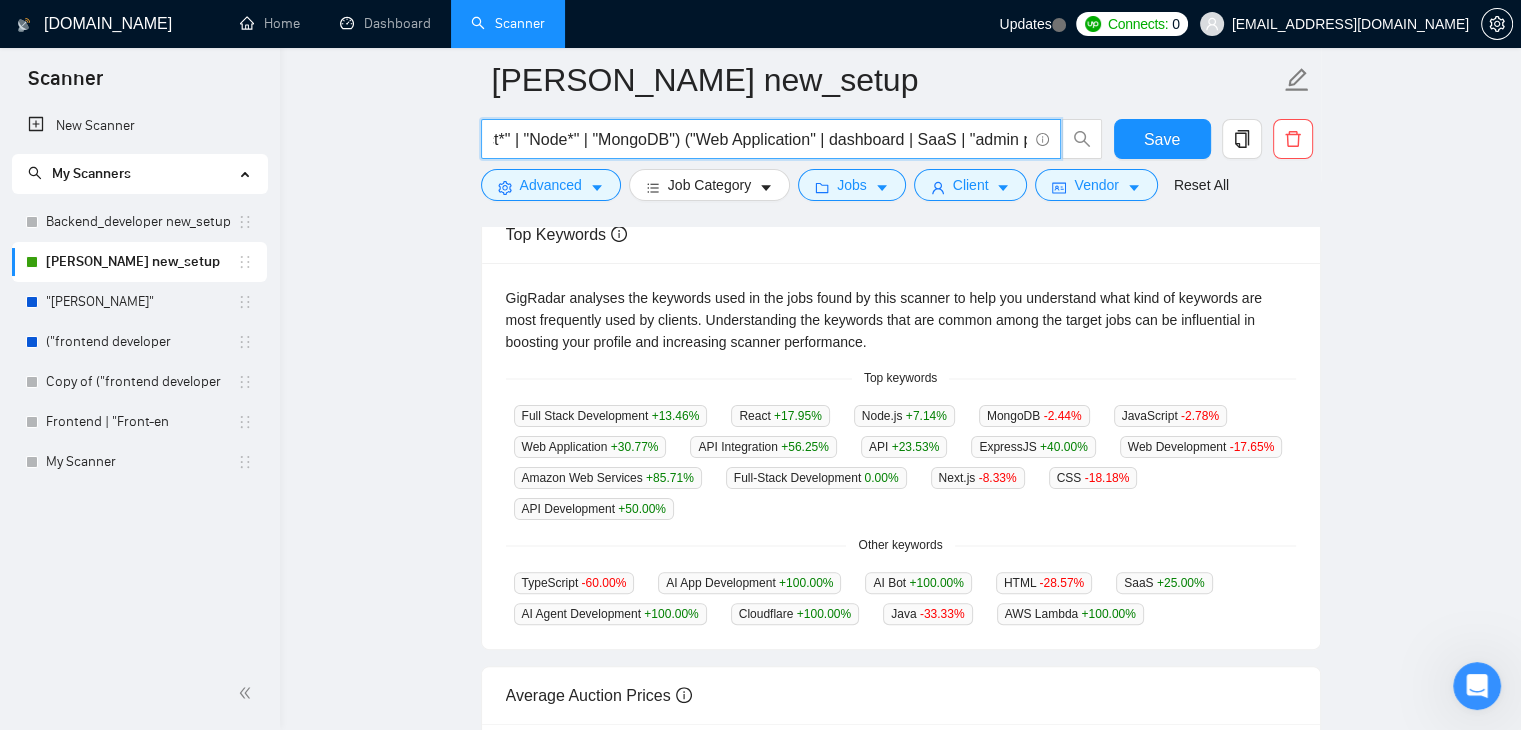 scroll, scrollTop: 0, scrollLeft: 604, axis: horizontal 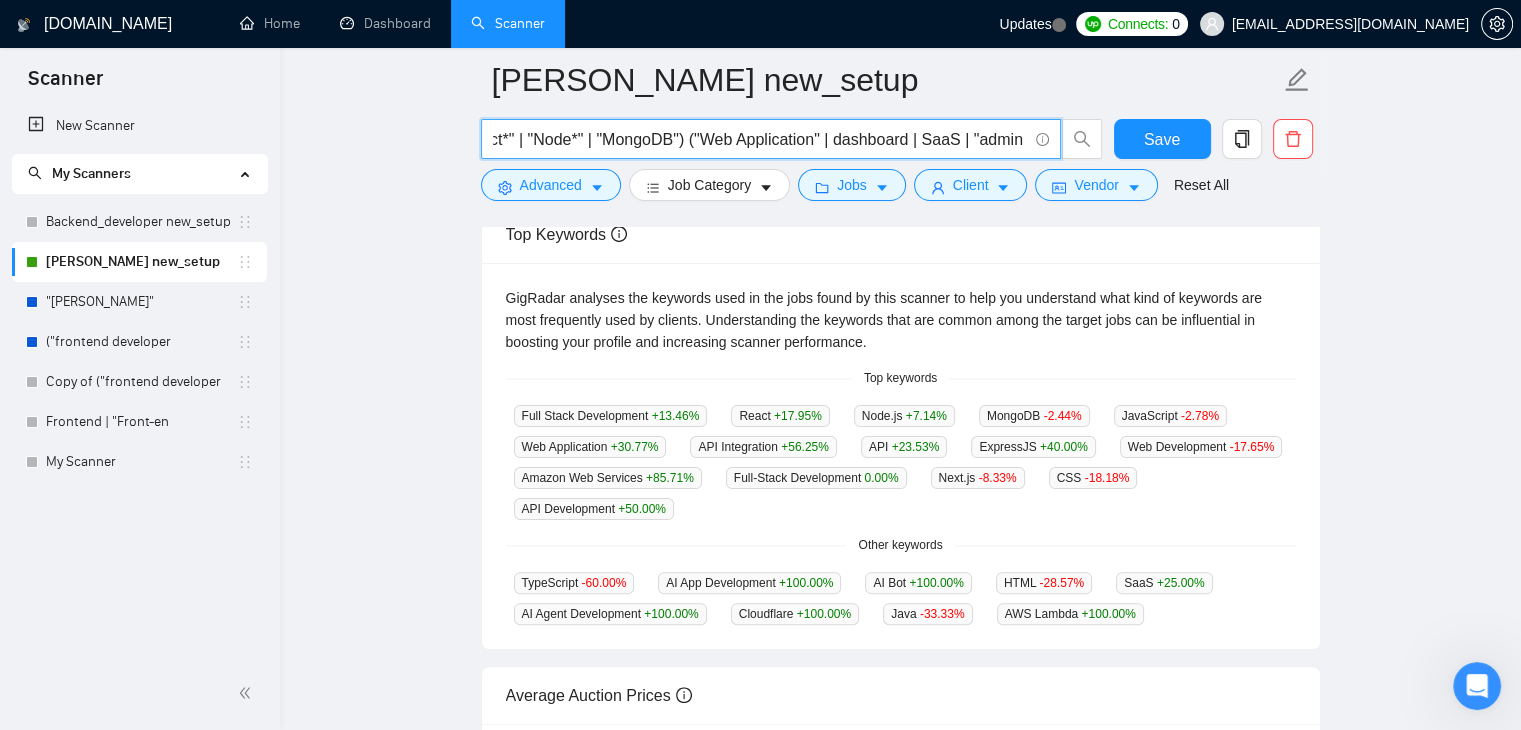 click on "("[PERSON_NAME]" | "full-stack" | "Full Stack developer" | "MERN developer") ("React*" | "Node*" | "MongoDB") ("Web Application" | dashboard | SaaS | "admin panel")" at bounding box center [760, 139] 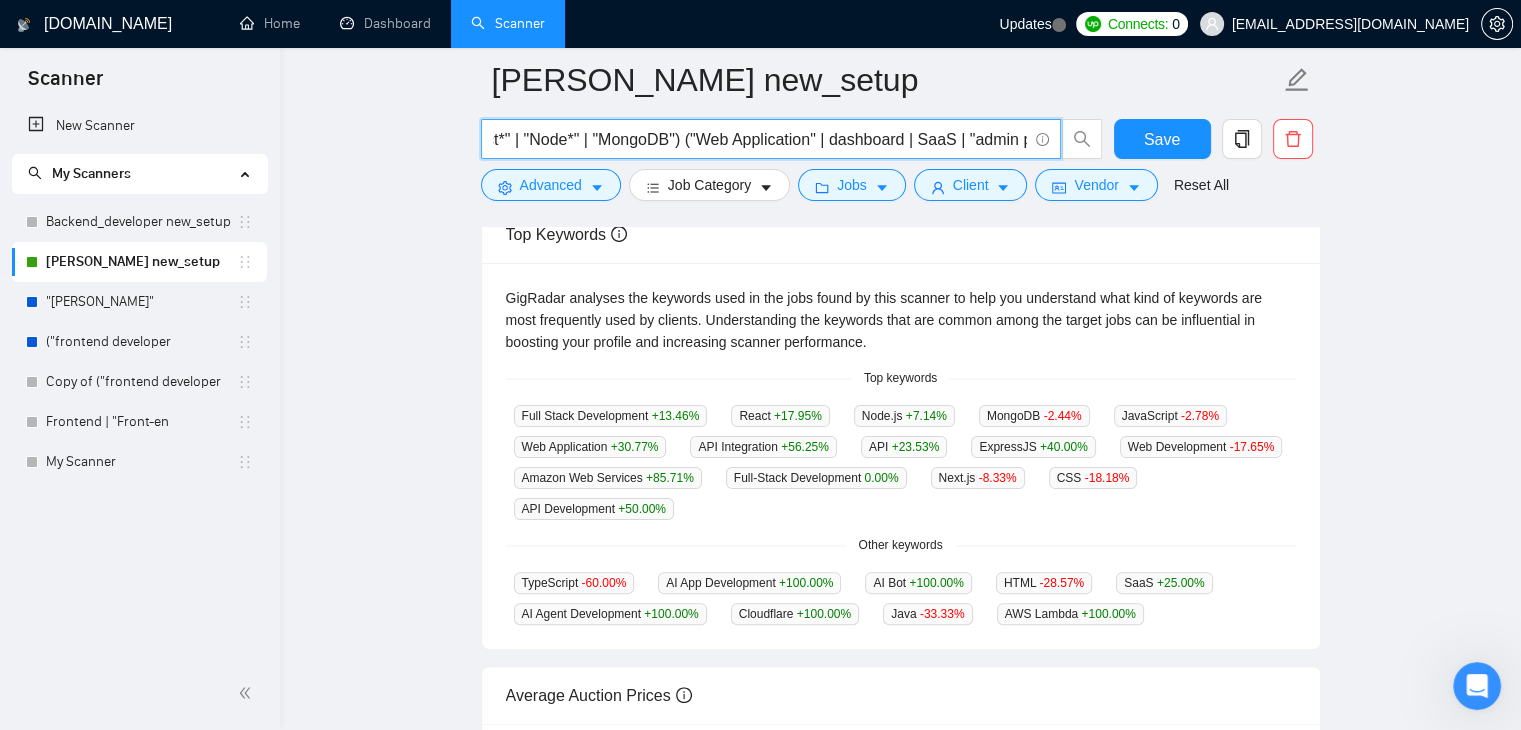 scroll, scrollTop: 0, scrollLeft: 604, axis: horizontal 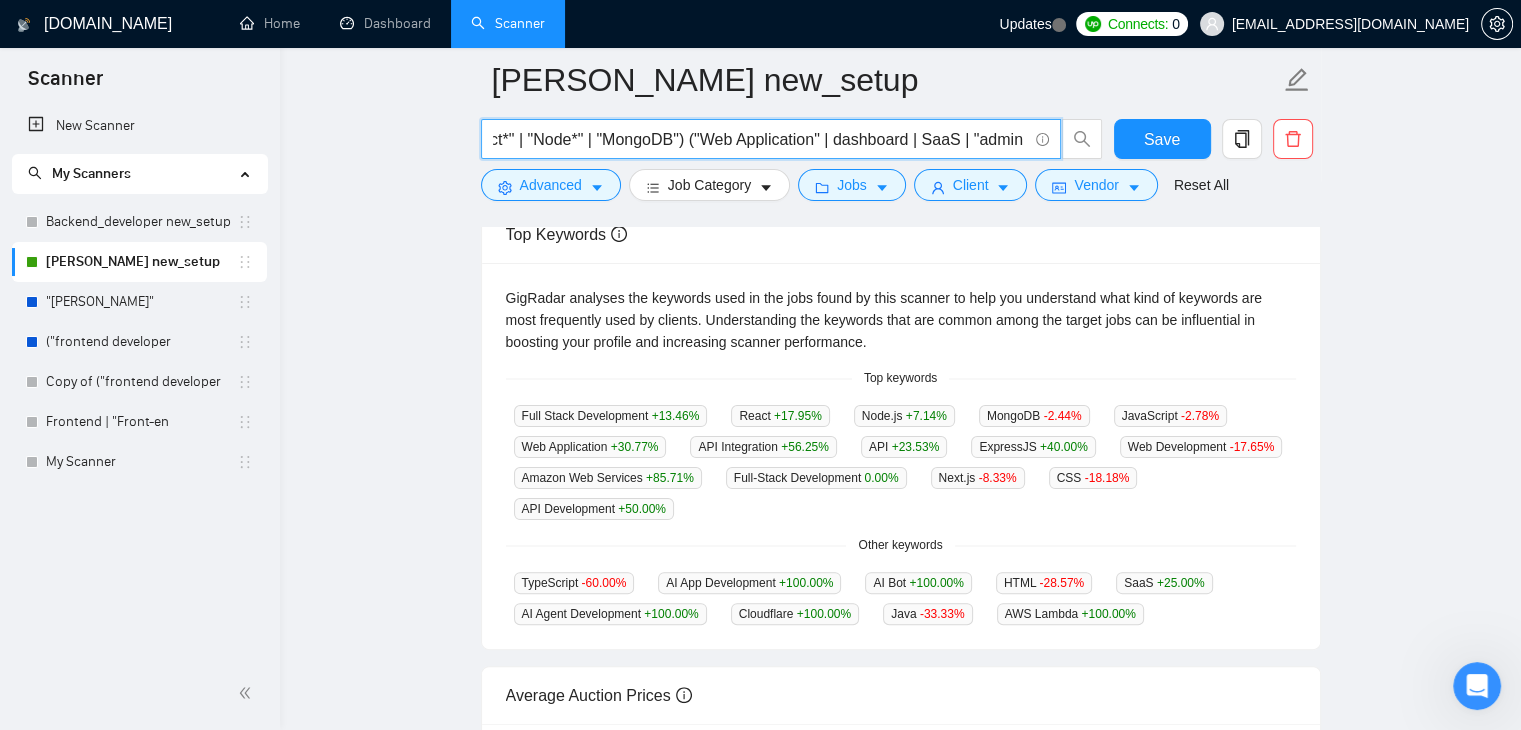 paste on "AWS Lambda" 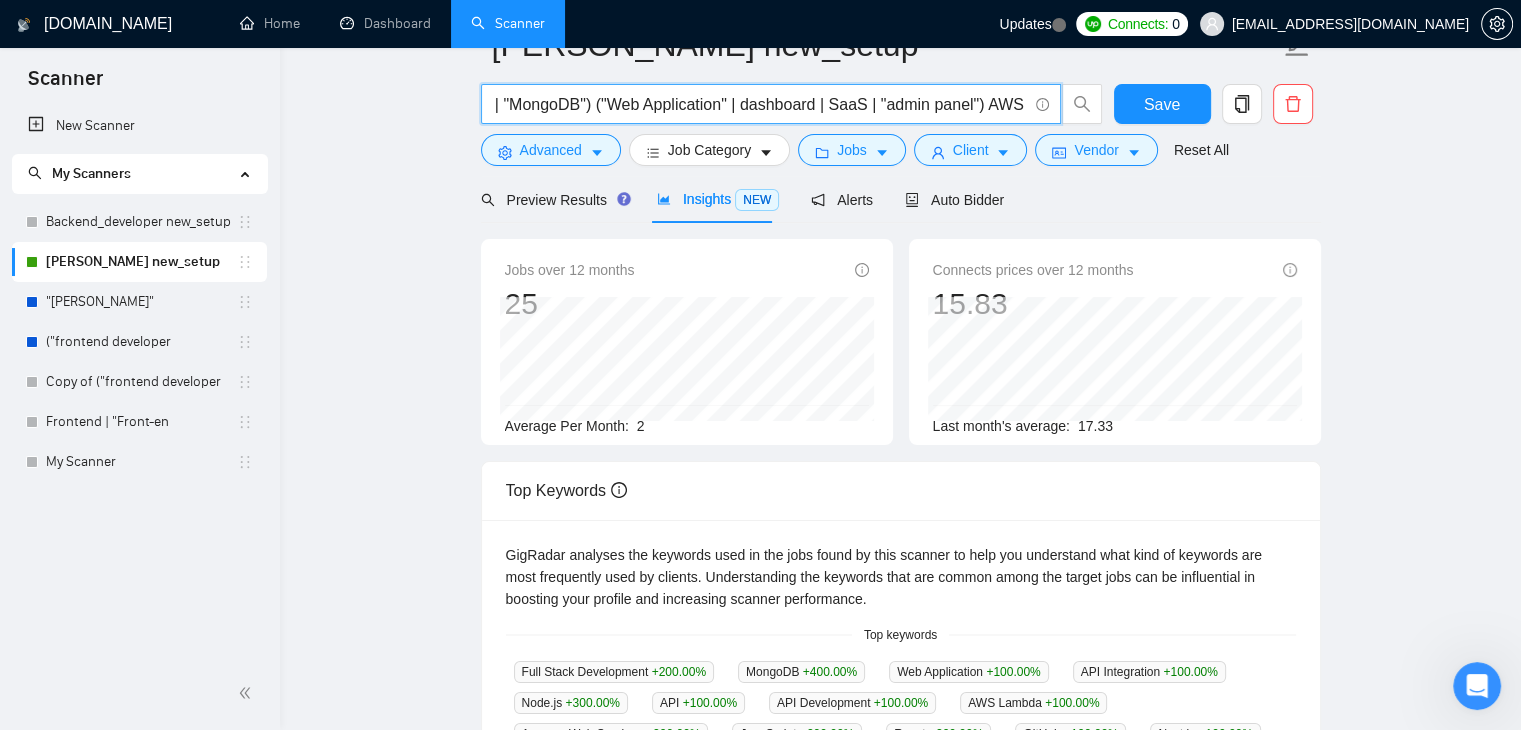 scroll, scrollTop: 0, scrollLeft: 0, axis: both 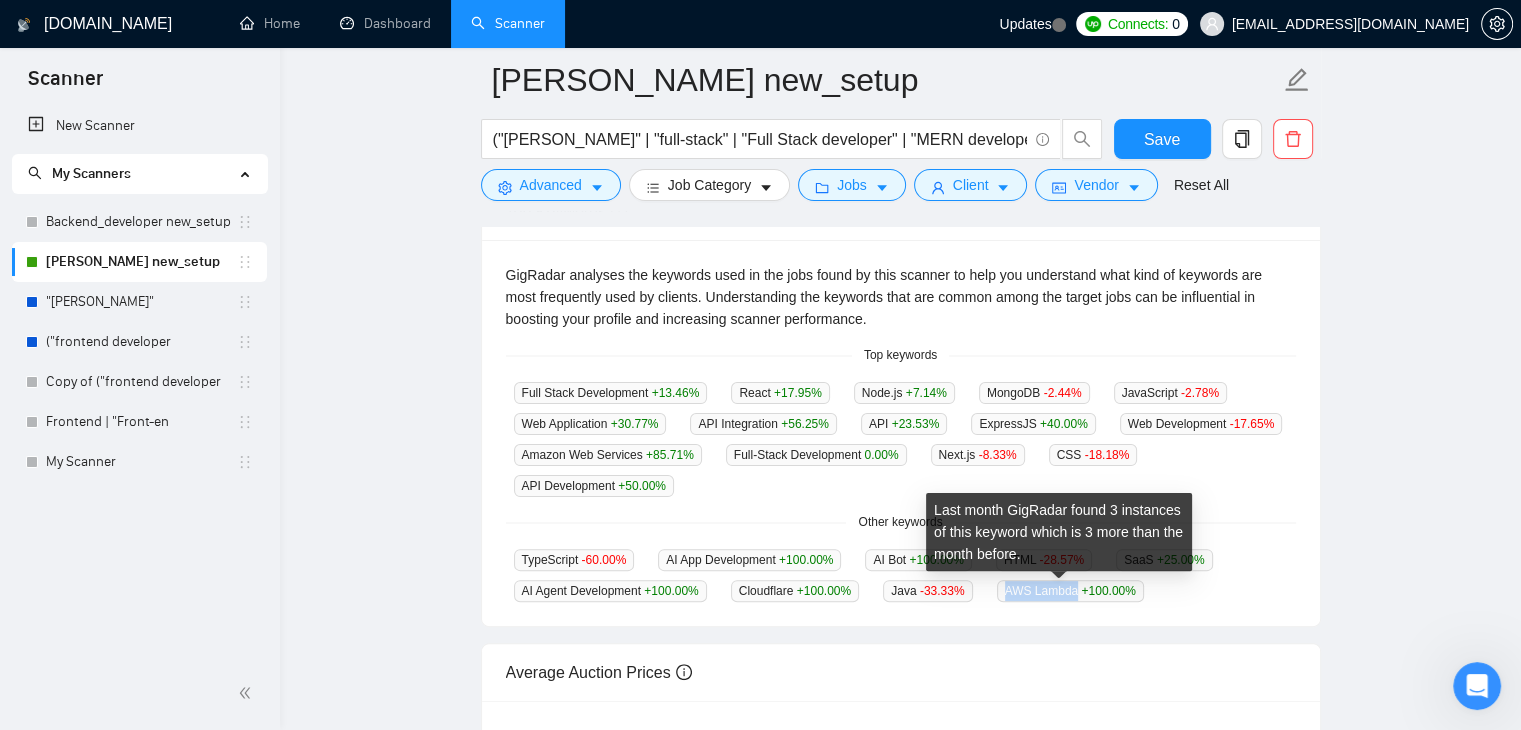 drag, startPoint x: 993, startPoint y: 586, endPoint x: 1064, endPoint y: 589, distance: 71.063354 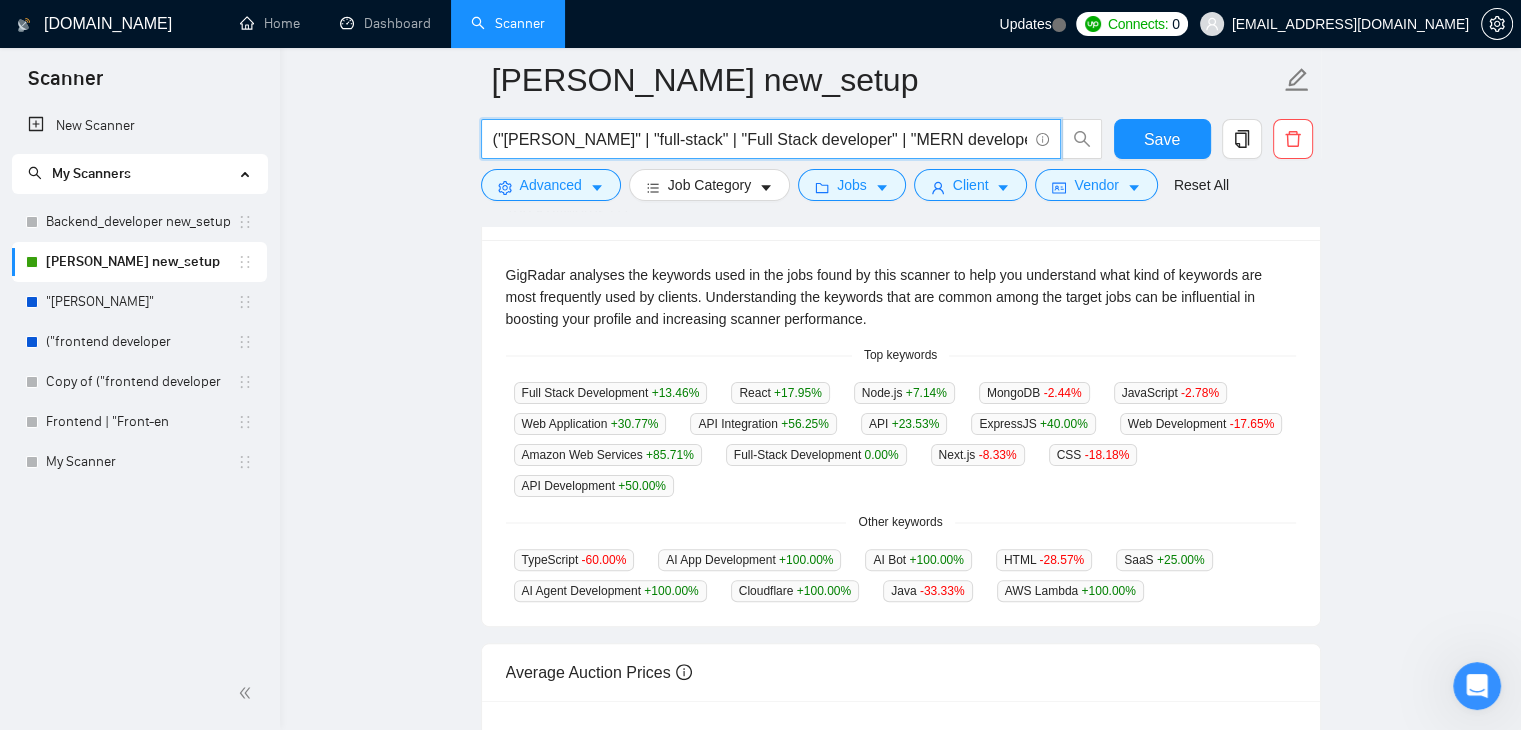 click on "("[PERSON_NAME]" | "full-stack" | "Full Stack developer" | "MERN developer") ("React*" | "Node*" | "MongoDB") ("Web Application" | dashboard | SaaS | "admin panel")" at bounding box center (760, 139) 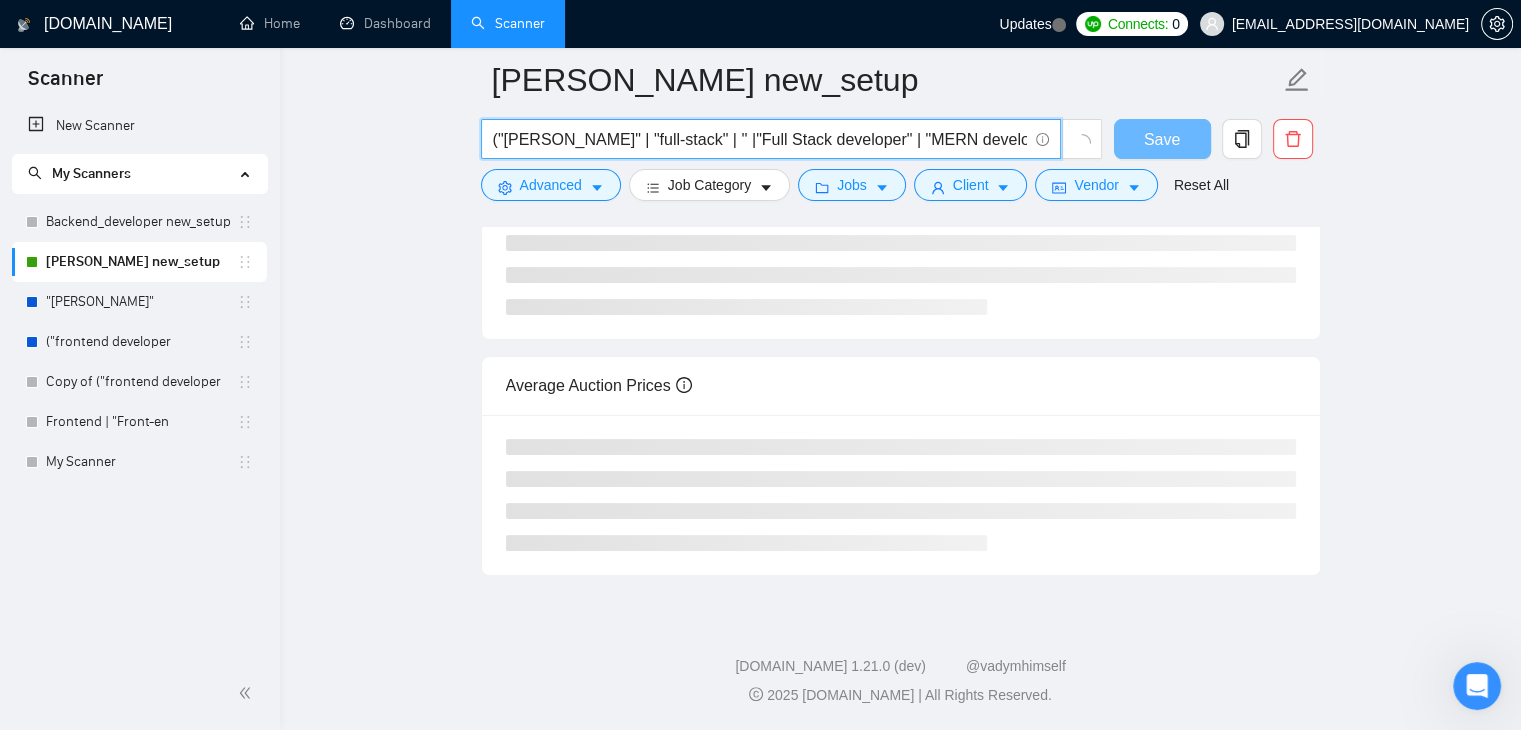 scroll, scrollTop: 405, scrollLeft: 0, axis: vertical 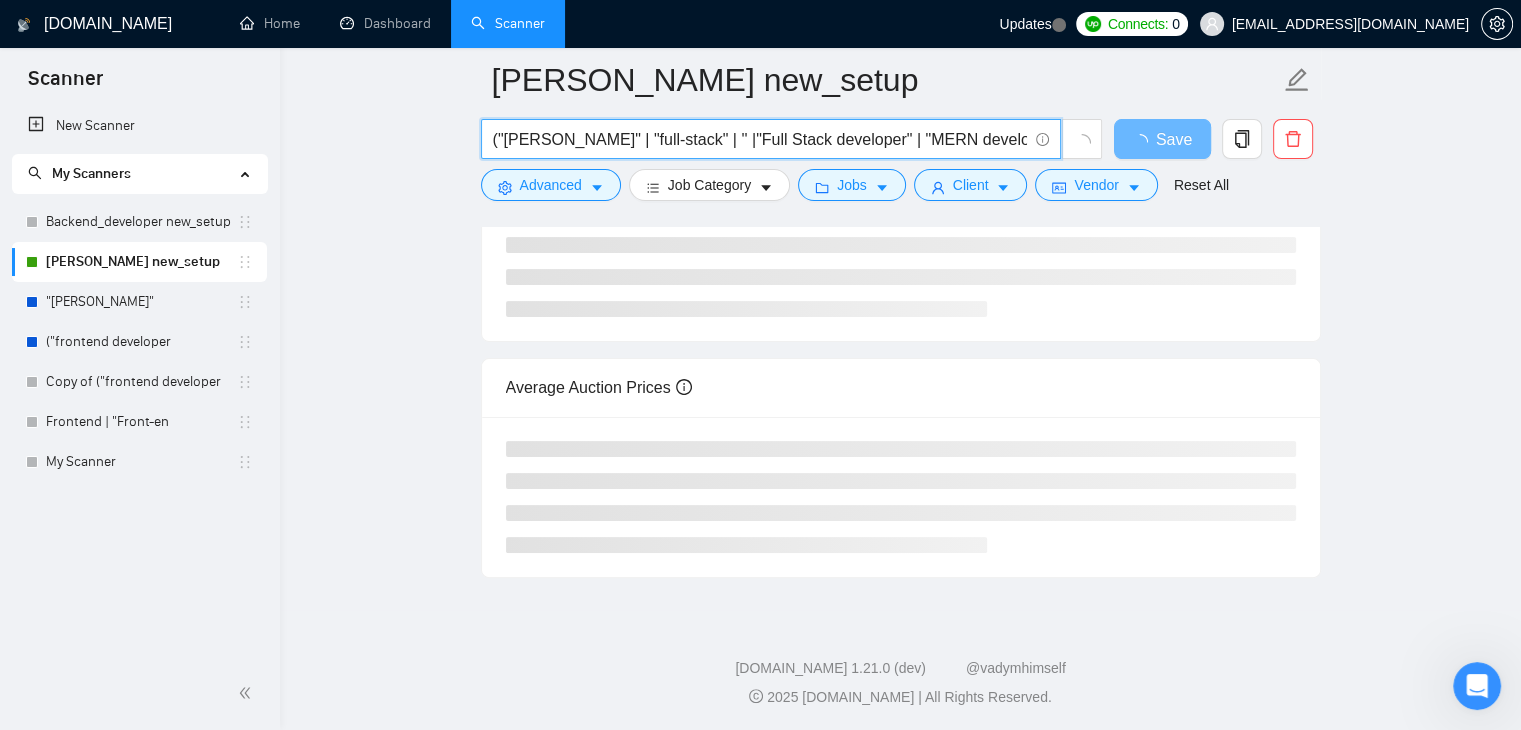 paste on "AWS Lambda" 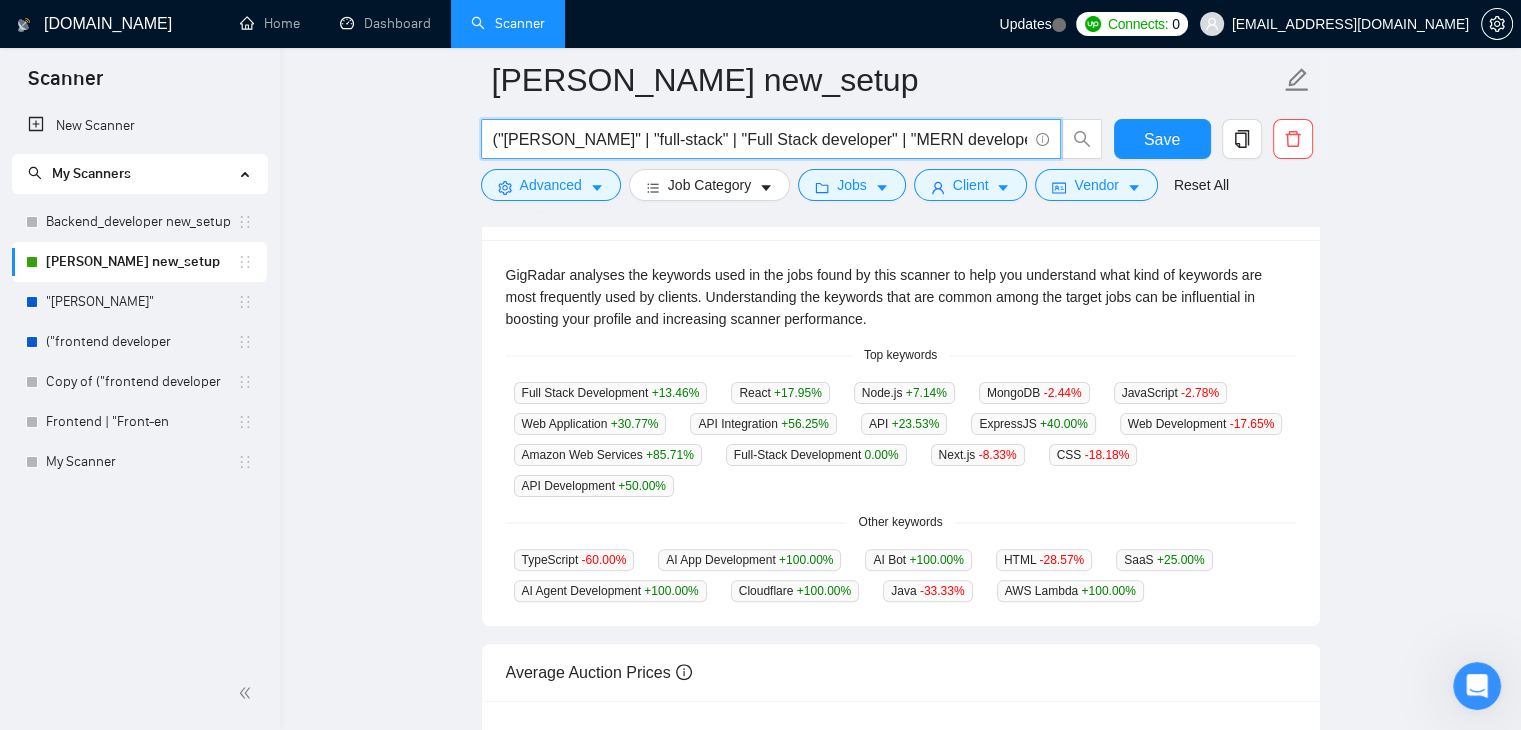 scroll, scrollTop: 0, scrollLeft: 0, axis: both 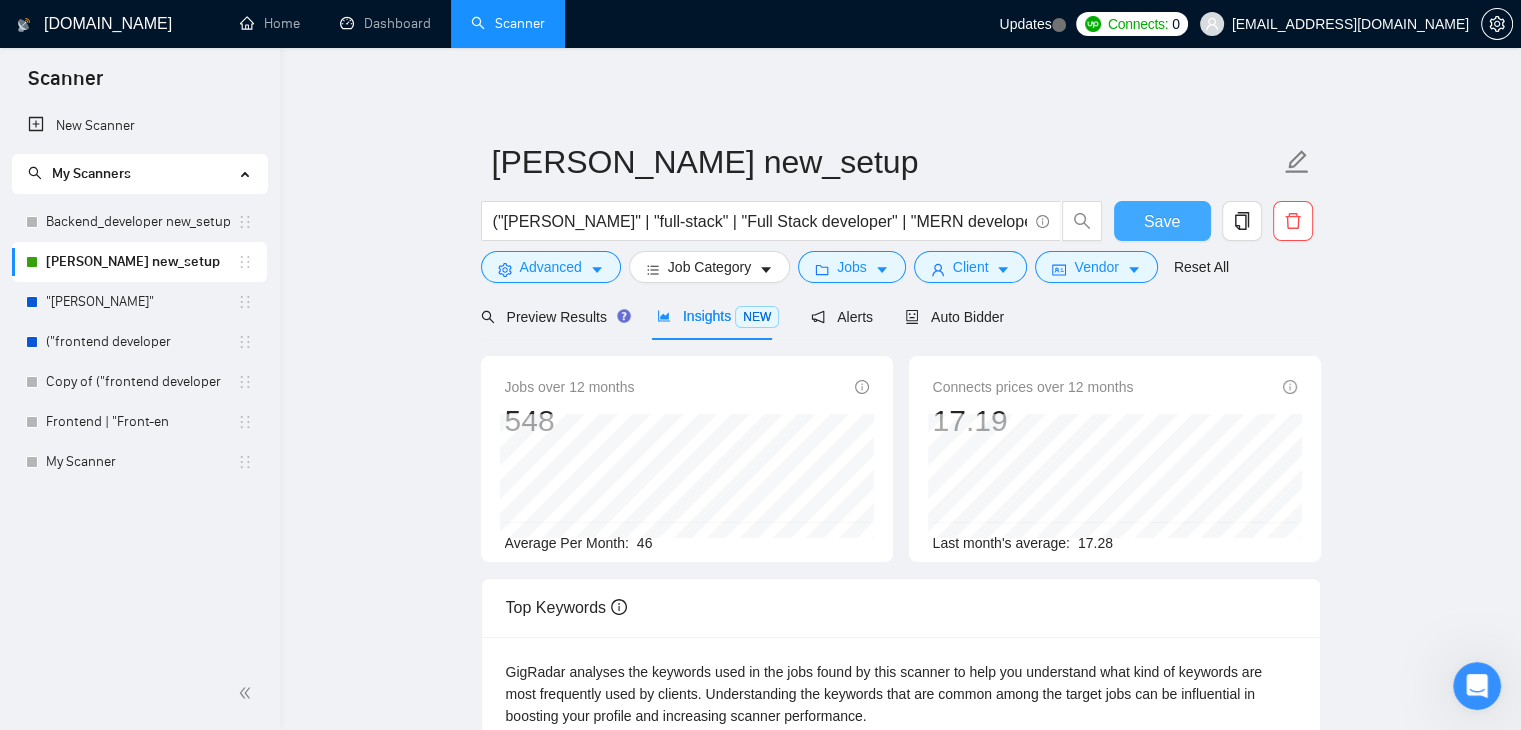 click on "Save" at bounding box center [1162, 226] 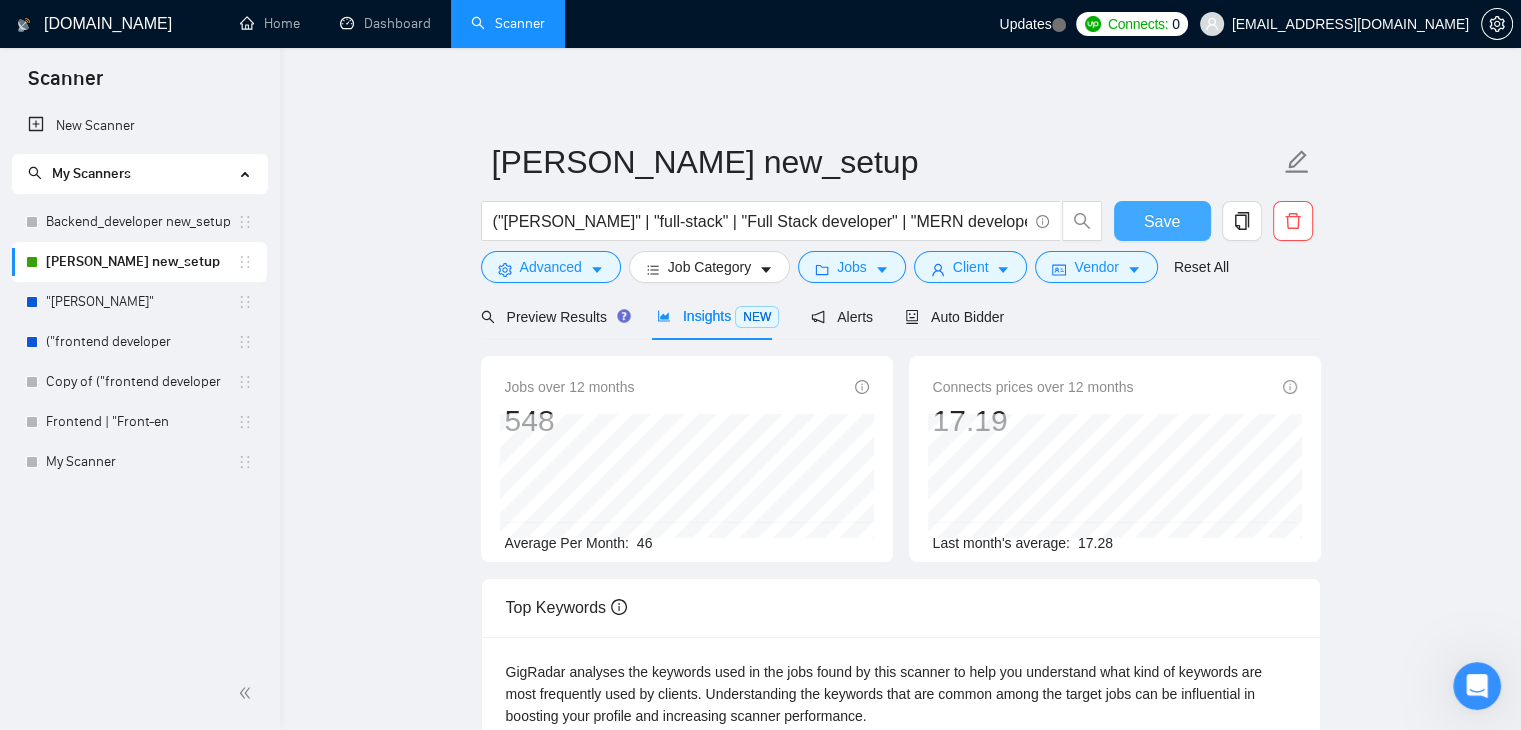 click on "Save" at bounding box center (1162, 221) 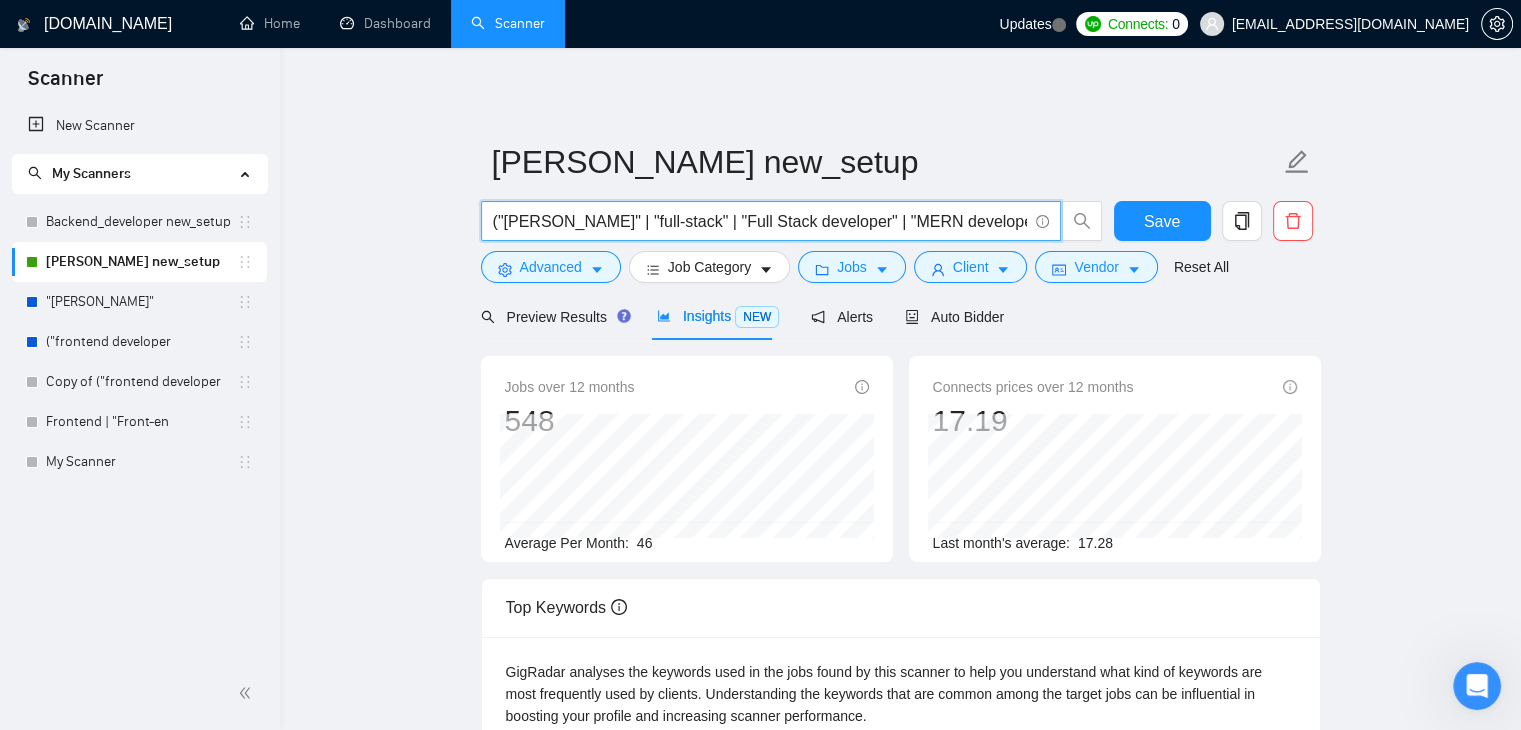 click on "("[PERSON_NAME]" | "full-stack" | "Full Stack developer" | "MERN developer") ("React*" | "Node*" | "MongoDB") ("Web Application" | dashboard | SaaS | "admin panel")" at bounding box center (760, 221) 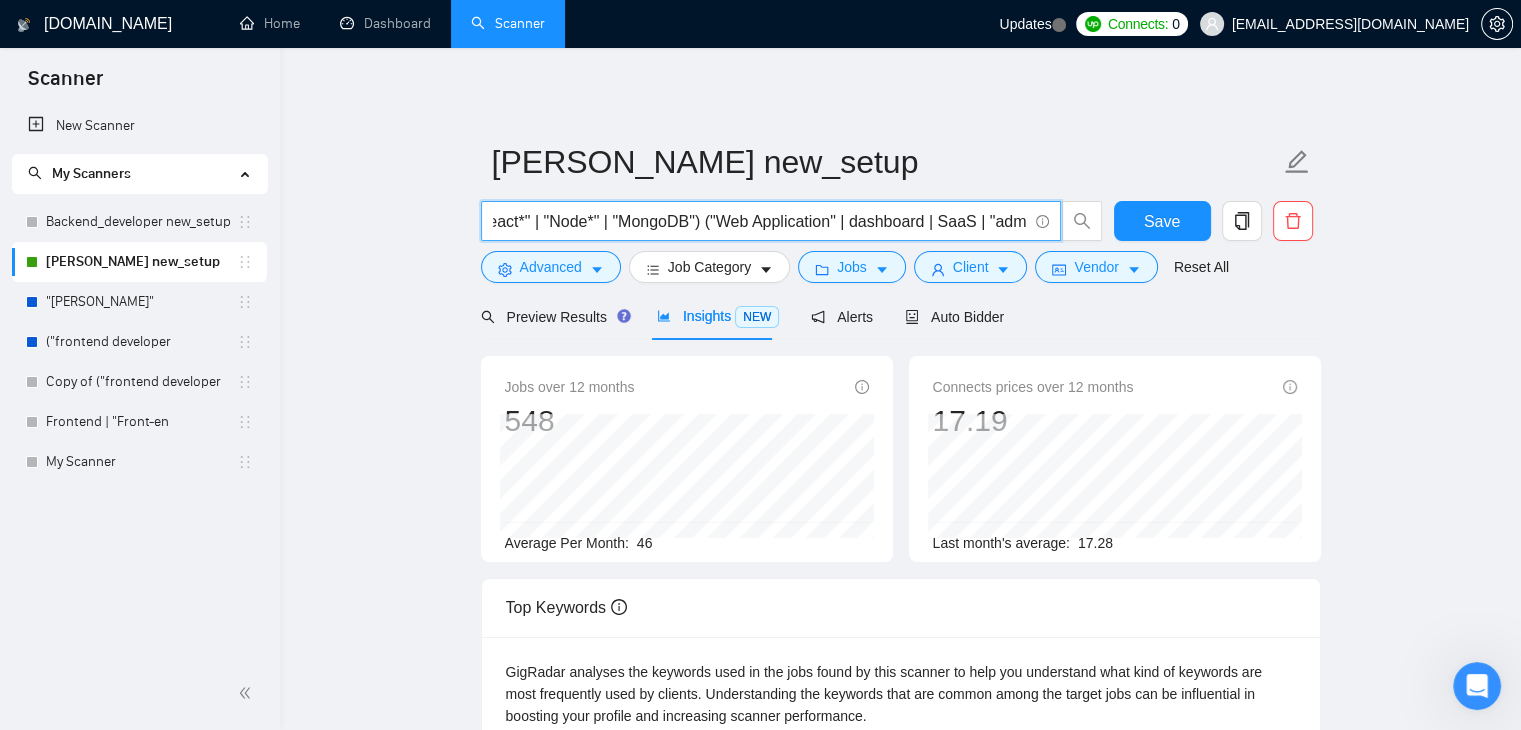 scroll, scrollTop: 0, scrollLeft: 599, axis: horizontal 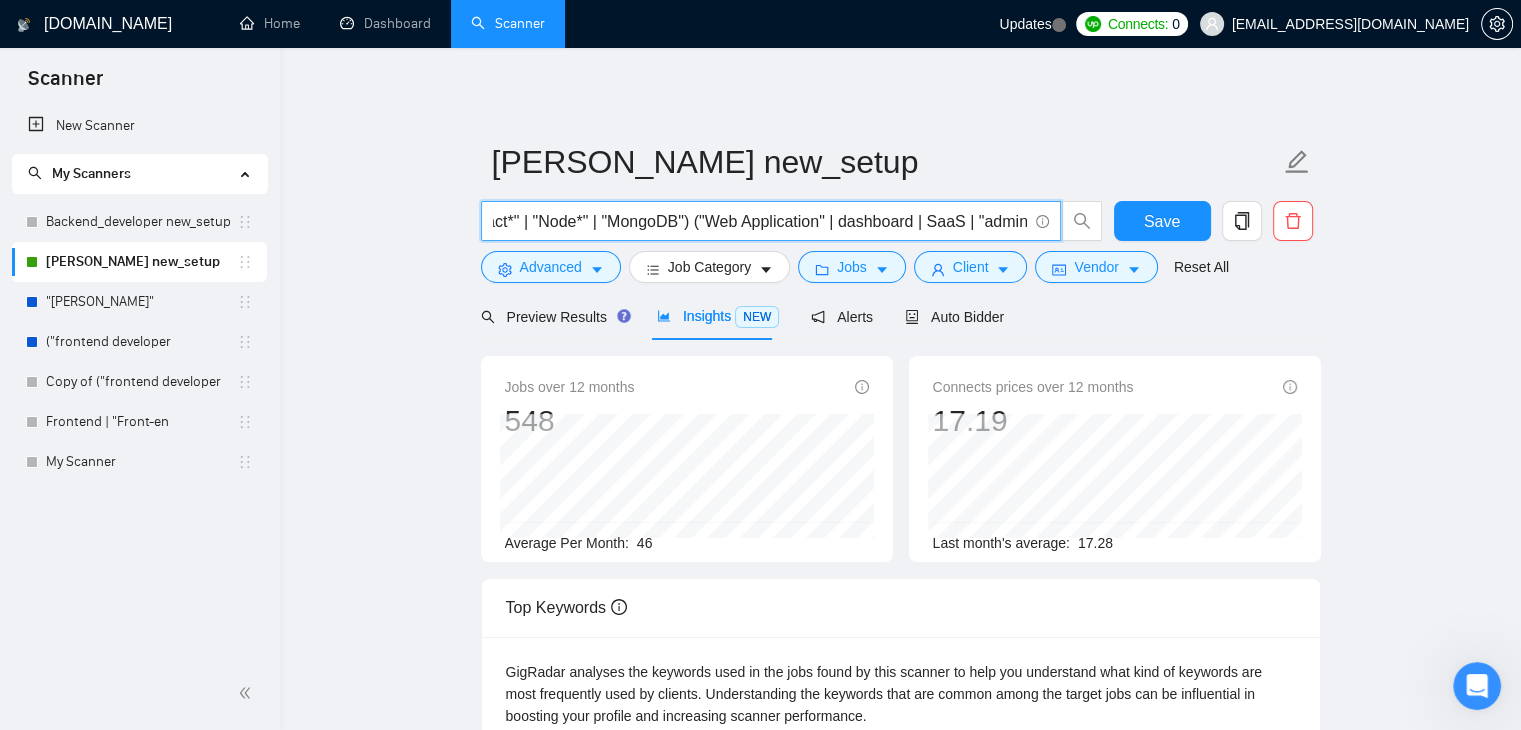 click on "("[PERSON_NAME]" | "full-stack" | "Full Stack developer" | "MERN developer") ("React*" | "Node*" | "MongoDB") ("Web Application" | dashboard | SaaS | "admin panel")" at bounding box center (760, 221) 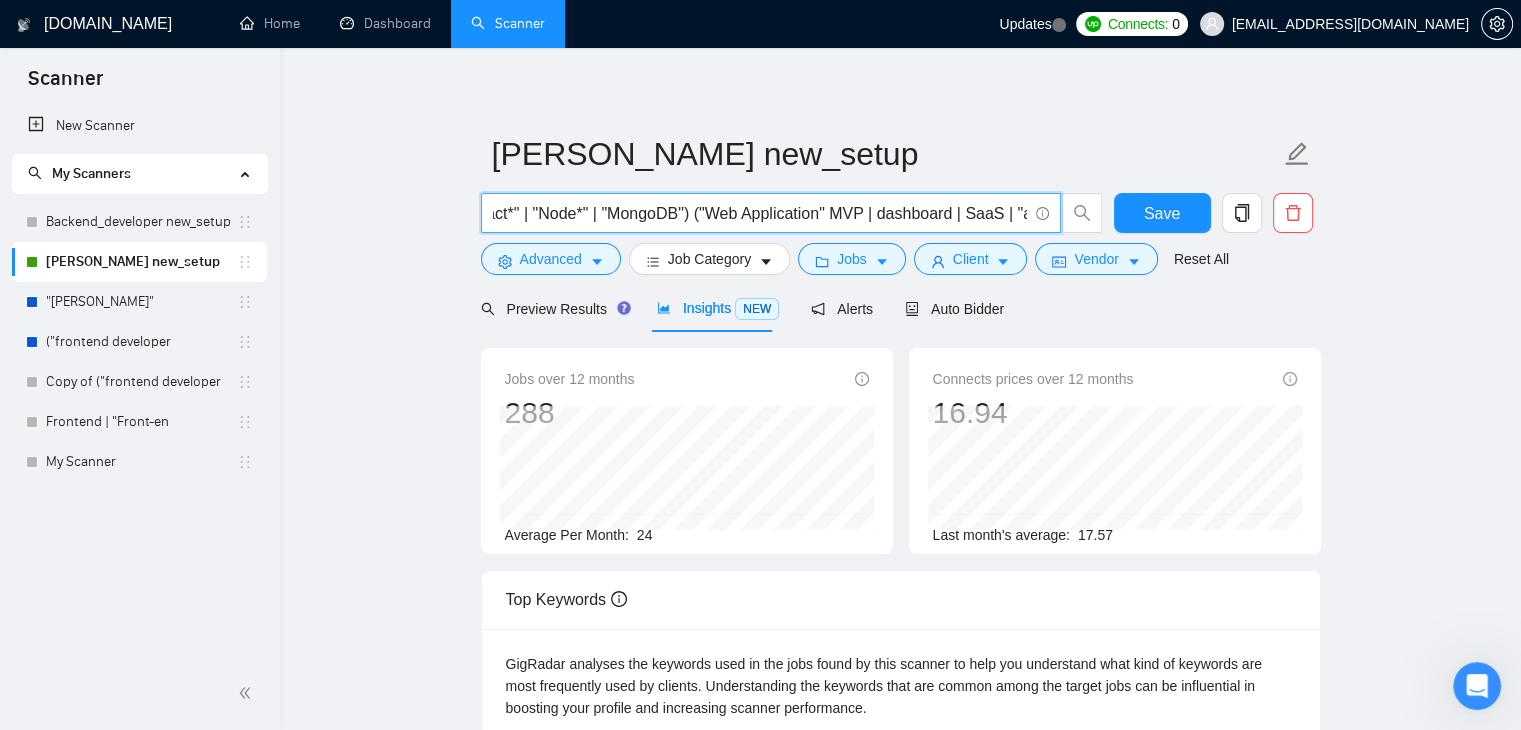scroll, scrollTop: 0, scrollLeft: 0, axis: both 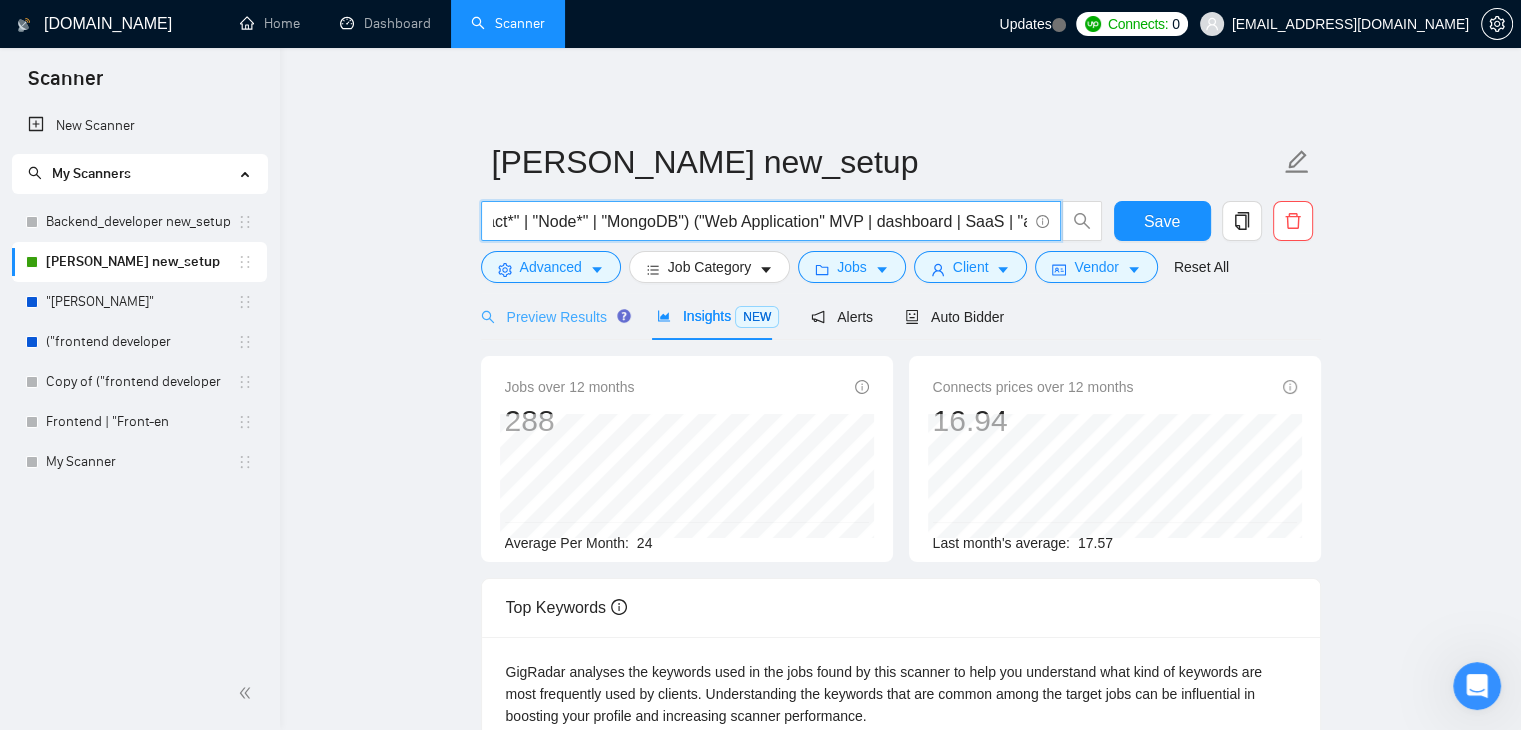type on "("[PERSON_NAME]" | "full-stack" | "Full Stack developer" | "MERN developer") ("React*" | "Node*" | "MongoDB") ("Web Application" MVP | dashboard | SaaS | "admin panel")" 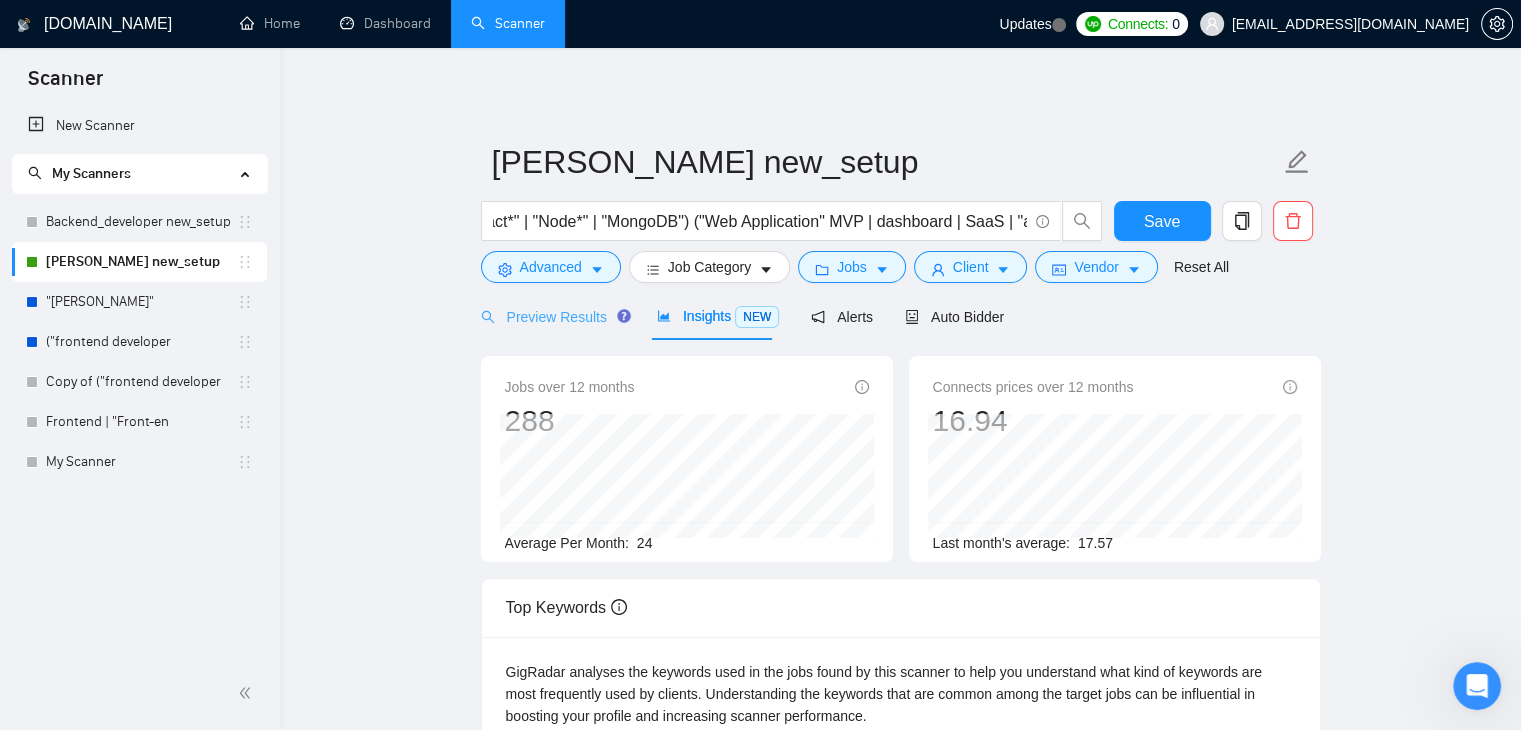 scroll, scrollTop: 0, scrollLeft: 0, axis: both 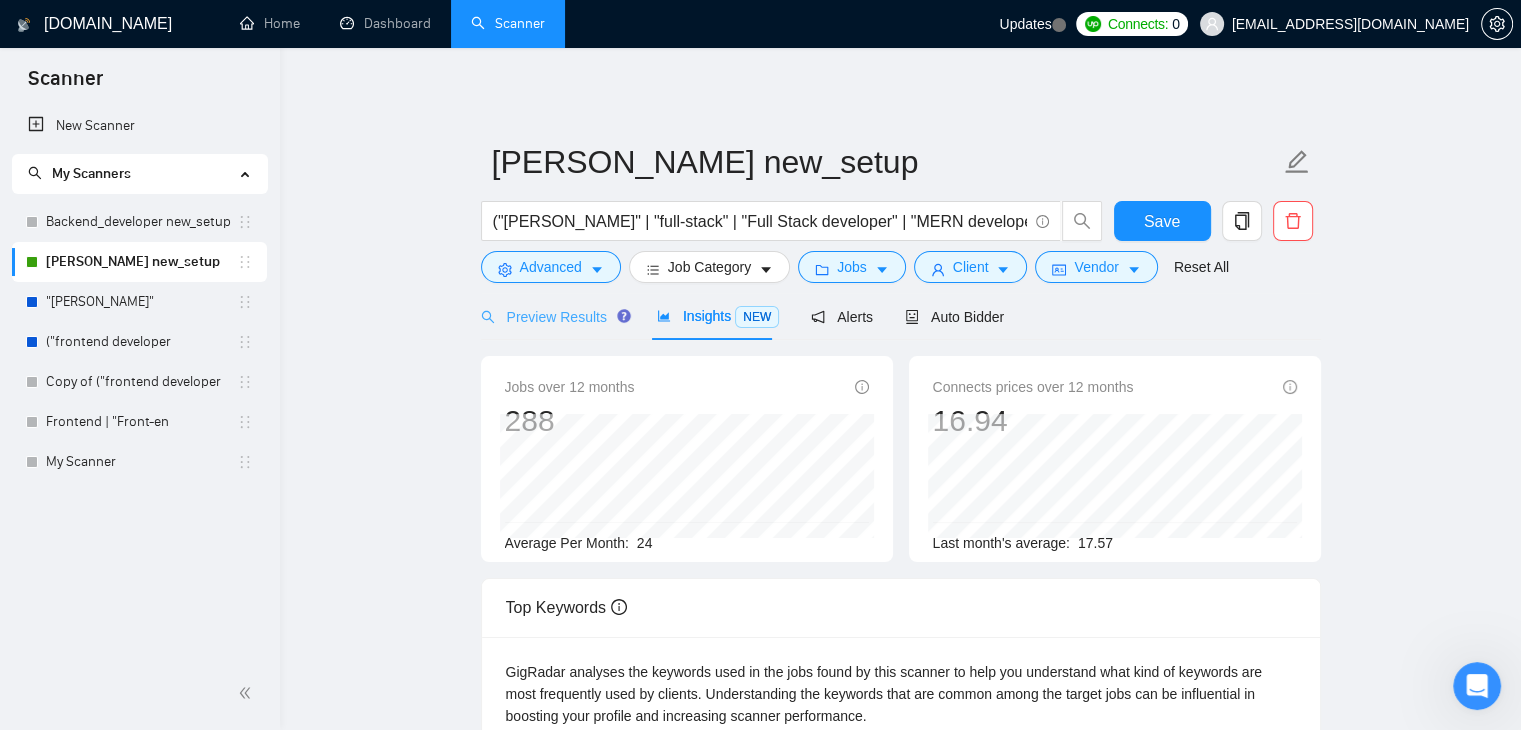 click on "Preview Results" at bounding box center (553, 316) 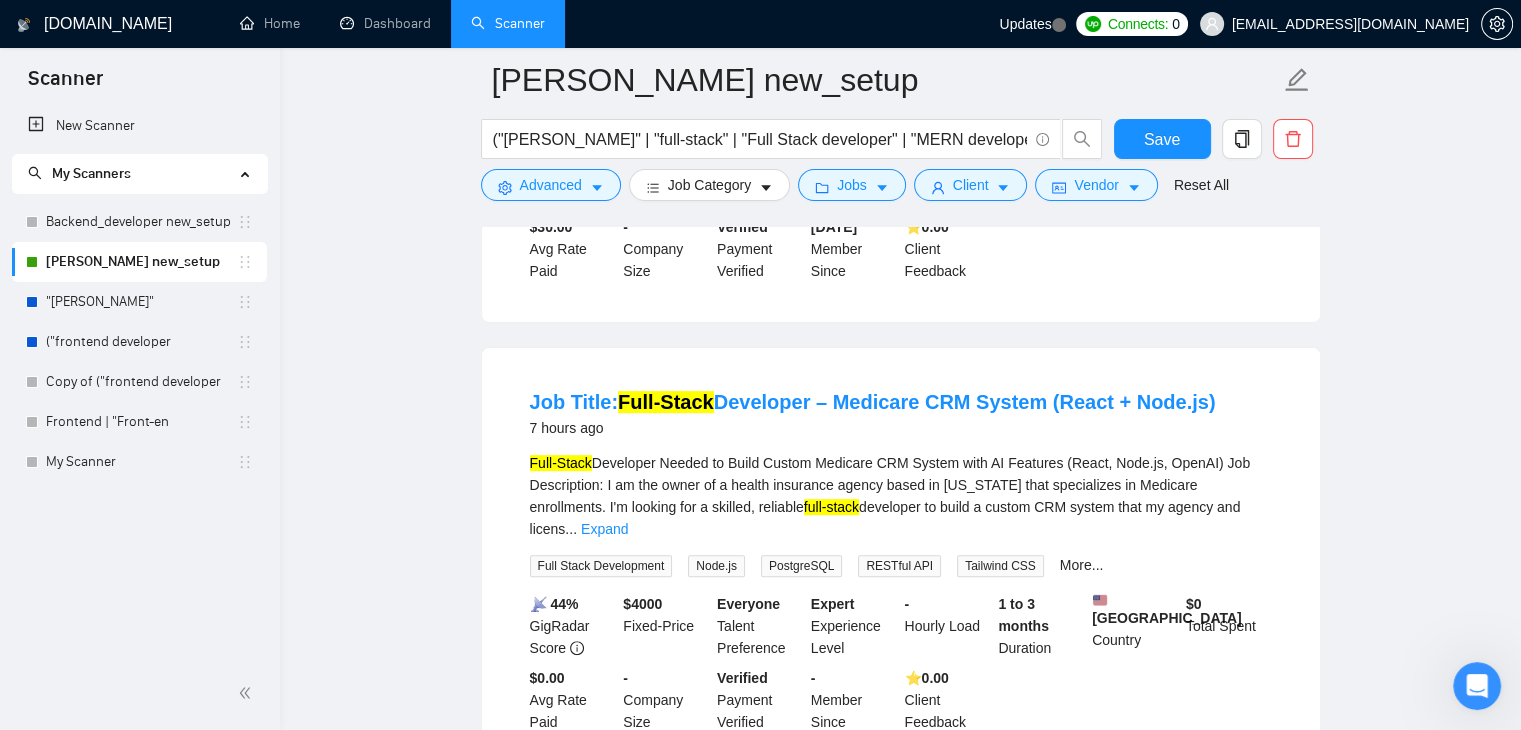 scroll, scrollTop: 502, scrollLeft: 0, axis: vertical 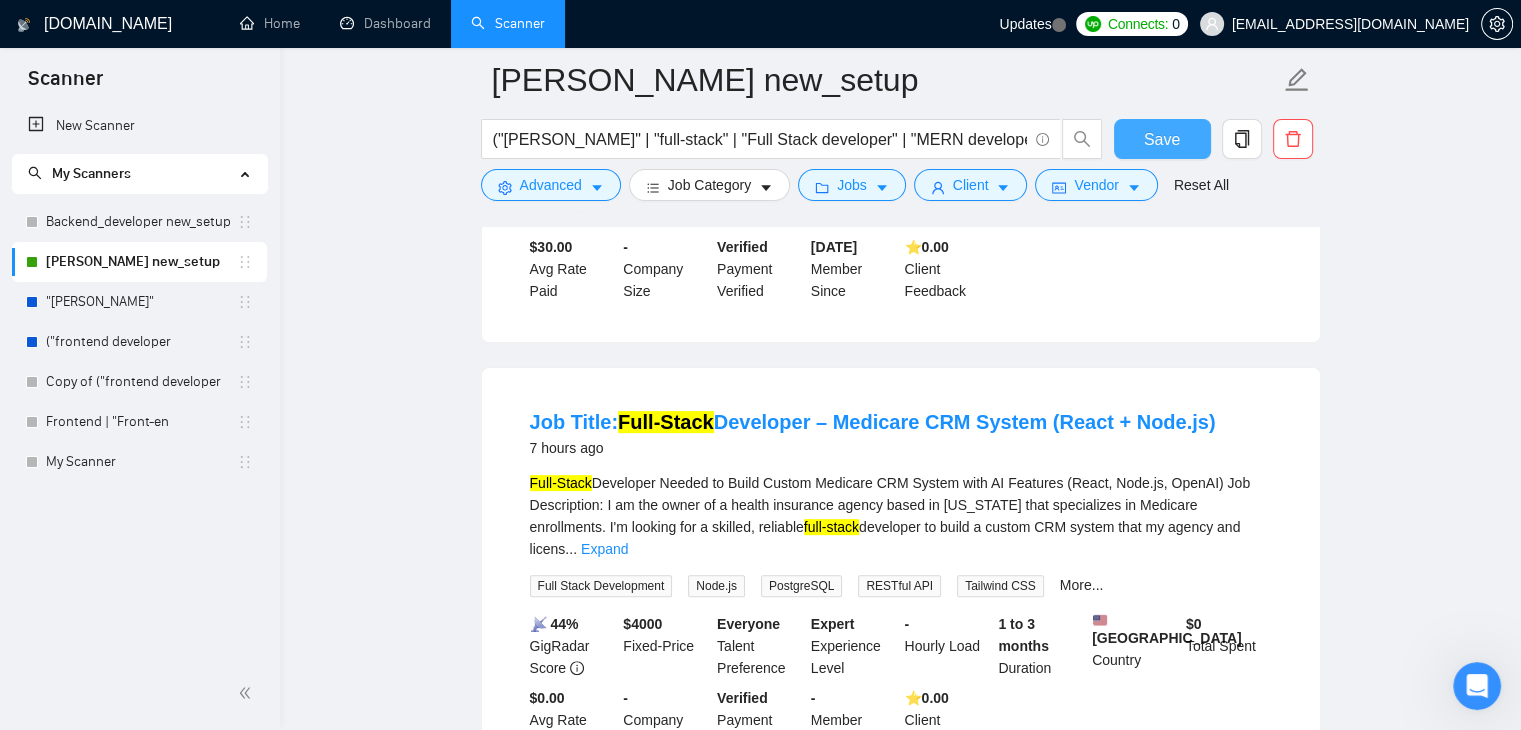 click on "Save" at bounding box center [1162, 139] 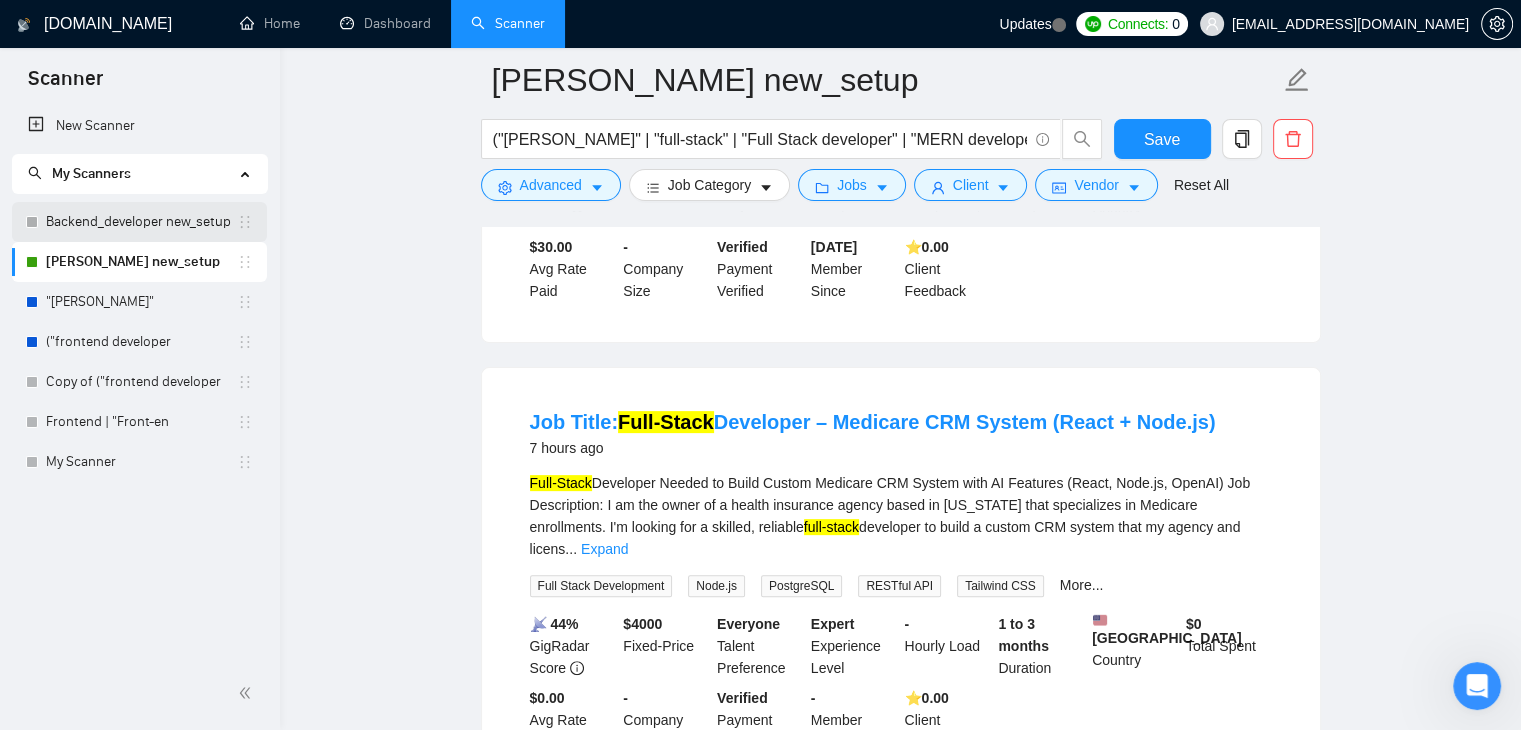 click on "Backend_developer new_setup" at bounding box center (141, 222) 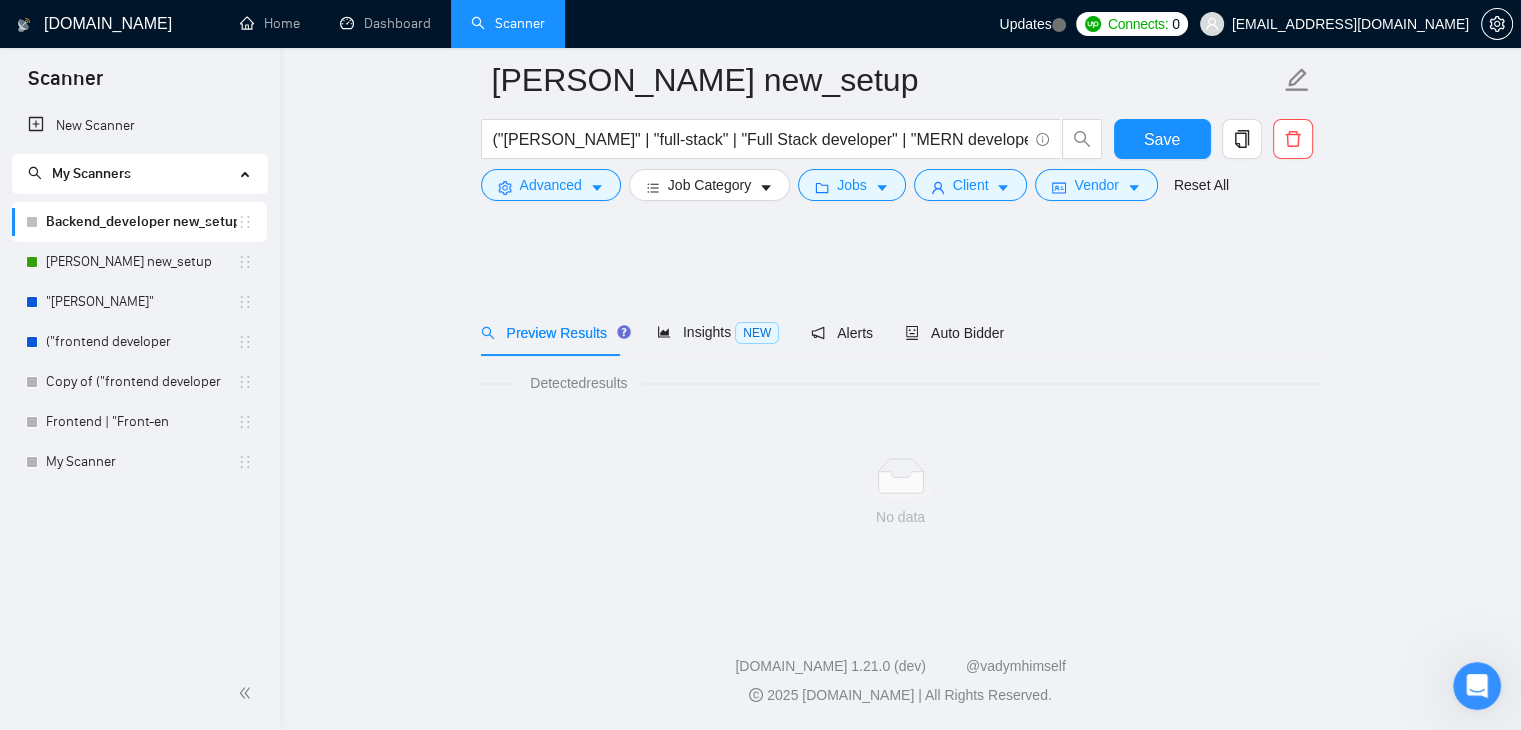 scroll, scrollTop: 0, scrollLeft: 0, axis: both 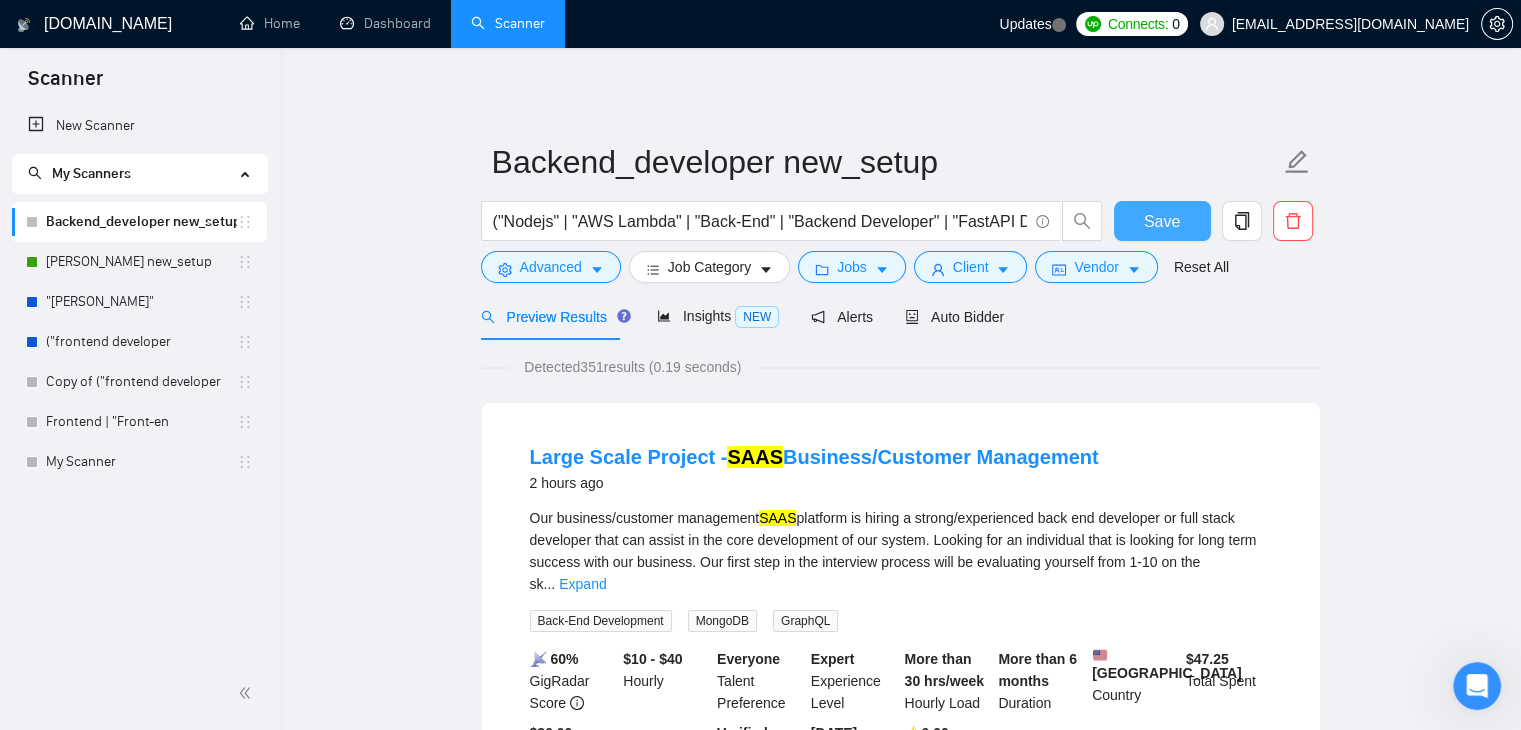 click on "Save" at bounding box center [1162, 221] 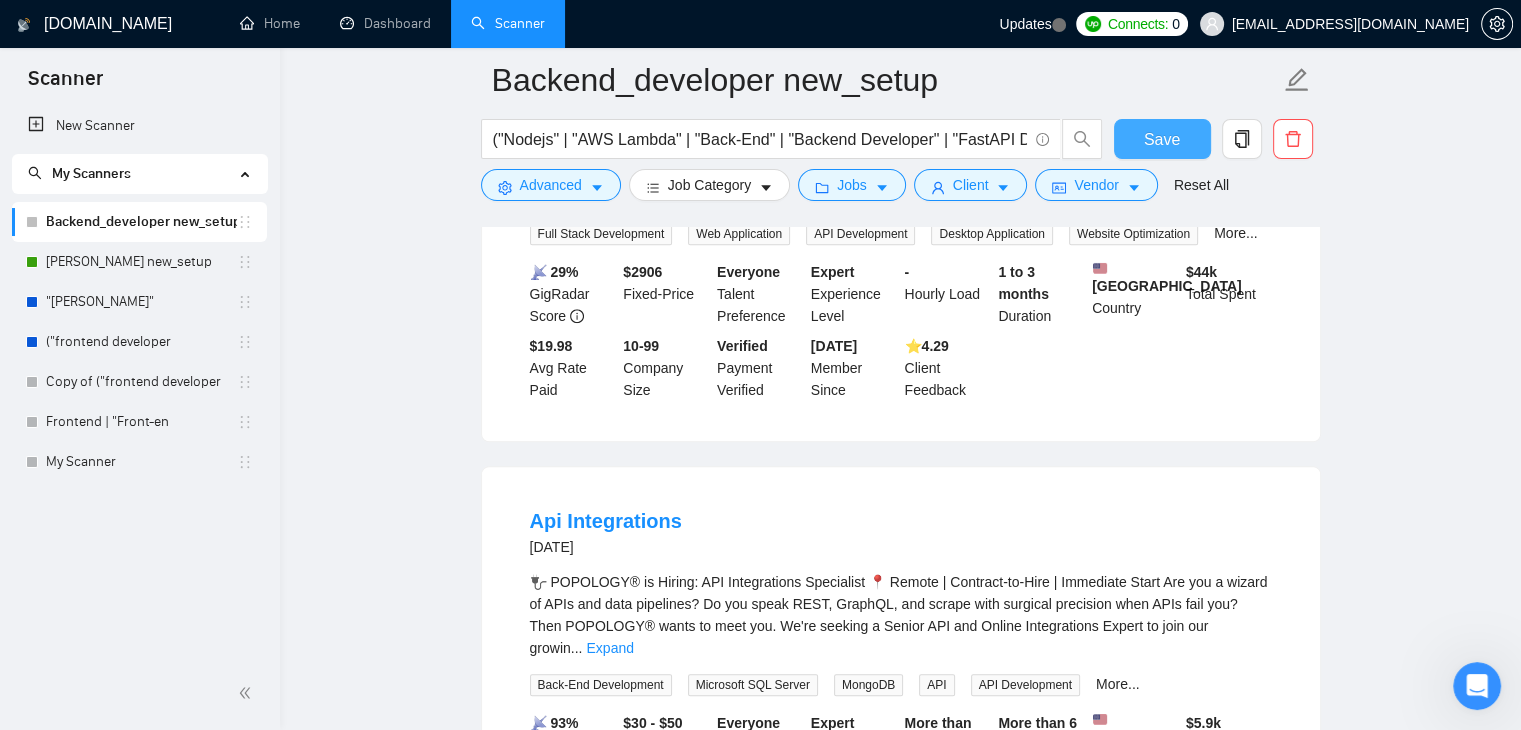 scroll, scrollTop: 1732, scrollLeft: 0, axis: vertical 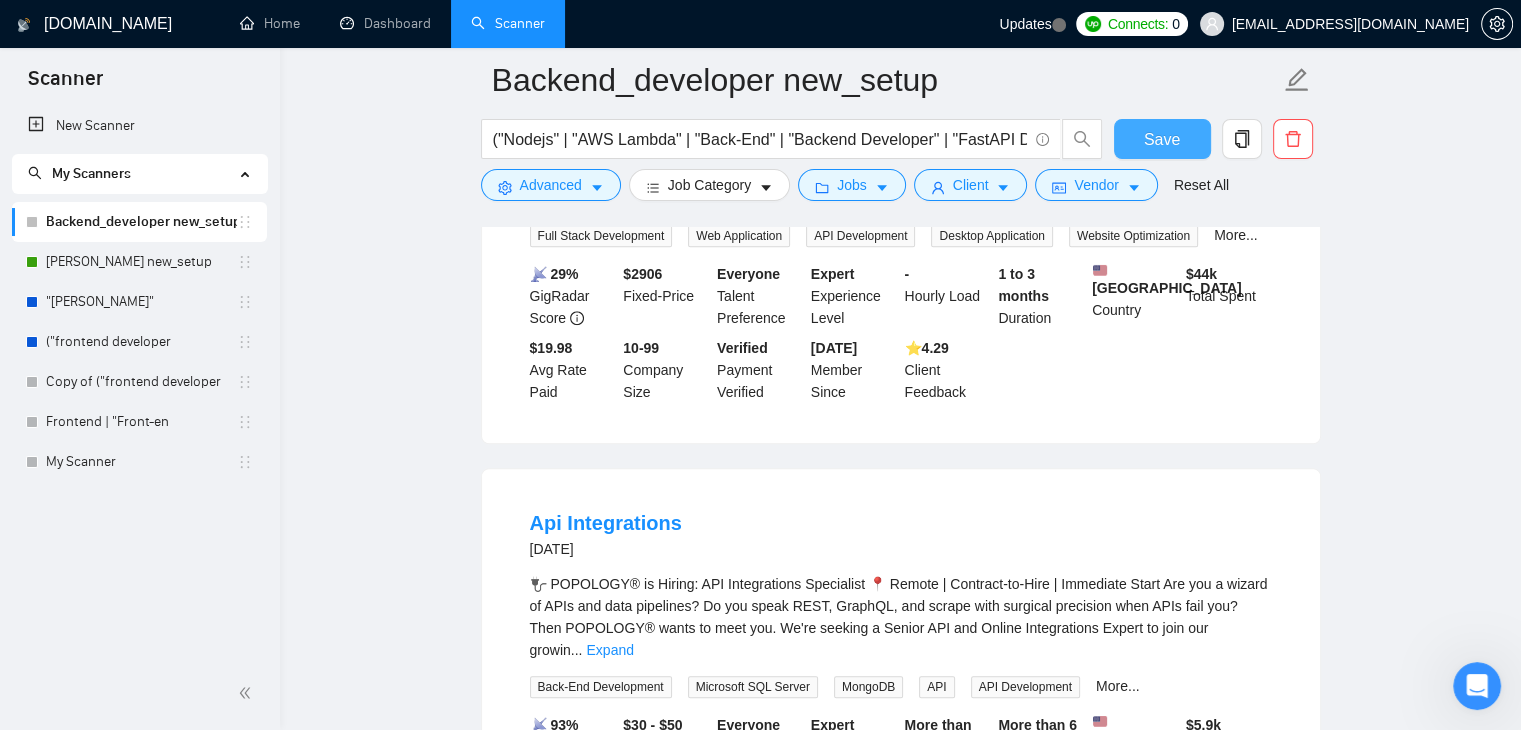 click on "Save" at bounding box center [1162, 139] 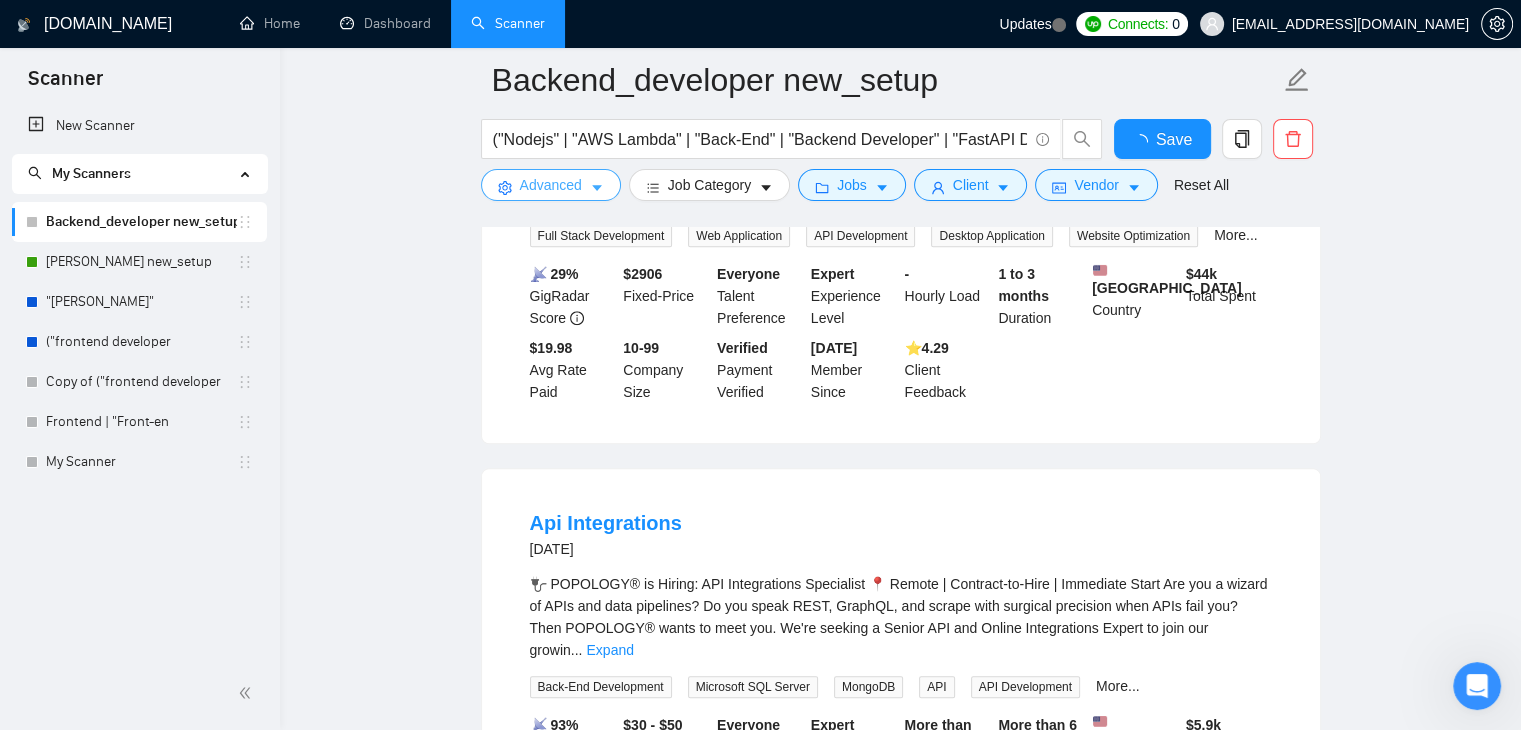 click on "Advanced" at bounding box center (551, 185) 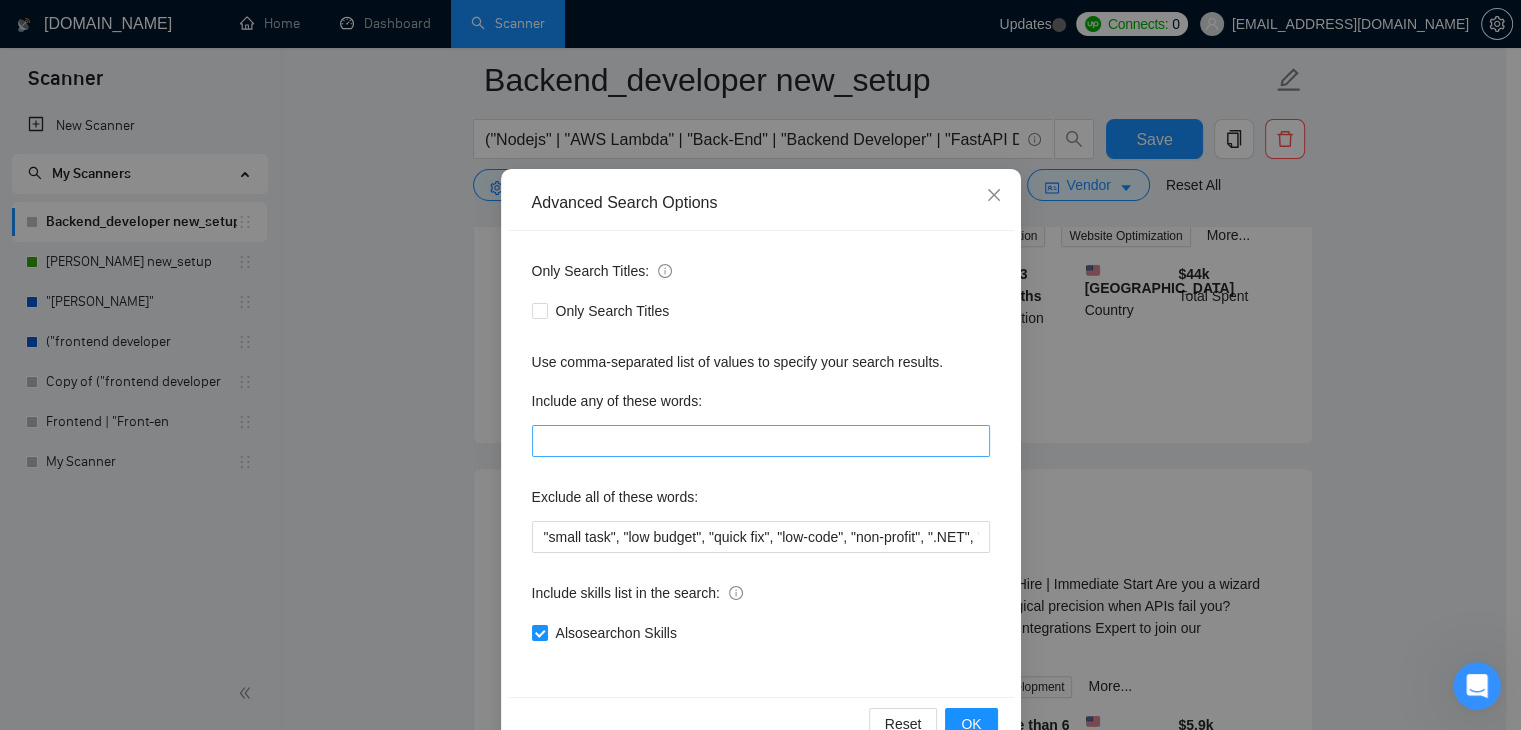 scroll, scrollTop: 102, scrollLeft: 0, axis: vertical 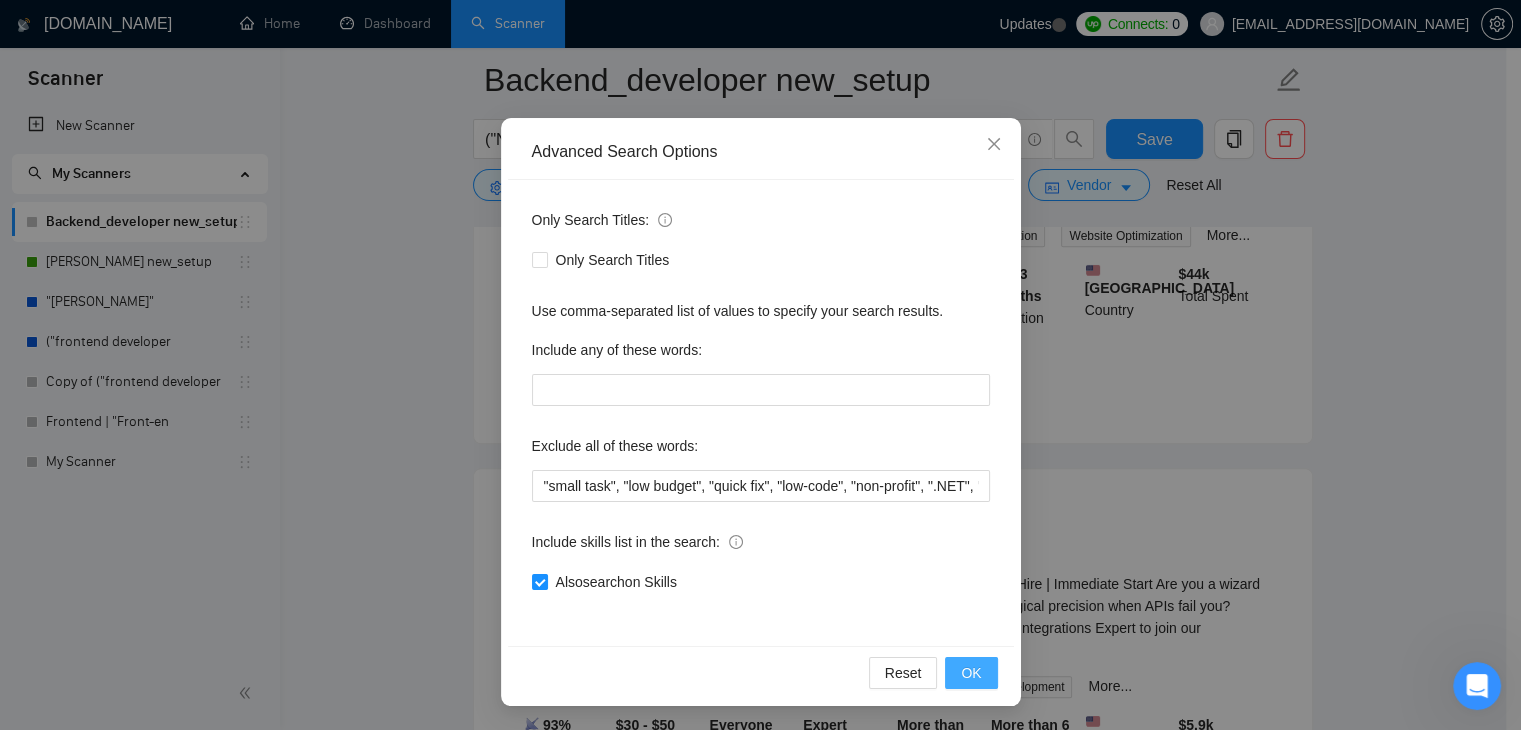 click on "OK" at bounding box center [971, 673] 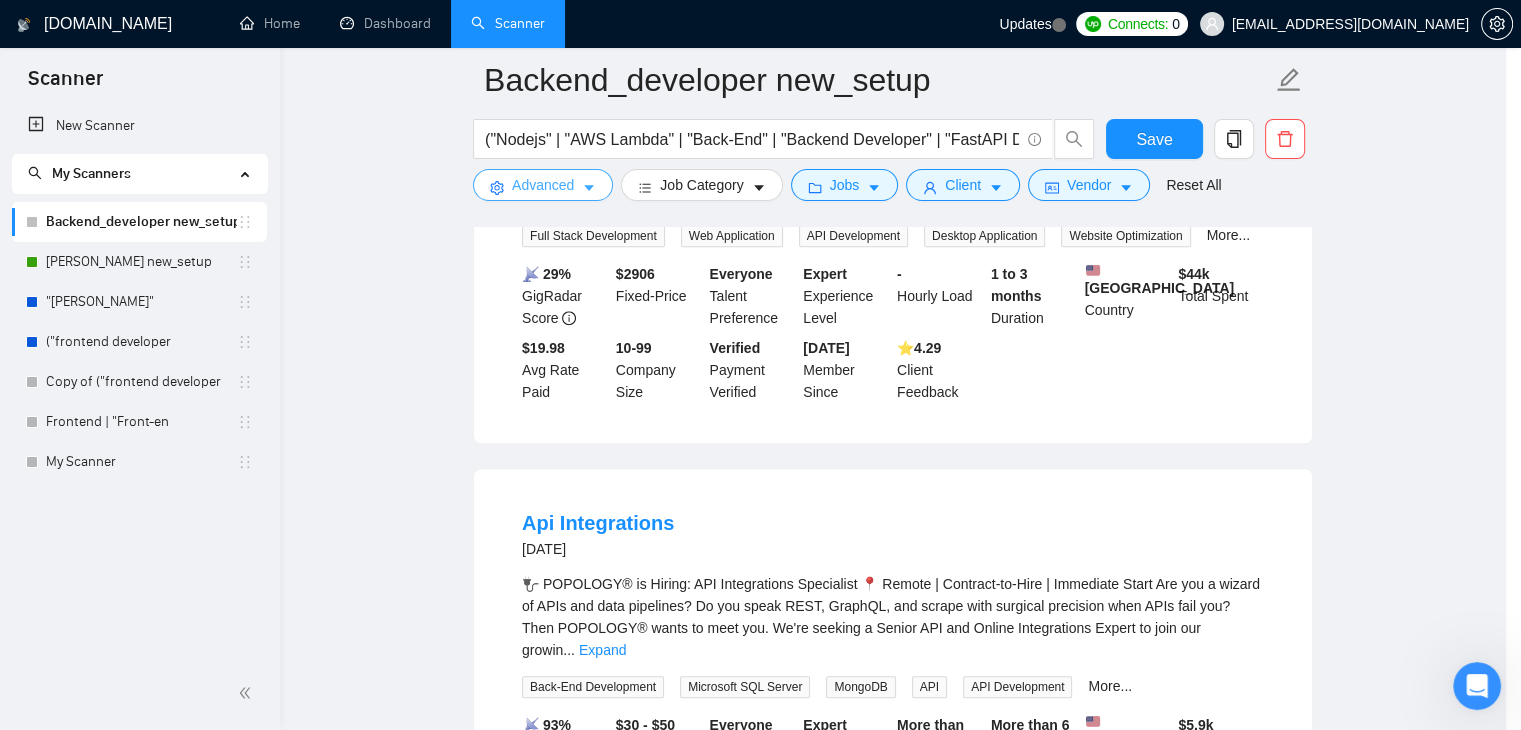 scroll, scrollTop: 0, scrollLeft: 0, axis: both 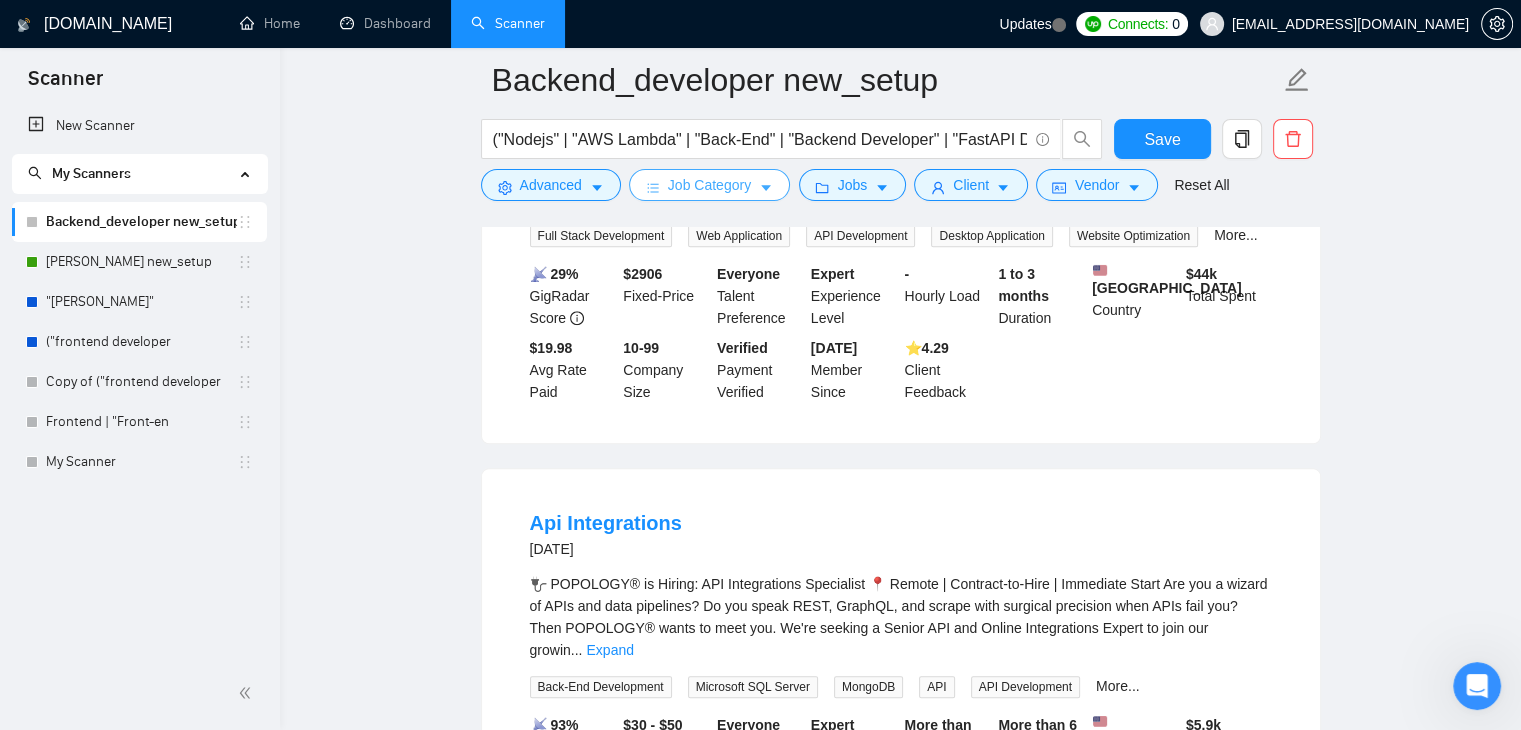 click on "Job Category" at bounding box center [709, 185] 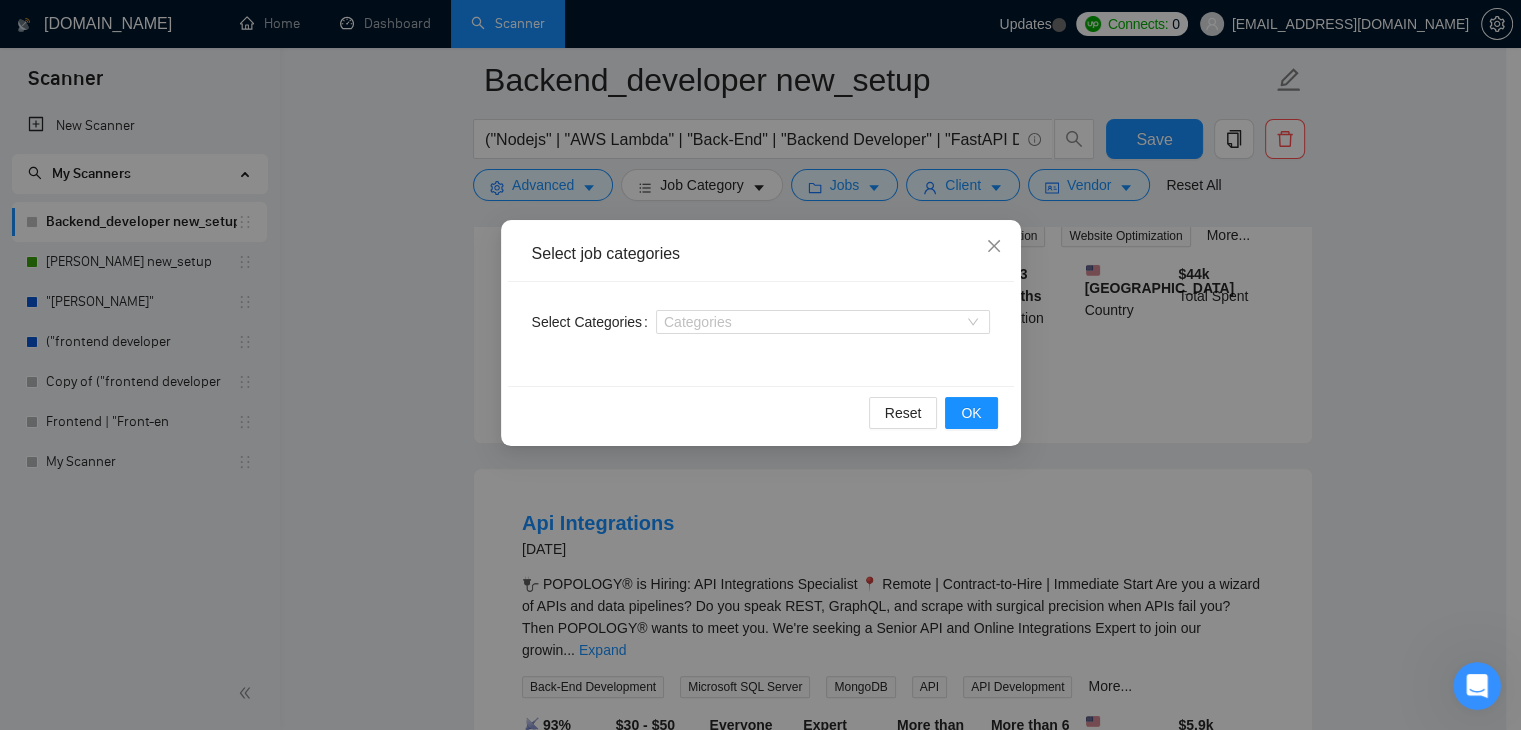 click on "Select job categories Select Categories   Categories Reset OK" at bounding box center [760, 365] 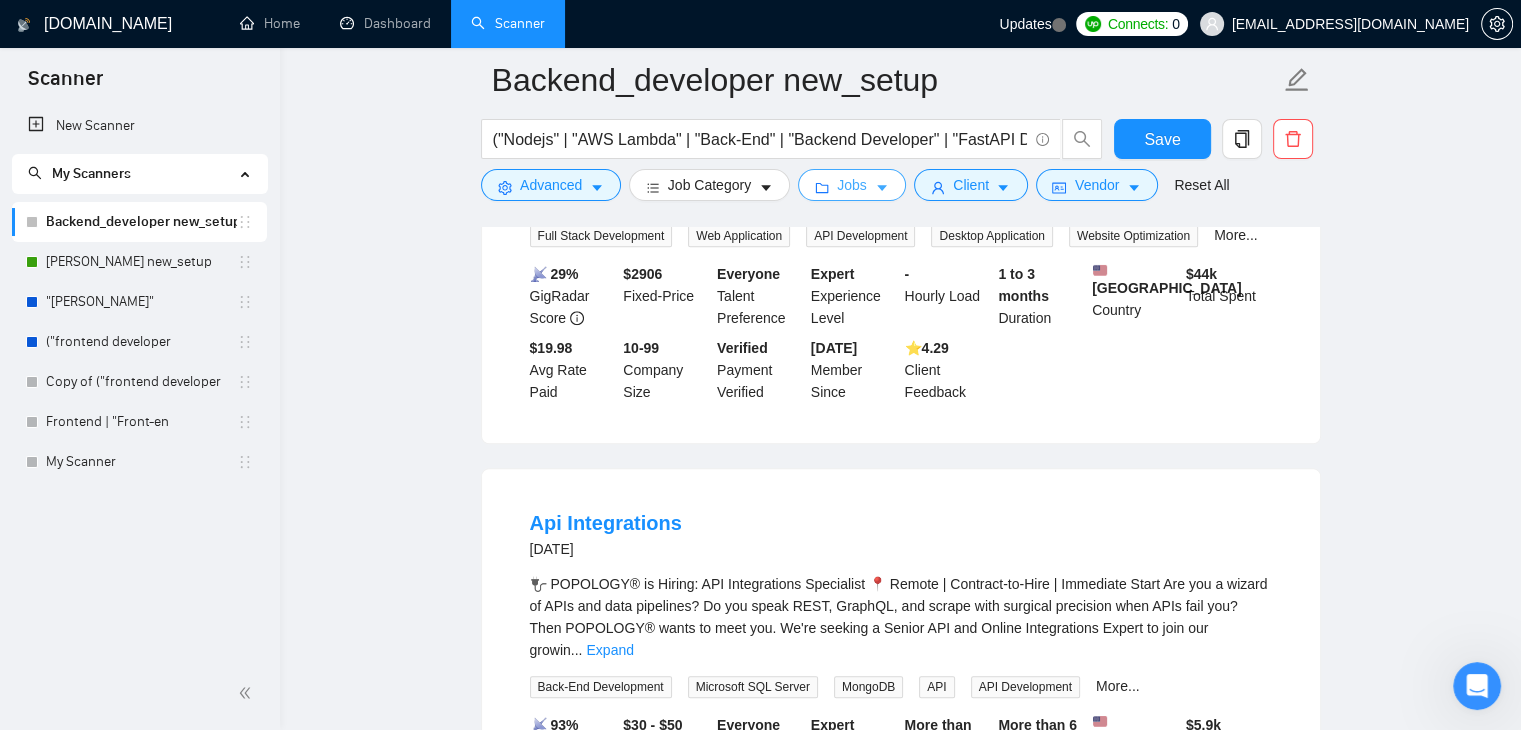 click on "Jobs" at bounding box center (852, 185) 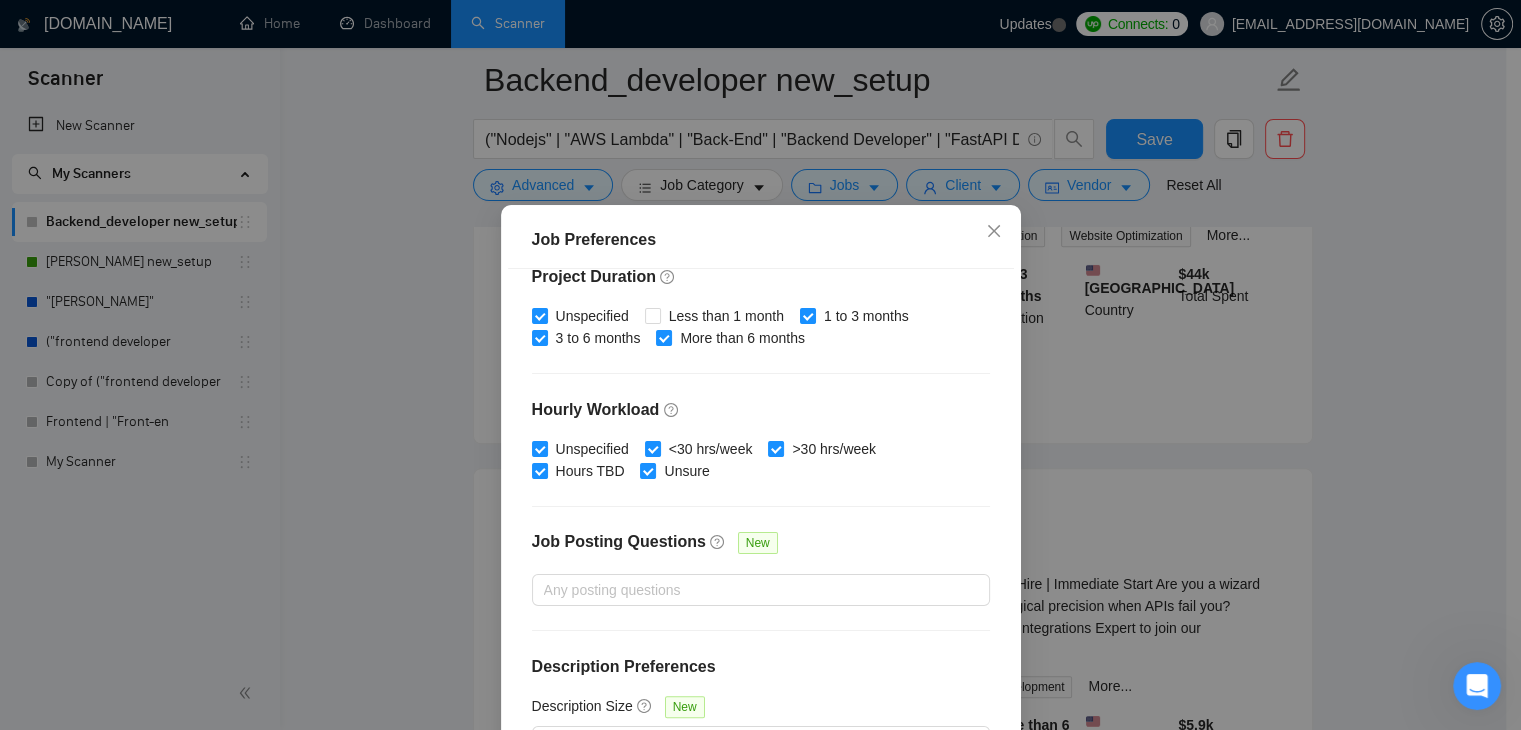 scroll, scrollTop: 616, scrollLeft: 0, axis: vertical 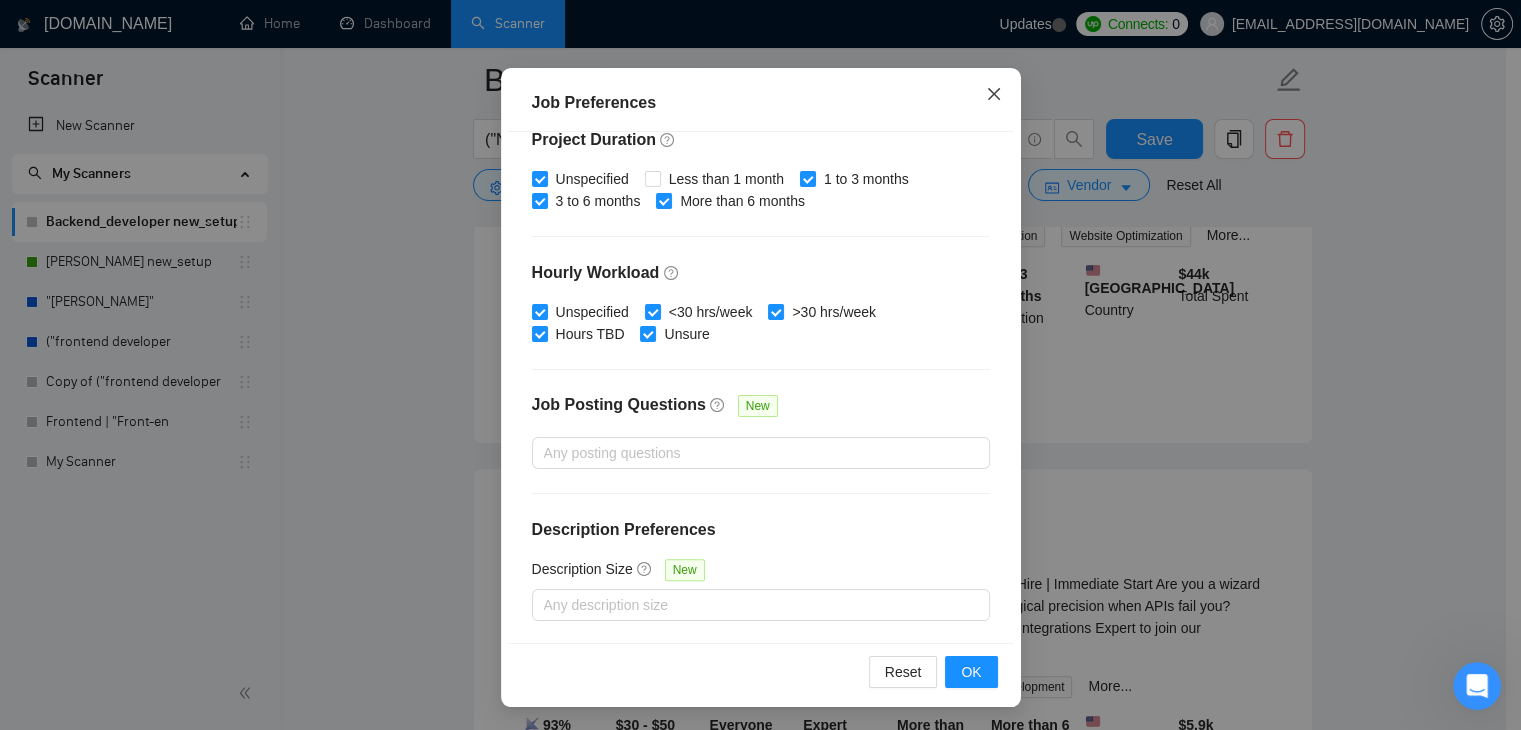 click at bounding box center (994, 95) 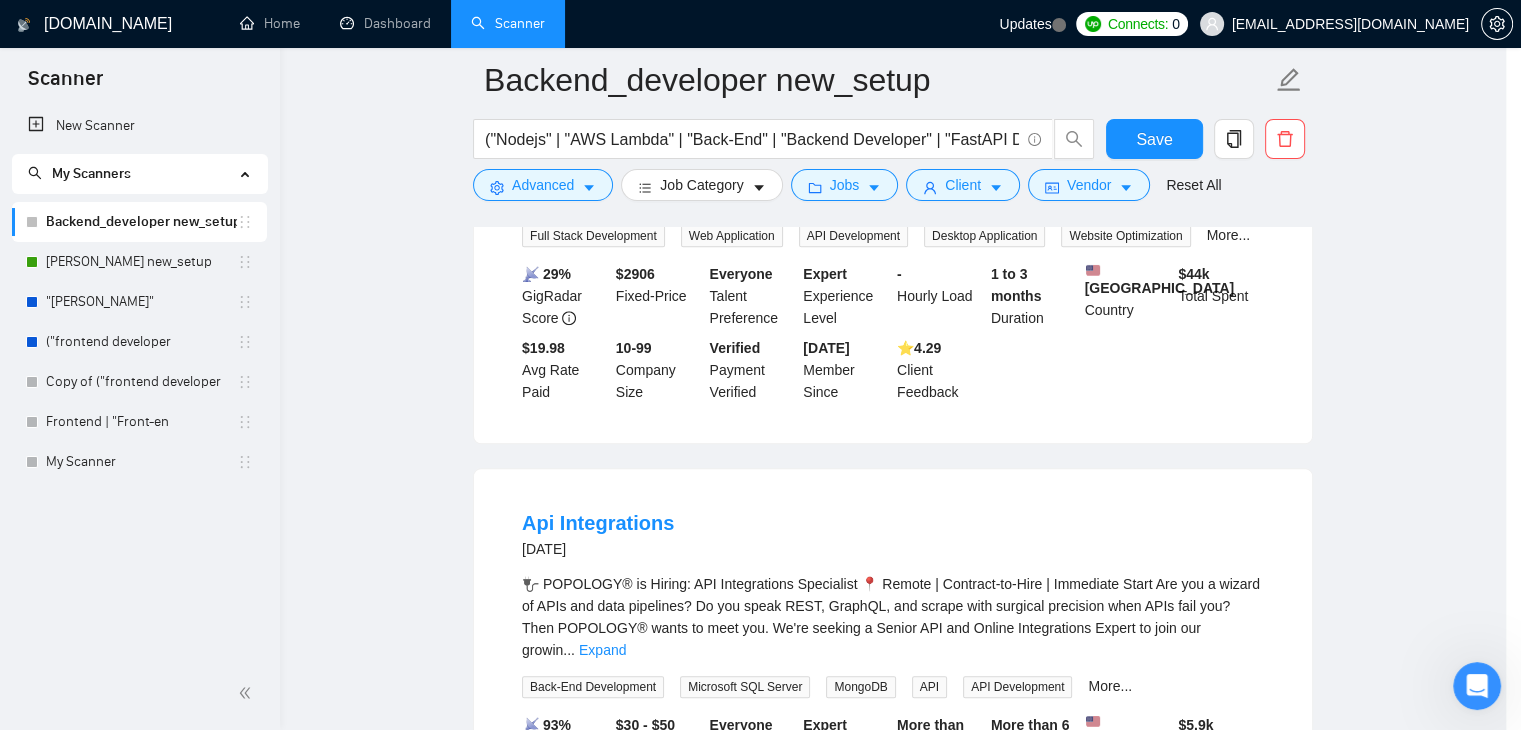 scroll, scrollTop: 52, scrollLeft: 0, axis: vertical 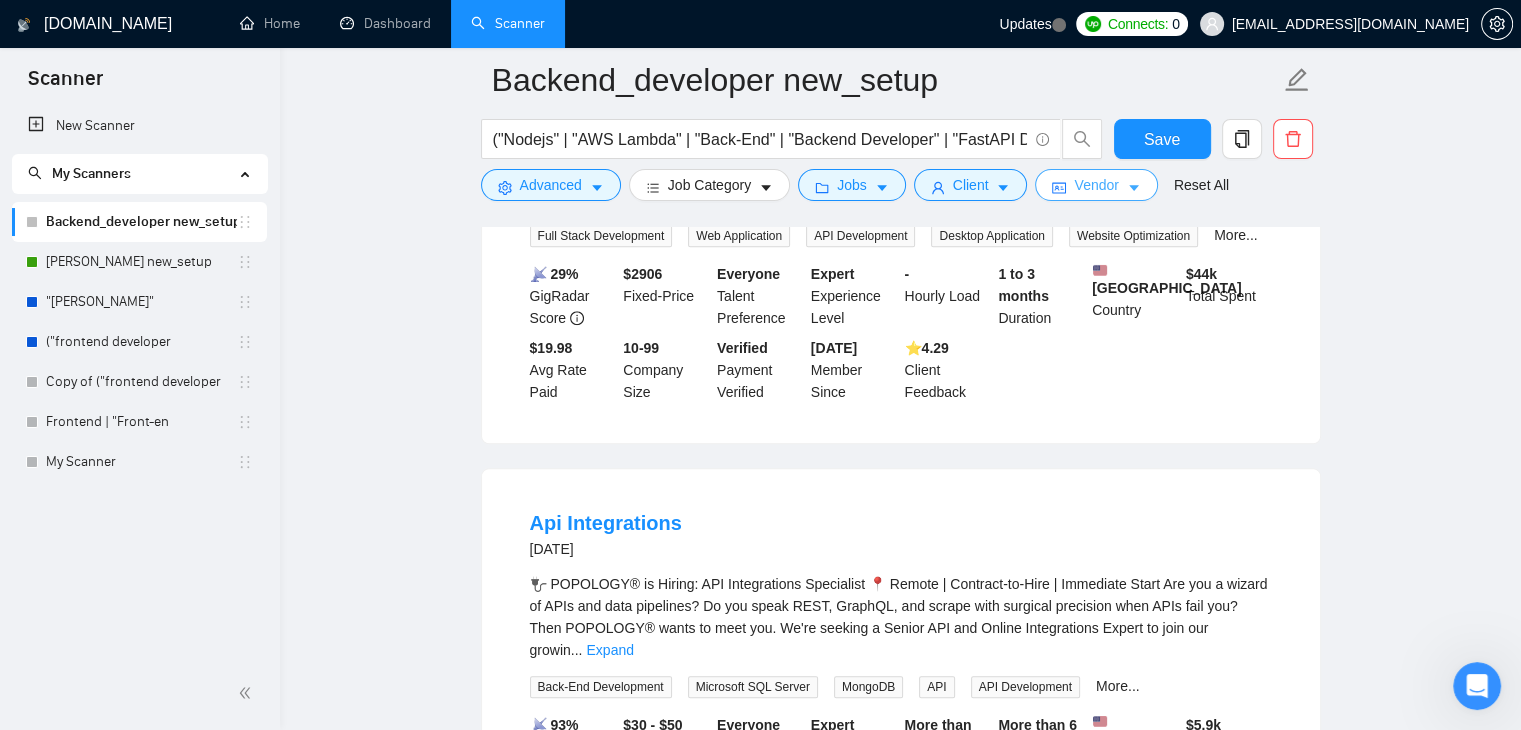 click on "Vendor" at bounding box center [1096, 185] 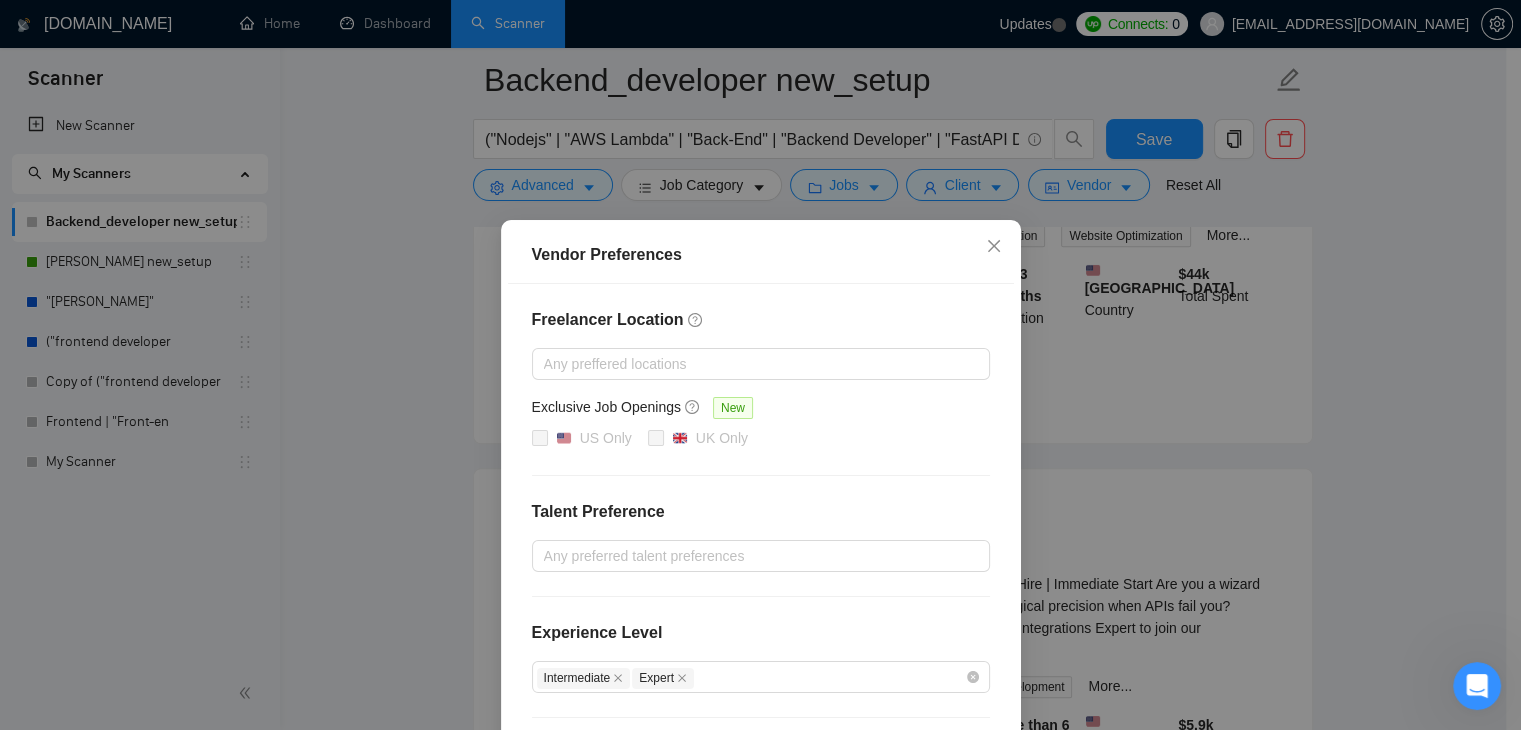 click on "Vendor Preferences Freelancer Location     Any preffered locations Exclusive Job Openings [GEOGRAPHIC_DATA] Only UK Only Talent Preference   Any preferred talent preferences Experience Level Intermediate Expert   Freelancer's Spoken Languages New   Any preffered languages Reset OK" at bounding box center (760, 365) 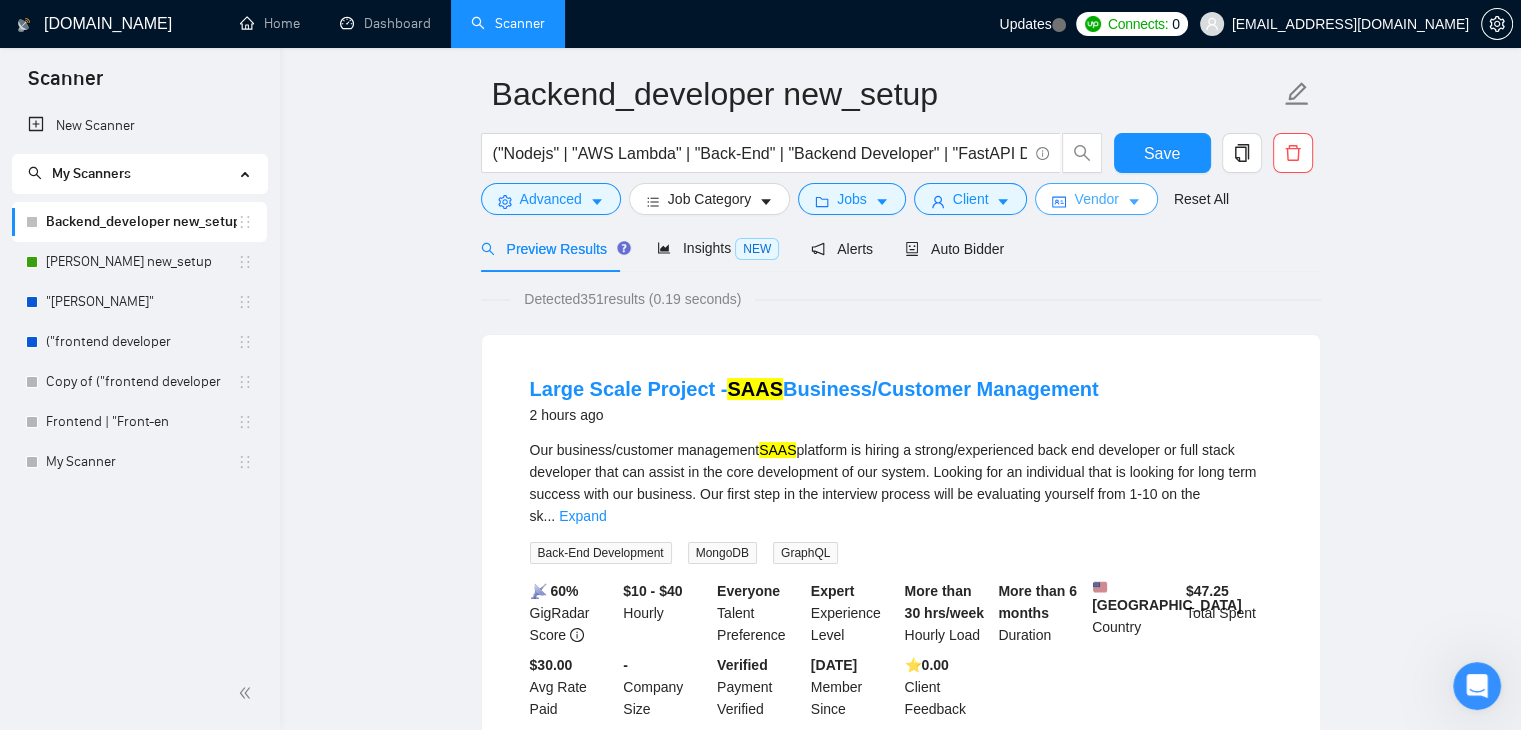 scroll, scrollTop: 0, scrollLeft: 0, axis: both 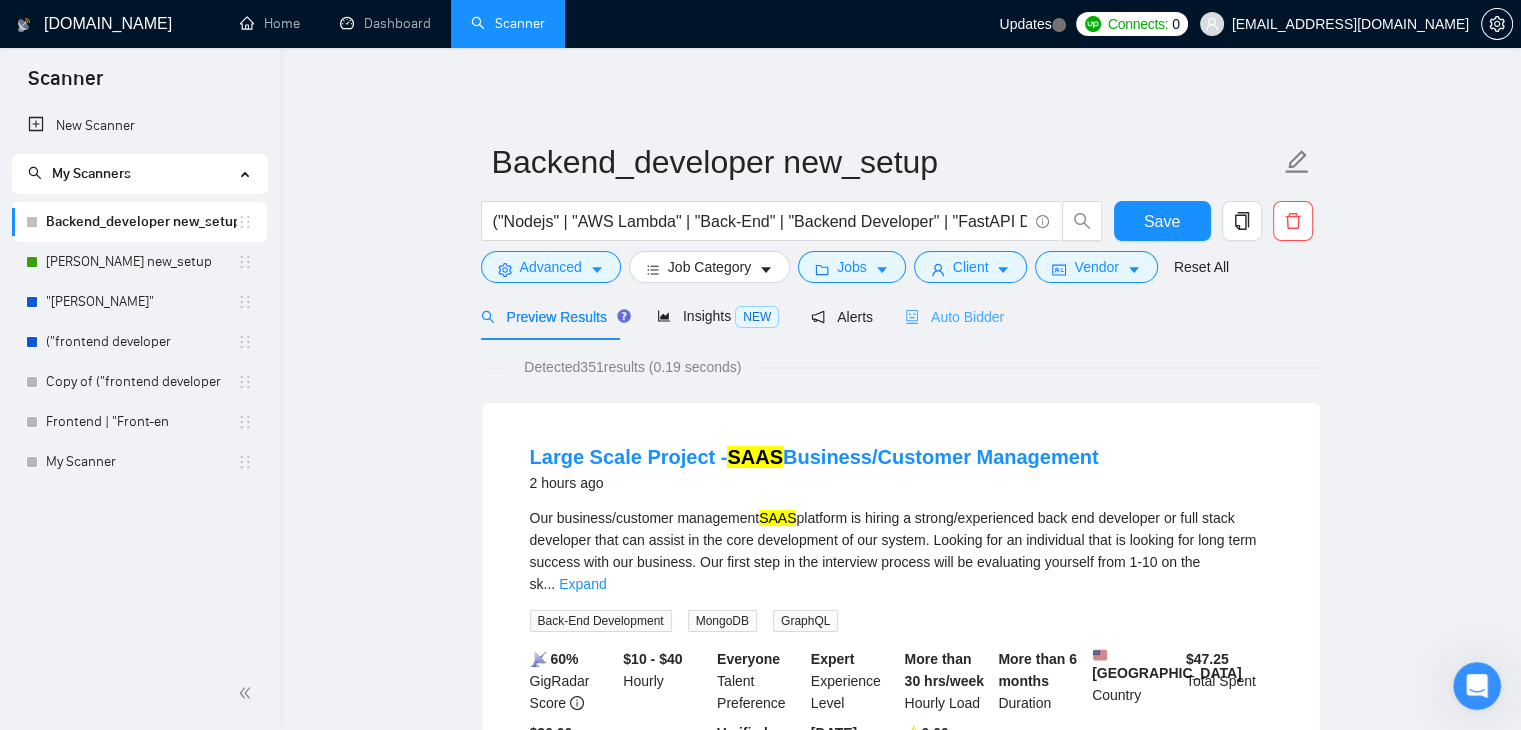 click on "Auto Bidder" at bounding box center [954, 316] 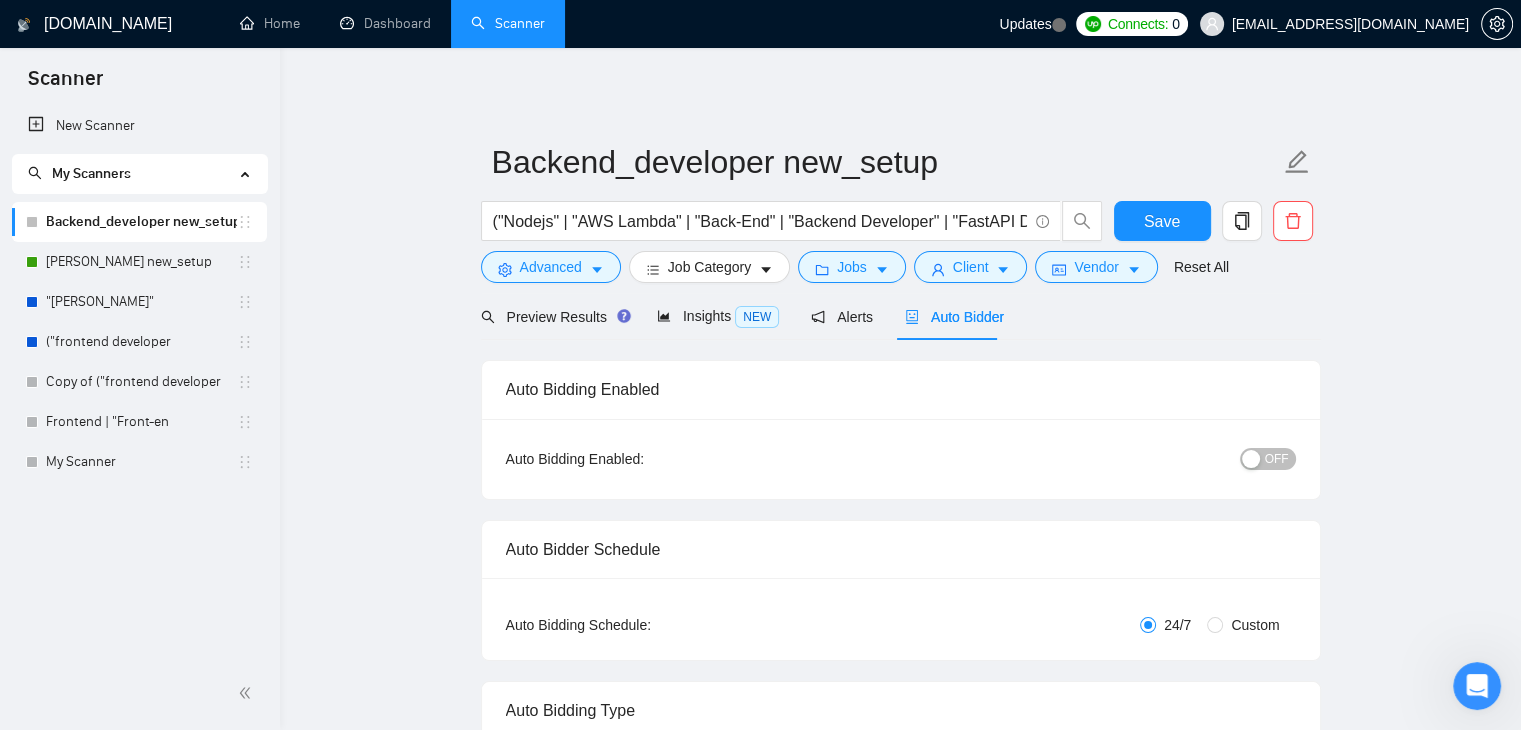 type 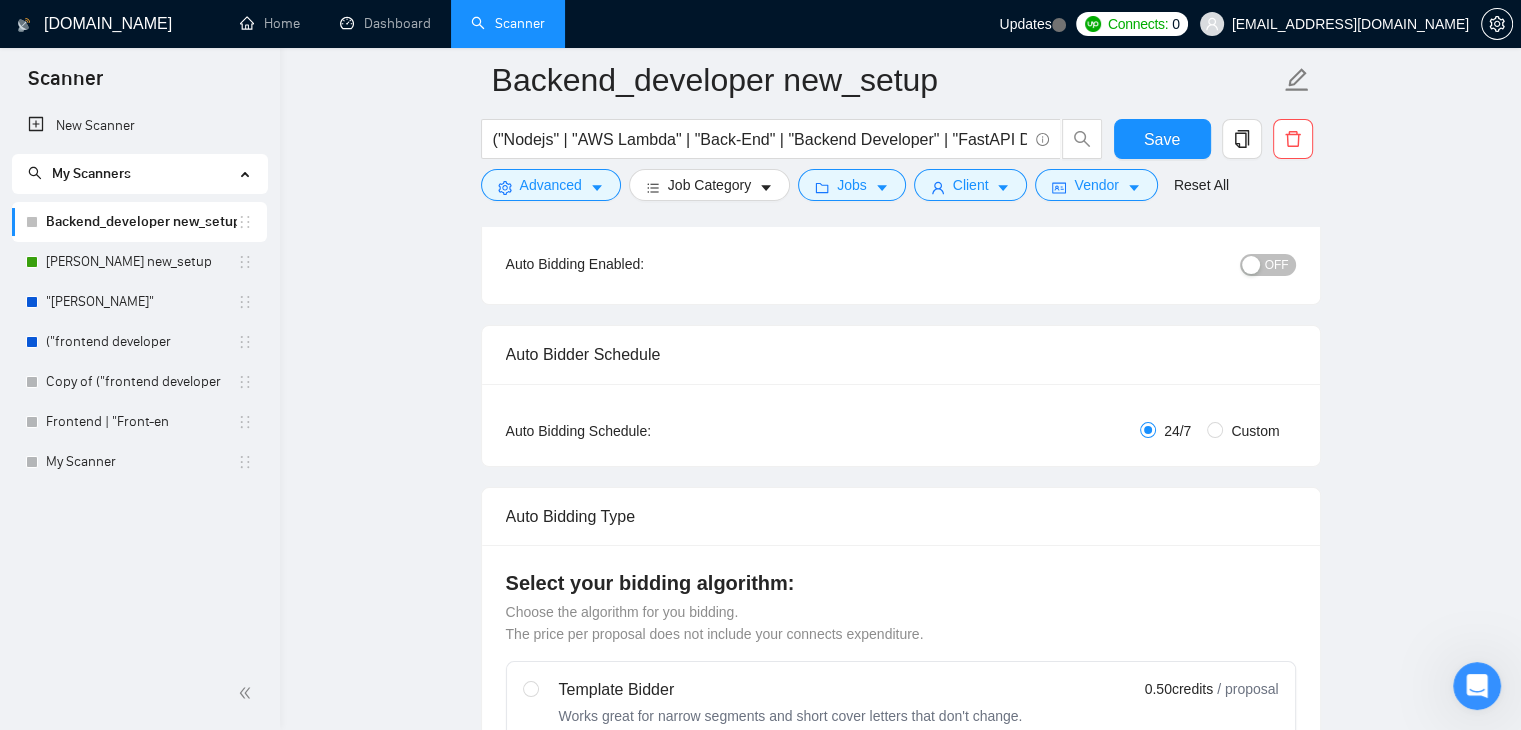 scroll, scrollTop: 208, scrollLeft: 0, axis: vertical 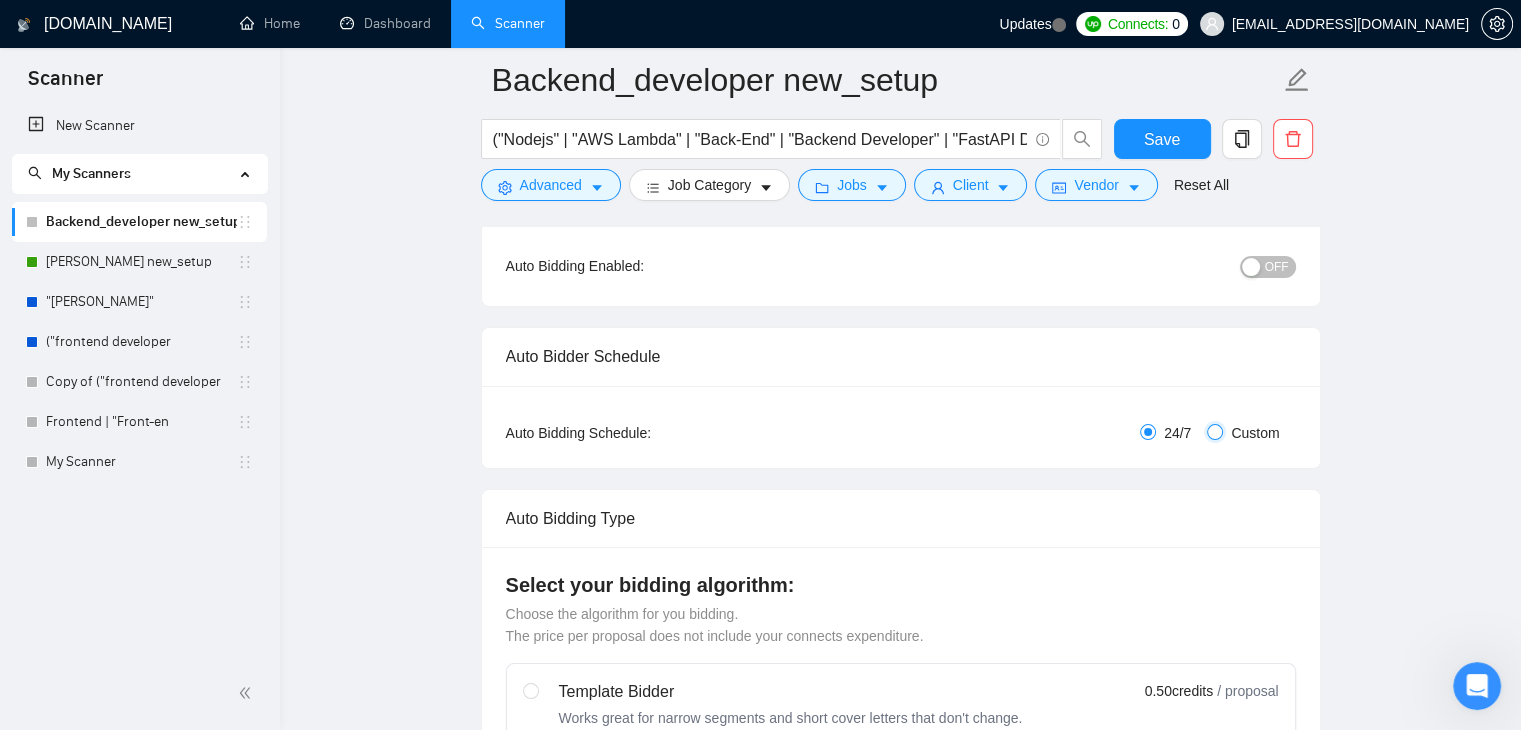 click on "Custom" at bounding box center (1215, 432) 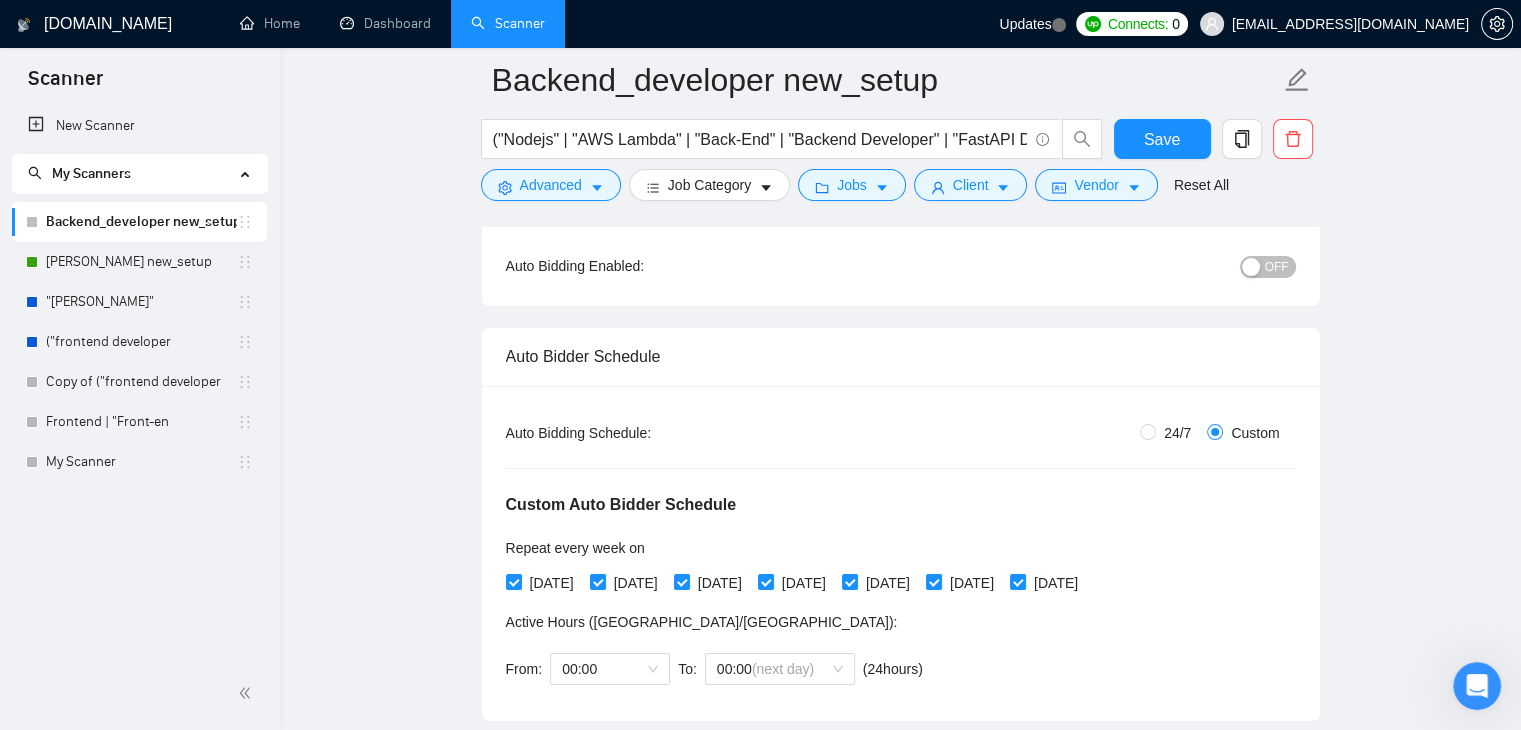 click on "24/7" at bounding box center (1177, 433) 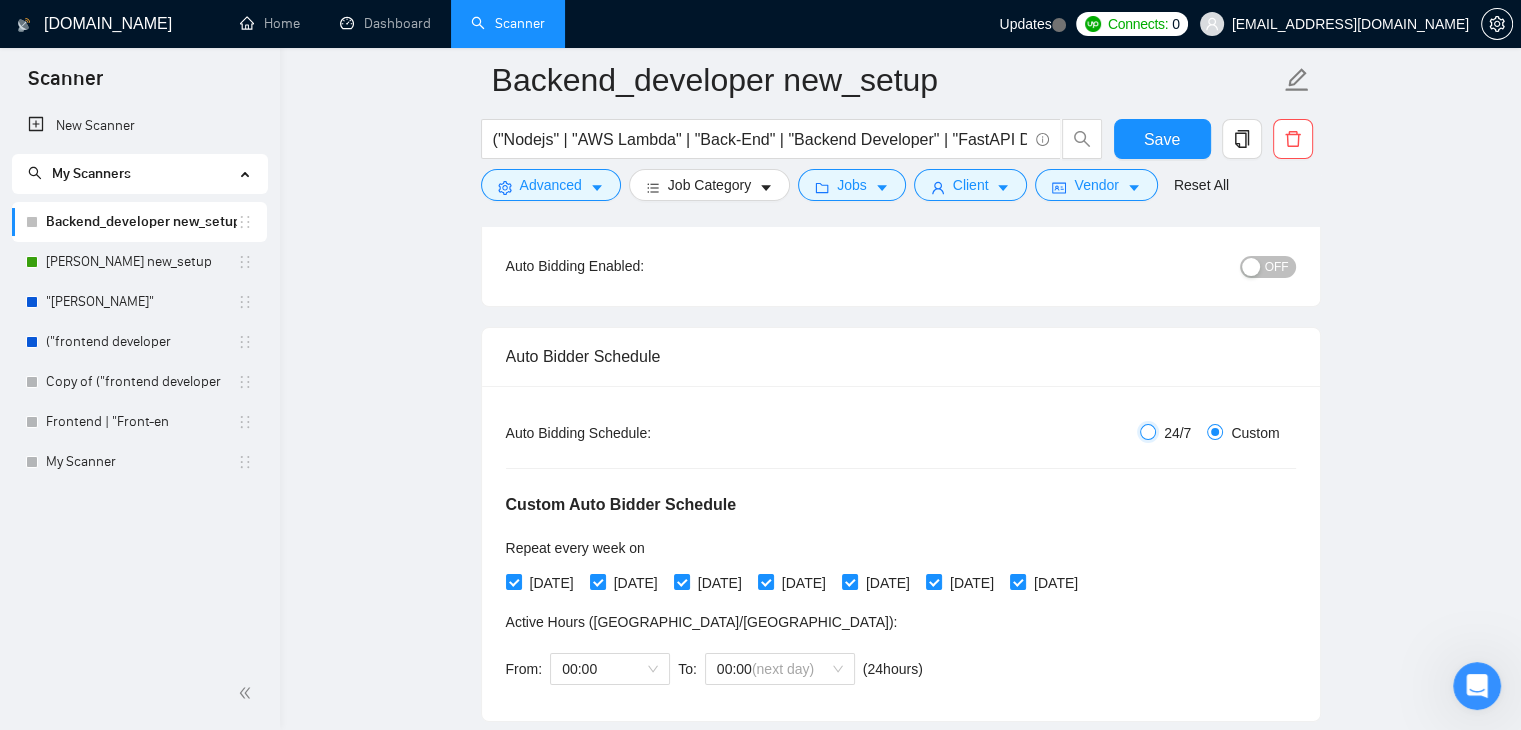 click on "24/7" at bounding box center (1148, 432) 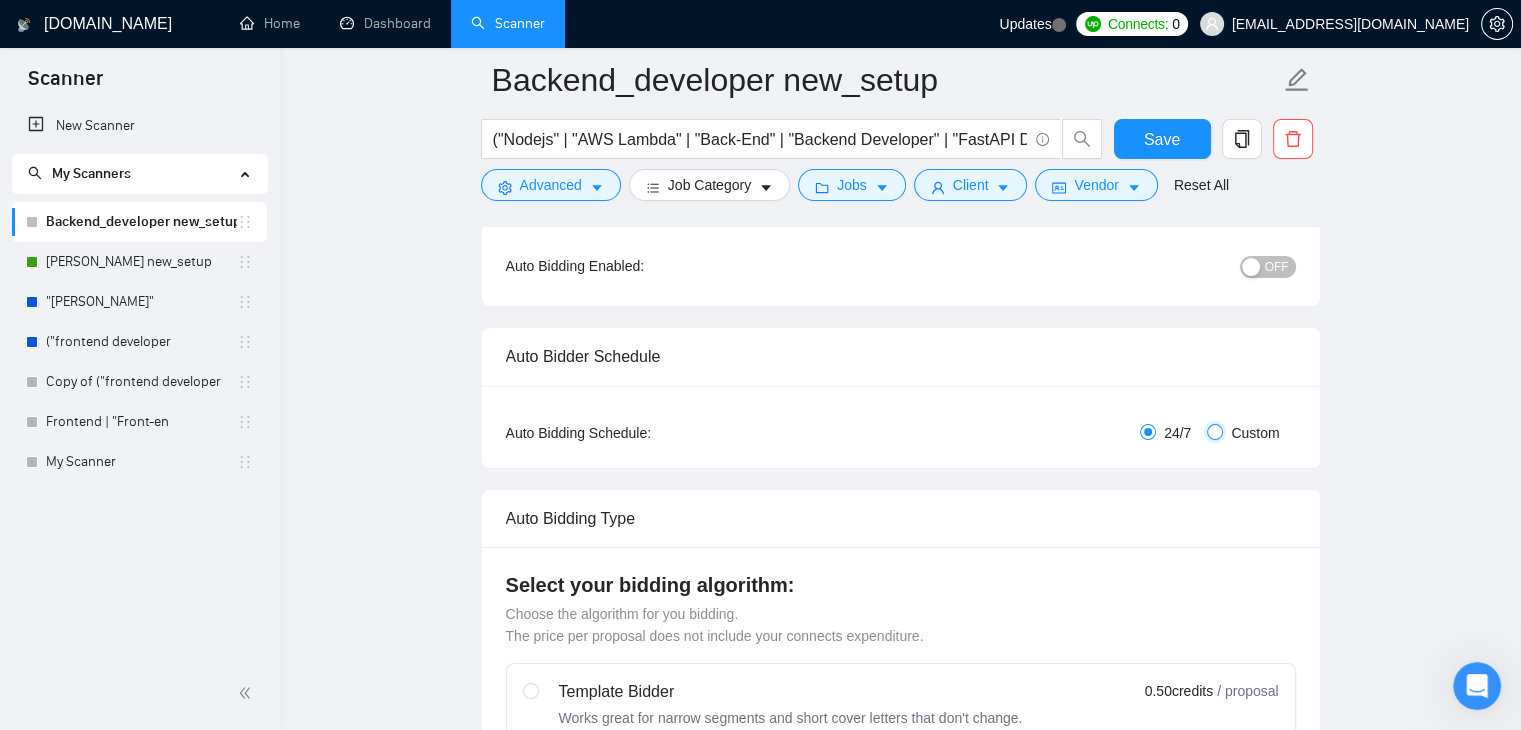 click on "Custom" at bounding box center (1215, 432) 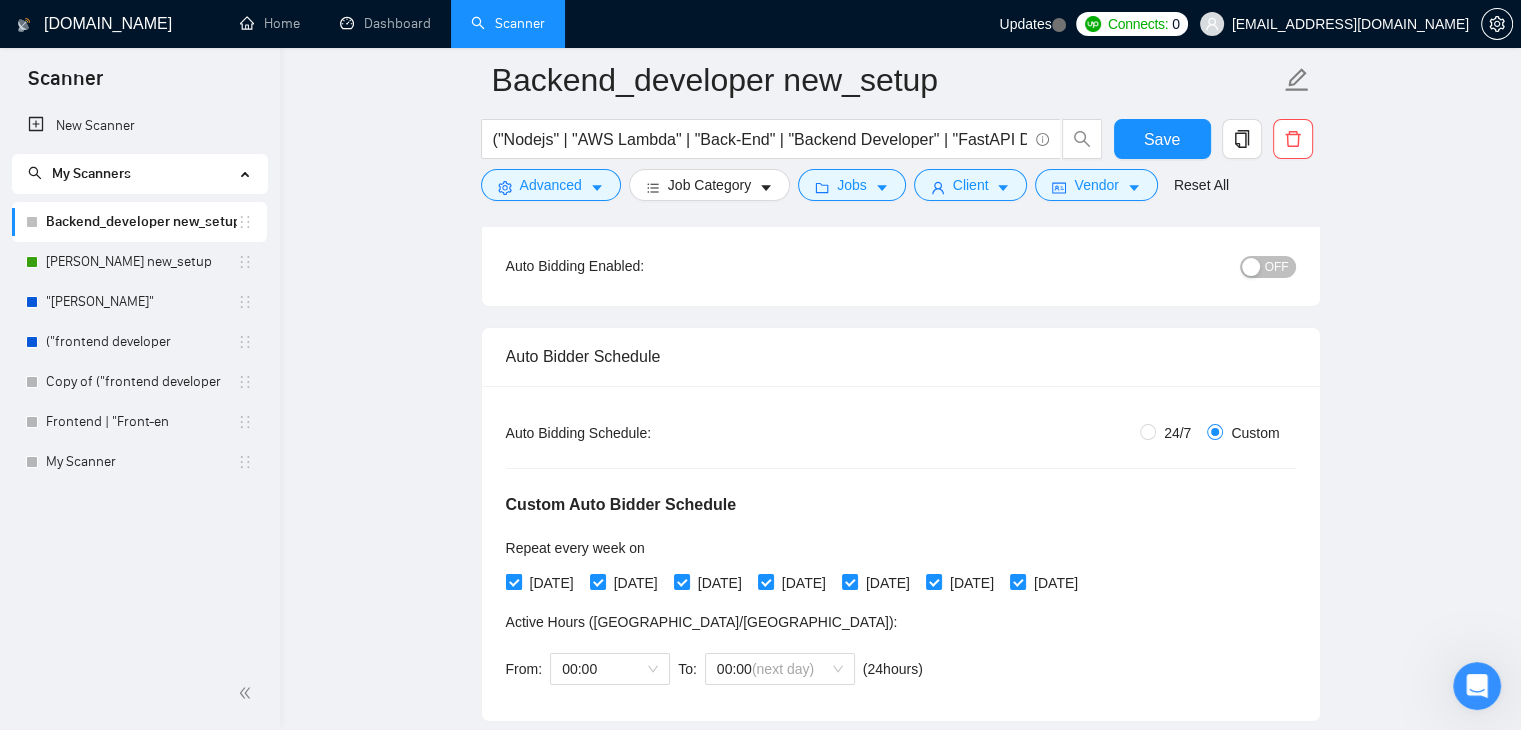 click on "[DATE]" at bounding box center [552, 583] 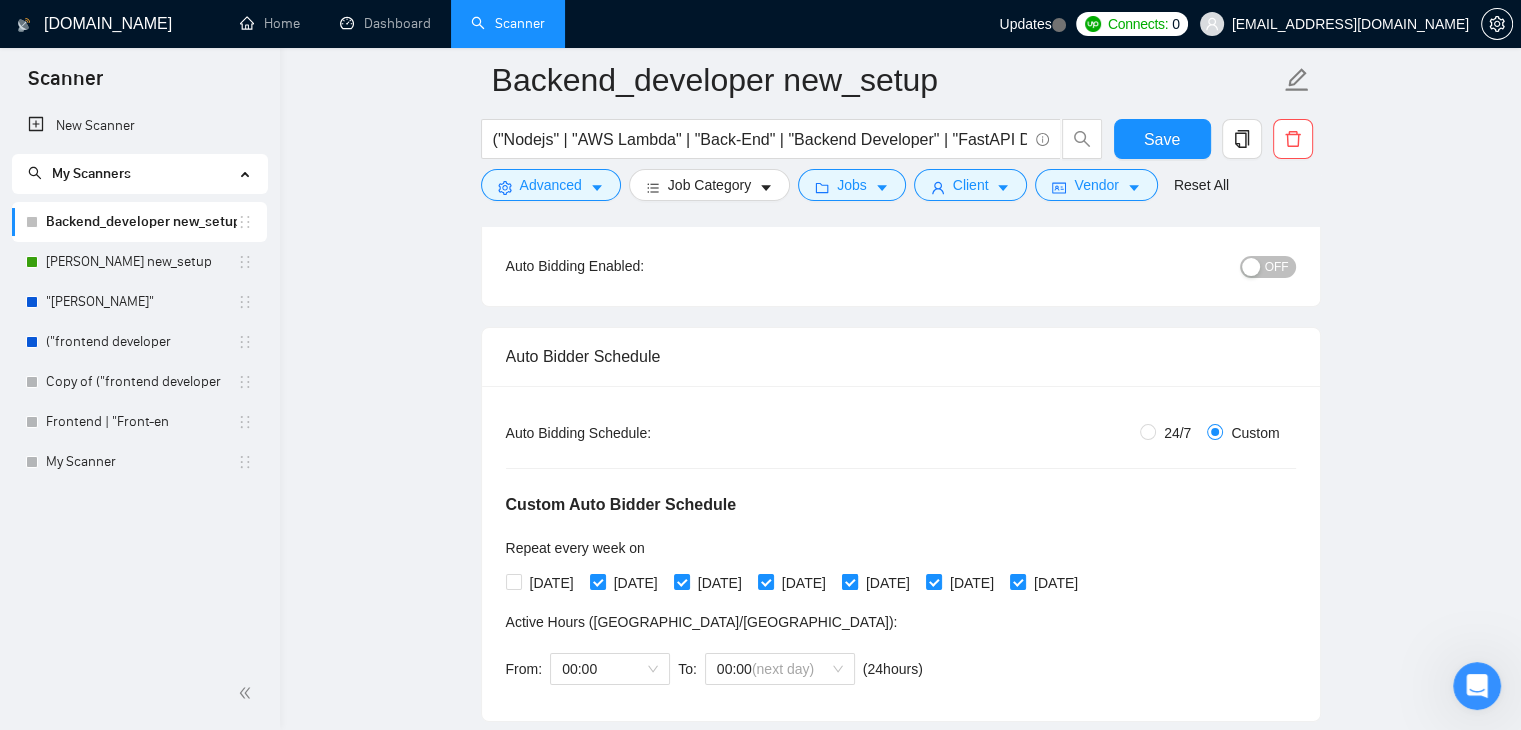click on "[DATE]" at bounding box center (888, 583) 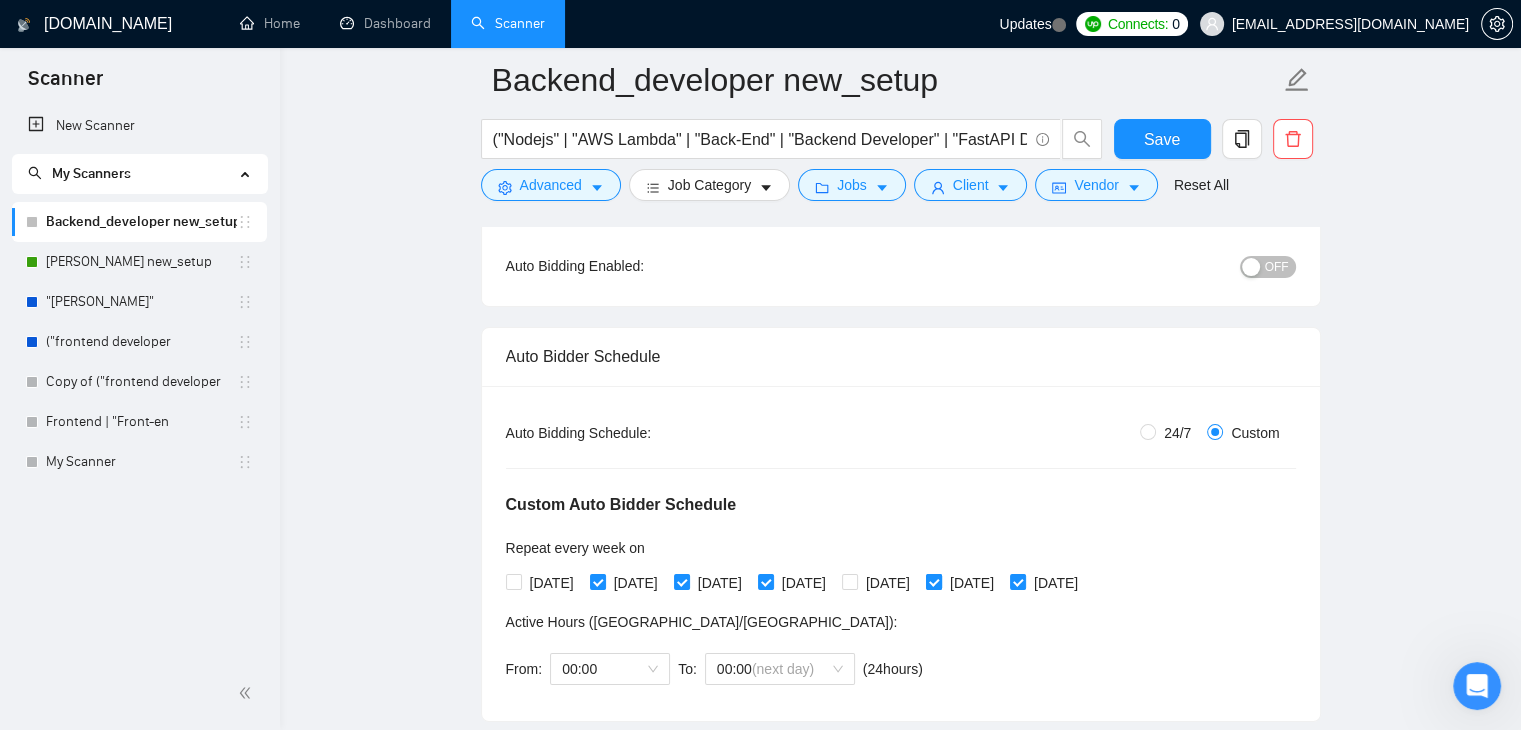 click on "[DATE]" at bounding box center (933, 581) 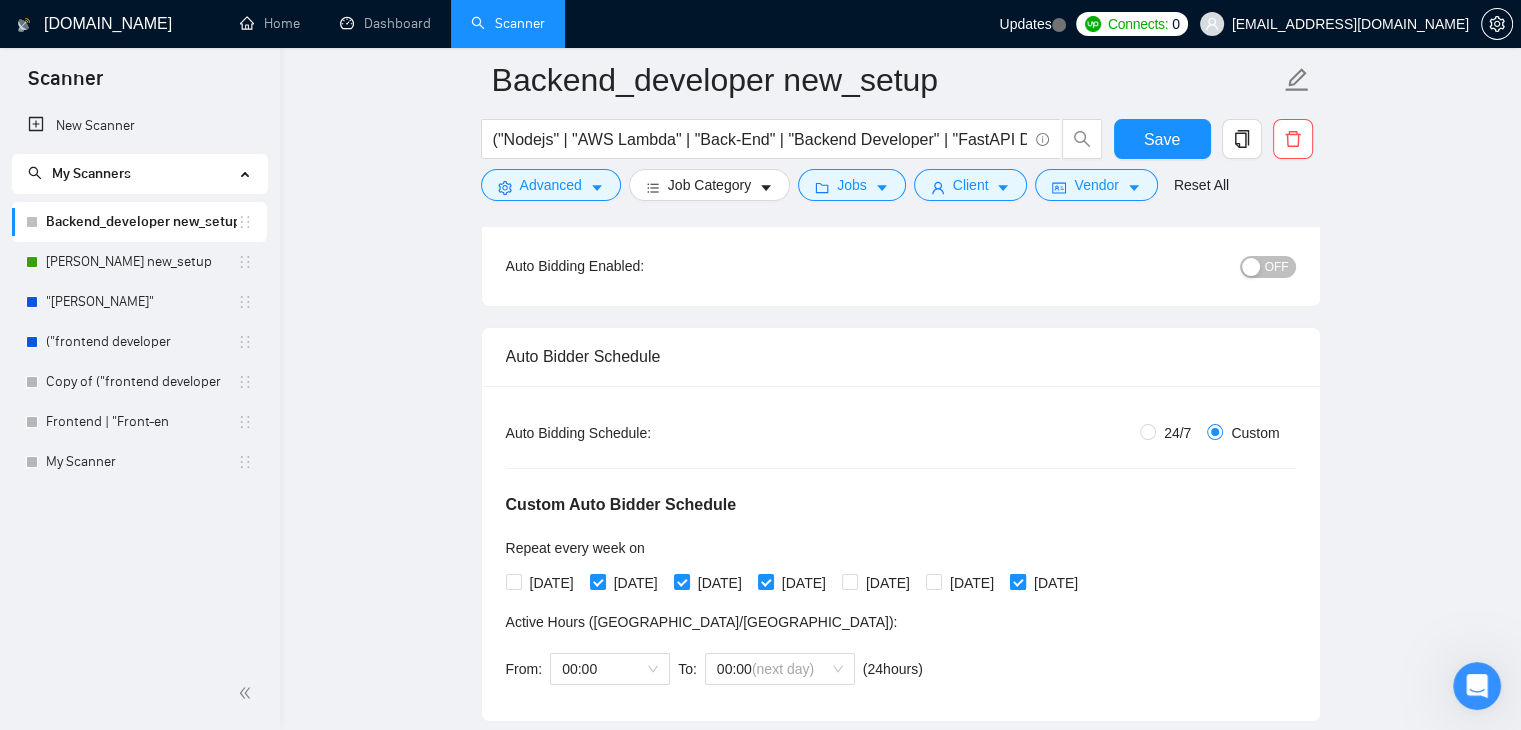 click on "[DATE]" at bounding box center (1017, 581) 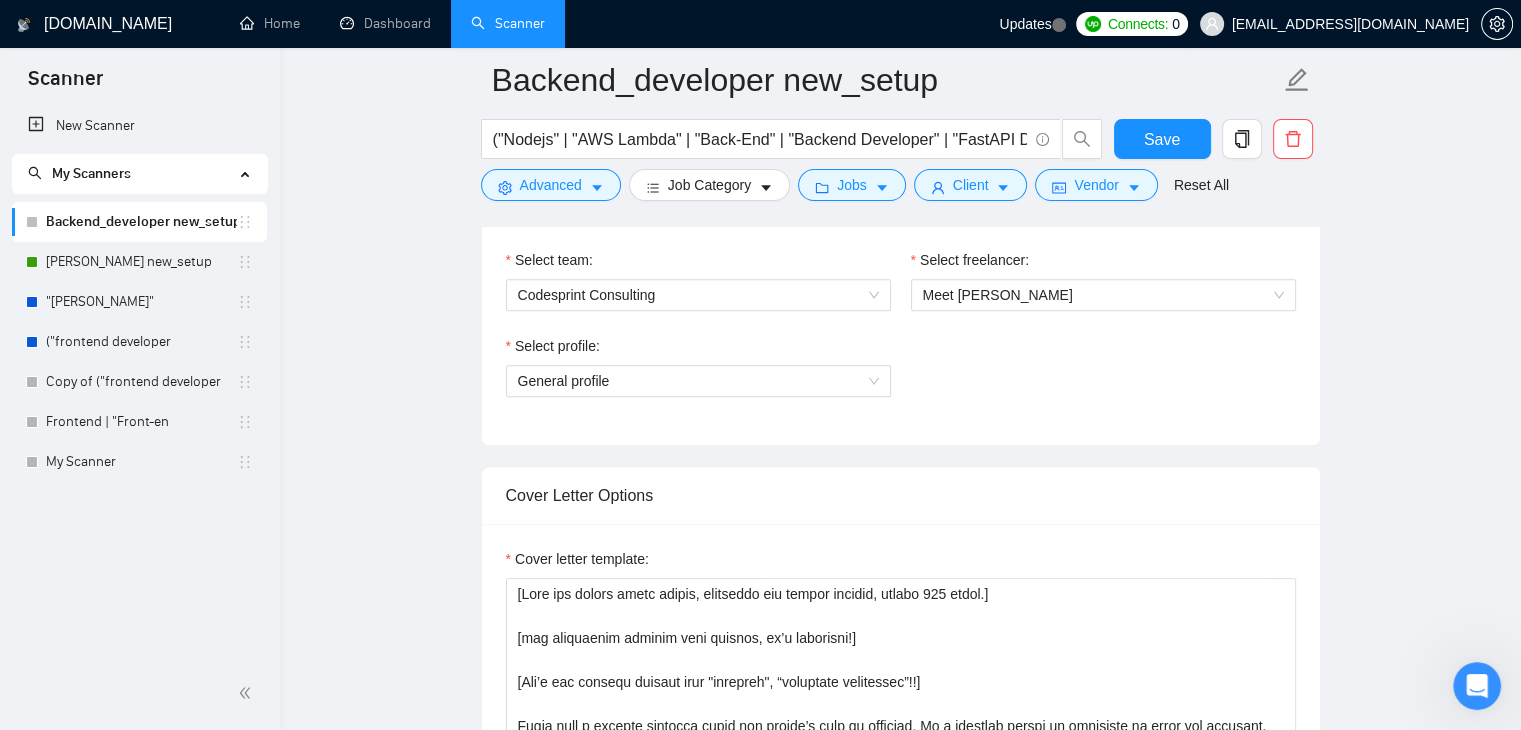 scroll, scrollTop: 1318, scrollLeft: 0, axis: vertical 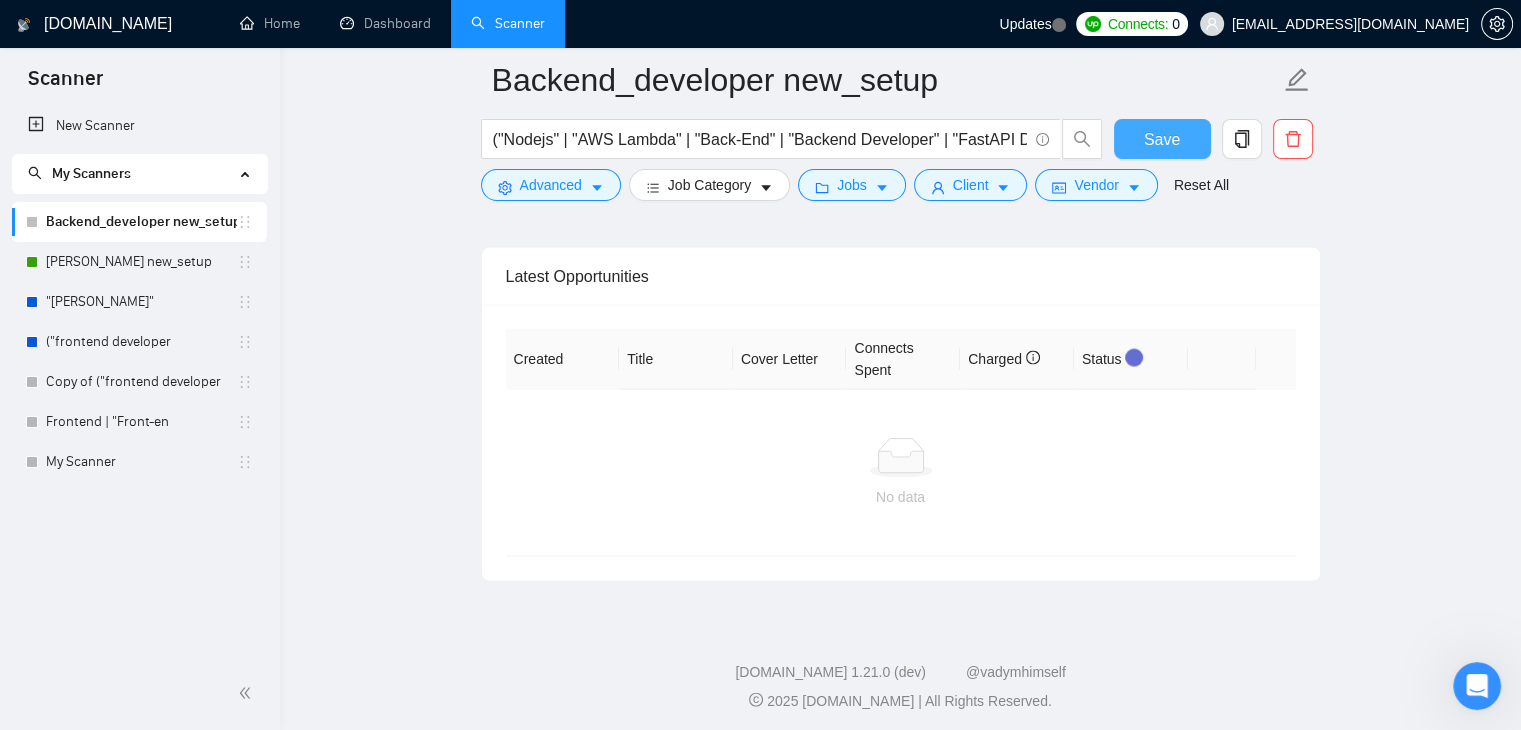 click on "Save" at bounding box center (1162, 139) 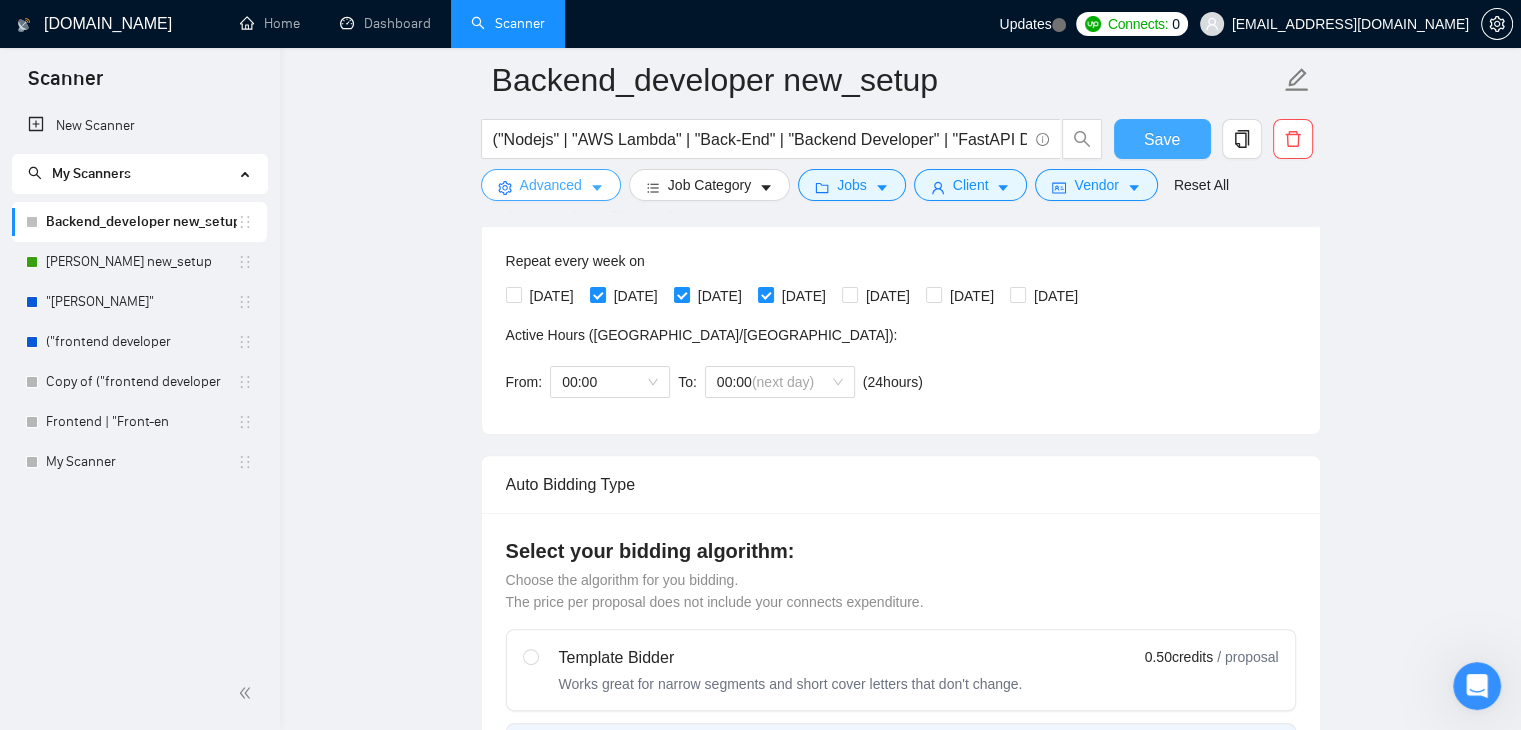 scroll, scrollTop: 383, scrollLeft: 0, axis: vertical 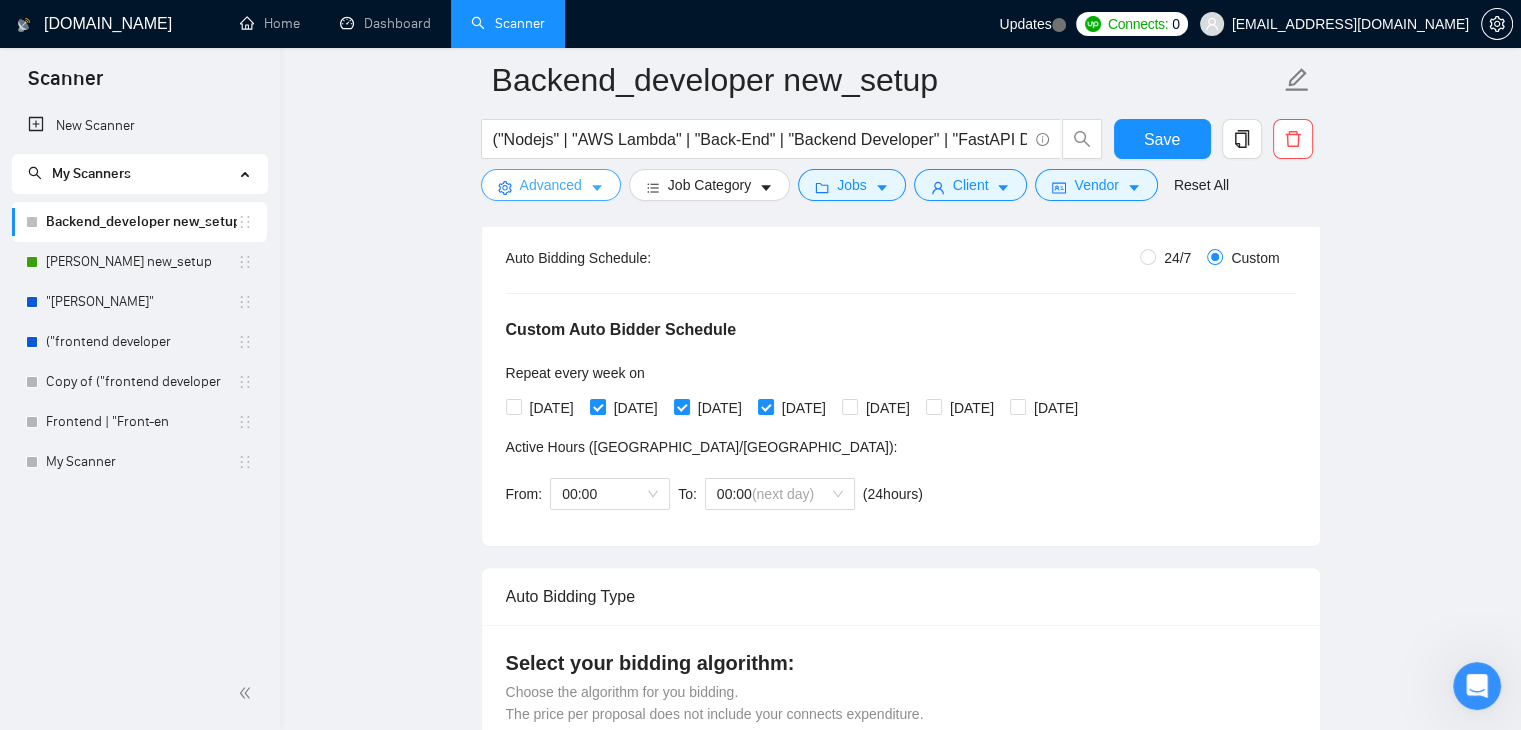 click on "Advanced" at bounding box center [551, 185] 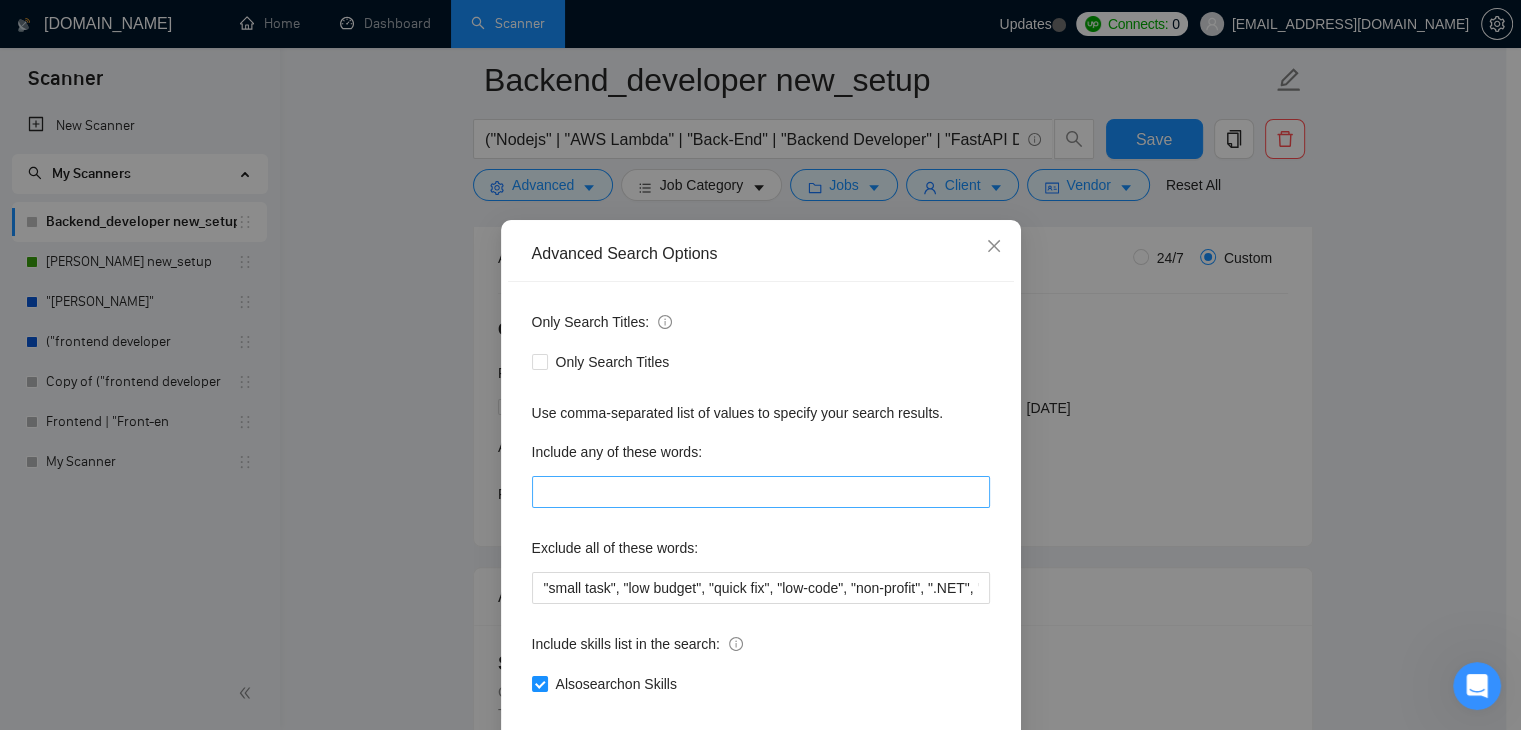 scroll, scrollTop: 102, scrollLeft: 0, axis: vertical 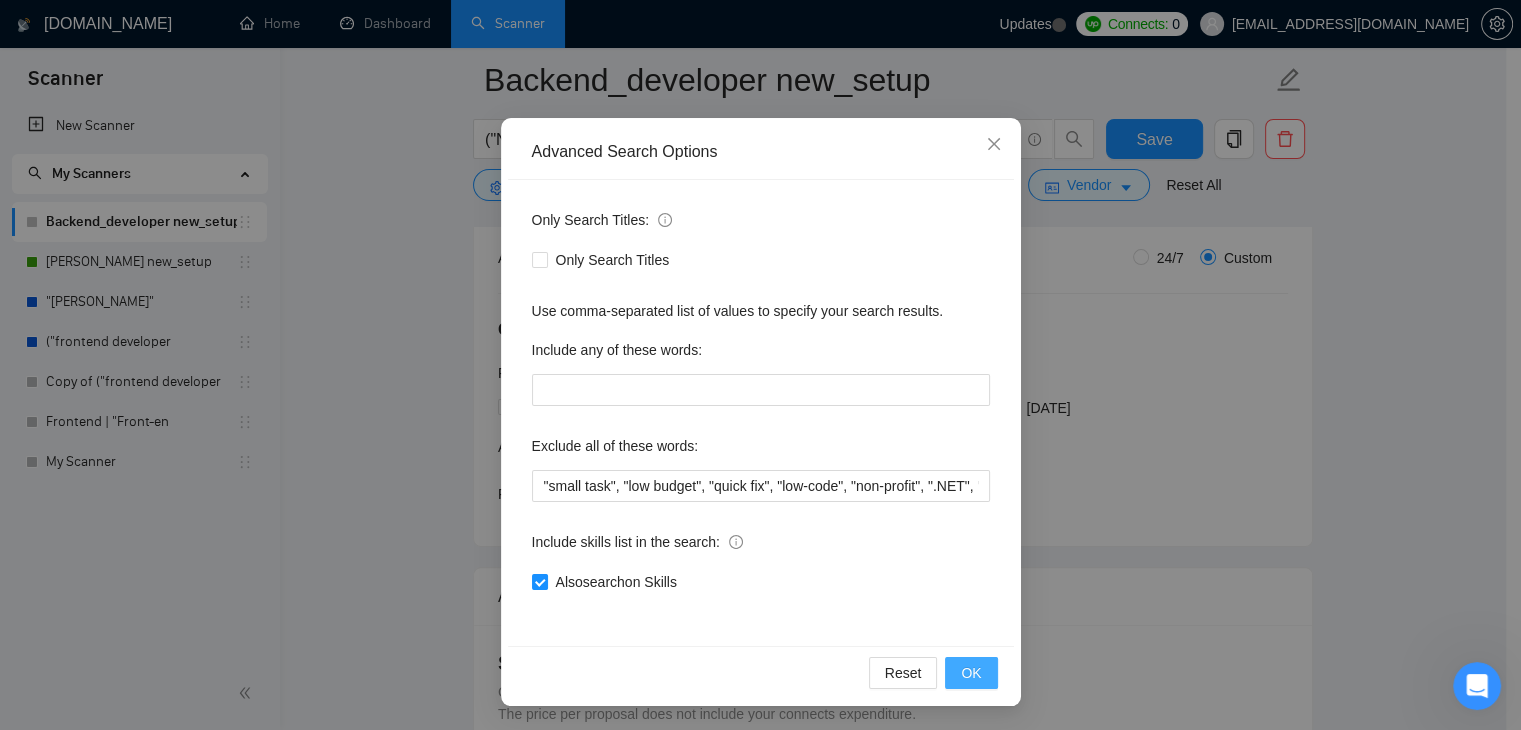click on "OK" at bounding box center (971, 673) 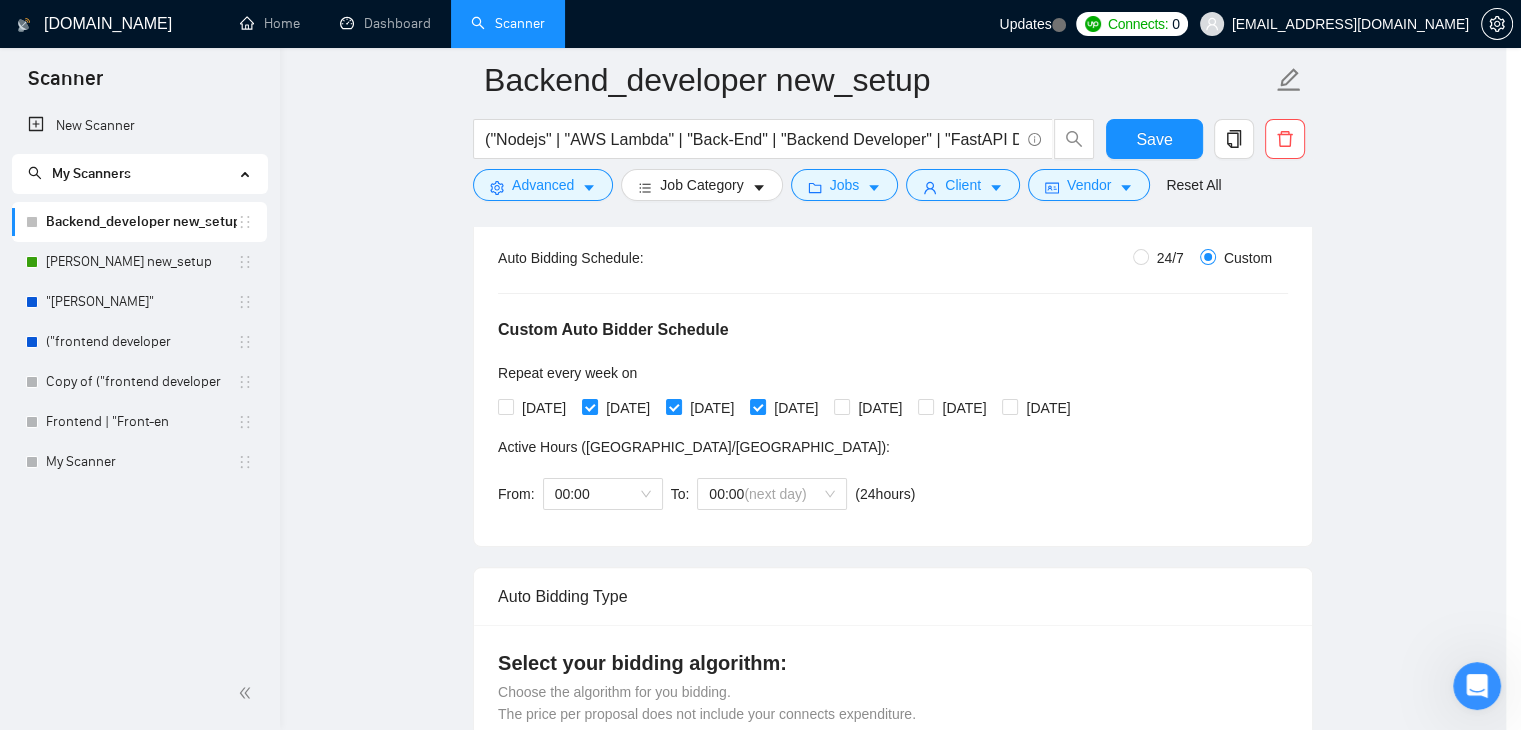 scroll, scrollTop: 2, scrollLeft: 0, axis: vertical 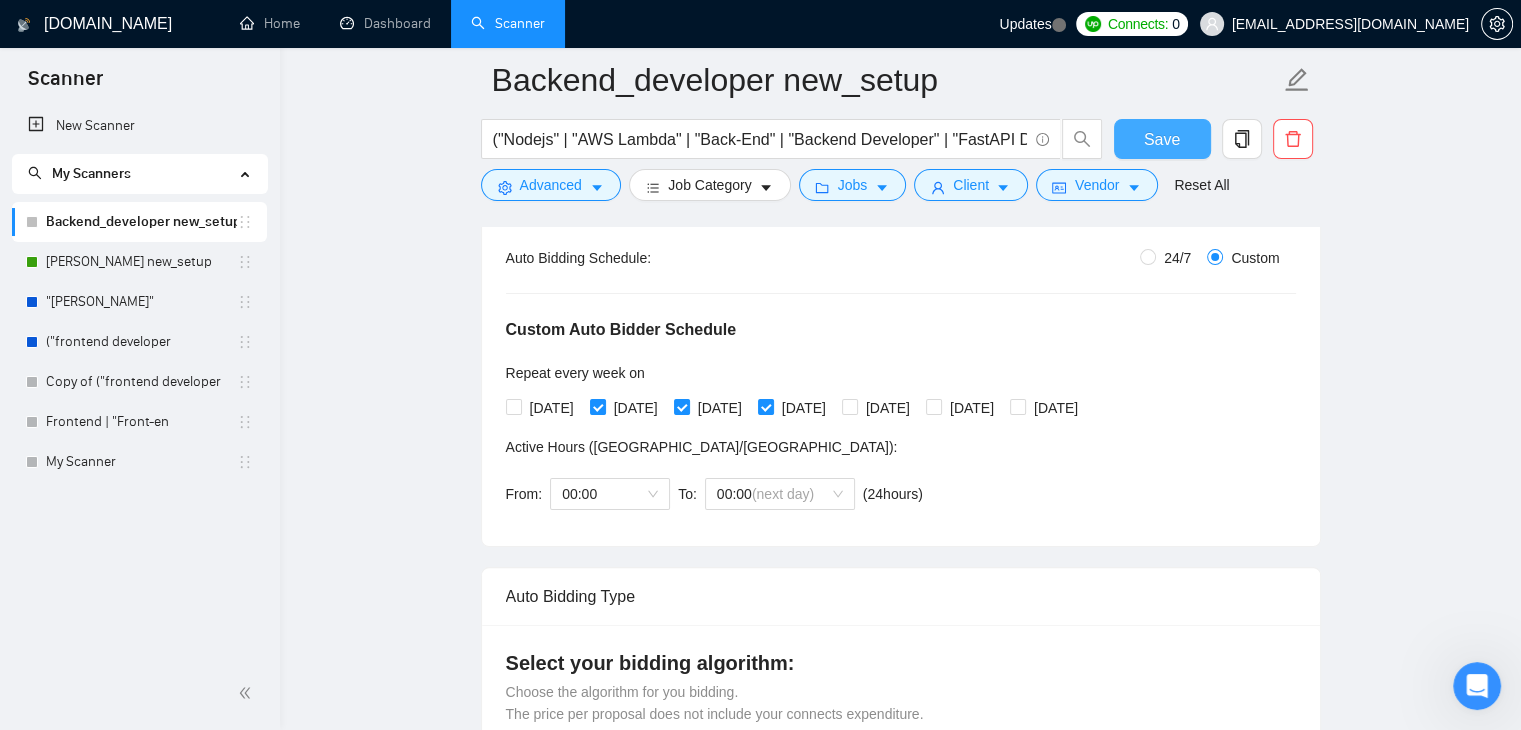 click on "Save" at bounding box center (1162, 139) 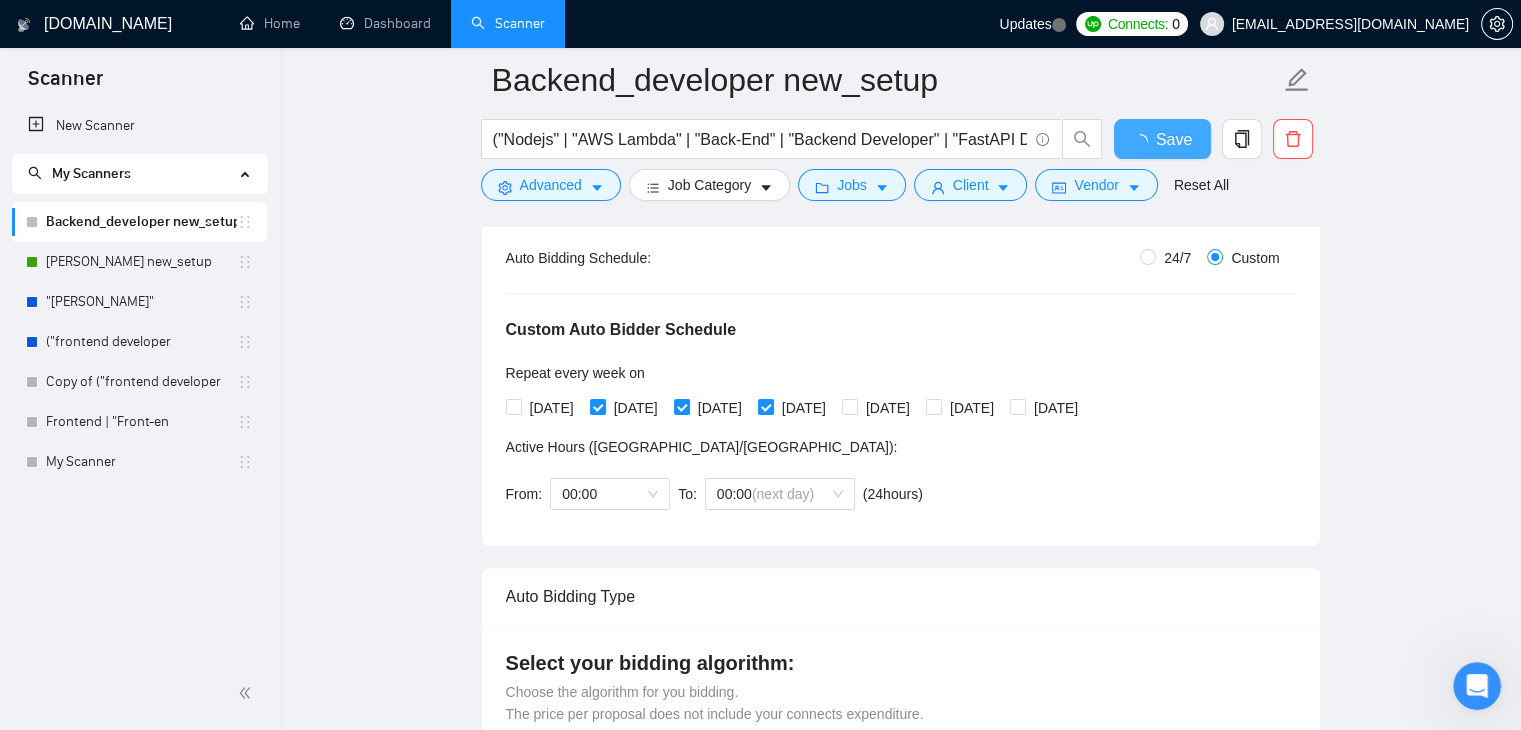 type 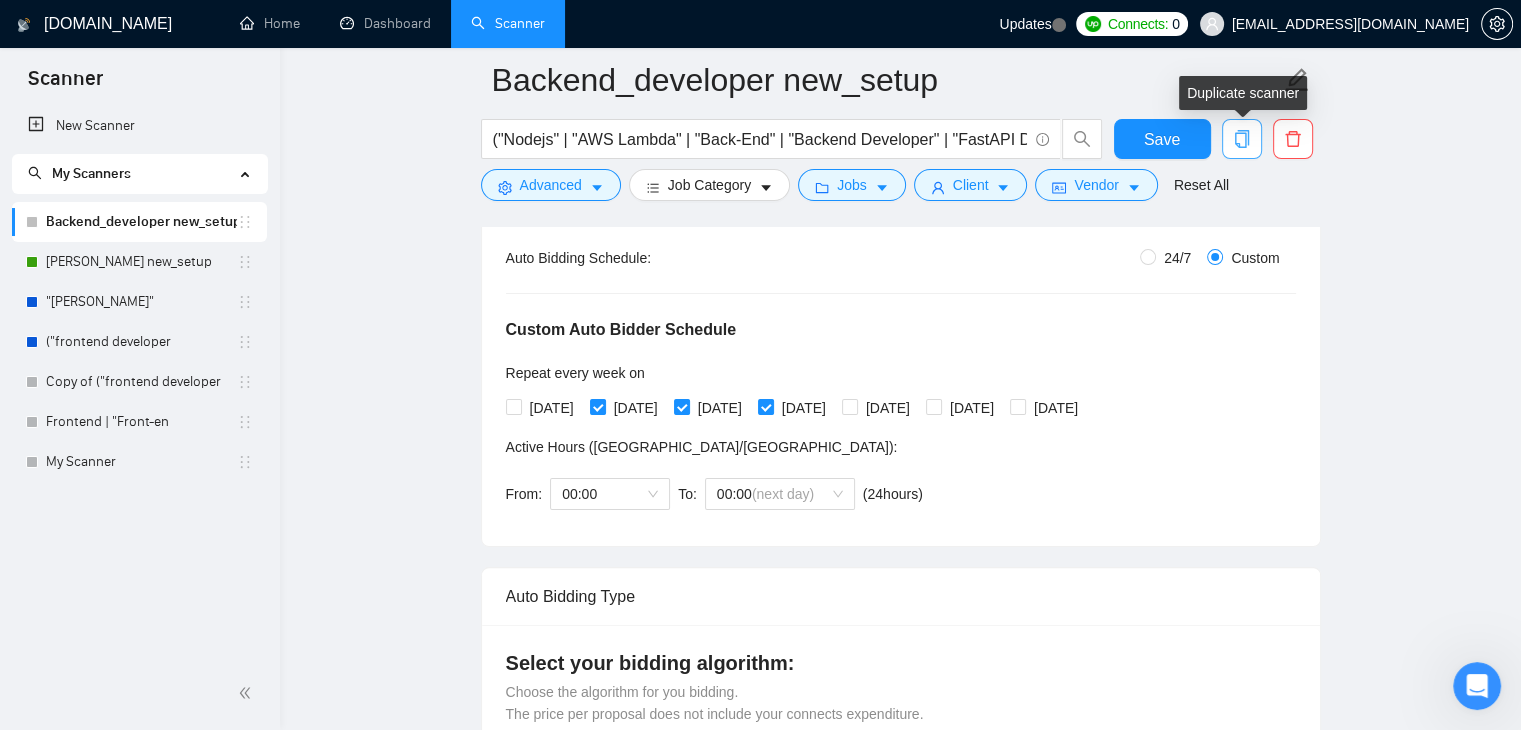 click at bounding box center [1242, 139] 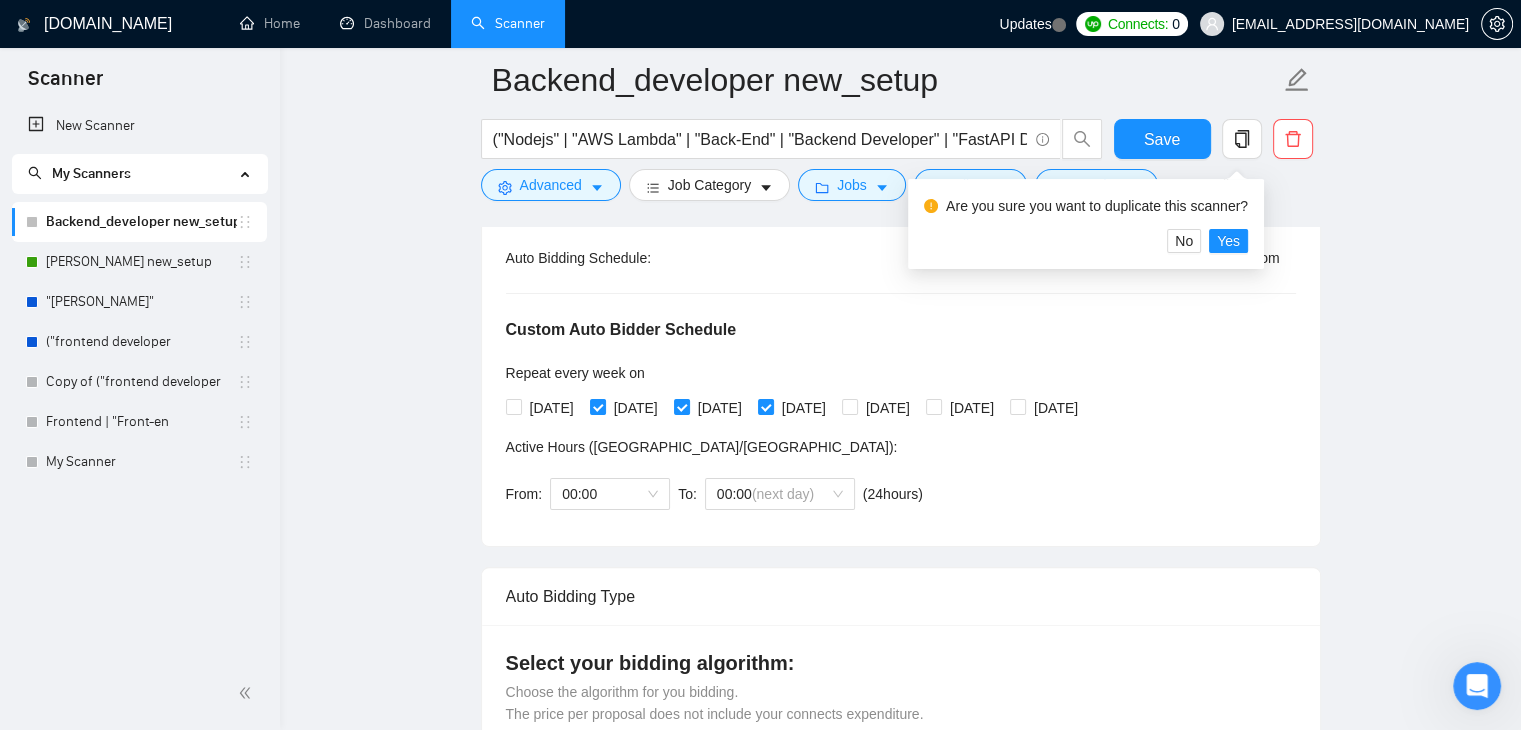 click 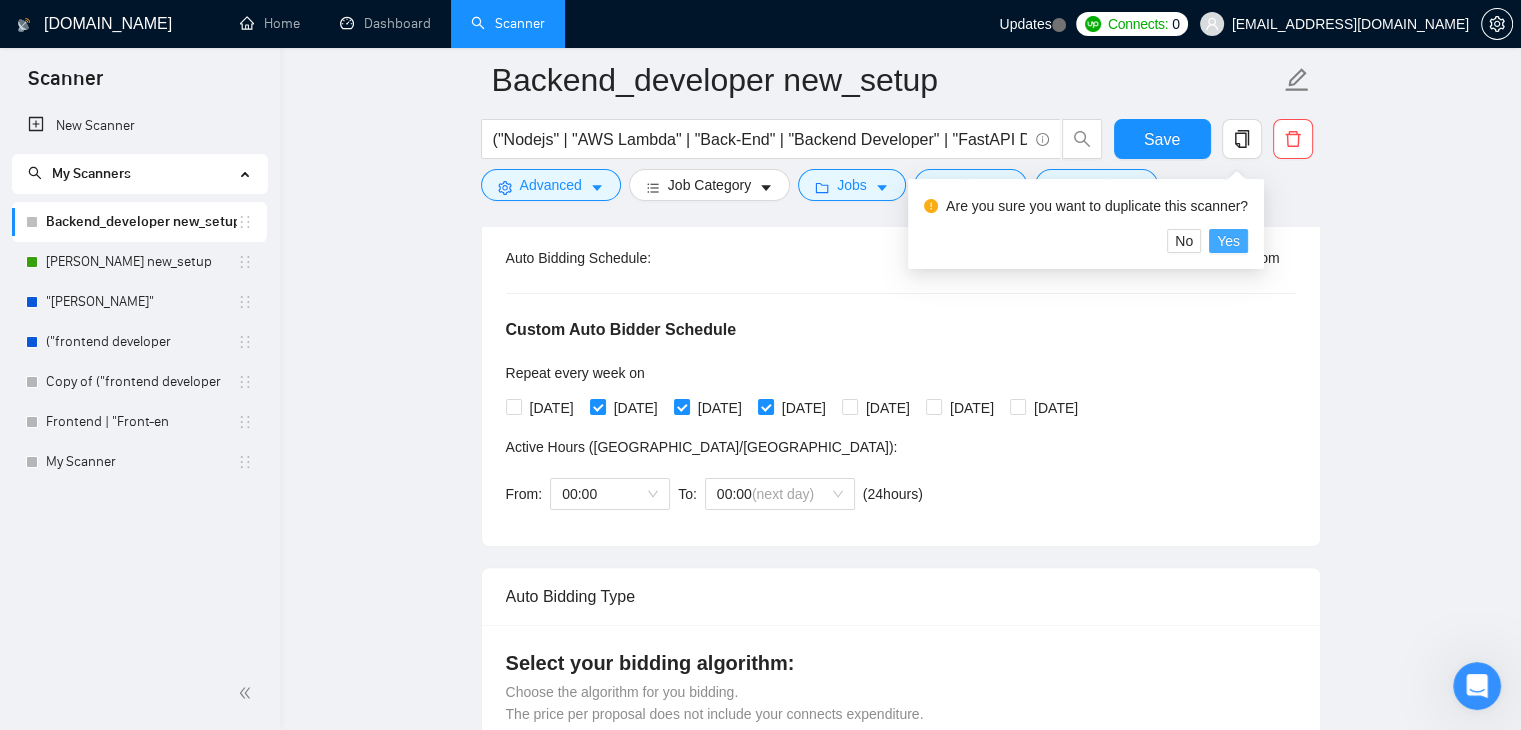 click on "Yes" at bounding box center (1228, 241) 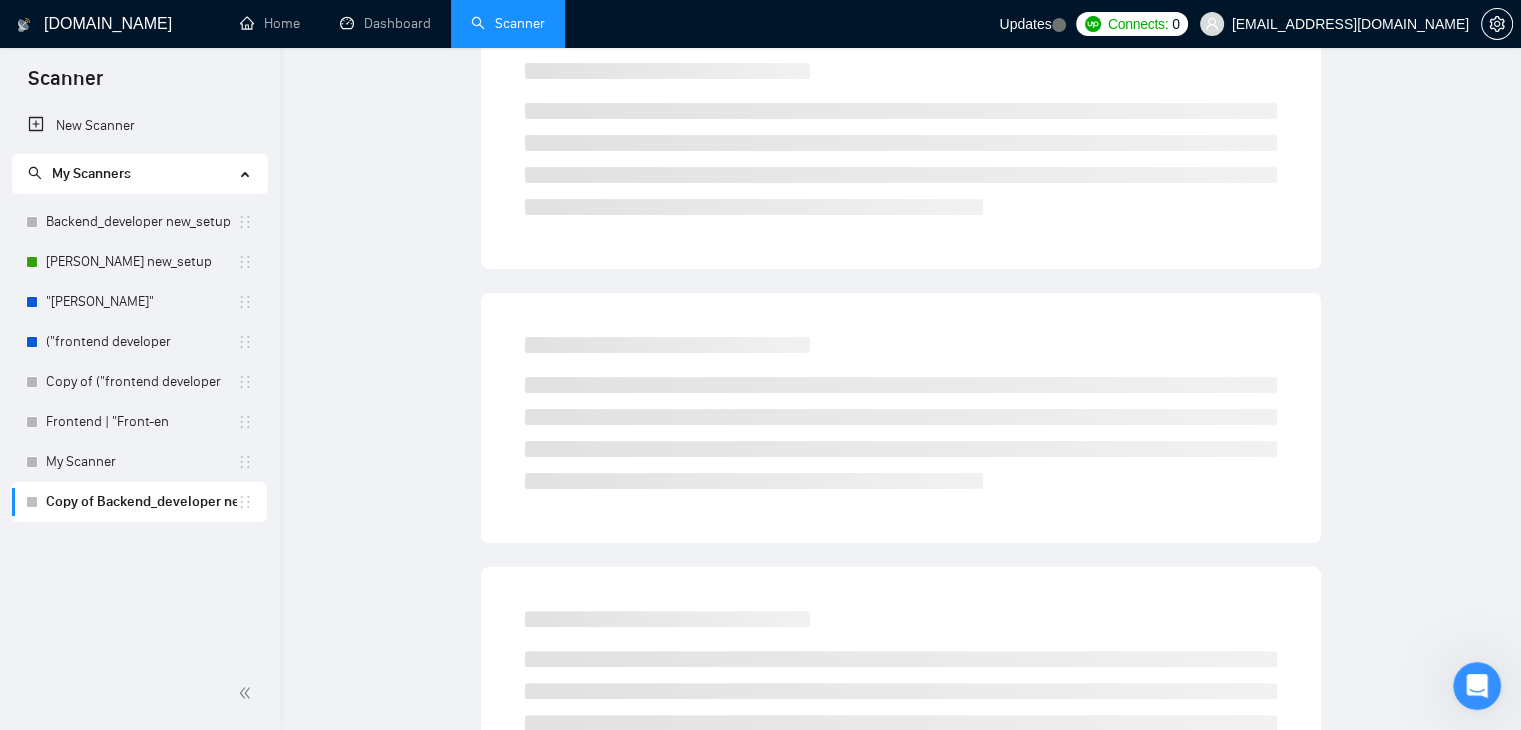 scroll, scrollTop: 0, scrollLeft: 0, axis: both 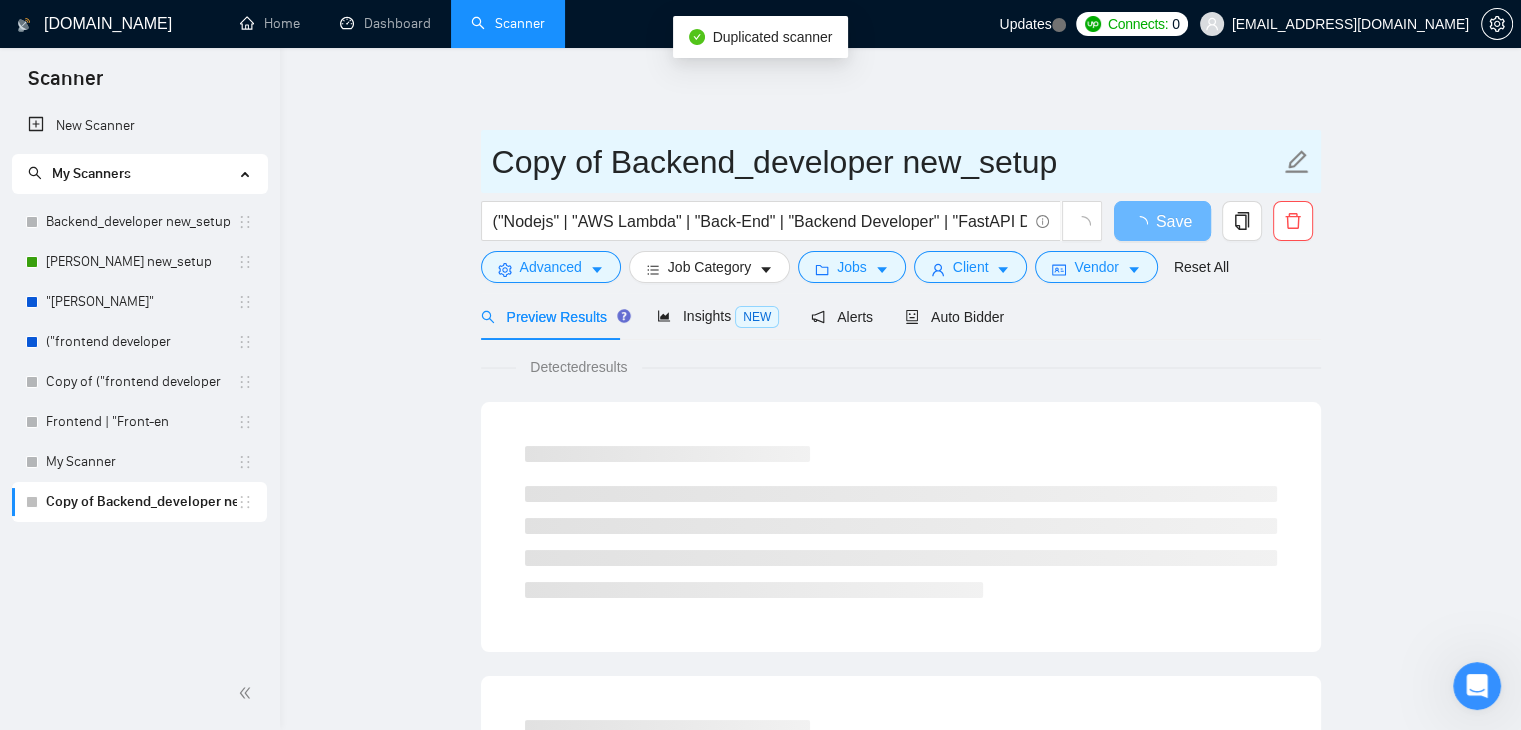 click on "Copy of Backend_developer new_setup" at bounding box center (886, 162) 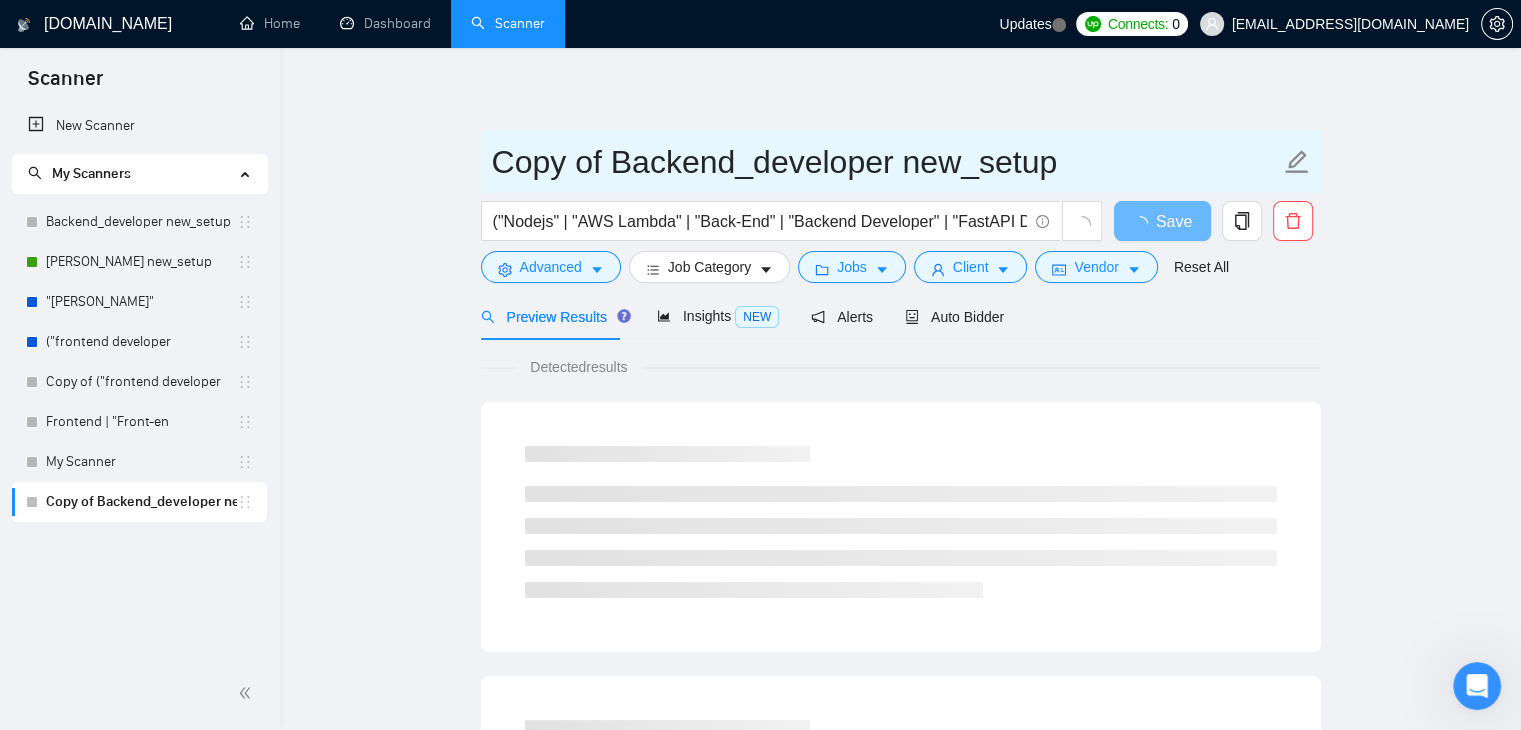 click 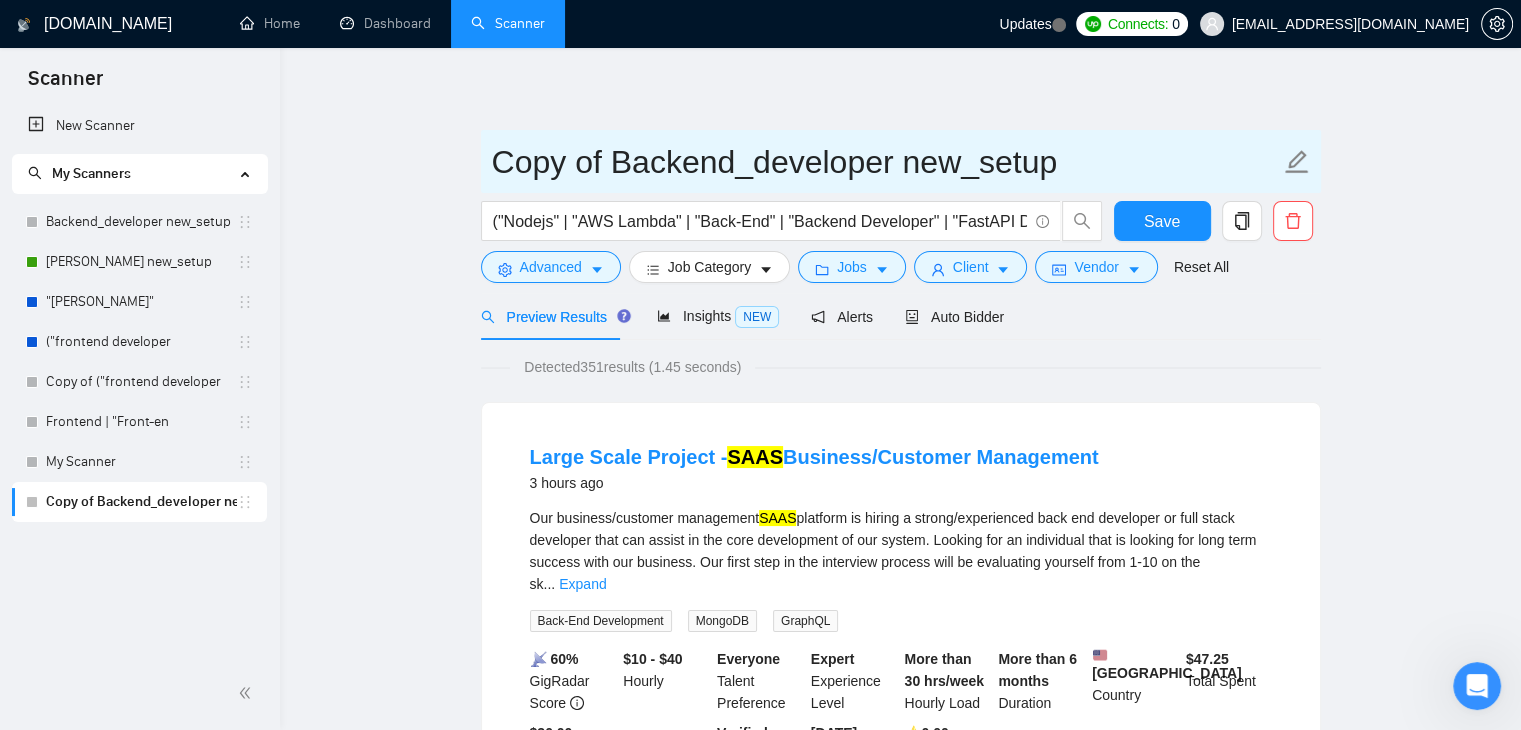 click 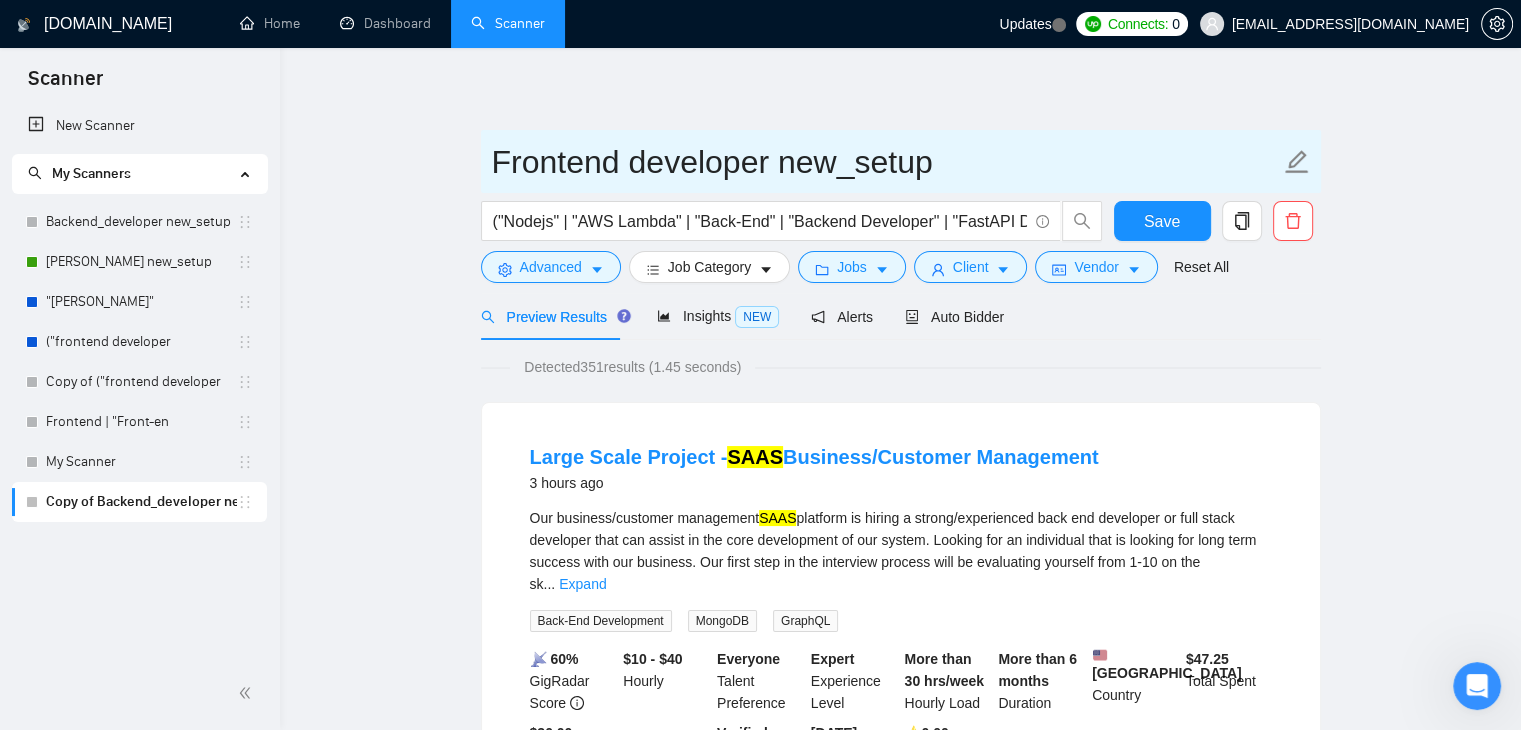 type on "Frontend developer new_setup" 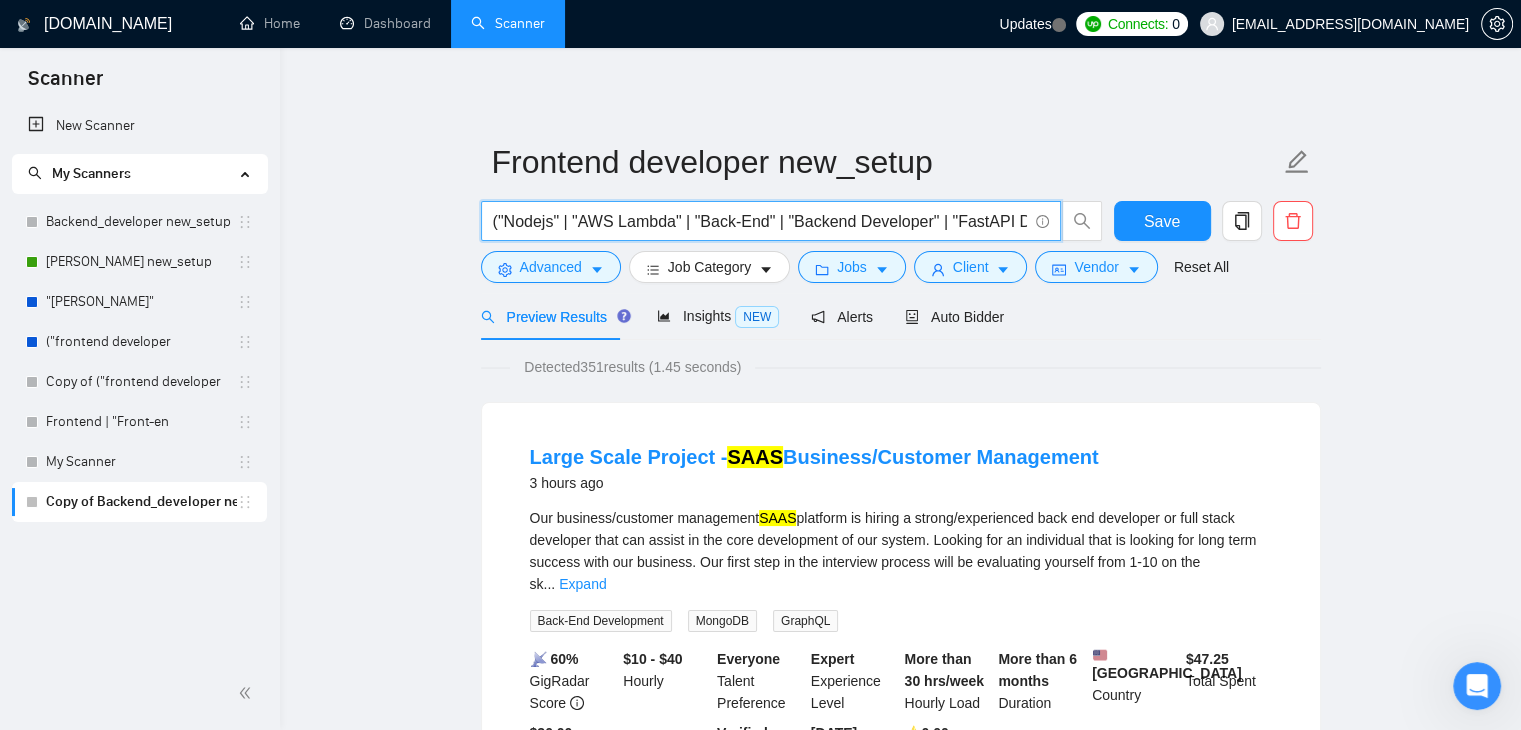 click on "("Nodejs" | "AWS Lambda" | "Back-End" | "Backend Developer" | "FastAPI Development") ( "Node*" | "MongoDB") ("web application" | dashboard | SaaS | "admin panel | API Integration")" at bounding box center (760, 221) 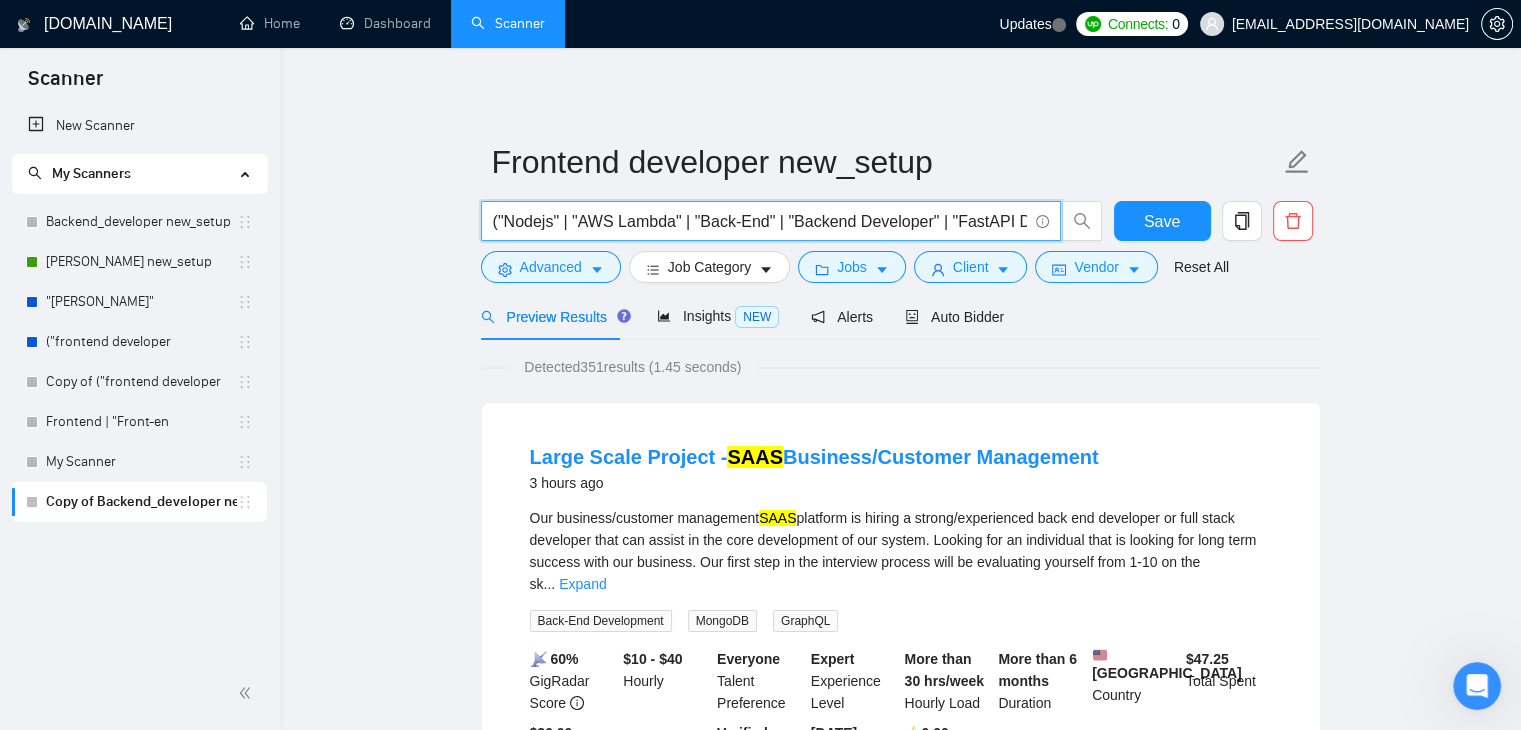 click on "("Nodejs" | "AWS Lambda" | "Back-End" | "Backend Developer" | "FastAPI Development") ( "Node*" | "MongoDB") ("web application" | dashboard | SaaS | "admin panel | API Integration")" at bounding box center [760, 221] 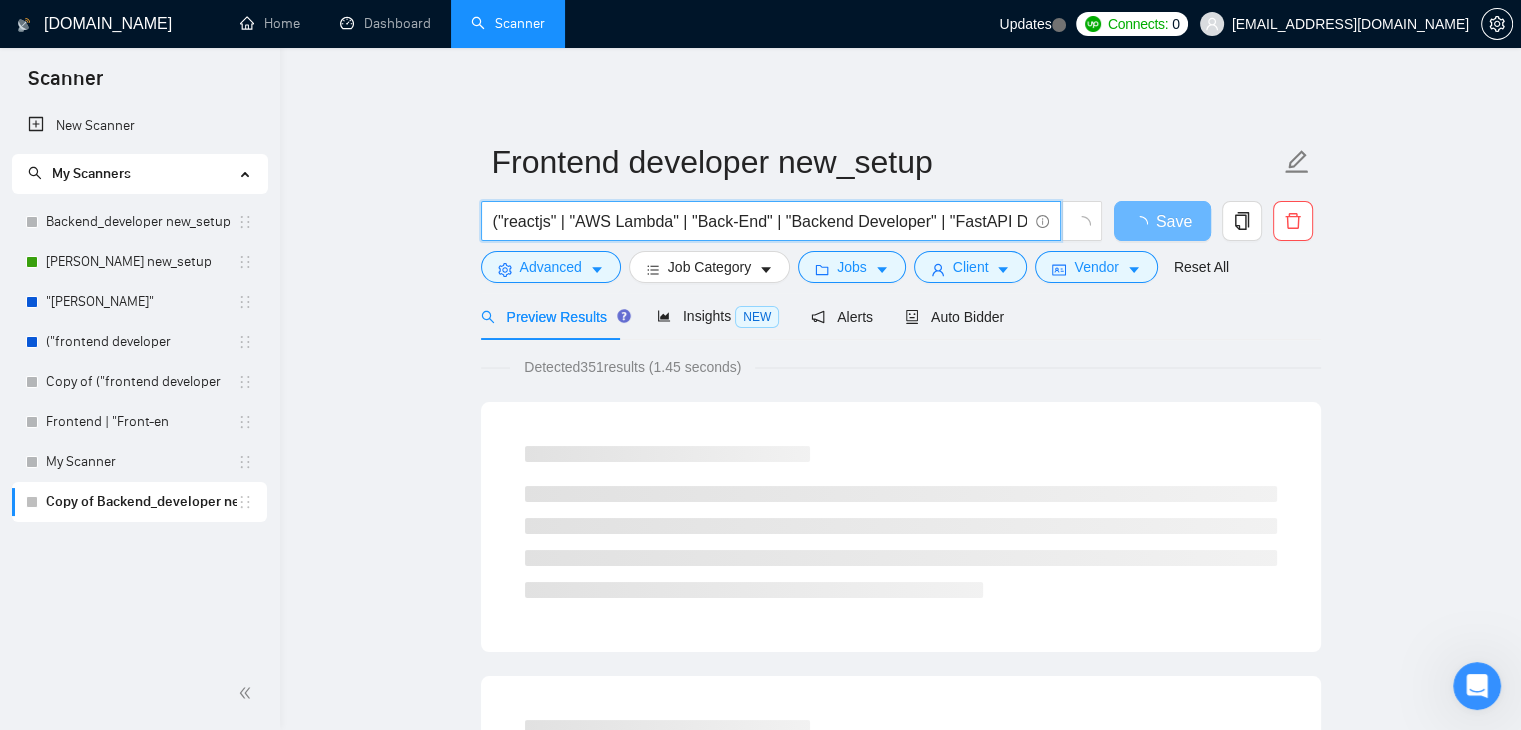 click on "("reactjs" | "AWS Lambda" | "Back-End" | "Backend Developer" | "FastAPI Development") ( "Node*" | "MongoDB") ("web application" | dashboard | SaaS | "admin panel | API Integration")" at bounding box center [760, 221] 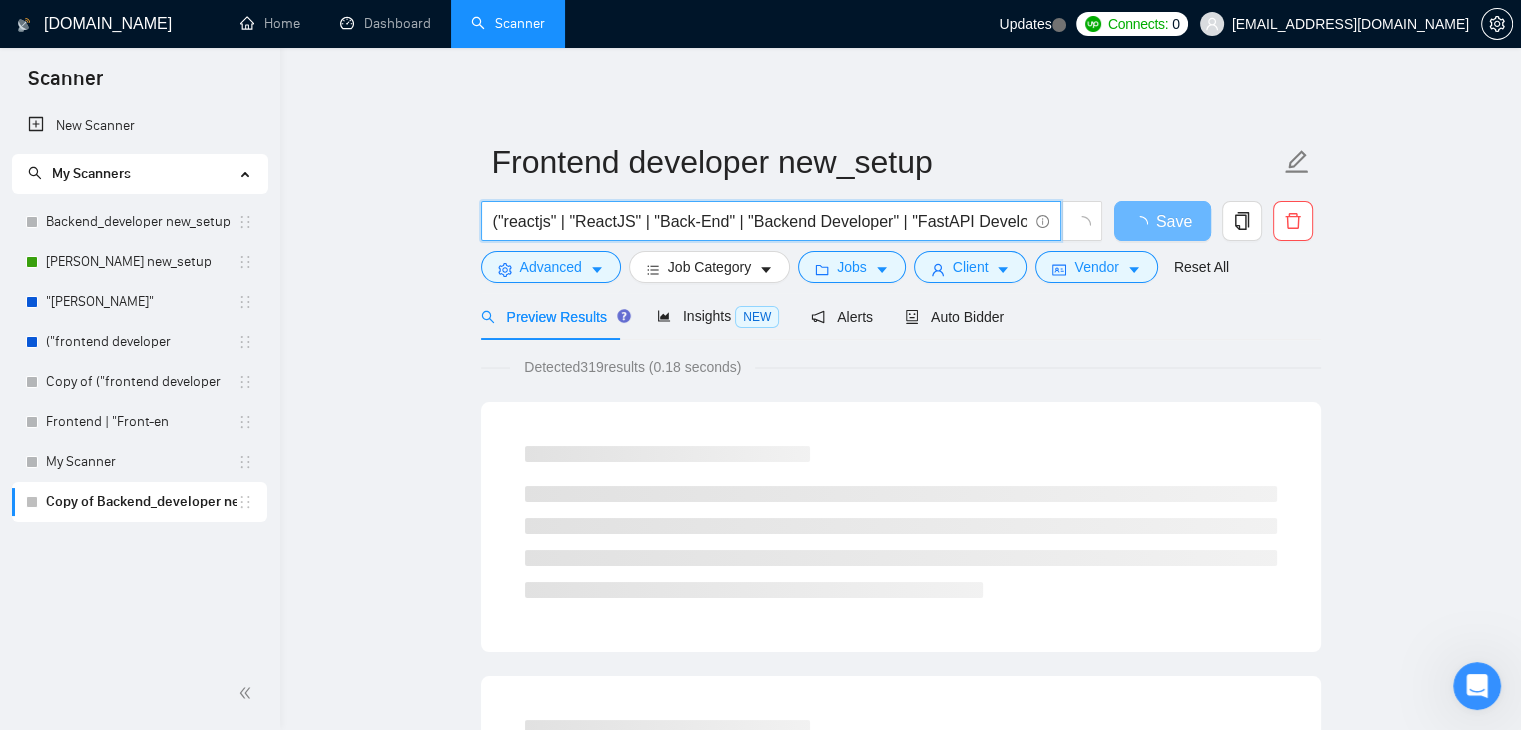 click on "("reactjs" | "ReactJS" | "Back-End" | "Backend Developer" | "FastAPI Development") ( "Node*" | "MongoDB") ("web application" | dashboard | SaaS | "admin panel | API Integration")" at bounding box center [760, 221] 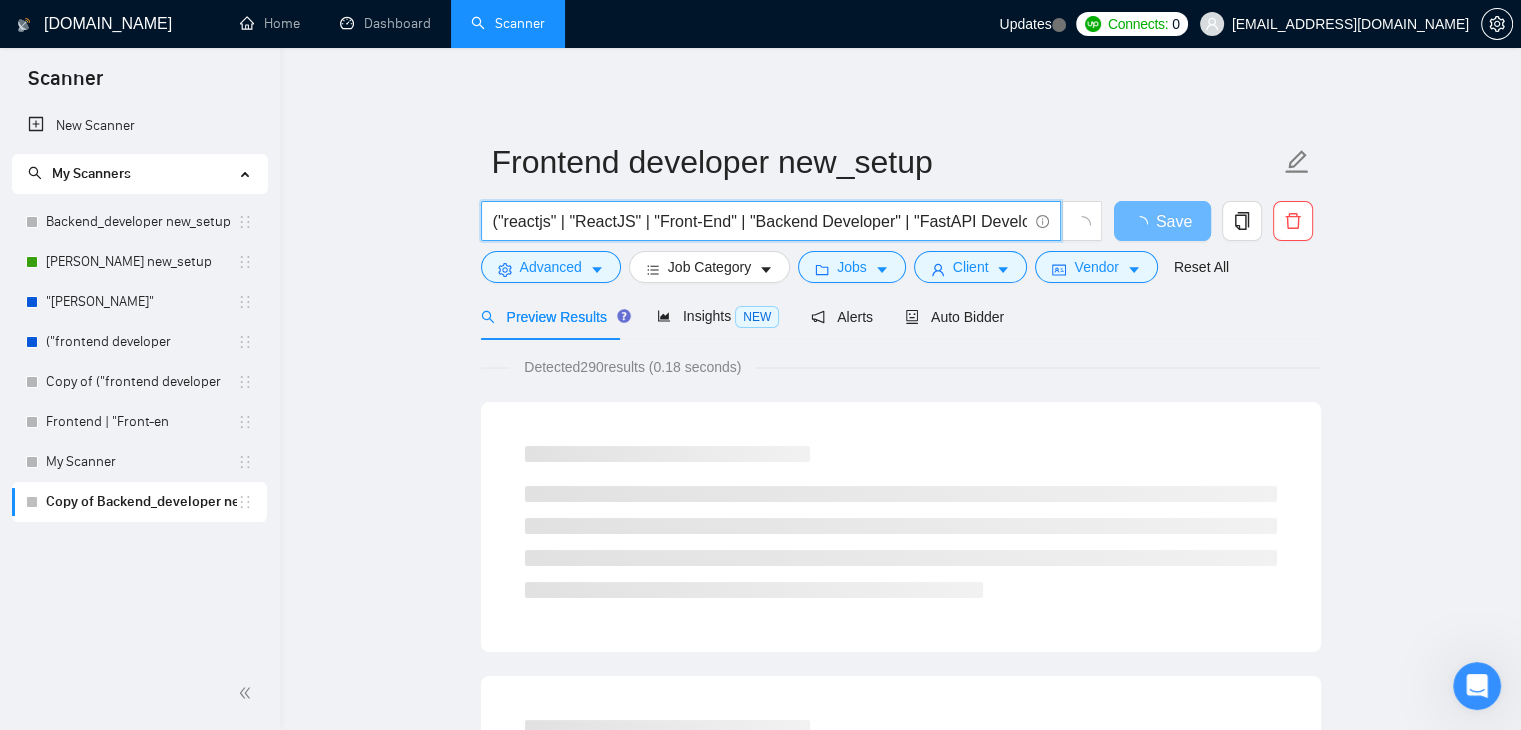 click on "("reactjs" | "ReactJS" | "Front-End" | "Backend Developer" | "FastAPI Development") ( "Node*" | "MongoDB") ("web application" | dashboard | SaaS | "admin panel | API Integration")" at bounding box center [760, 221] 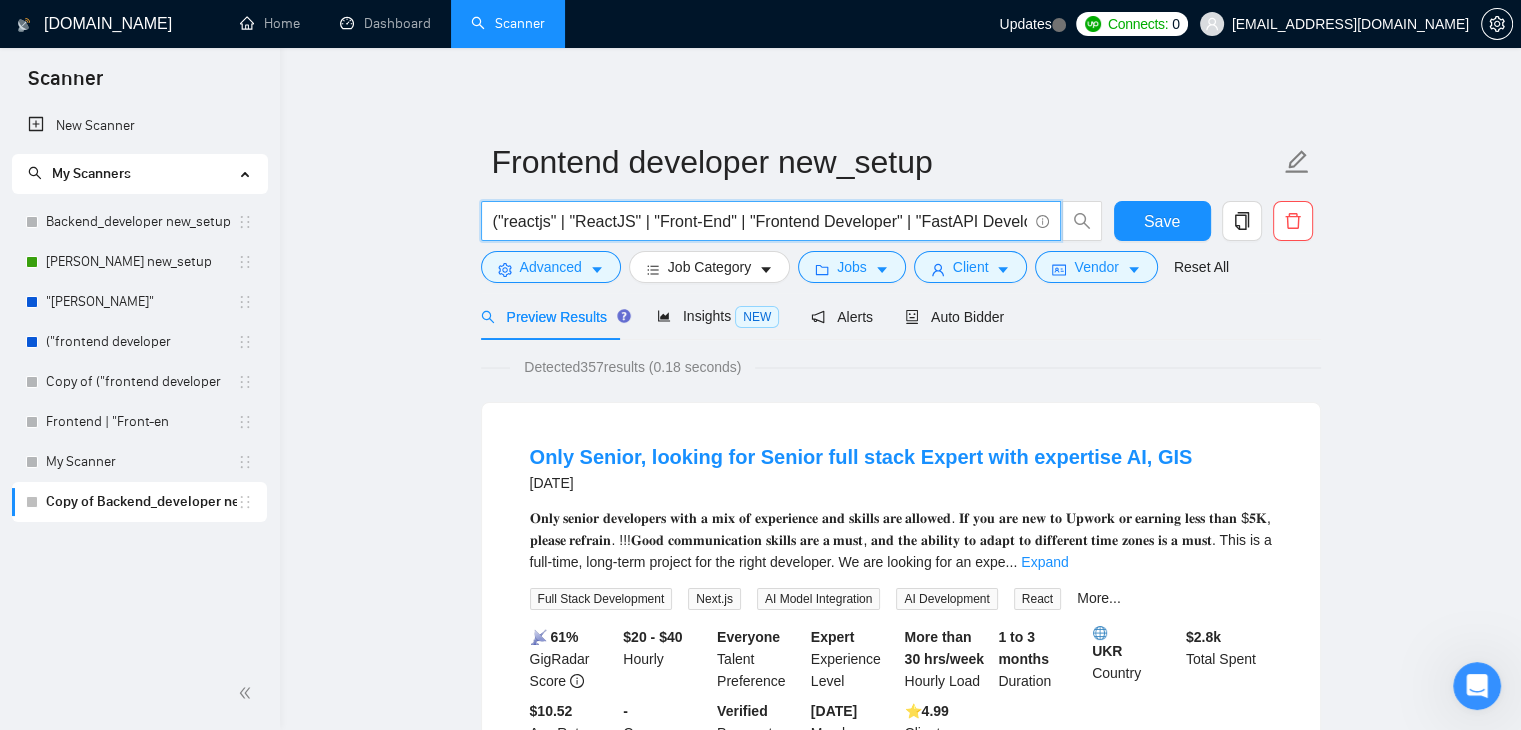 click on "("reactjs" | "ReactJS" | "Front-End" | "Frontend Developer" | "FastAPI Development") ( "Node*" | "MongoDB") ("web application" | dashboard | SaaS | "admin panel | API Integration")" at bounding box center [760, 221] 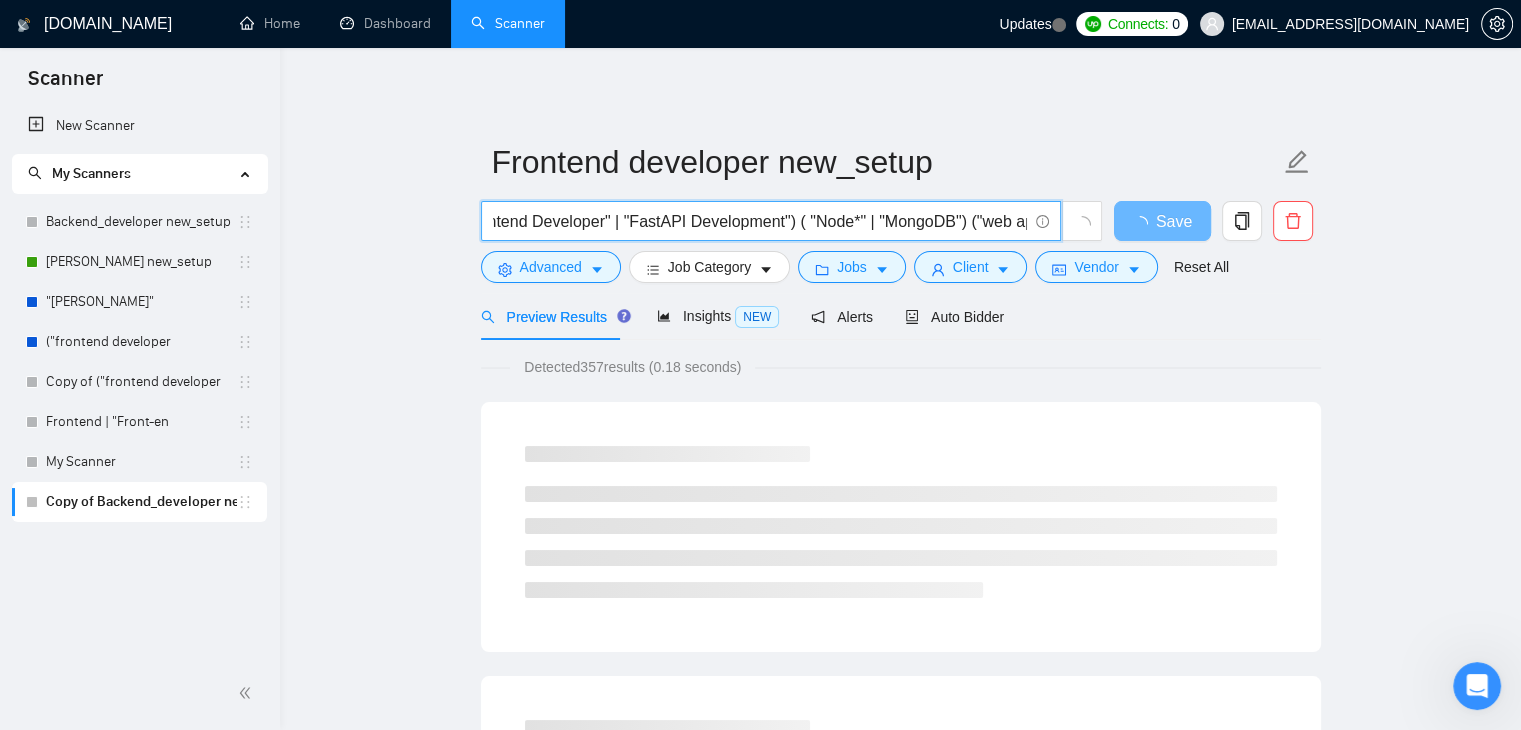 scroll, scrollTop: 0, scrollLeft: 329, axis: horizontal 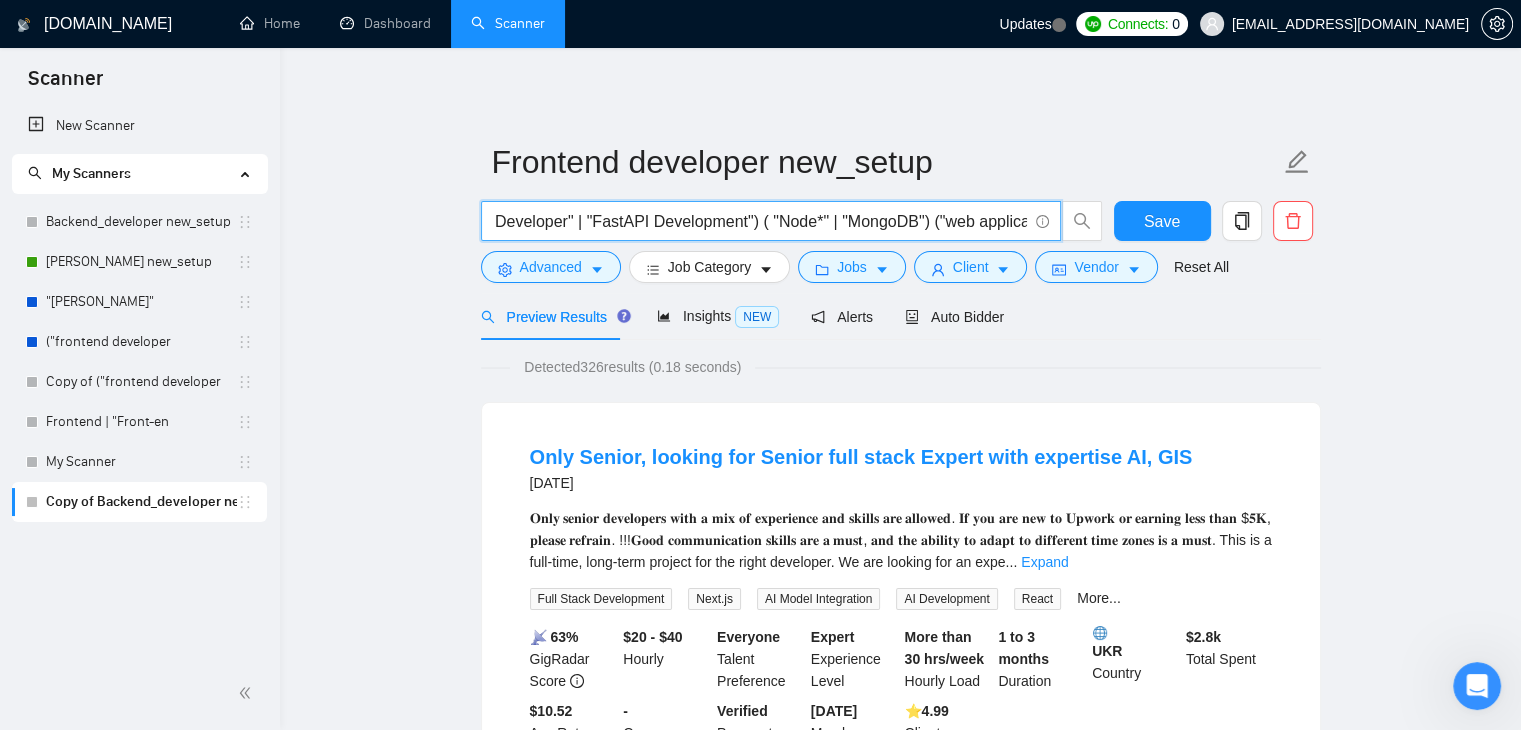 drag, startPoint x: 908, startPoint y: 218, endPoint x: 742, endPoint y: 225, distance: 166.14752 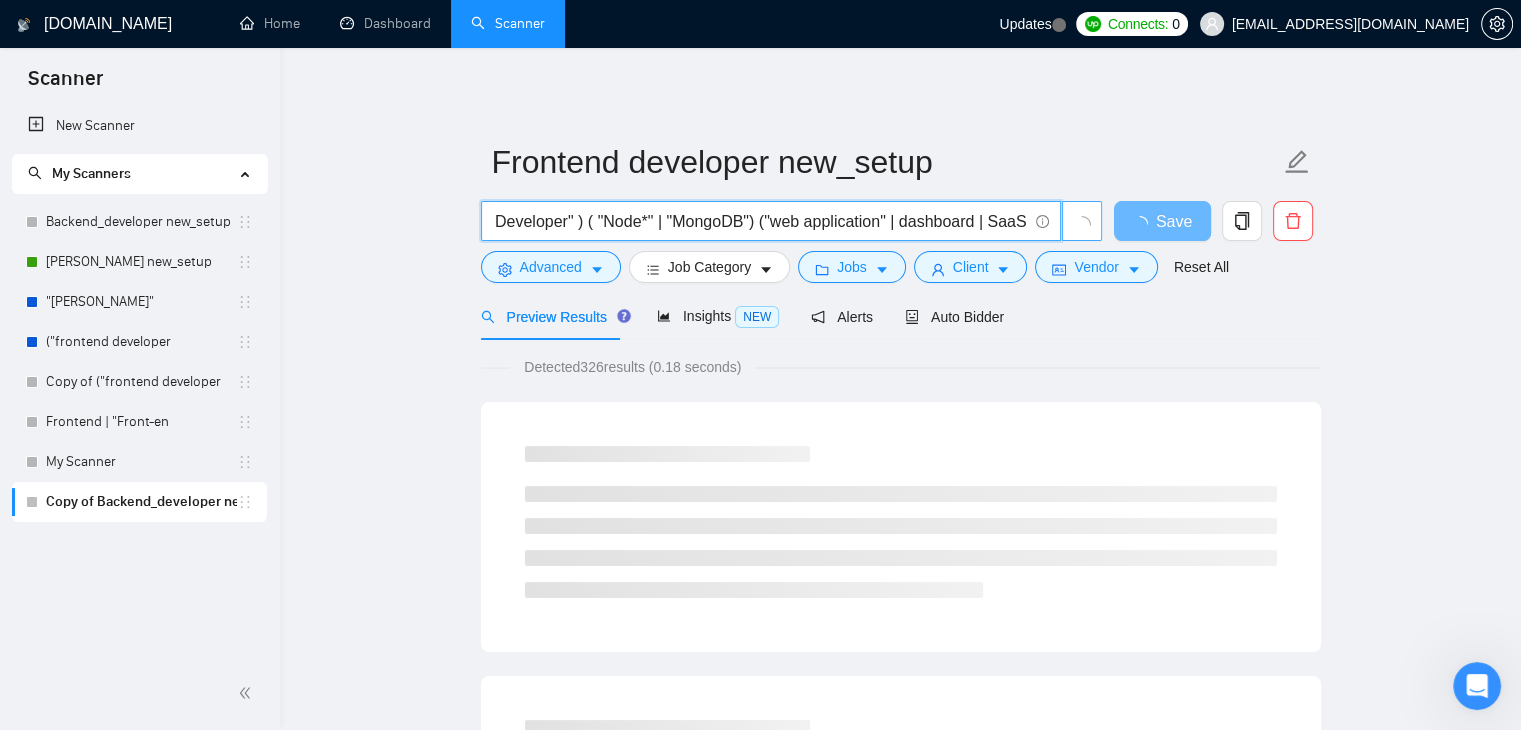 scroll, scrollTop: 0, scrollLeft: 558, axis: horizontal 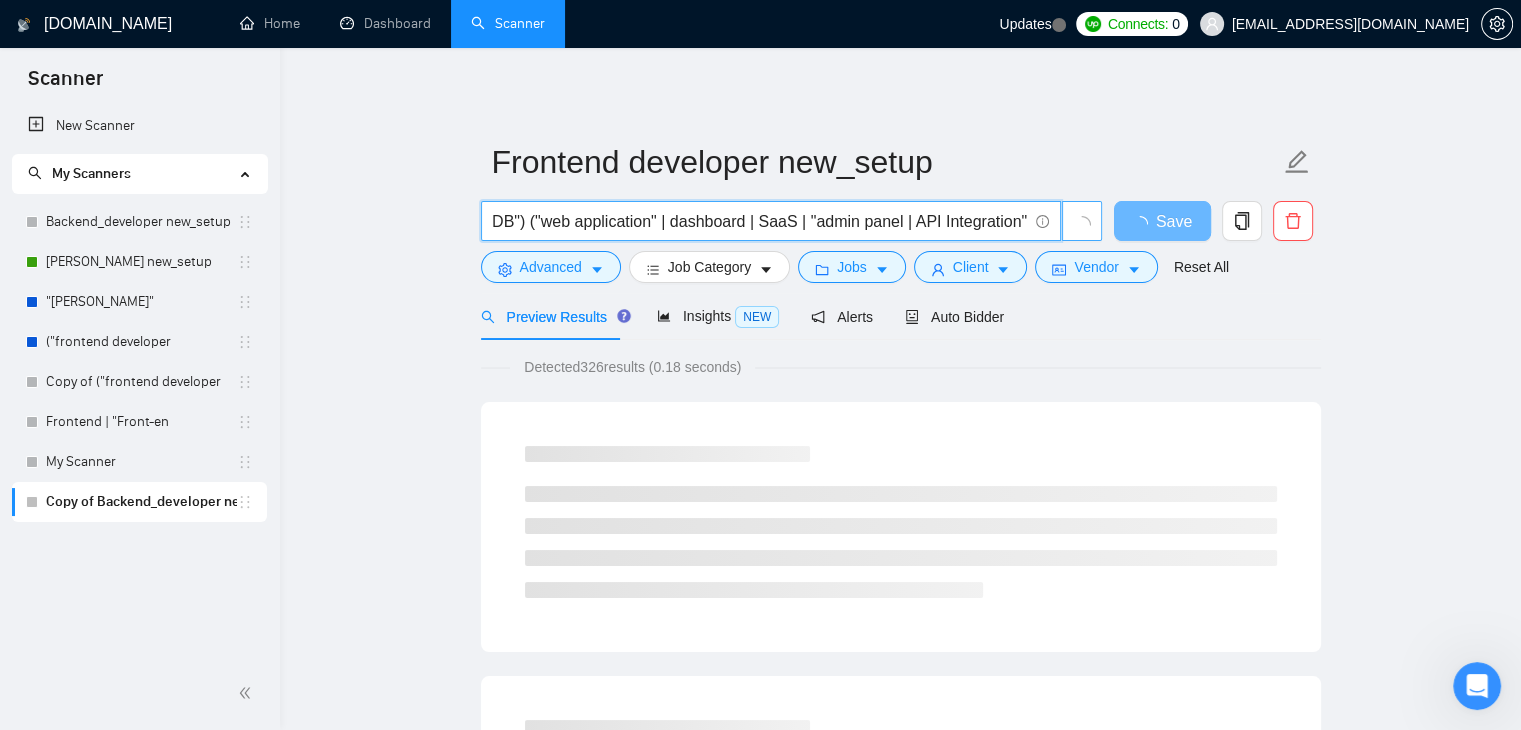 drag, startPoint x: 580, startPoint y: 222, endPoint x: 1083, endPoint y: 239, distance: 503.2872 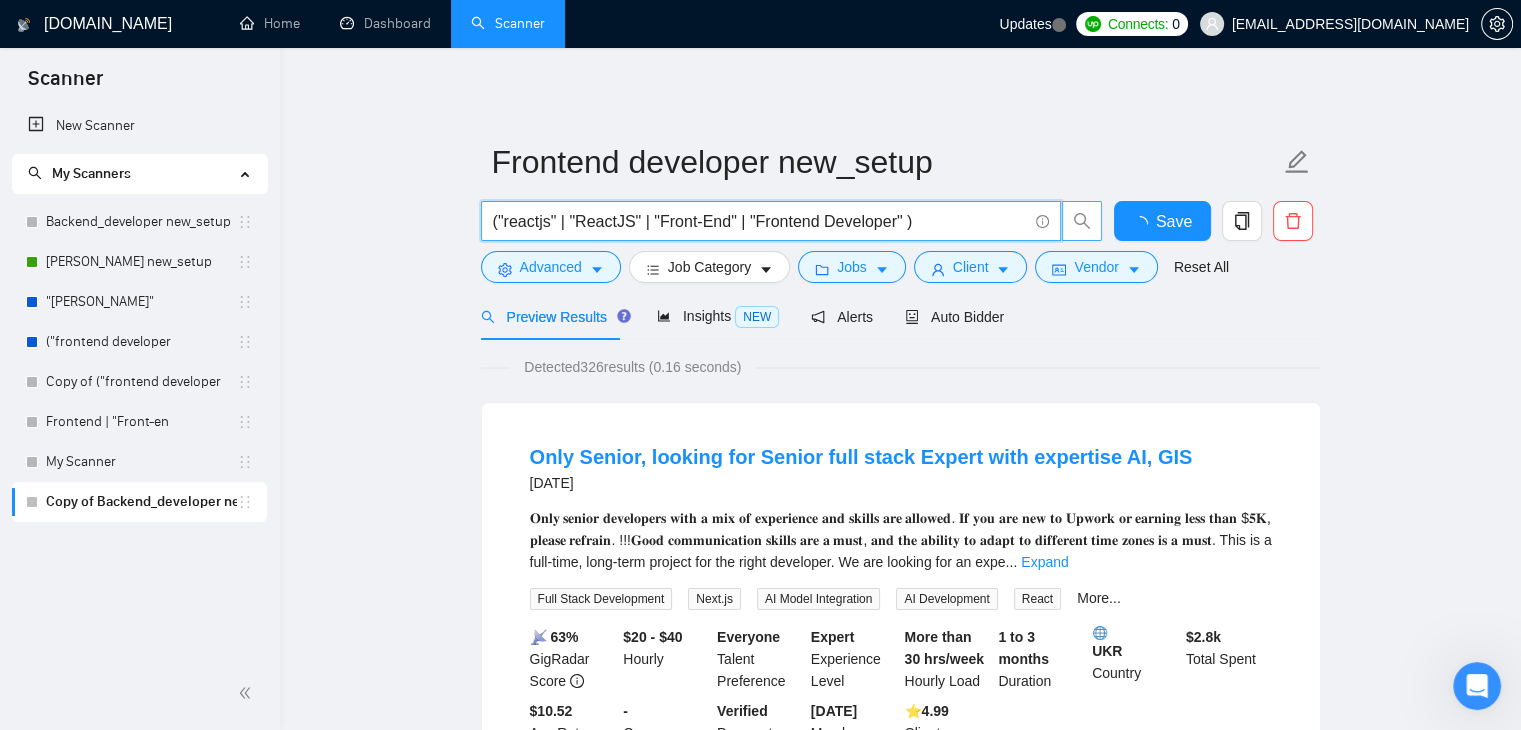 scroll, scrollTop: 0, scrollLeft: 0, axis: both 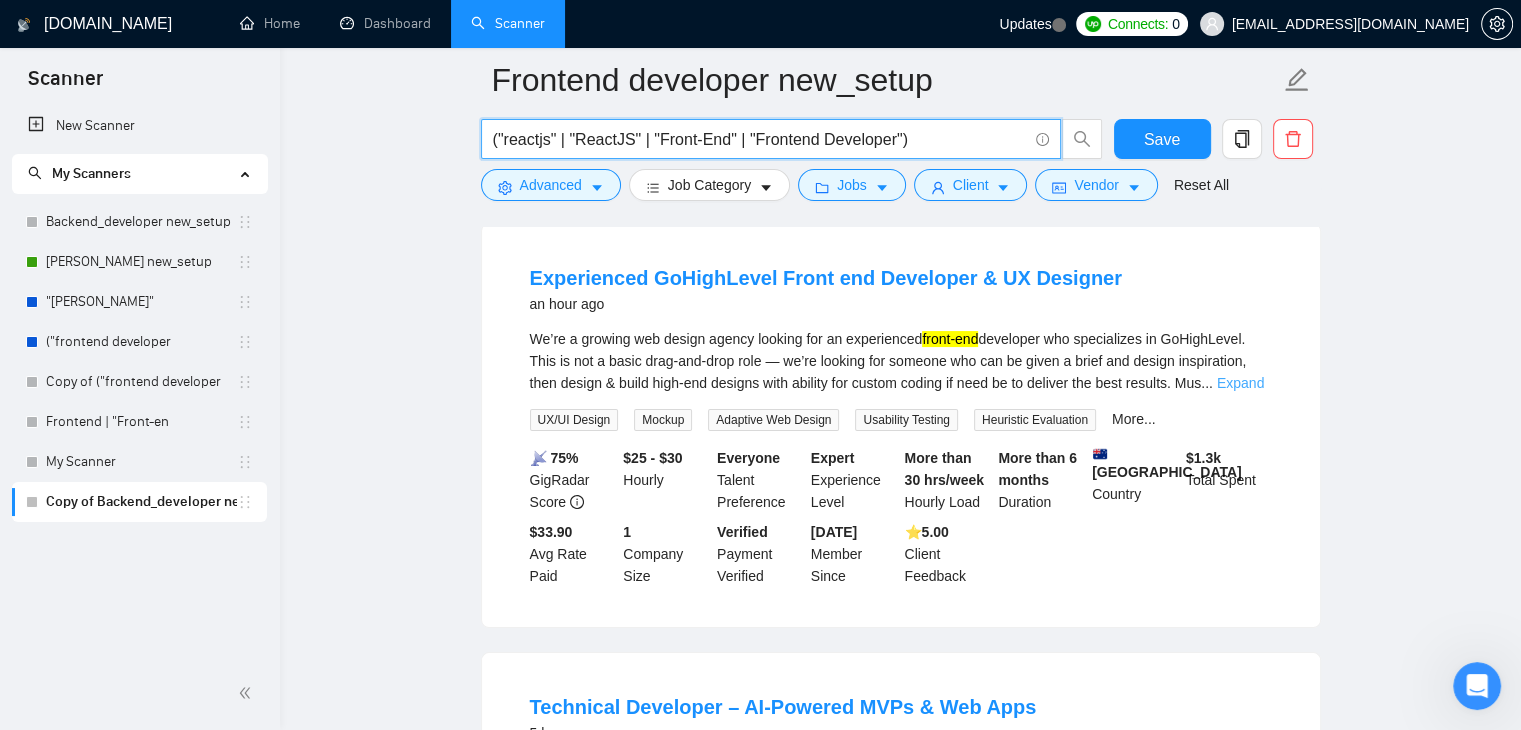 click on "Expand" at bounding box center (1240, 383) 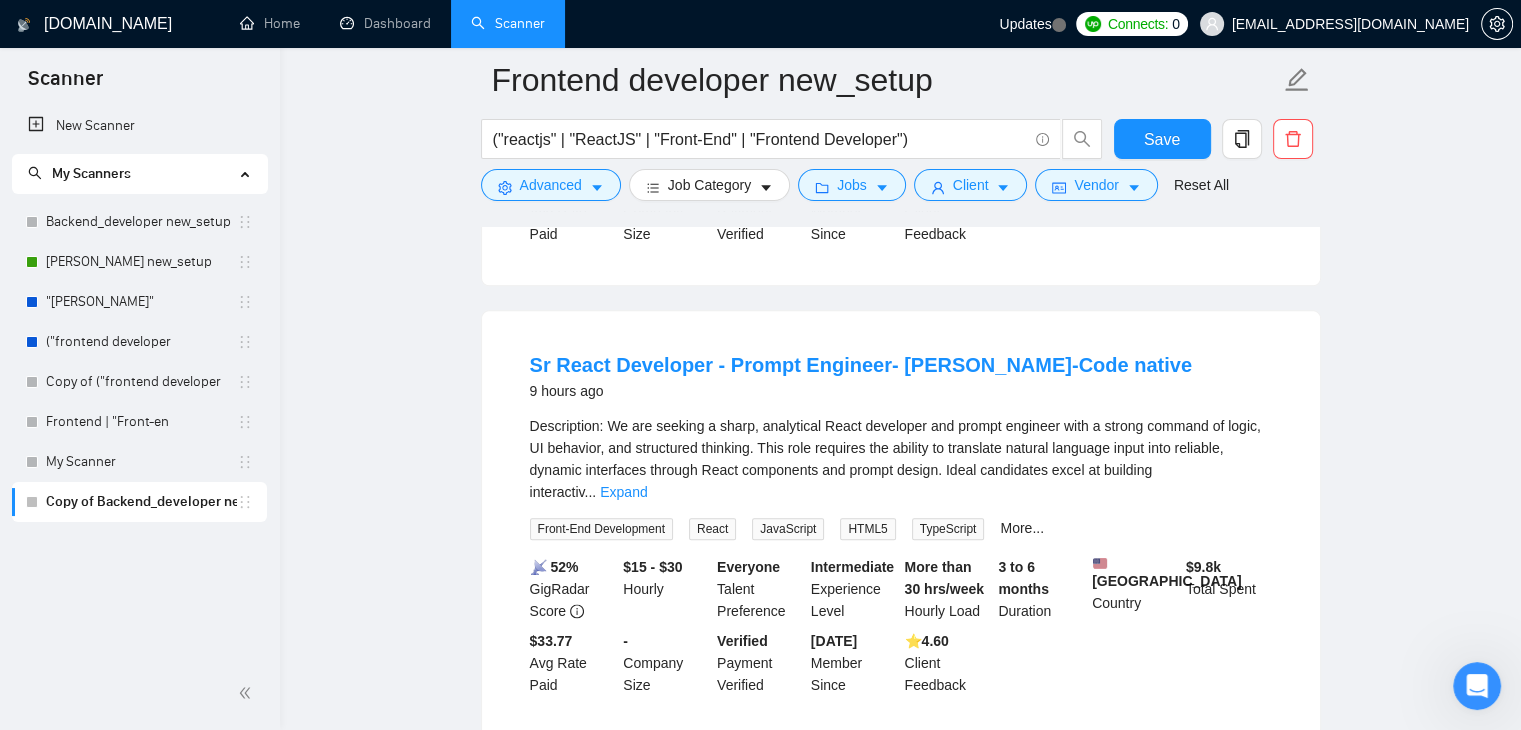 scroll, scrollTop: 2281, scrollLeft: 0, axis: vertical 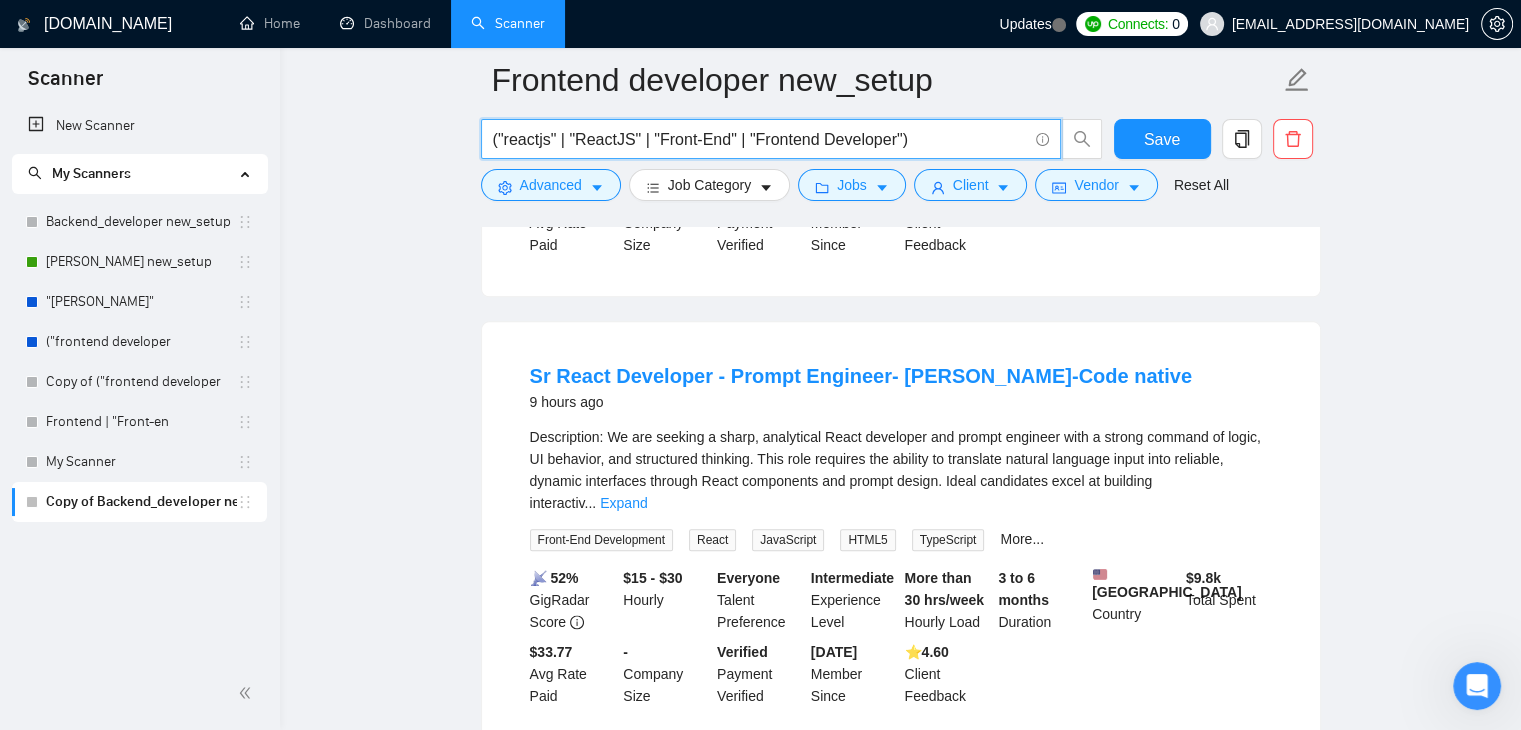 click on "("reactjs" | "ReactJS" | "Front-End" | "Frontend Developer")" at bounding box center (760, 139) 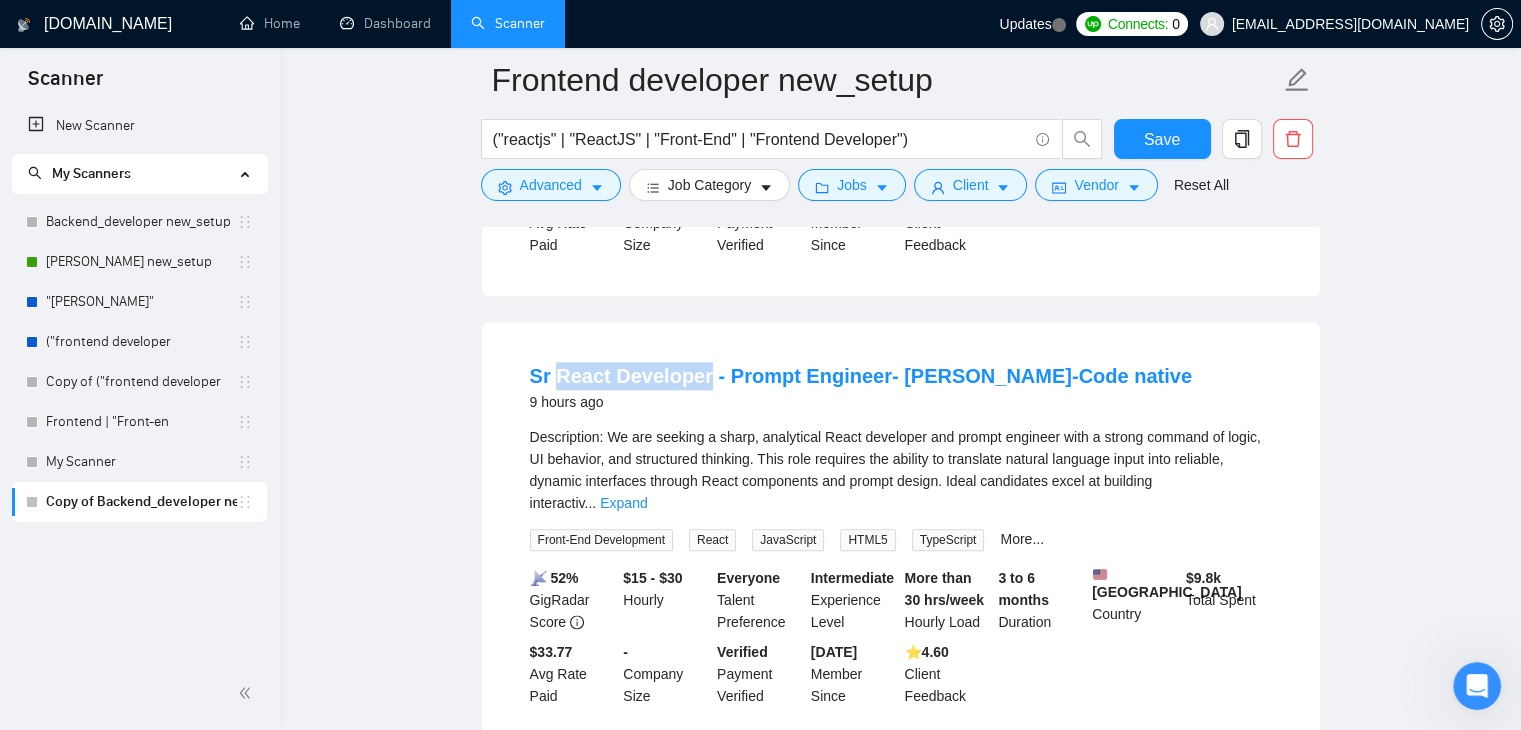 copy on "React Developer" 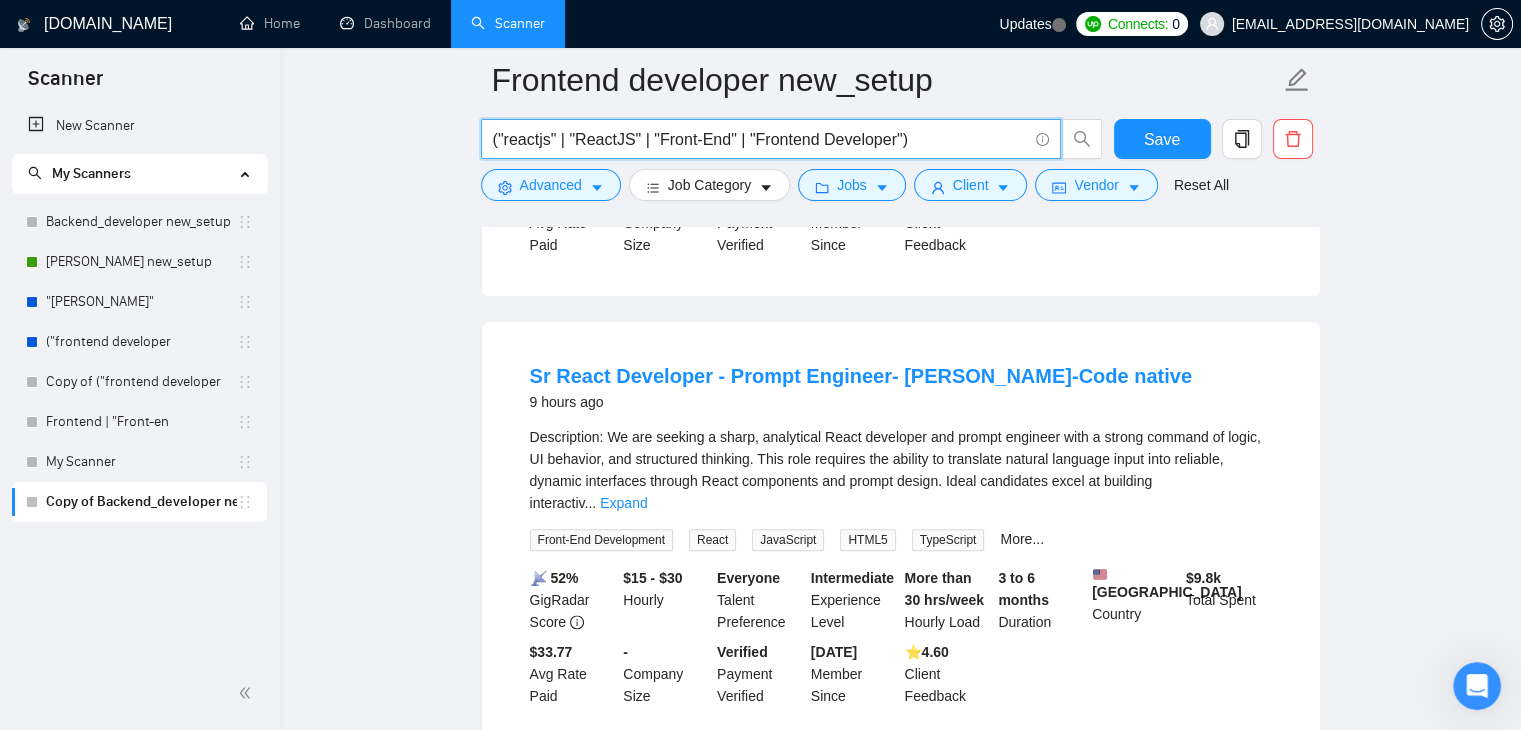 click on "("reactjs" | "ReactJS" | "Front-End" | "Frontend Developer")" at bounding box center [760, 139] 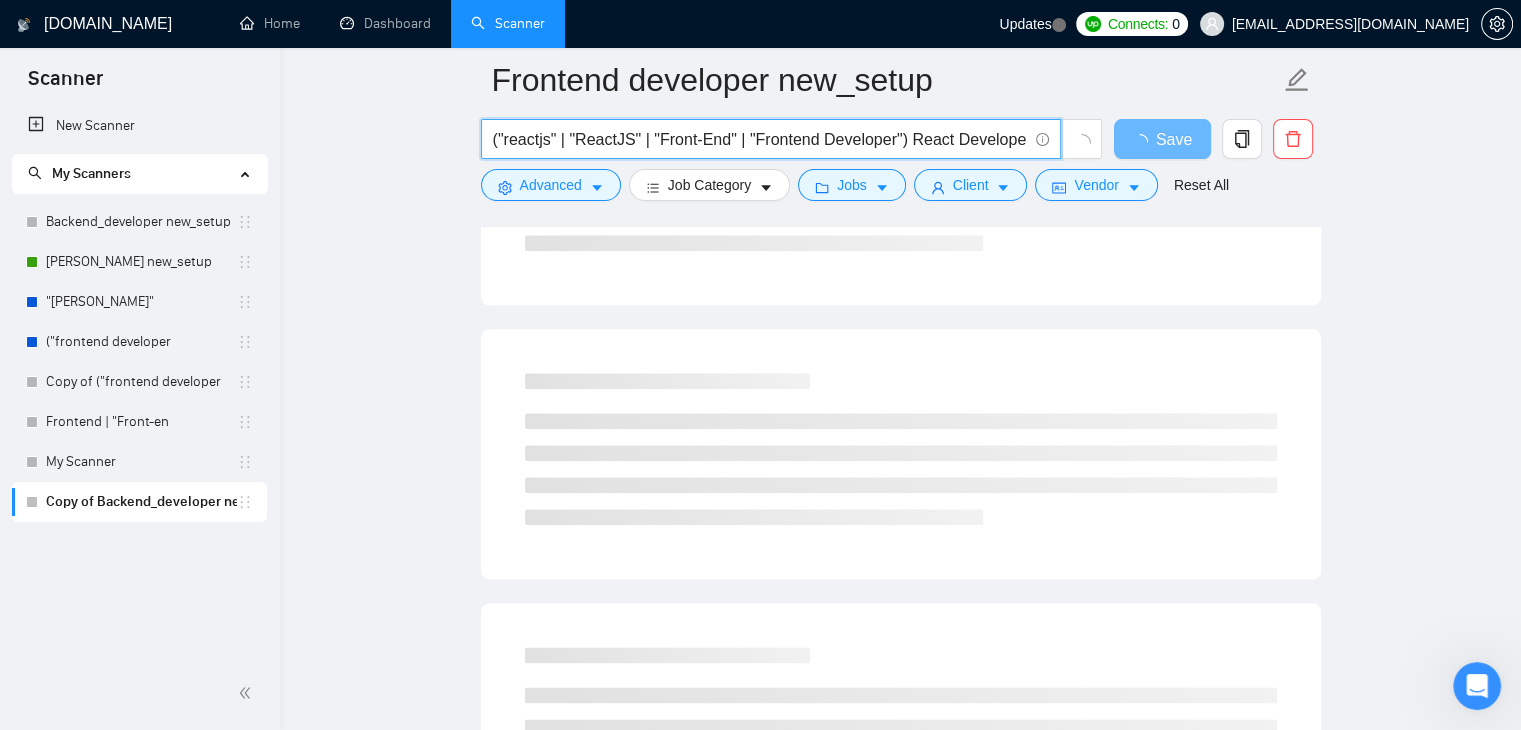 click on "("reactjs" | "ReactJS" | "Front-End" | "Frontend Developer") React Developer" at bounding box center (760, 139) 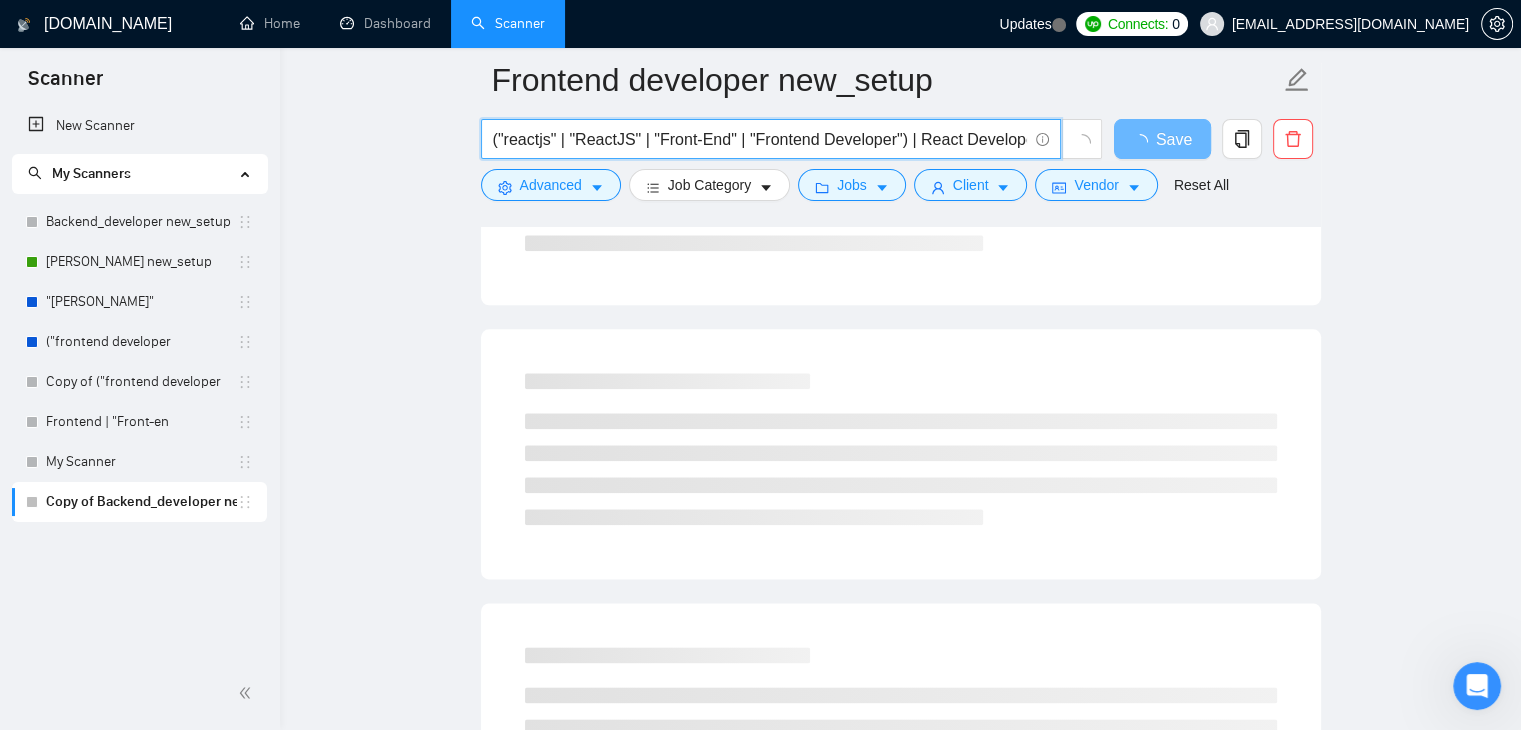 type on "("reactjs" | "ReactJS" | "Front-End" | "Frontend Developer") | React Developer" 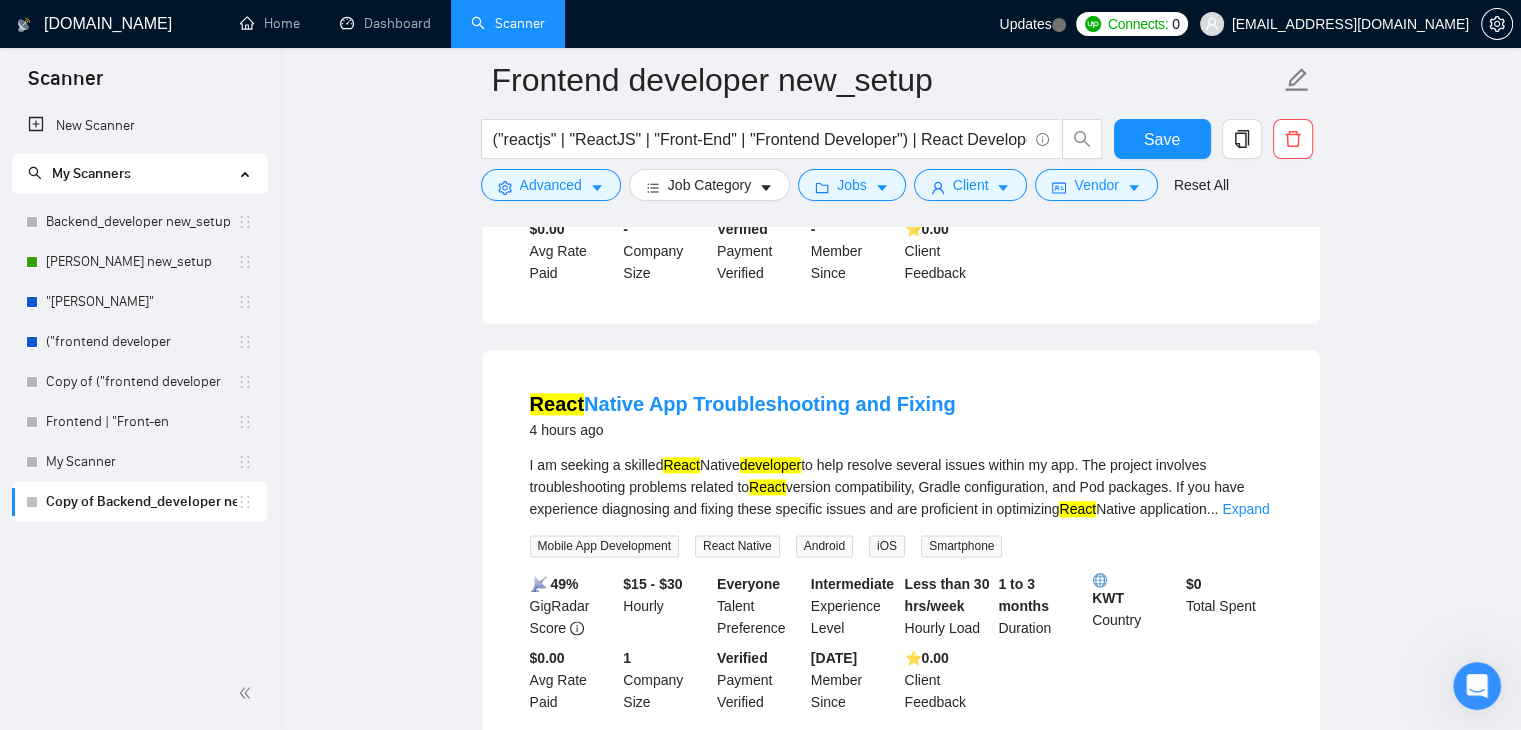 scroll, scrollTop: 2365, scrollLeft: 0, axis: vertical 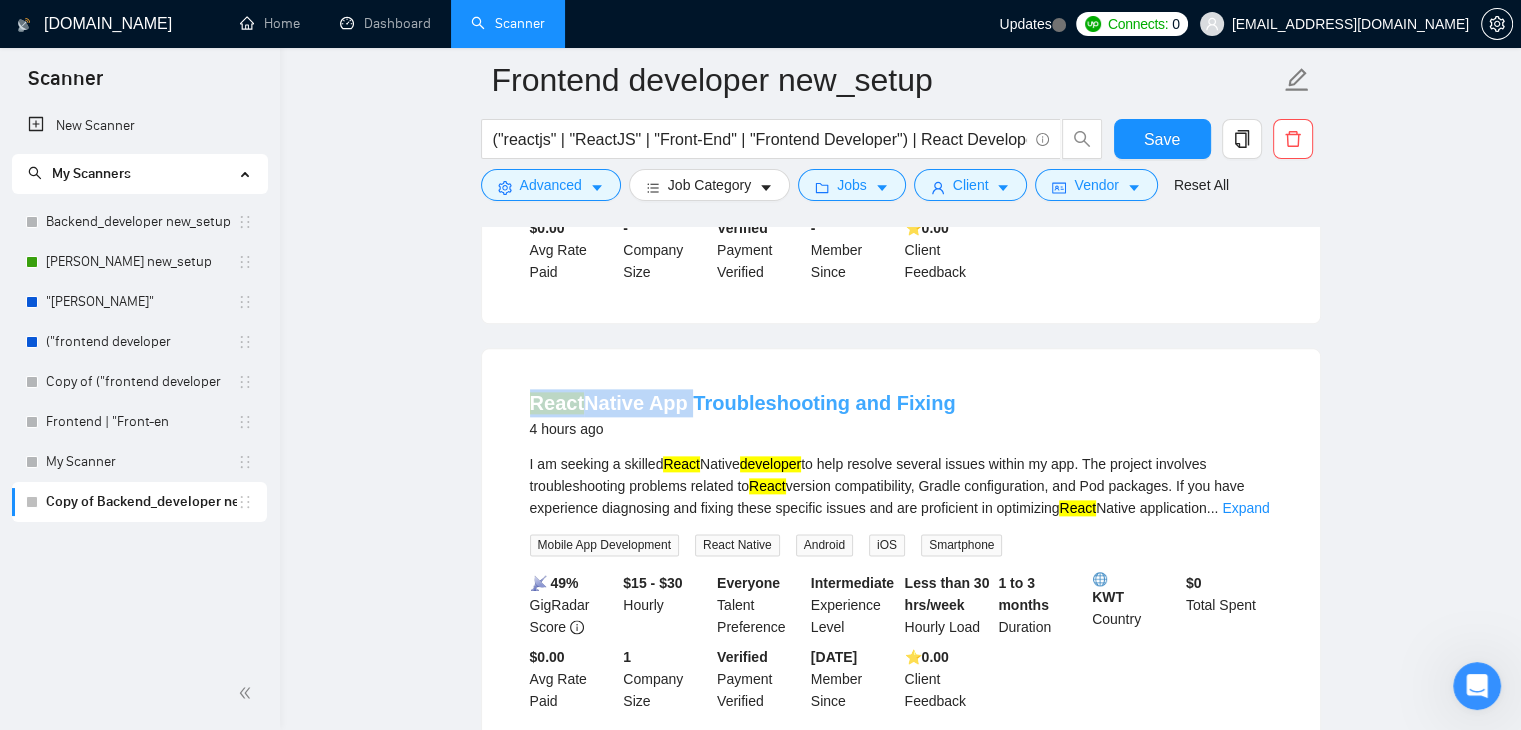copy on "React  Native App" 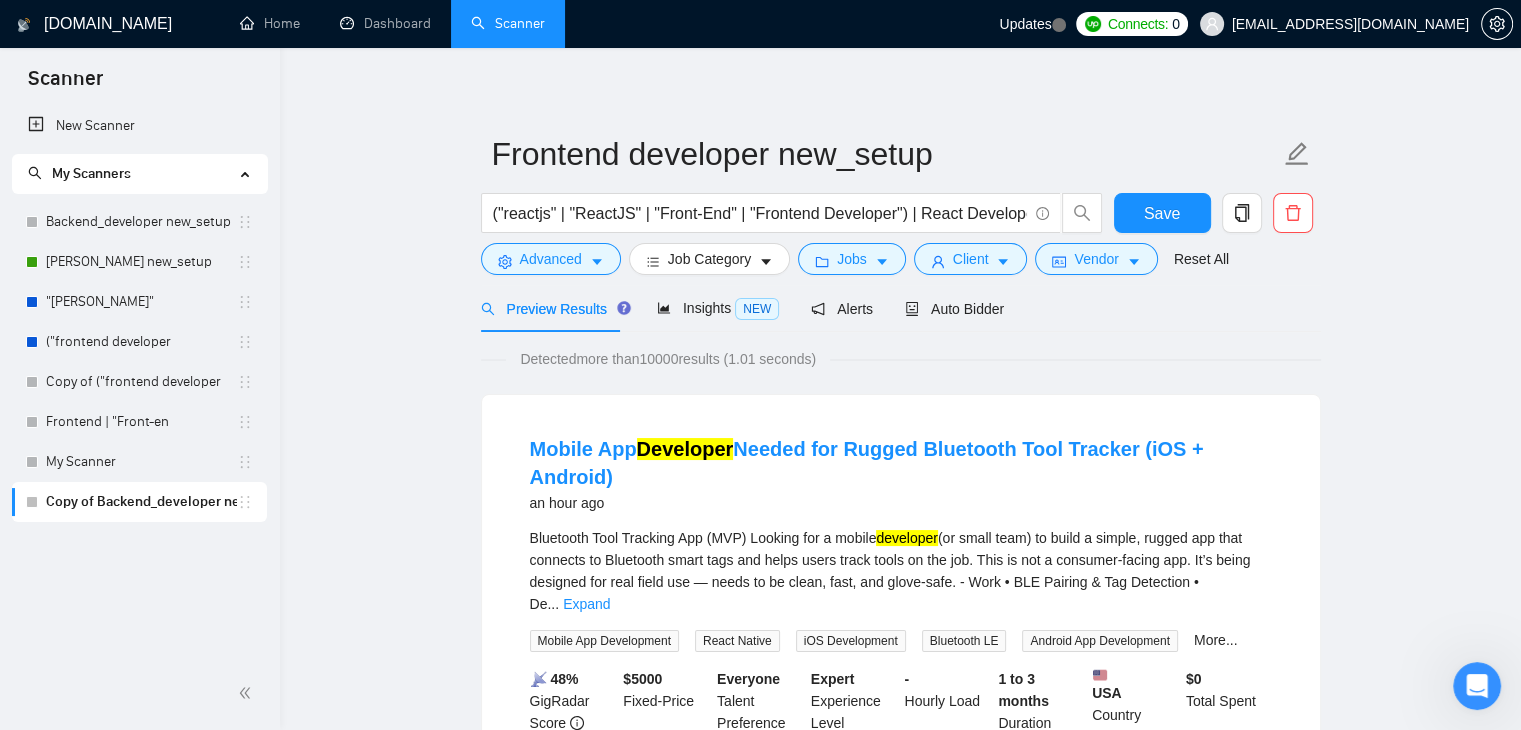 scroll, scrollTop: 0, scrollLeft: 0, axis: both 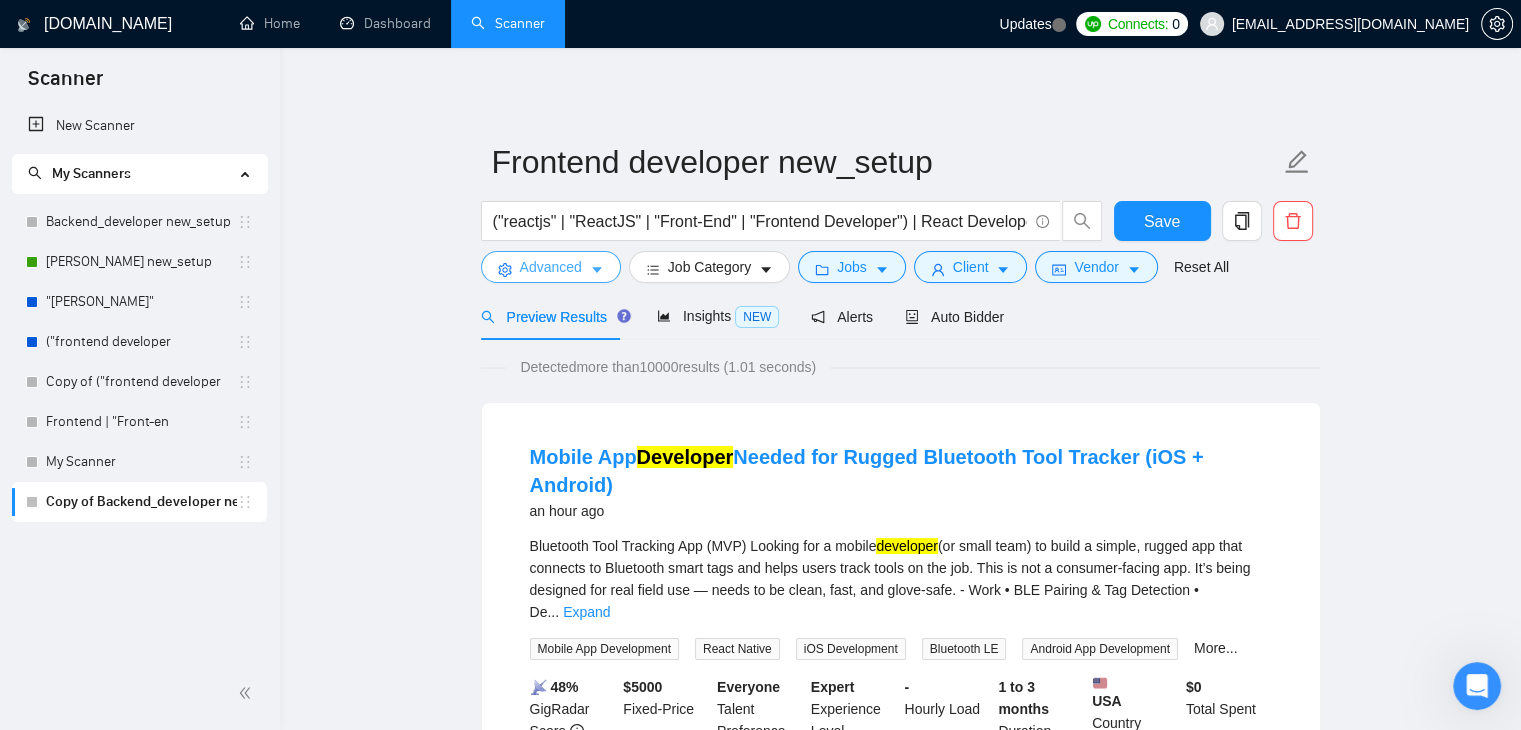click on "Advanced" at bounding box center [551, 267] 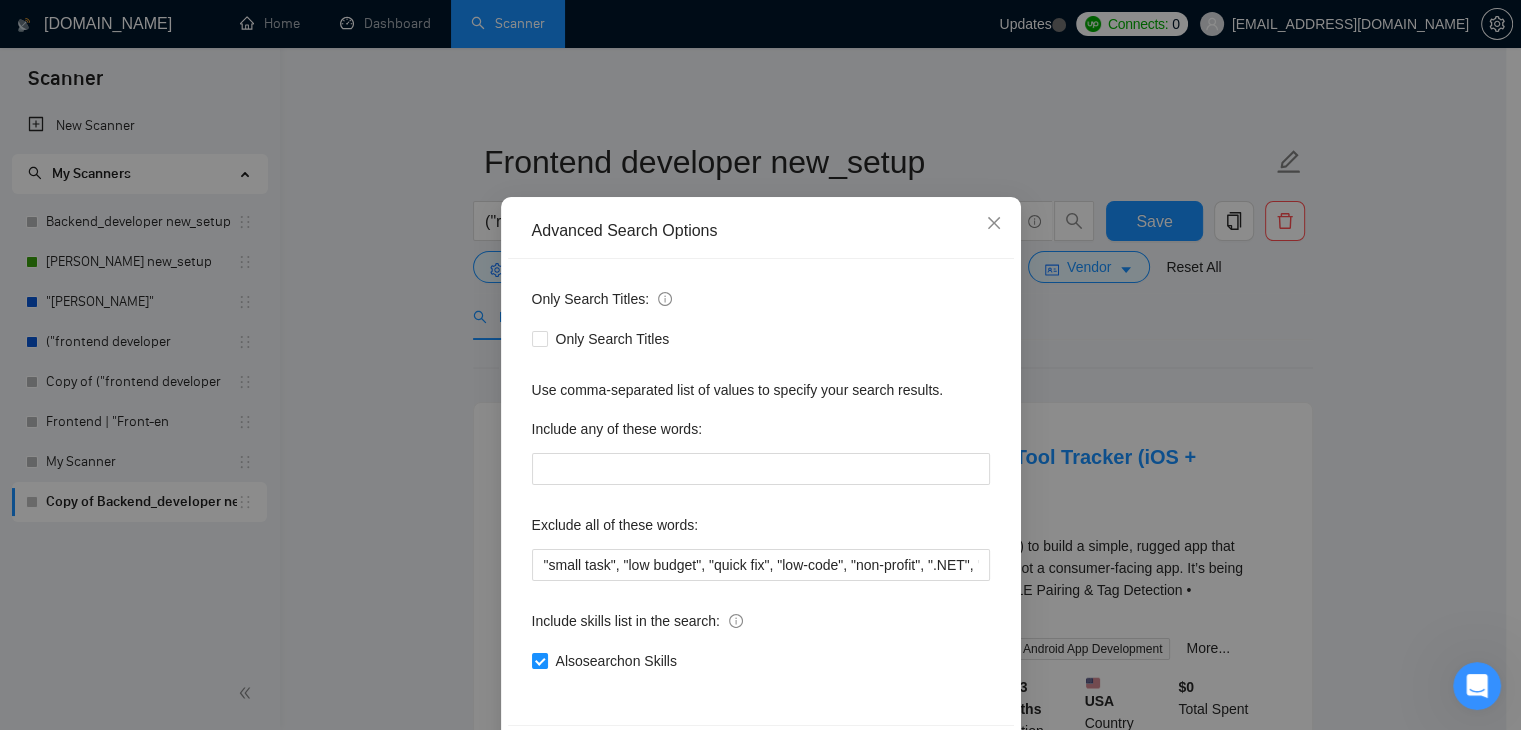 scroll, scrollTop: 24, scrollLeft: 0, axis: vertical 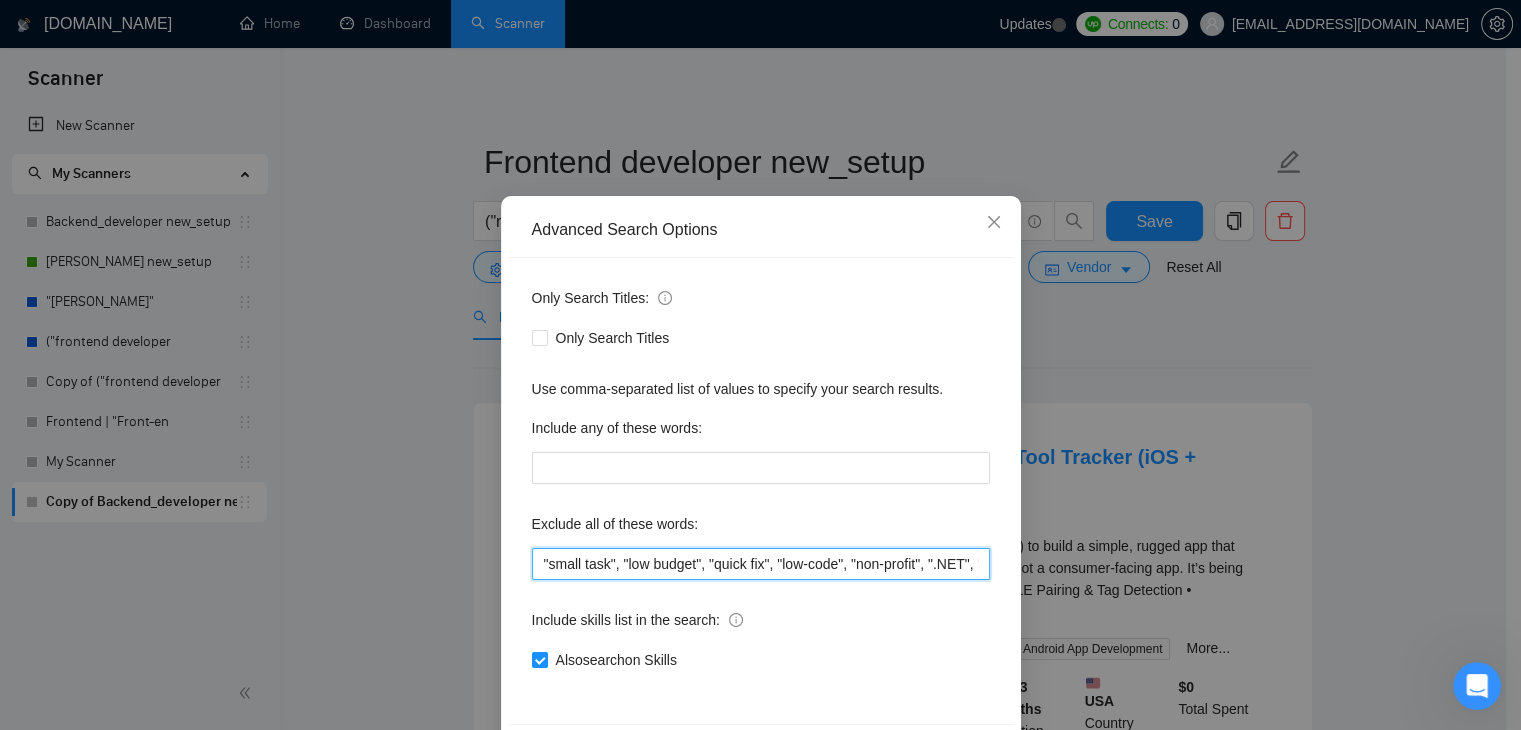 click on ""small task", "low budget", "quick fix", "low-code", "non-profit", ".NET", "WordPress", "shopify", "python", "vuejs", "php", "laravel", "Flutterflow"" at bounding box center [761, 564] 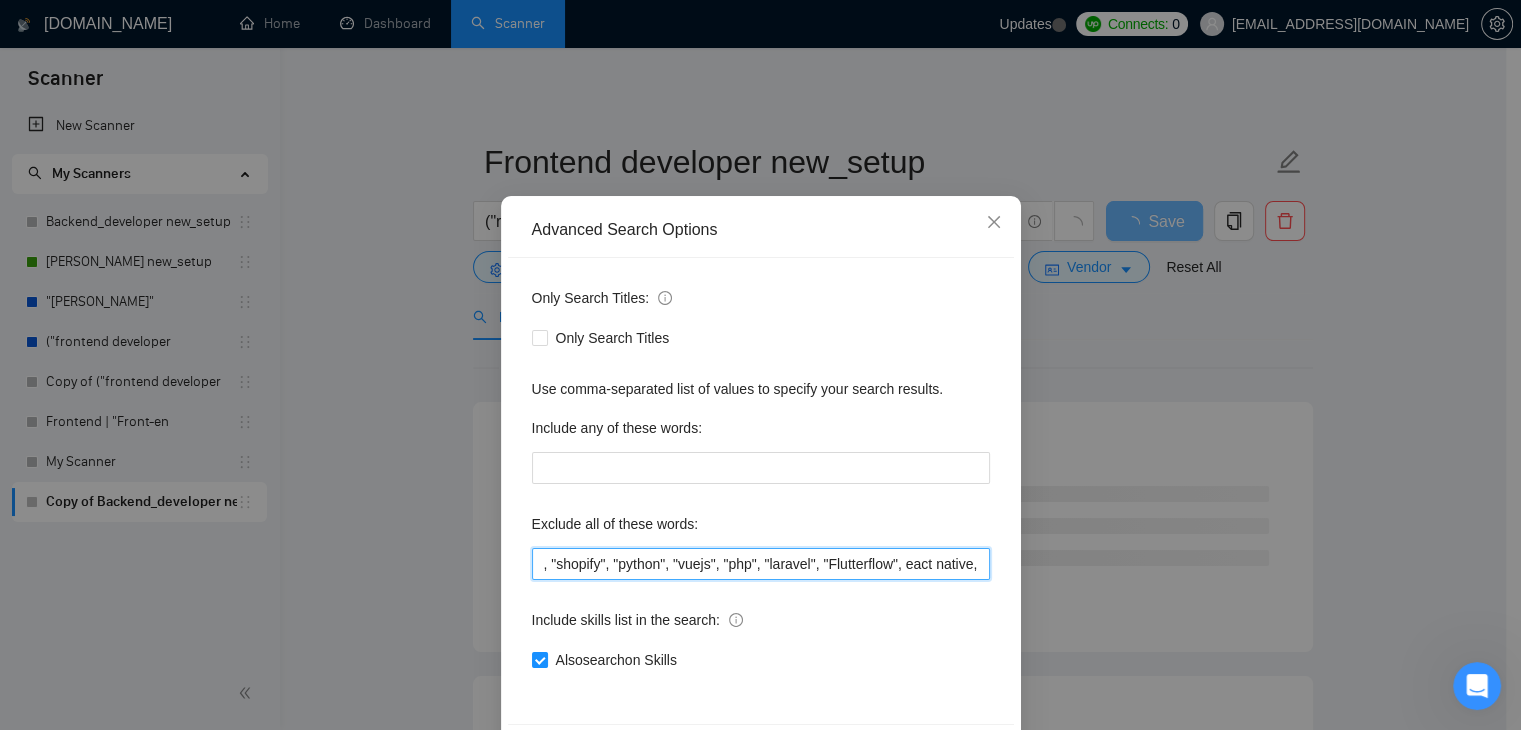 scroll, scrollTop: 0, scrollLeft: 517, axis: horizontal 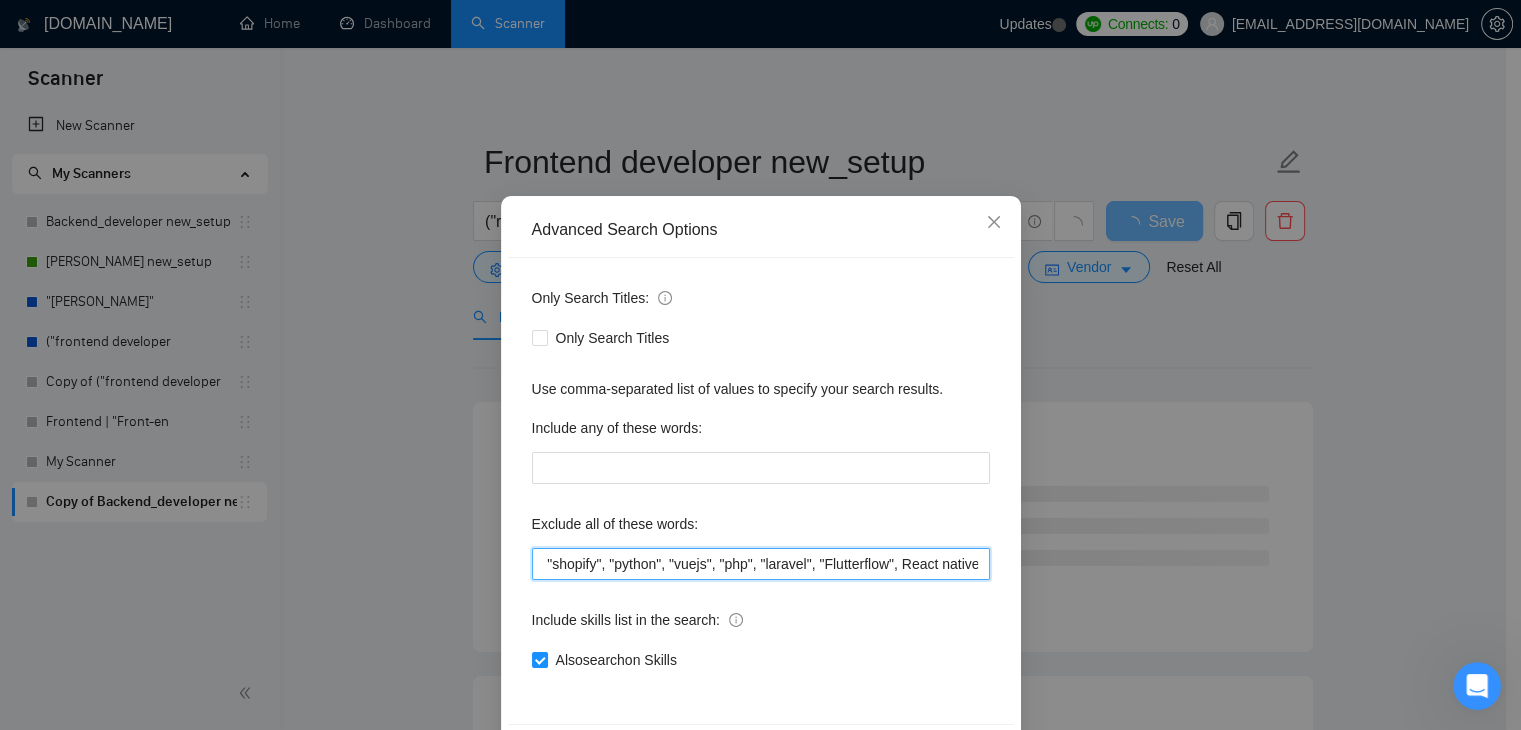 click on ""small task", "low budget", "quick fix", "low-code", "non-profit", ".NET", "WordPress", "shopify", "python", "vuejs", "php", "laravel", "Flutterflow", React native," at bounding box center [761, 564] 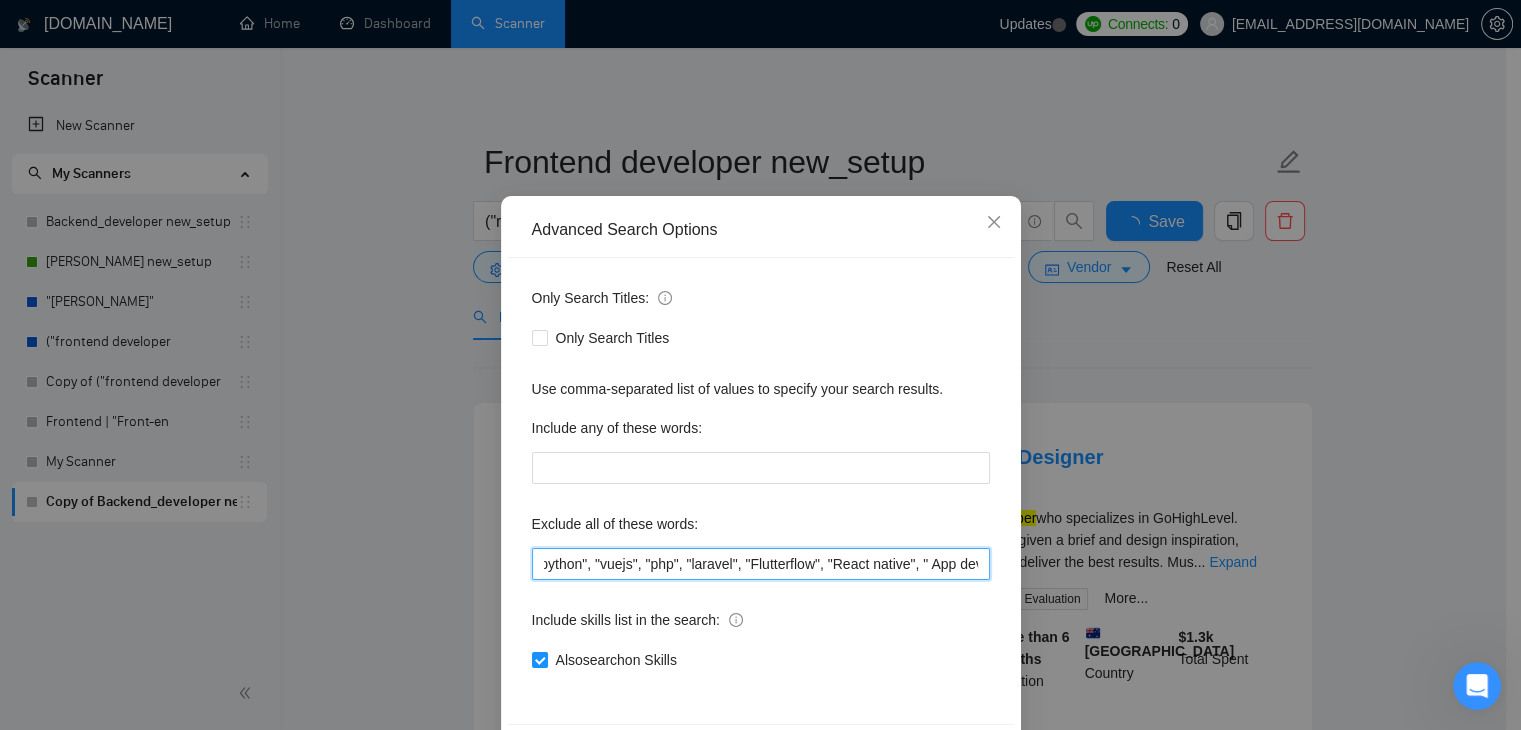 scroll, scrollTop: 0, scrollLeft: 642, axis: horizontal 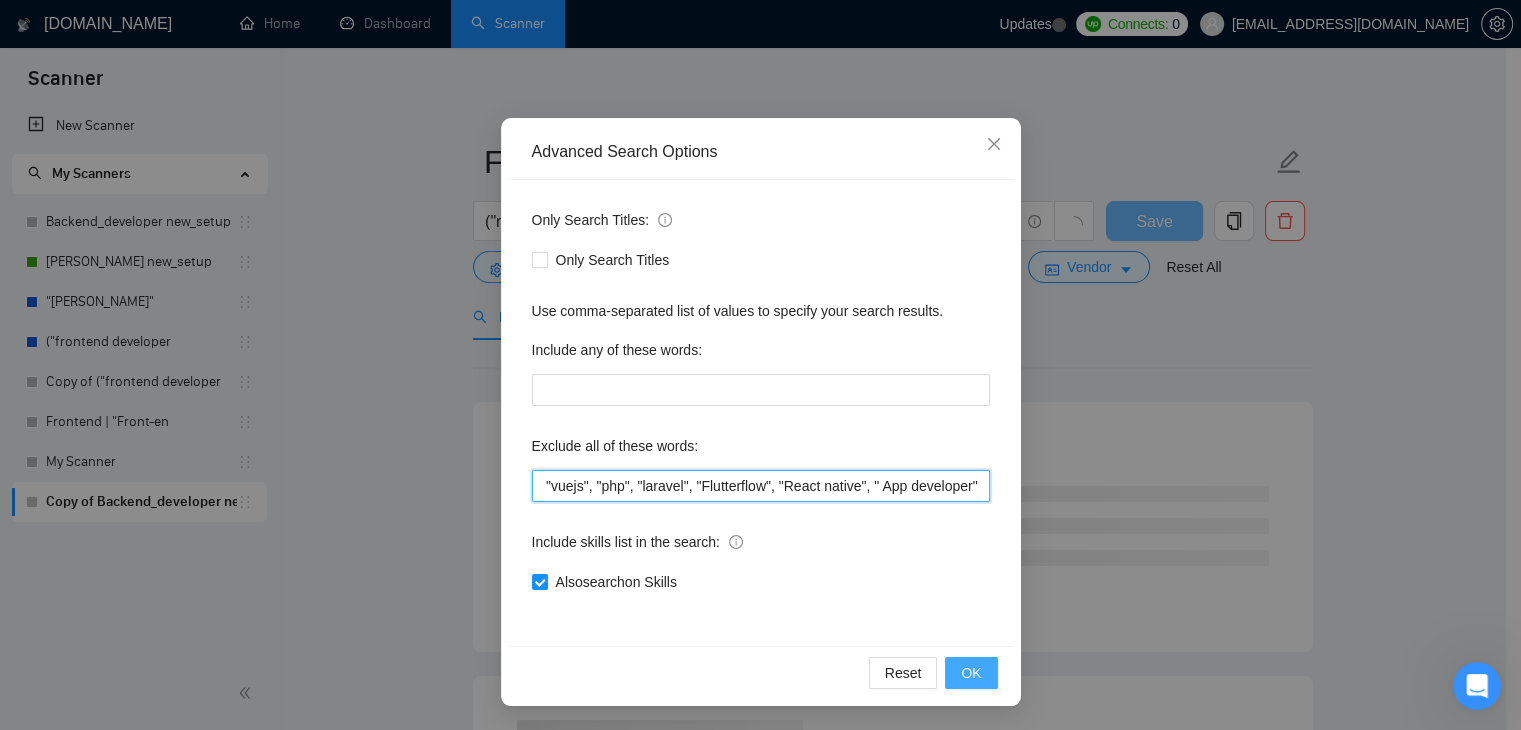 type on ""small task", "low budget", "quick fix", "low-code", "non-profit", ".NET", "WordPress", "shopify", "python", "vuejs", "php", "laravel", "Flutterflow", "React native", " App developer"" 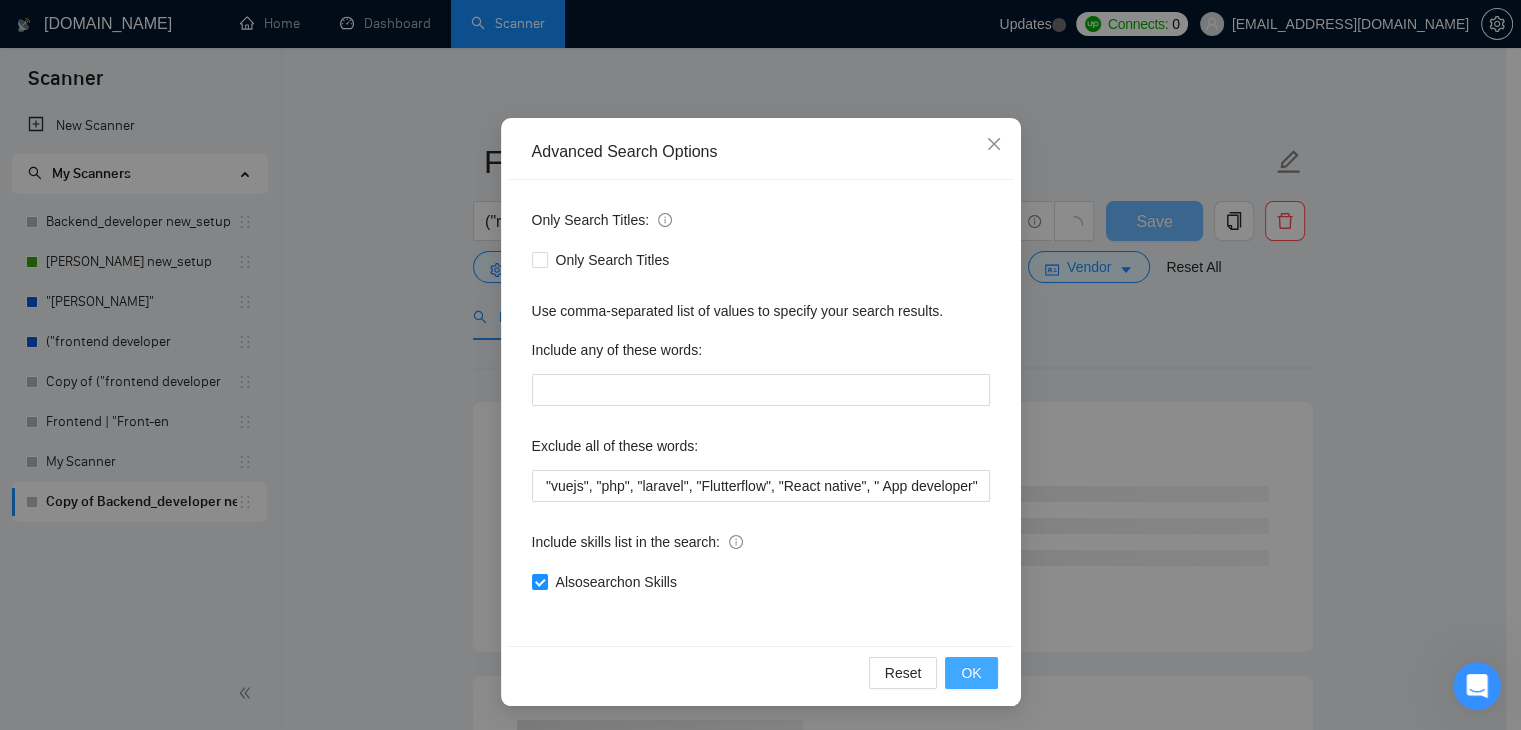 click on "OK" at bounding box center (971, 673) 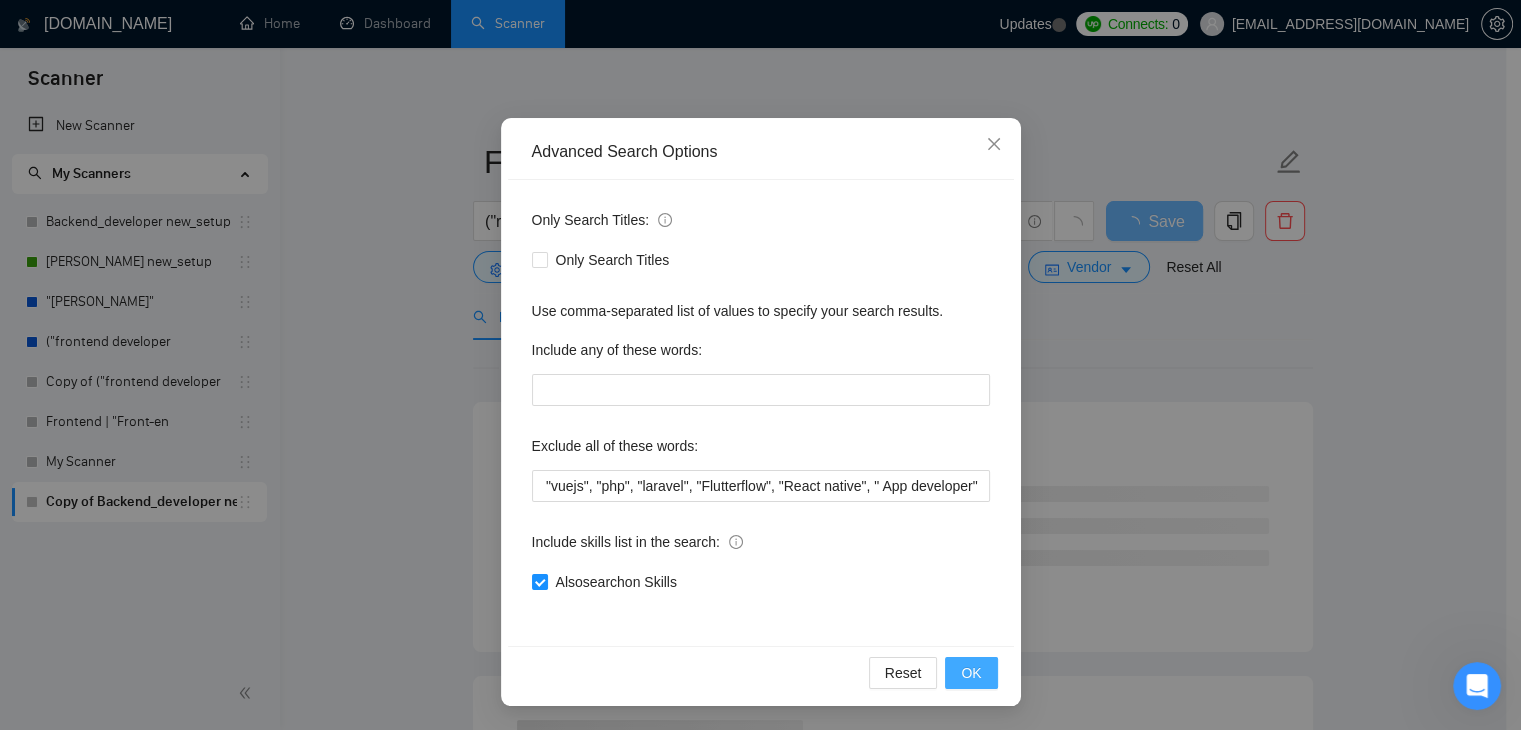 scroll, scrollTop: 0, scrollLeft: 0, axis: both 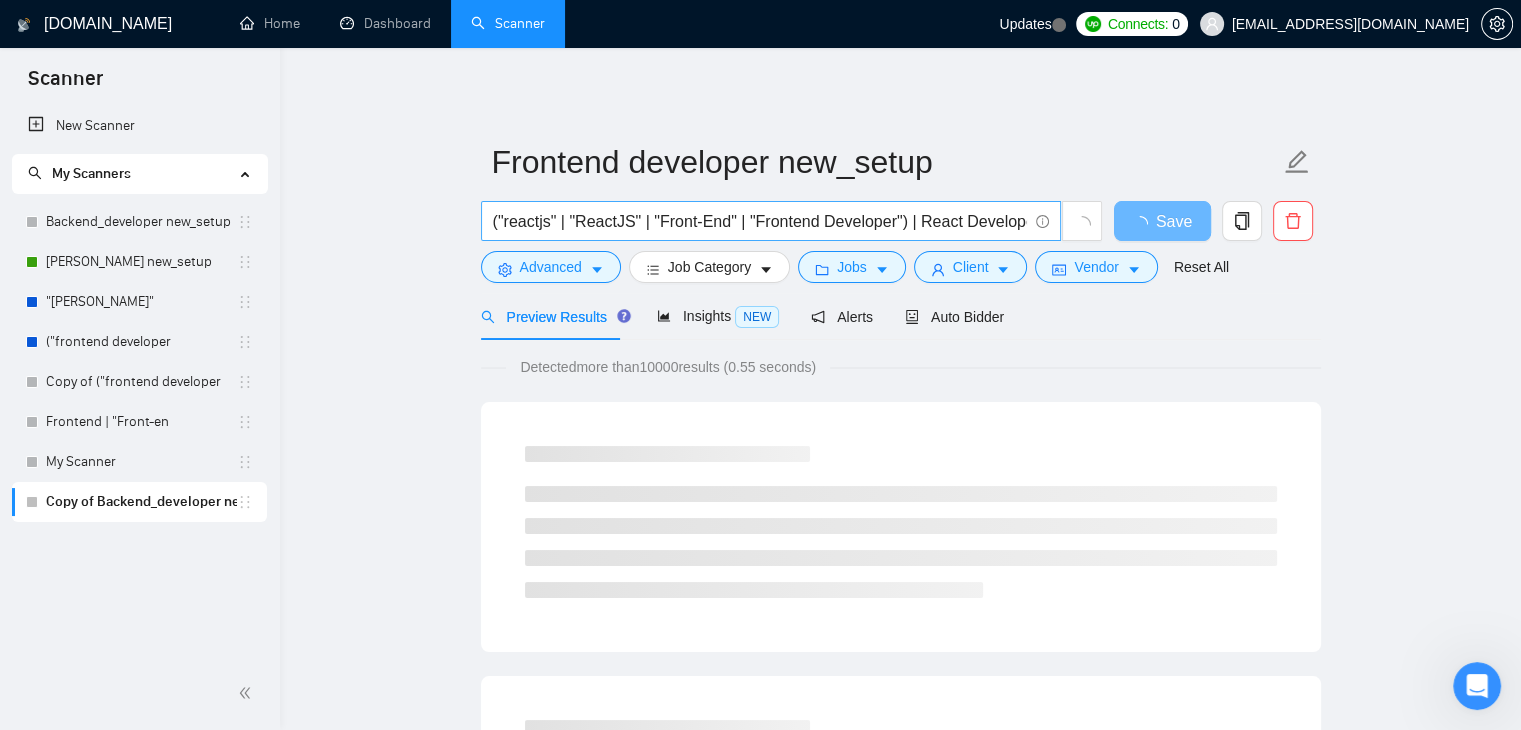 click on "("reactjs" | "ReactJS" | "Front-End" | "Frontend Developer") | React Developer" at bounding box center [760, 221] 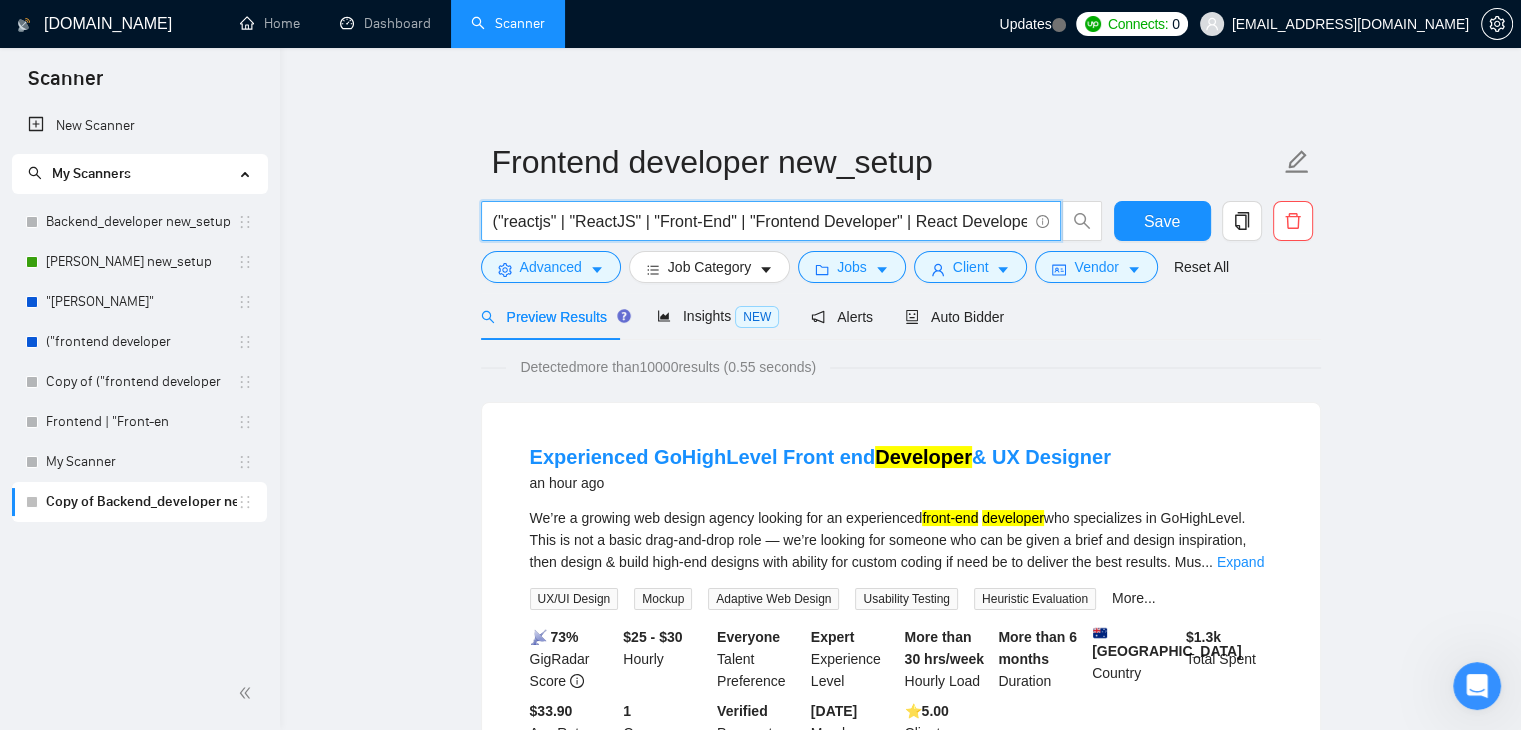click on "("reactjs" | "ReactJS" | "Front-End" | "Frontend Developer" | React Developer" at bounding box center [760, 221] 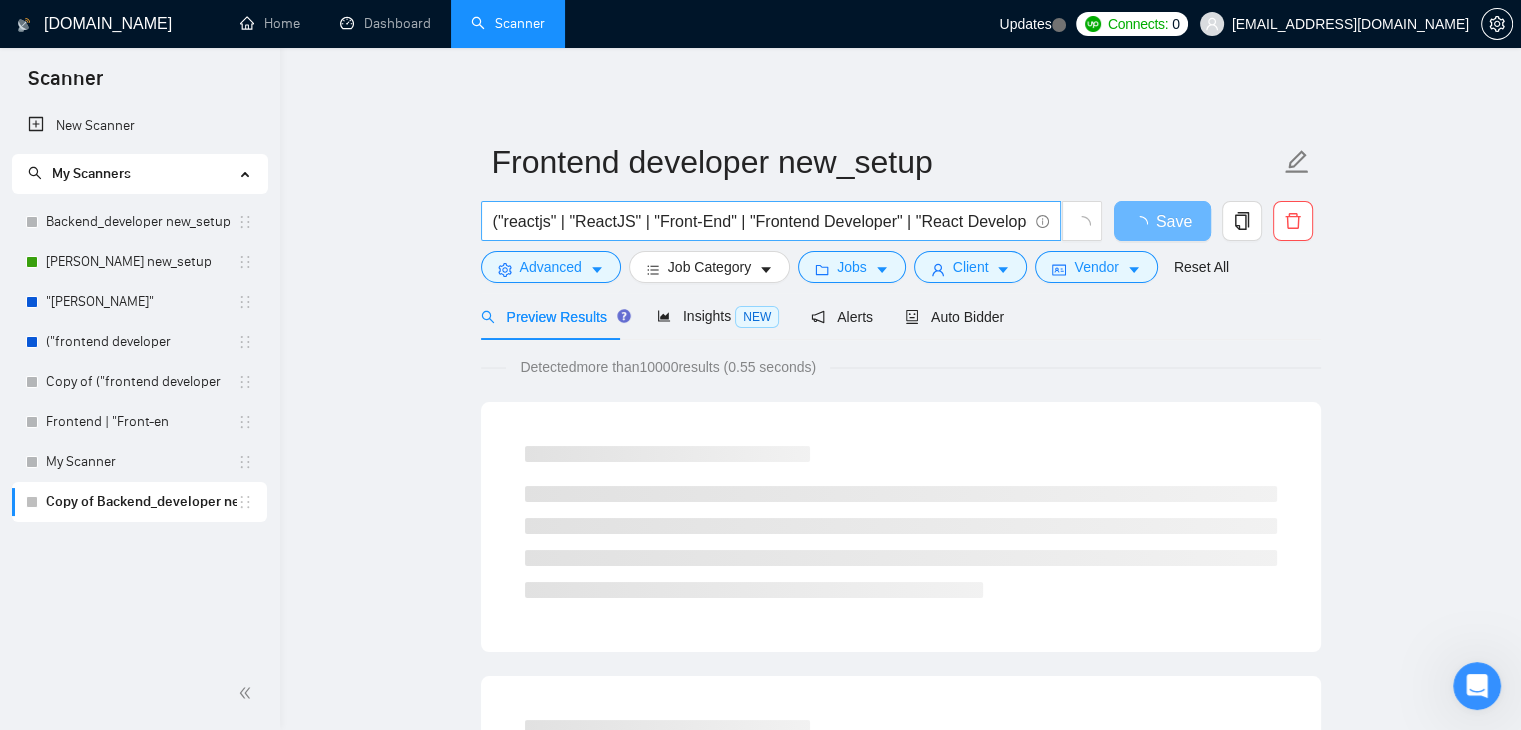 click on "("reactjs" | "ReactJS" | "Front-End" | "Frontend Developer" | "React Developer" at bounding box center (771, 221) 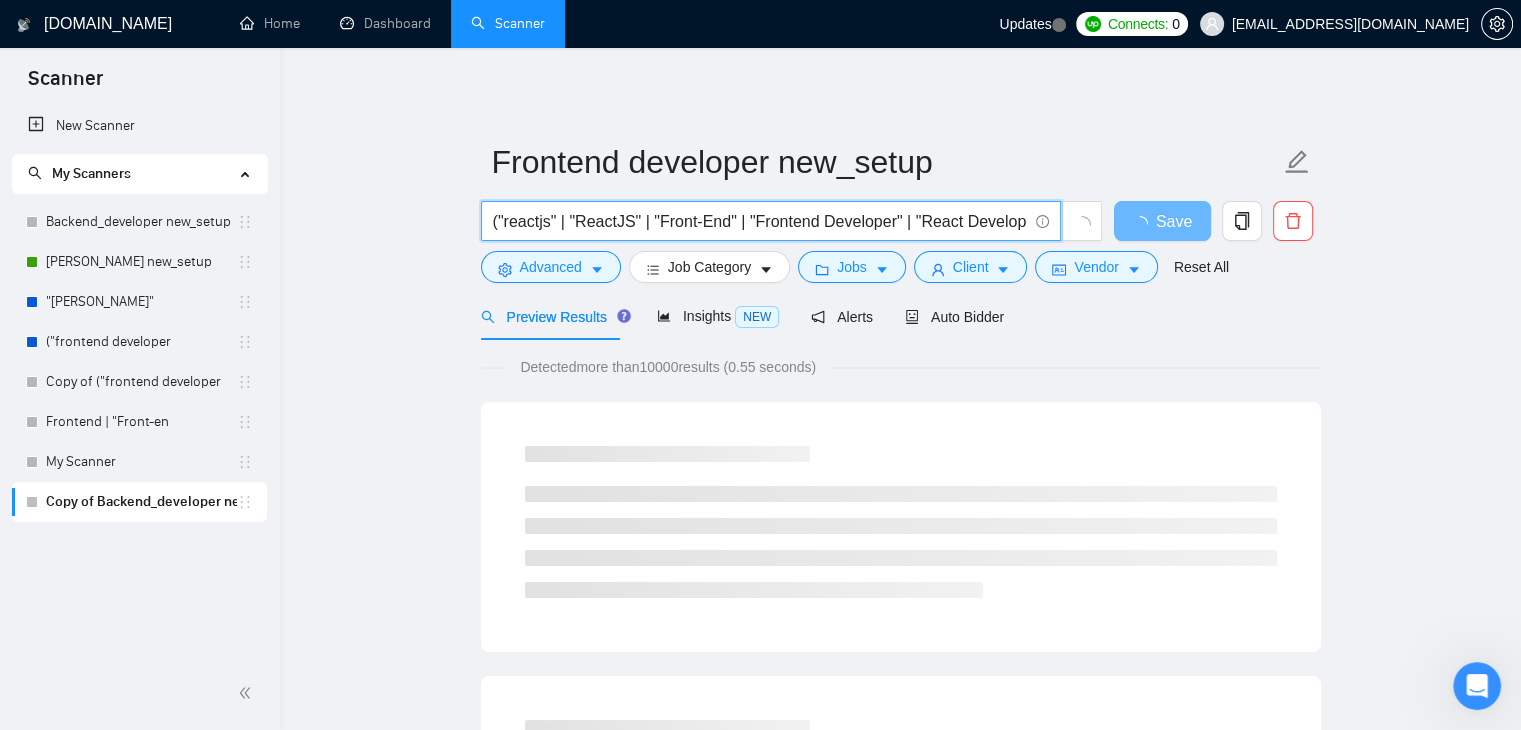 click on "("reactjs" | "ReactJS" | "Front-End" | "Frontend Developer" | "React Developer" at bounding box center [760, 221] 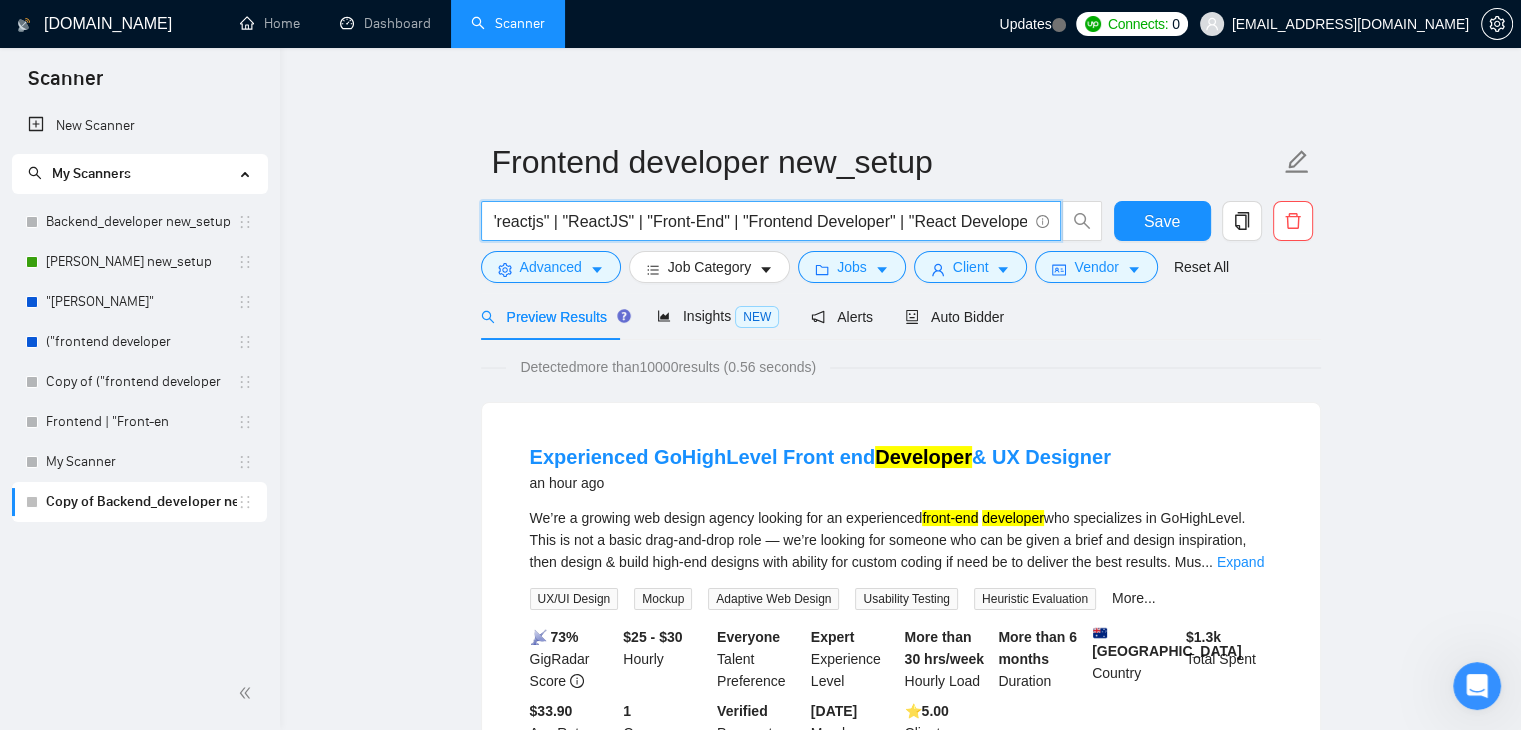 scroll, scrollTop: 0, scrollLeft: 0, axis: both 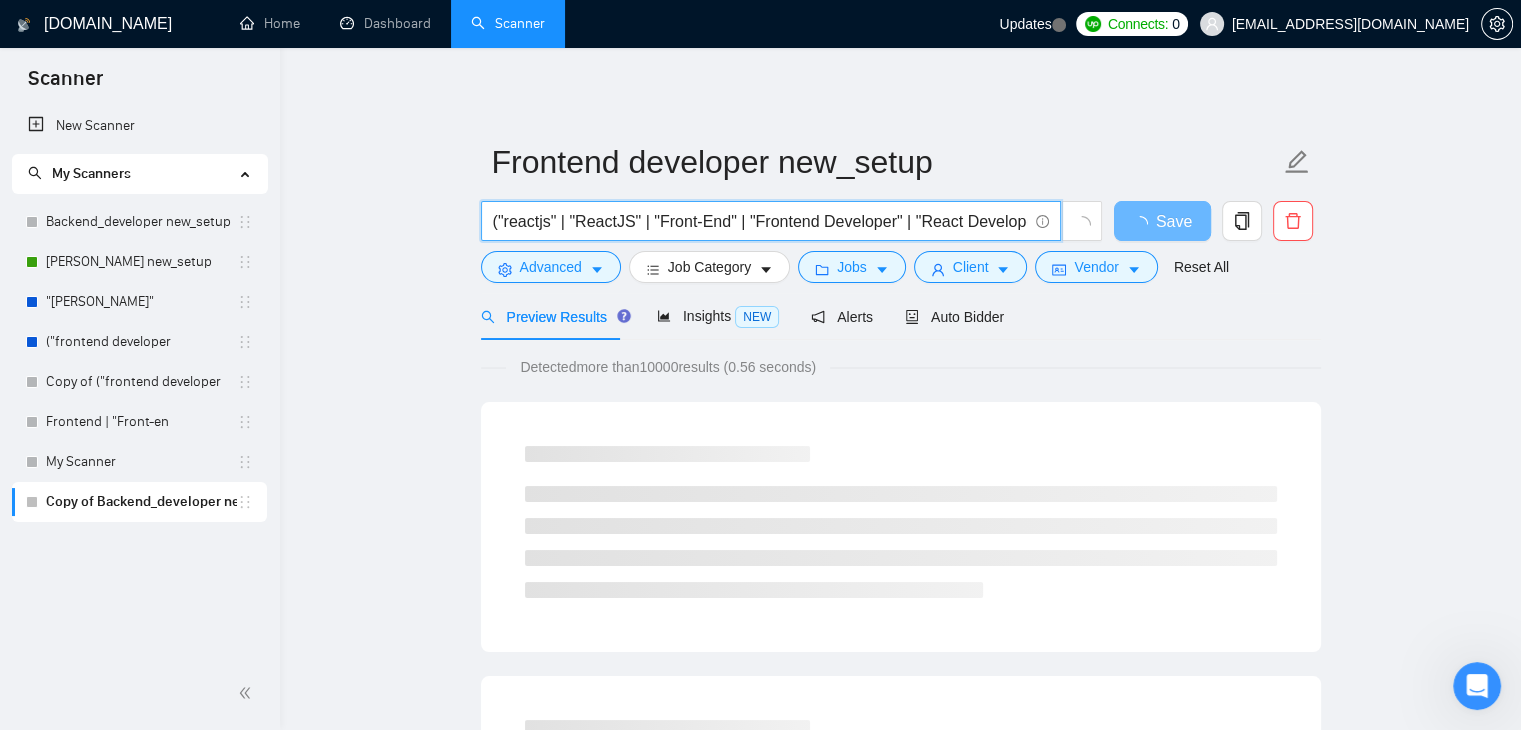 click on "("reactjs" | "ReactJS" | "Front-End" | "Frontend Developer" | "React Developer"" at bounding box center (760, 221) 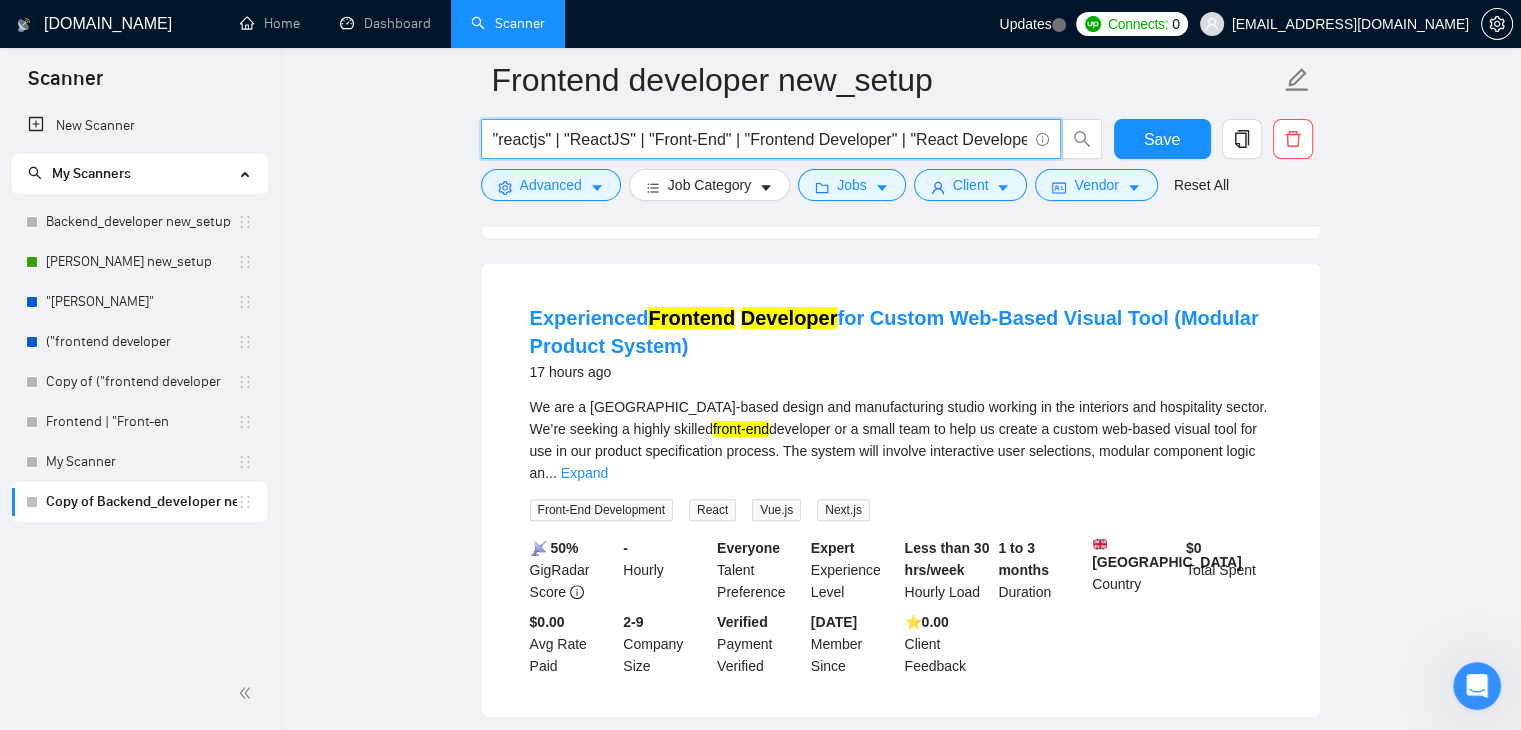 scroll, scrollTop: 608, scrollLeft: 0, axis: vertical 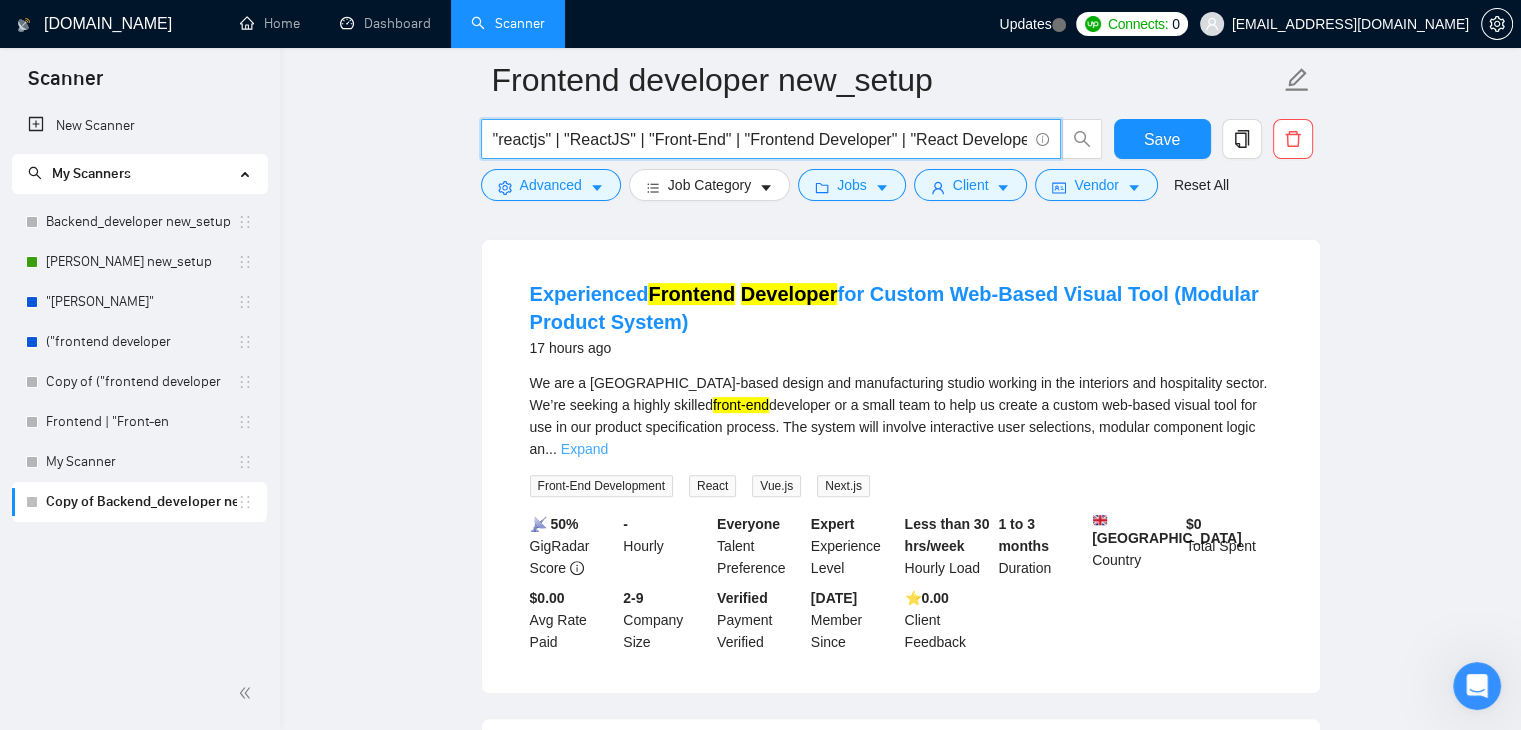 type on ""reactjs" | "ReactJS" | "Front-End" | "Frontend Developer" | "React Developer"" 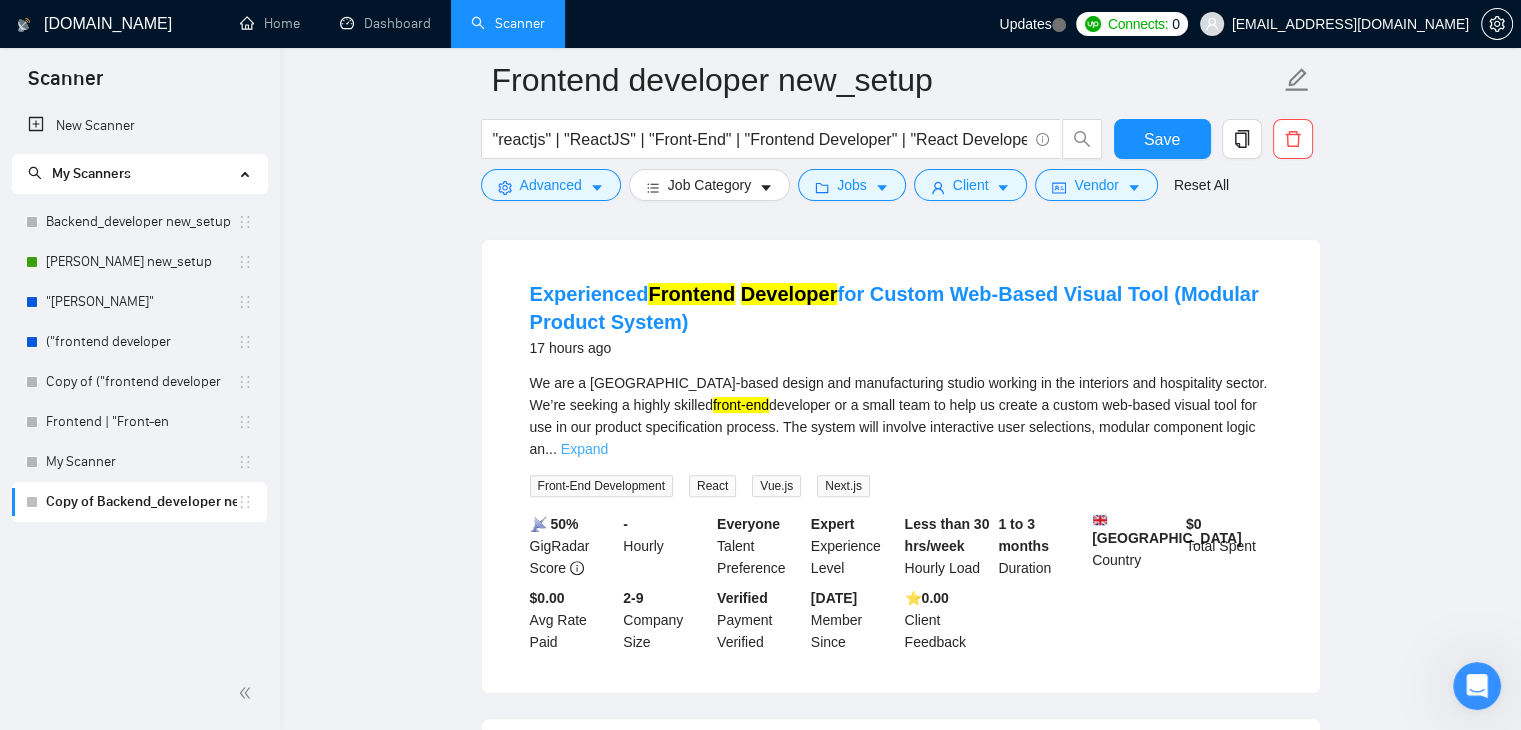 click on "Expand" at bounding box center (584, 449) 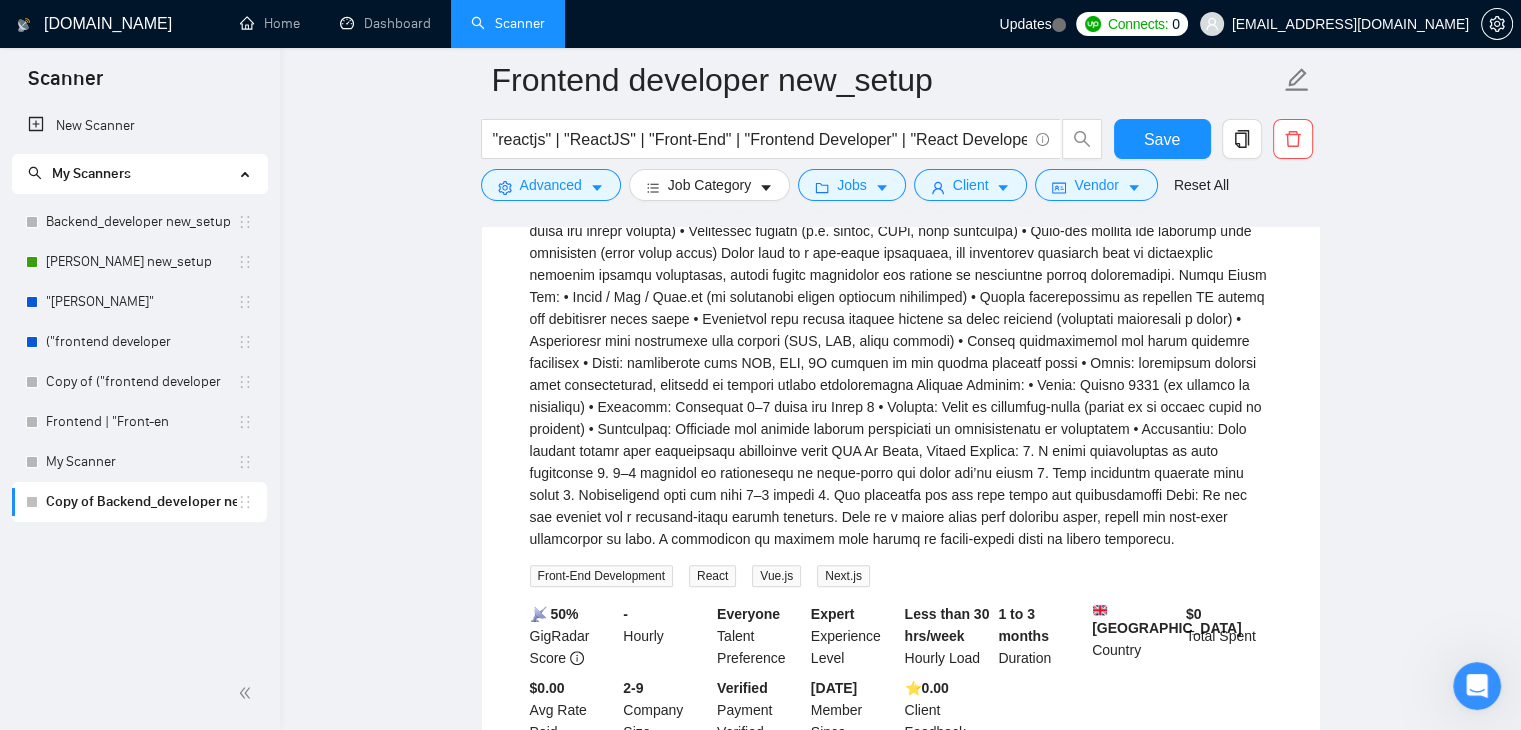 scroll, scrollTop: 935, scrollLeft: 0, axis: vertical 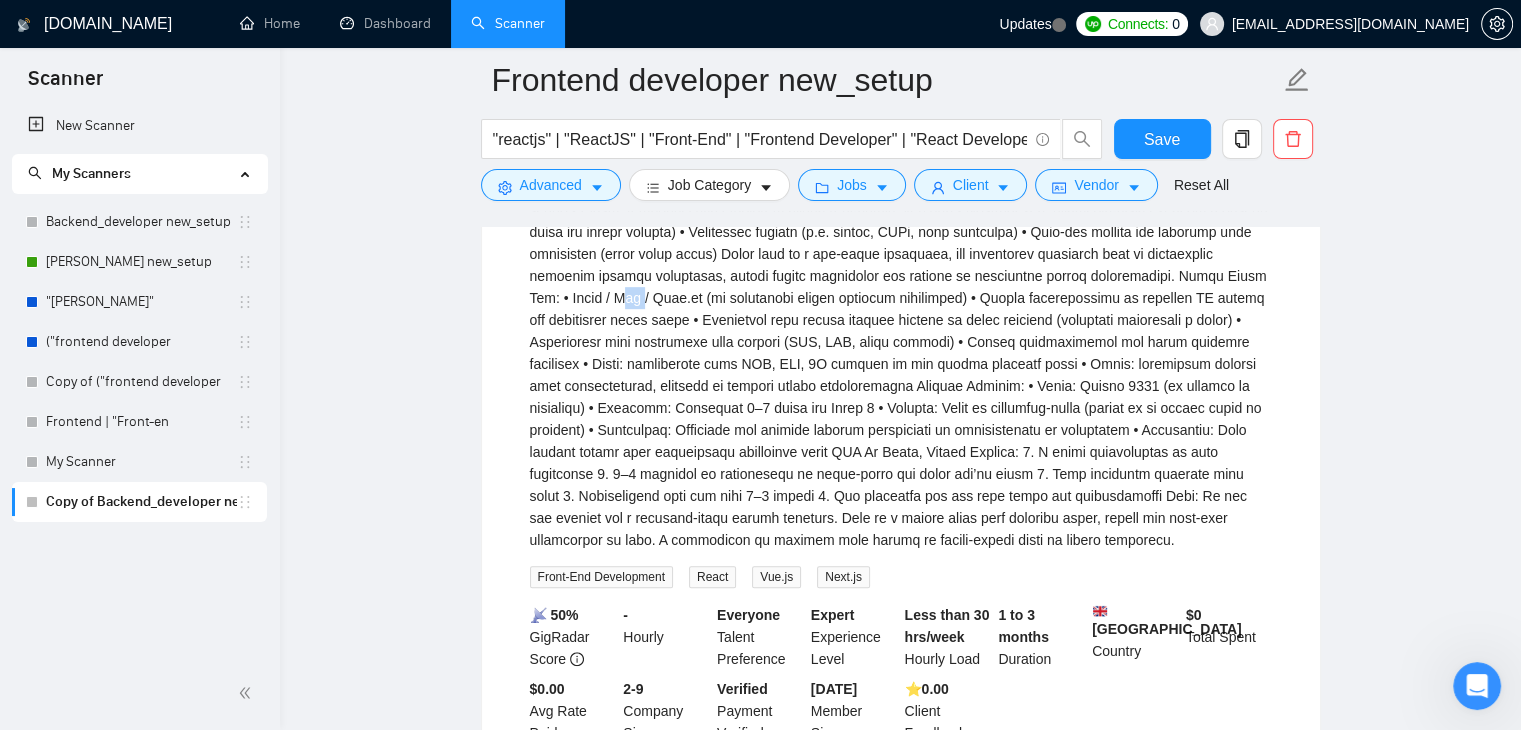 drag, startPoint x: 578, startPoint y: 313, endPoint x: 600, endPoint y: 309, distance: 22.36068 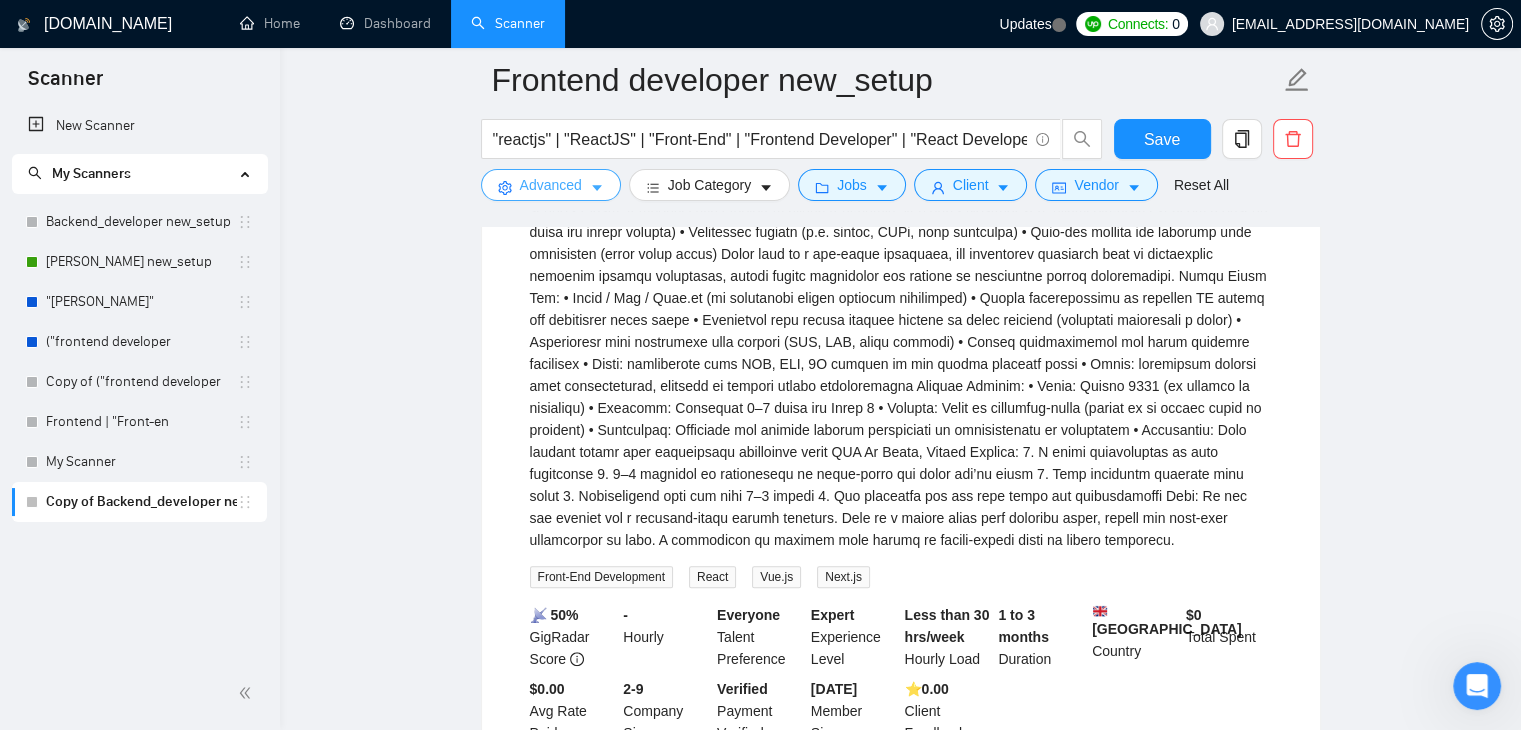 click 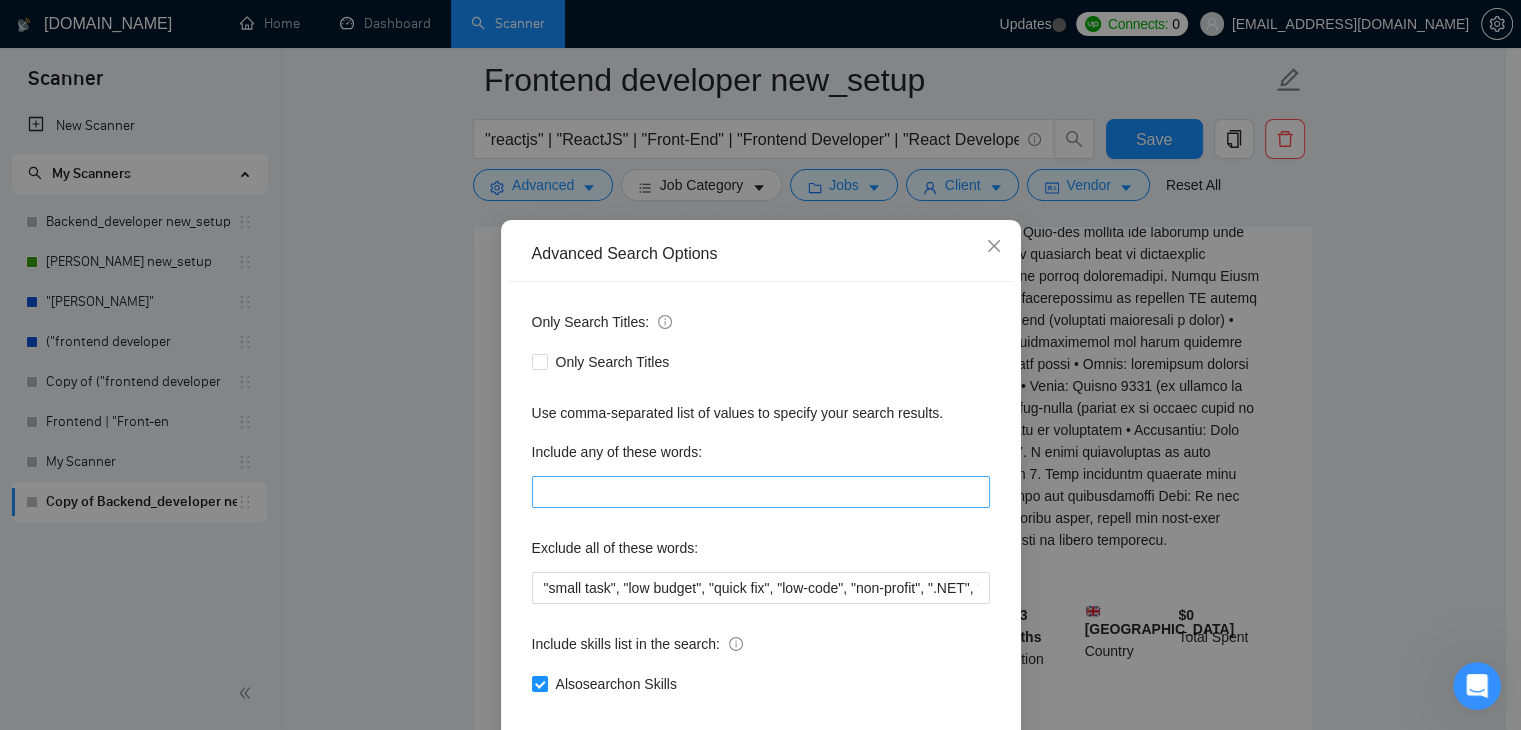 scroll, scrollTop: 12, scrollLeft: 0, axis: vertical 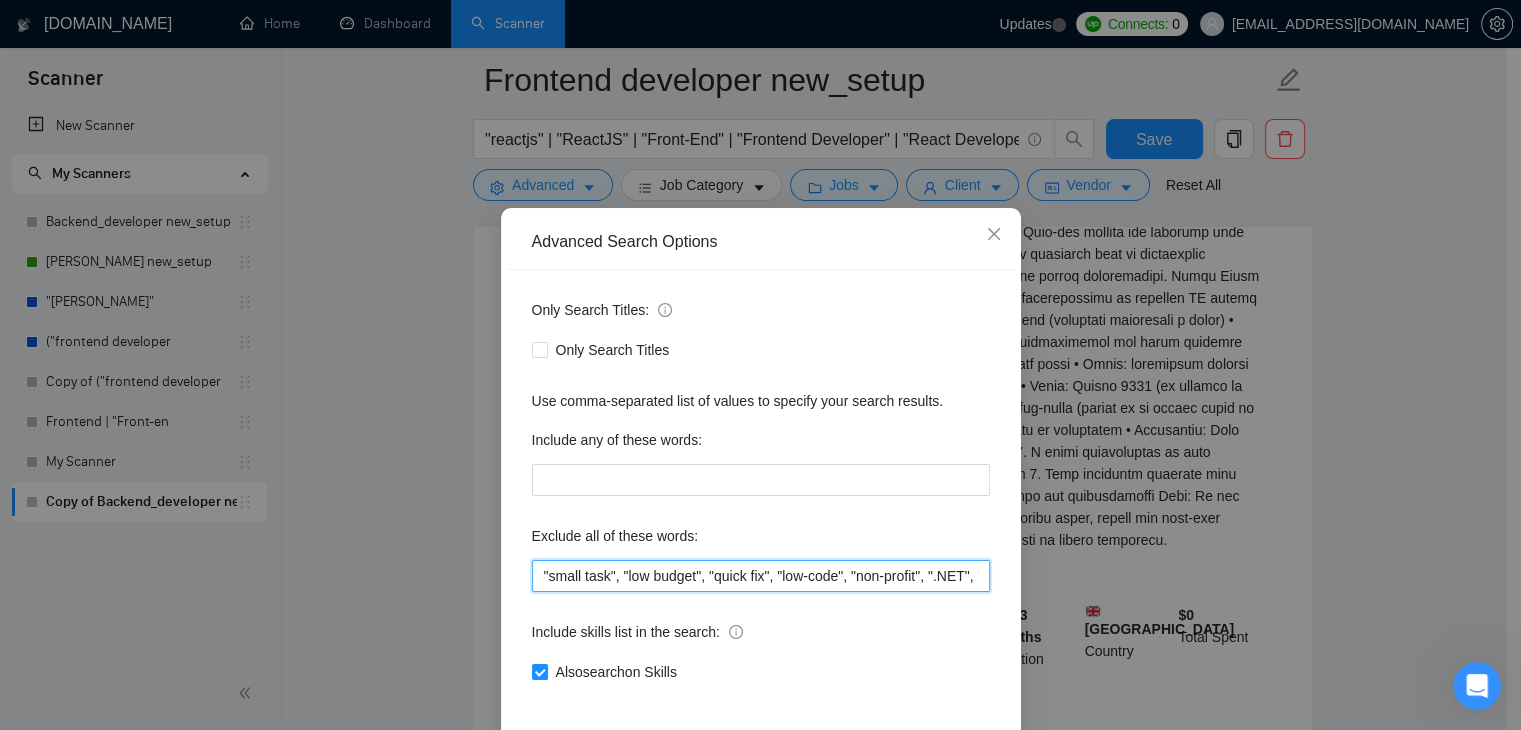 click on ""small task", "low budget", "quick fix", "low-code", "non-profit", ".NET", "WordPress", "shopify", "python", "vuejs", "php", "laravel", "Flutterflow", "React native", " App developer"" at bounding box center [761, 576] 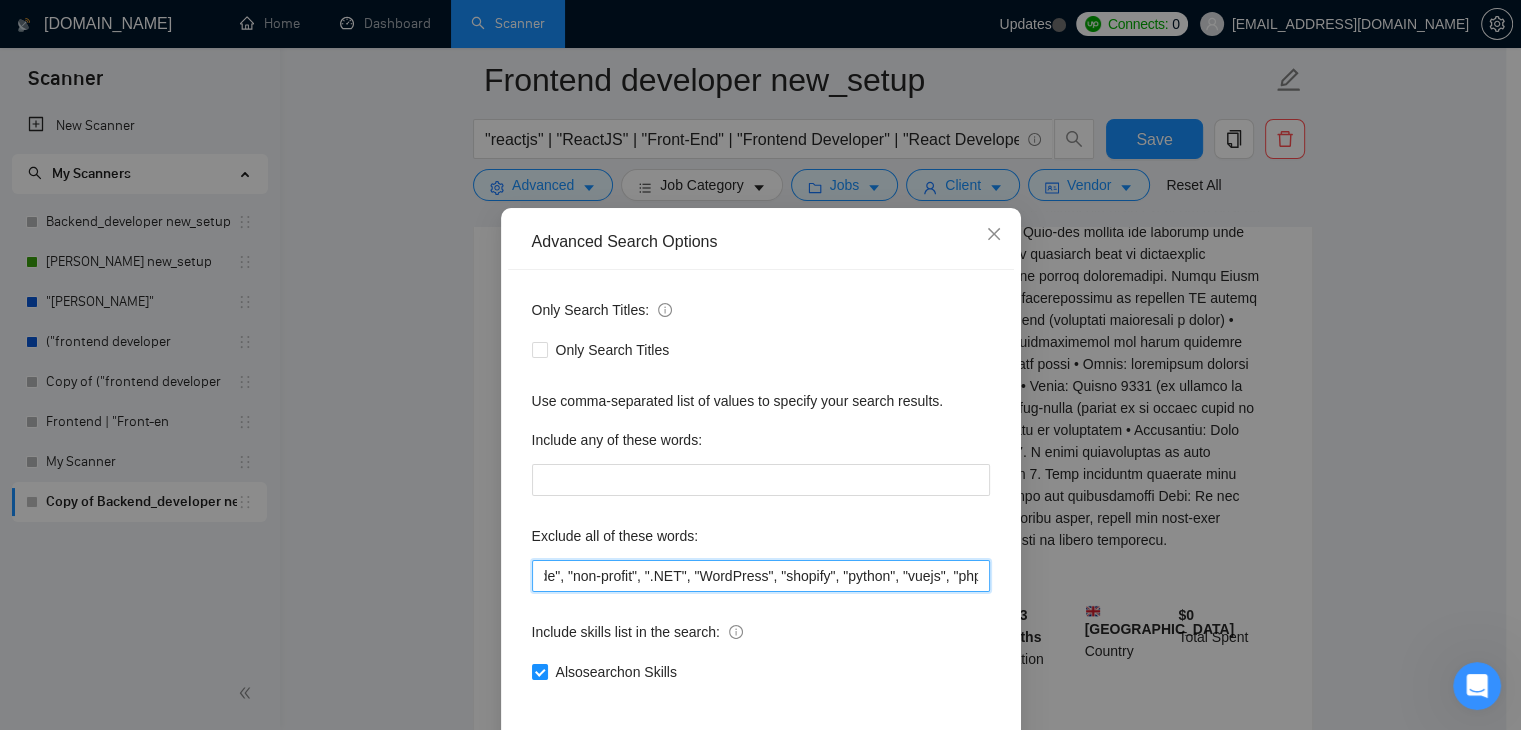 scroll, scrollTop: 0, scrollLeft: 296, axis: horizontal 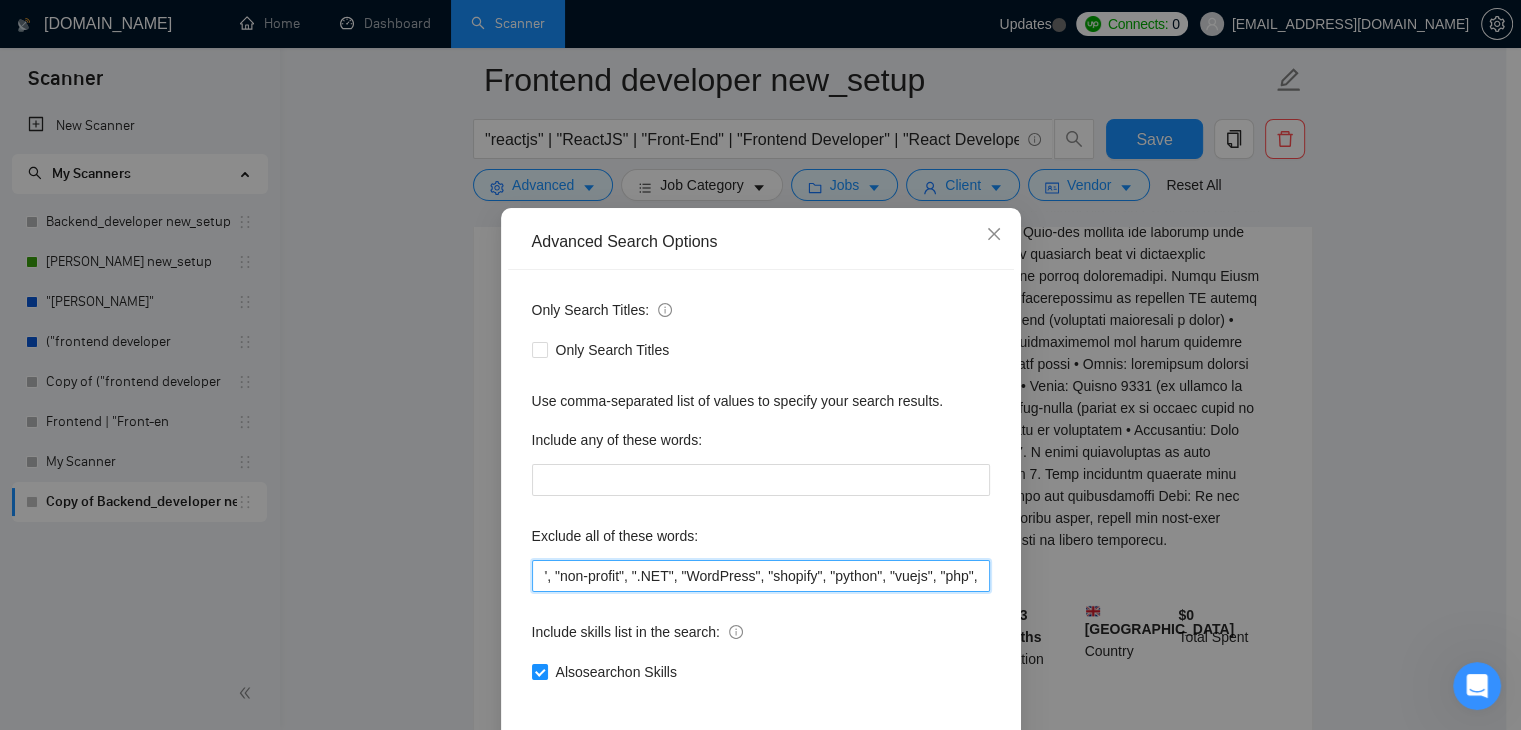 click on ""small task", "low budget", "quick fix", "low-code", "non-profit", ".NET", "WordPress", "shopify", "python", "vuejs", "php", "laravel", "Flutterflow", "React native", " App developer"" at bounding box center [761, 576] 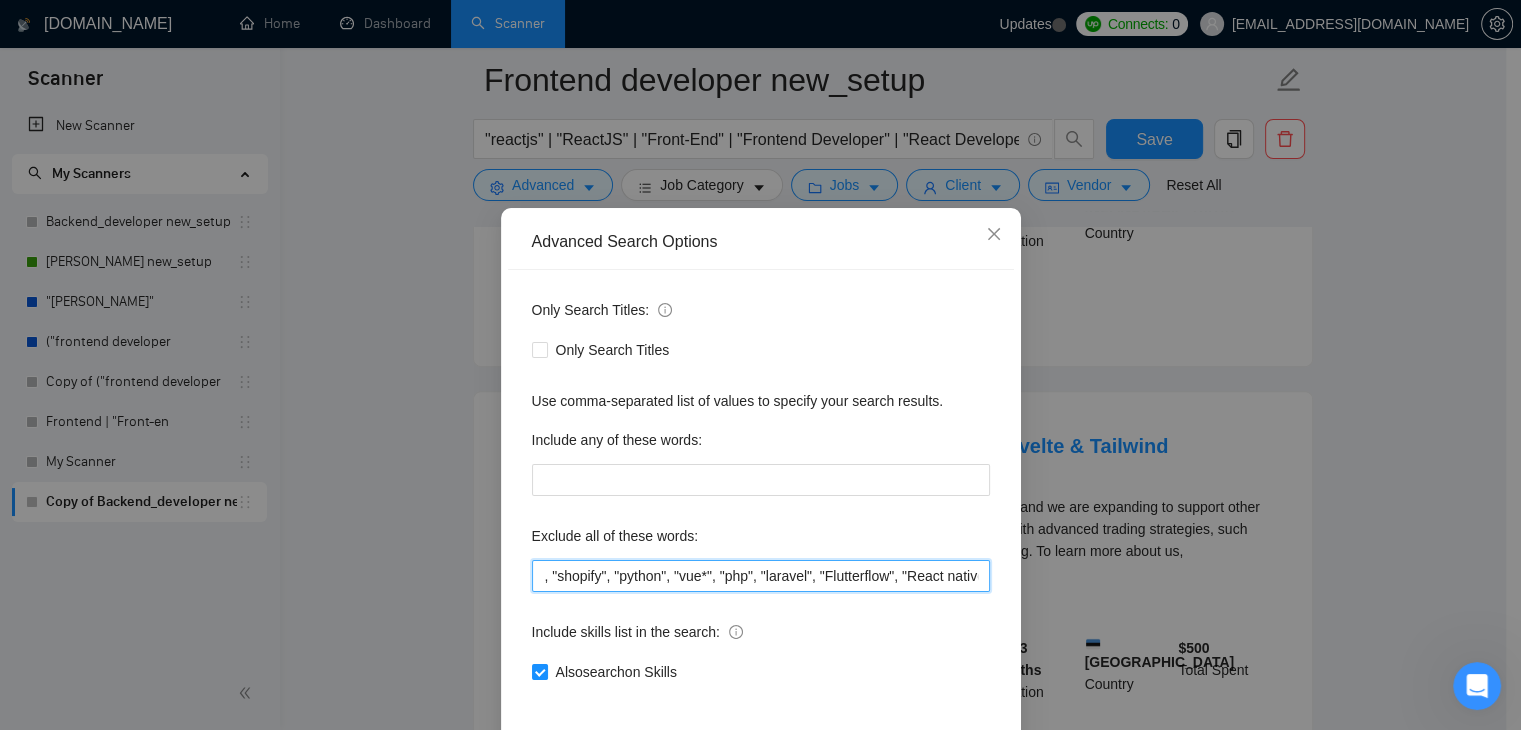 scroll, scrollTop: 0, scrollLeft: 638, axis: horizontal 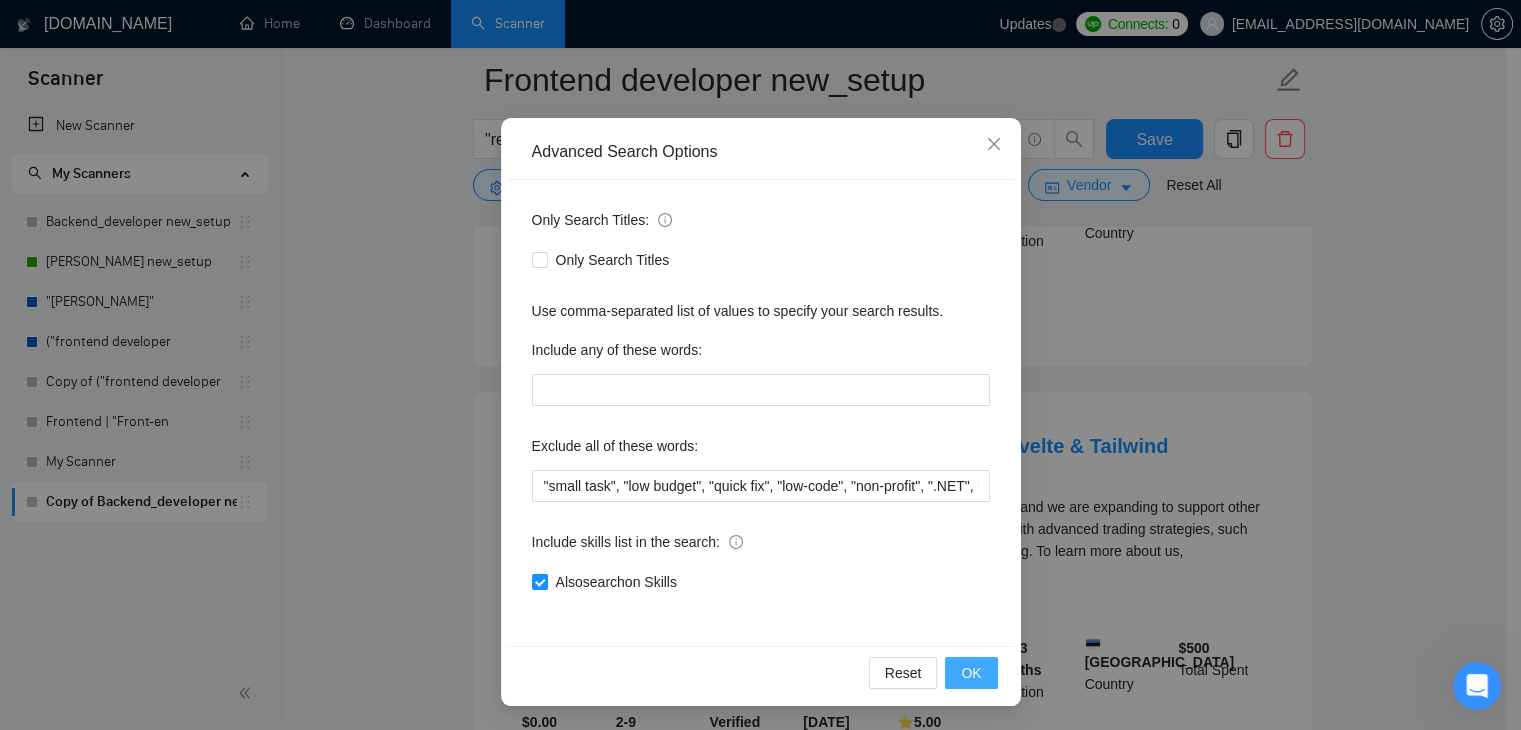 click on "OK" at bounding box center [971, 673] 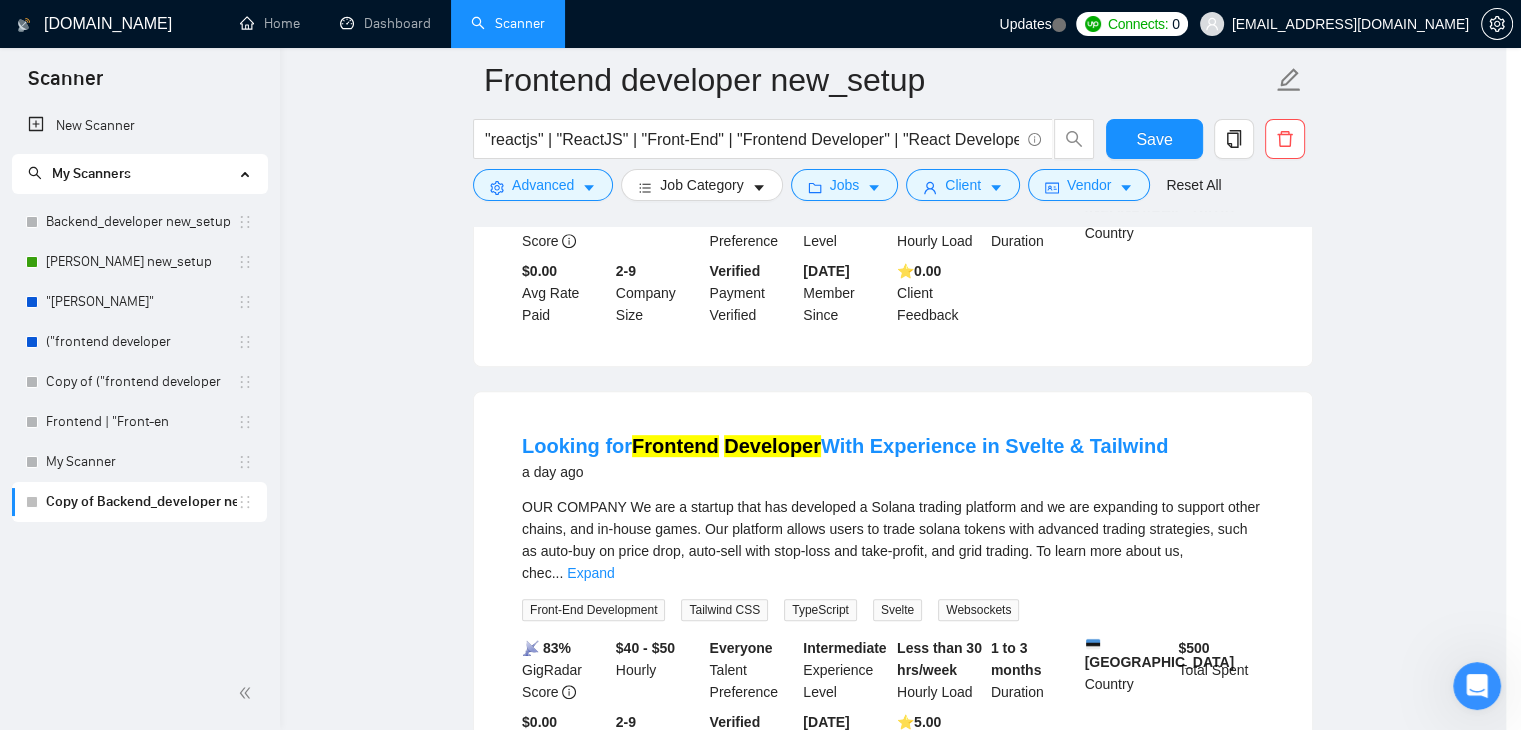 scroll, scrollTop: 2, scrollLeft: 0, axis: vertical 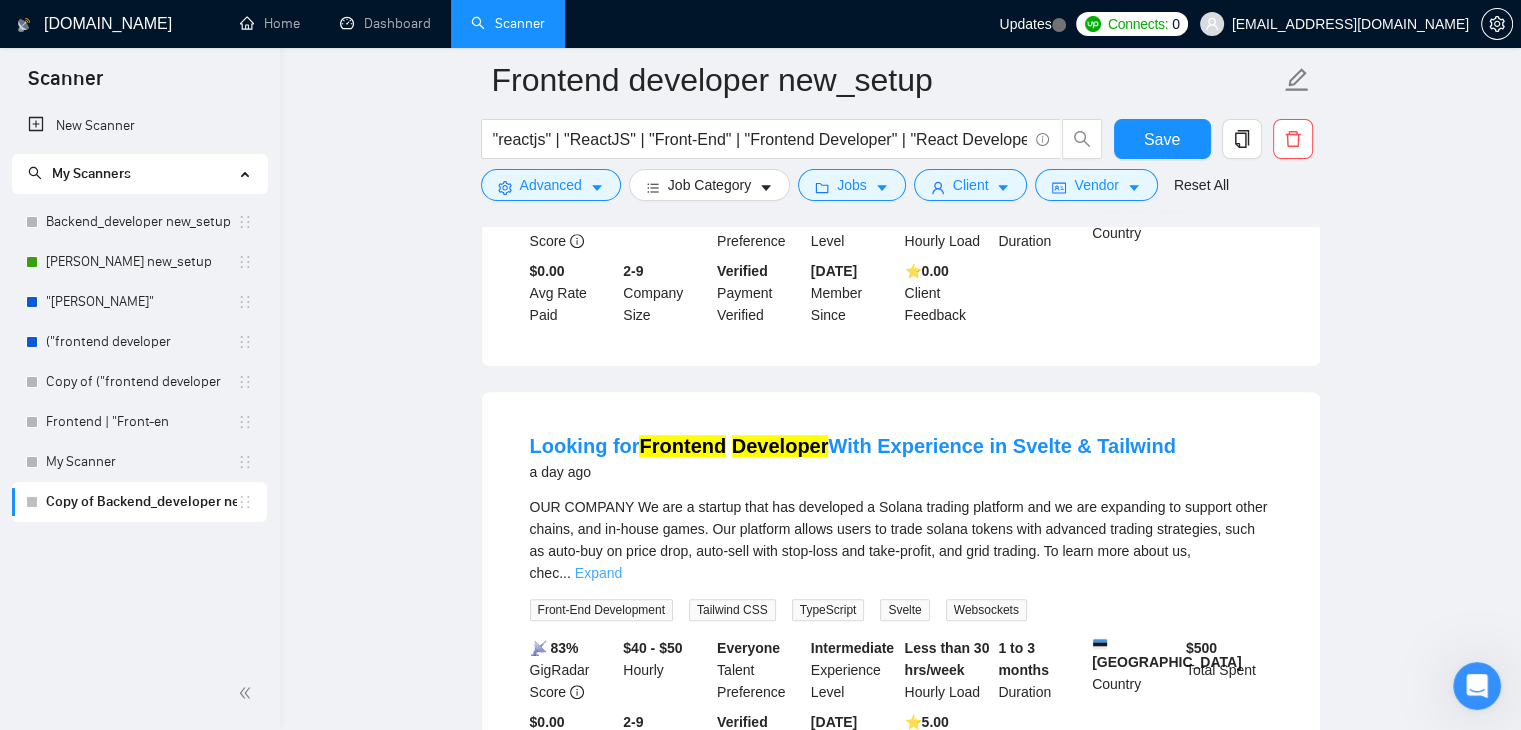 click on "Expand" at bounding box center [598, 573] 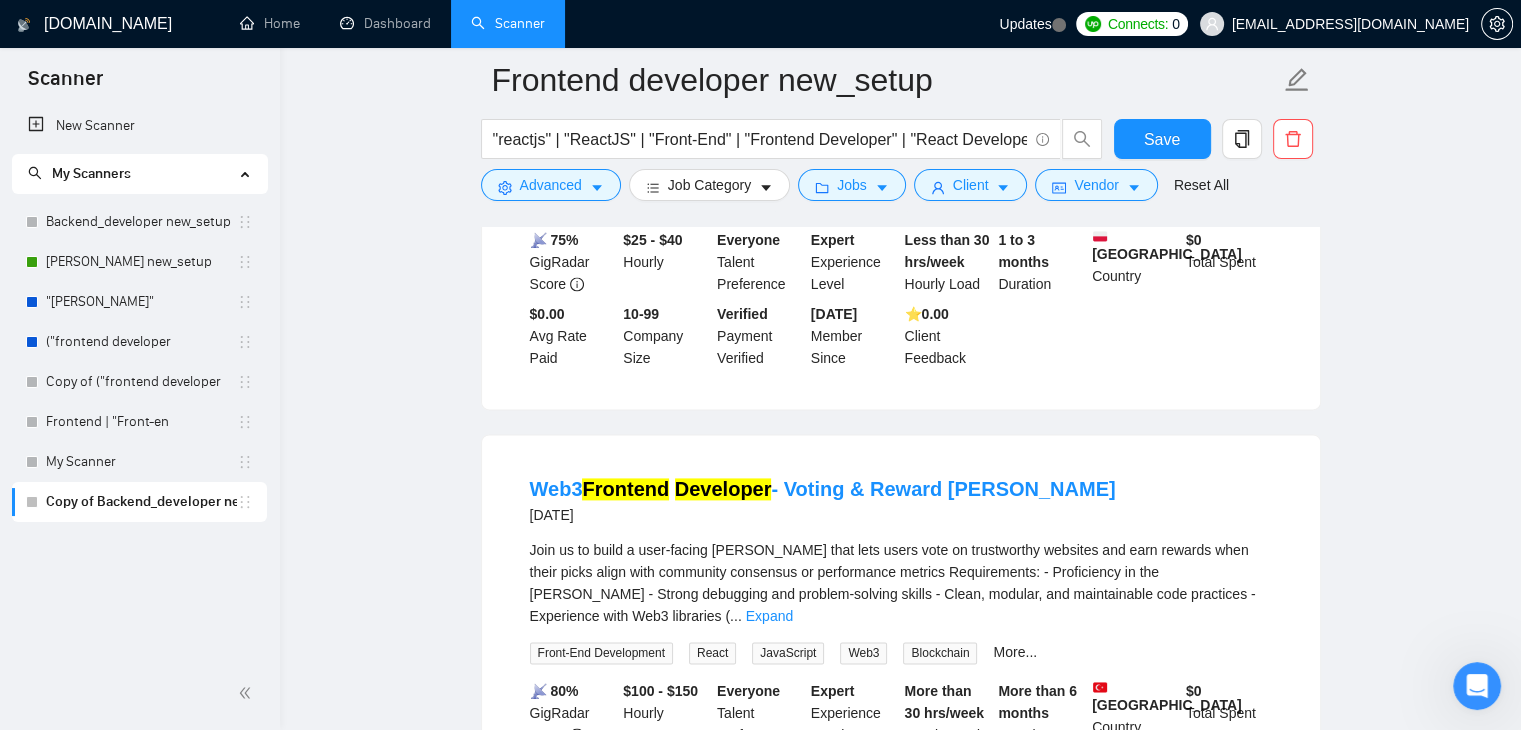 scroll, scrollTop: 2692, scrollLeft: 0, axis: vertical 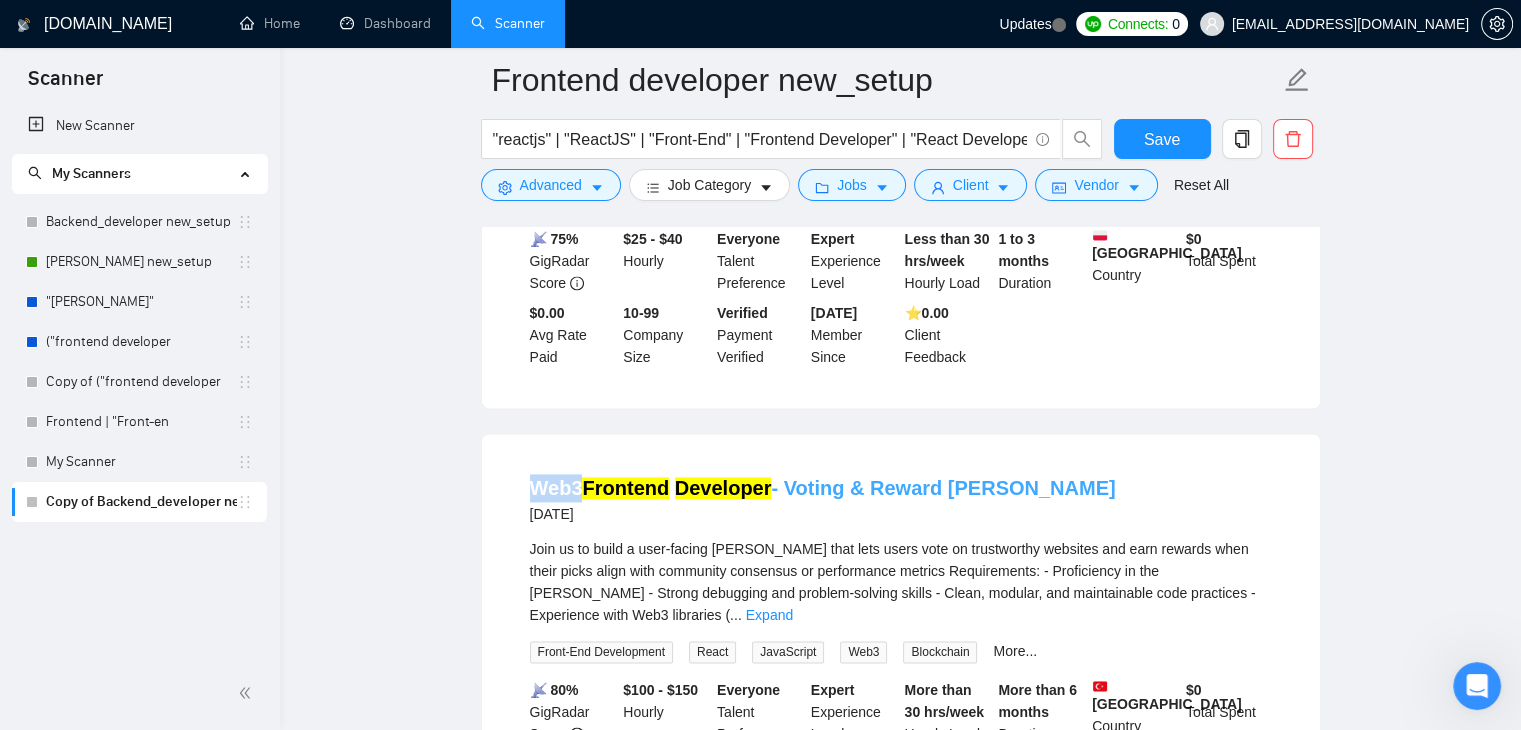 drag, startPoint x: 512, startPoint y: 445, endPoint x: 578, endPoint y: 448, distance: 66.068146 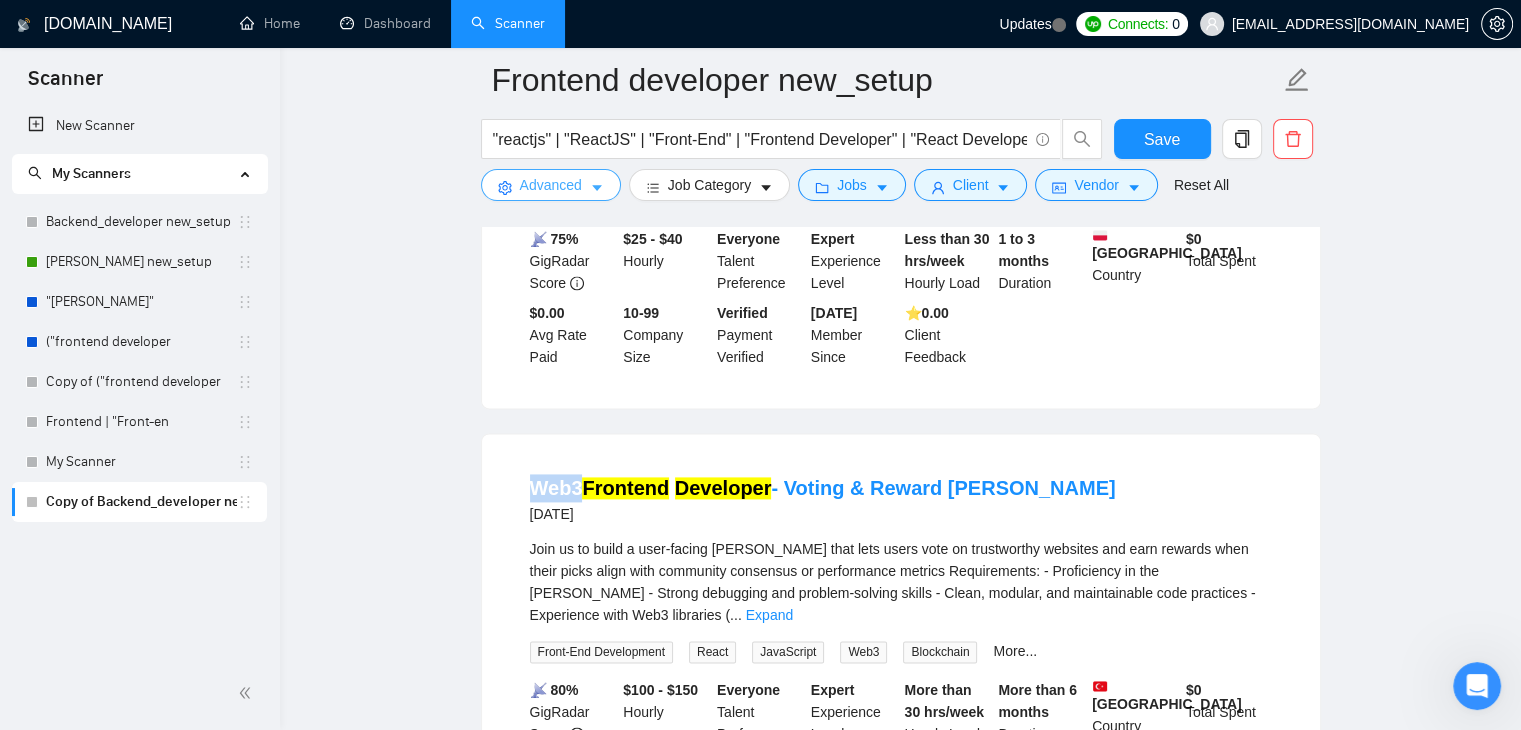 click on "Advanced" at bounding box center (551, 185) 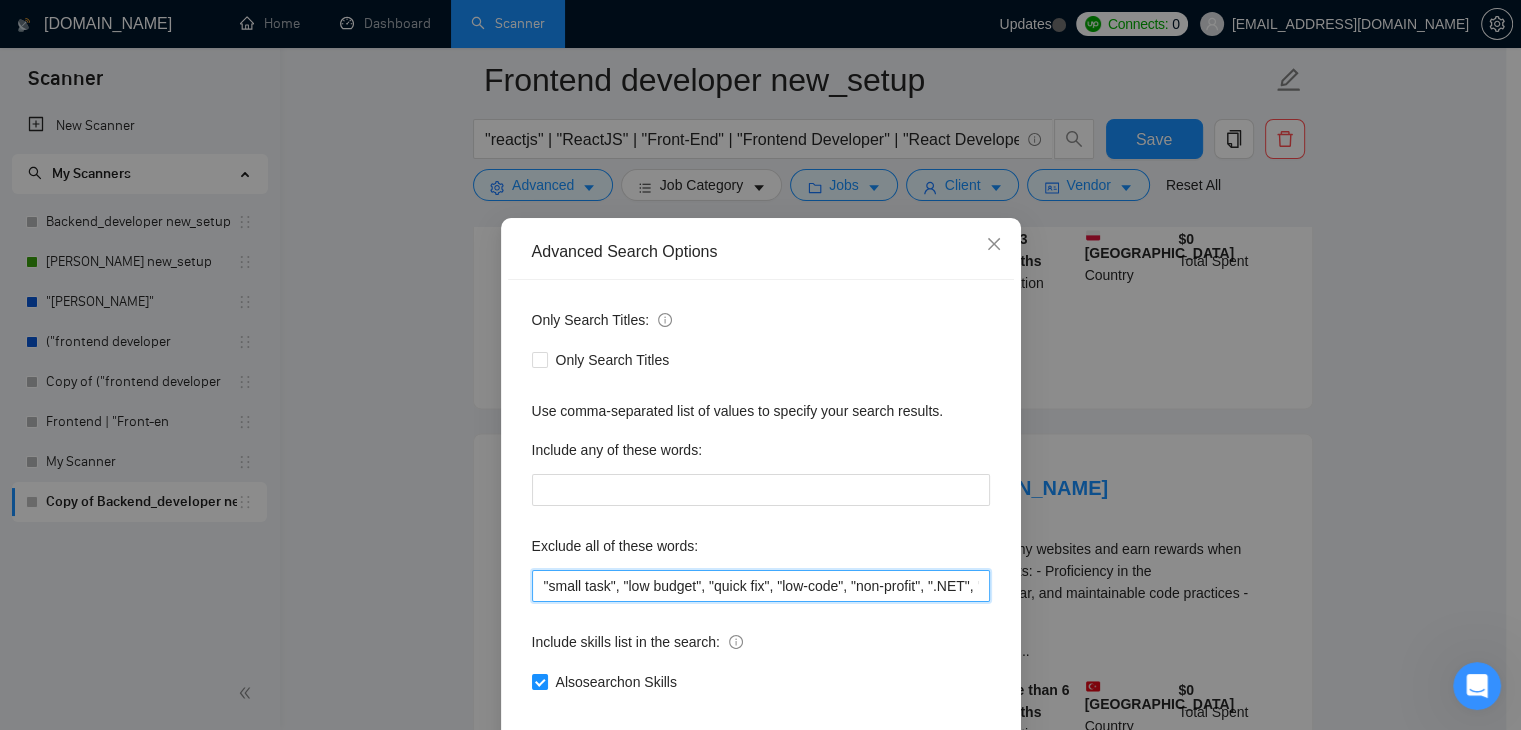 click on ""small task", "low budget", "quick fix", "low-code", "non-profit", ".NET", "WordPress", "shopify", "python", "vue*", "php", "laravel", "Flutterflow", "React native", " App developer"" at bounding box center [761, 586] 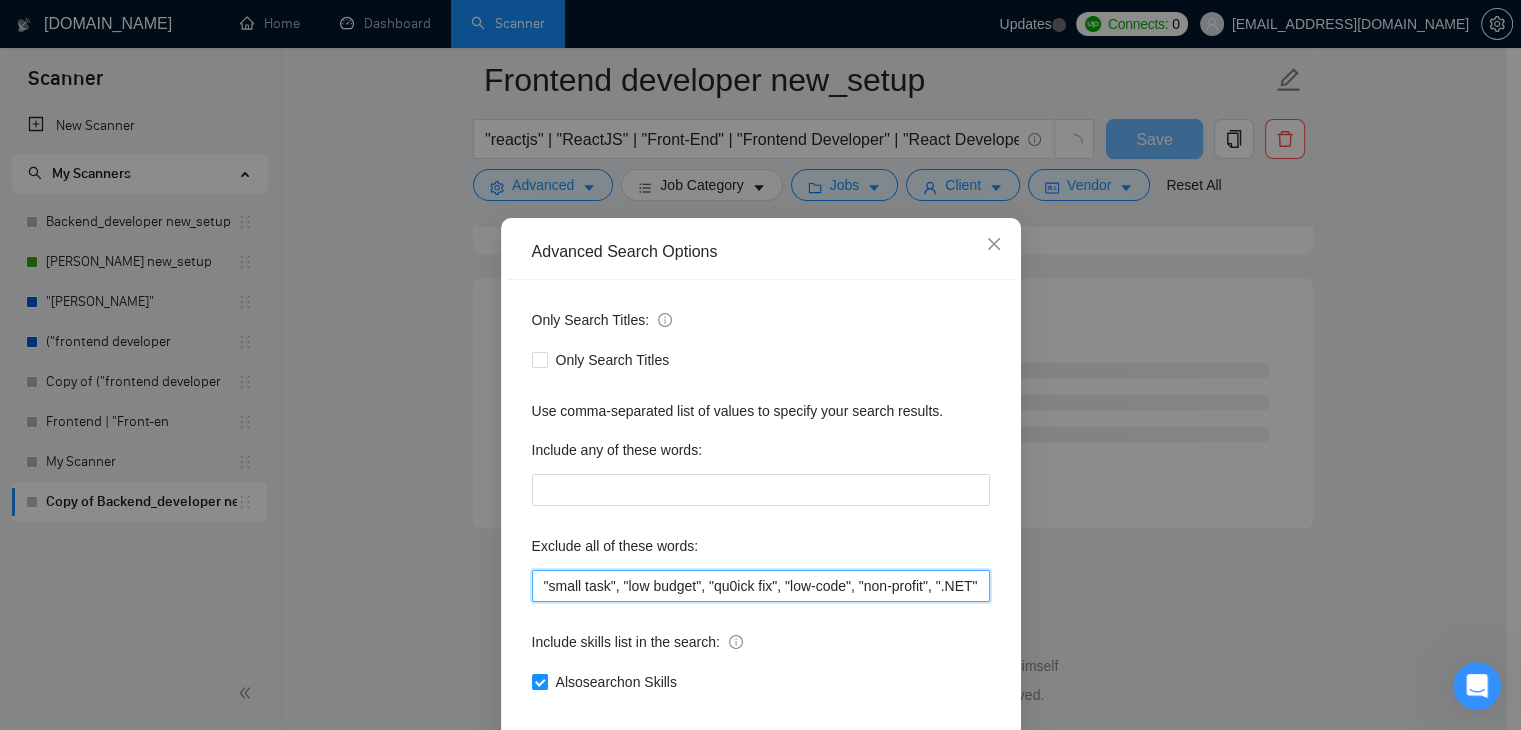 scroll, scrollTop: 2607, scrollLeft: 0, axis: vertical 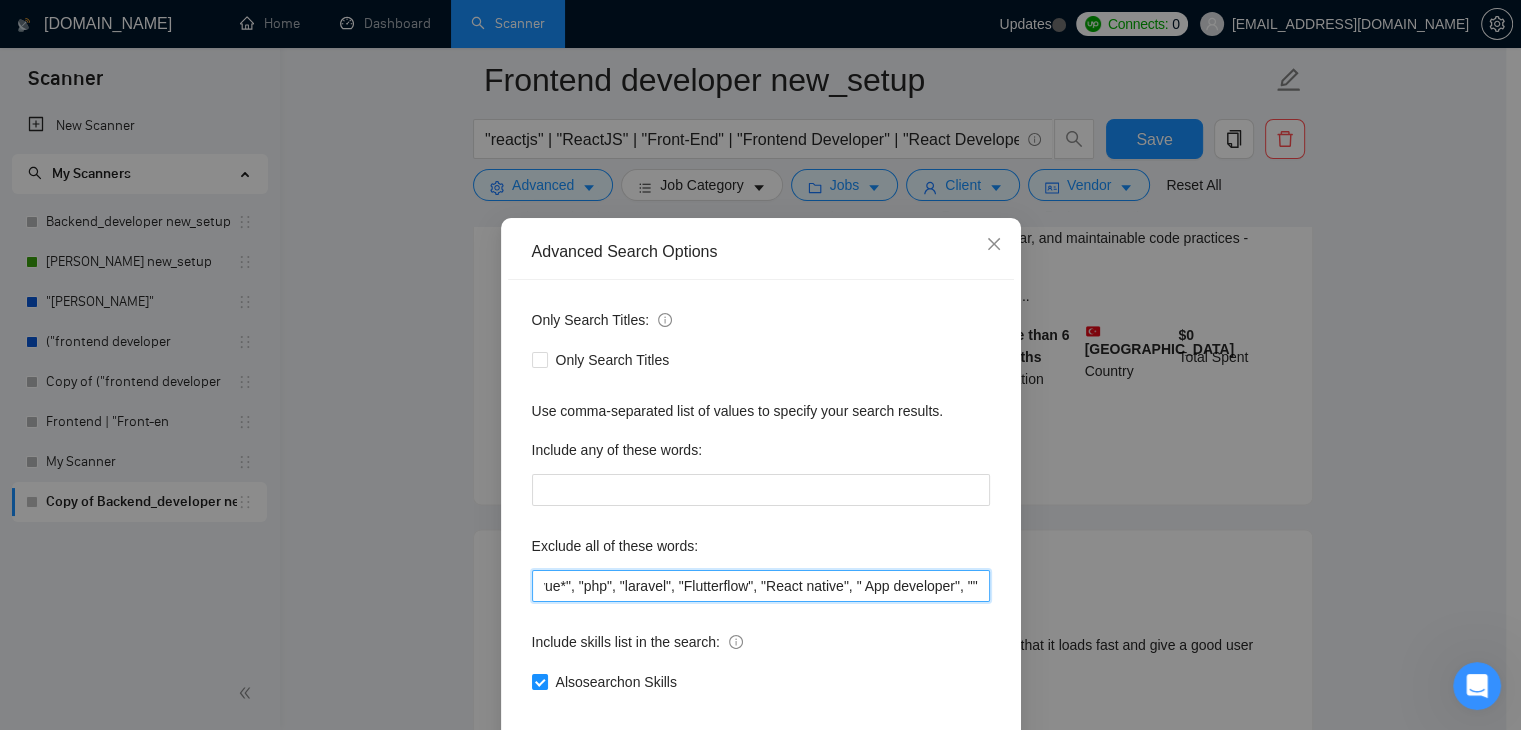 paste on "Web3" 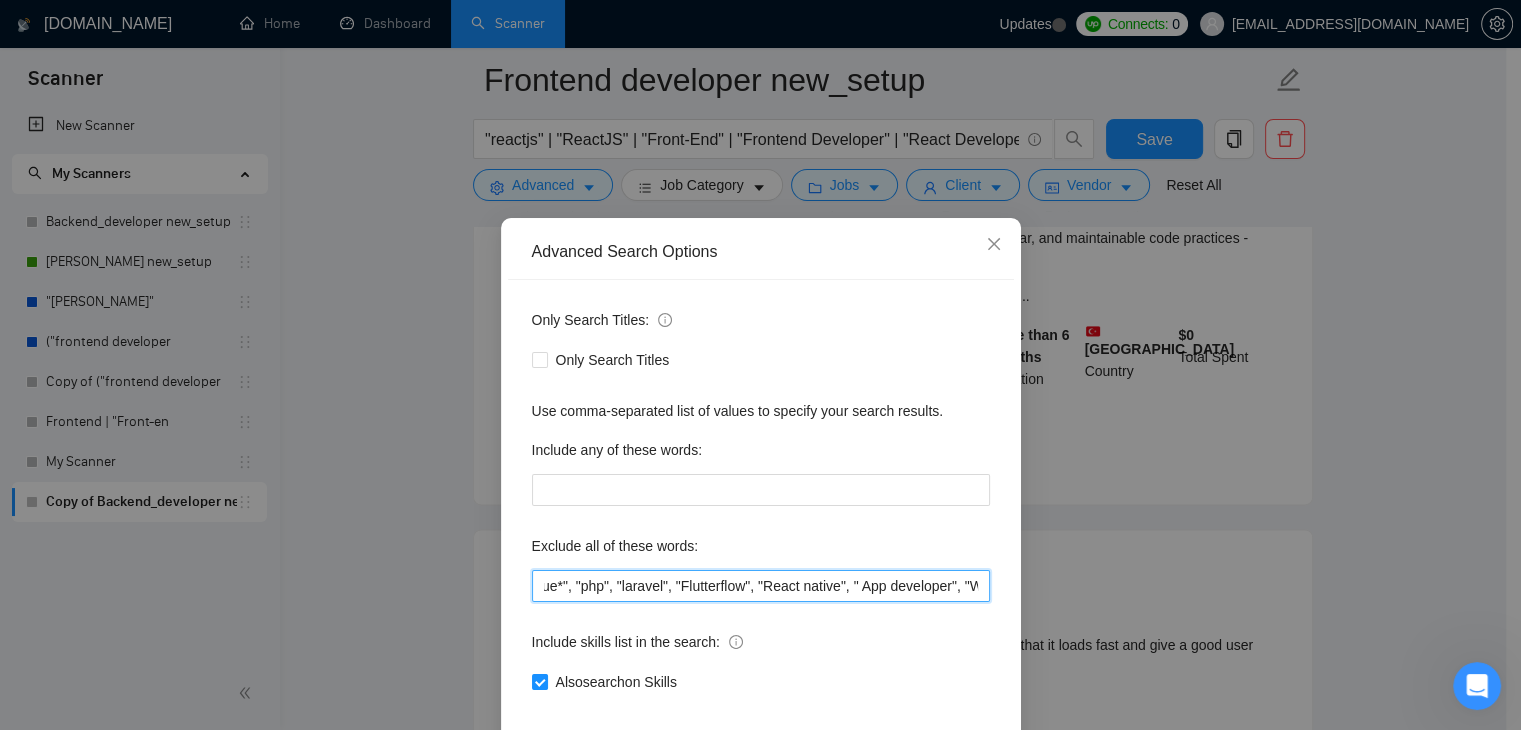 scroll, scrollTop: 0, scrollLeft: 688, axis: horizontal 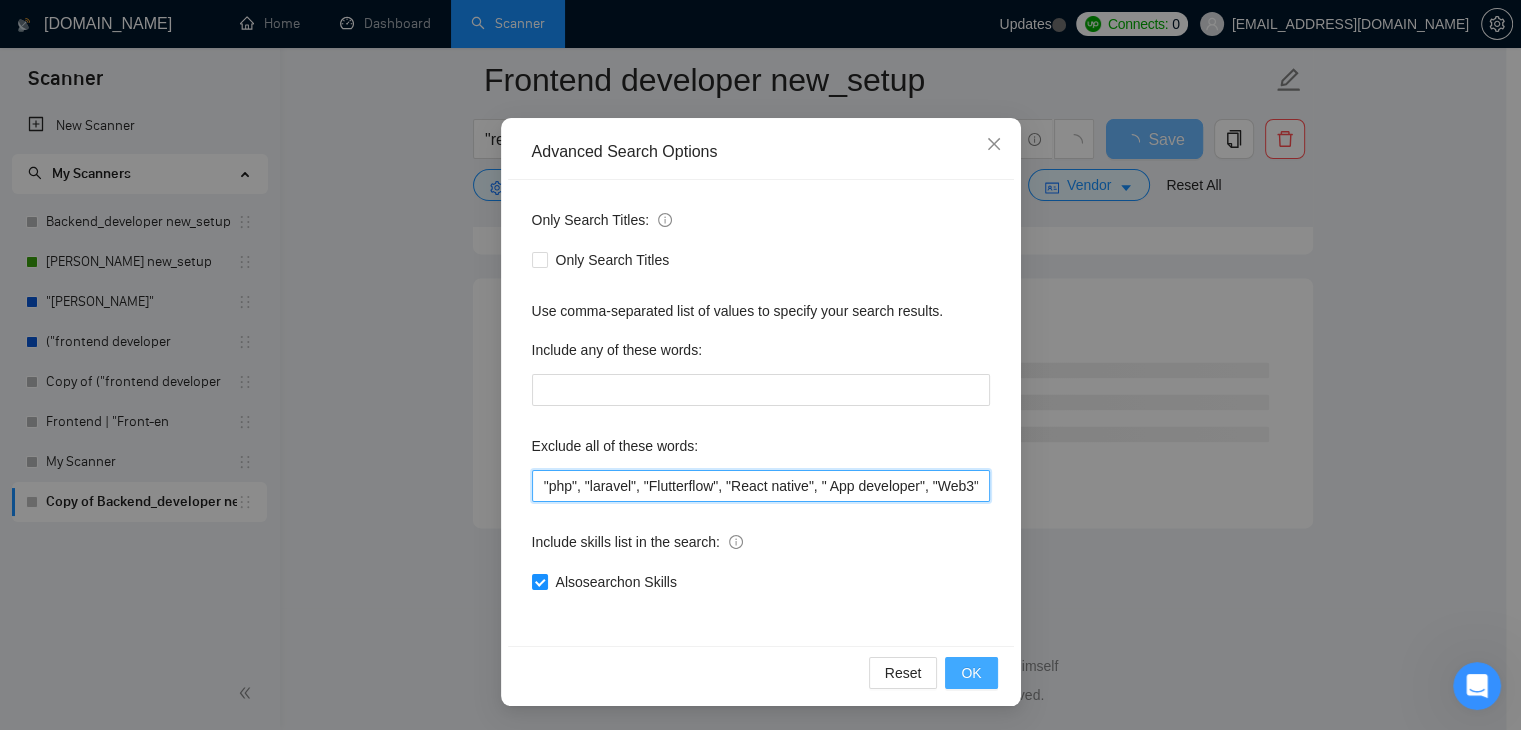 type on ""small task", "low budget", "quick fix", "low-code", "non-profit", ".NET", "WordPress", "shopify", "python", "vue*", "php", "laravel", "Flutterflow", "React native", " App developer", "Web3"" 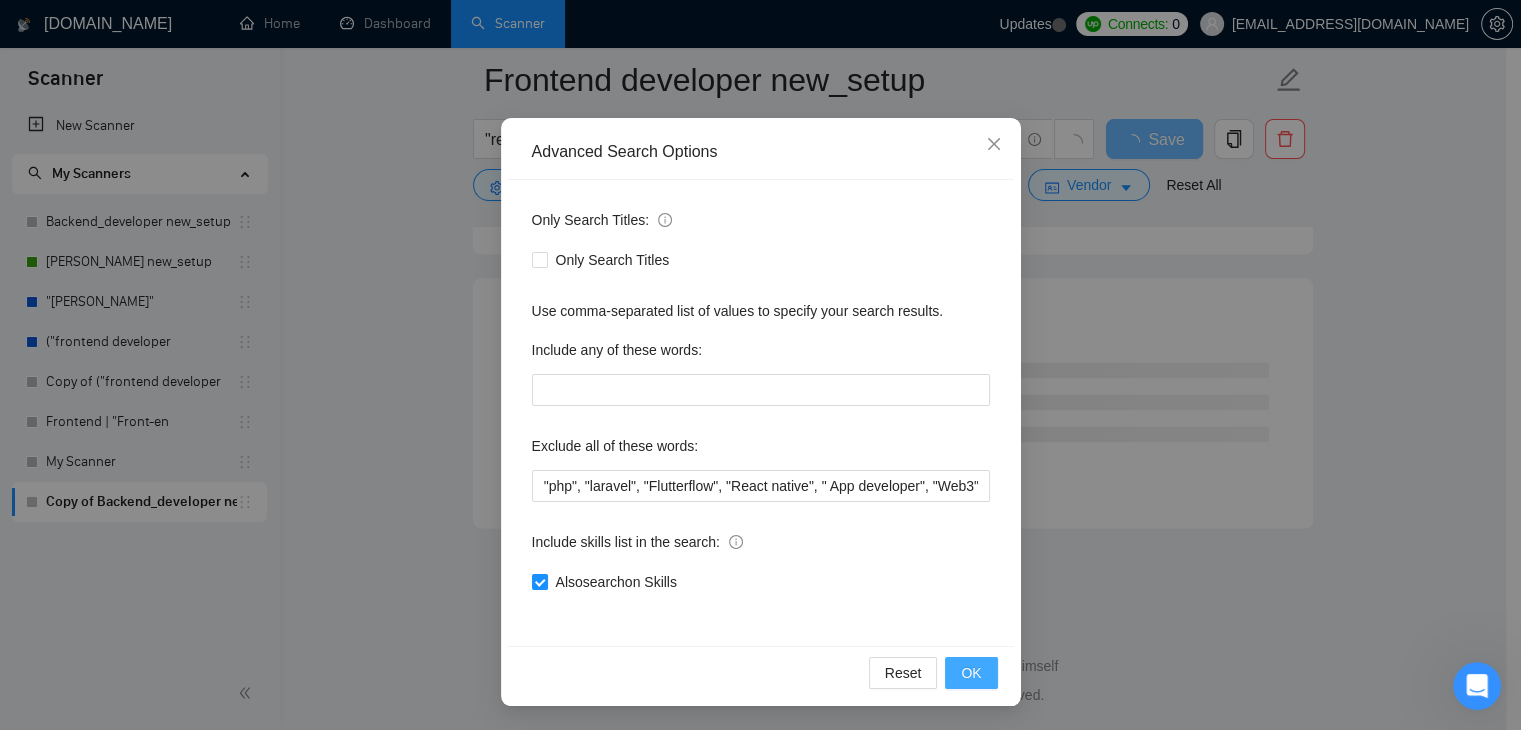 click on "OK" at bounding box center (971, 673) 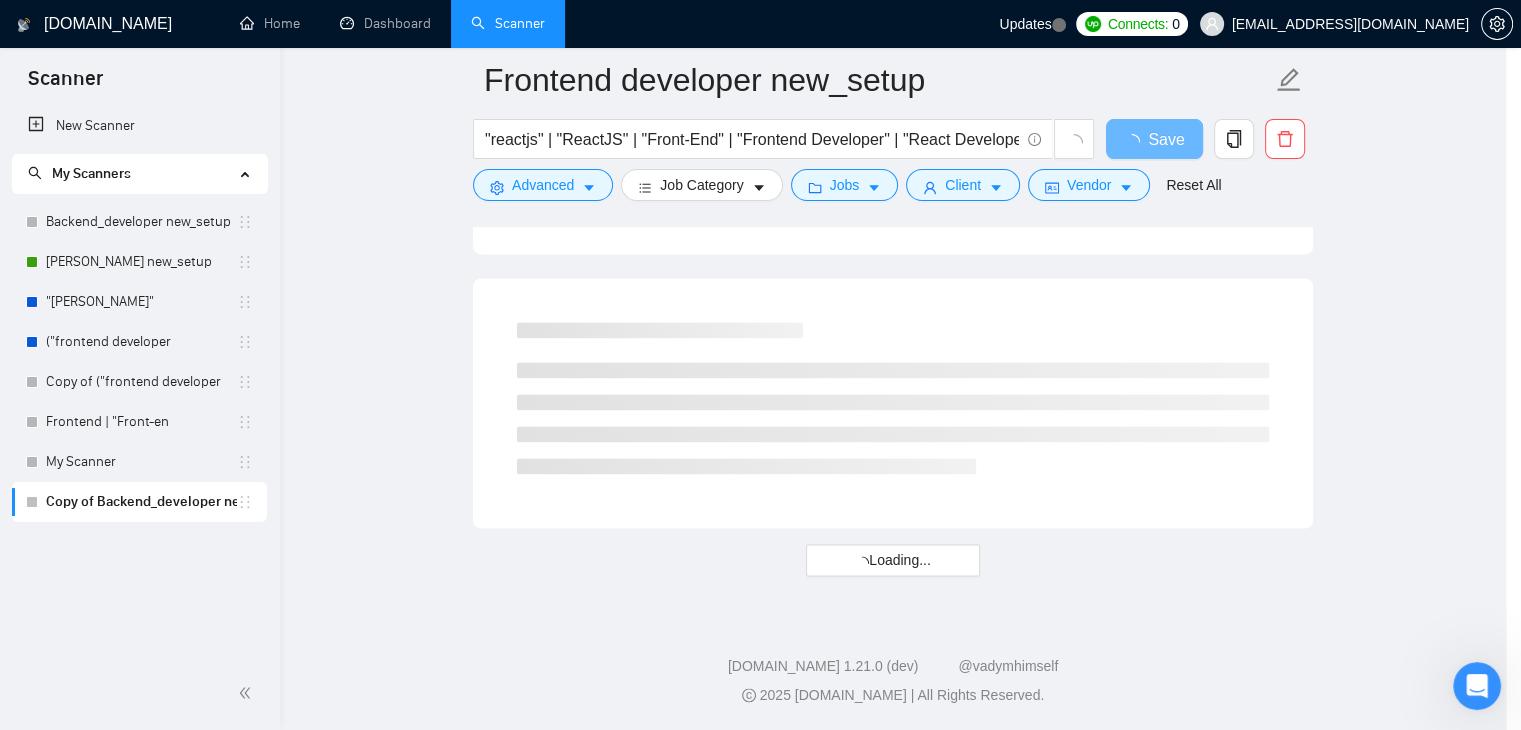 scroll, scrollTop: 2, scrollLeft: 0, axis: vertical 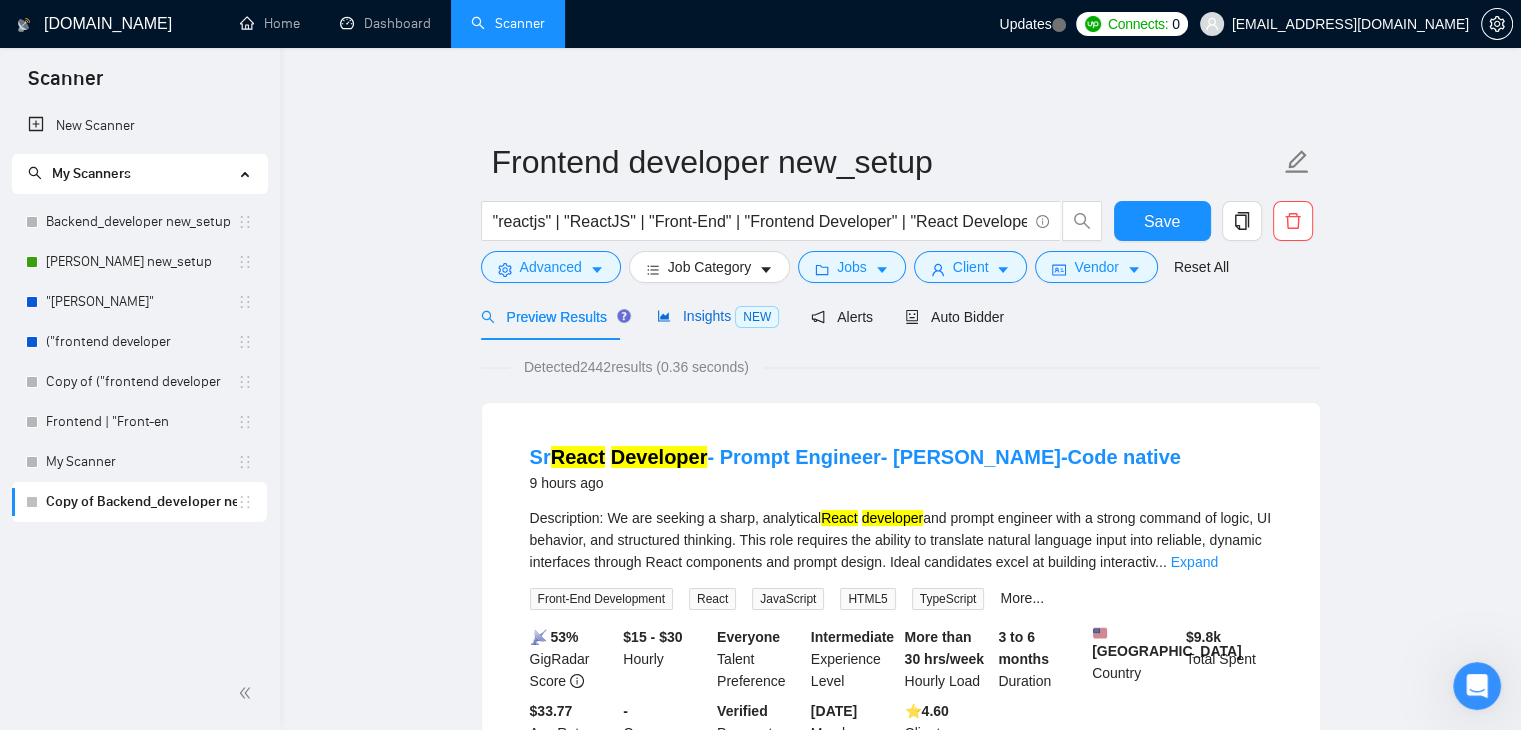 click on "Insights NEW" at bounding box center (718, 316) 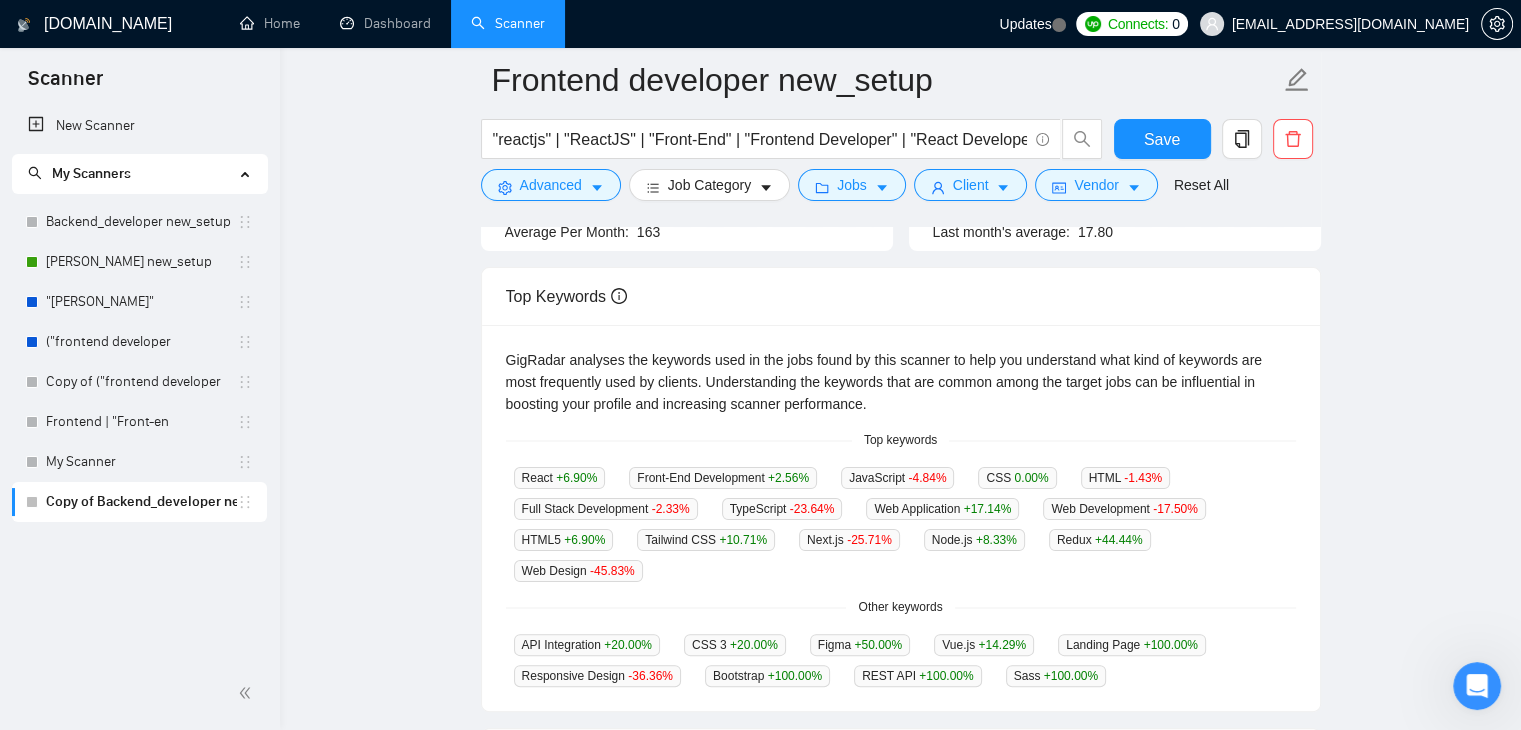 scroll, scrollTop: 336, scrollLeft: 0, axis: vertical 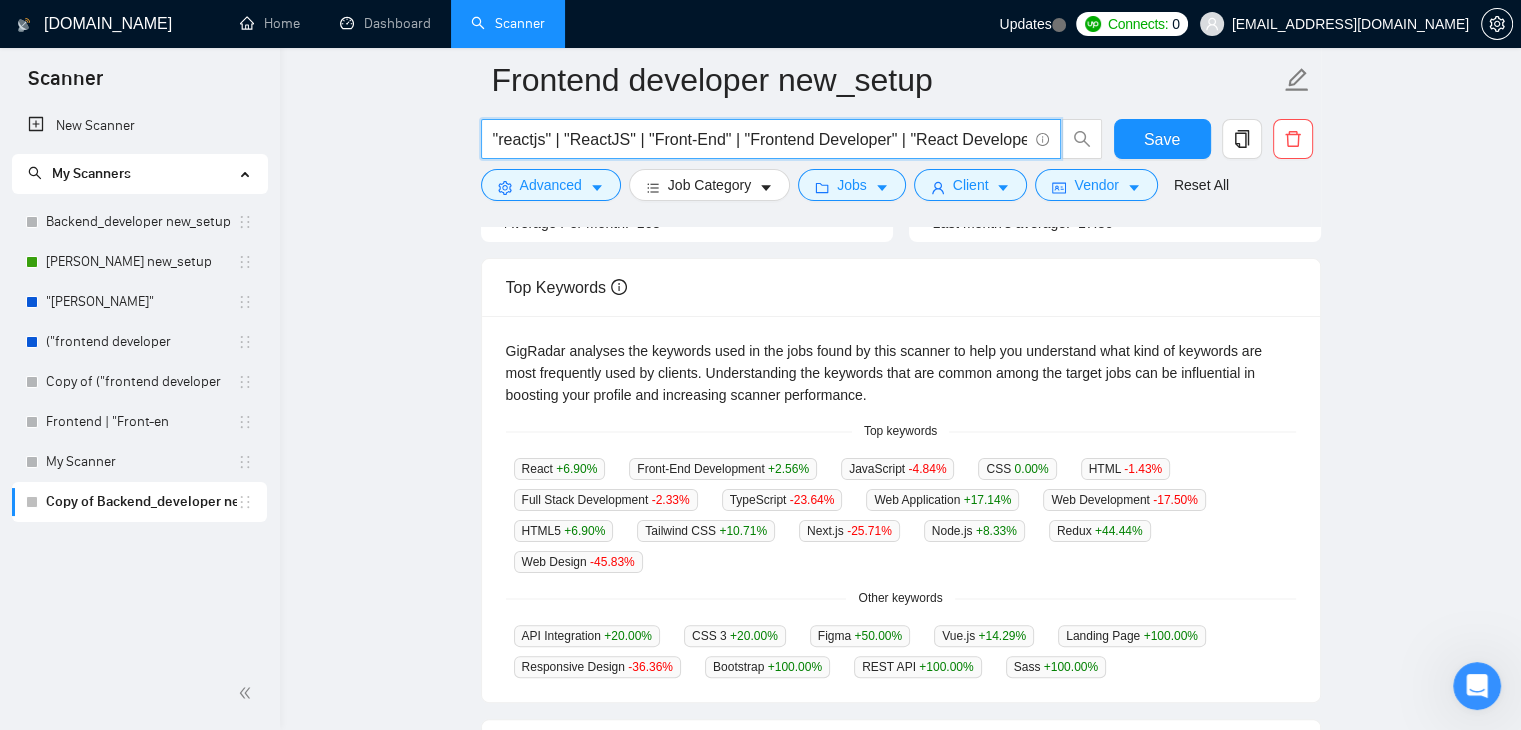 click on ""reactjs" | "ReactJS" | "Front-End" | "Frontend Developer" | "React Developer"" at bounding box center [760, 139] 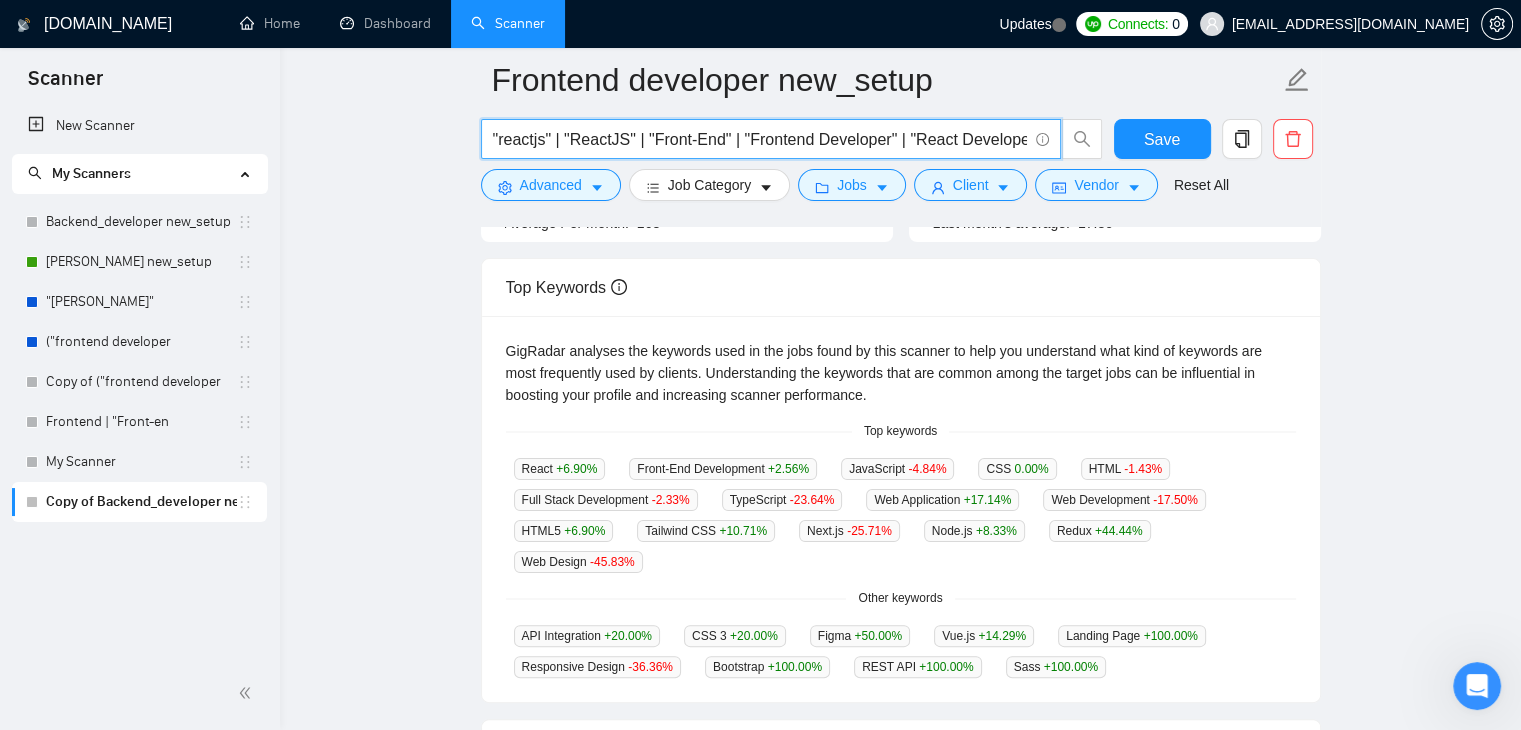 scroll, scrollTop: 0, scrollLeft: 2, axis: horizontal 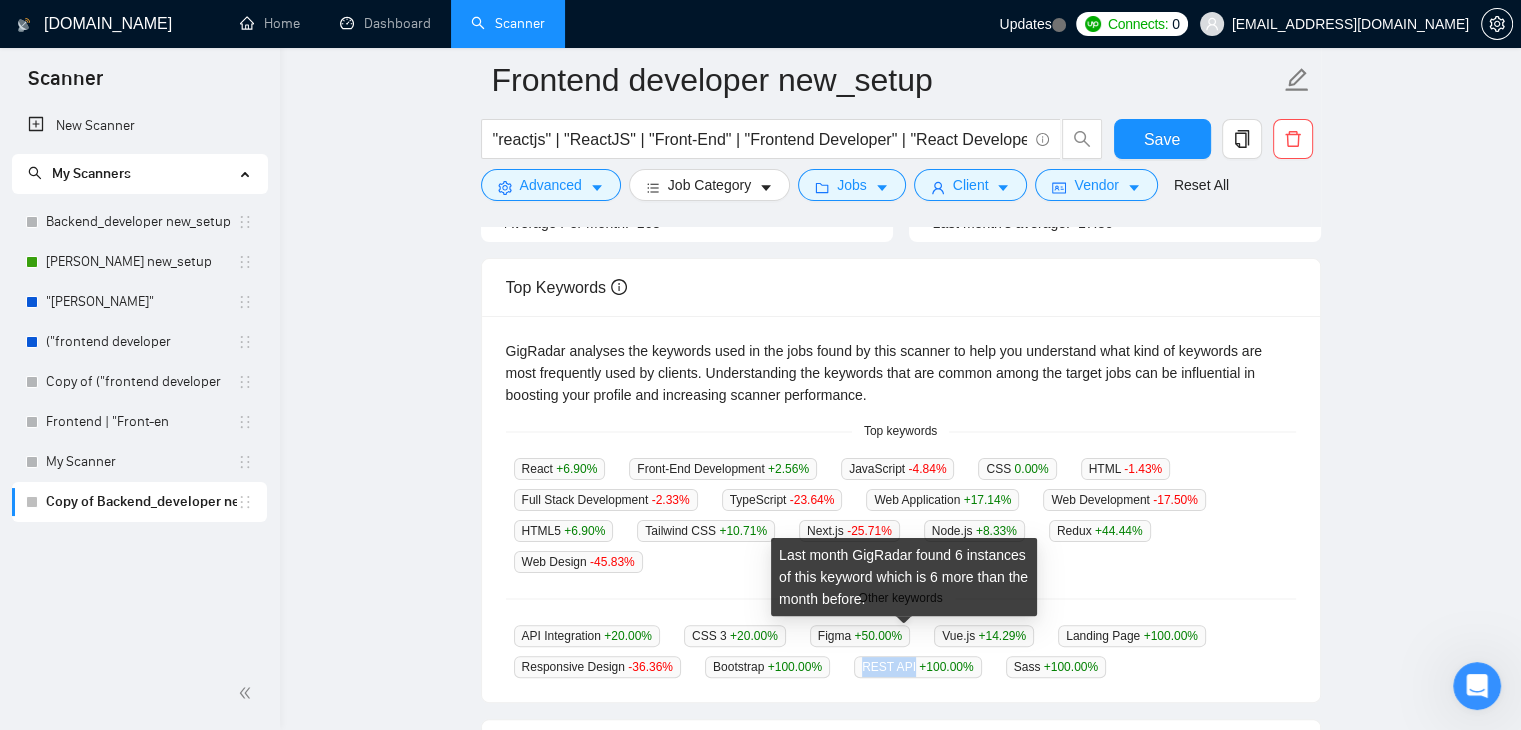 copy on "REST API" 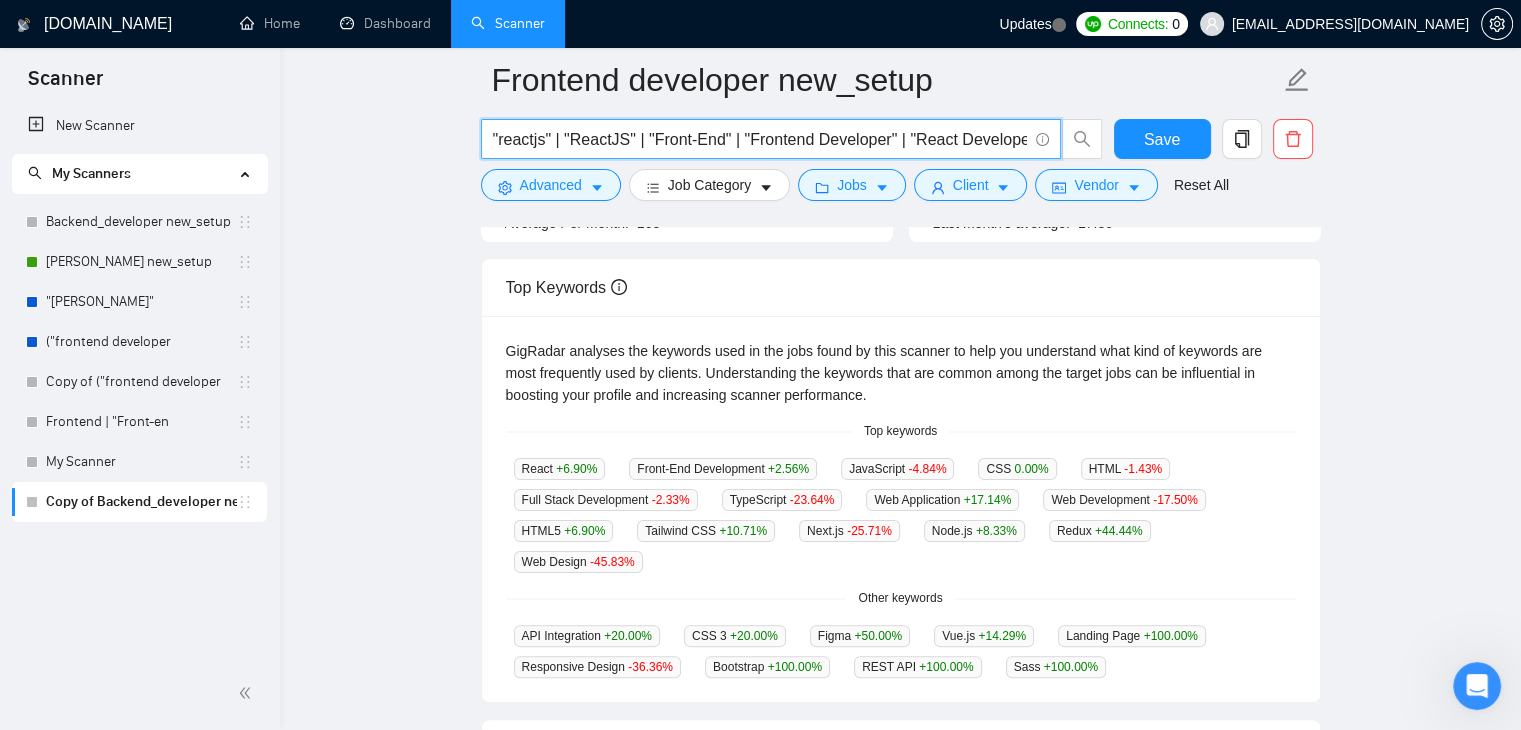 click on ""reactjs" | "ReactJS" | "Front-End" | "Frontend Developer" | "React Developer"" at bounding box center [760, 139] 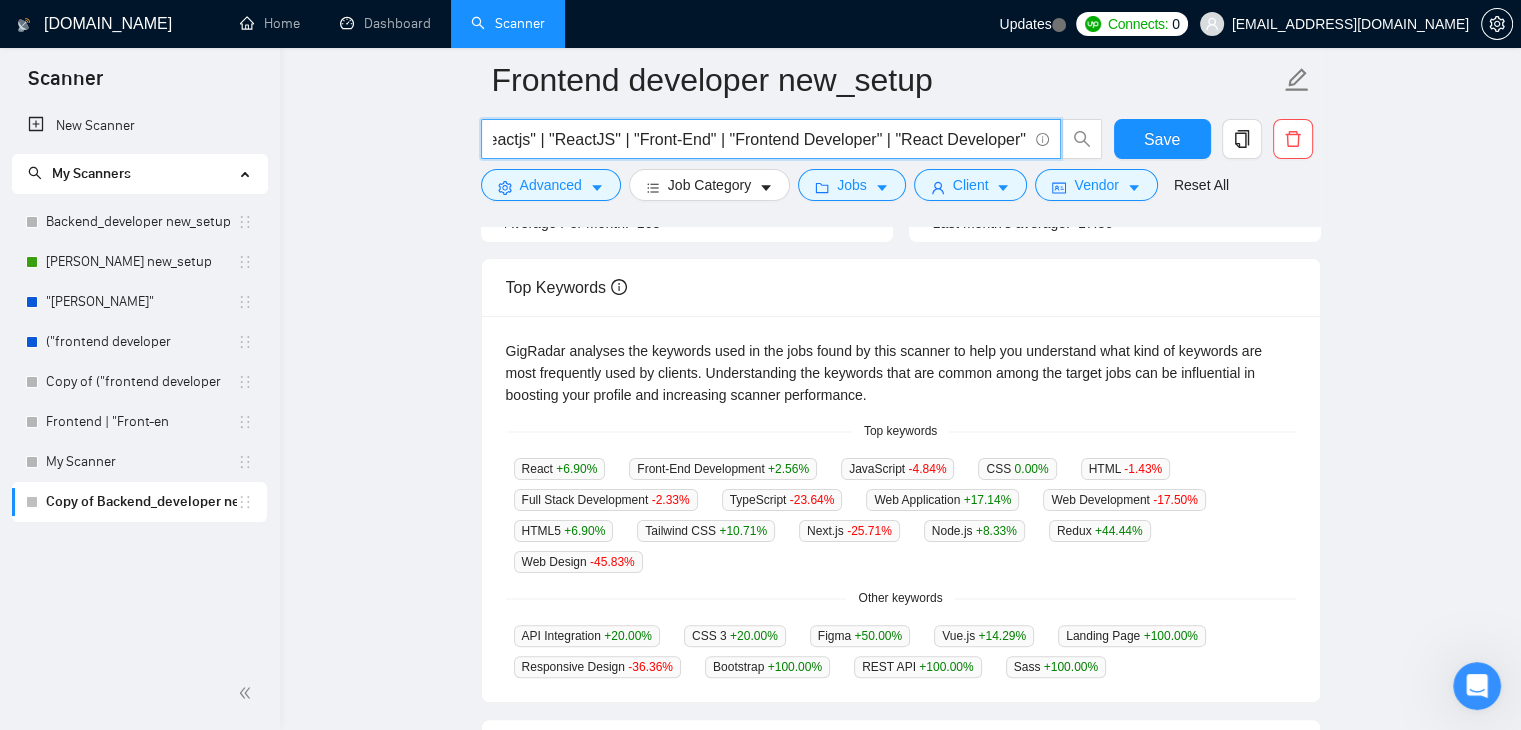 scroll, scrollTop: 0, scrollLeft: 28, axis: horizontal 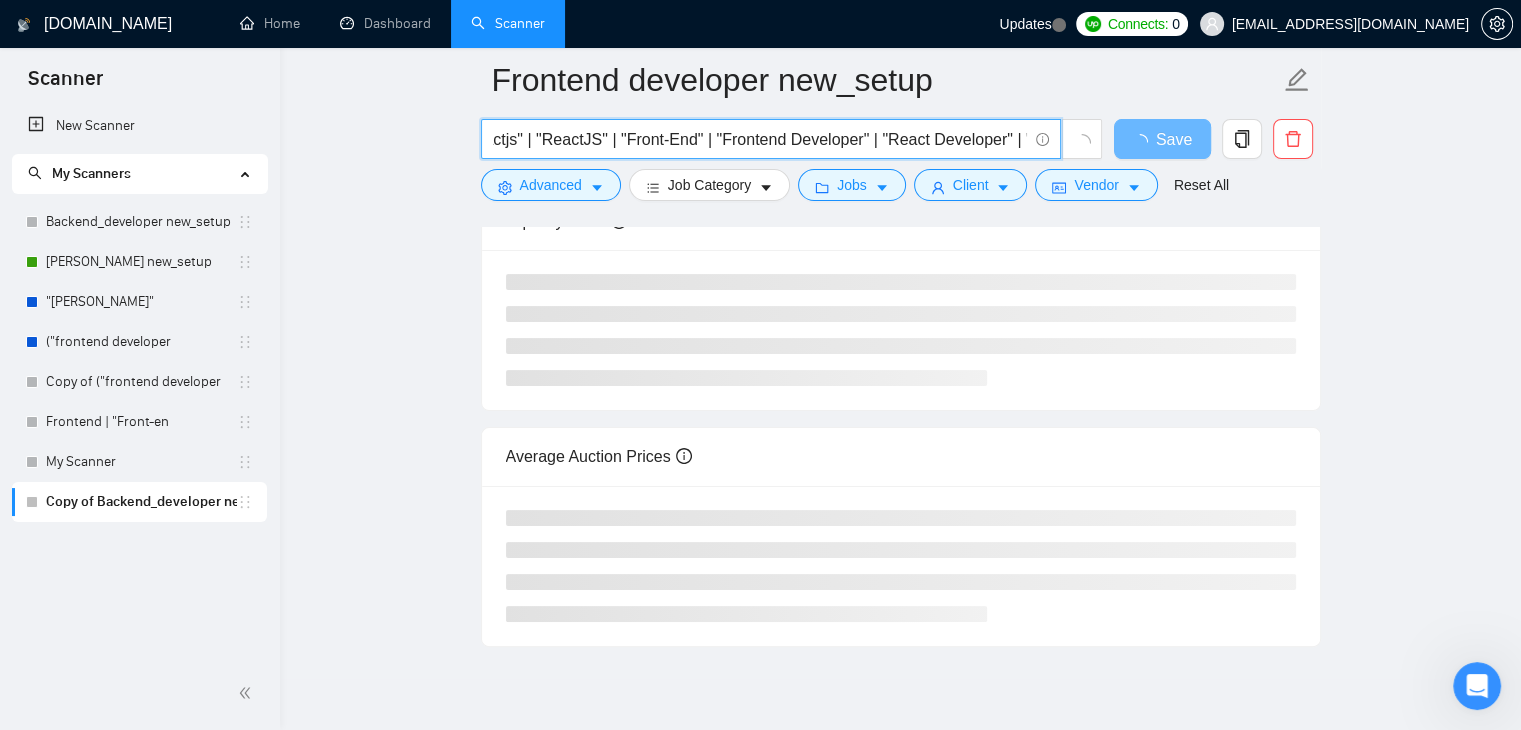 paste on "REST API" 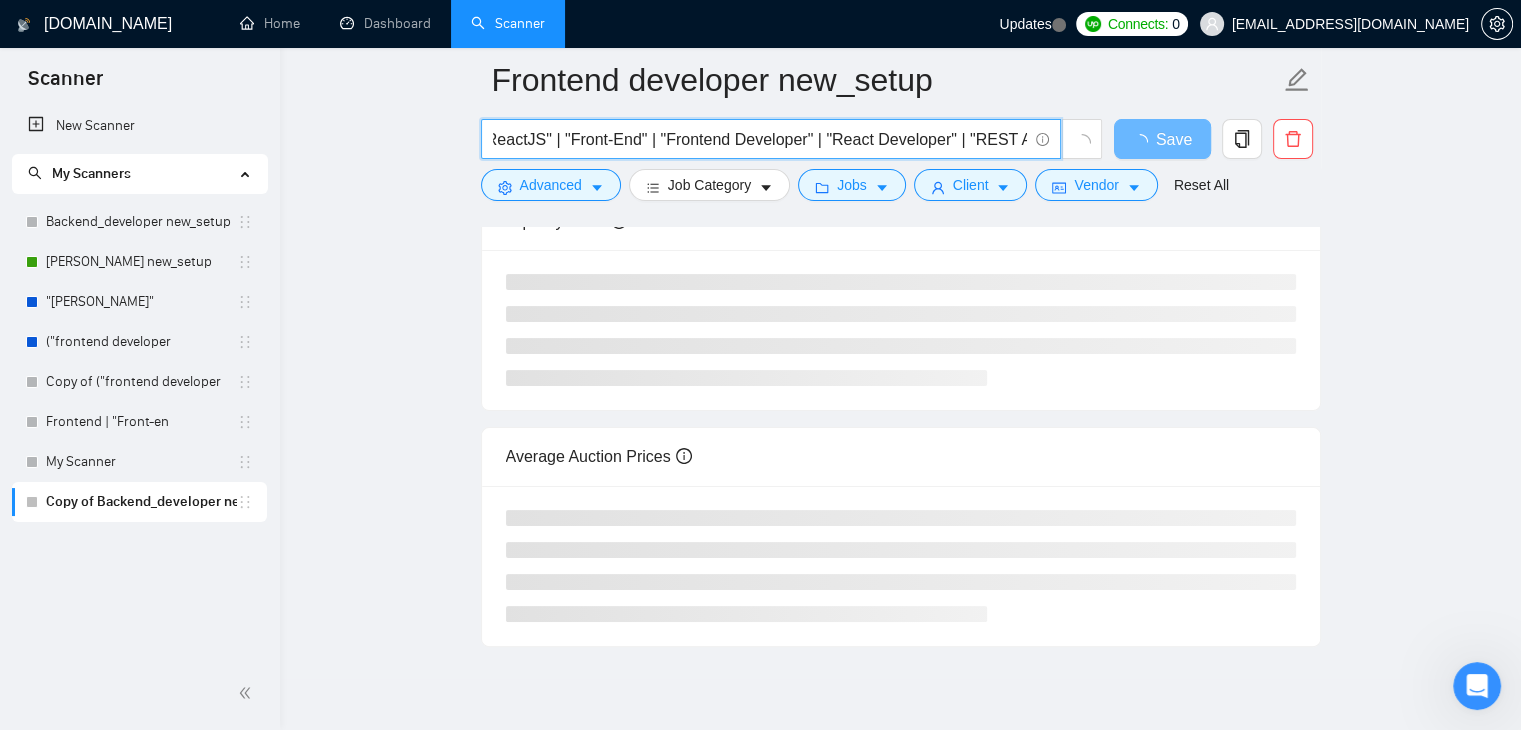 scroll, scrollTop: 0, scrollLeft: 89, axis: horizontal 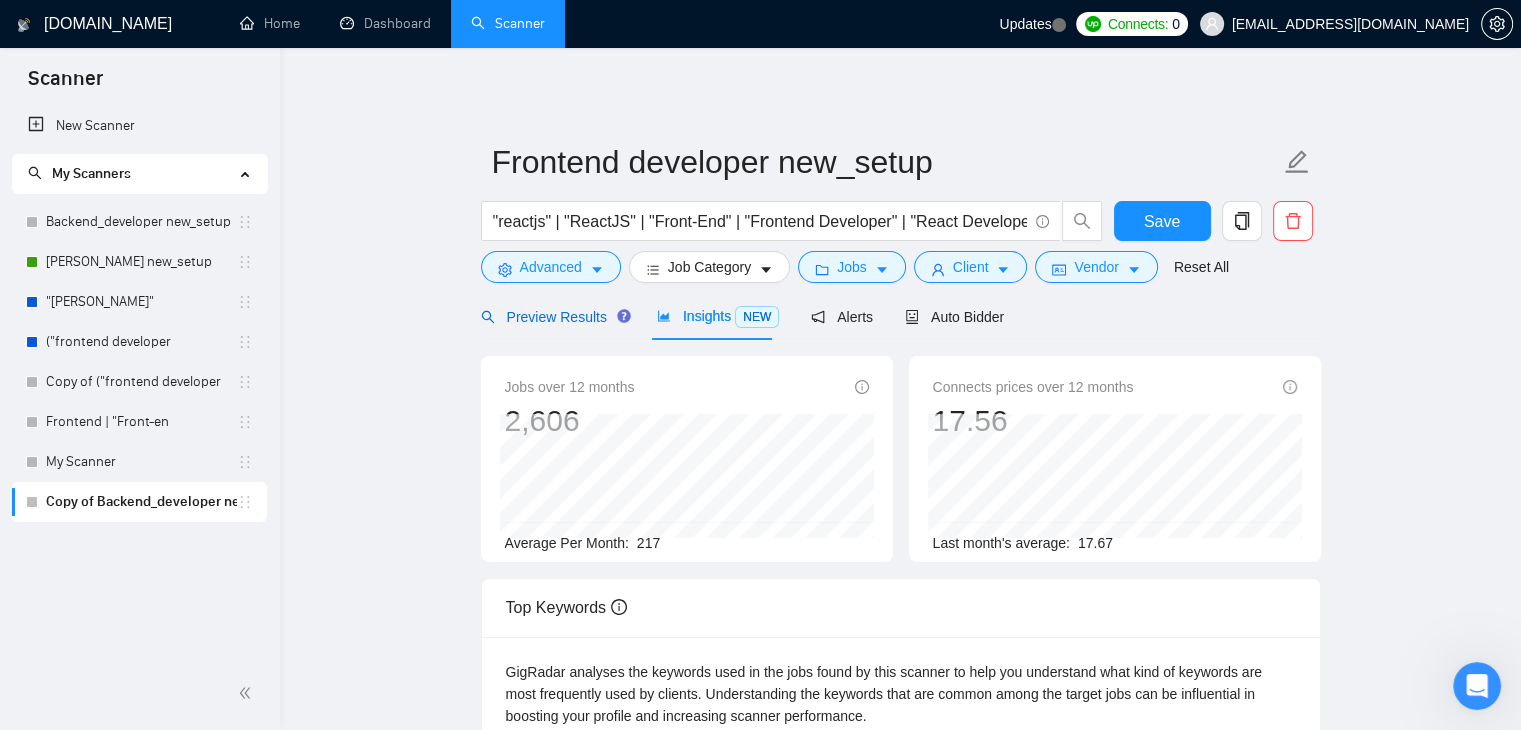 click on "Preview Results" at bounding box center [553, 317] 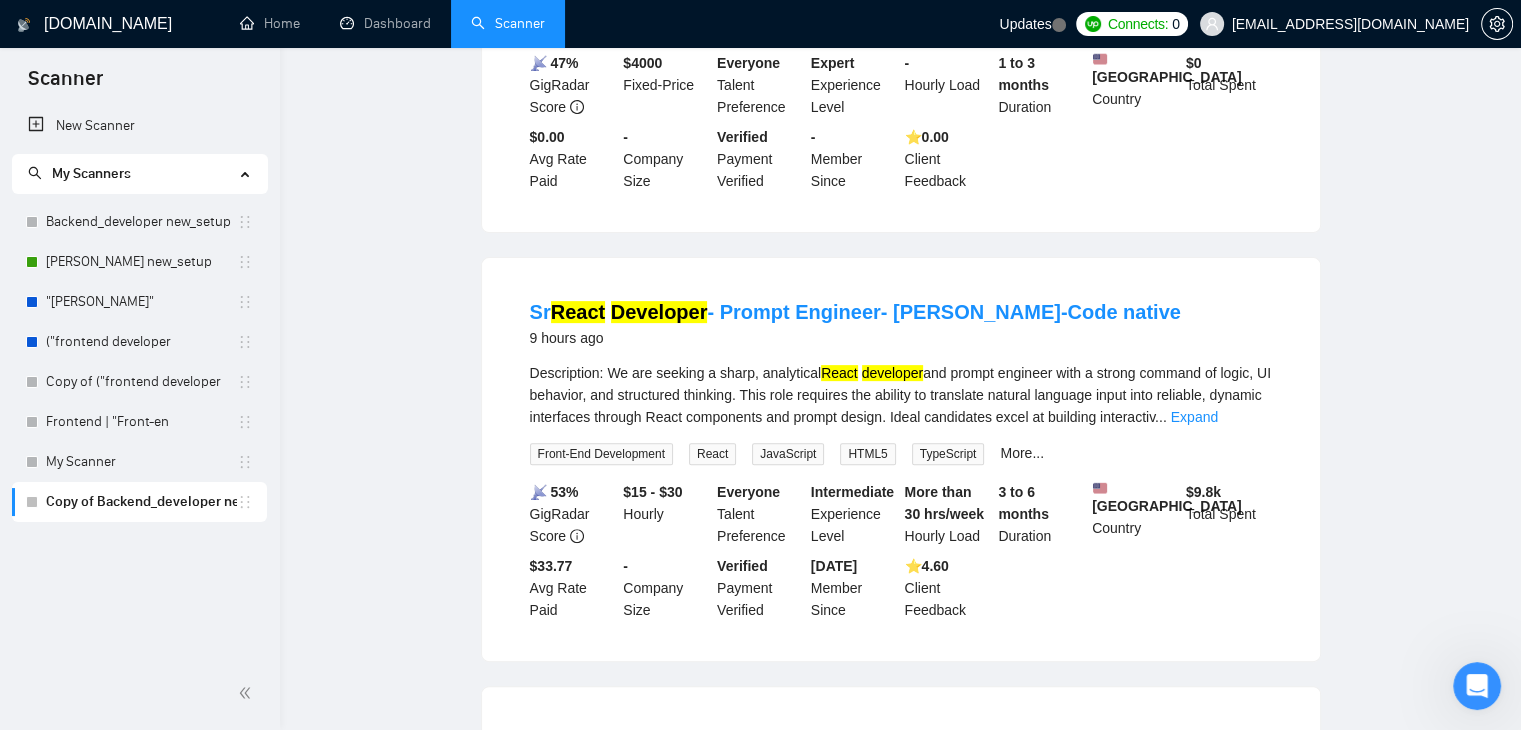scroll, scrollTop: 0, scrollLeft: 0, axis: both 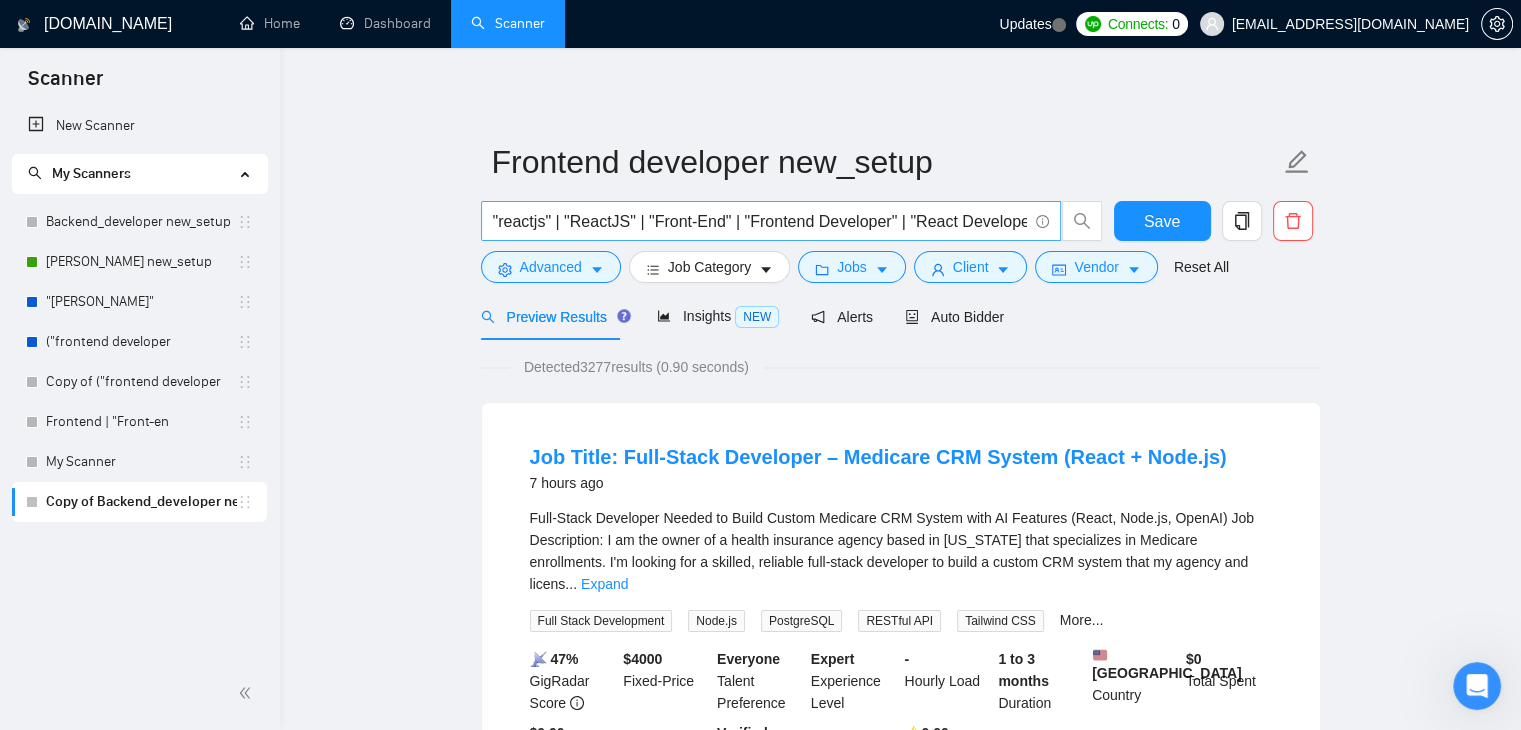 click on ""reactjs" | "ReactJS" | "Front-End" | "Frontend Developer" | "React Developer" | "REST API"" at bounding box center (760, 221) 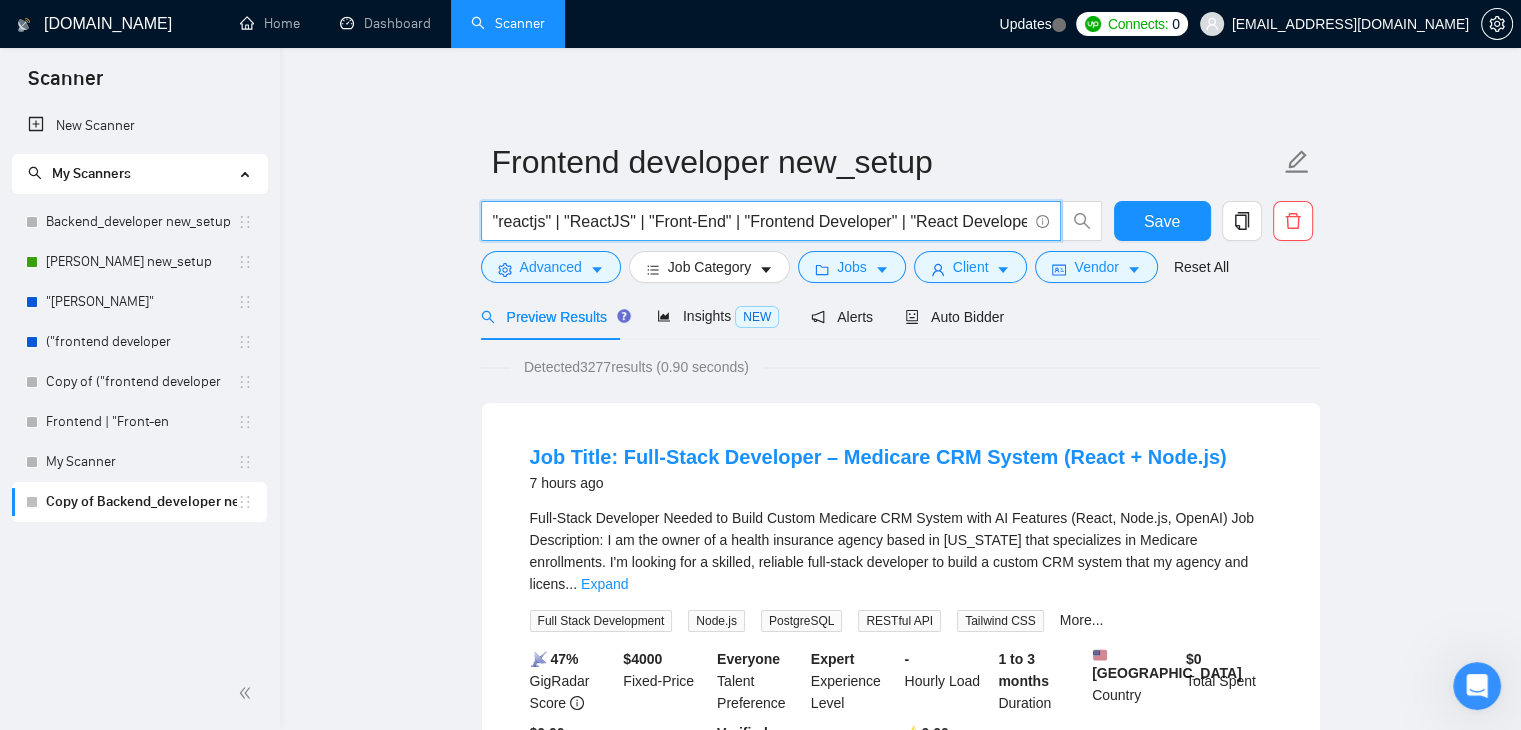 scroll, scrollTop: 0, scrollLeft: 89, axis: horizontal 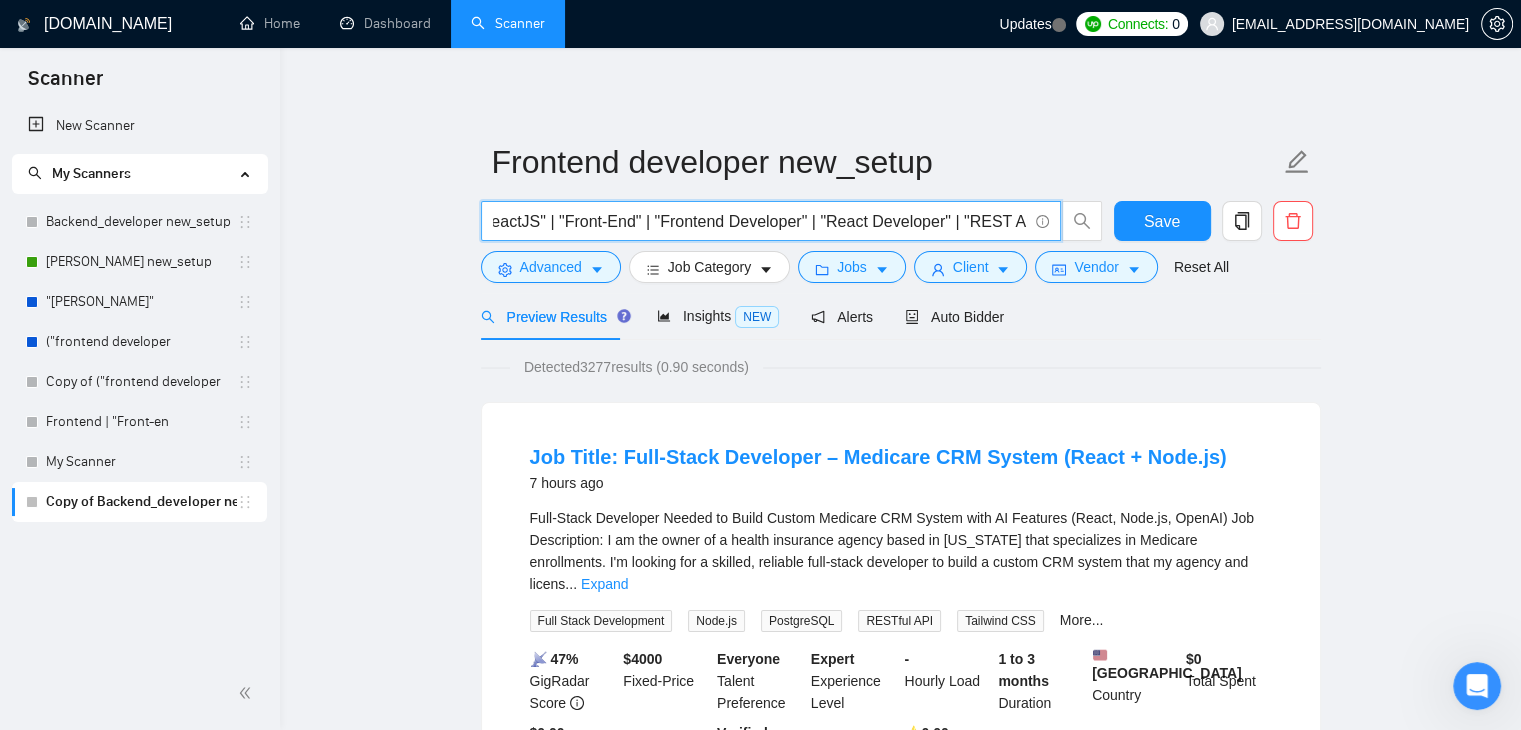 drag, startPoint x: 948, startPoint y: 219, endPoint x: 1034, endPoint y: 225, distance: 86.209045 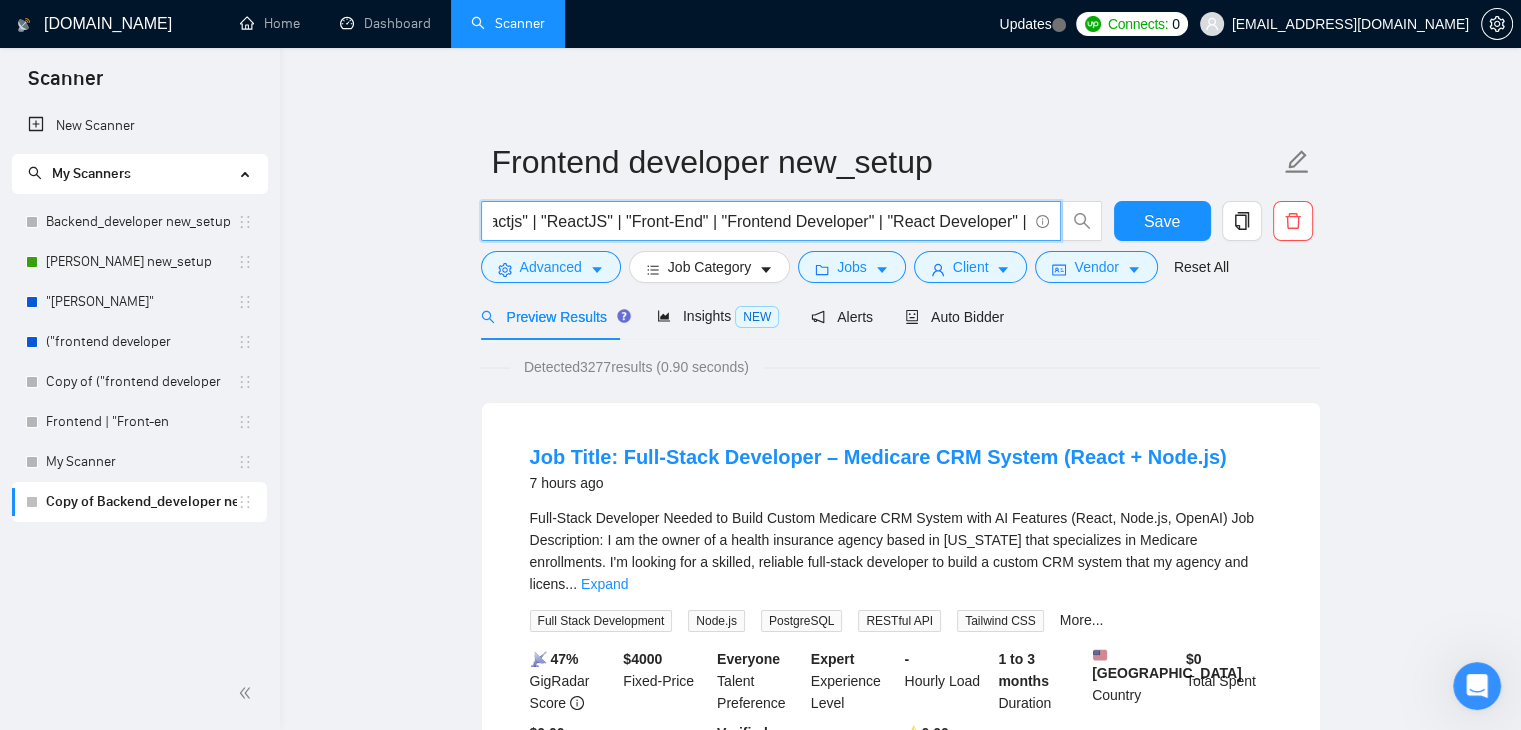 scroll, scrollTop: 0, scrollLeft: 11, axis: horizontal 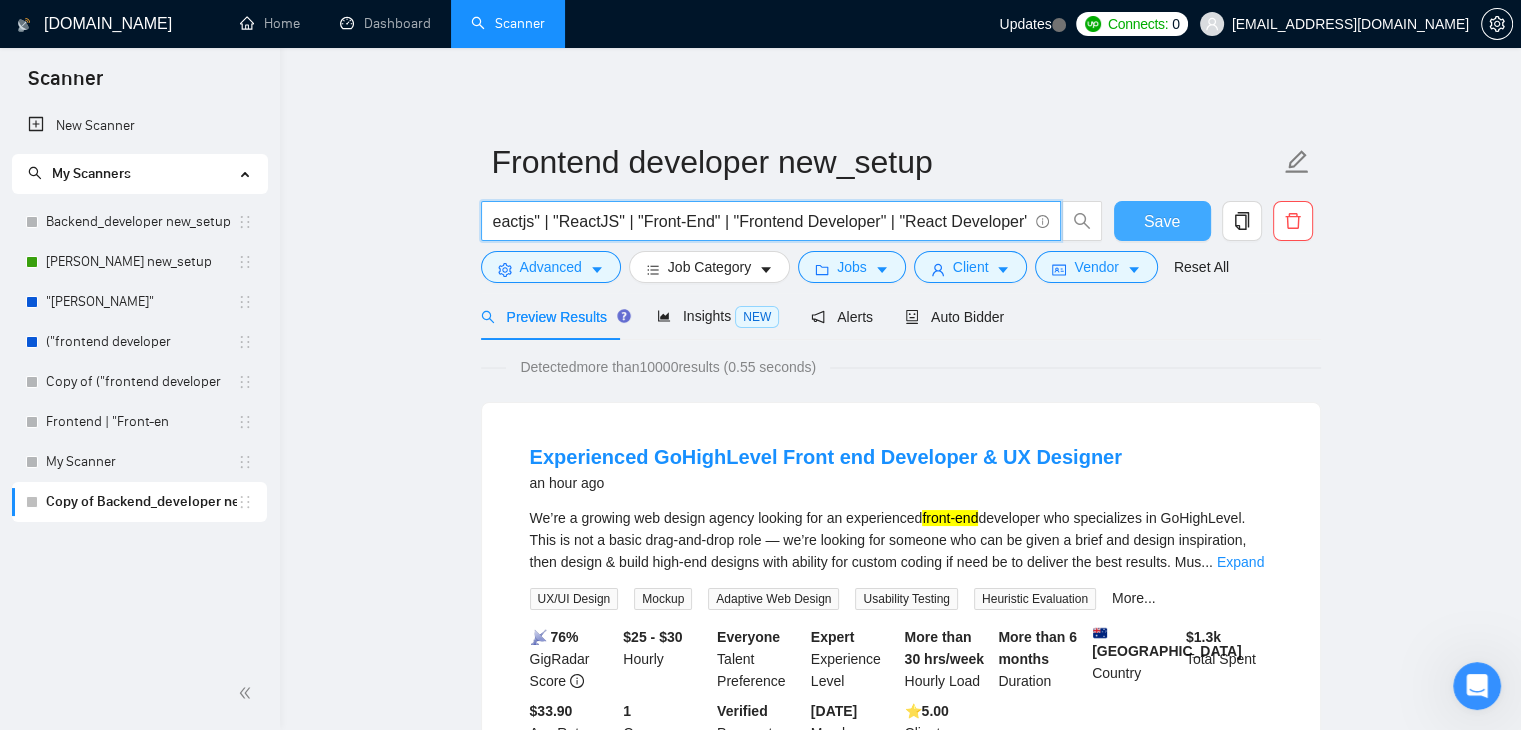 type on ""reactjs" | "ReactJS" | "Front-End" | "Frontend Developer" | "React Developer" |" 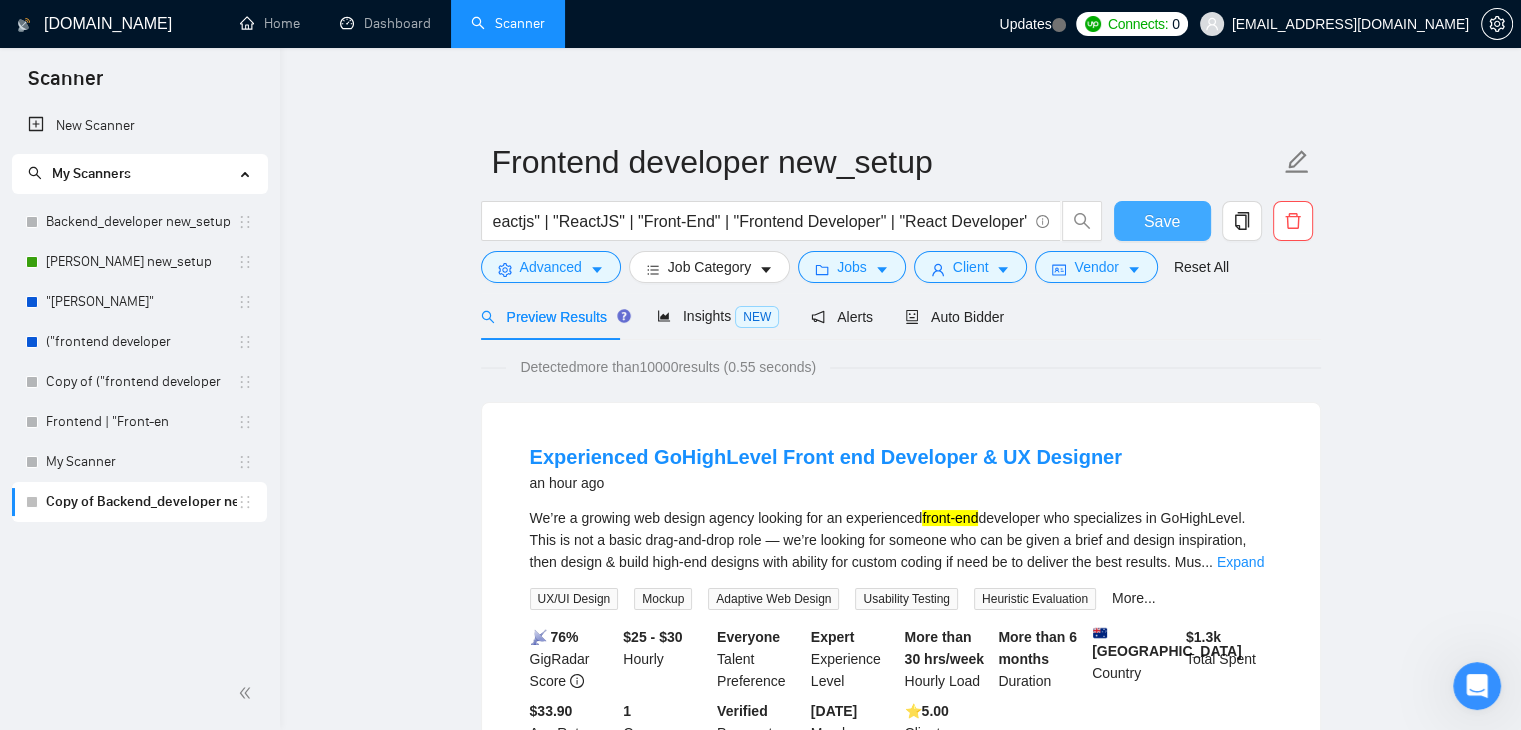scroll, scrollTop: 0, scrollLeft: 0, axis: both 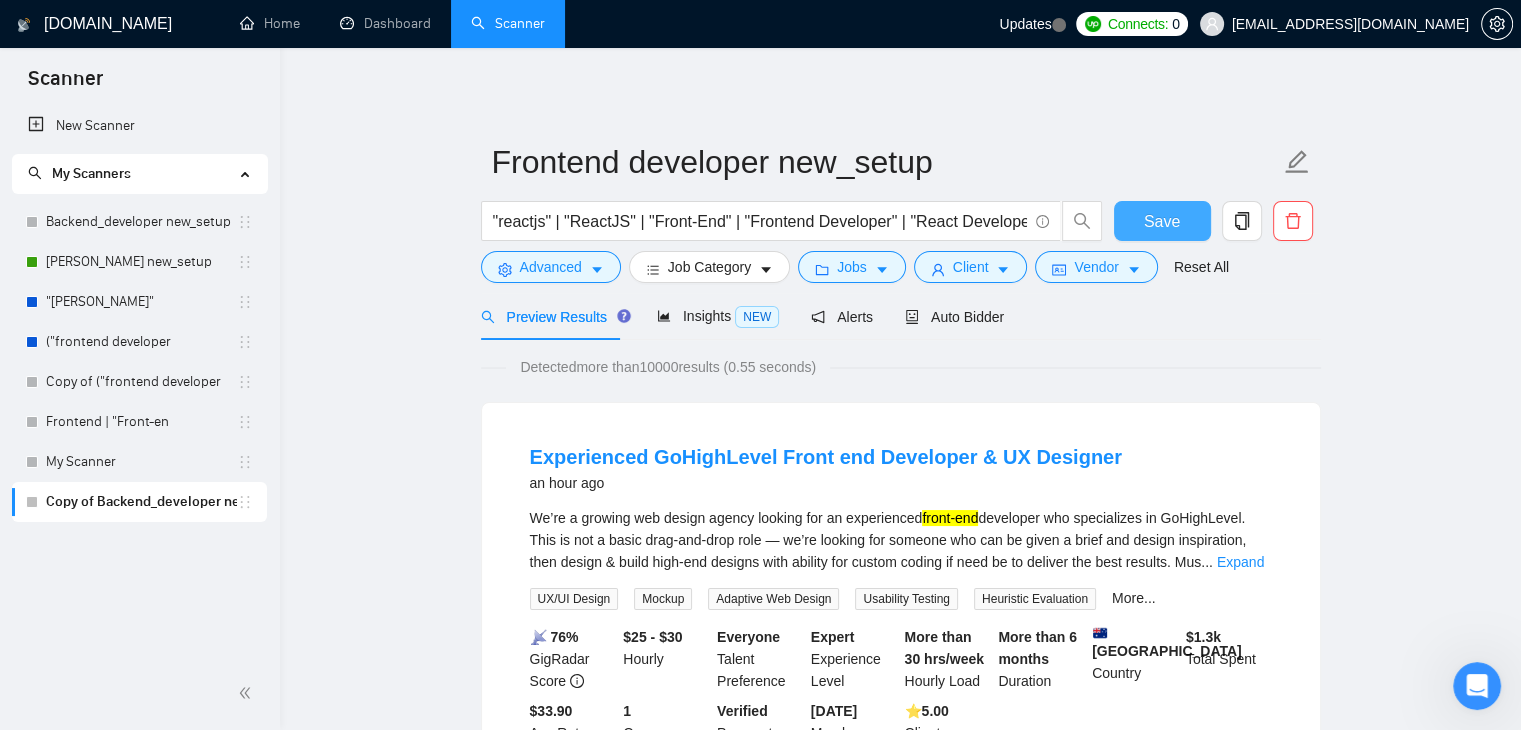 click on "Save" at bounding box center [1162, 221] 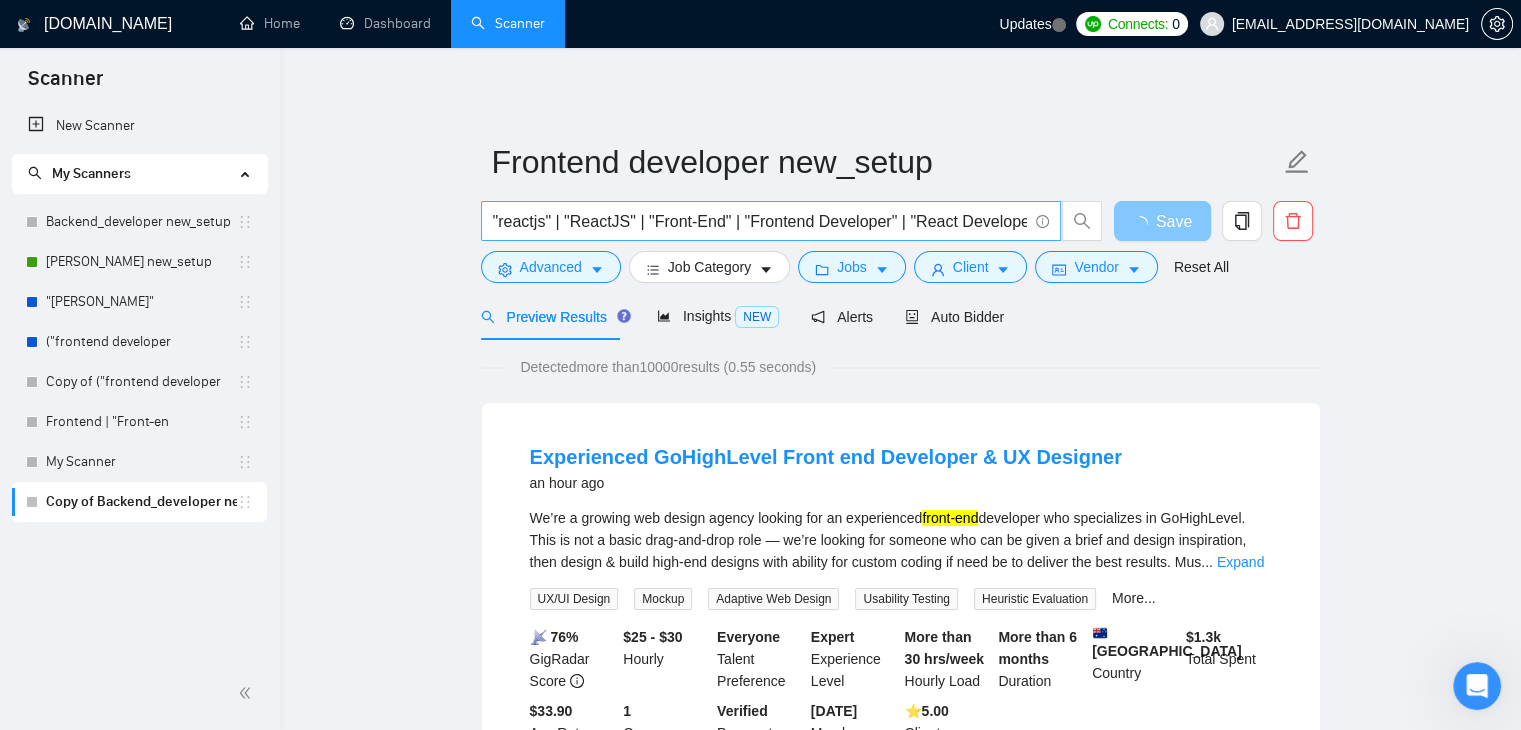 type 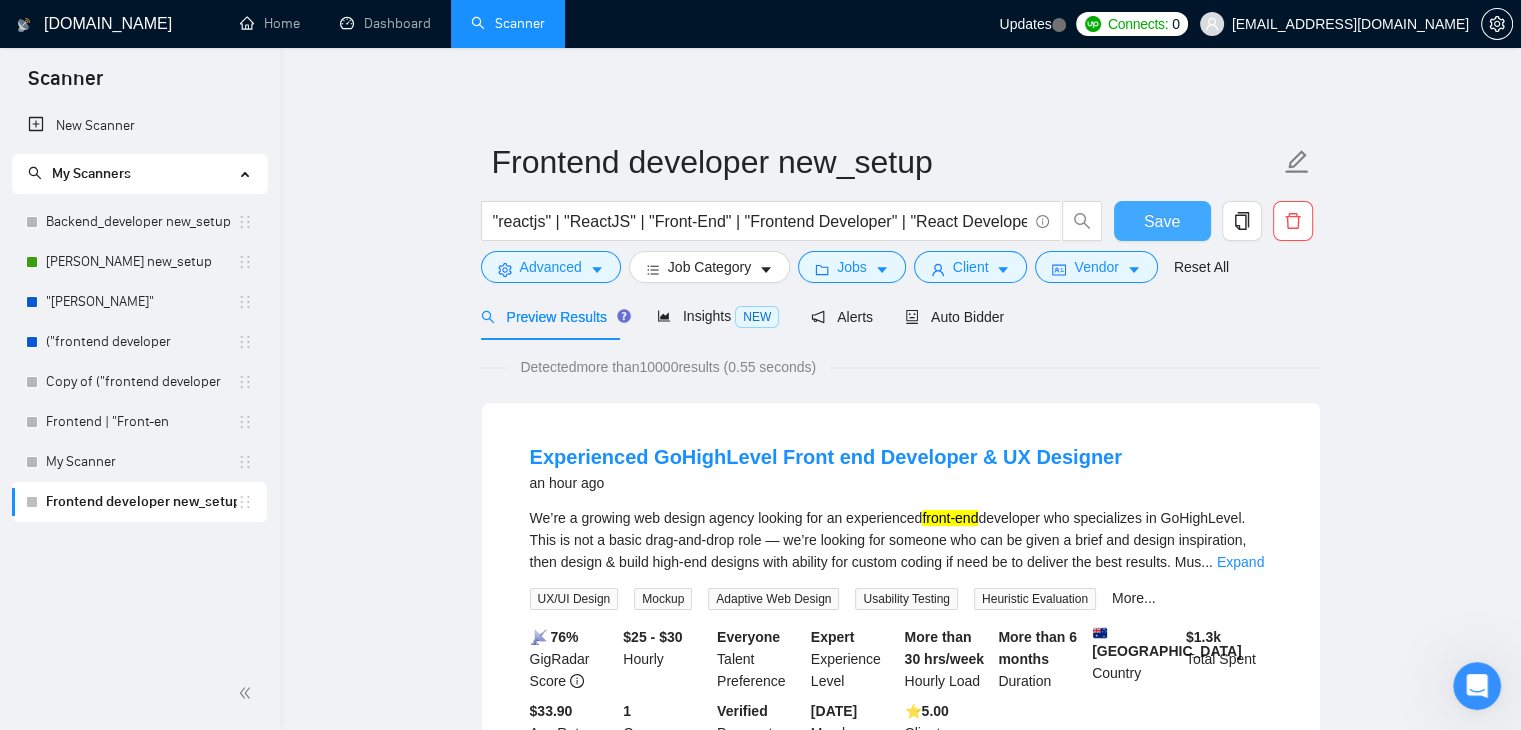 click on "Save" at bounding box center (1162, 221) 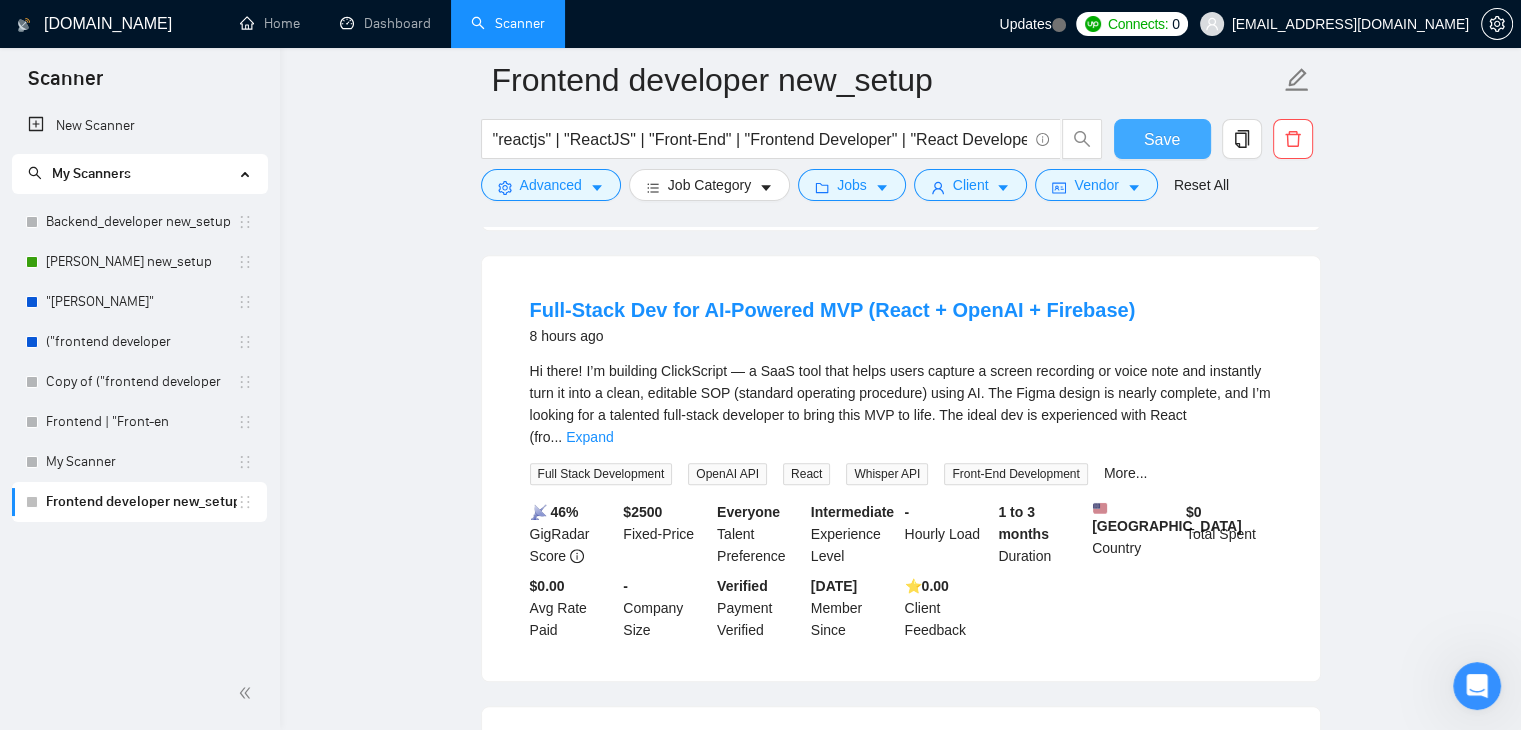 scroll, scrollTop: 1550, scrollLeft: 0, axis: vertical 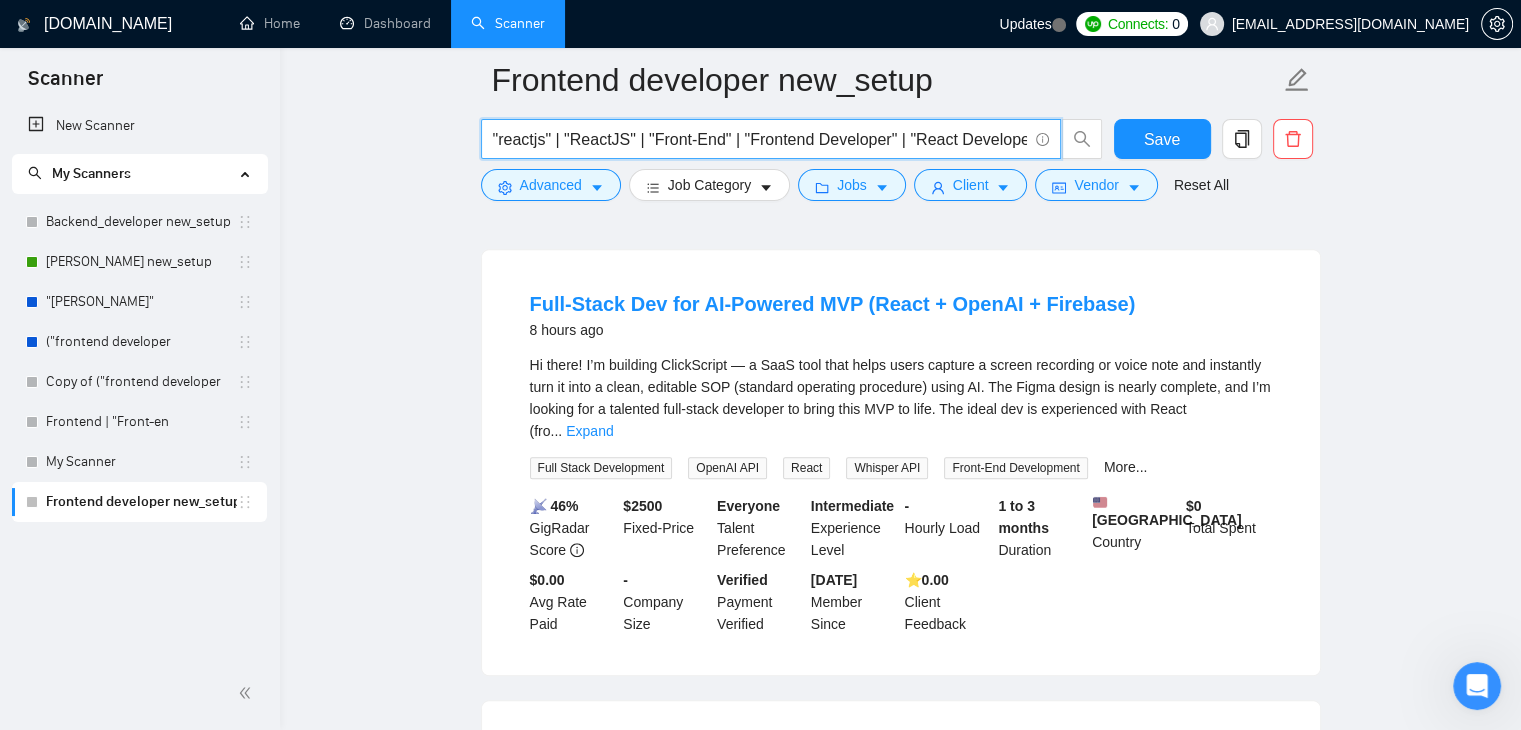 click on ""reactjs" | "ReactJS" | "Front-End" | "Frontend Developer" | "React Developer" |" at bounding box center [760, 139] 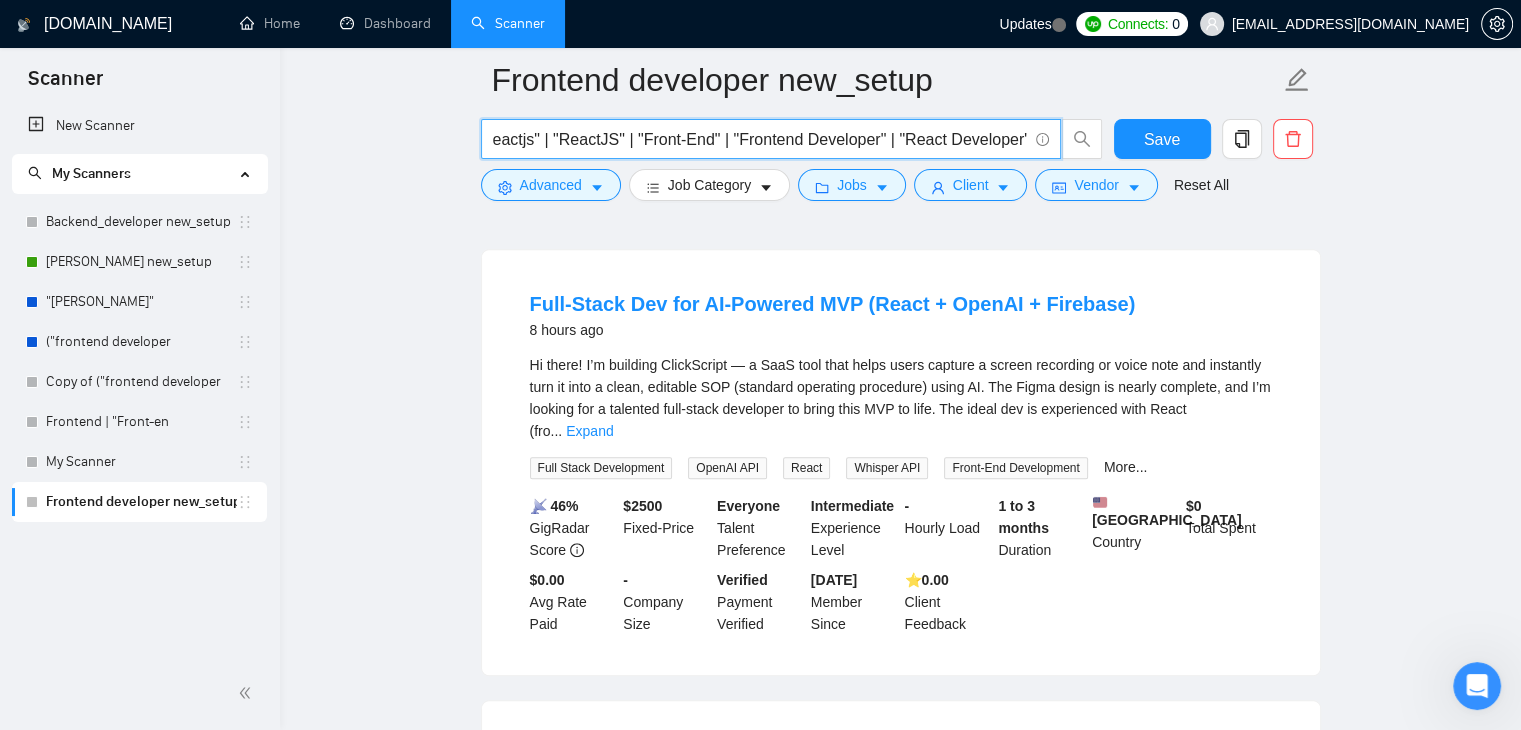scroll, scrollTop: 0, scrollLeft: 15, axis: horizontal 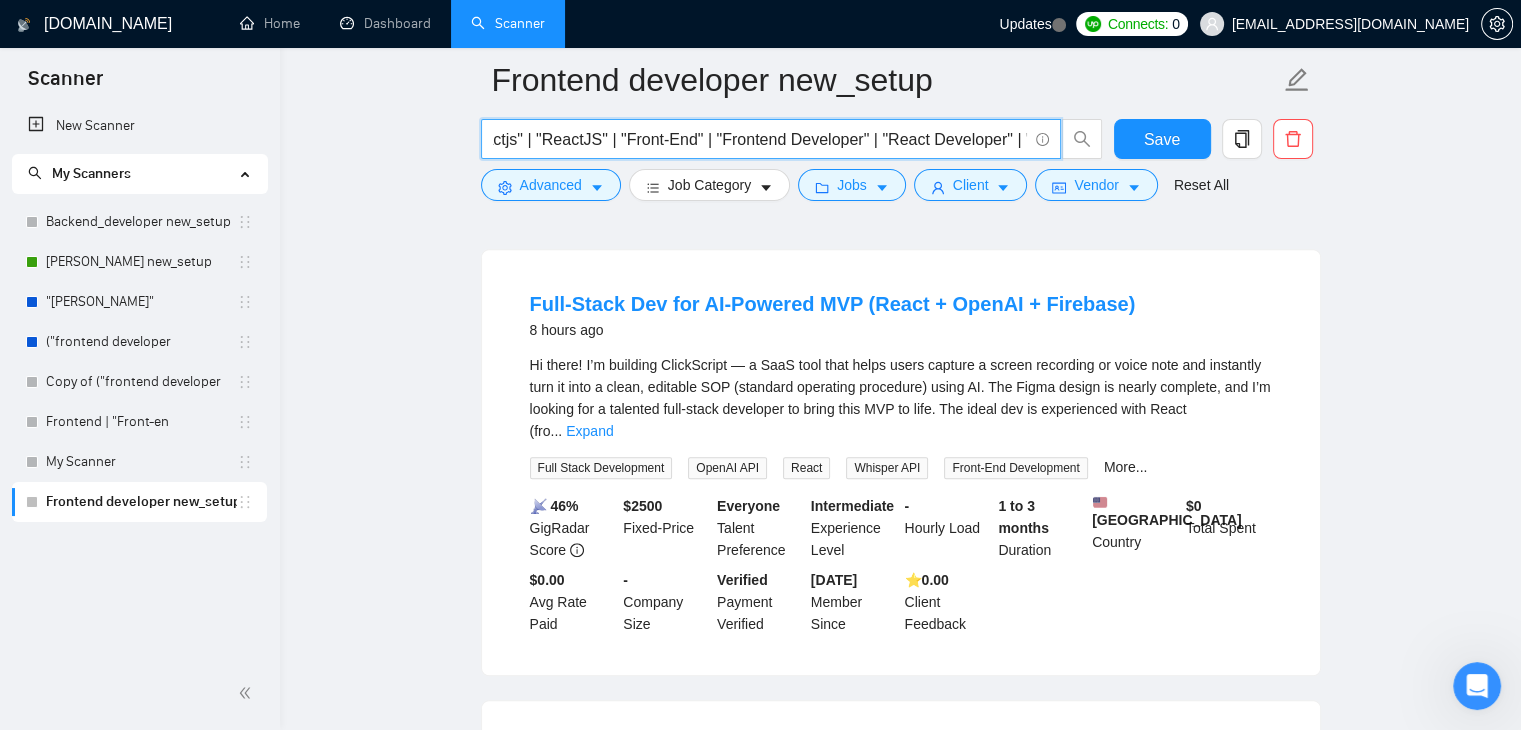 paste on "React Firebase dashboard" 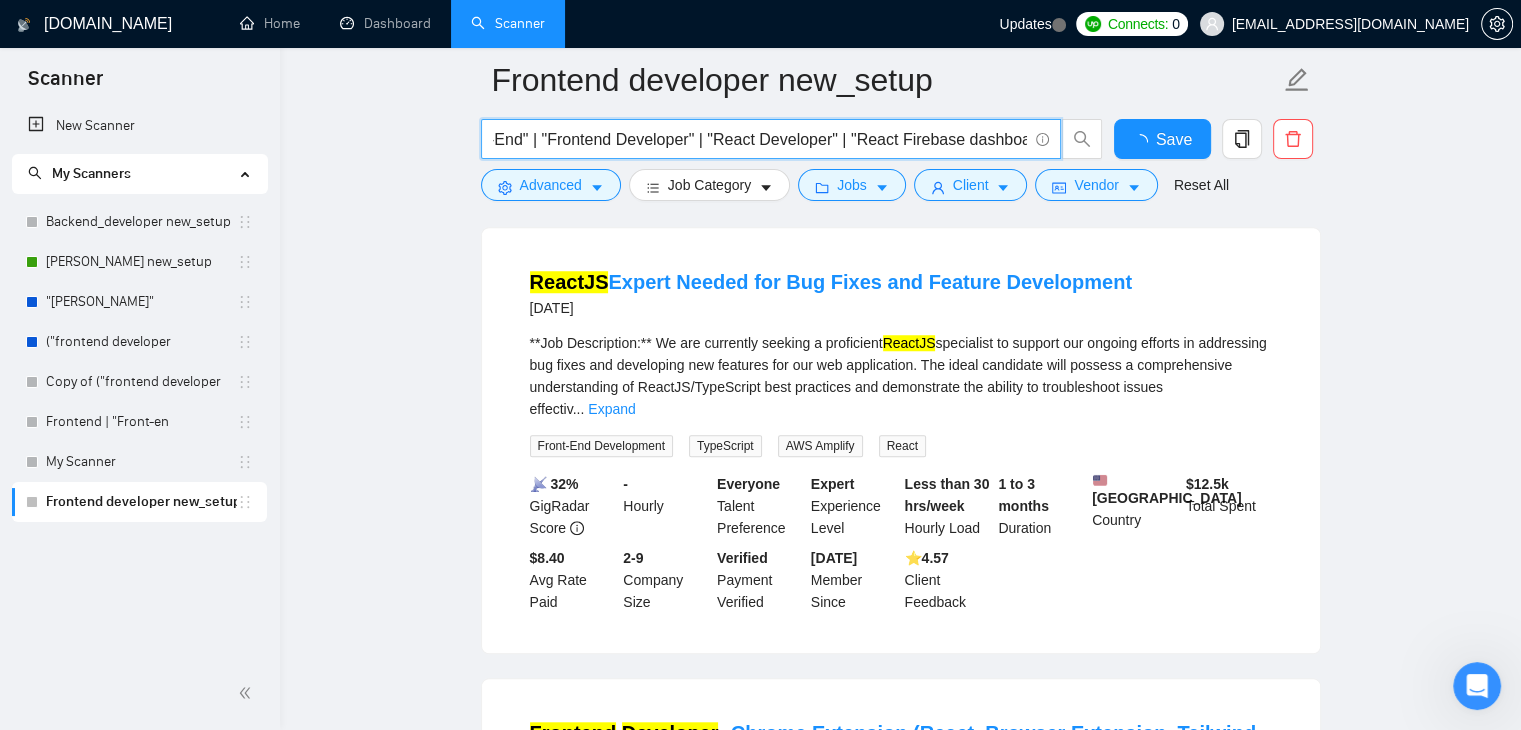 scroll, scrollTop: 0, scrollLeft: 0, axis: both 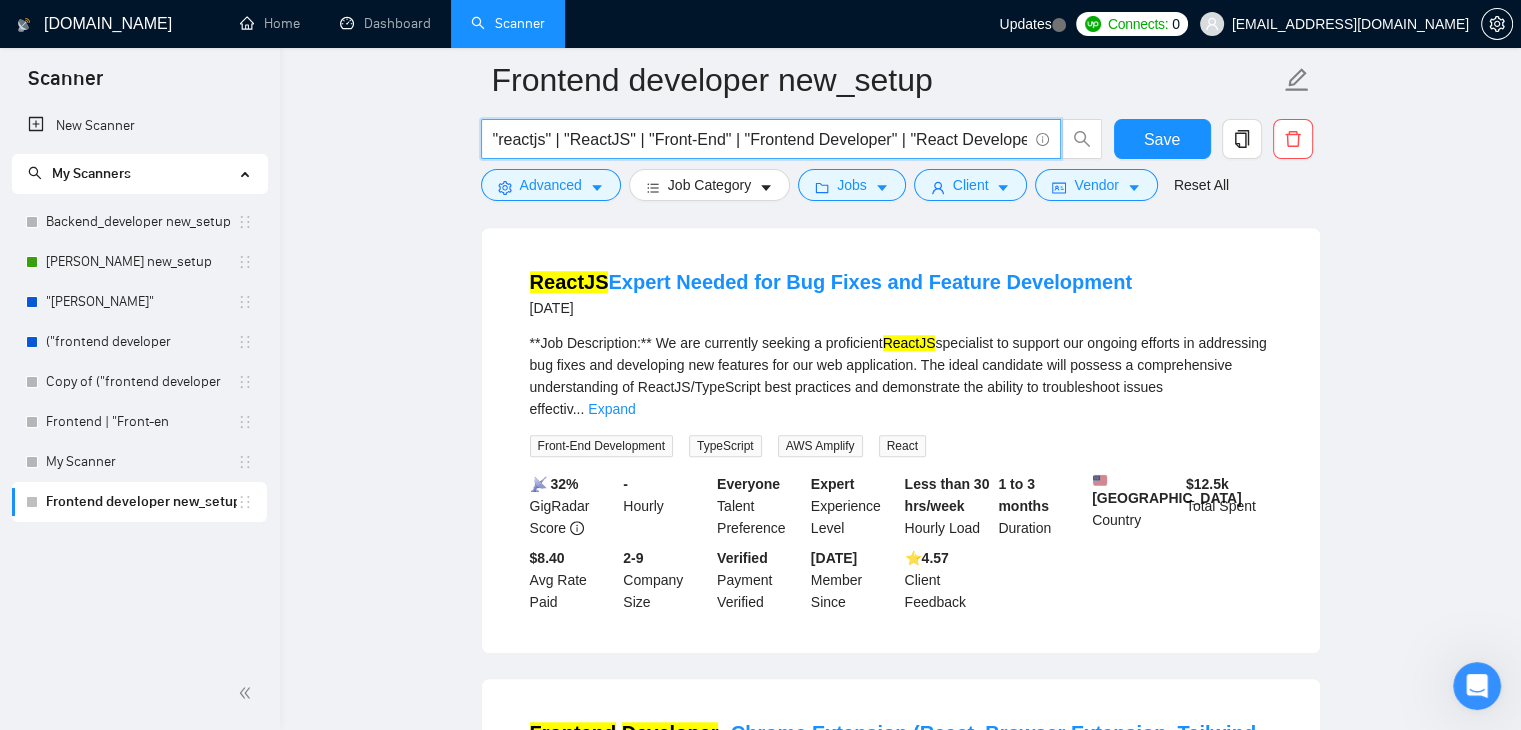 click on ""reactjs" | "ReactJS" | "Front-End" | "Frontend Developer" | "React Developer" | "React Firebase dashboard"" at bounding box center [760, 139] 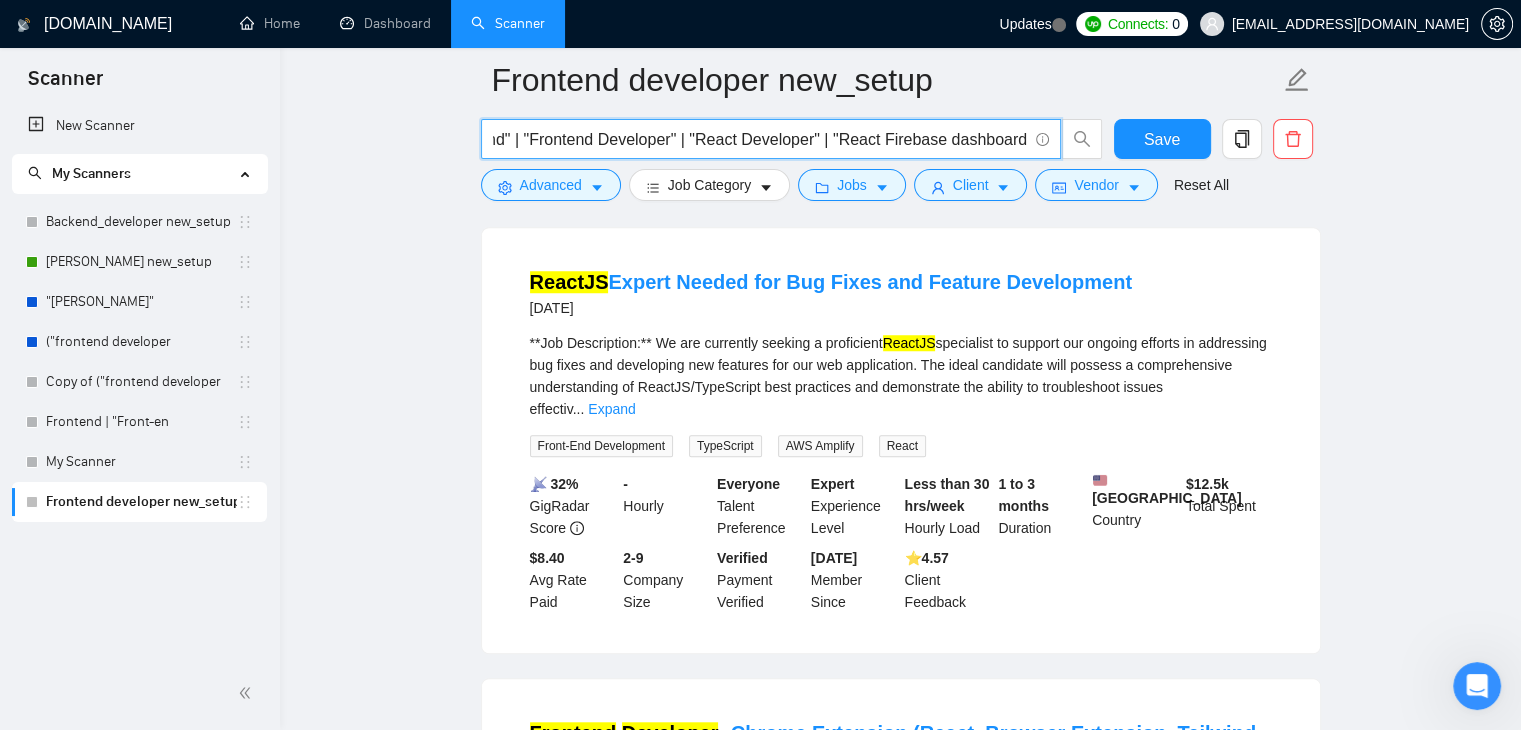 scroll, scrollTop: 0, scrollLeft: 233, axis: horizontal 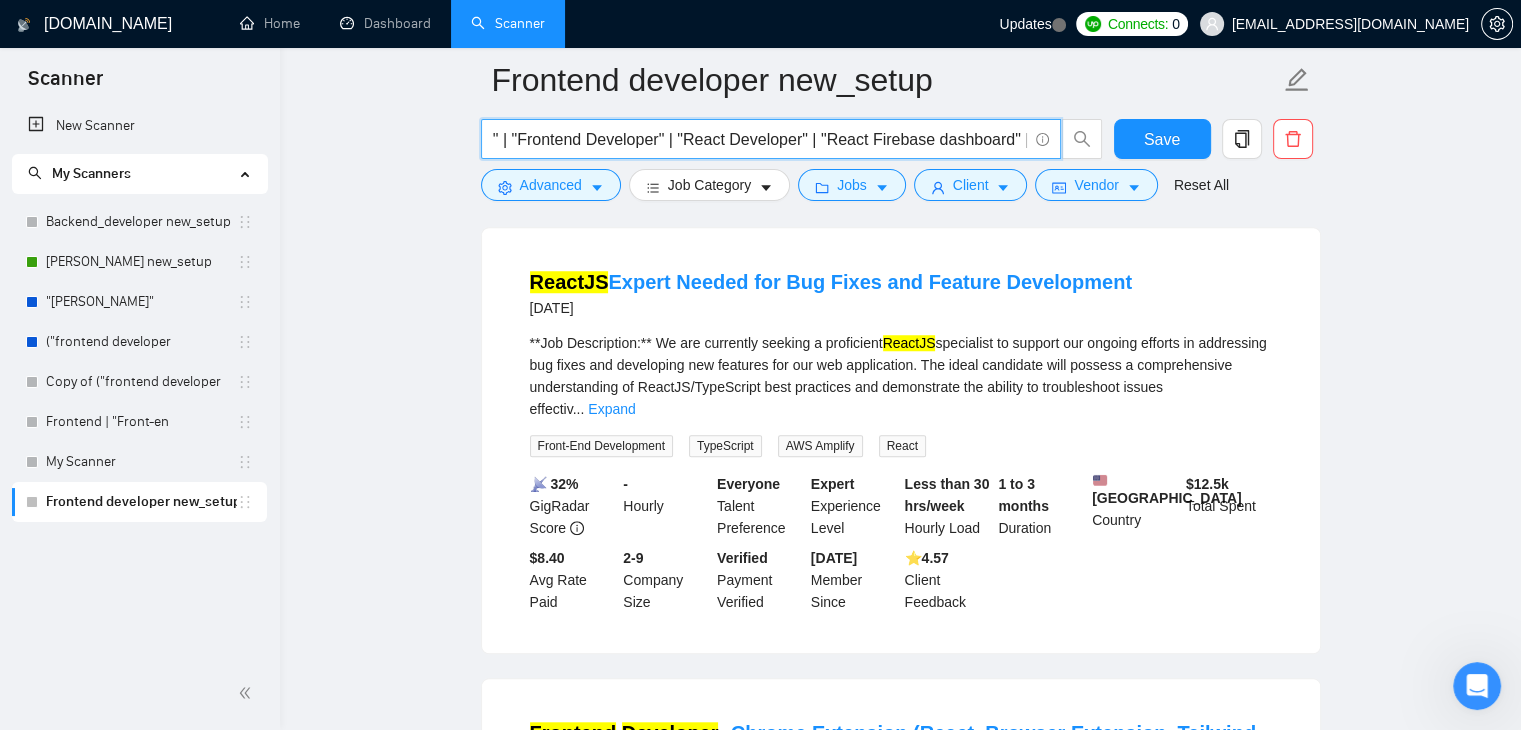 paste on "React Next.js" 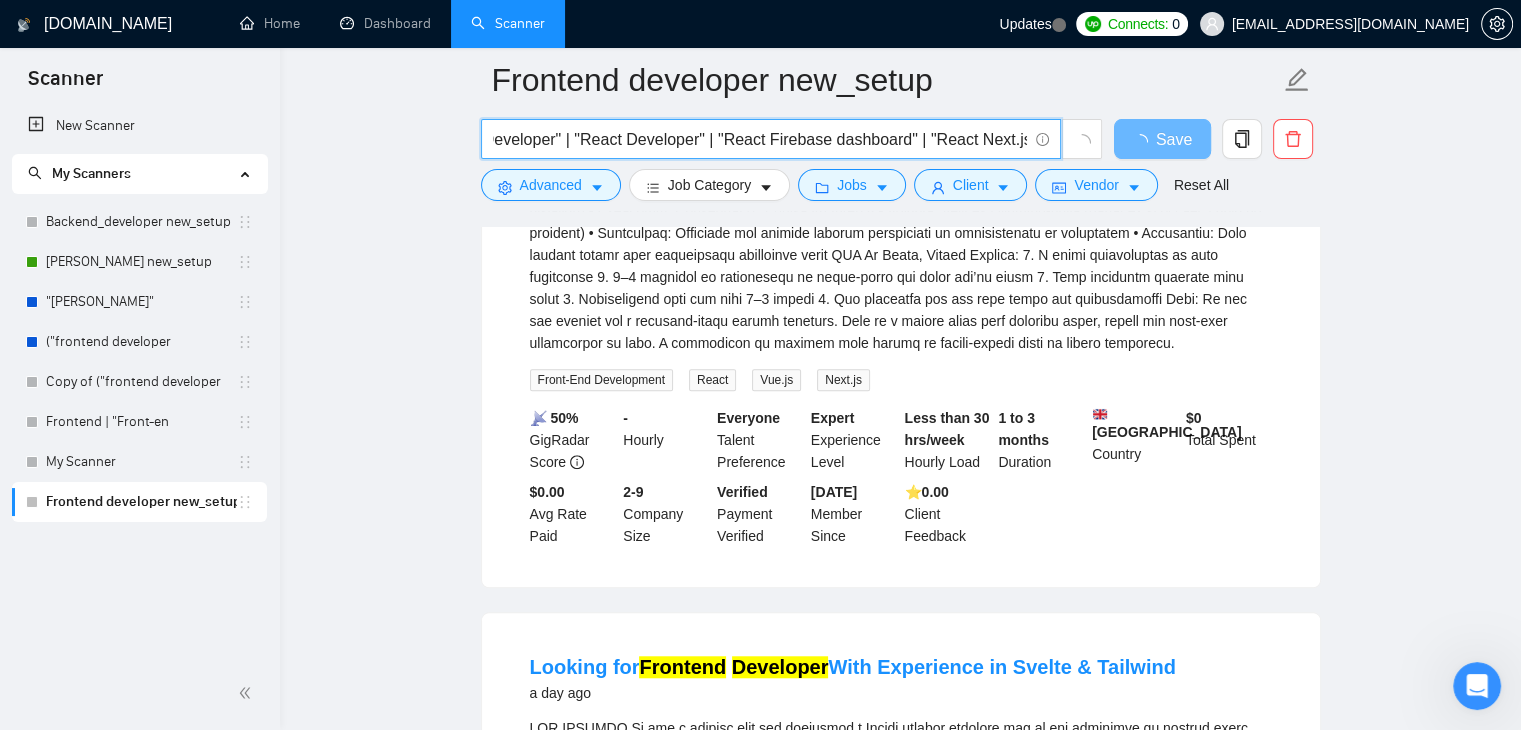 scroll, scrollTop: 0, scrollLeft: 348, axis: horizontal 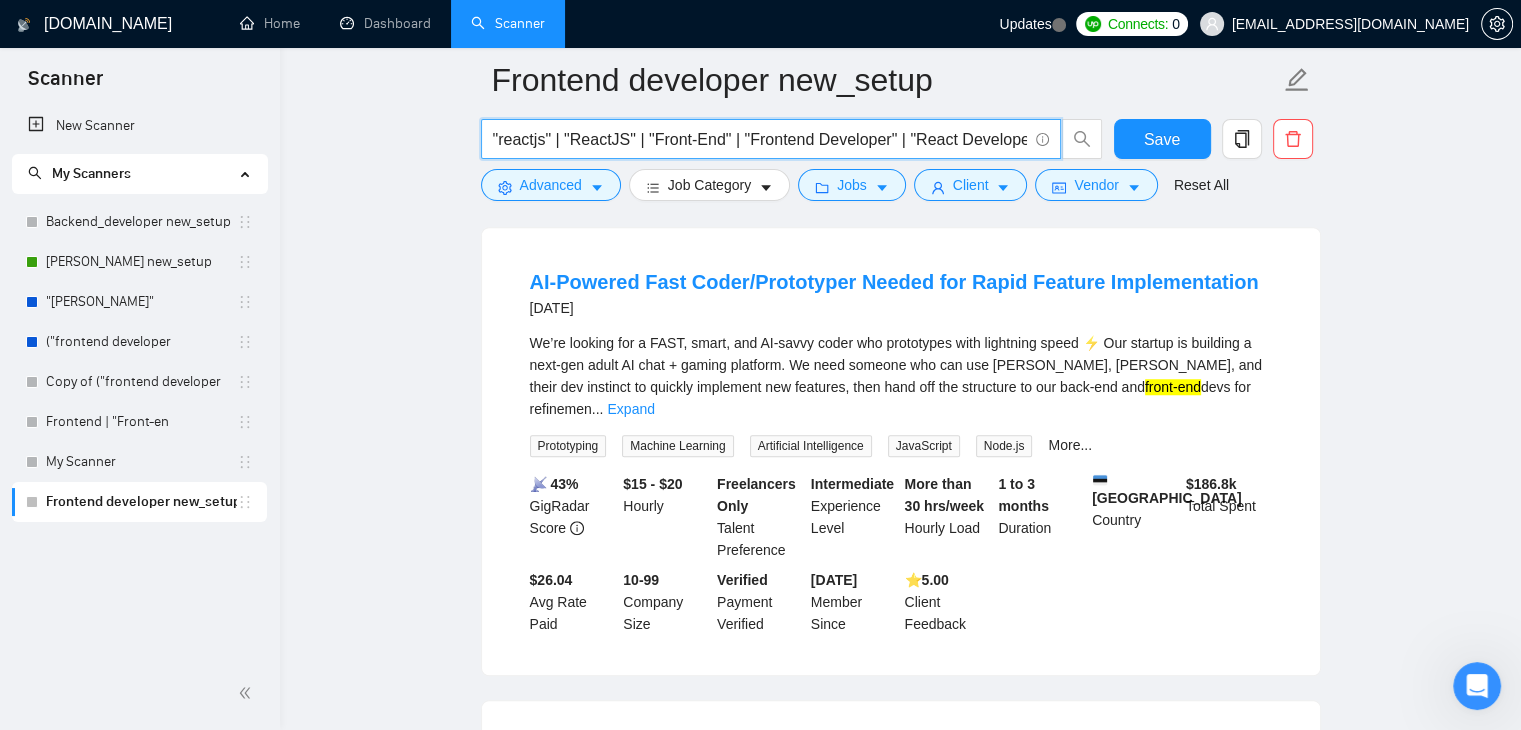 click on ""reactjs" | "ReactJS" | "Front-End" | "Frontend Developer" | "React Developer" | "React Firebase dashboard" | "React Next.js" | " "" at bounding box center [760, 139] 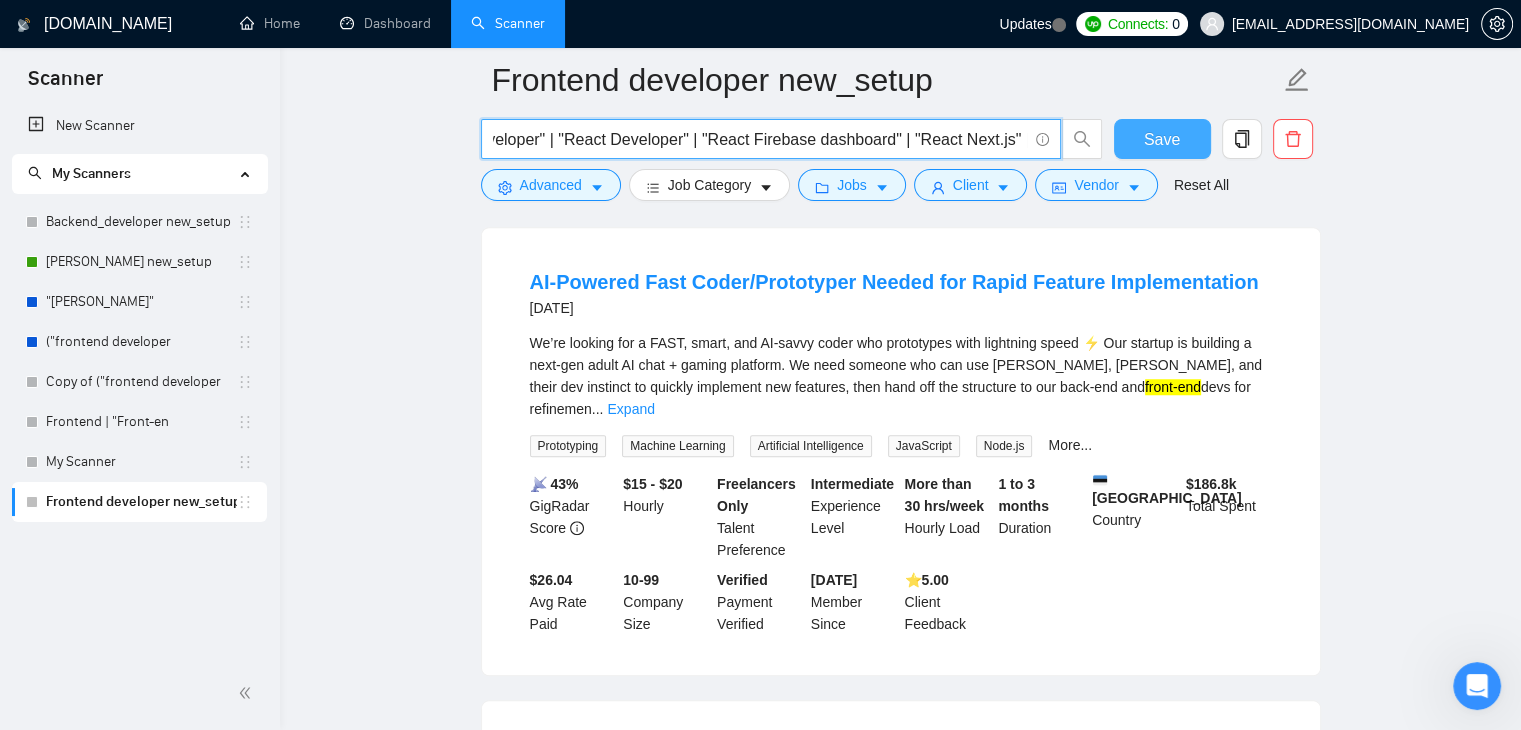 paste on "React Tailwind" 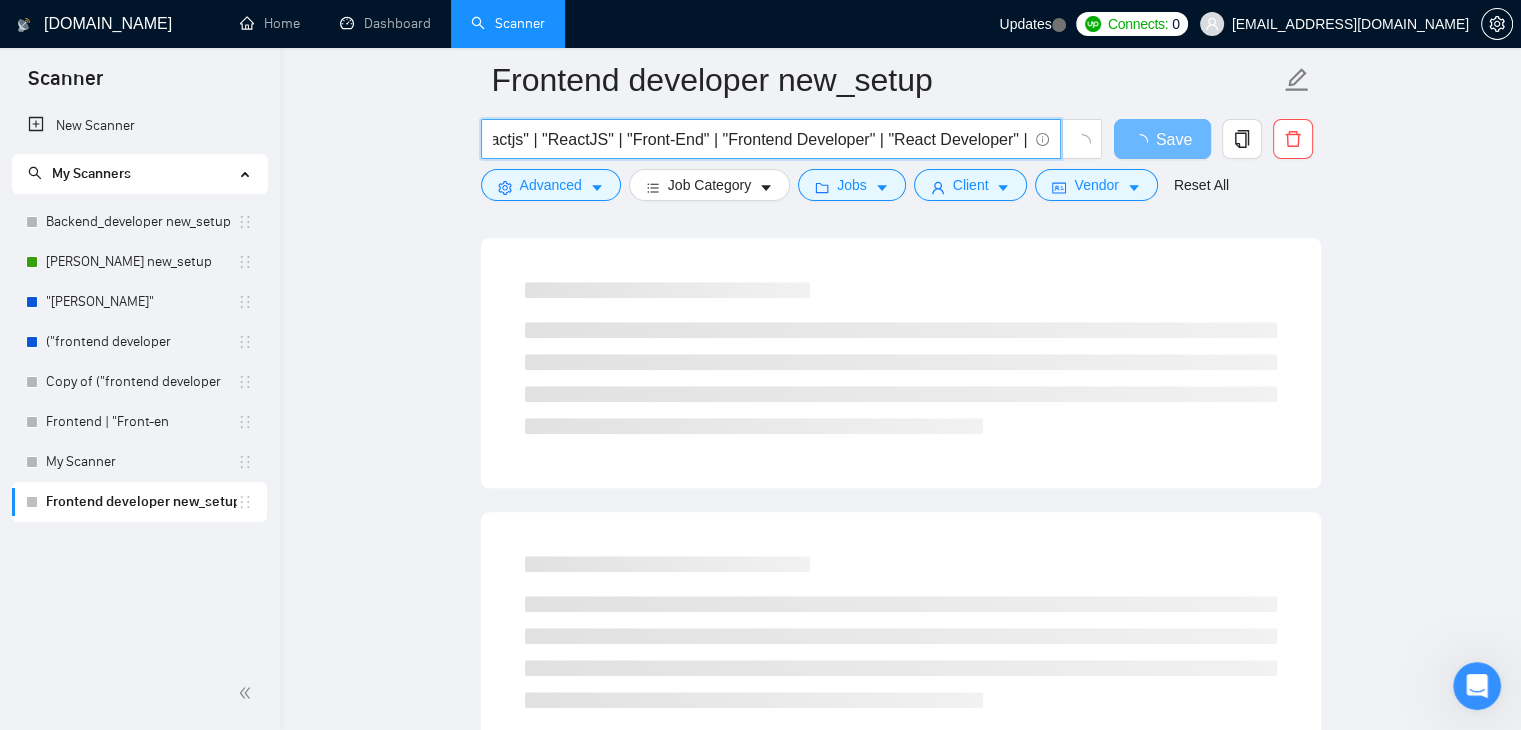 scroll, scrollTop: 0, scrollLeft: 0, axis: both 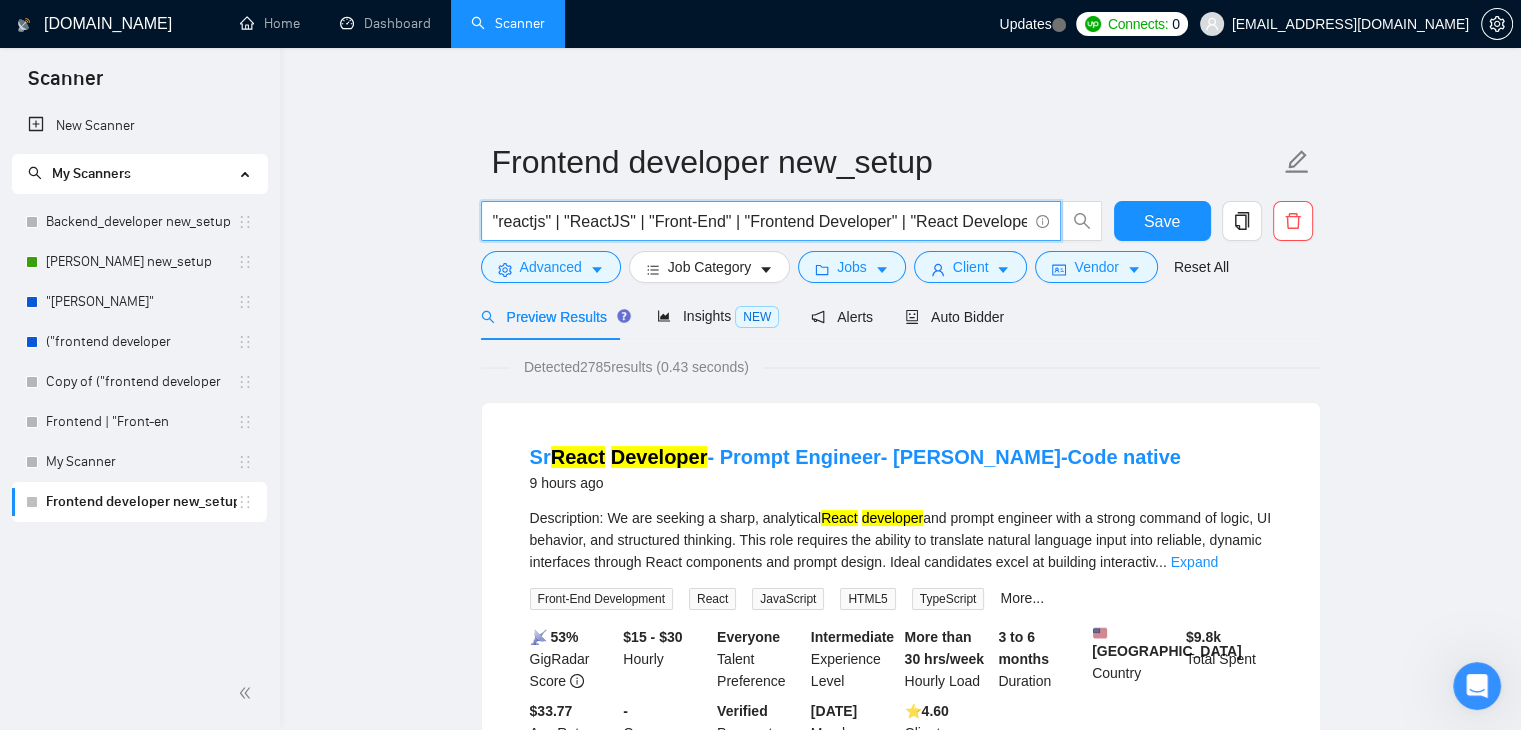 click on ""reactjs" | "ReactJS" | "Front-End" | "Frontend Developer" | "React Developer" | "React Firebase dashboard" | "React Next.js" | "React Tailwind"" at bounding box center [760, 221] 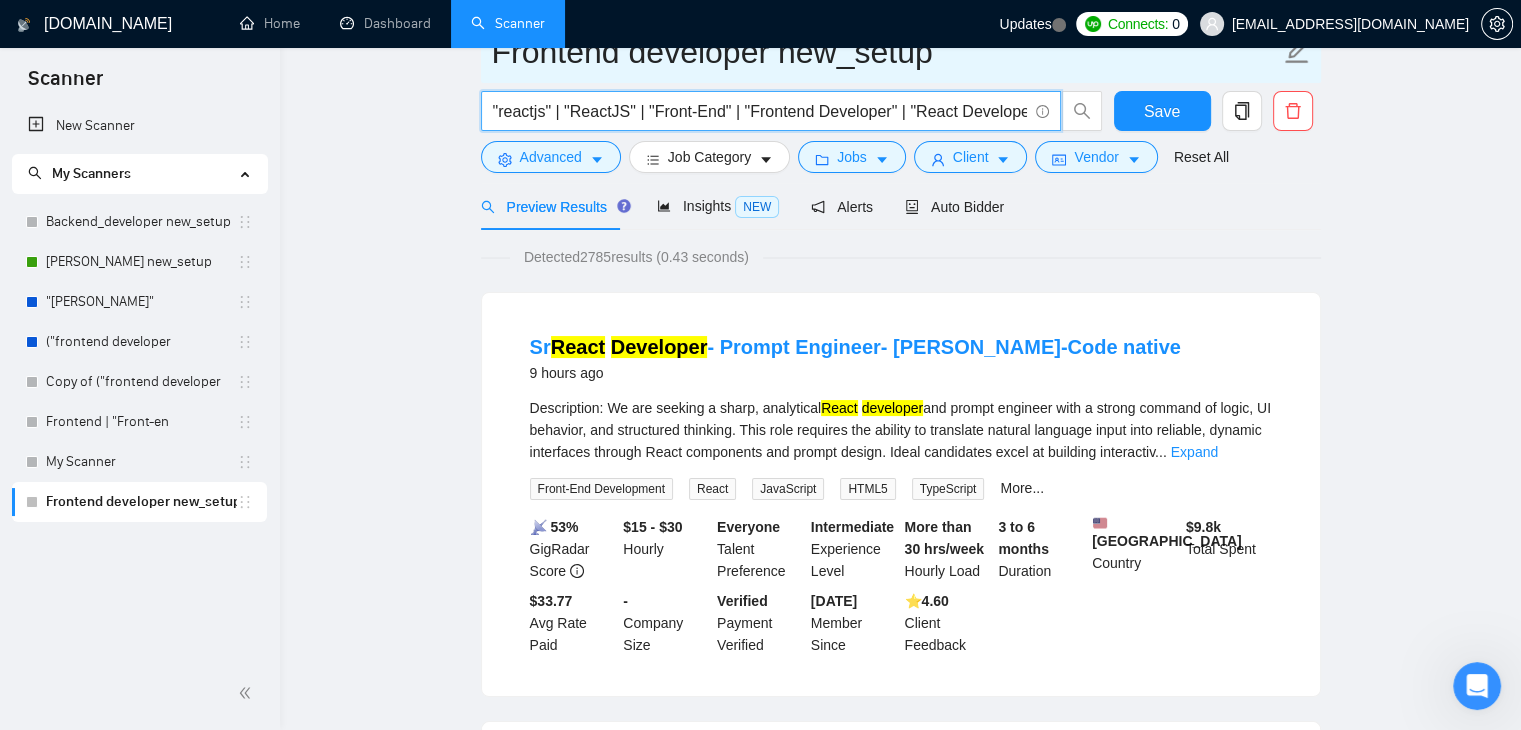 scroll, scrollTop: 0, scrollLeft: 0, axis: both 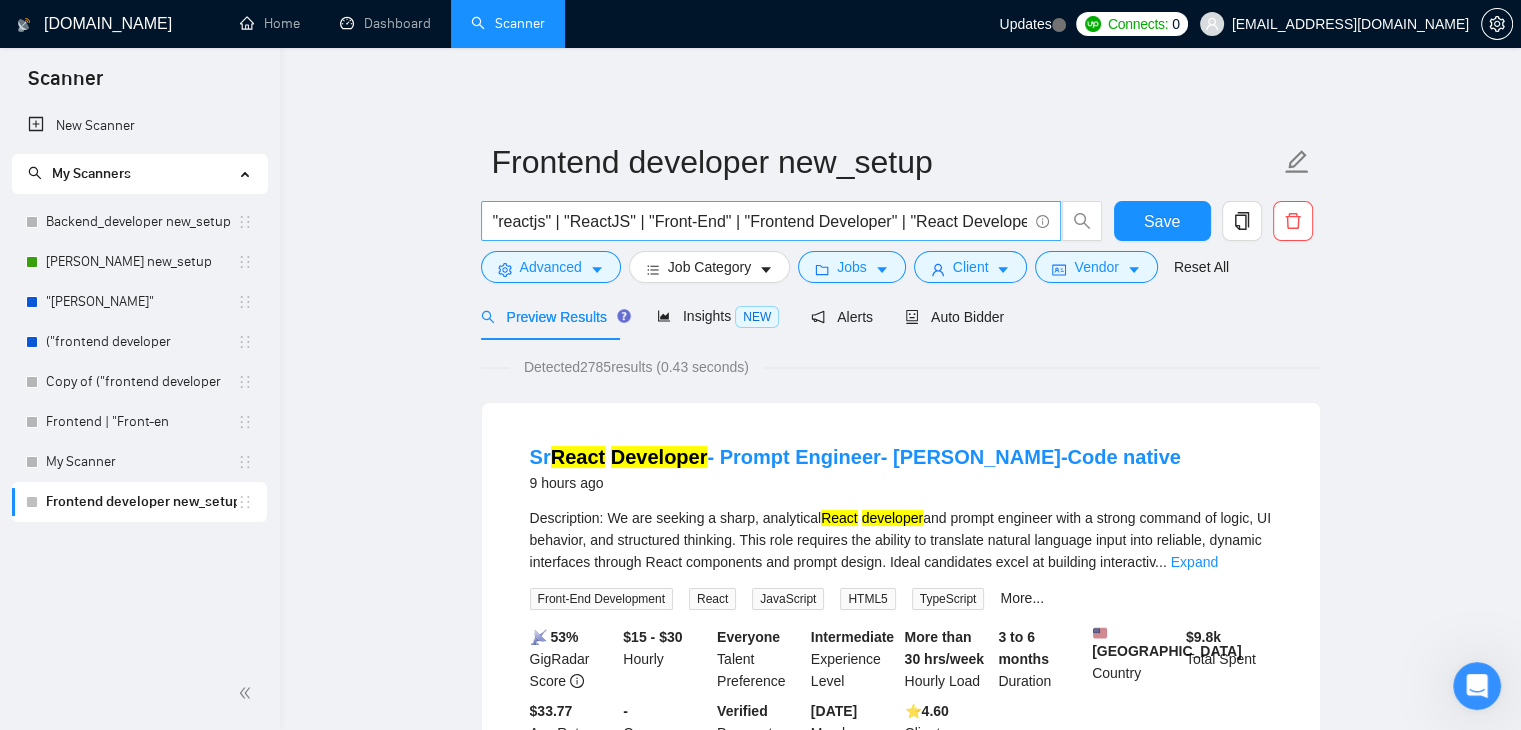 click on ""reactjs" | "ReactJS" | "Front-End" | "Frontend Developer" | "React Developer" | "React Firebase dashboard" | "React Next.js" | "React Tailwind"" at bounding box center [771, 221] 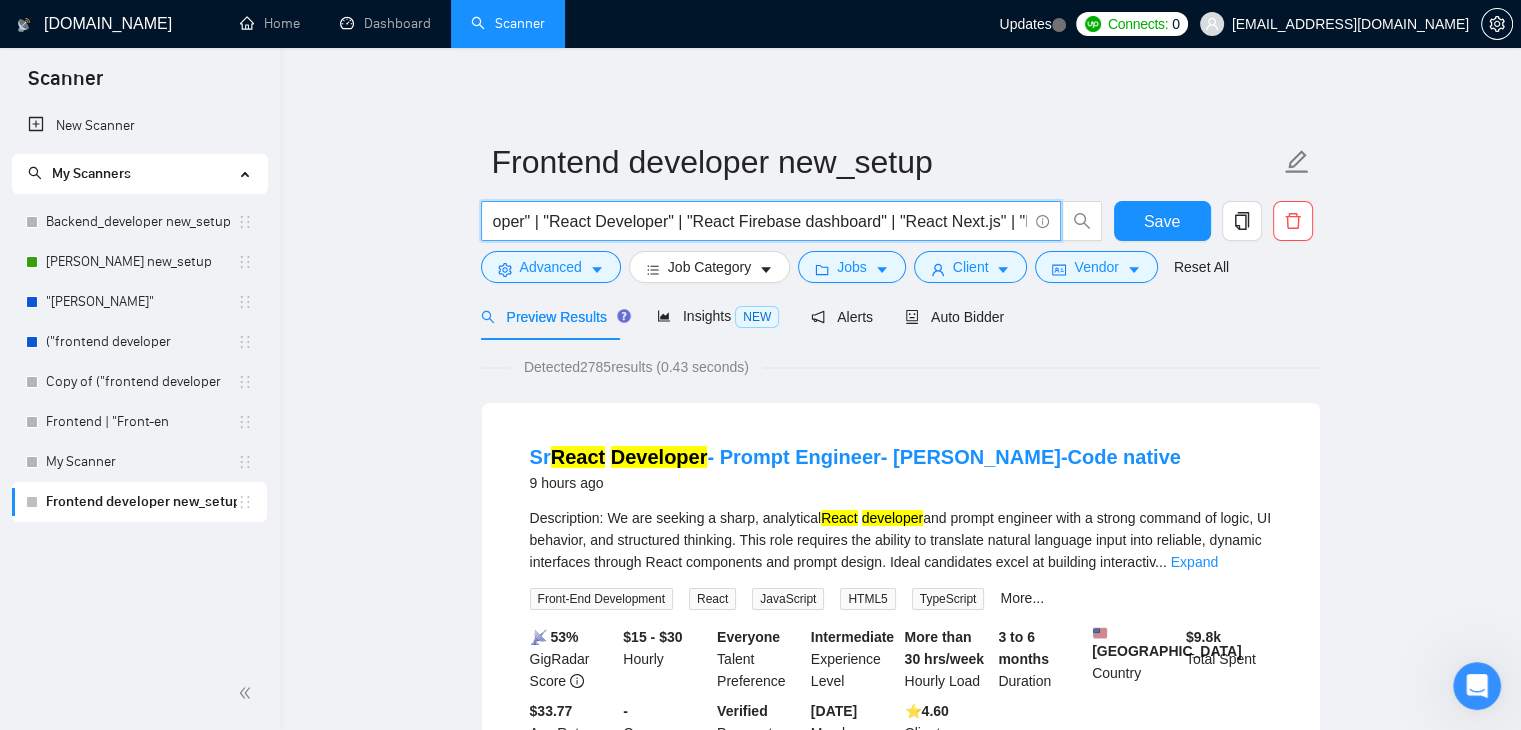 scroll, scrollTop: 0, scrollLeft: 448, axis: horizontal 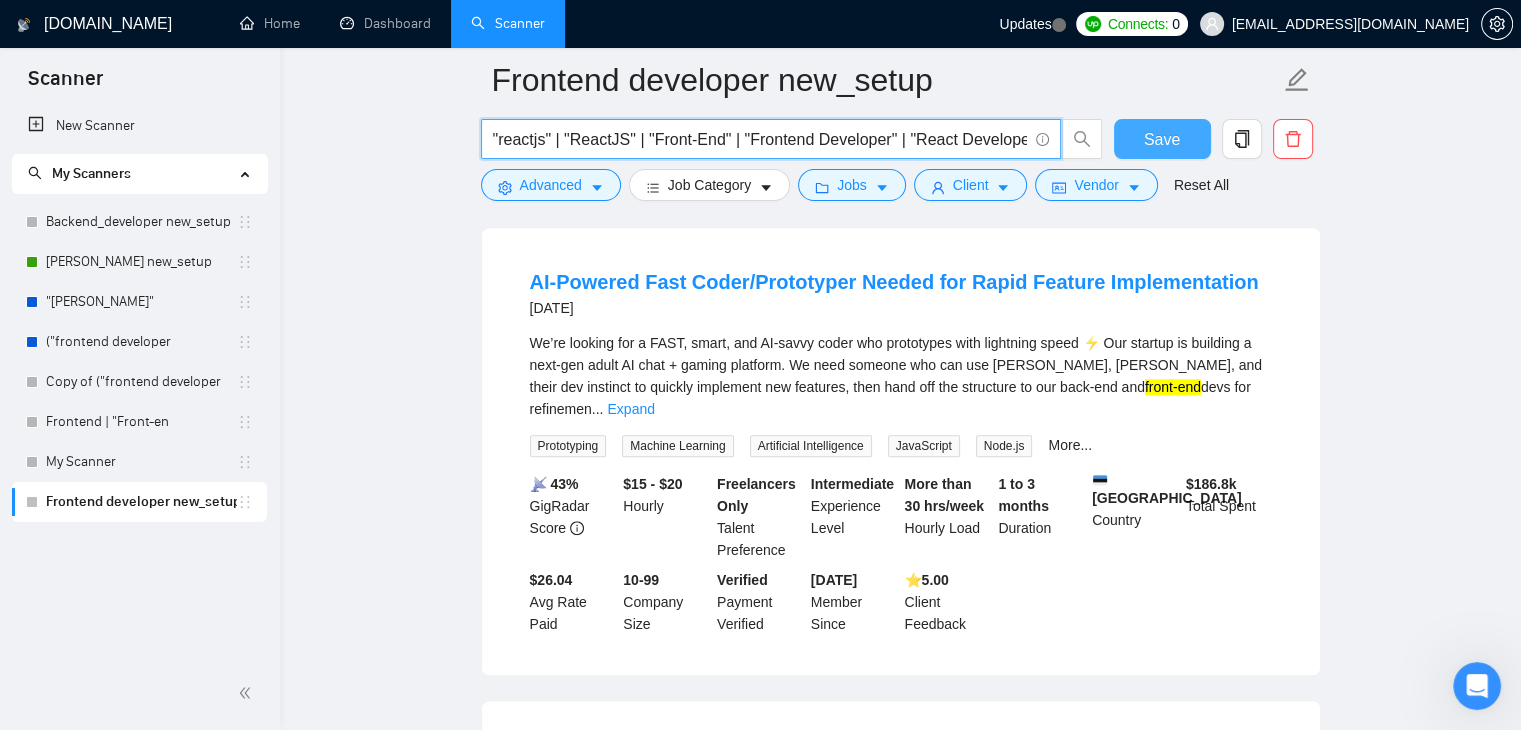 click on "Save" at bounding box center (1162, 139) 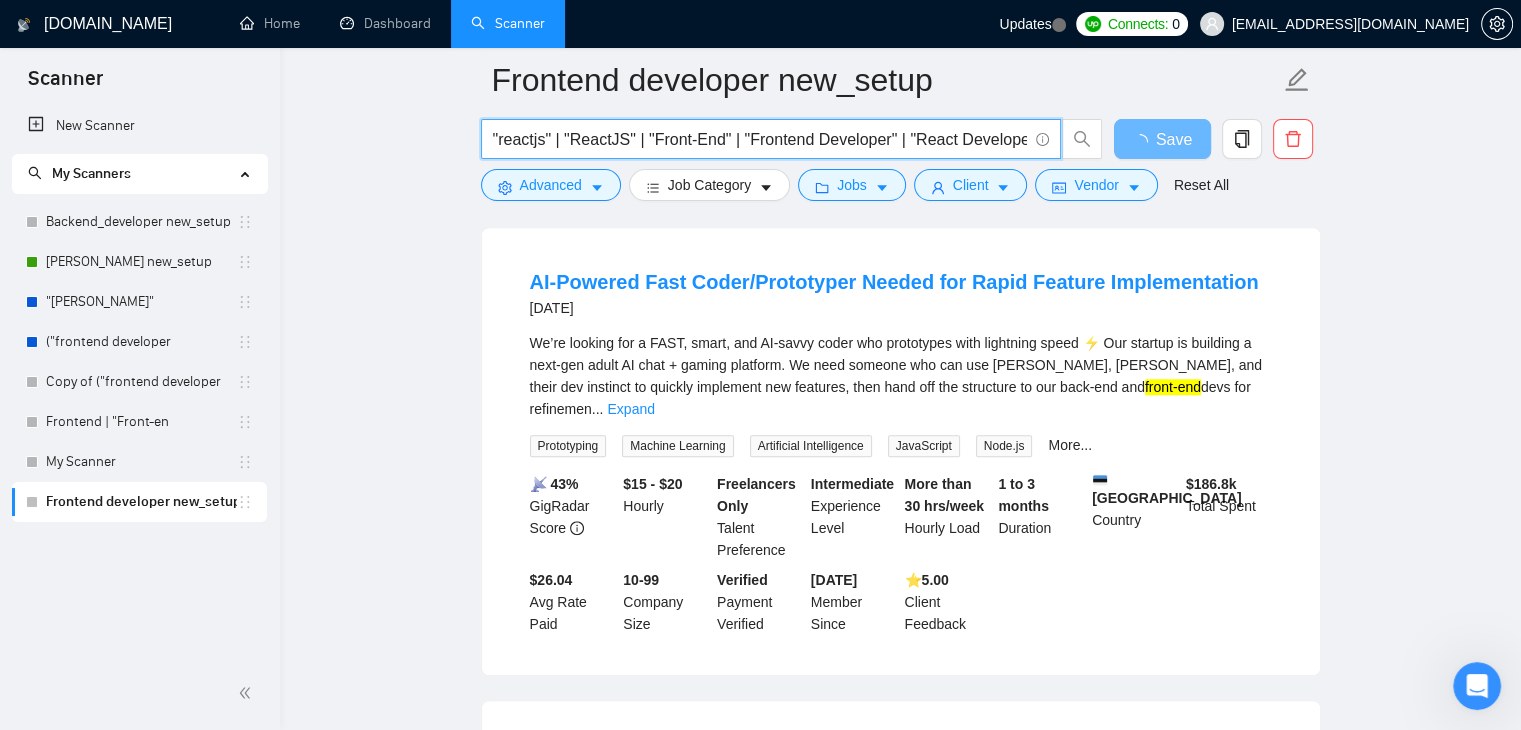 click on ""reactjs" | "ReactJS" | "Front-End" | "Frontend Developer" | "React Developer" | "React Firebase dashboard" | "React Next.js" | "React Tailwind"" at bounding box center [760, 139] 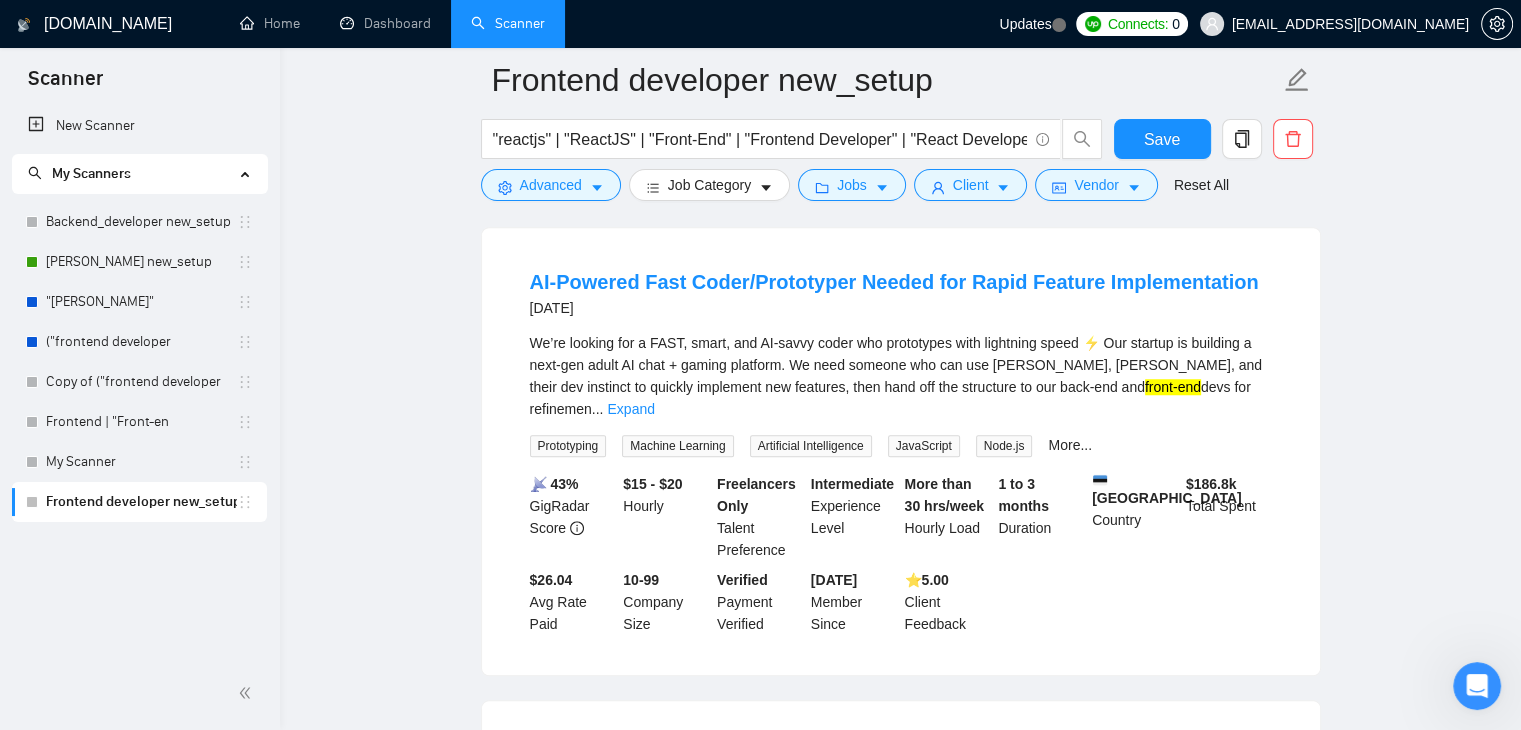 click 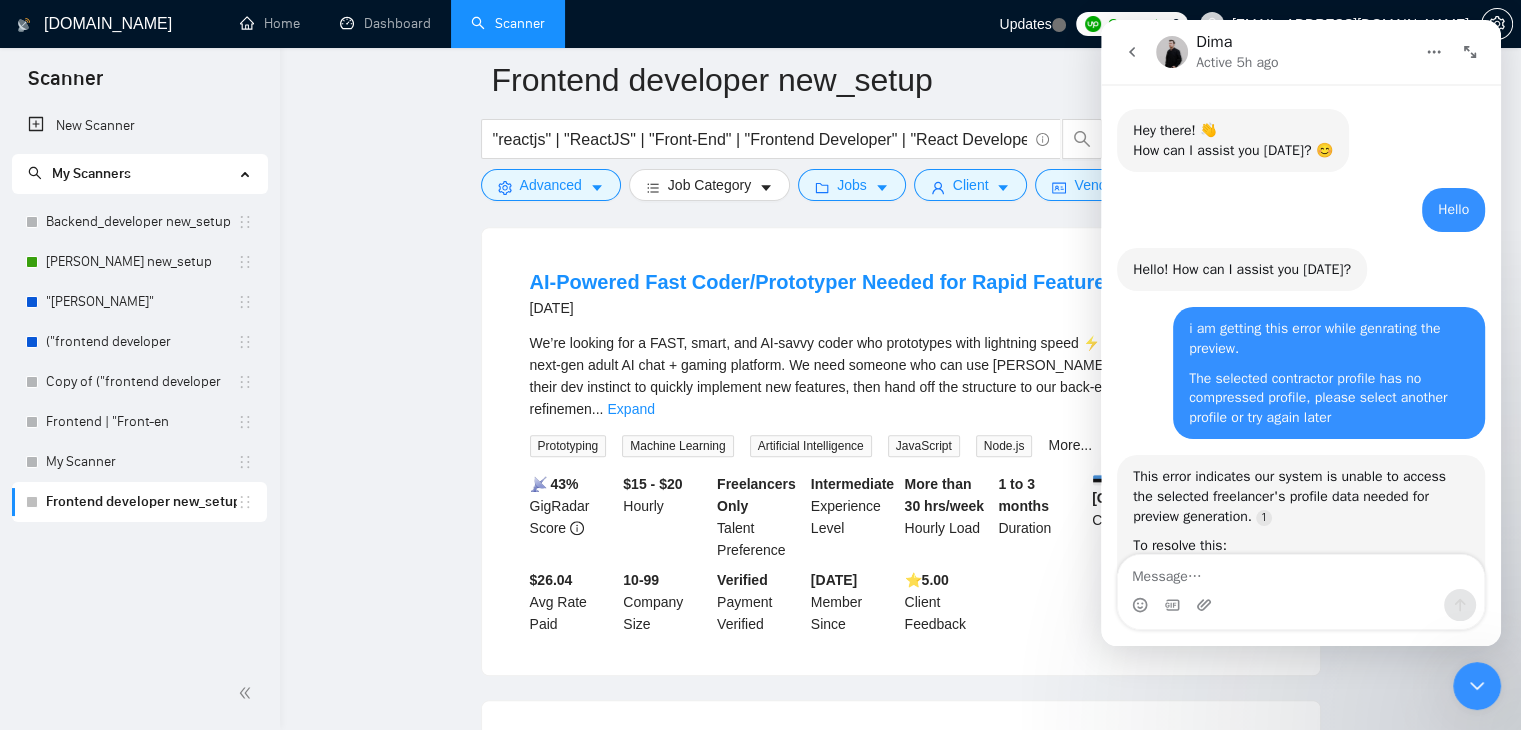 scroll, scrollTop: 1487, scrollLeft: 0, axis: vertical 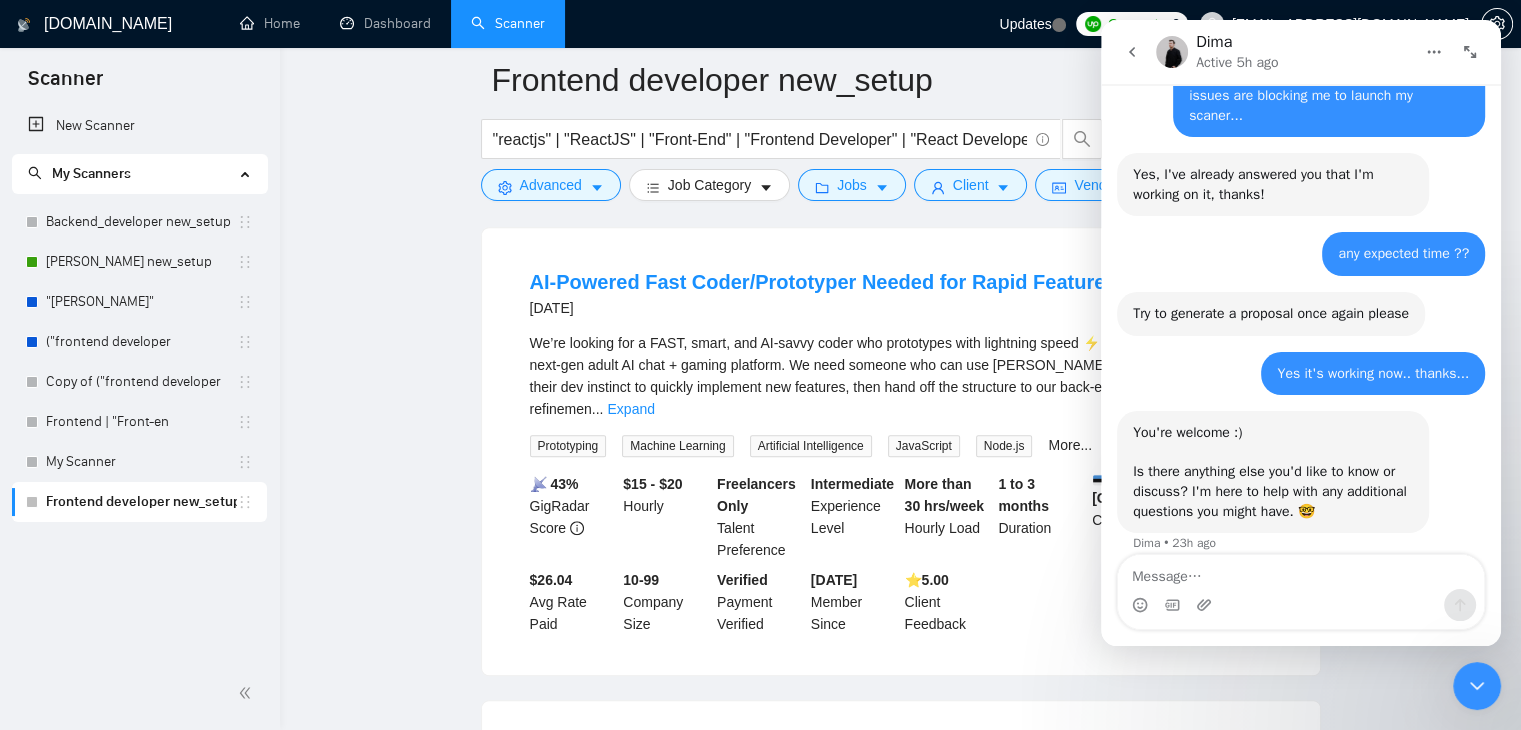 click 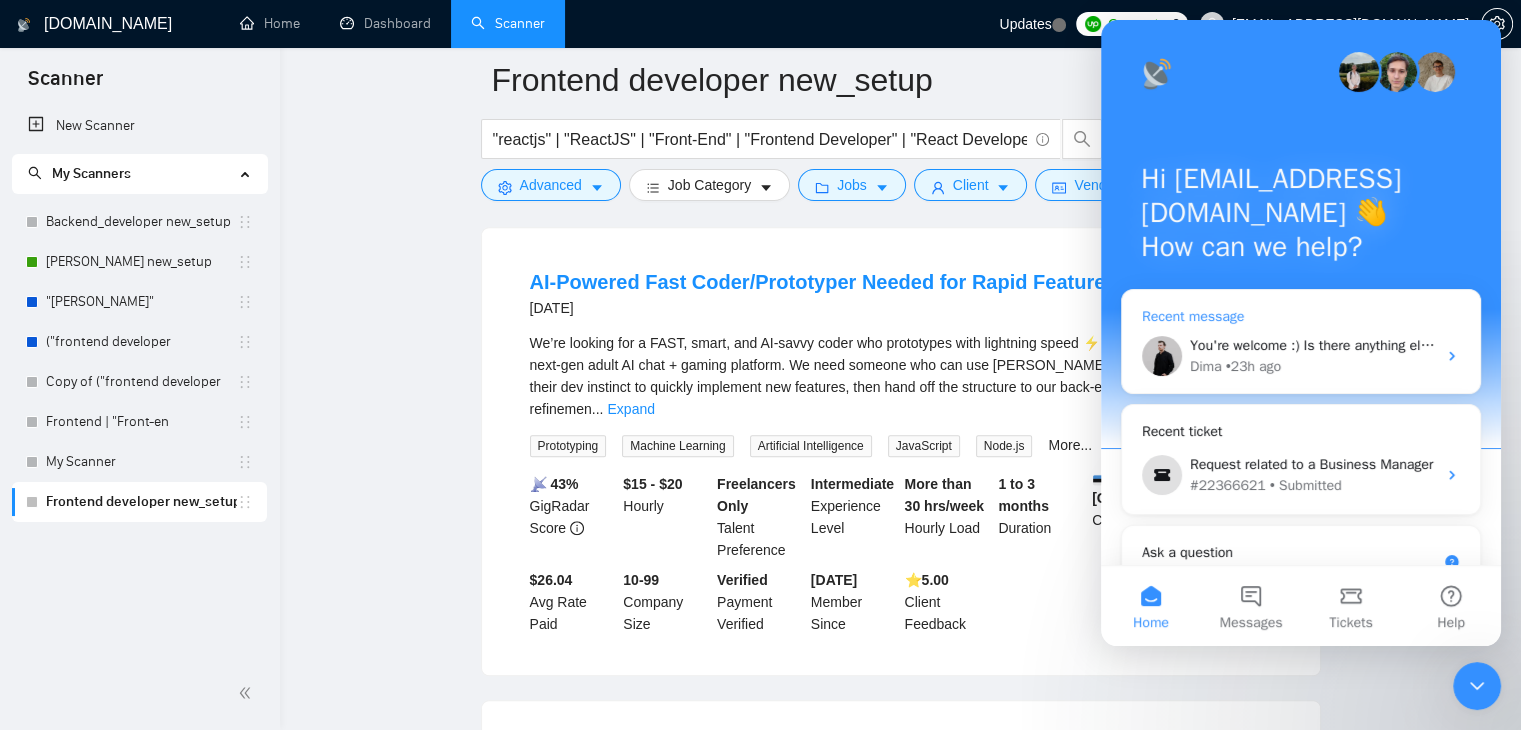 scroll, scrollTop: 365, scrollLeft: 0, axis: vertical 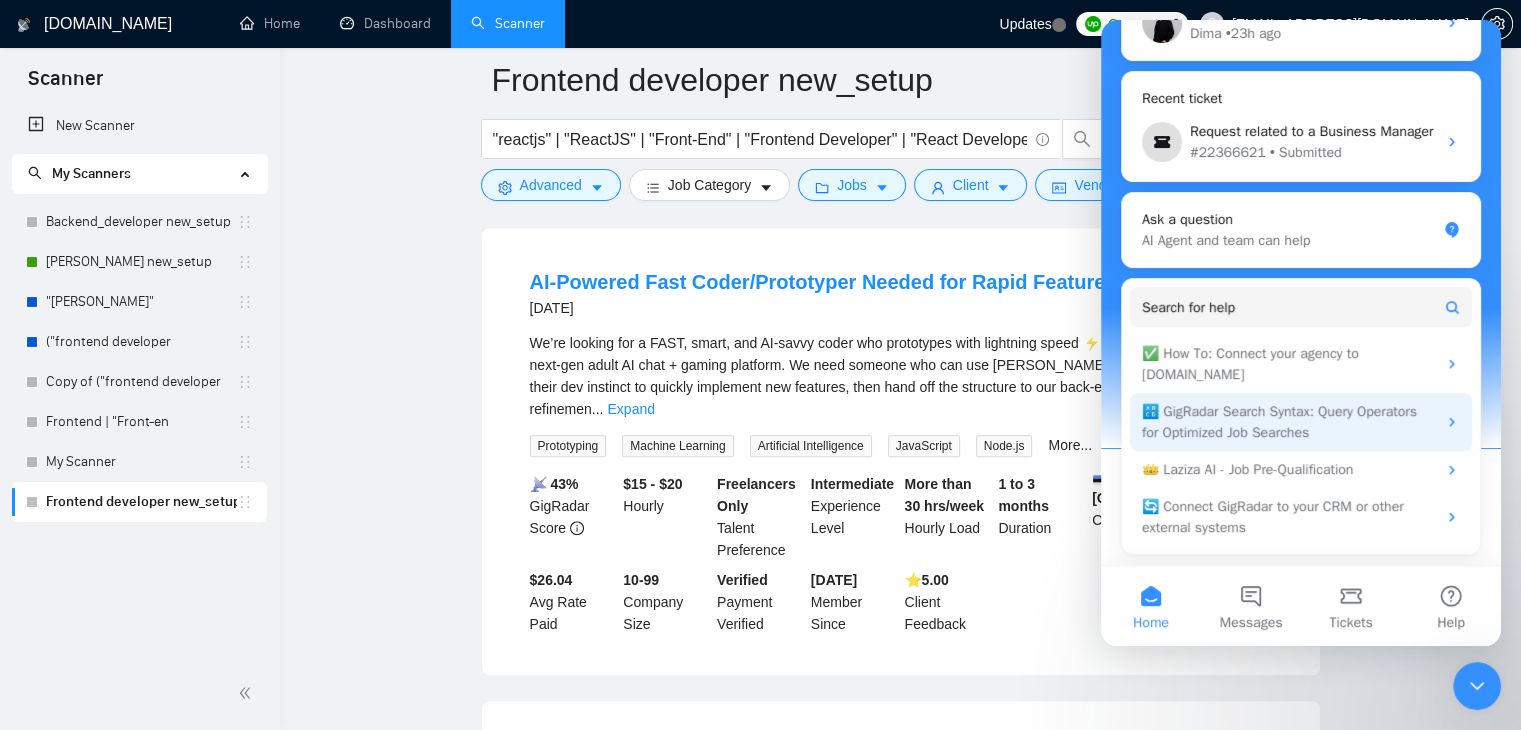 click on "🔠 GigRadar Search Syntax: Query Operators for Optimized Job Searches" at bounding box center [1289, 422] 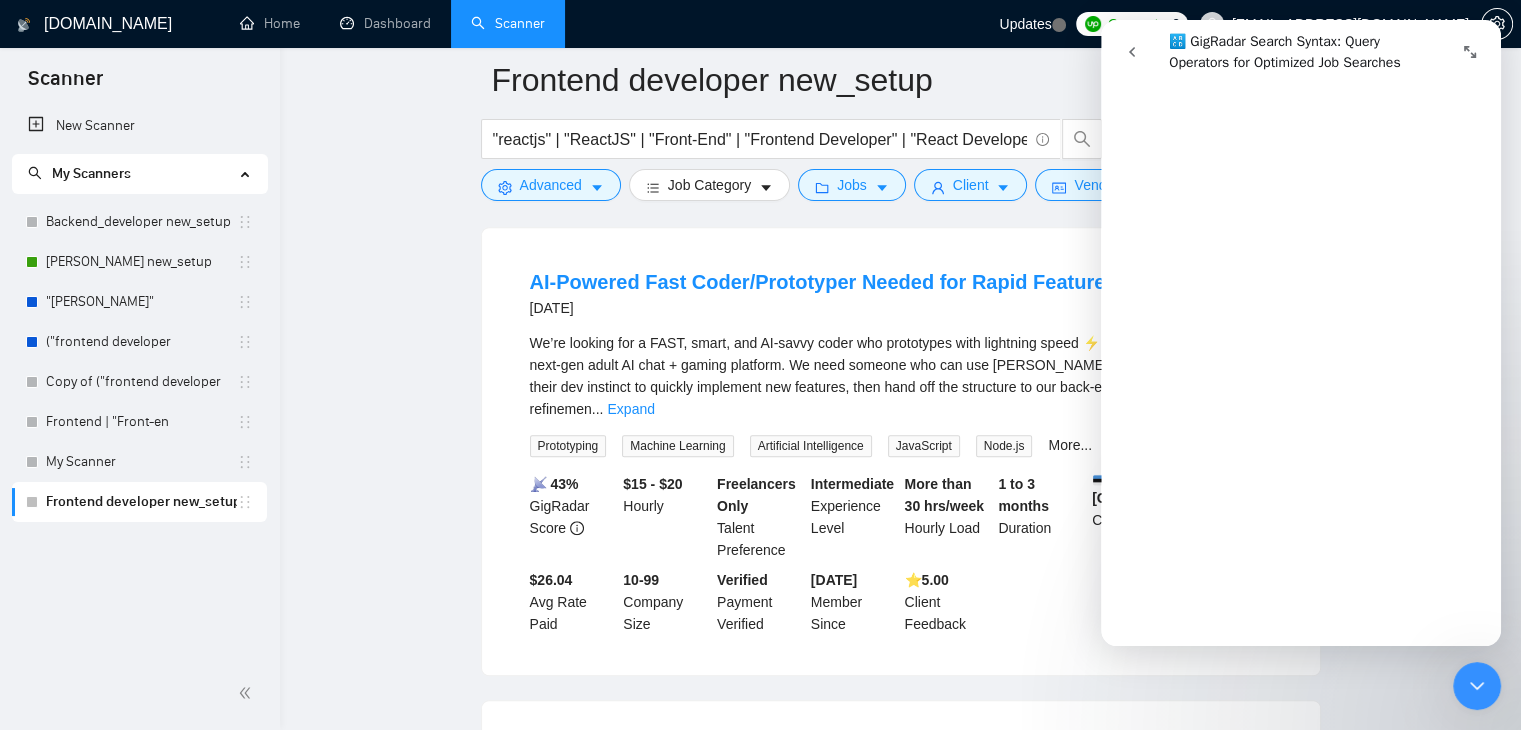 scroll, scrollTop: 2968, scrollLeft: 0, axis: vertical 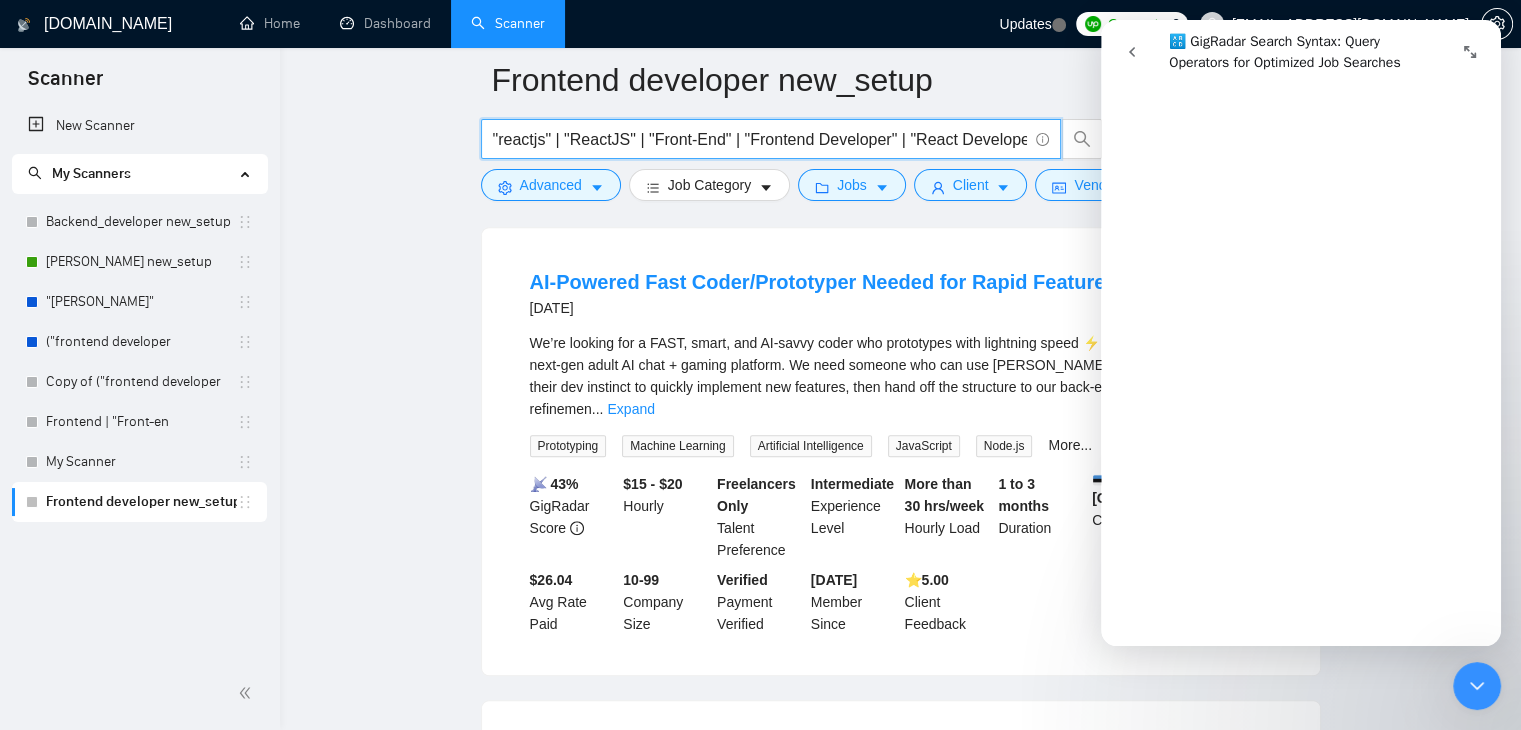 click on ""reactjs" | "ReactJS" | "Front-End" | "Frontend Developer" | "React Developer" | "React Firebase dashboard" | "React Next.js" | "React Tailwind"" at bounding box center [760, 139] 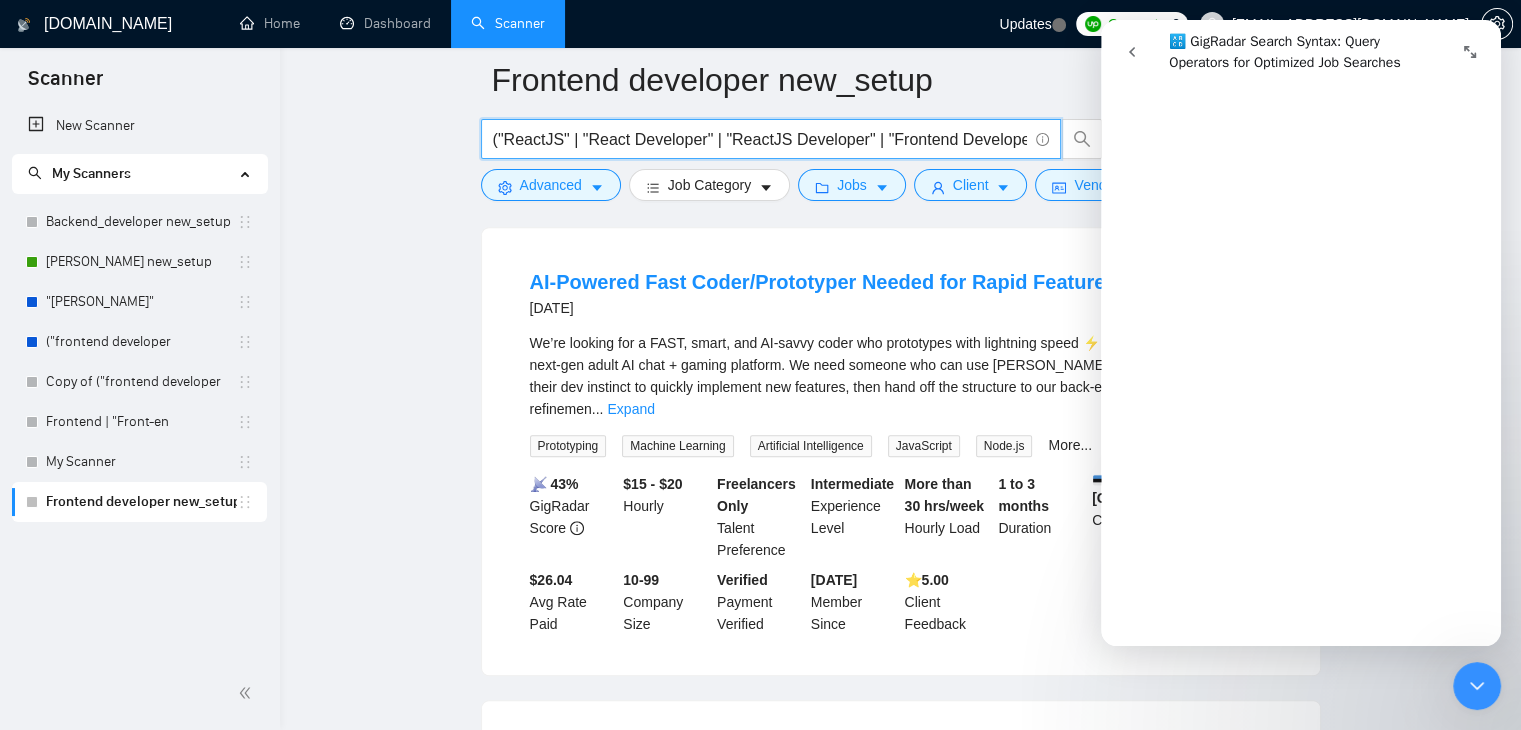 scroll, scrollTop: 0, scrollLeft: 1182, axis: horizontal 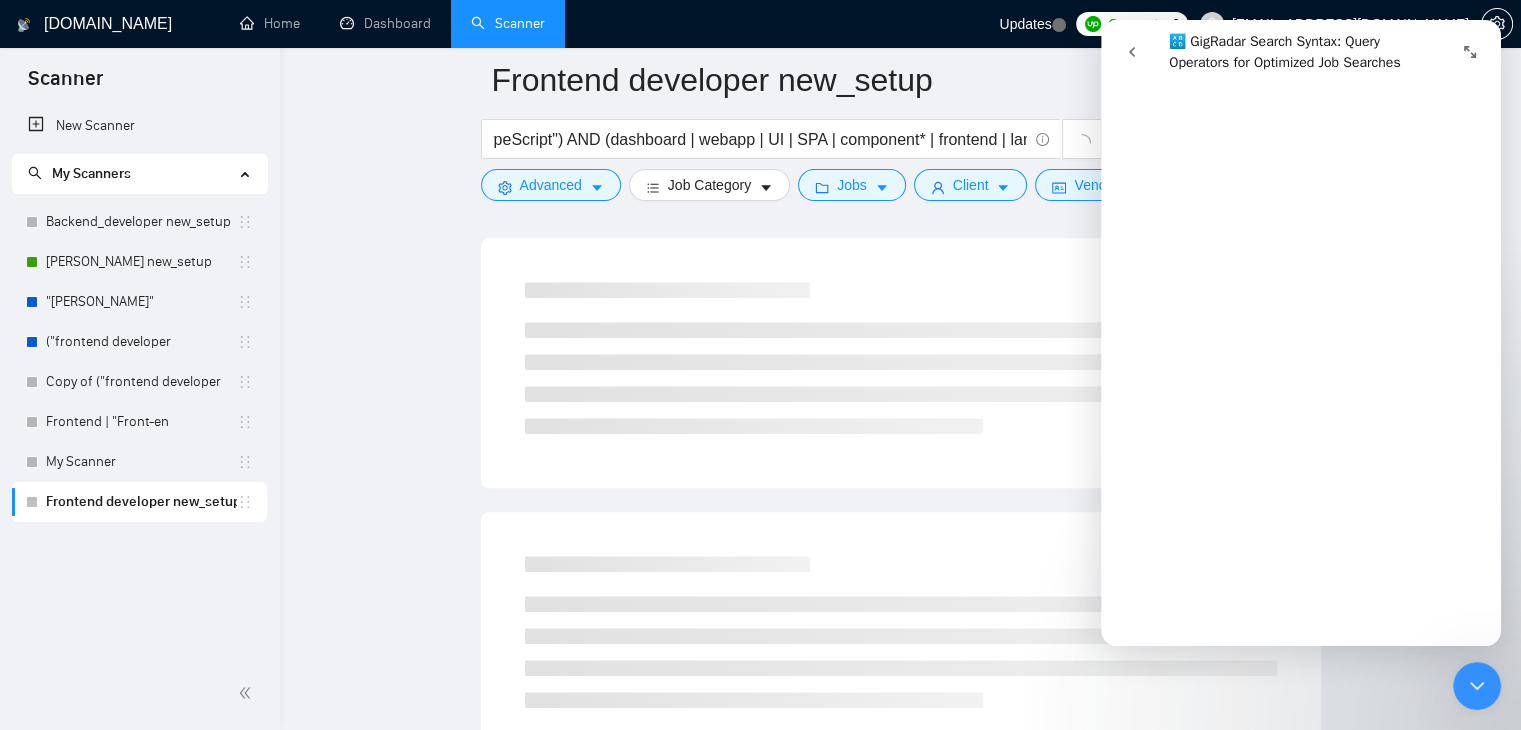 click 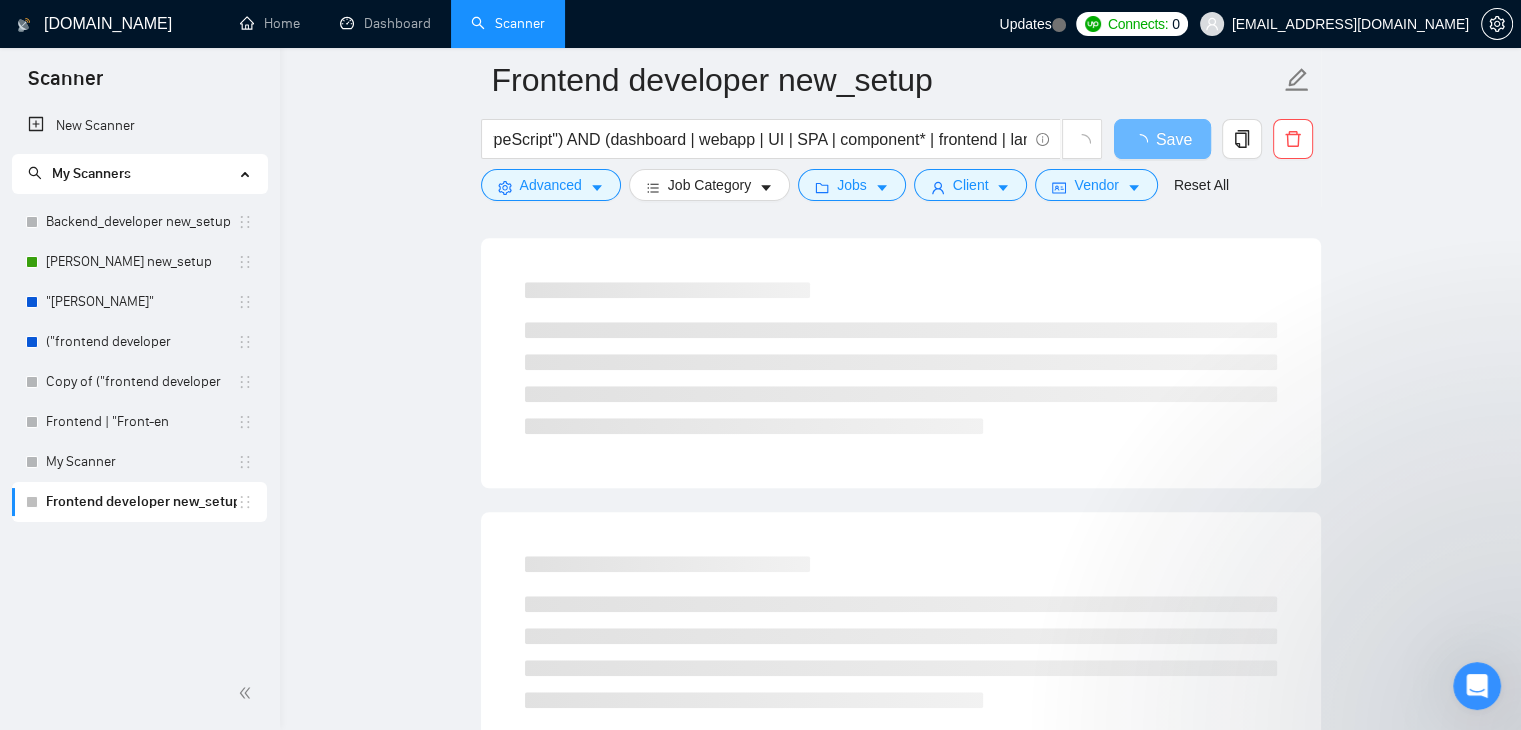 scroll, scrollTop: 0, scrollLeft: 0, axis: both 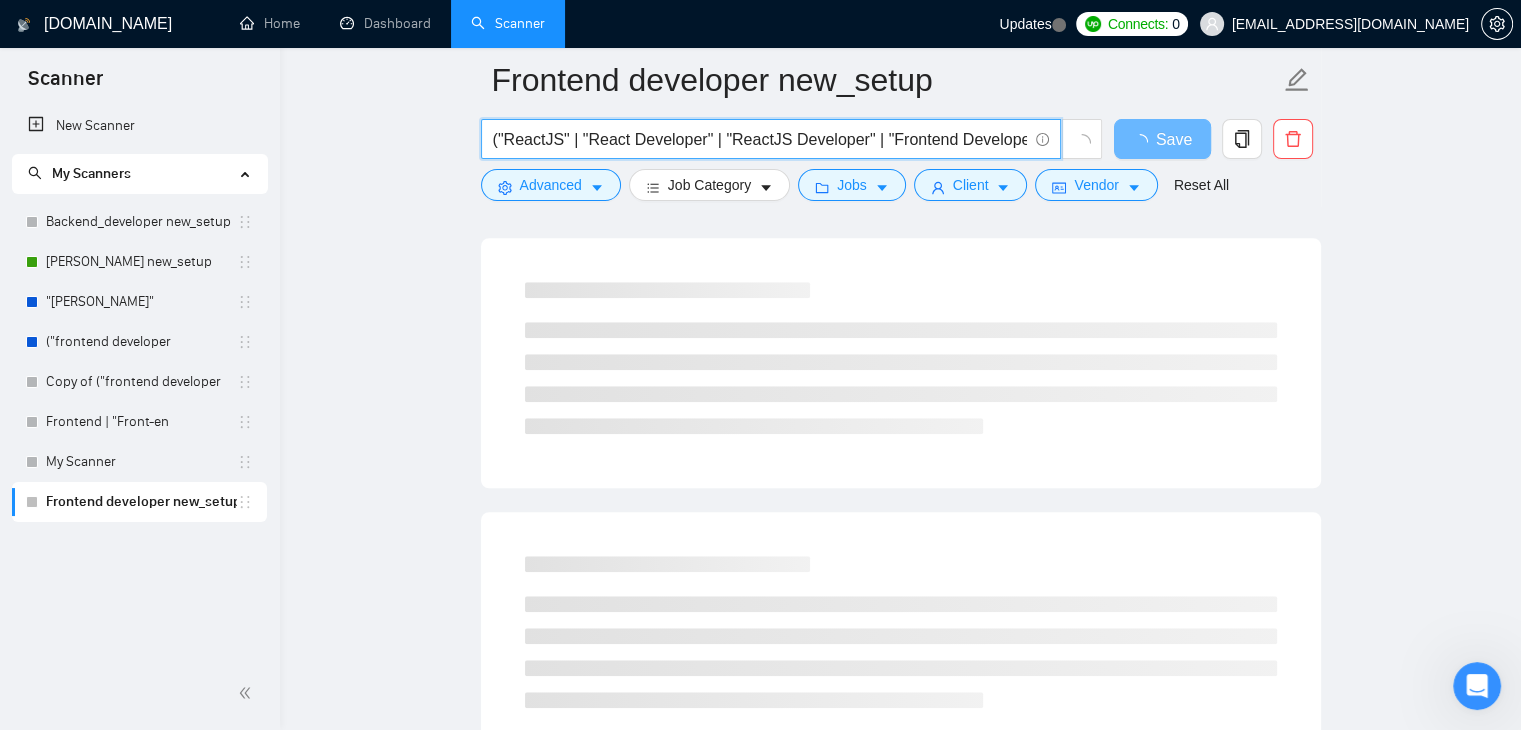 click on "("ReactJS" | "React Developer" | "ReactJS Developer" | "Frontend Developer" | "Front-End Developer" | "React Tailwind" | "React Next.js" | "React Firebase" | "React TypeScript") AND (dashboard | webapp | UI | SPA | component* | frontend | landing)" at bounding box center [760, 139] 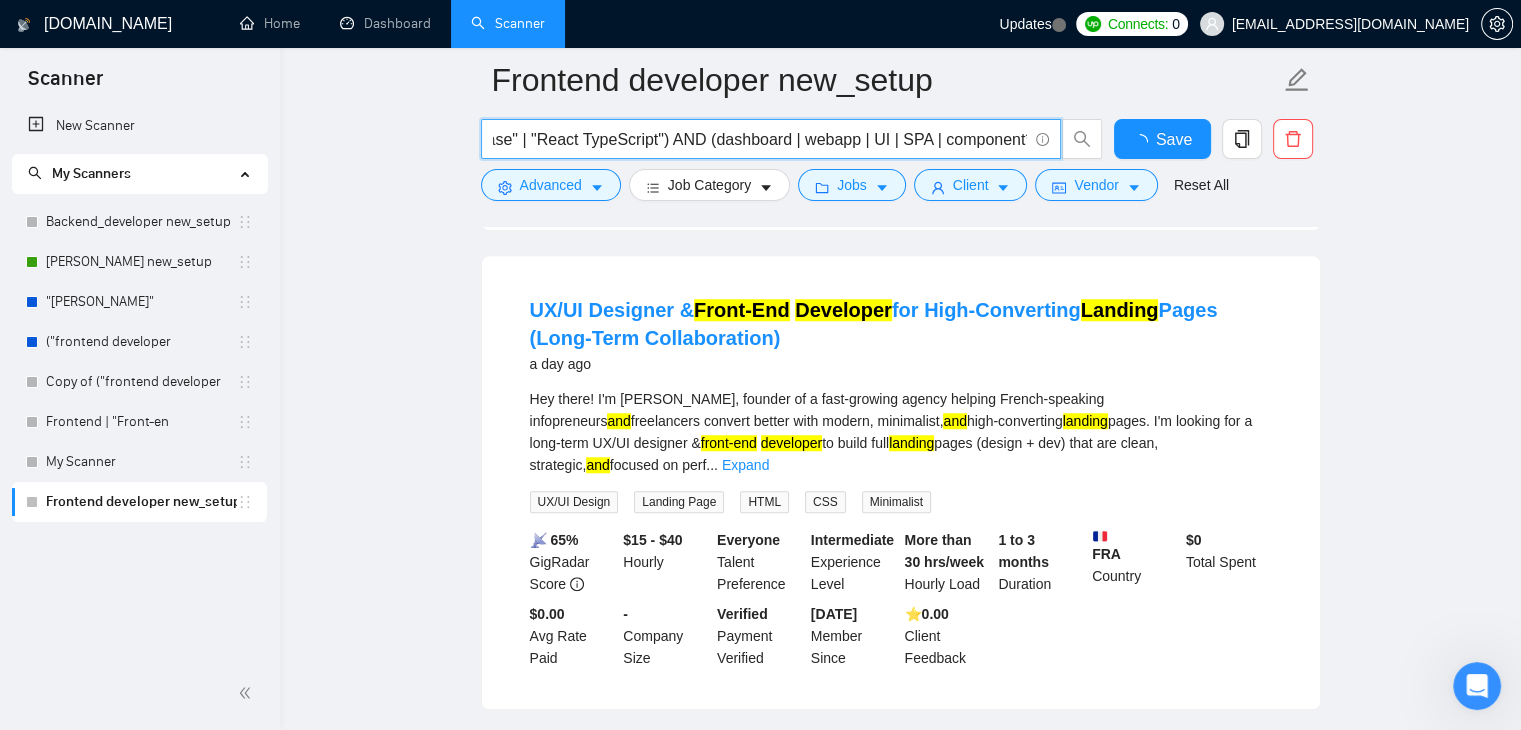 scroll, scrollTop: 0, scrollLeft: 1182, axis: horizontal 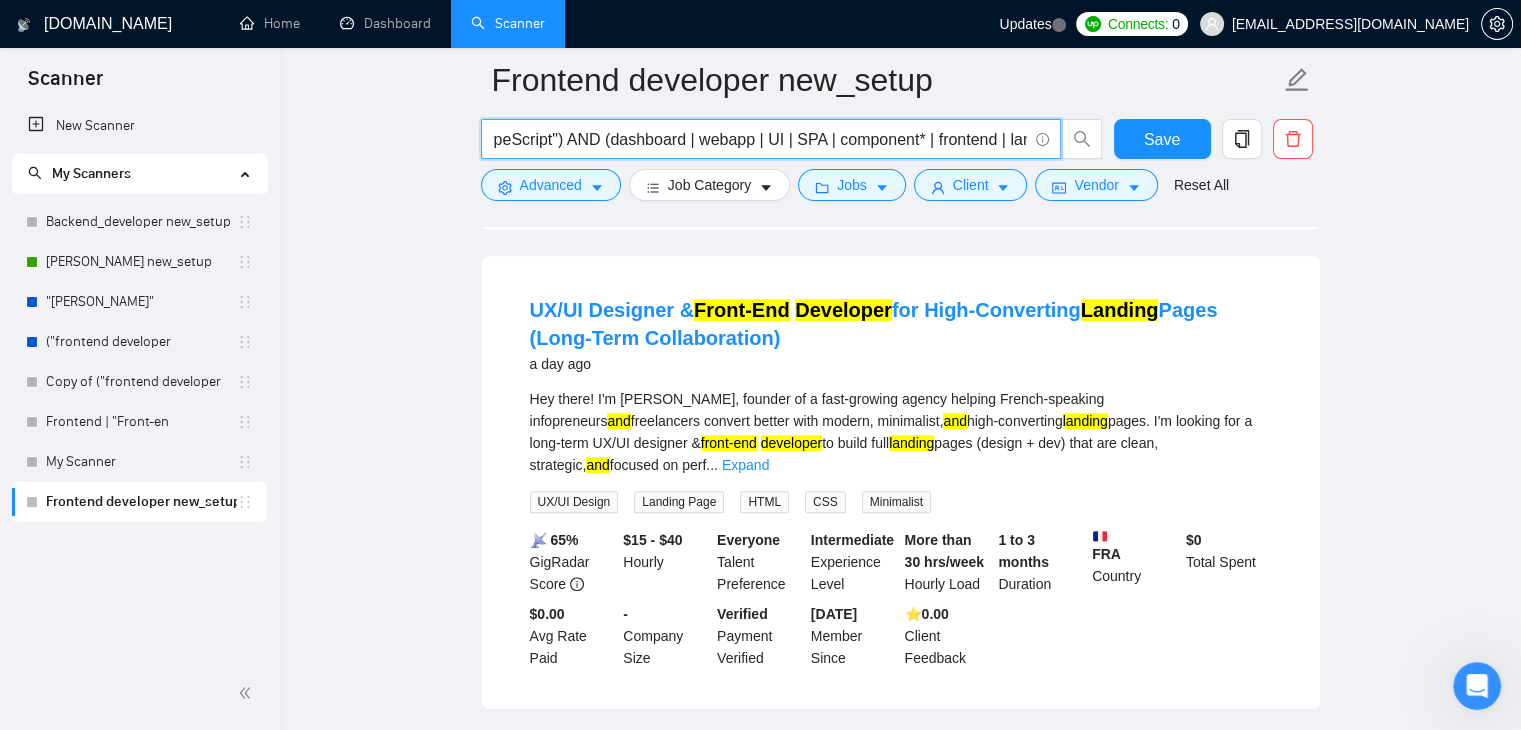 drag, startPoint x: 1021, startPoint y: 140, endPoint x: 600, endPoint y: 119, distance: 421.52344 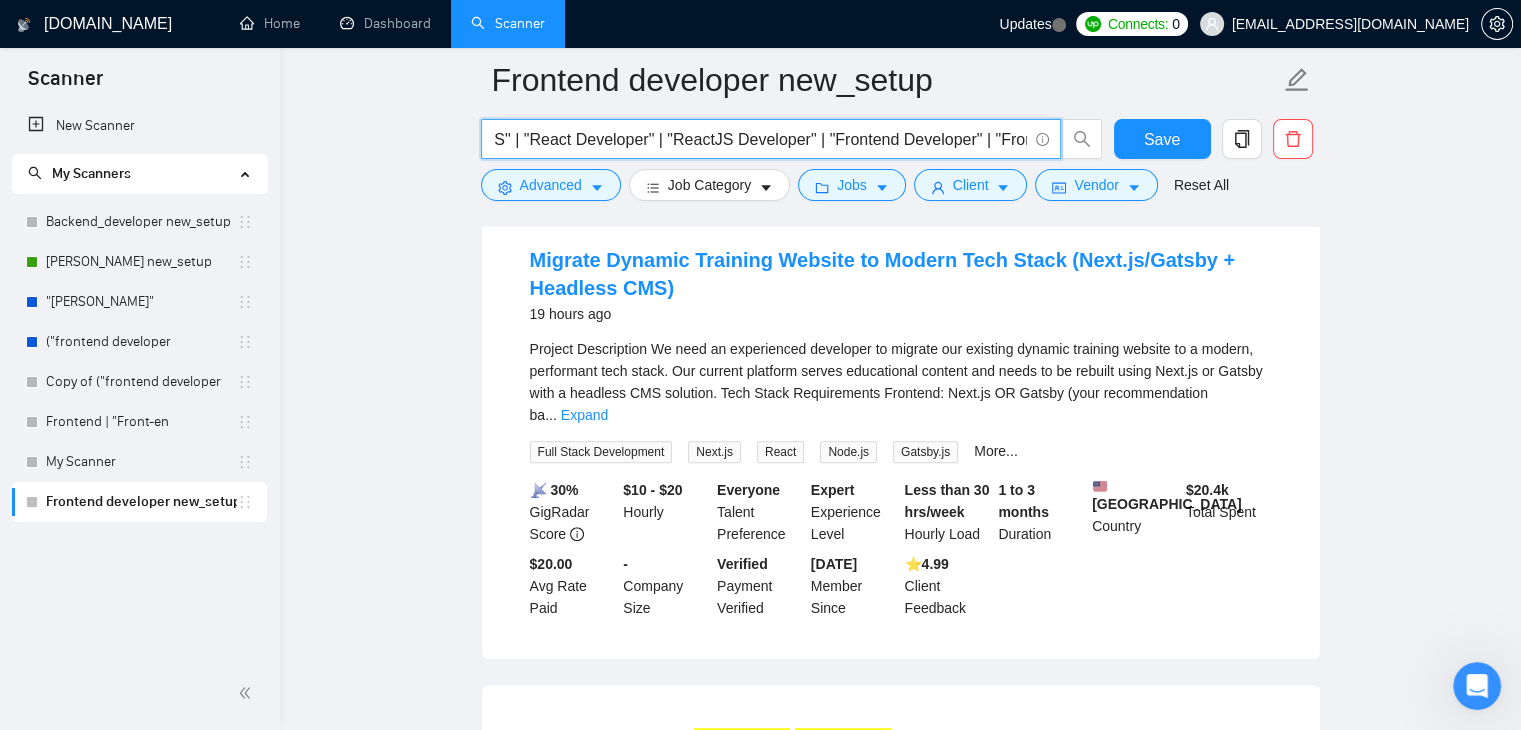 scroll, scrollTop: 0, scrollLeft: 0, axis: both 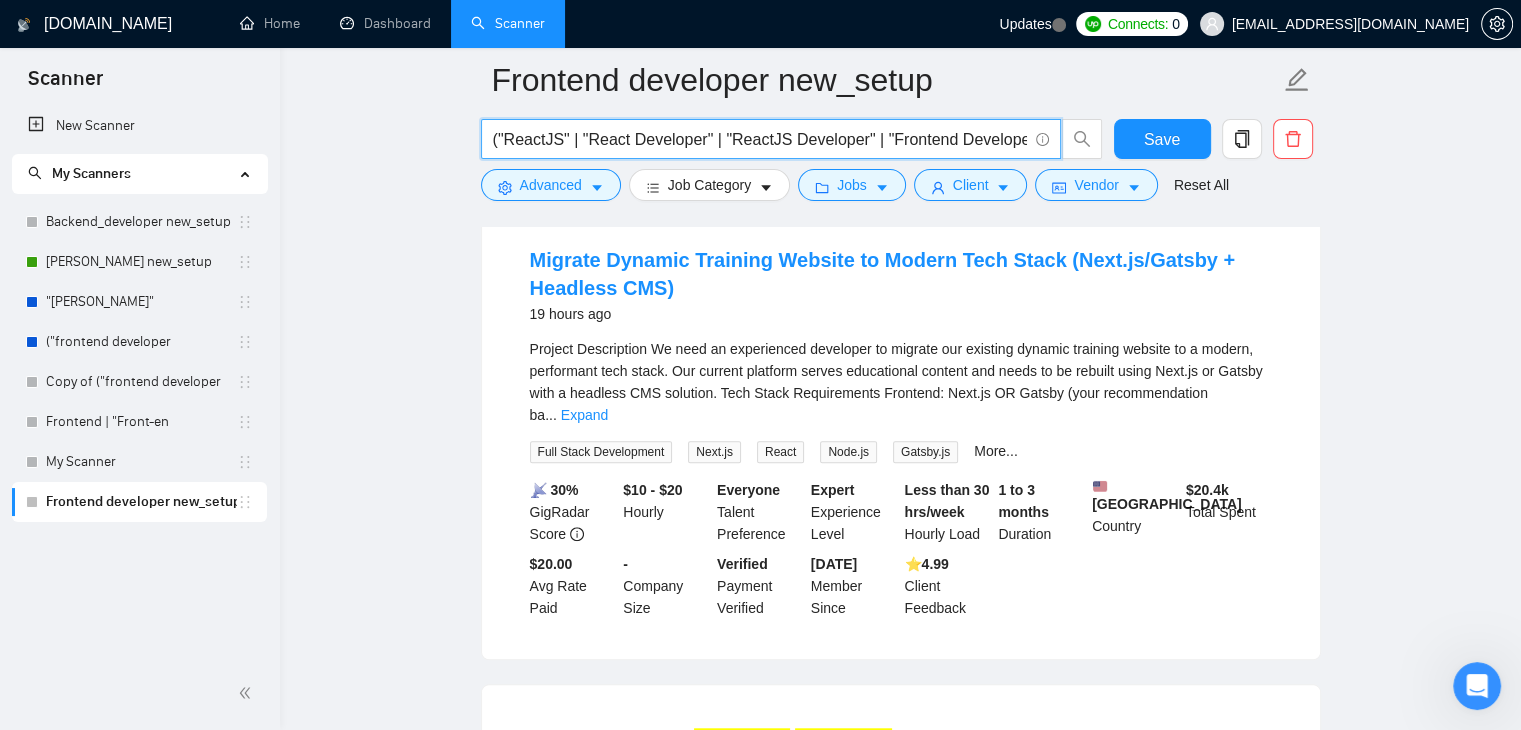 click on "("ReactJS" | "React Developer" | "ReactJS Developer" | "Frontend Developer" | "Front-End Developer" | "React Tailwind" | "React Next.js" | "React Firebase" | "React TypeScript")" at bounding box center [760, 139] 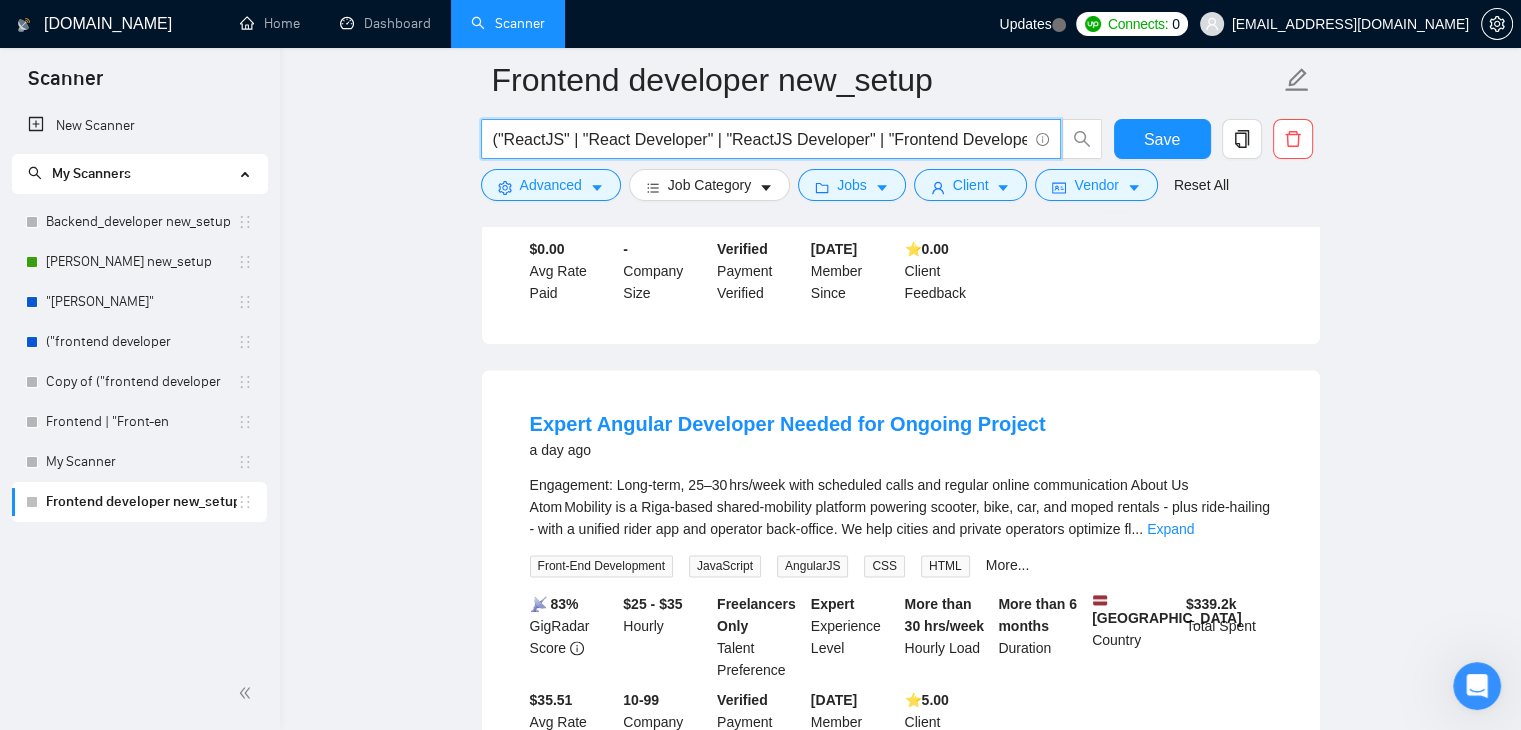 scroll, scrollTop: 2353, scrollLeft: 0, axis: vertical 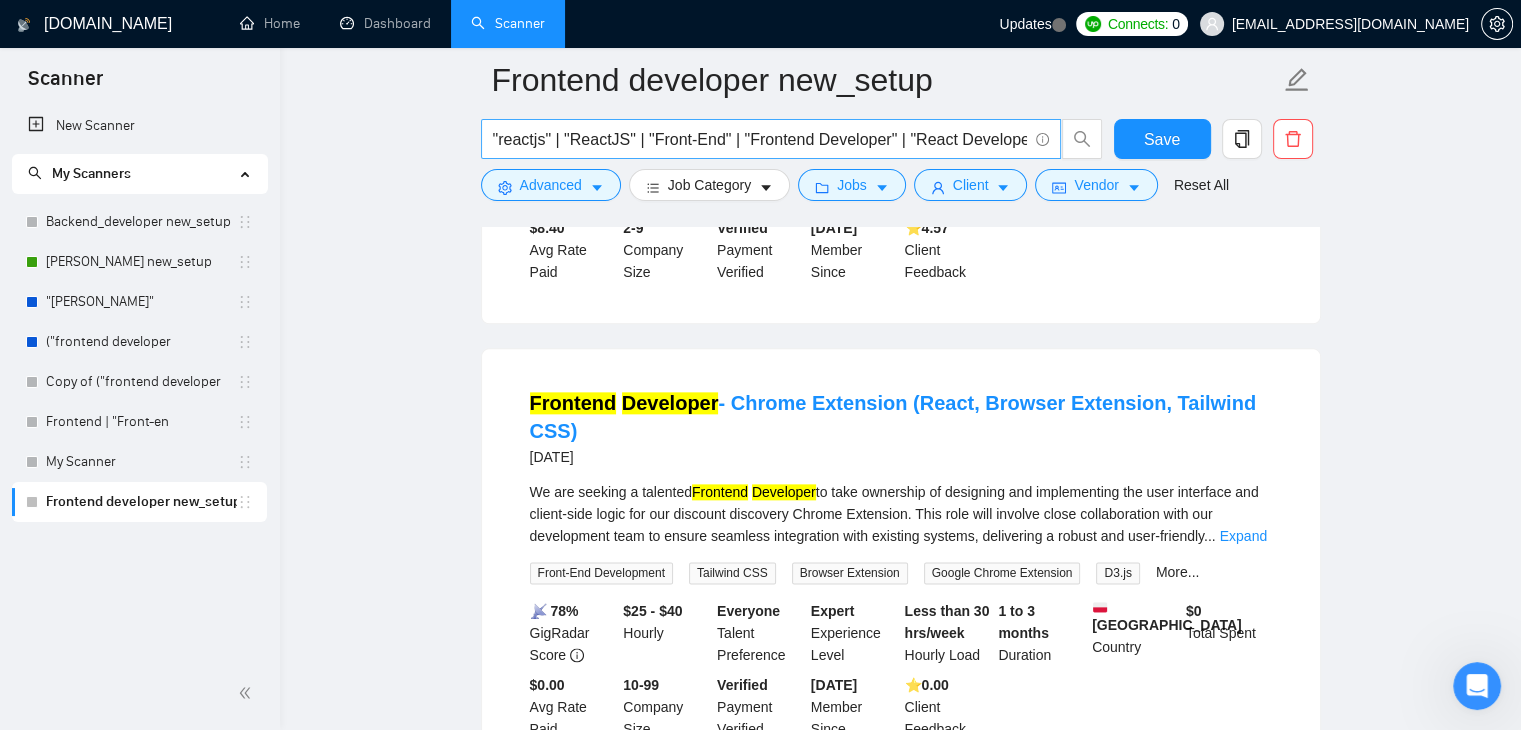 click at bounding box center [1040, 139] 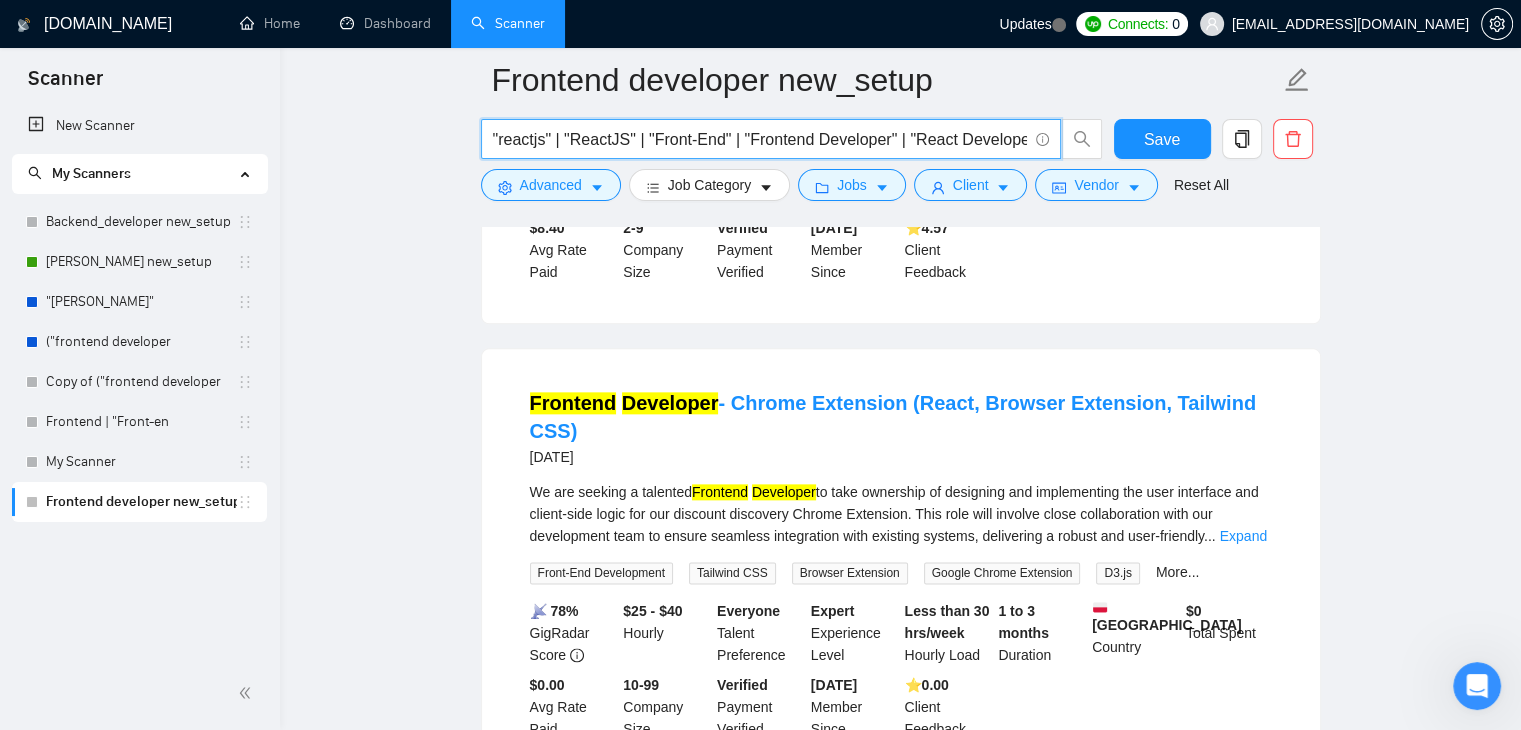 scroll, scrollTop: 0, scrollLeft: 448, axis: horizontal 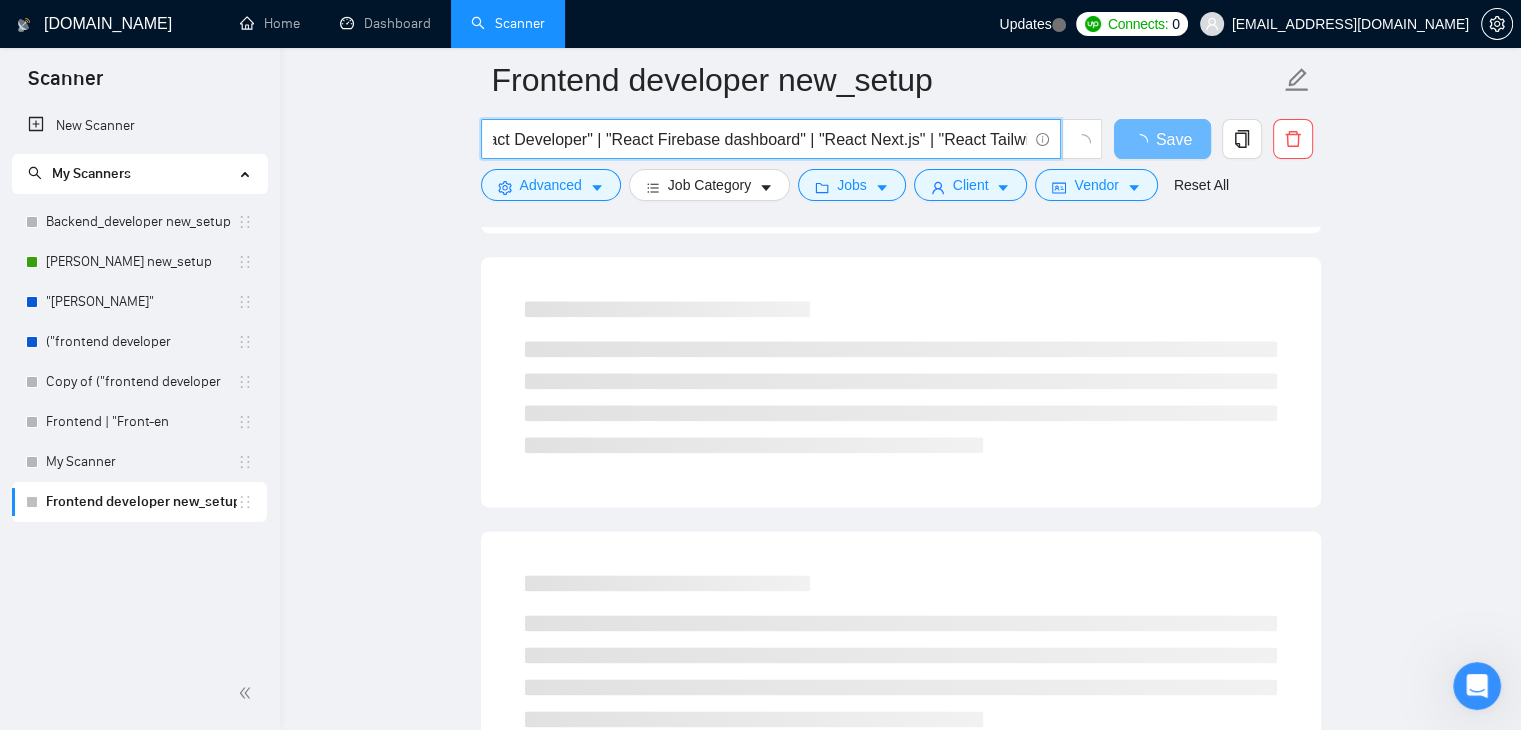 click on ""reactjs" | "ReactJS" | "Front-End" | "Frontend Developer" | "React Developer" | "React Firebase dashboard" | "React Next.js" | "React Tailwind"" at bounding box center [760, 139] 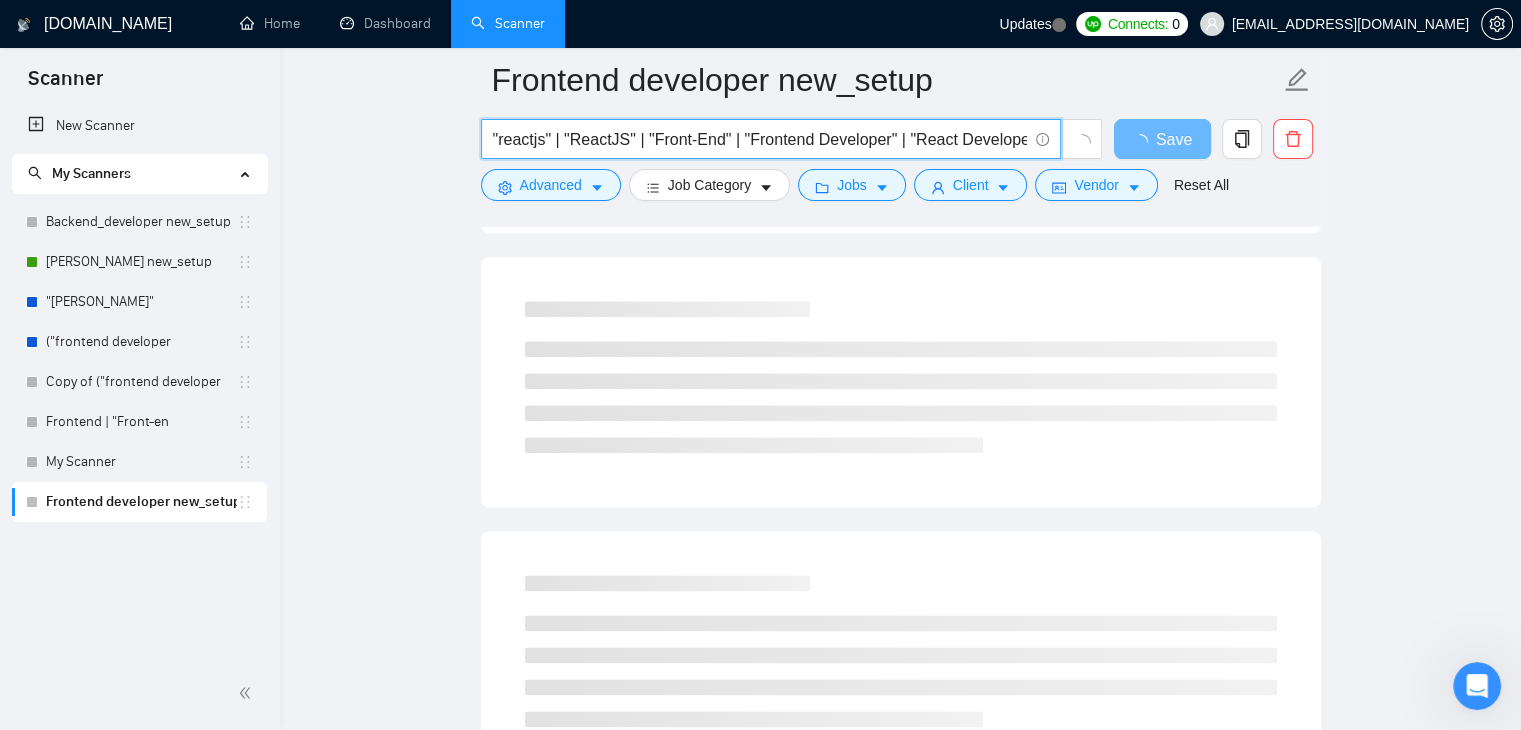 scroll, scrollTop: 0, scrollLeft: 0, axis: both 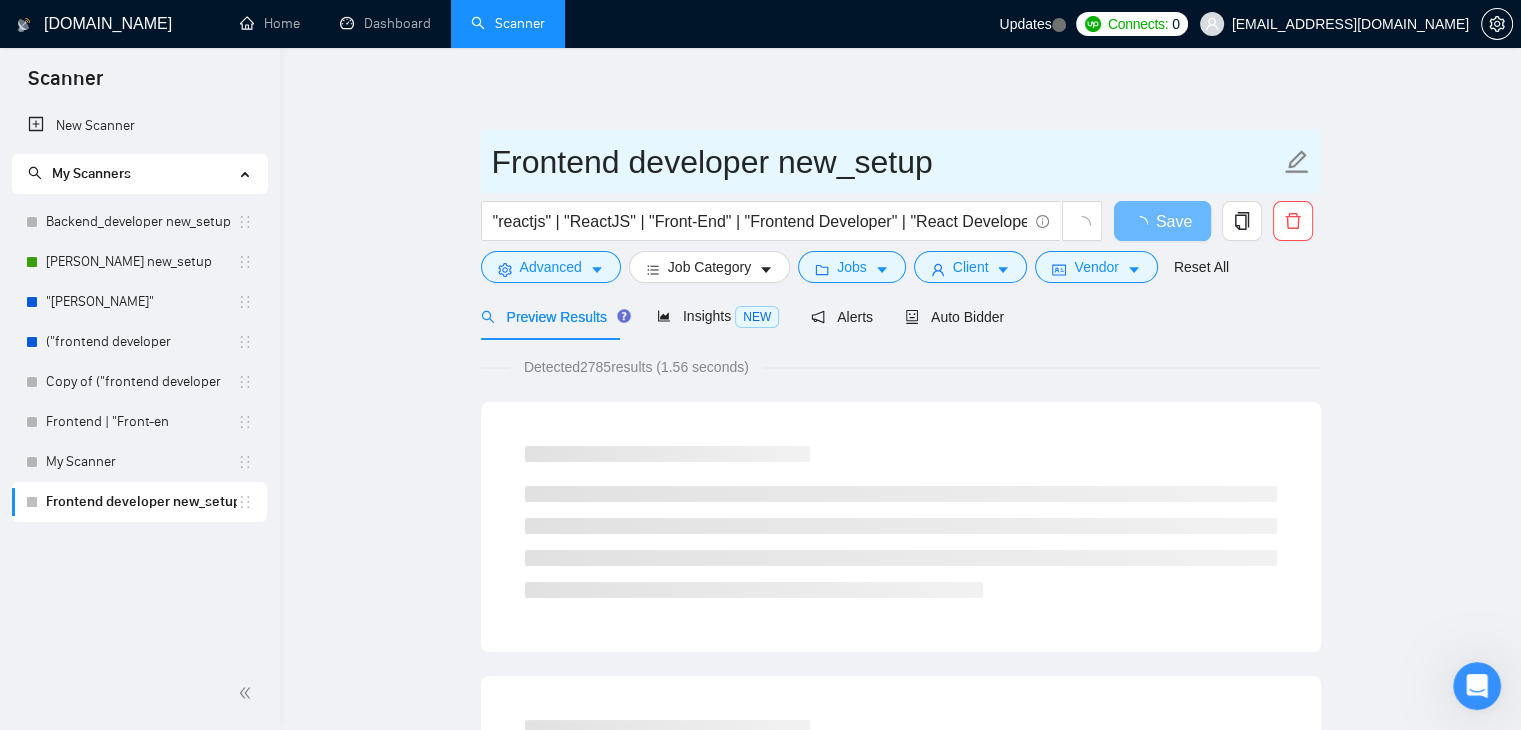 click on "Frontend developer new_setup" at bounding box center (886, 162) 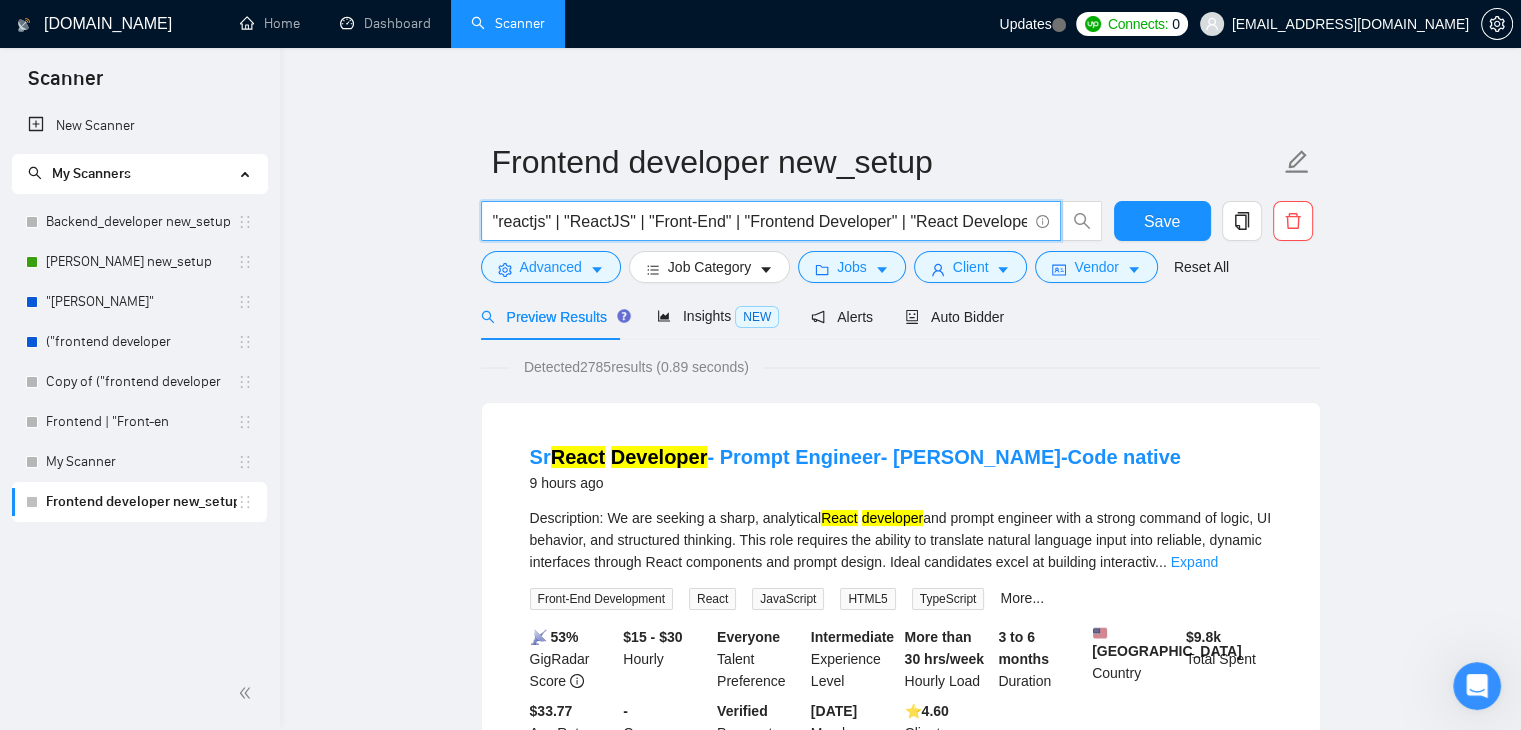 click on ""reactjs" | "ReactJS" | "Front-End" | "Frontend Developer" | "React Developer" | "React Firebase dashboard" | "React Next.js" | "React Tailwind"" at bounding box center (760, 221) 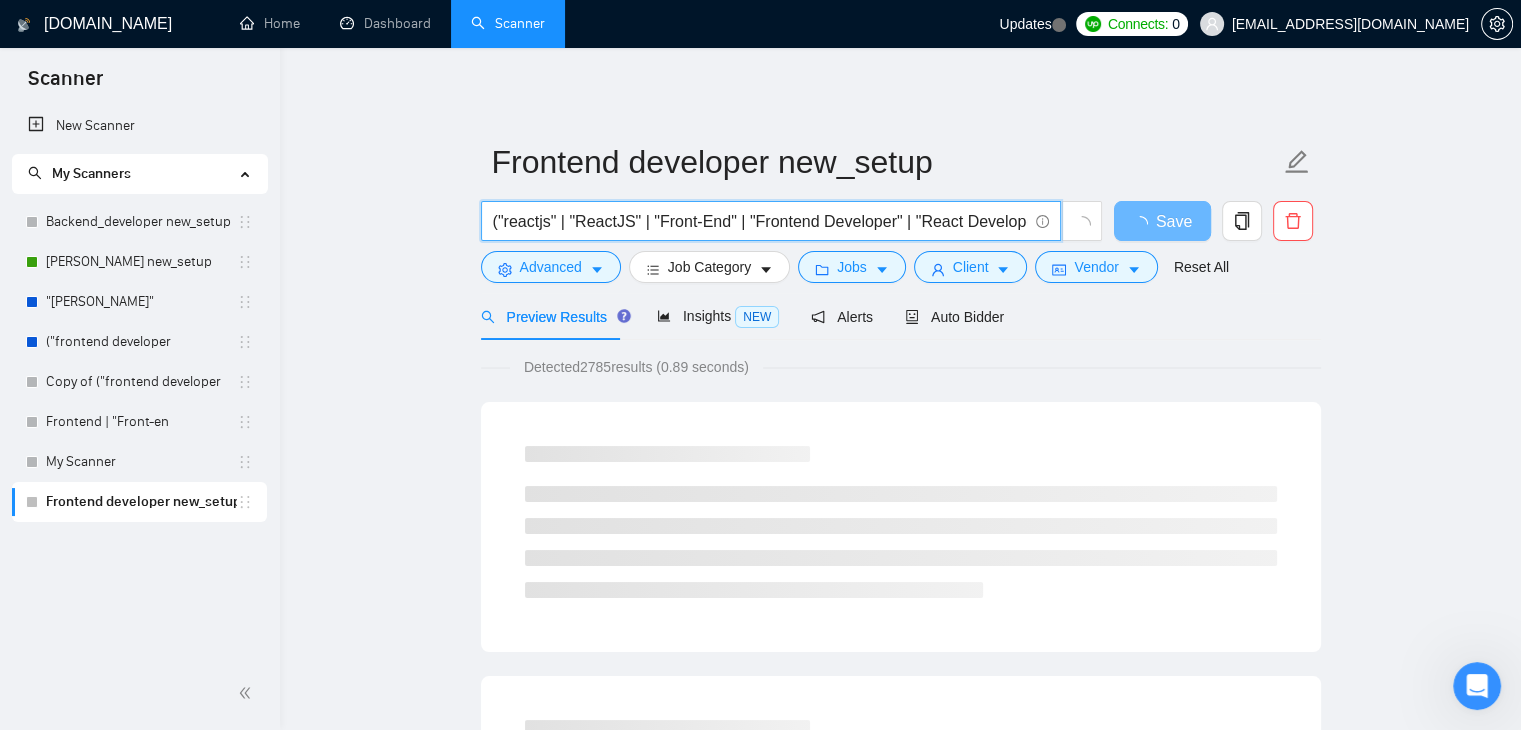 scroll, scrollTop: 0, scrollLeft: 452, axis: horizontal 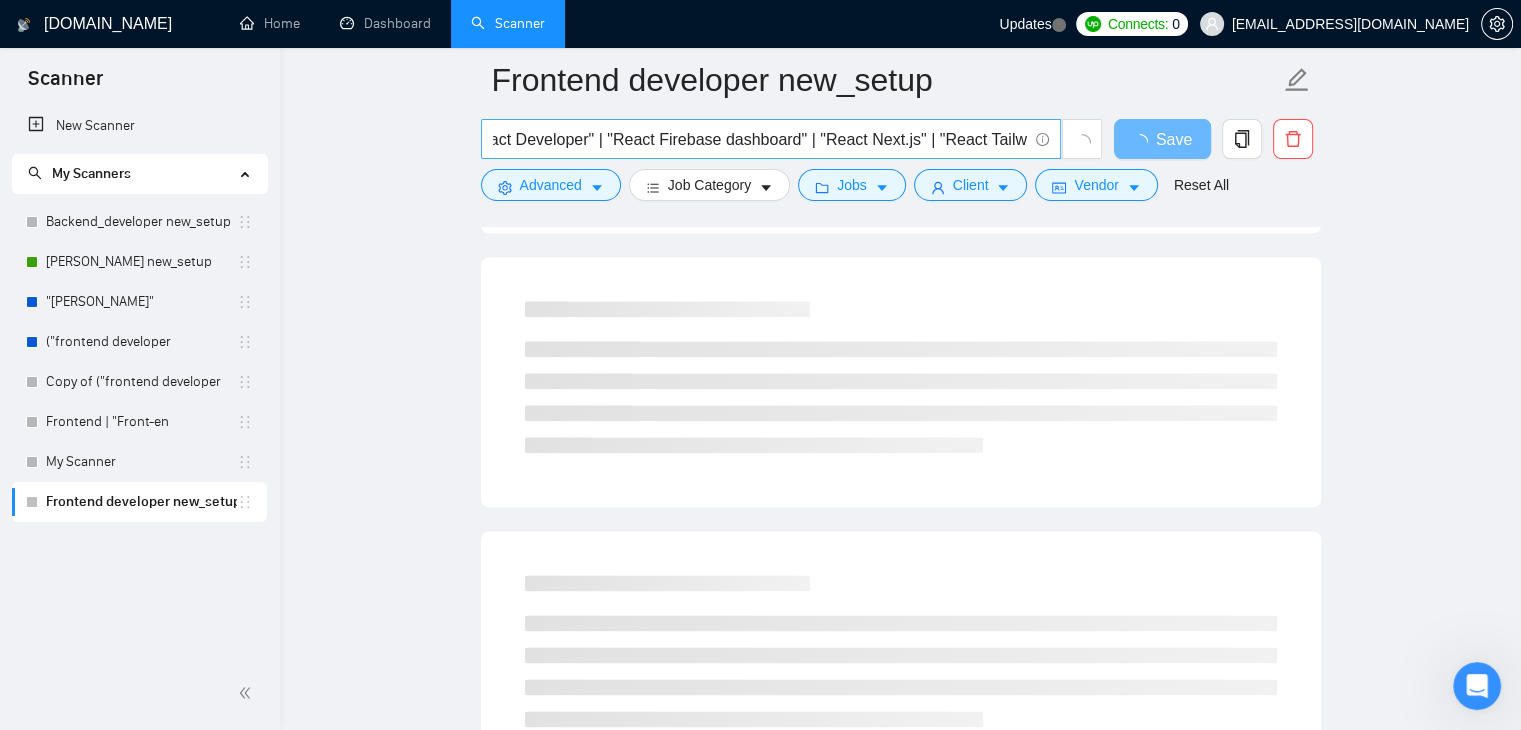 click on "("reactjs" | "ReactJS" | "Front-End" | "Frontend Developer" | "React Developer" | "React Firebase dashboard" | "React Next.js" | "React Tailwind"" at bounding box center (771, 139) 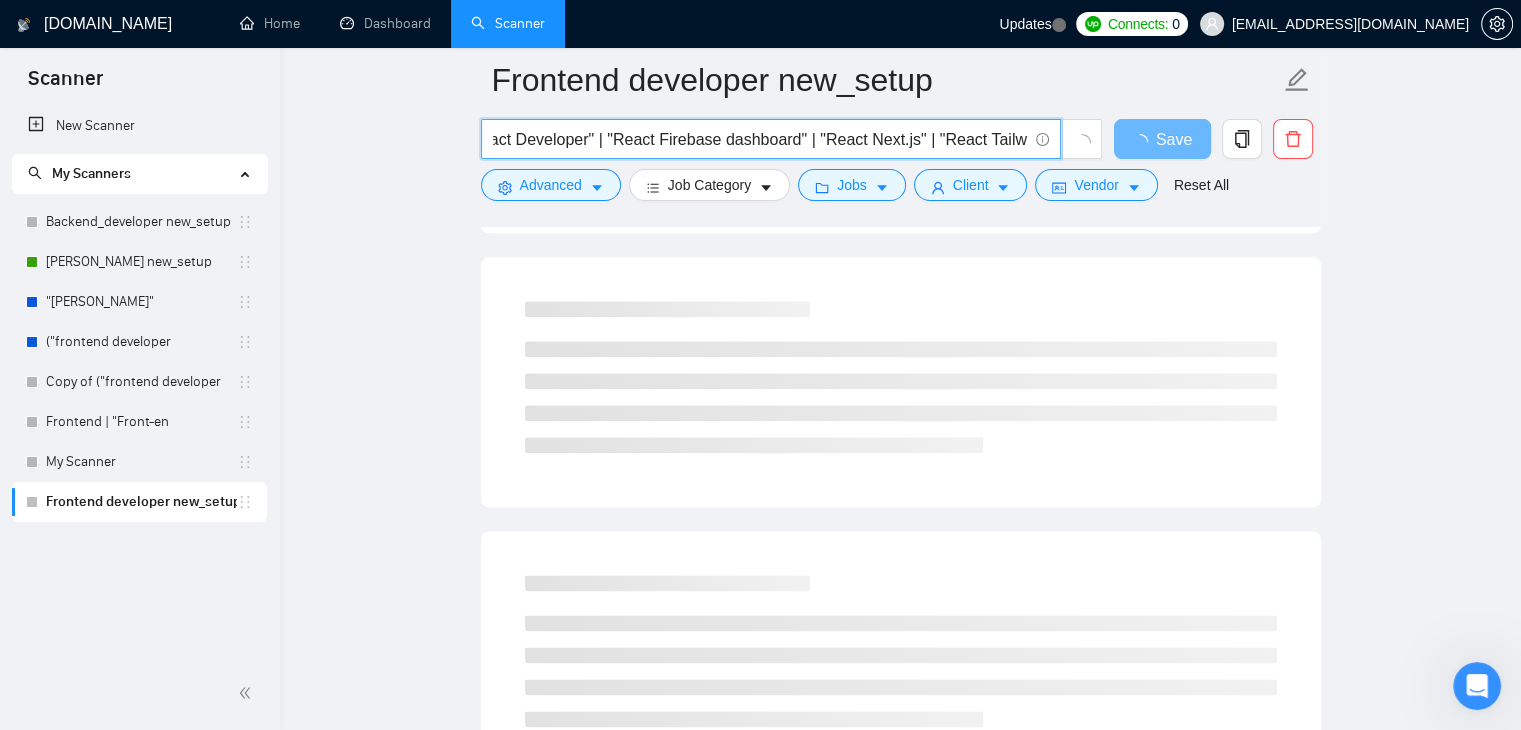 scroll, scrollTop: 0, scrollLeft: 0, axis: both 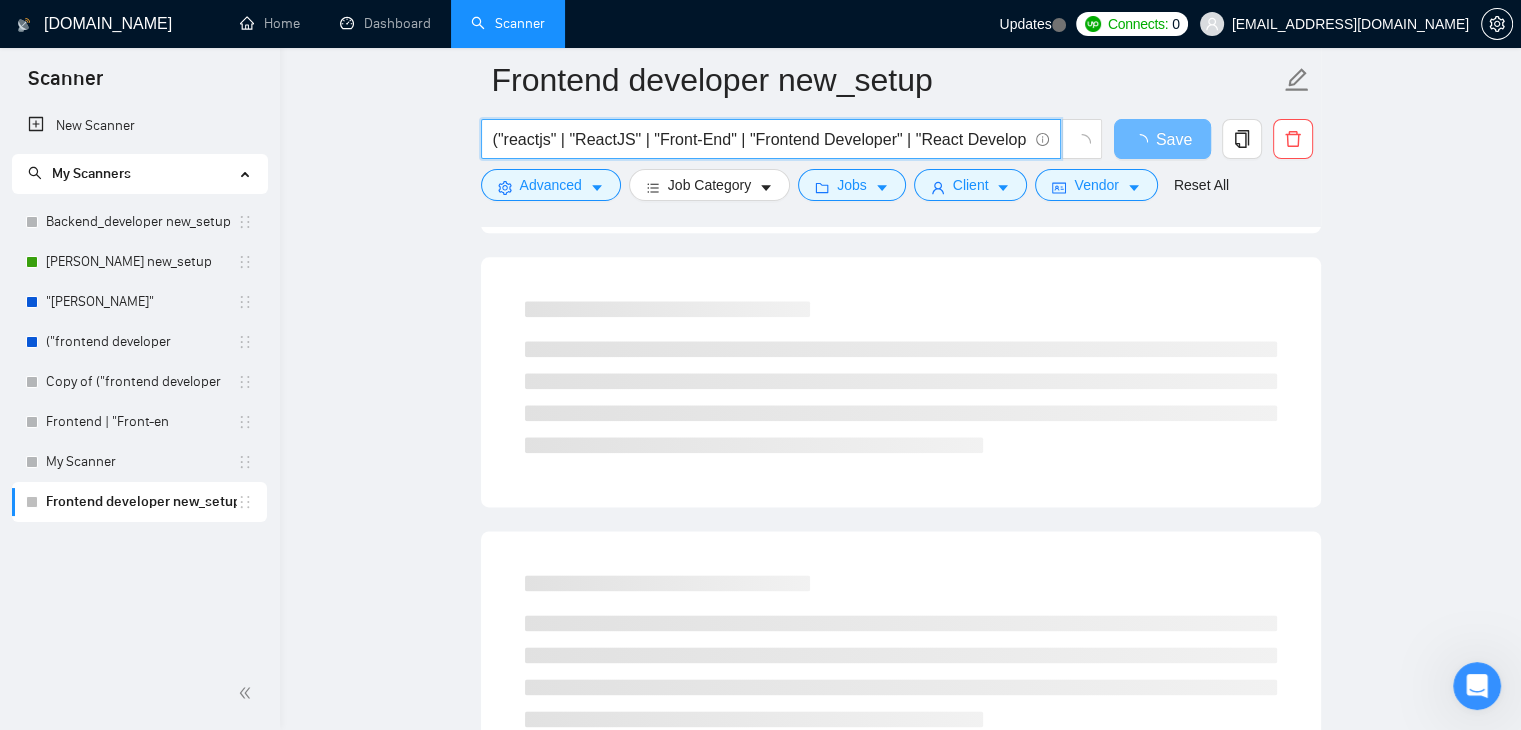click on "("reactjs" | "ReactJS" | "Front-End" | "Frontend Developer" | "React Developer" | "React Firebase dashboard" | "React Next.js" | "React Tailwind"" at bounding box center [760, 139] 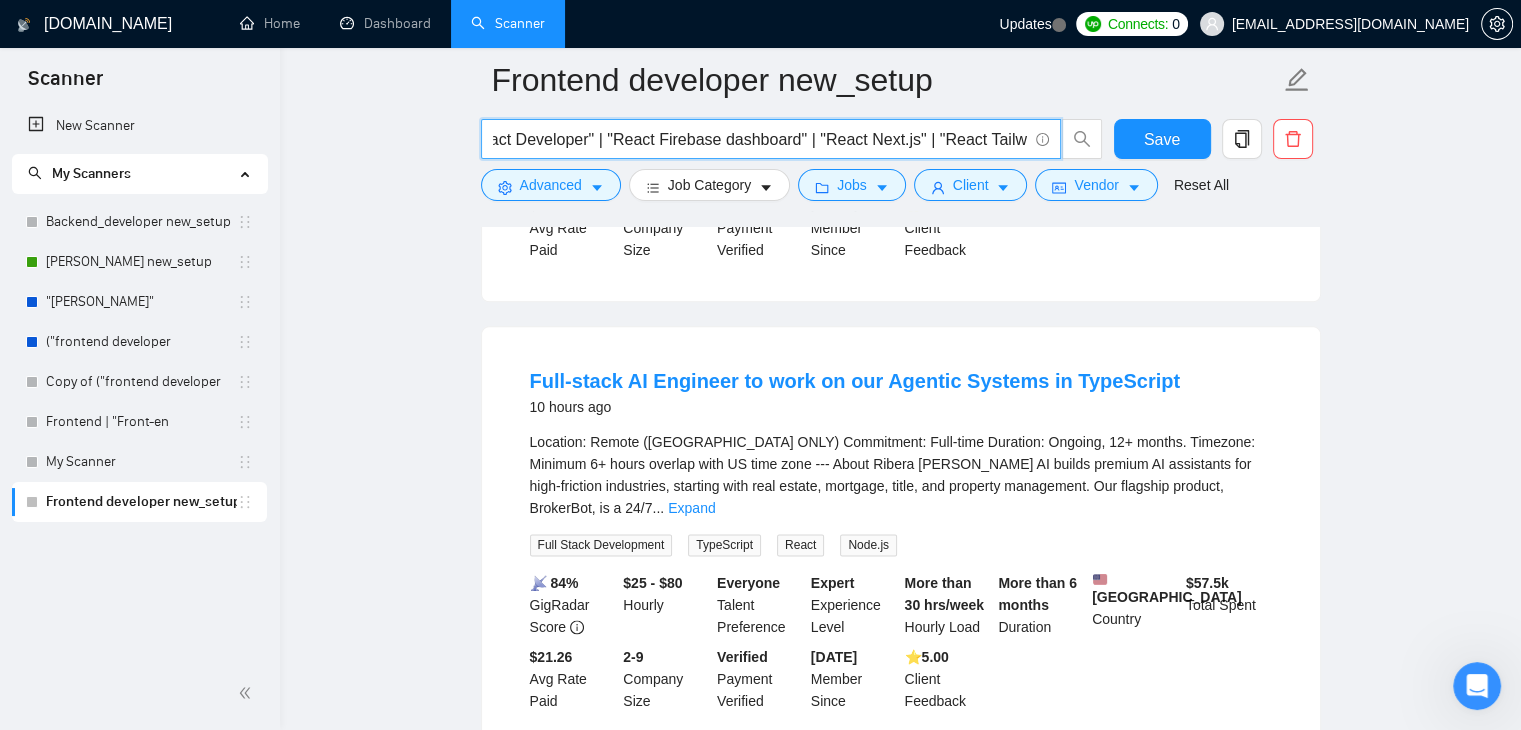 scroll, scrollTop: 0, scrollLeft: 457, axis: horizontal 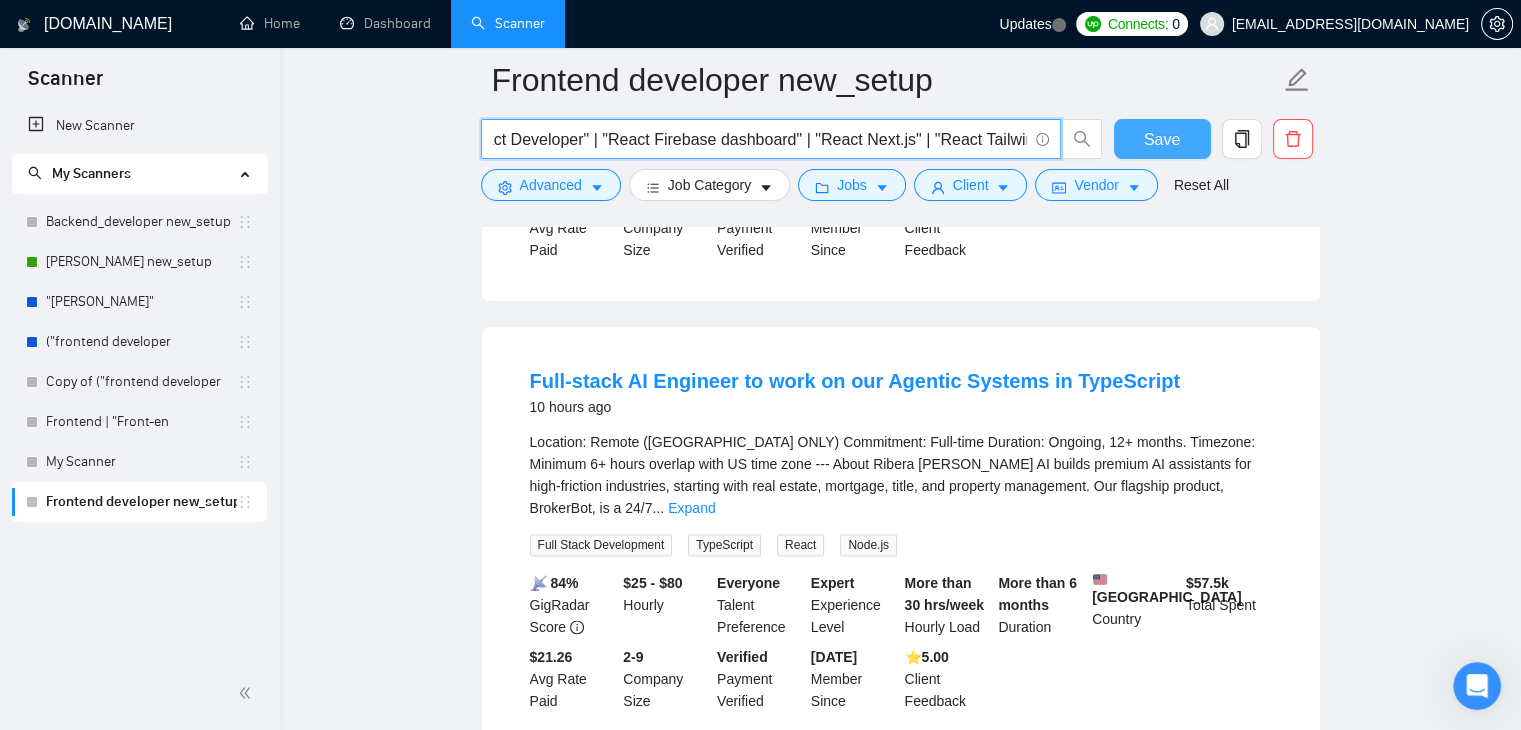 type on "("reactjs" | "ReactJS" | "Front-End" | "Frontend Developer" | "React Developer" | "React Firebase dashboard" | "React Next.js" | "React Tailwind")" 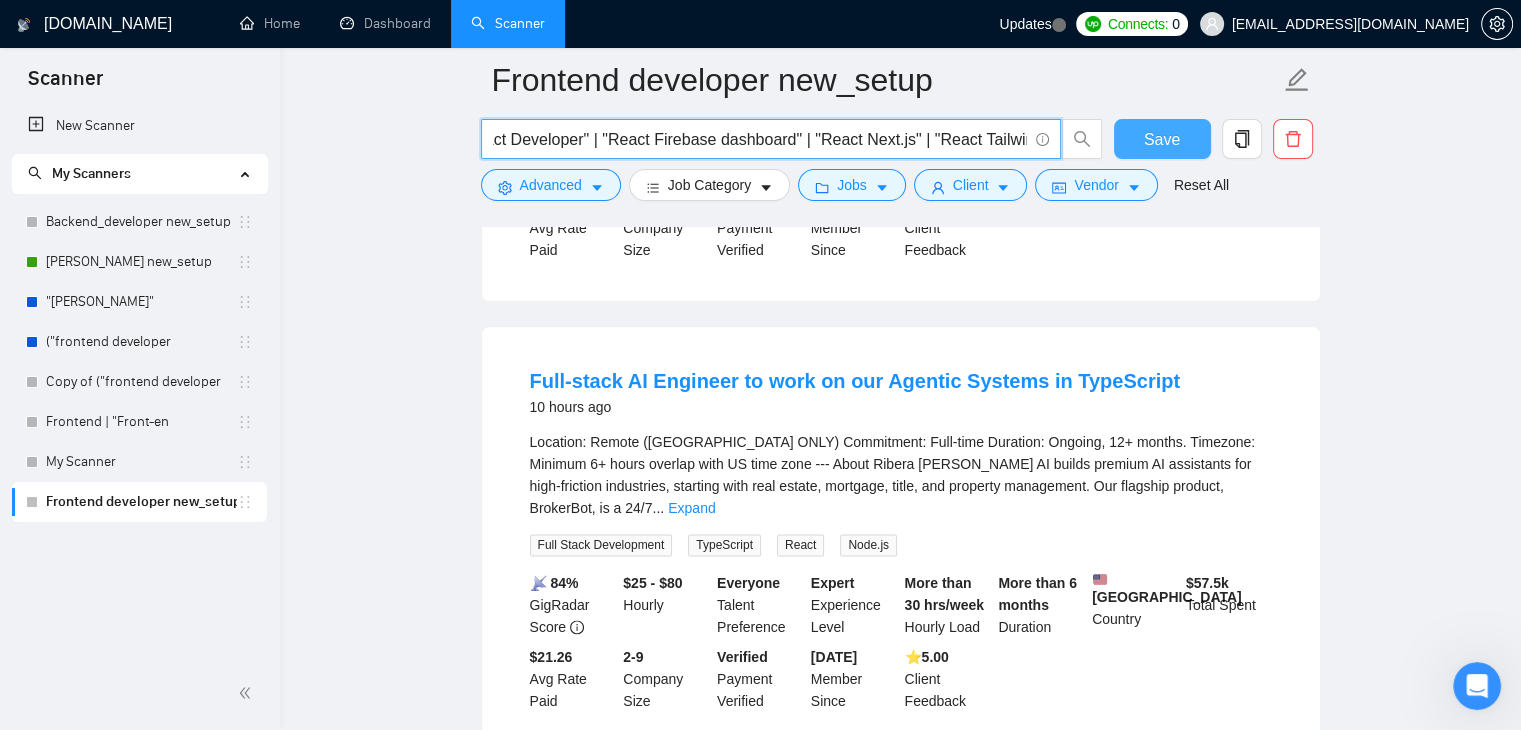 scroll, scrollTop: 0, scrollLeft: 0, axis: both 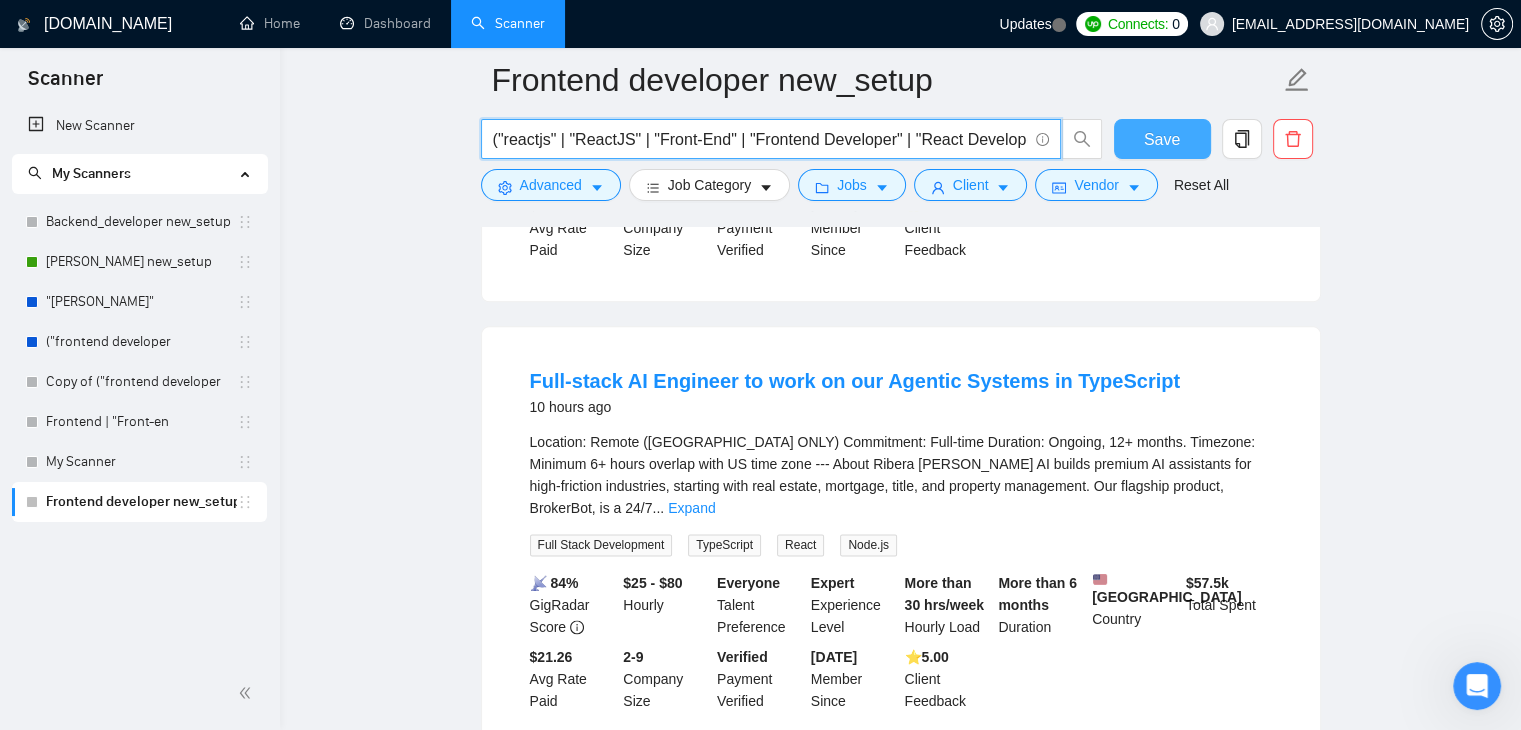 click on "Save" at bounding box center (1162, 139) 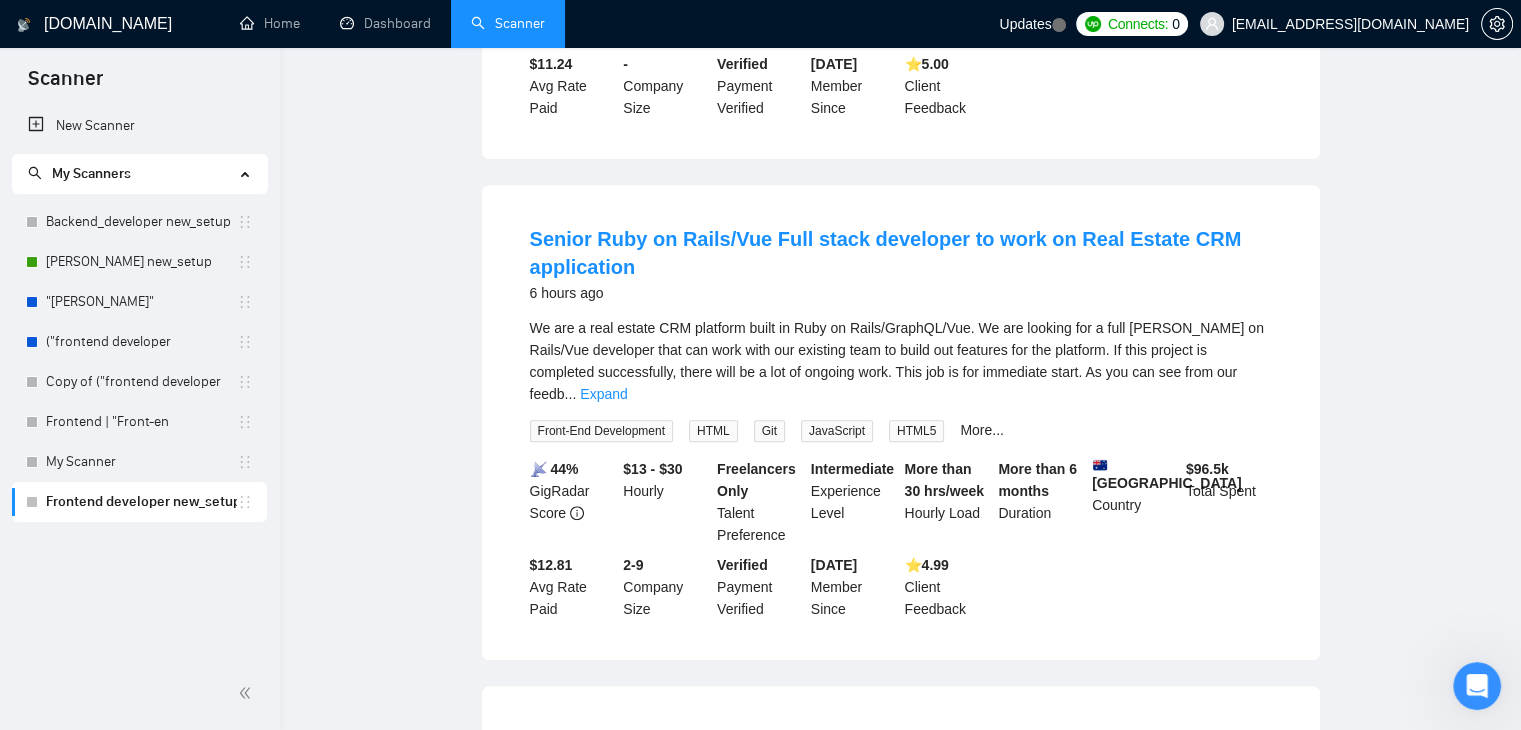 scroll, scrollTop: 0, scrollLeft: 0, axis: both 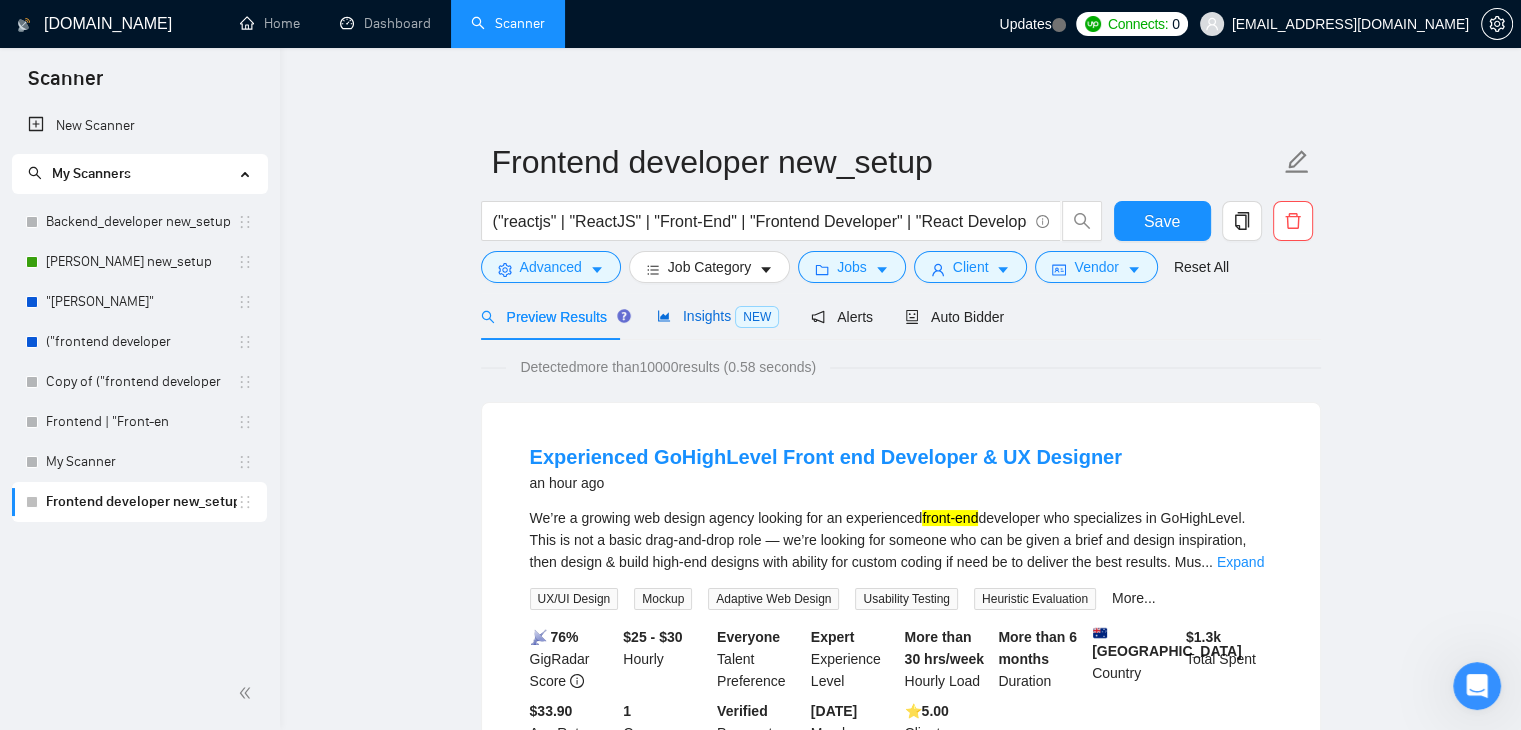 click on "NEW" at bounding box center [757, 317] 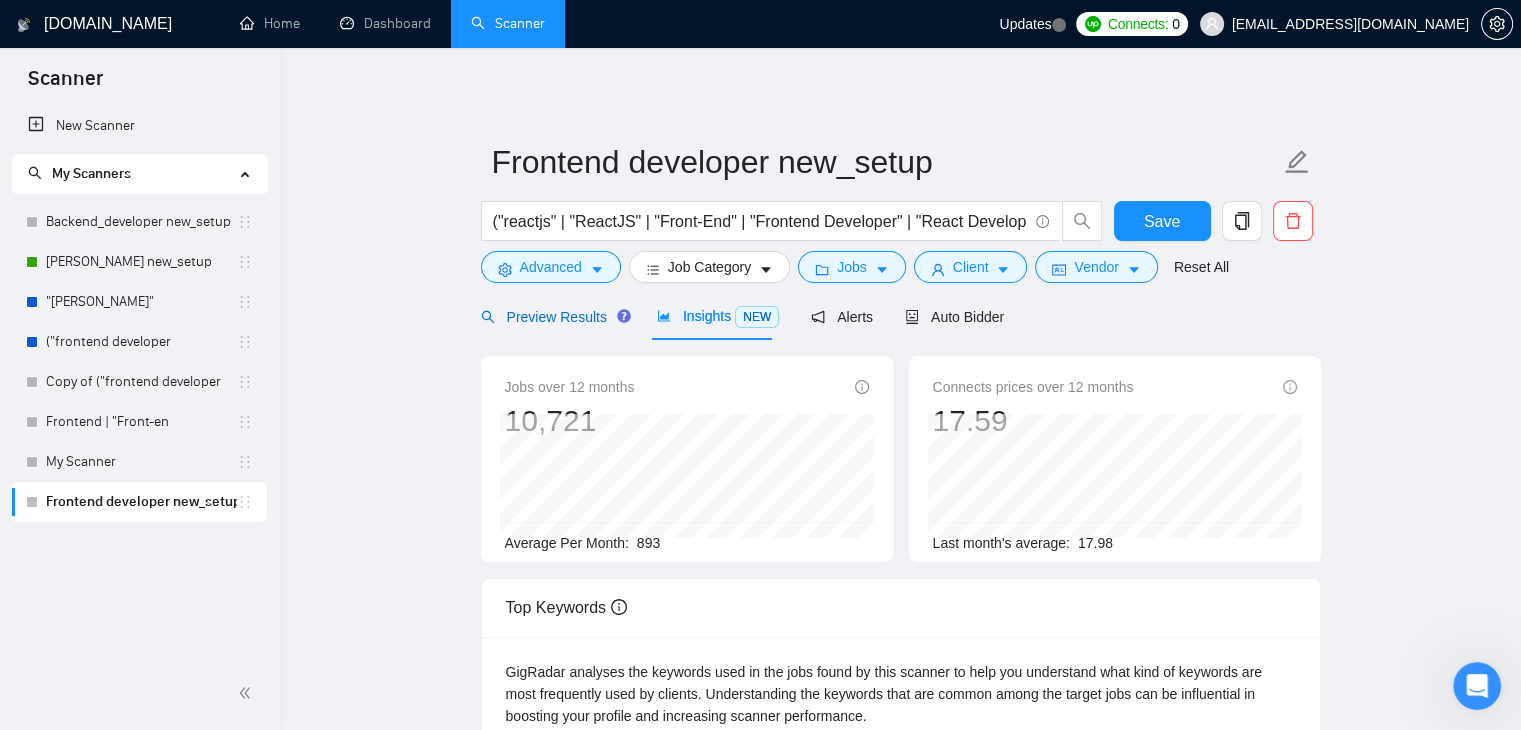 click on "Preview Results" at bounding box center (553, 317) 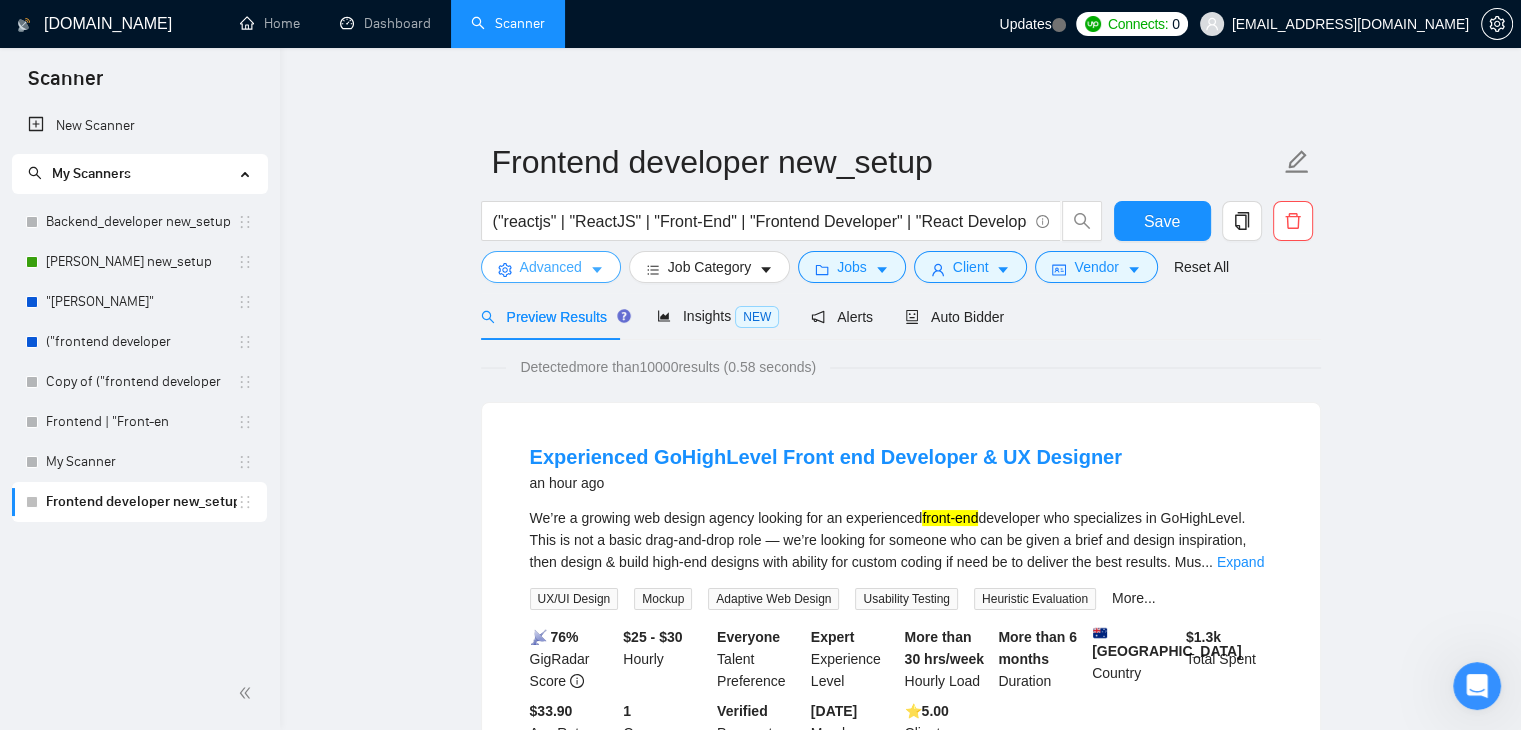 click on "Advanced" at bounding box center [551, 267] 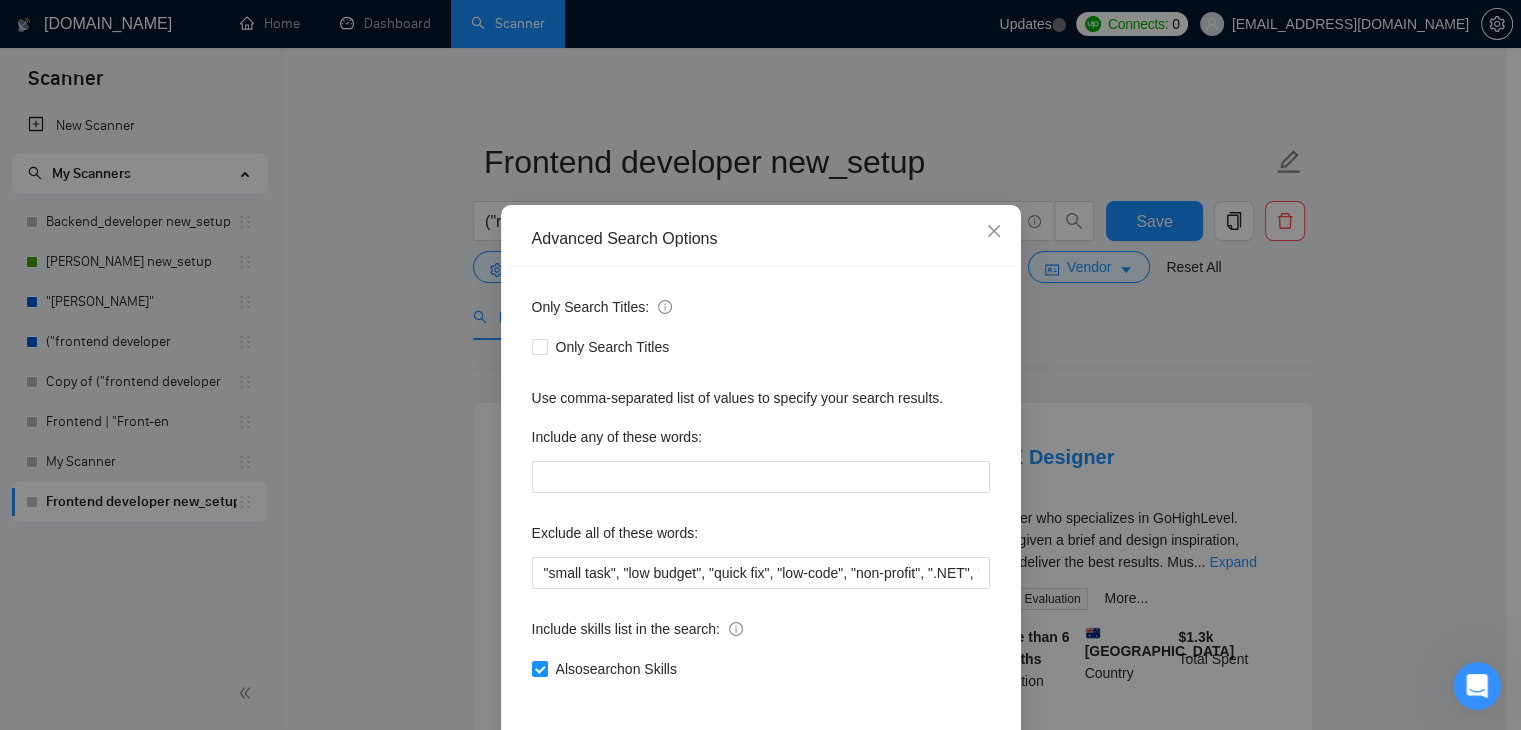 scroll, scrollTop: 16, scrollLeft: 0, axis: vertical 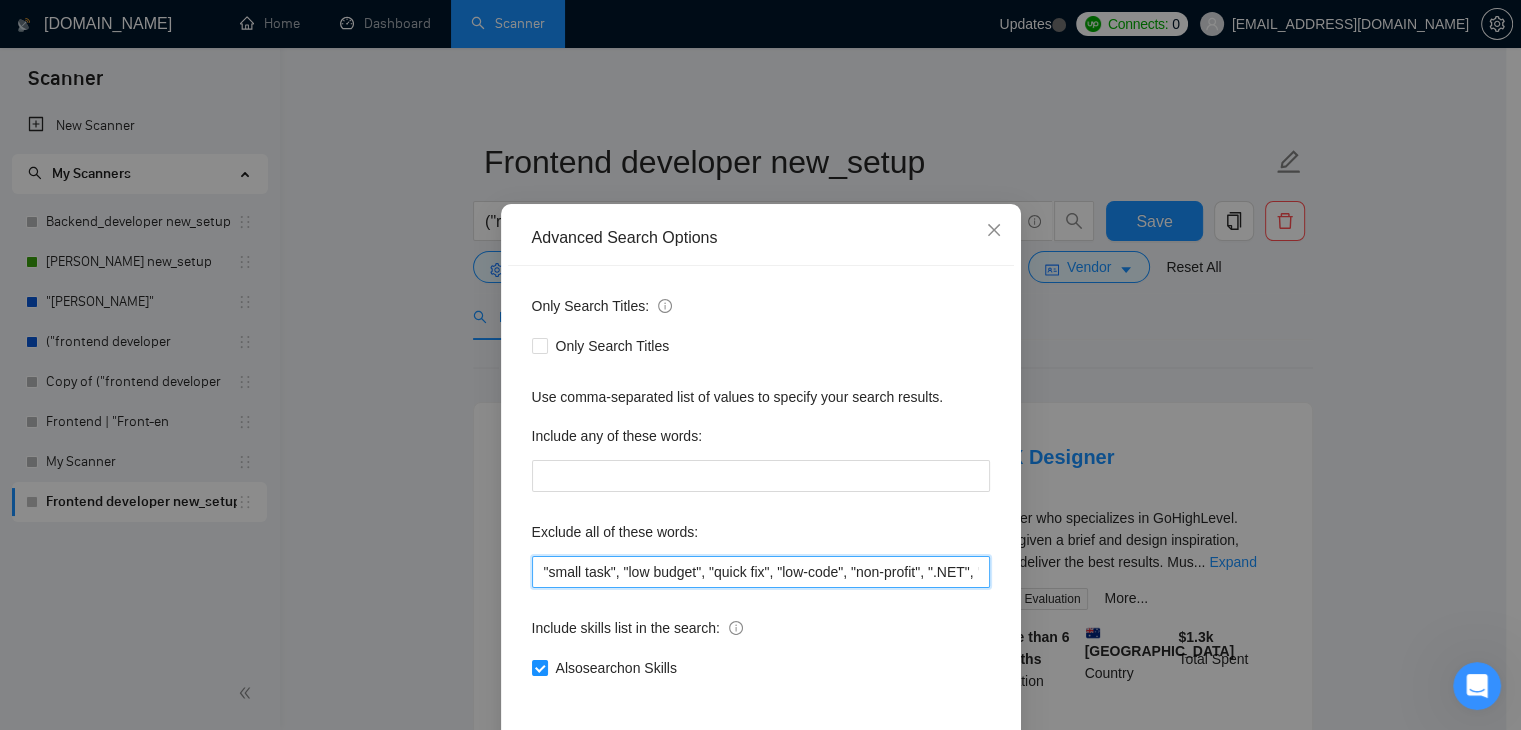 click on ""small task", "low budget", "quick fix", "low-code", "non-profit", ".NET", "WordPress", "shopify", "python", "vue*", "php", "laravel", "Flutterflow", "React native", " App developer", "Web3"" at bounding box center [761, 572] 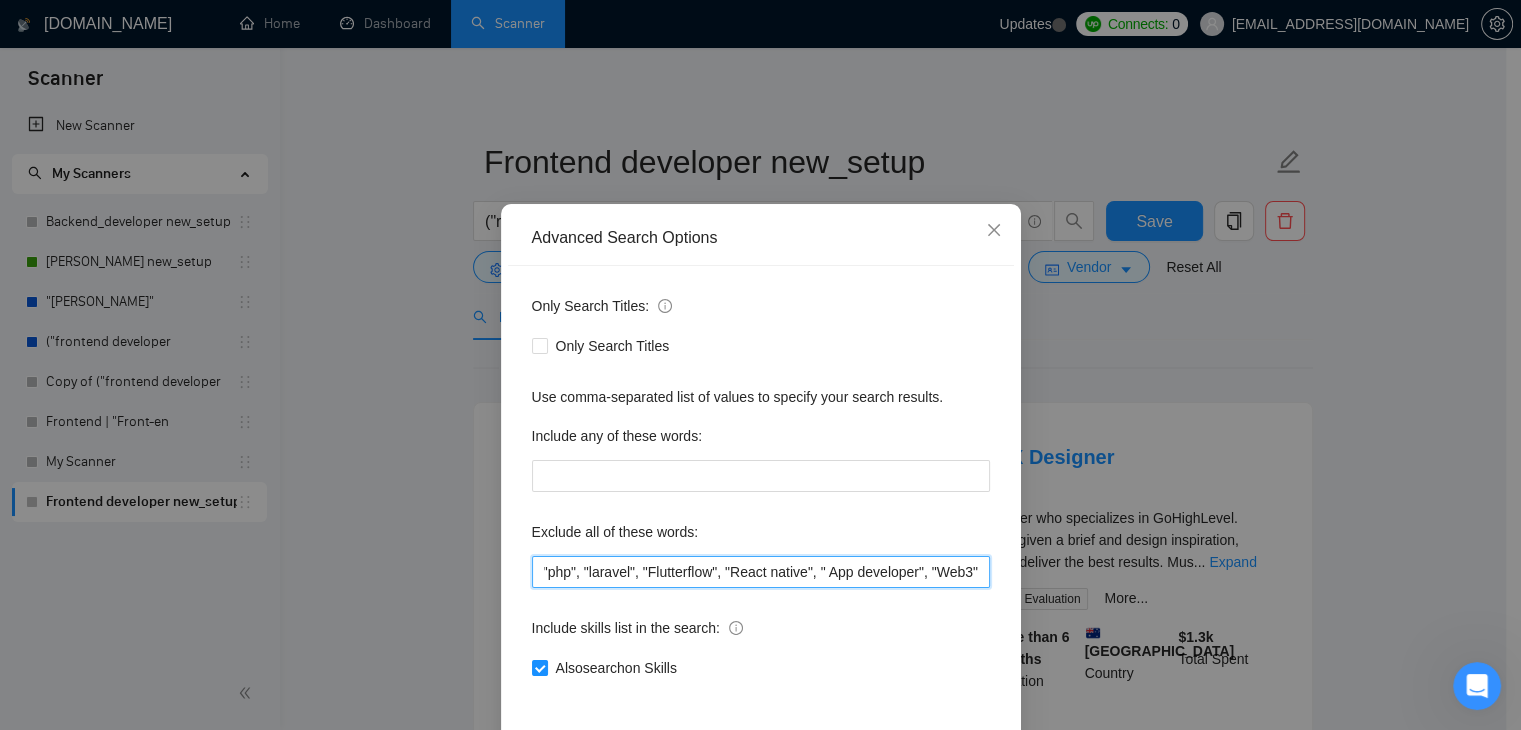 scroll, scrollTop: 0, scrollLeft: 692, axis: horizontal 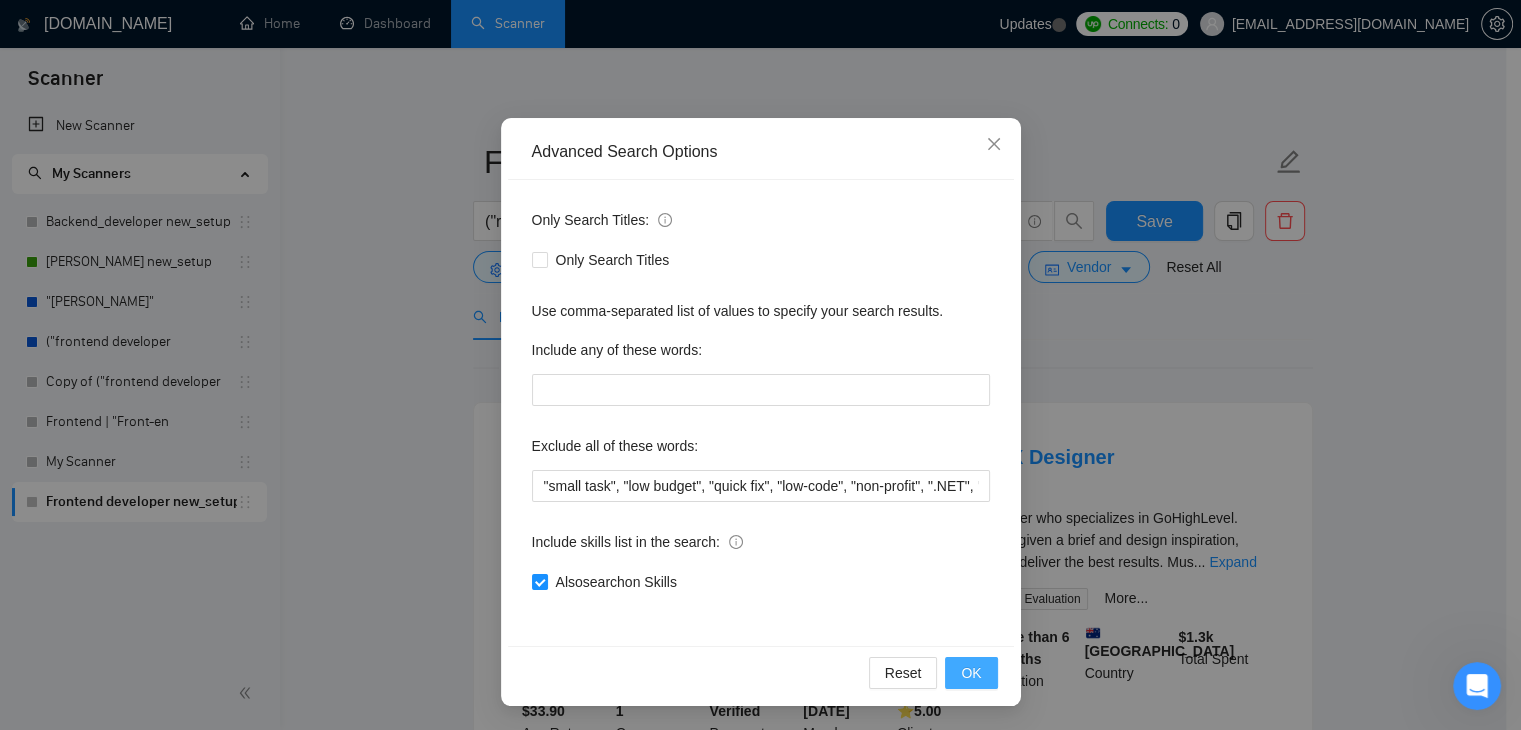 click on "OK" at bounding box center (971, 673) 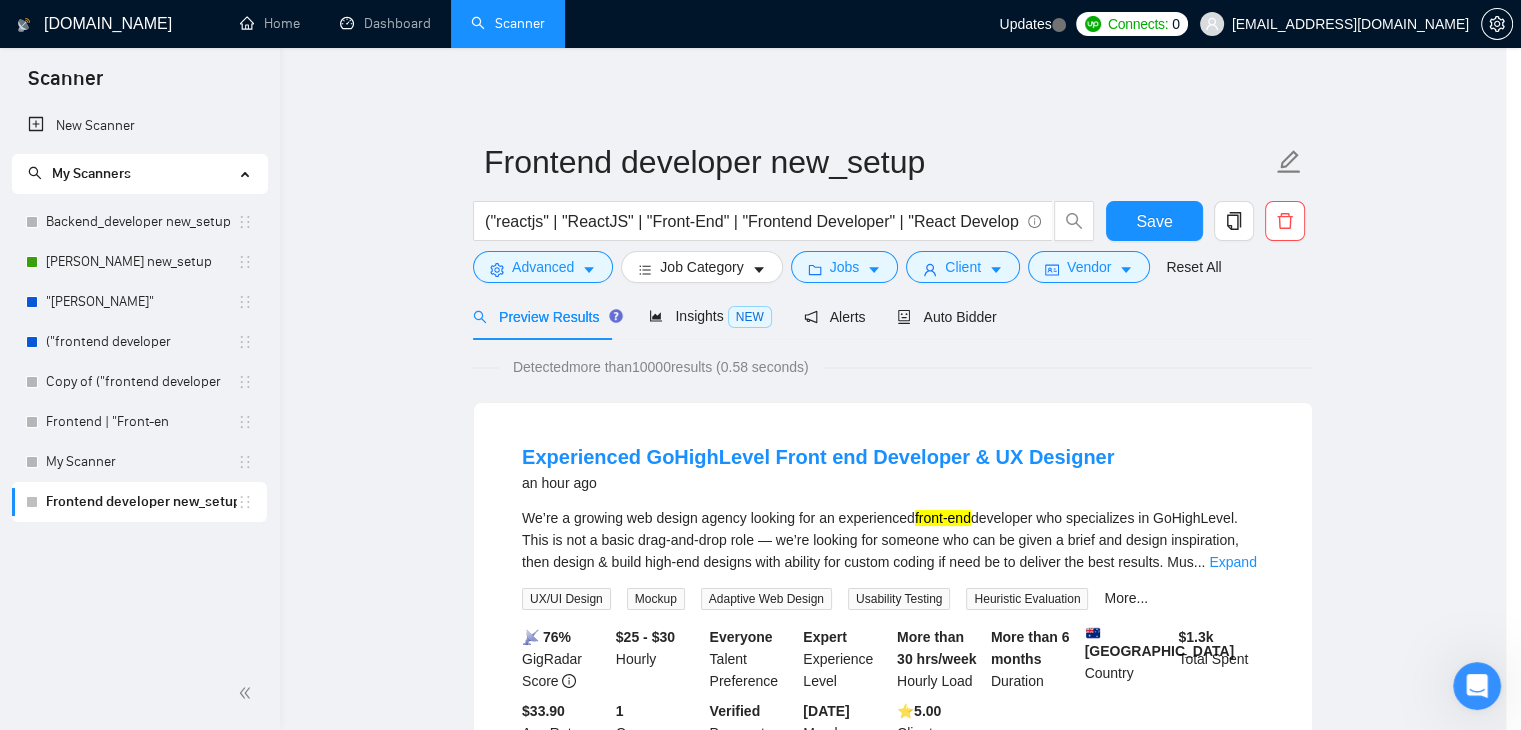scroll, scrollTop: 2, scrollLeft: 0, axis: vertical 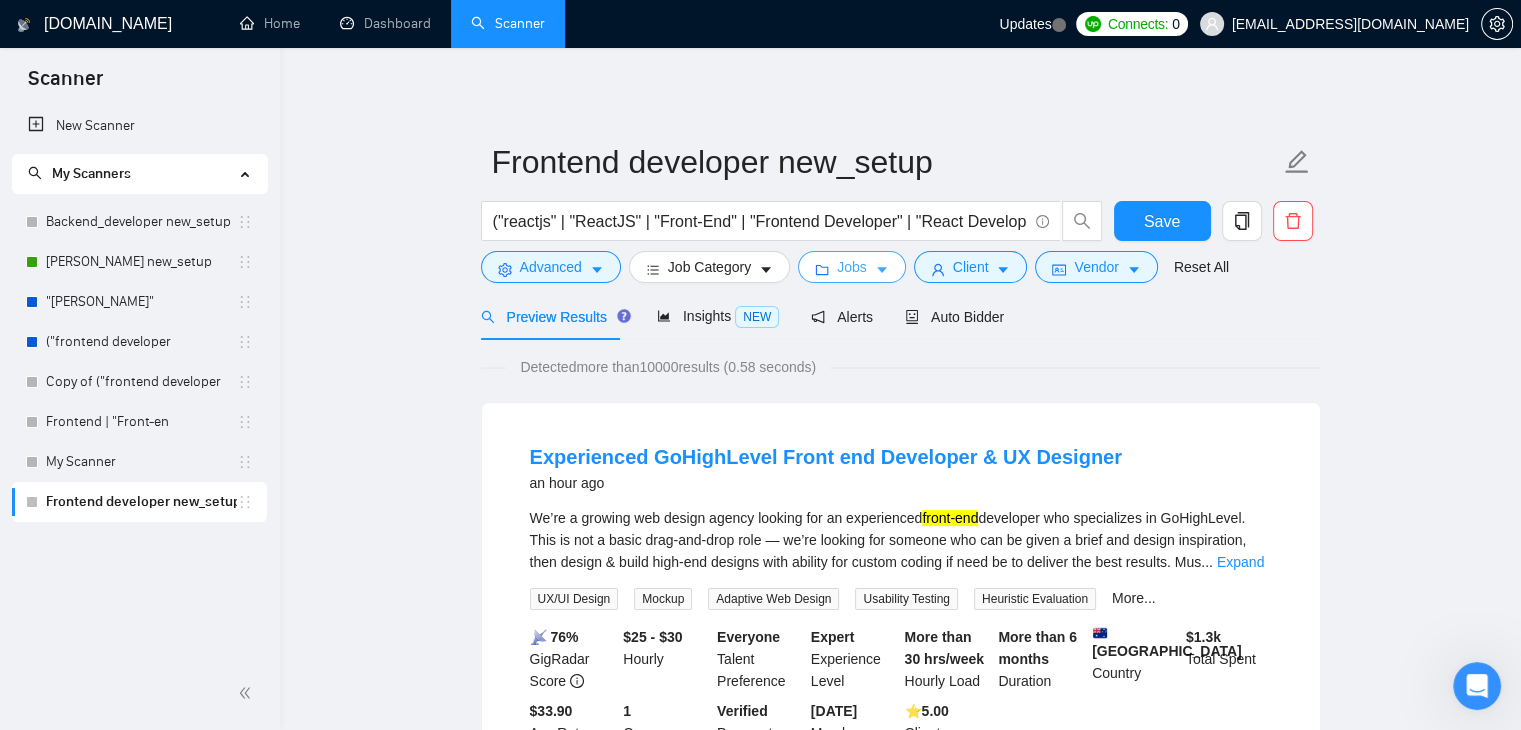 click on "Jobs" at bounding box center [852, 267] 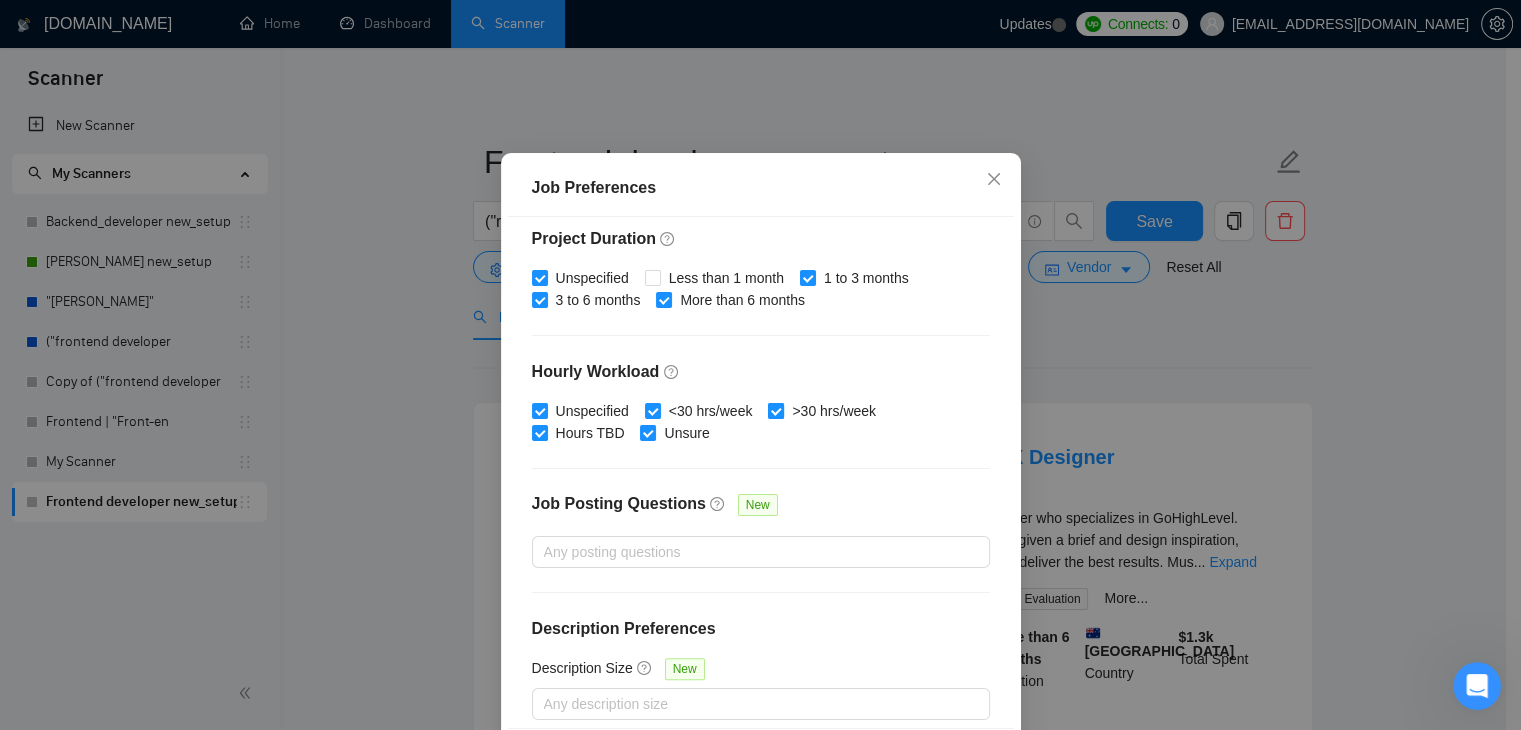 scroll, scrollTop: 616, scrollLeft: 0, axis: vertical 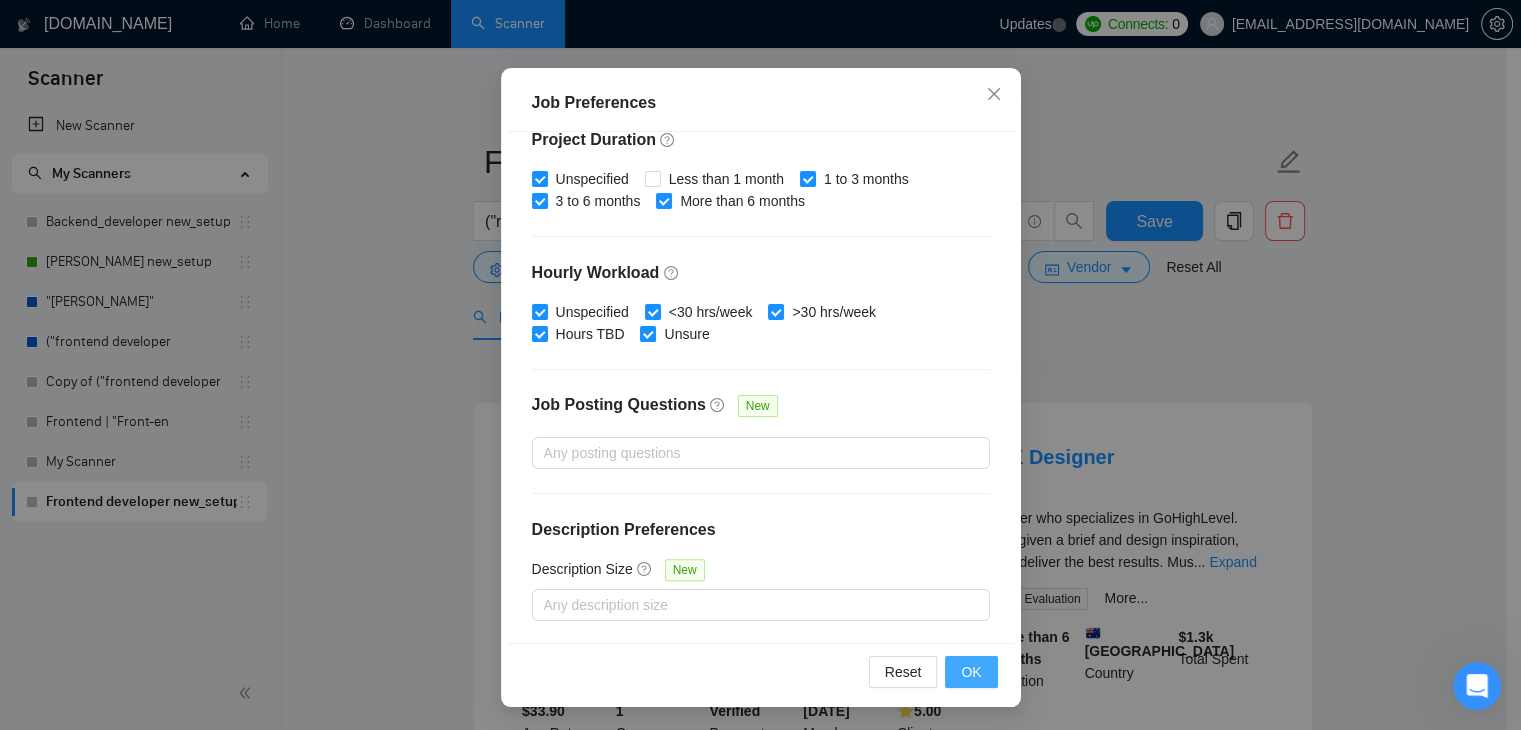 click on "OK" at bounding box center [971, 672] 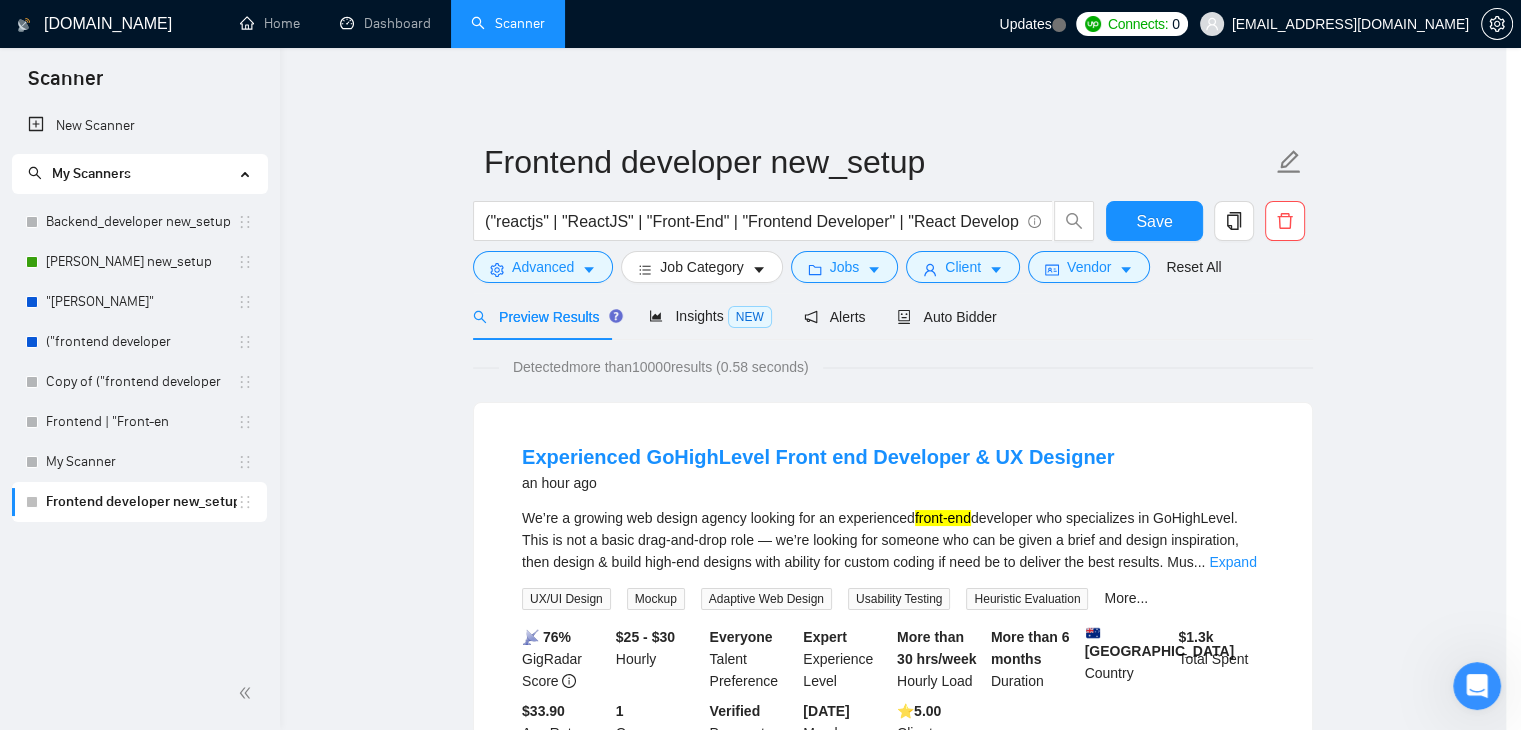 scroll, scrollTop: 52, scrollLeft: 0, axis: vertical 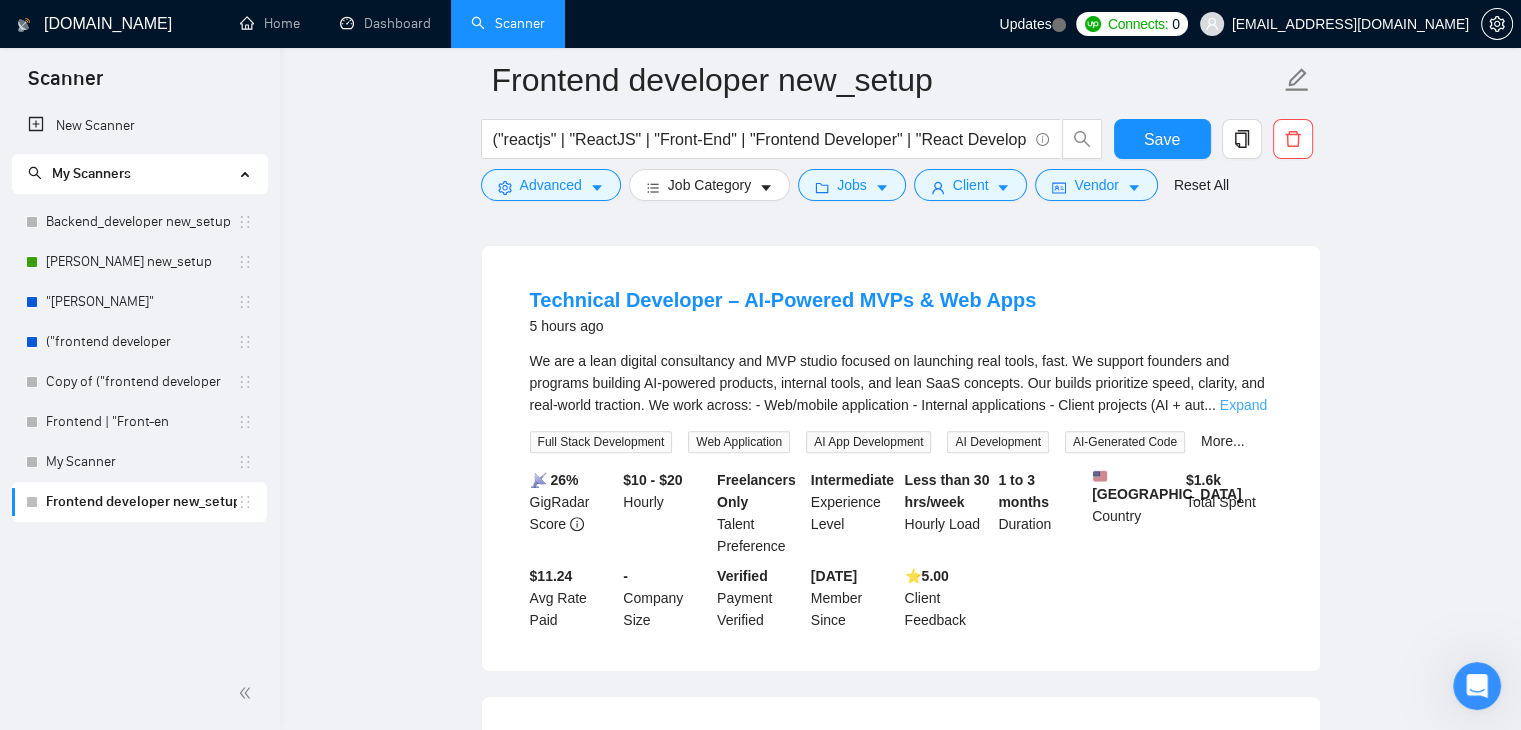 click on "Expand" at bounding box center [1243, 405] 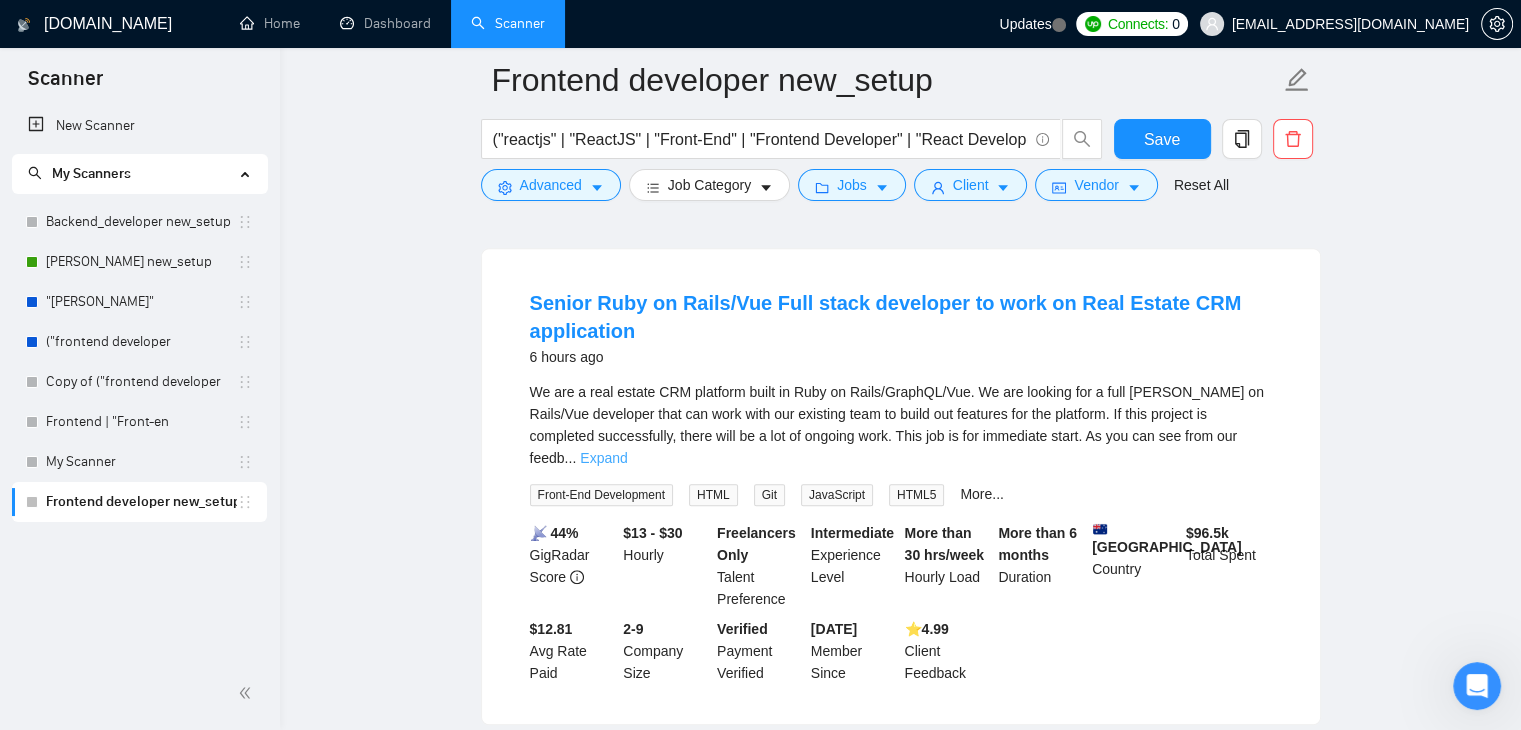 scroll, scrollTop: 1403, scrollLeft: 0, axis: vertical 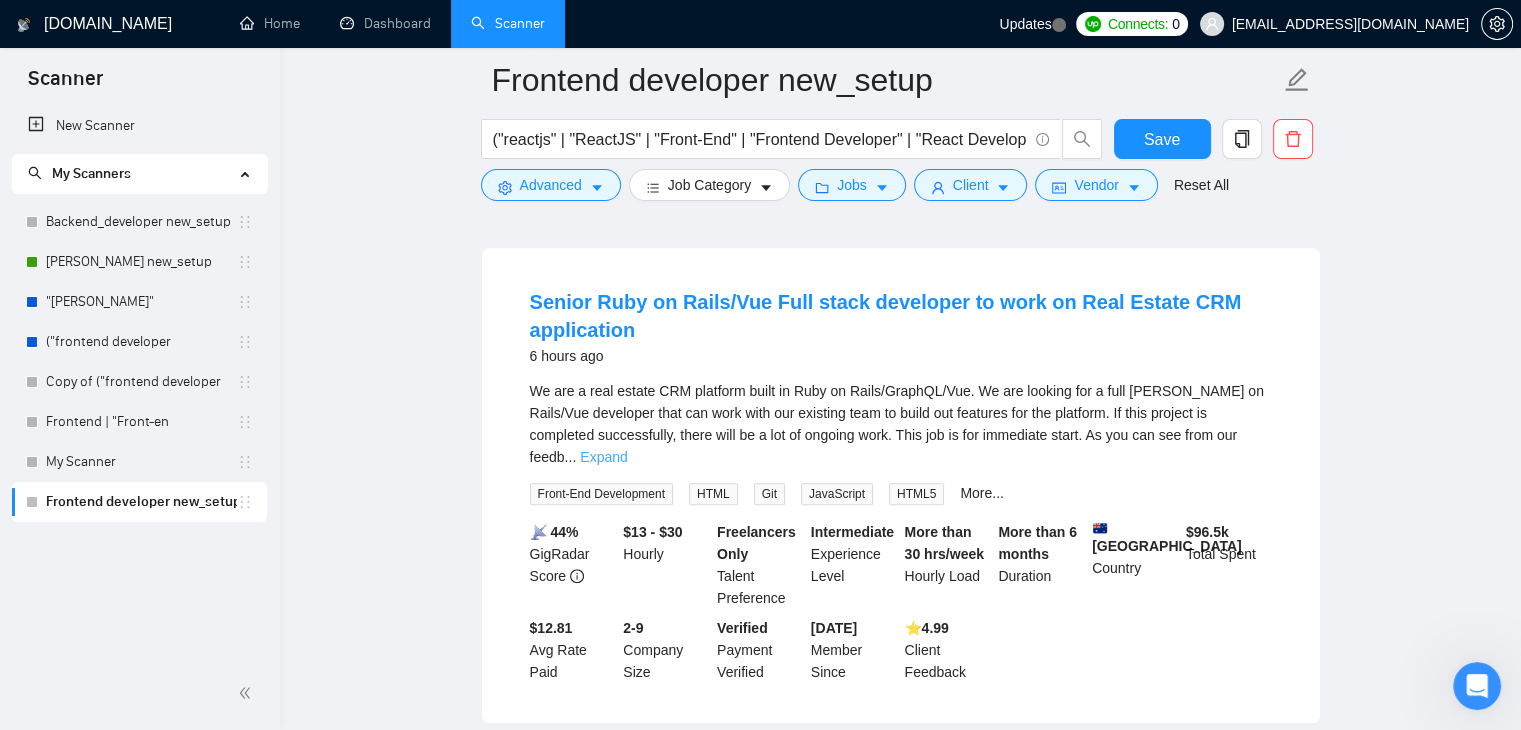 click on "Expand" at bounding box center [603, 457] 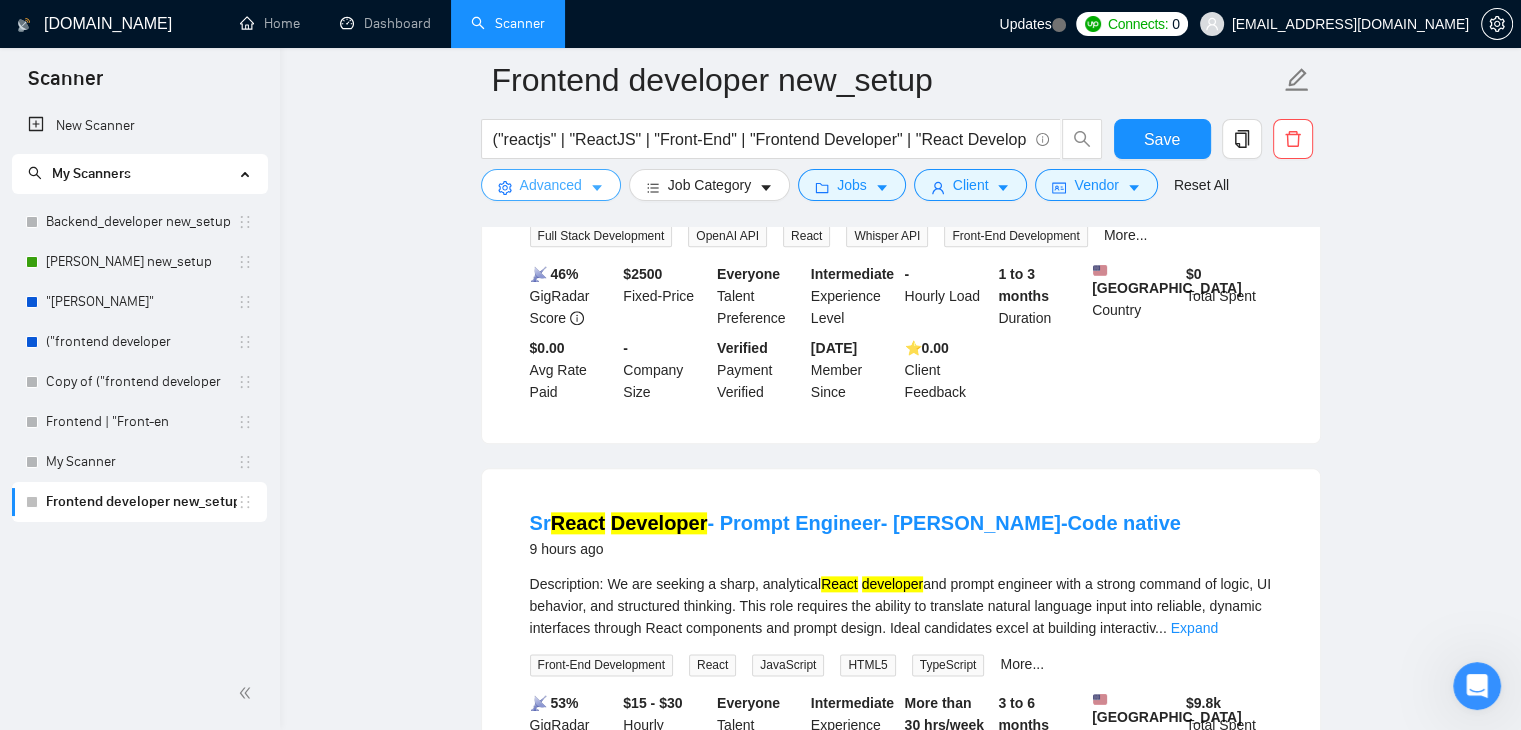 scroll, scrollTop: 2231, scrollLeft: 0, axis: vertical 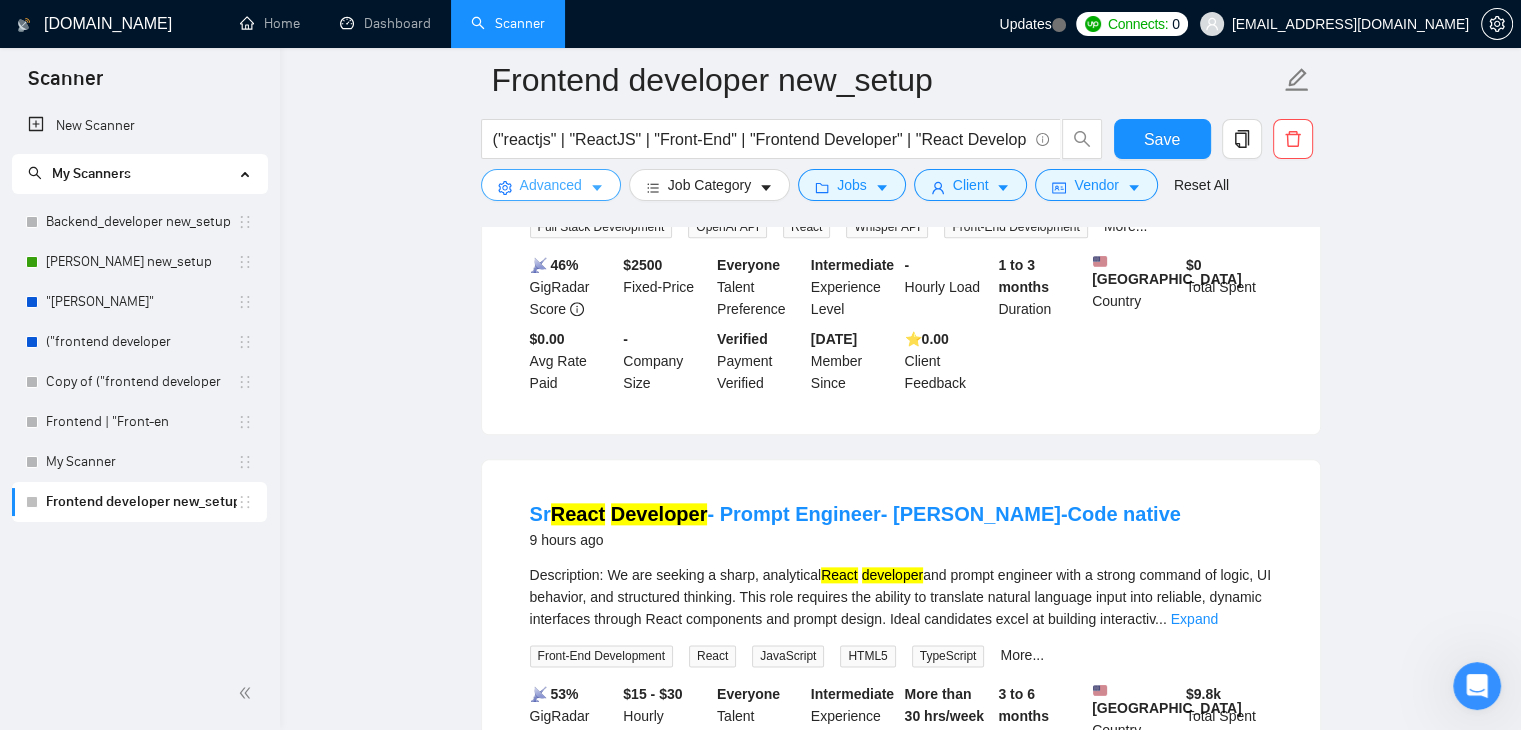 click on "Advanced" at bounding box center [551, 185] 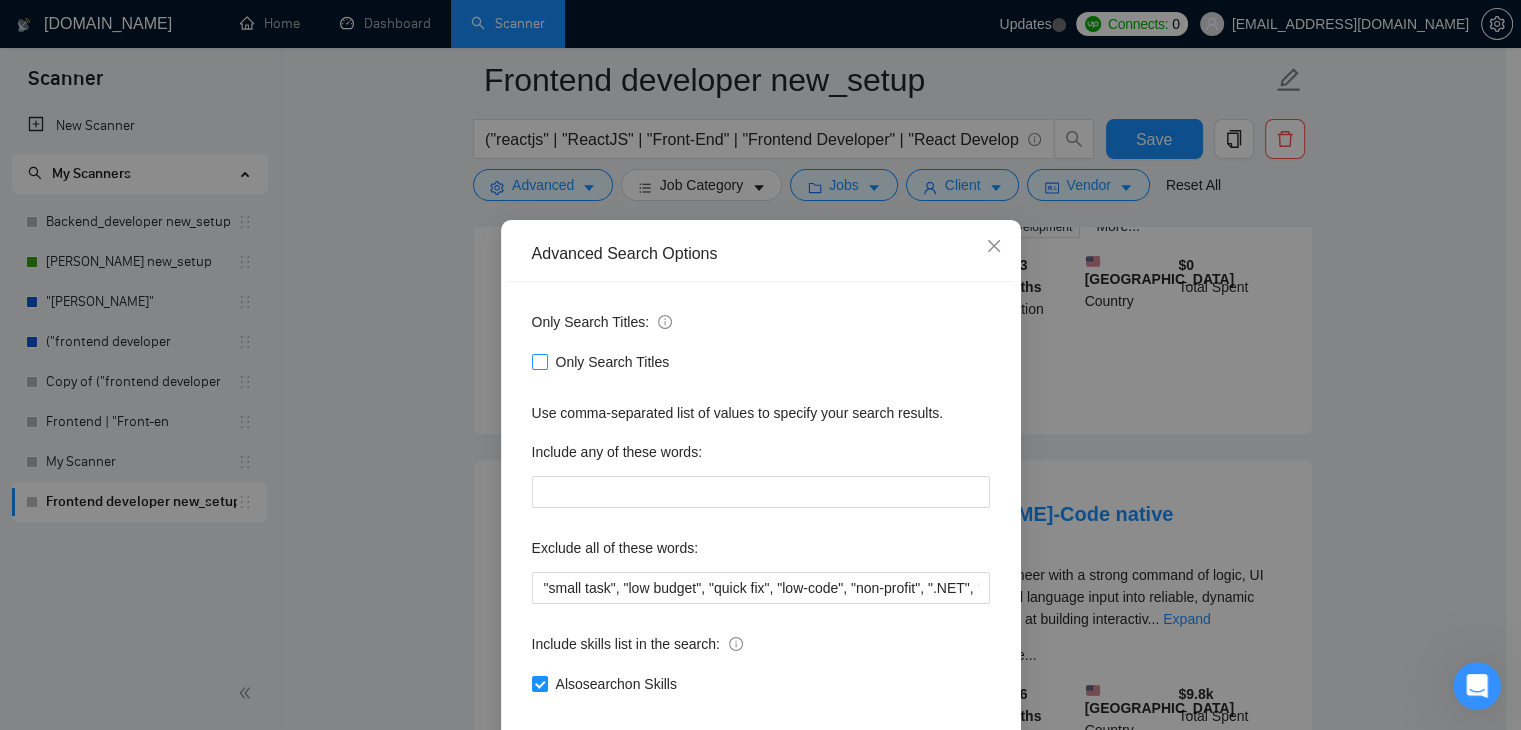 click on "Only Search Titles" at bounding box center (613, 362) 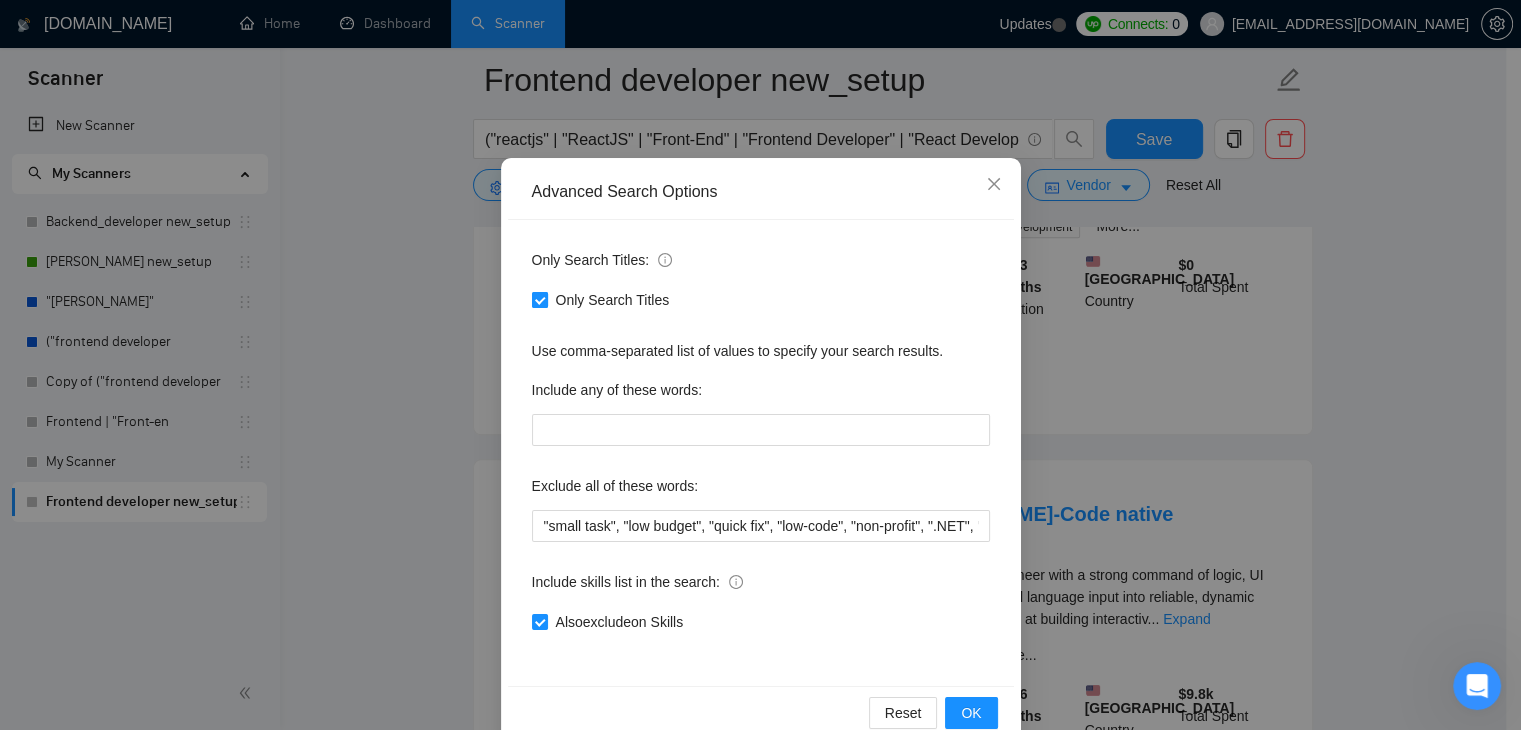 scroll, scrollTop: 102, scrollLeft: 0, axis: vertical 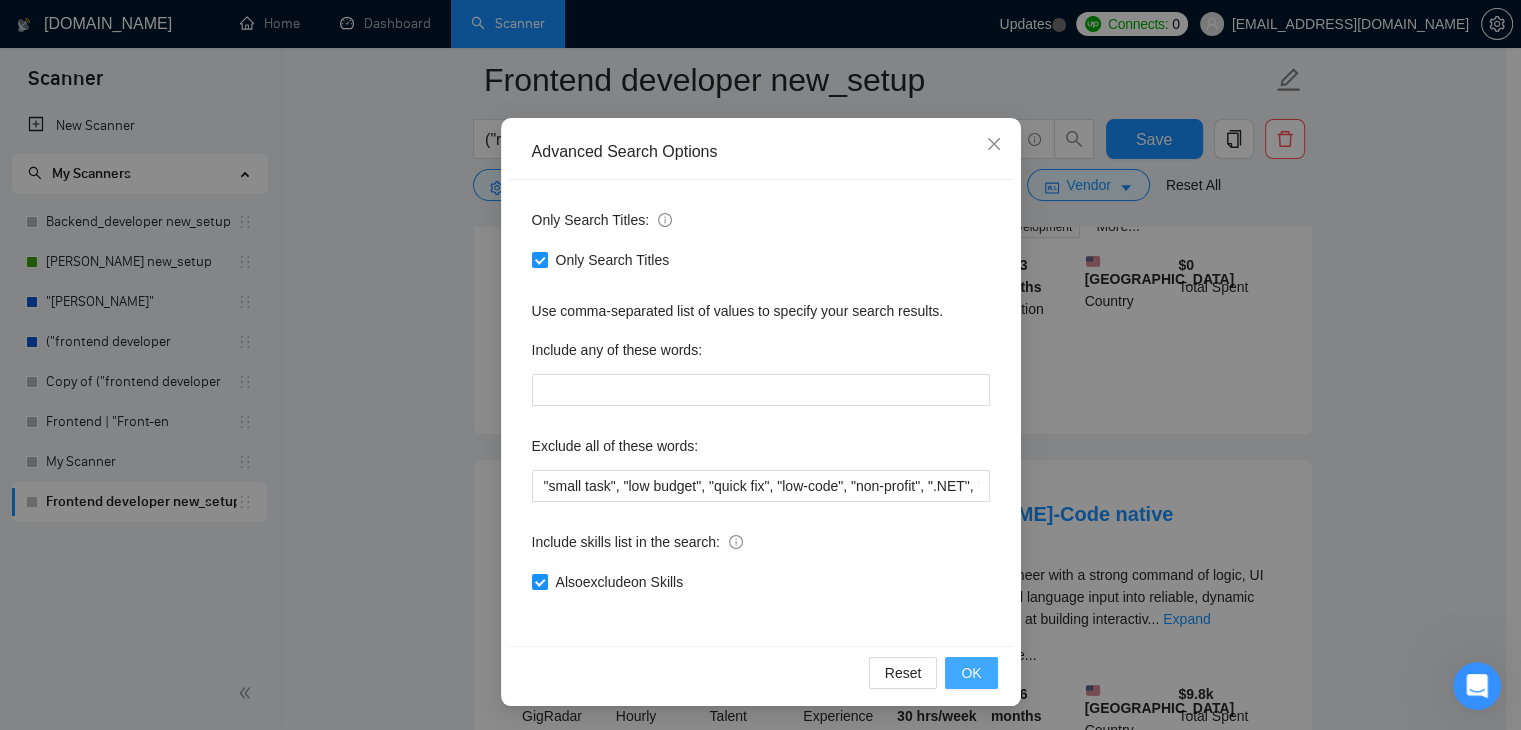 click on "OK" at bounding box center [971, 673] 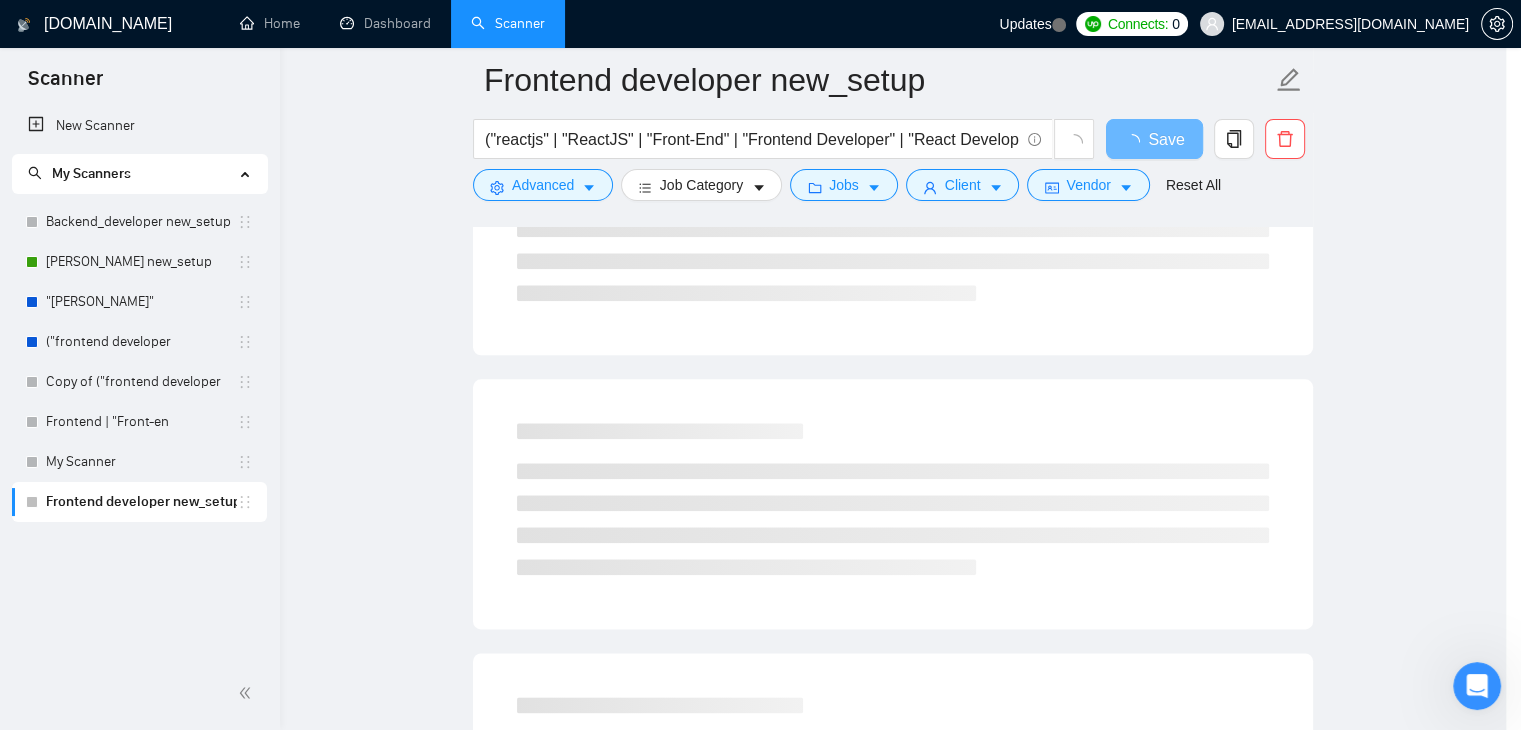 scroll, scrollTop: 2, scrollLeft: 0, axis: vertical 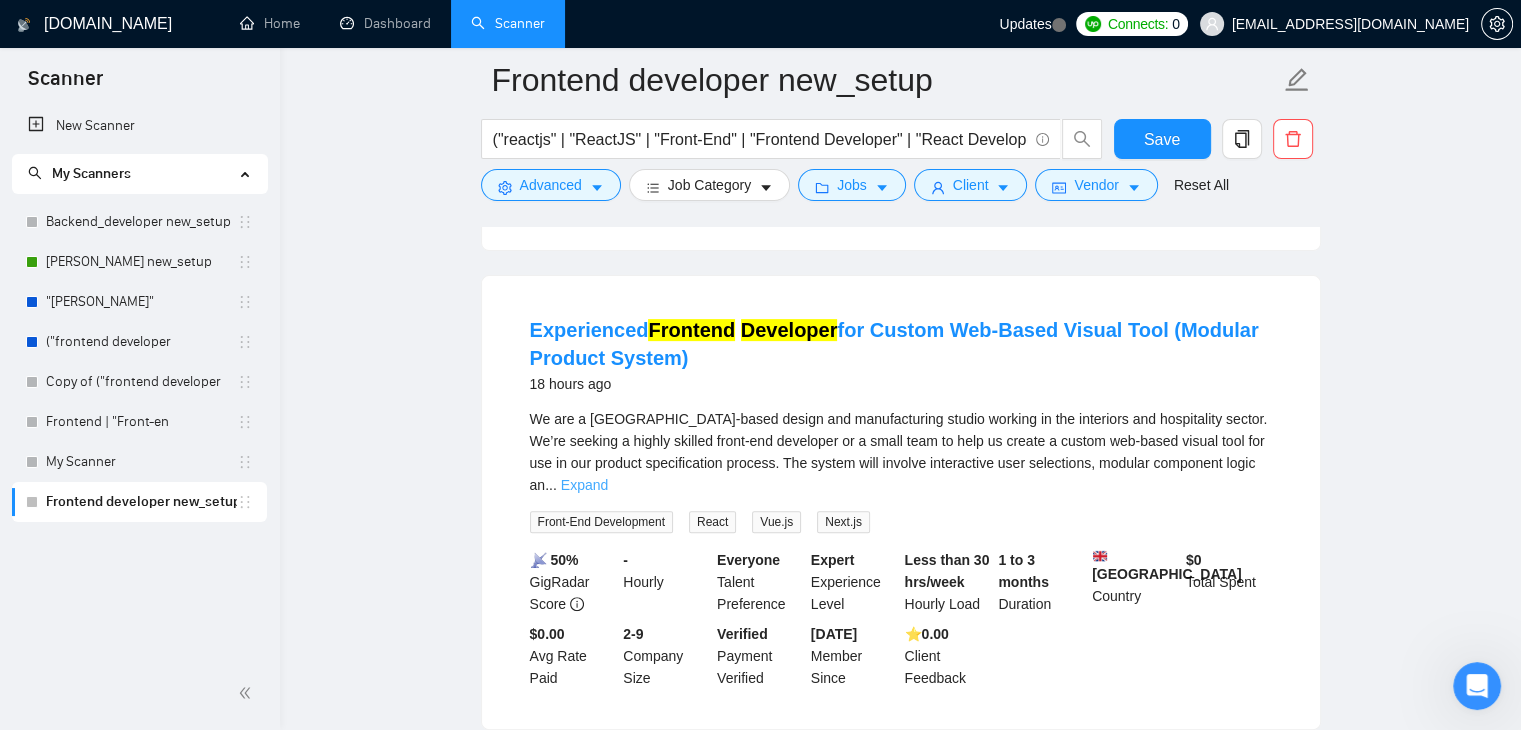 click on "Expand" at bounding box center [584, 485] 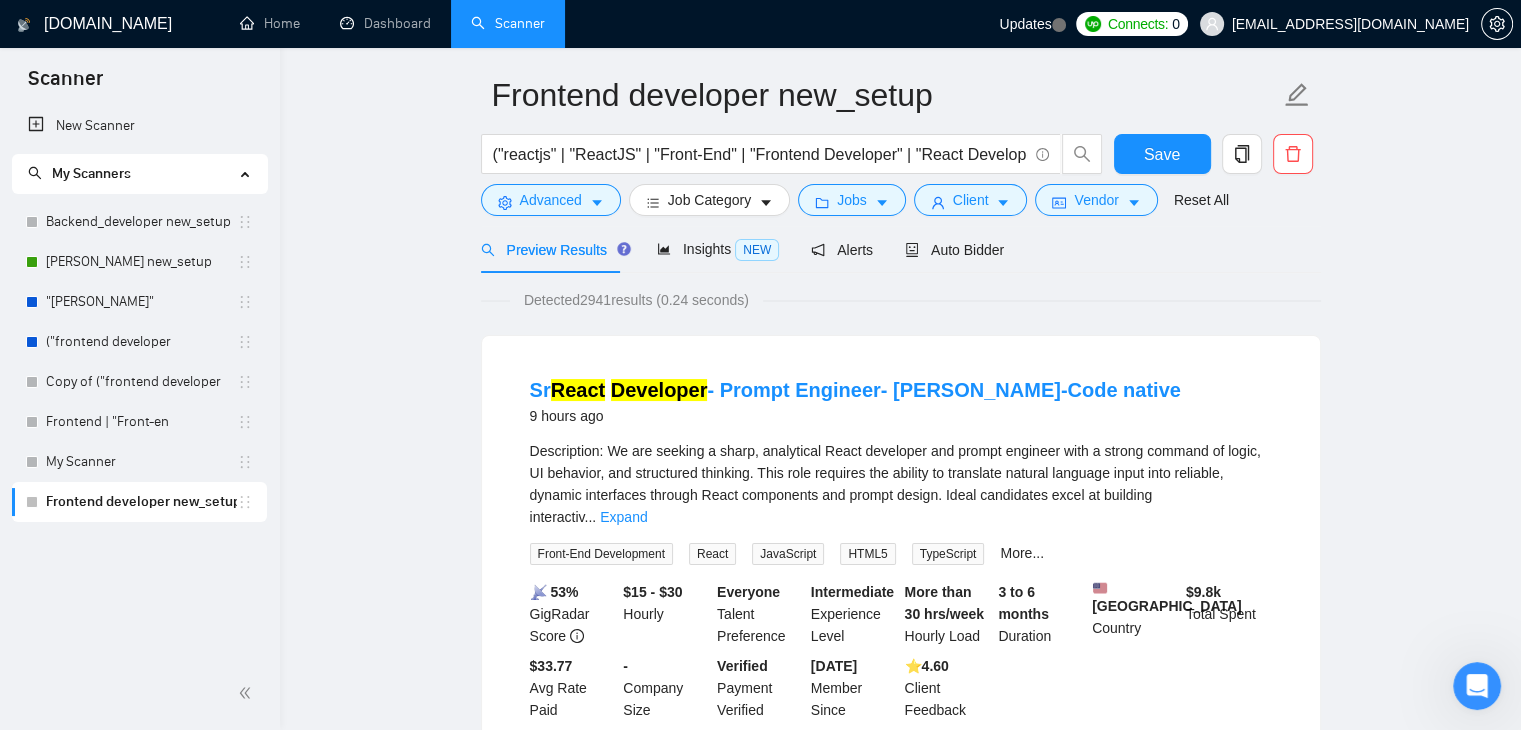 scroll, scrollTop: 0, scrollLeft: 0, axis: both 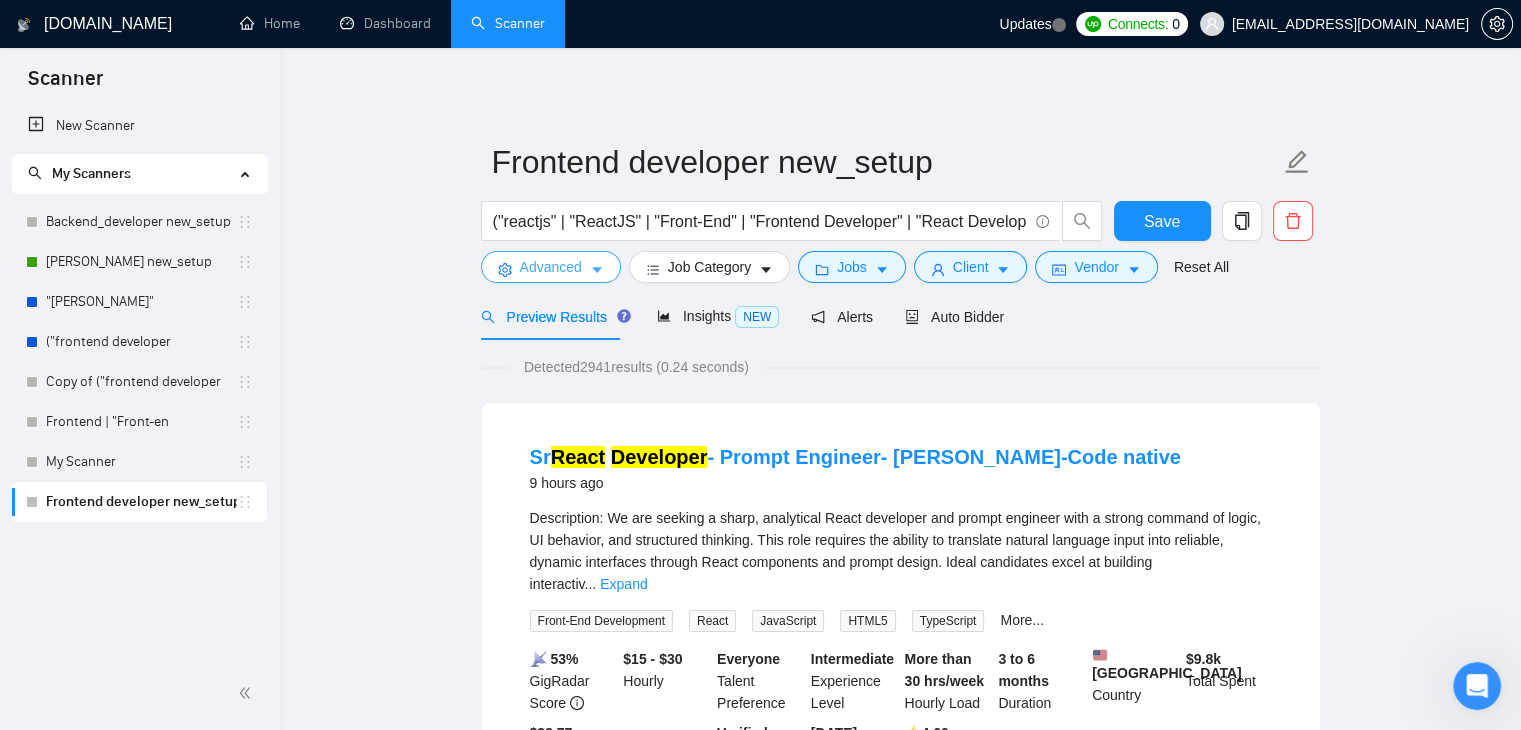 click on "Advanced" at bounding box center [551, 267] 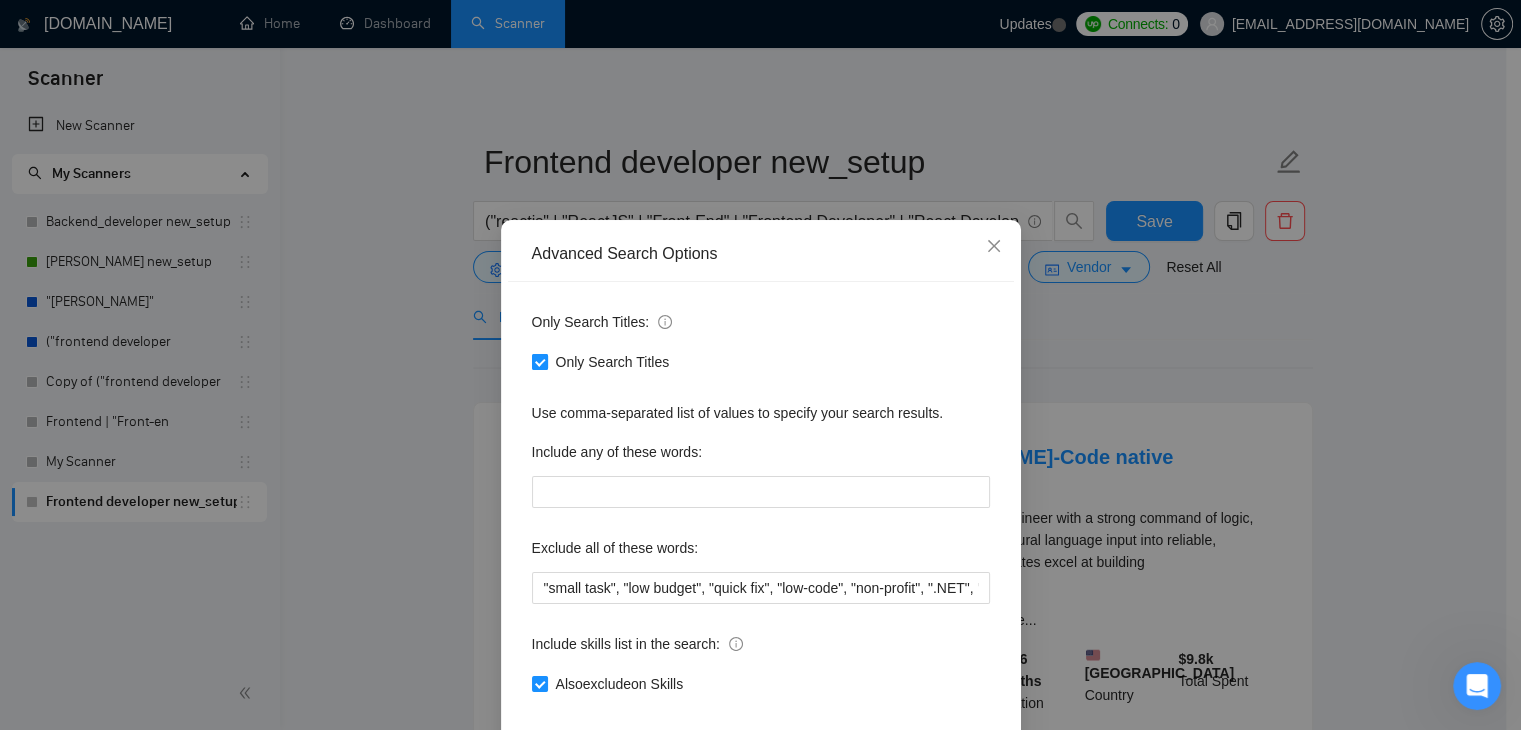 click on "Only Search Titles" at bounding box center (613, 362) 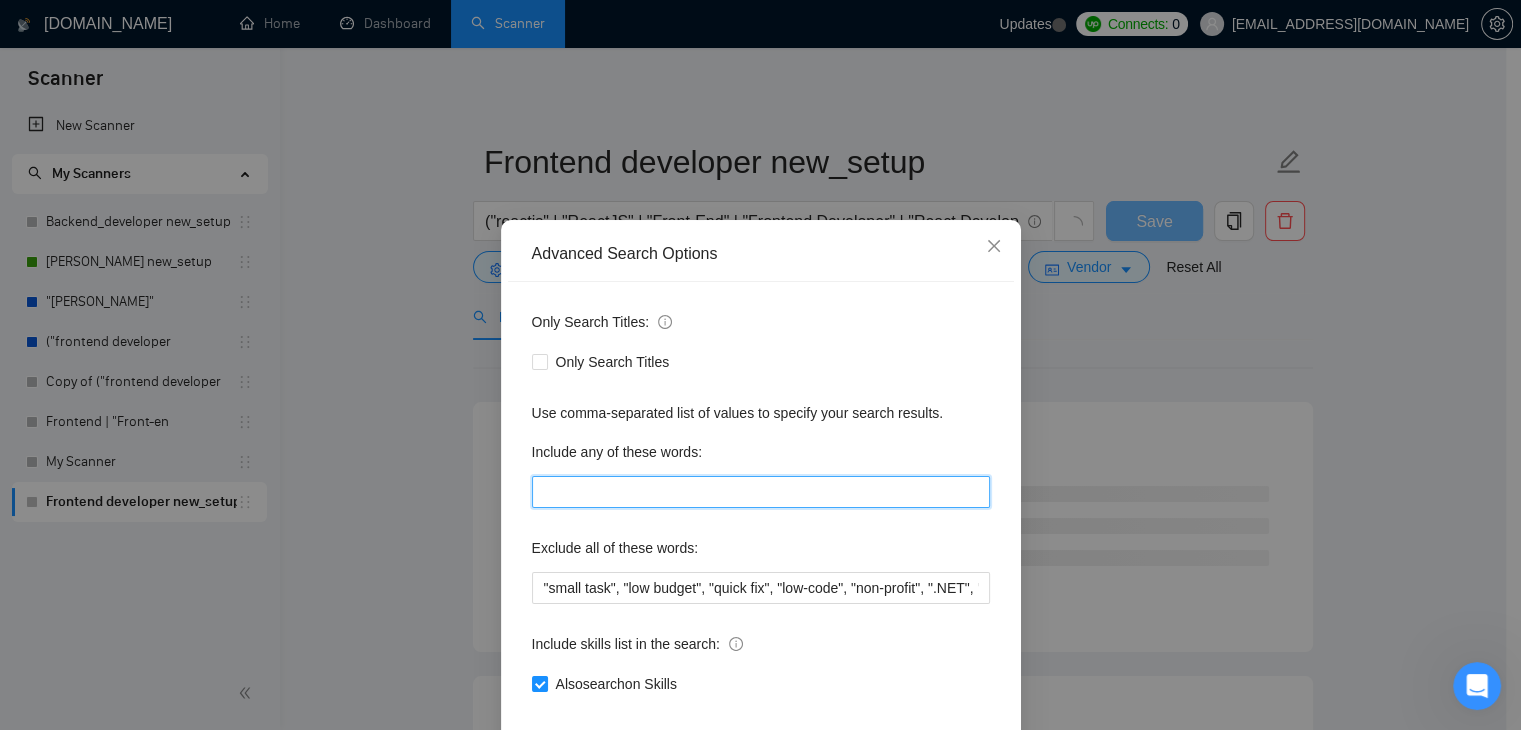 click at bounding box center [761, 492] 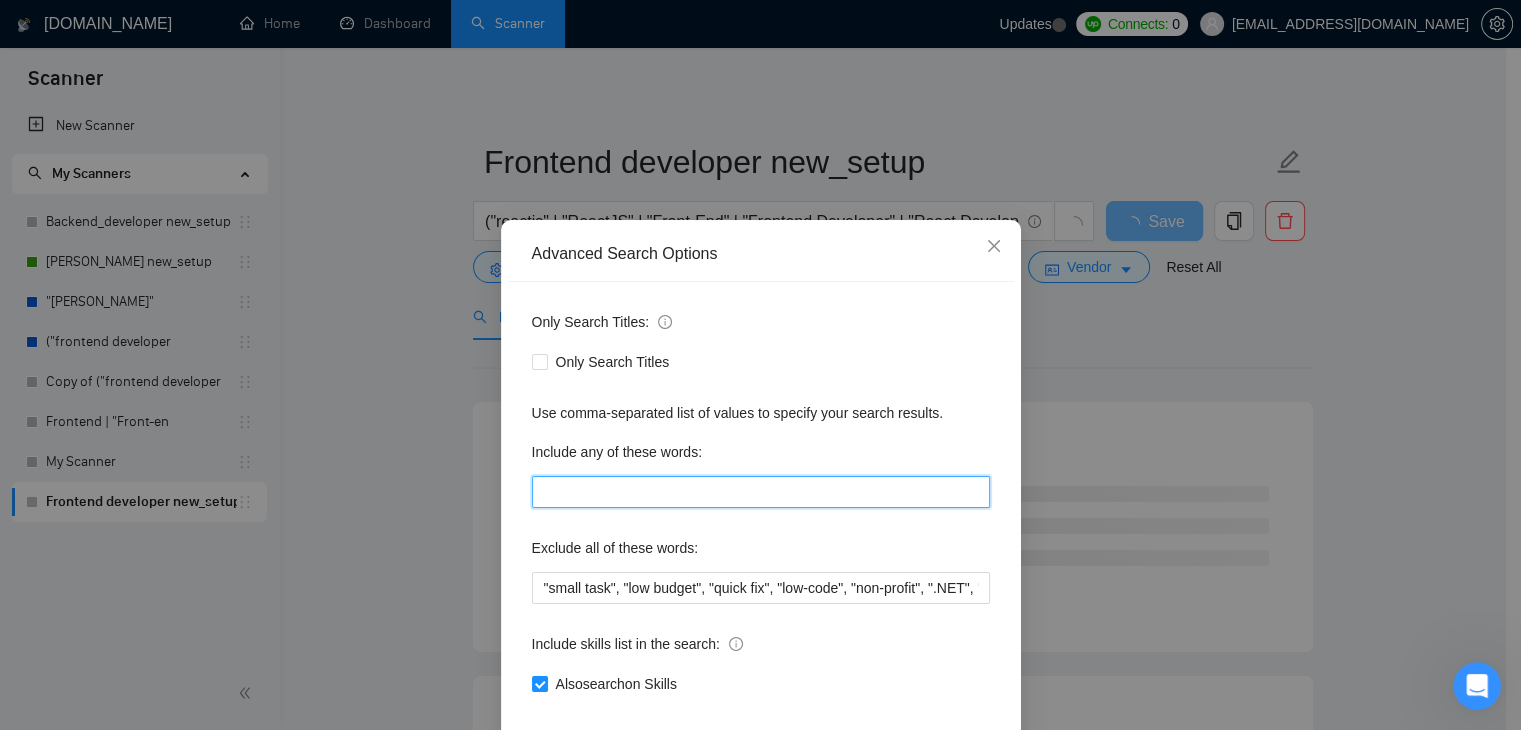 click at bounding box center (761, 492) 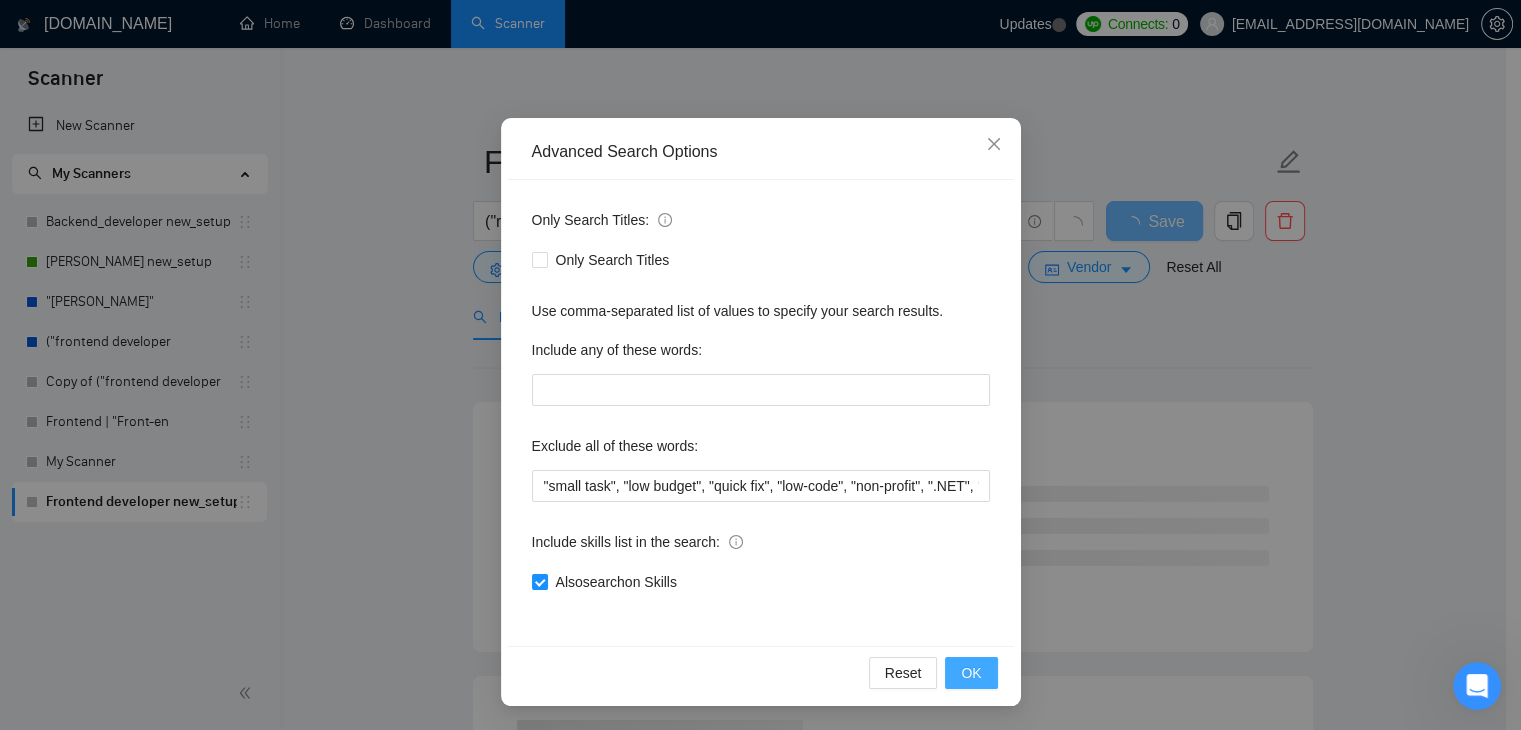 click on "OK" at bounding box center (971, 673) 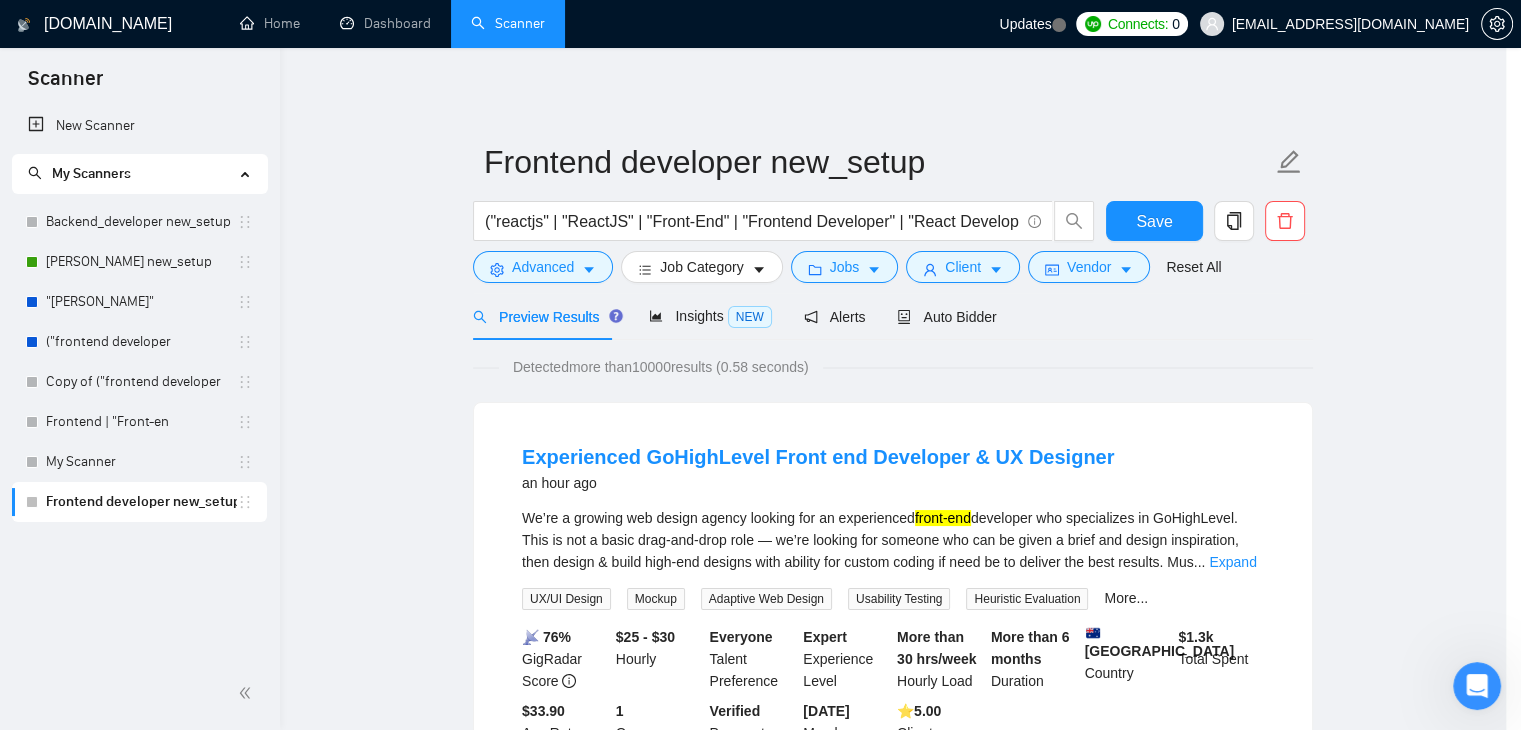 scroll, scrollTop: 2, scrollLeft: 0, axis: vertical 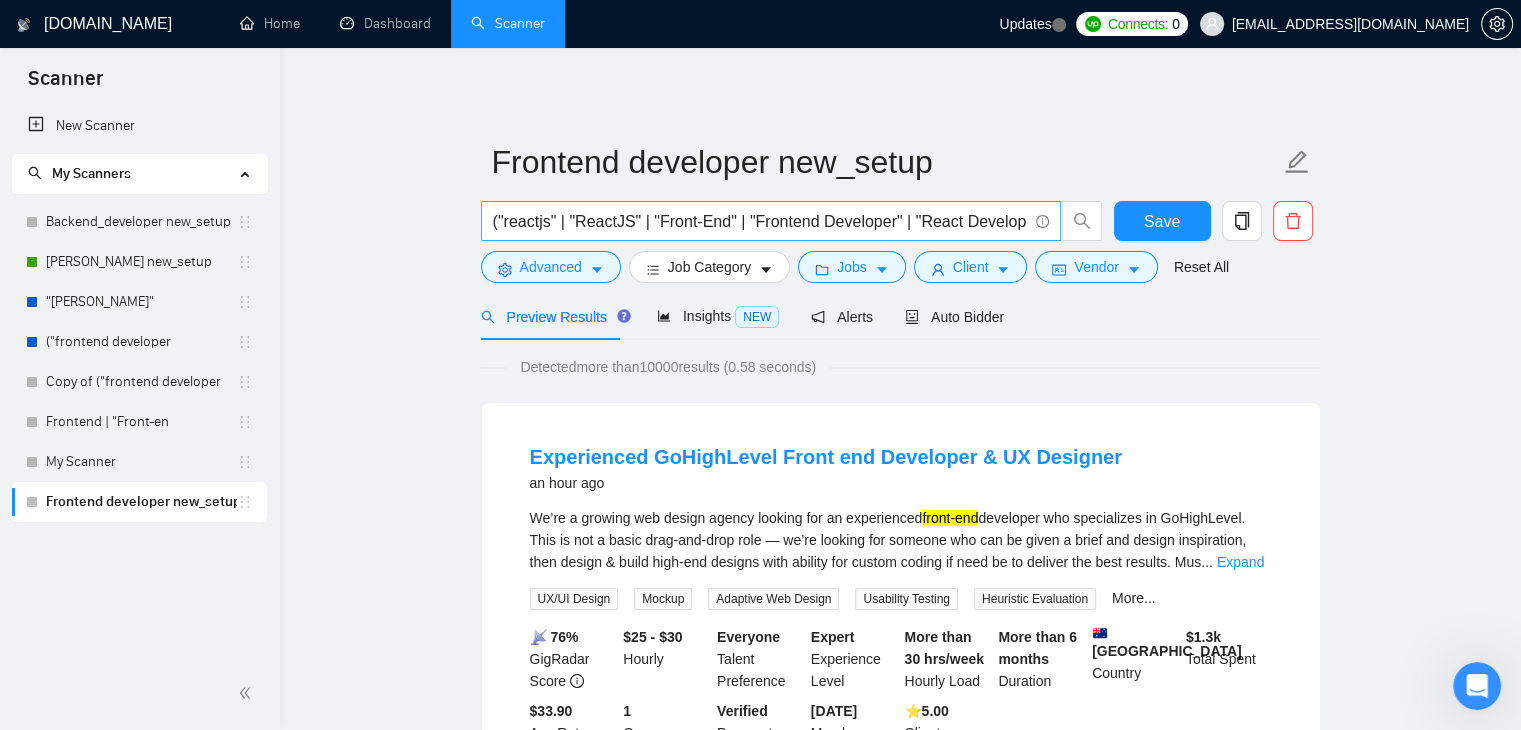 click on "("reactjs" | "ReactJS" | "Front-End" | "Frontend Developer" | "React Developer" | "React Firebase dashboard" | "React Next.js" | "React Tailwind")" at bounding box center [771, 221] 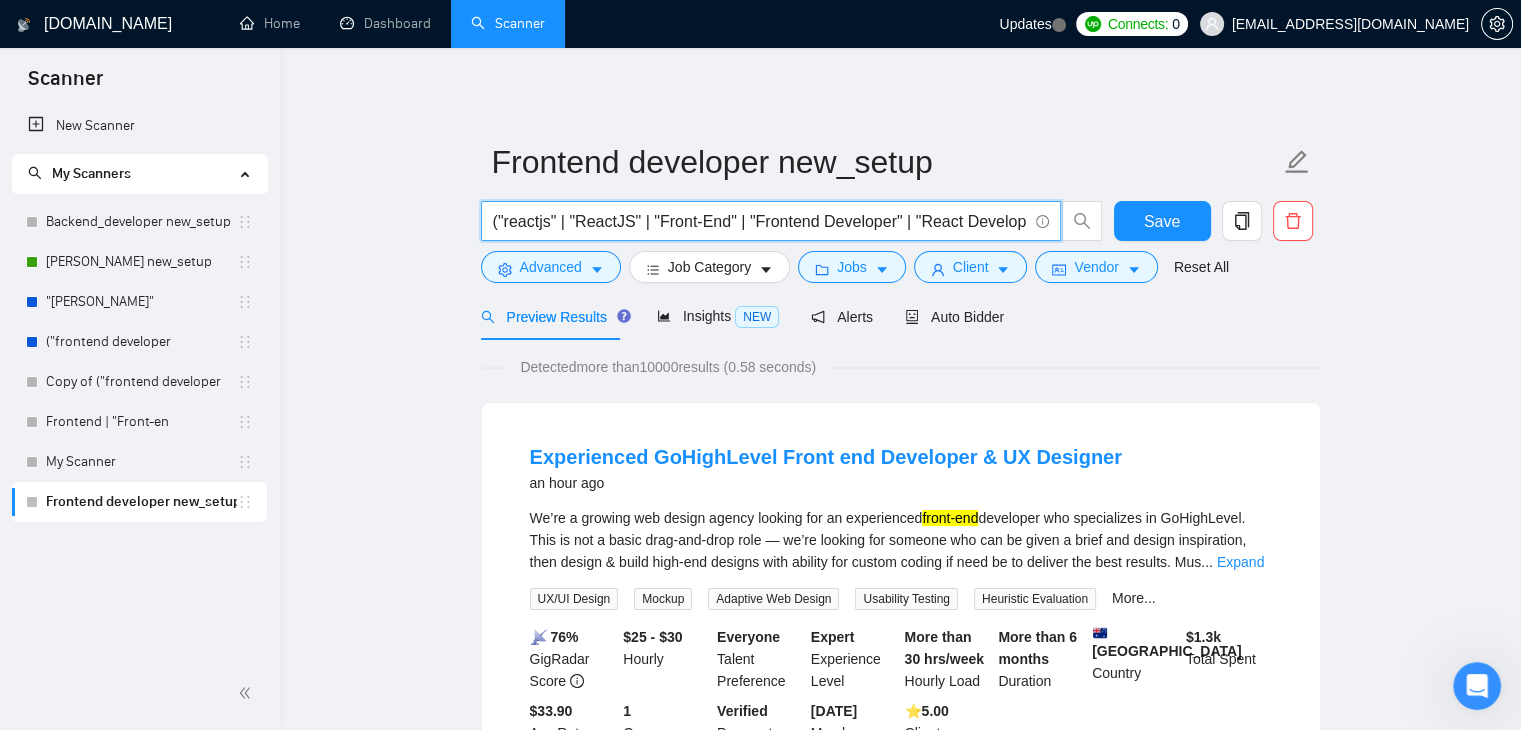 scroll, scrollTop: 0, scrollLeft: 457, axis: horizontal 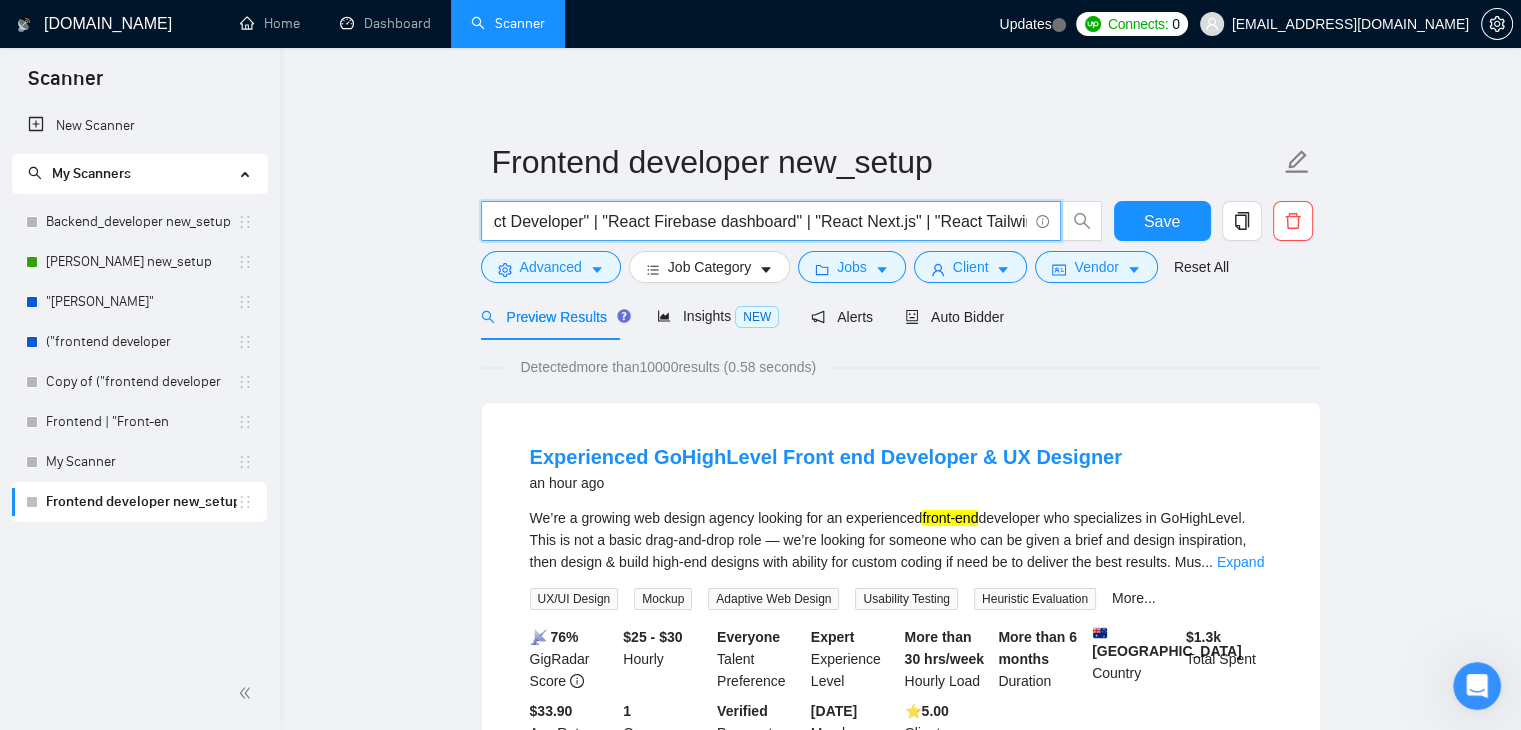 click on "("reactjs" | "ReactJS" | "Front-End" | "Frontend Developer" | "React Developer" | "React Firebase dashboard" | "React Next.js" | "React Tailwind")" at bounding box center (760, 221) 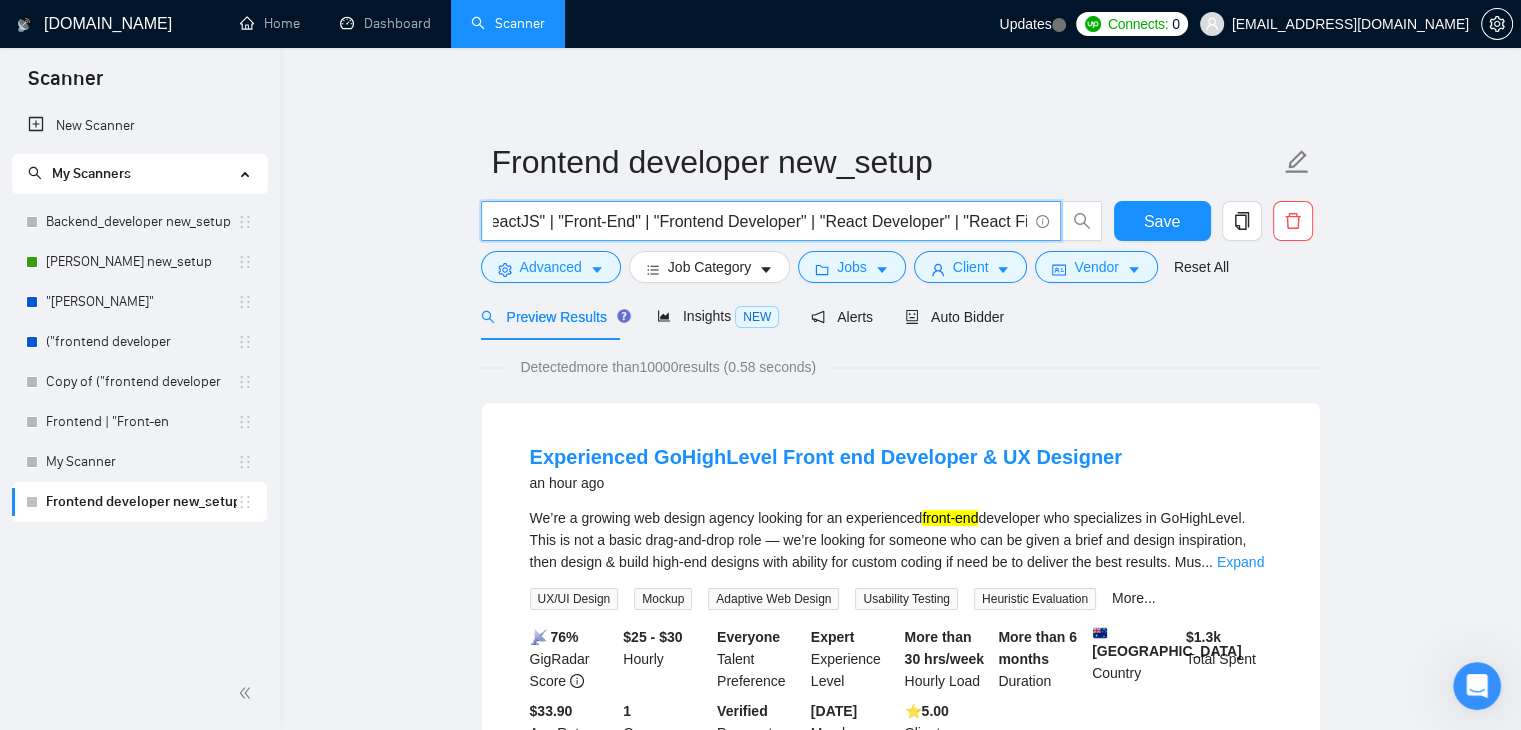scroll, scrollTop: 0, scrollLeft: 0, axis: both 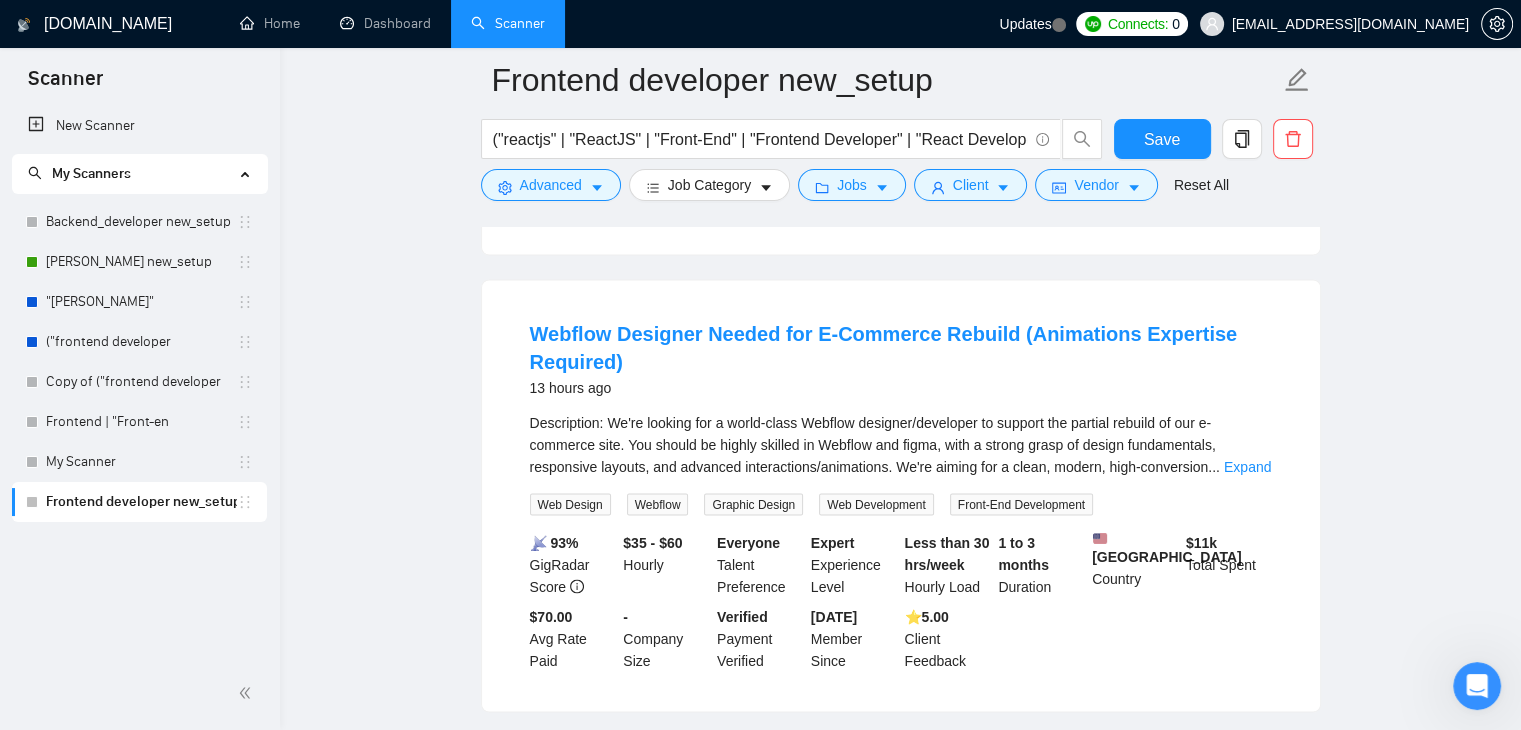 click on "Webflow Designer Needed for E-Commerce Rebuild (Animations Expertise Required)" at bounding box center [884, 348] 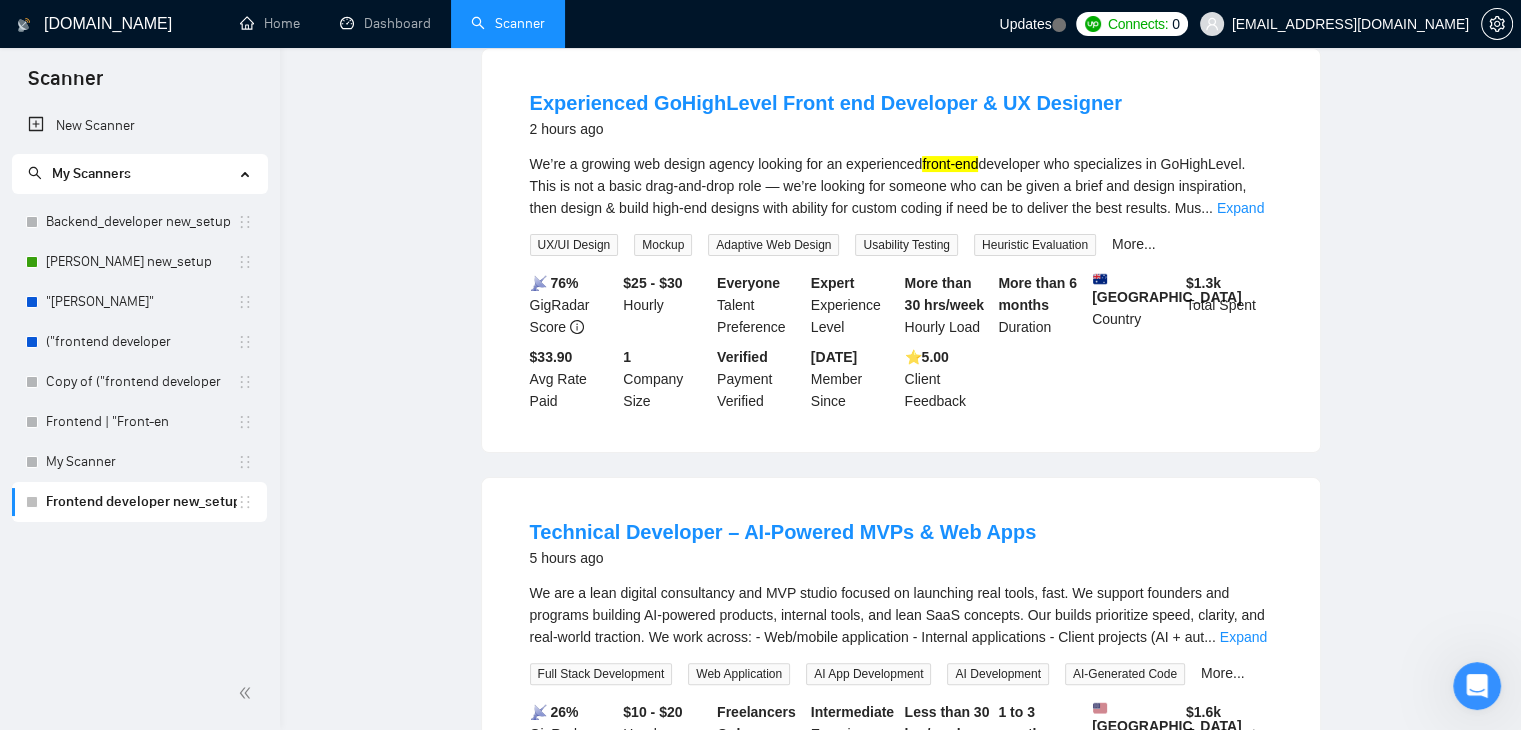 scroll, scrollTop: 0, scrollLeft: 0, axis: both 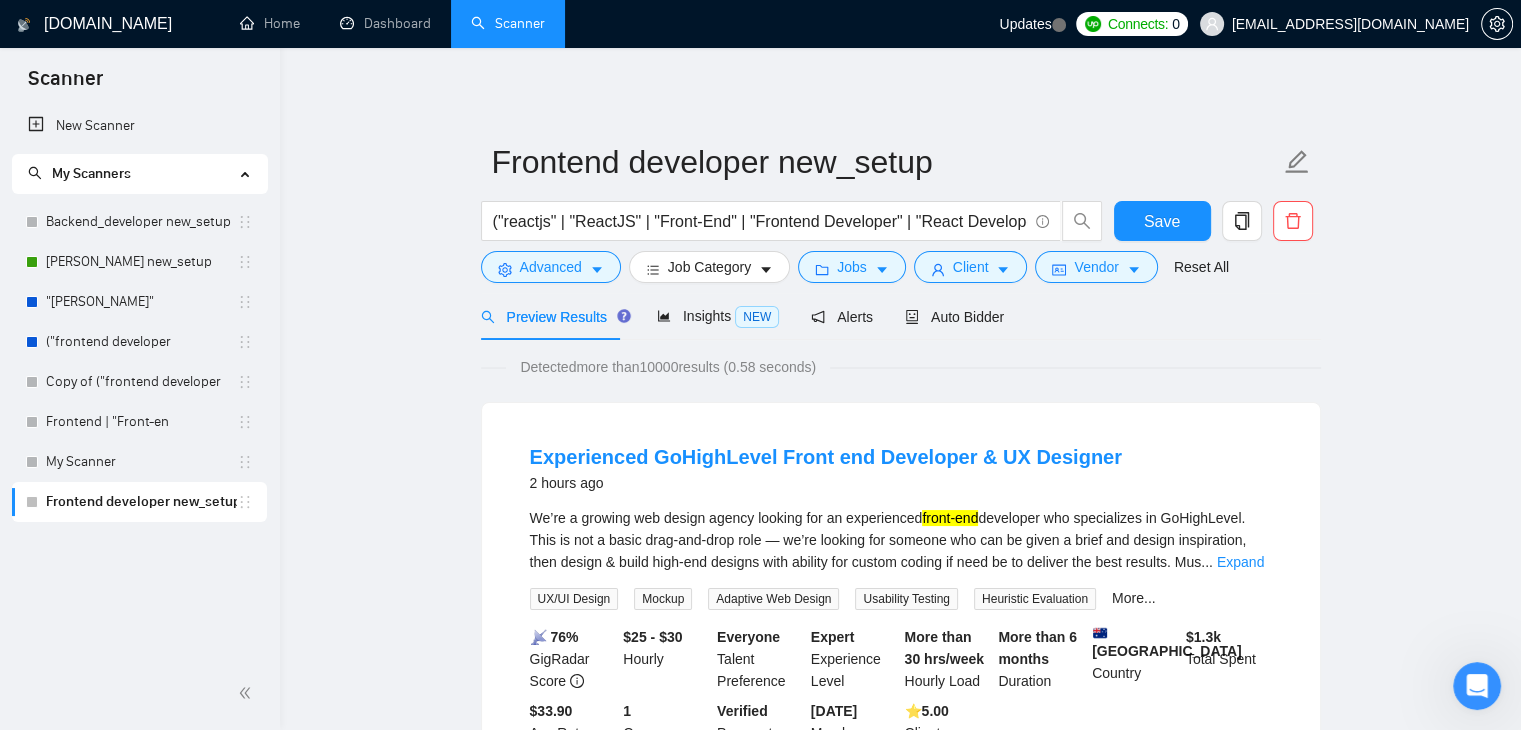 click on "Preview Results" at bounding box center (553, 317) 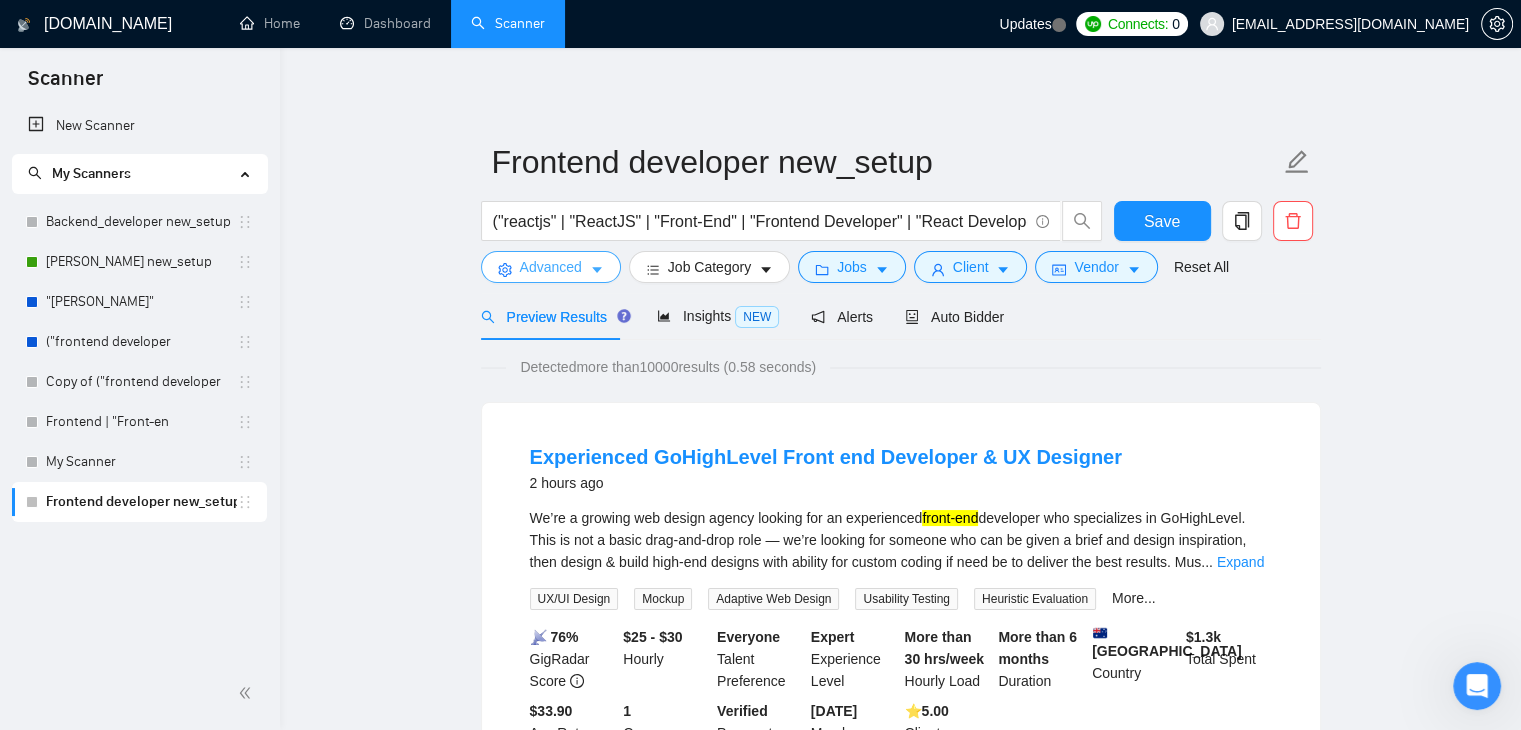 click on "Advanced" at bounding box center (551, 267) 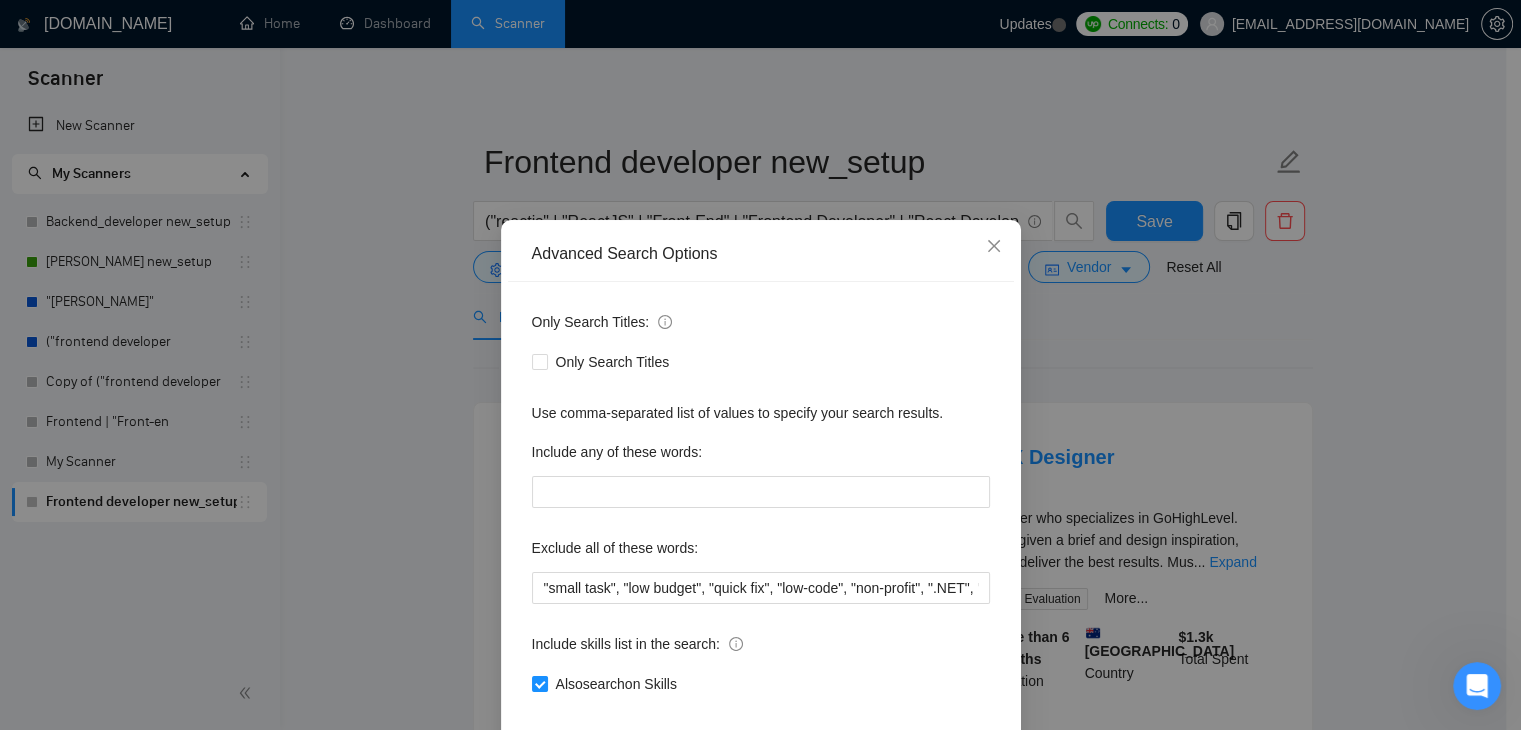 click on "Advanced Search Options Only Search Titles:   Only Search Titles Use comma-separated list of values to specify your search results. Include any of these words: Exclude all of these words: "small task", "low budget", "quick fix", "low-code", "non-profit", ".NET", "WordPress", "shopify", "python", "vue*", "php", "laravel", "Flutterflow", "React native", " App developer", "Web3" Include skills list in the search:   Also  search  on Skills Reset OK" at bounding box center [760, 365] 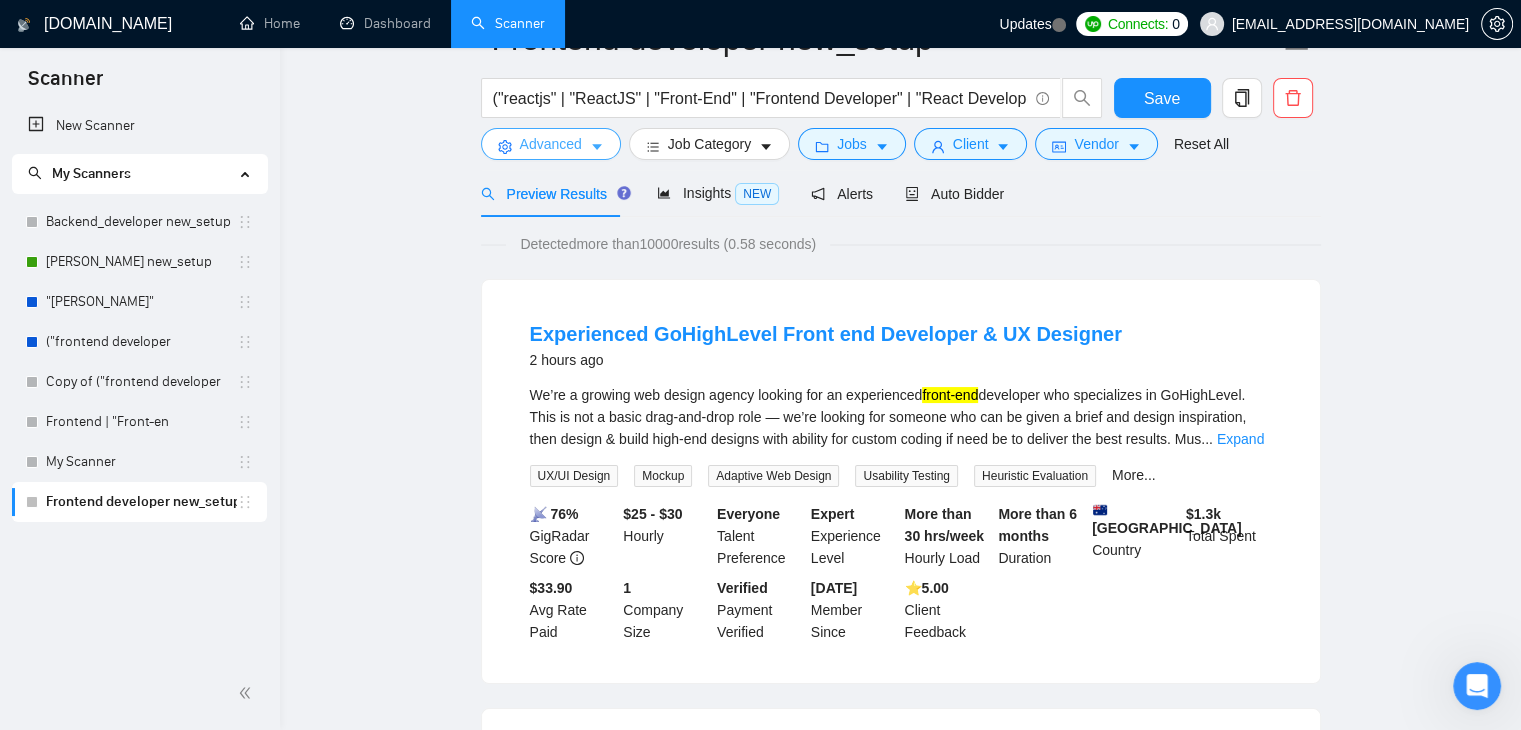 scroll, scrollTop: 0, scrollLeft: 0, axis: both 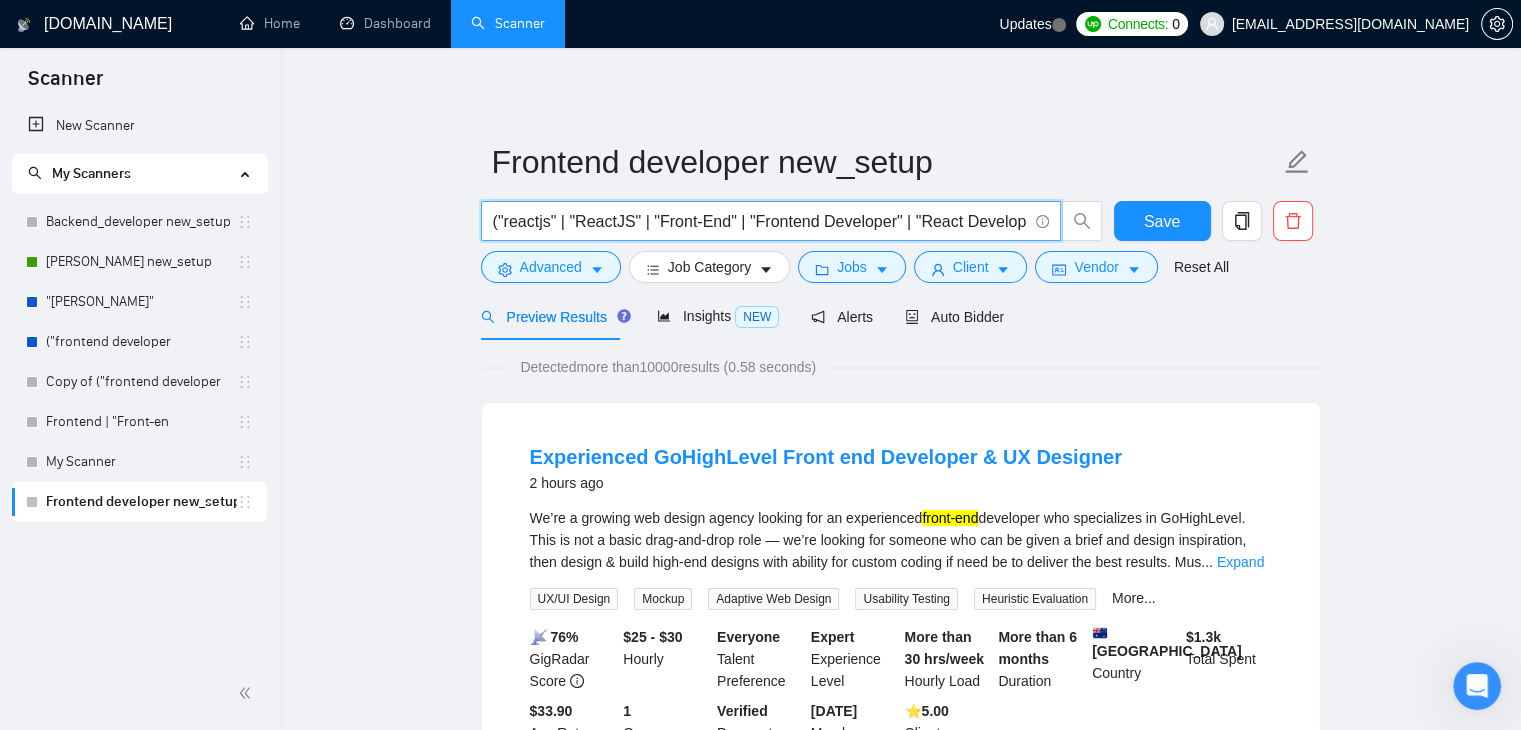 click on "("reactjs" | "ReactJS" | "Front-End" | "Frontend Developer" | "React Developer" | "React Firebase dashboard" | "React Next.js" | "React Tailwind")" at bounding box center [760, 221] 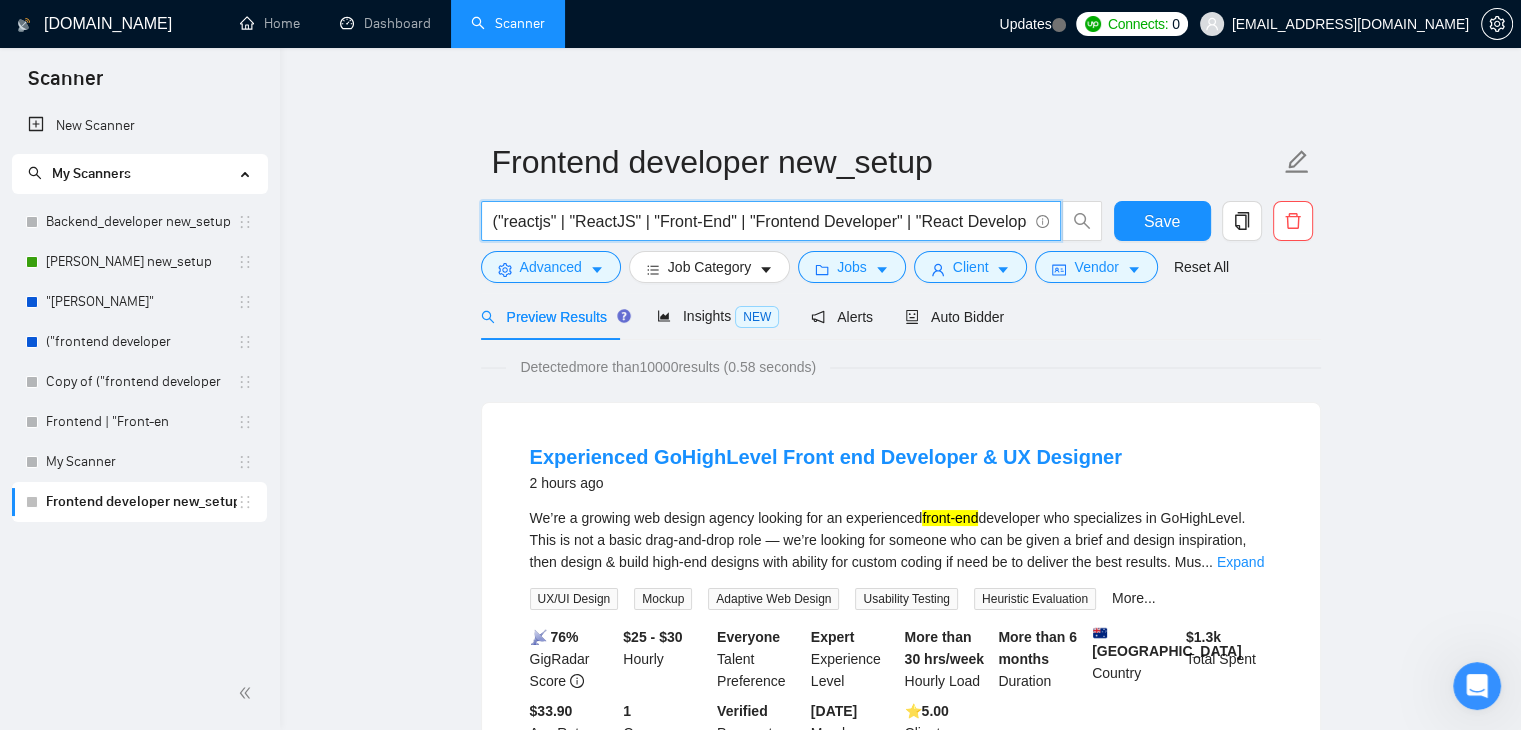 drag, startPoint x: 743, startPoint y: 221, endPoint x: 639, endPoint y: 217, distance: 104.0769 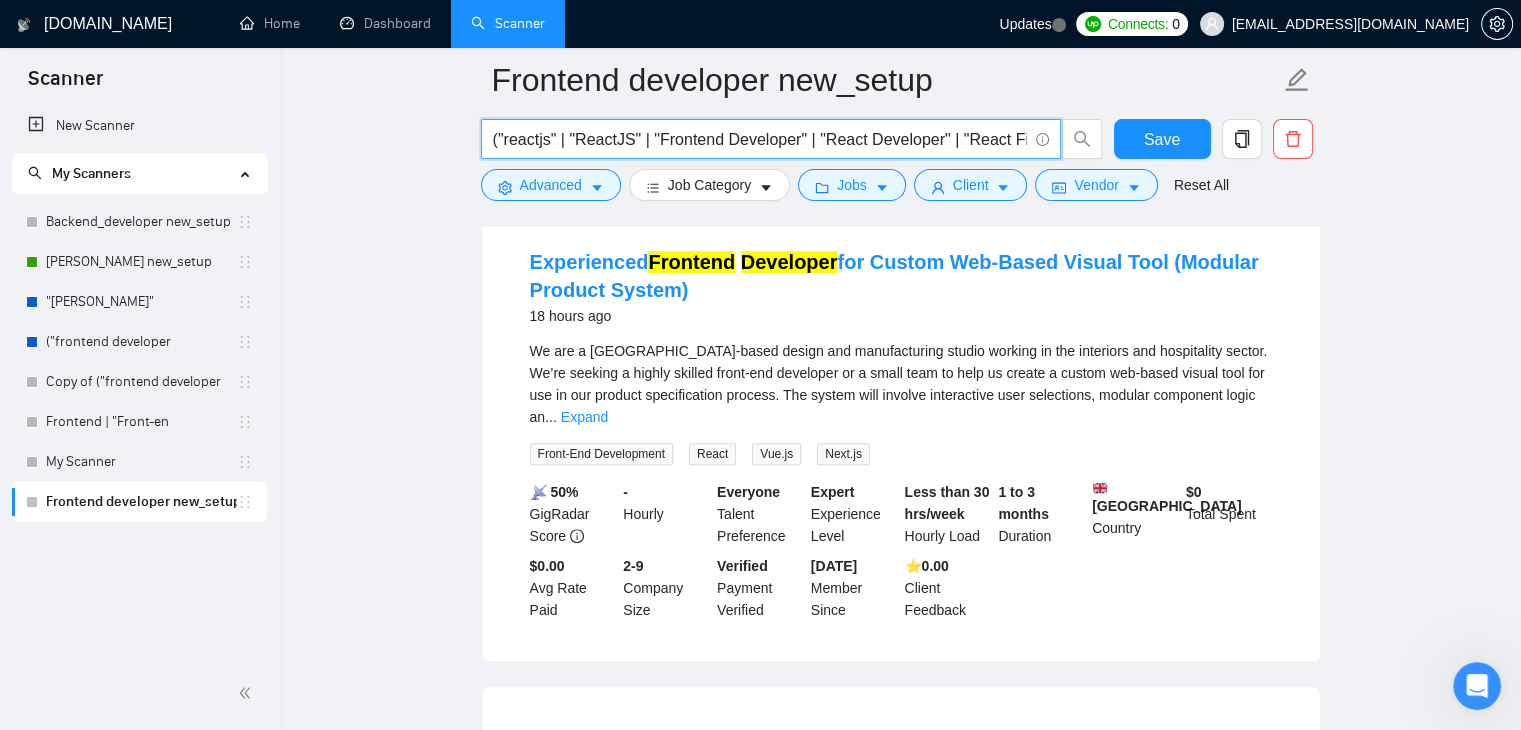 scroll, scrollTop: 636, scrollLeft: 0, axis: vertical 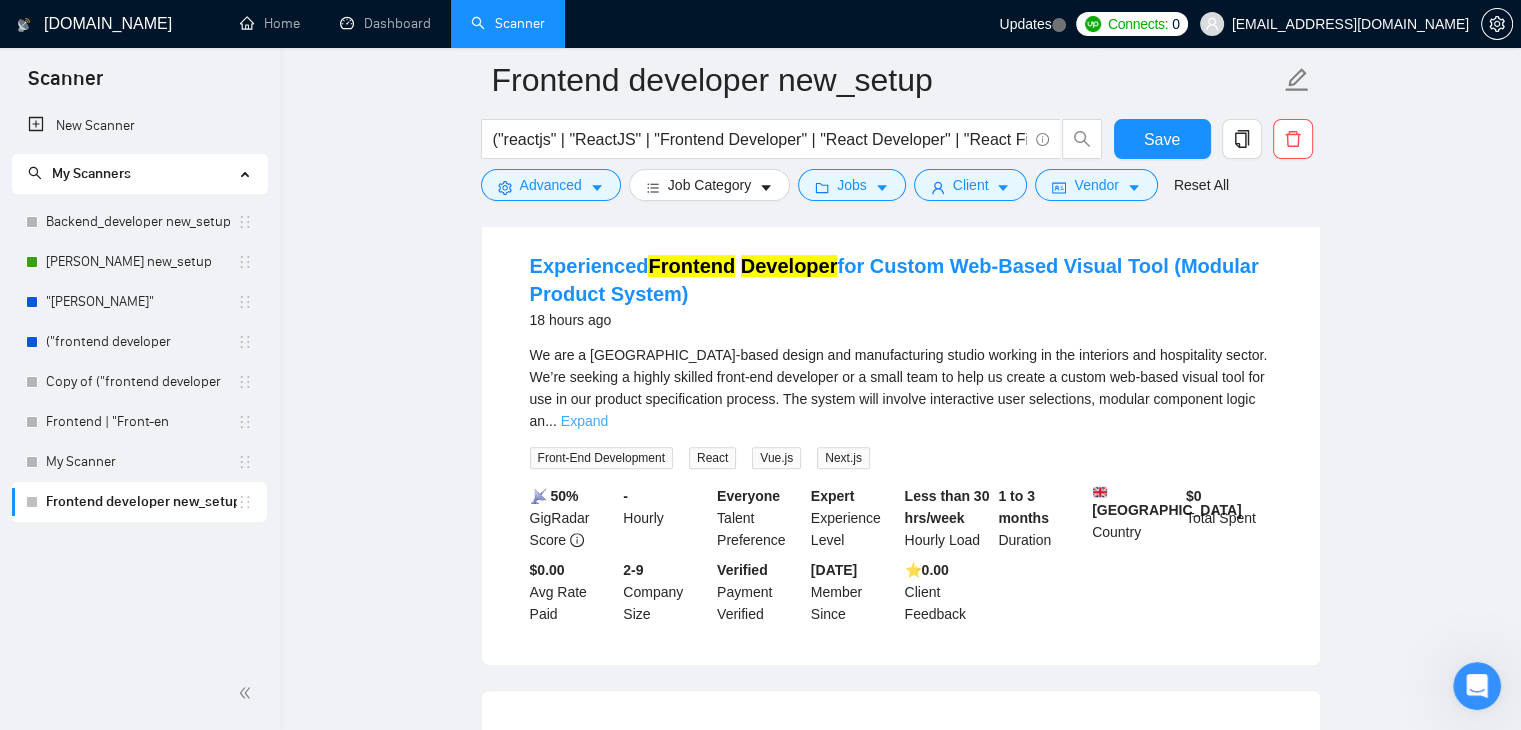 click on "Expand" at bounding box center (584, 421) 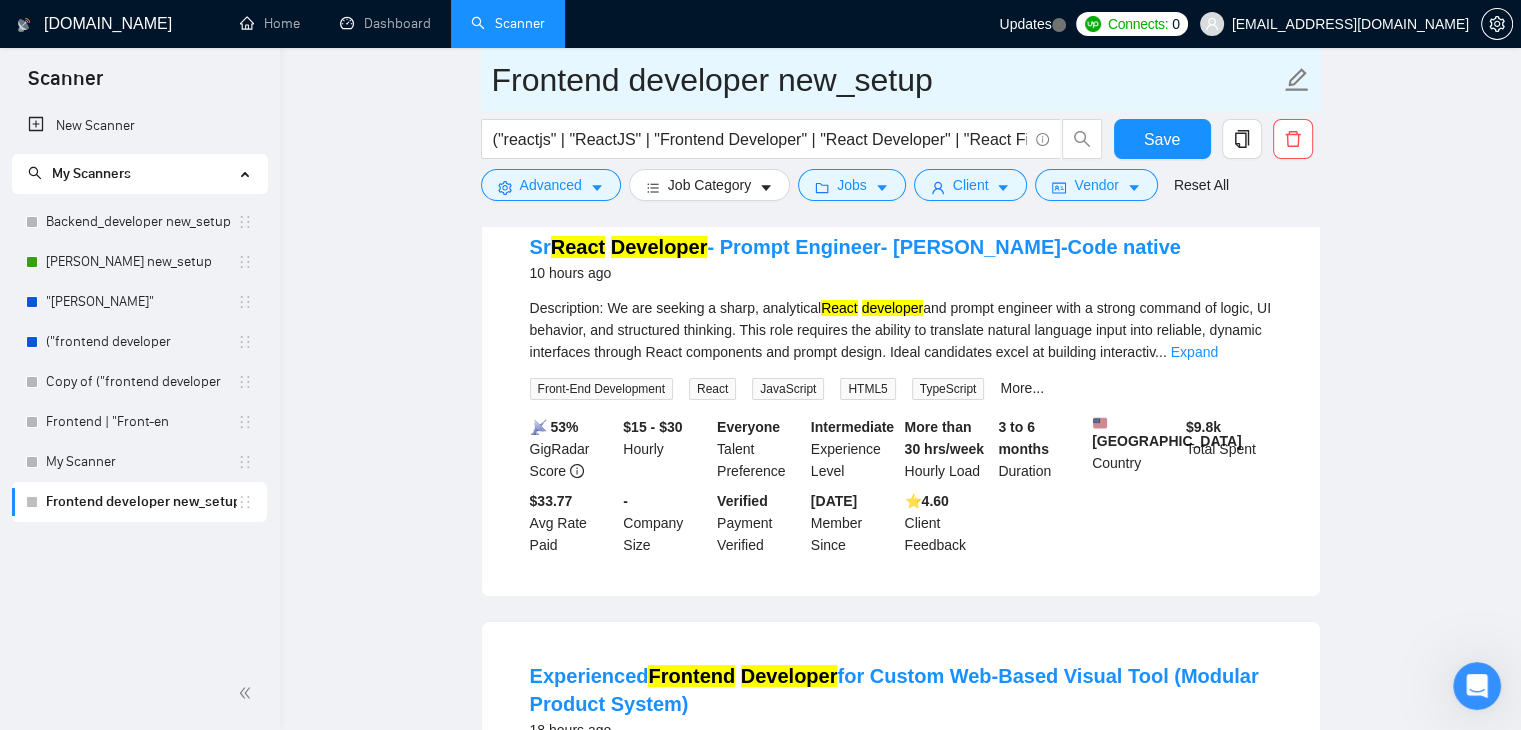 scroll, scrollTop: 40, scrollLeft: 0, axis: vertical 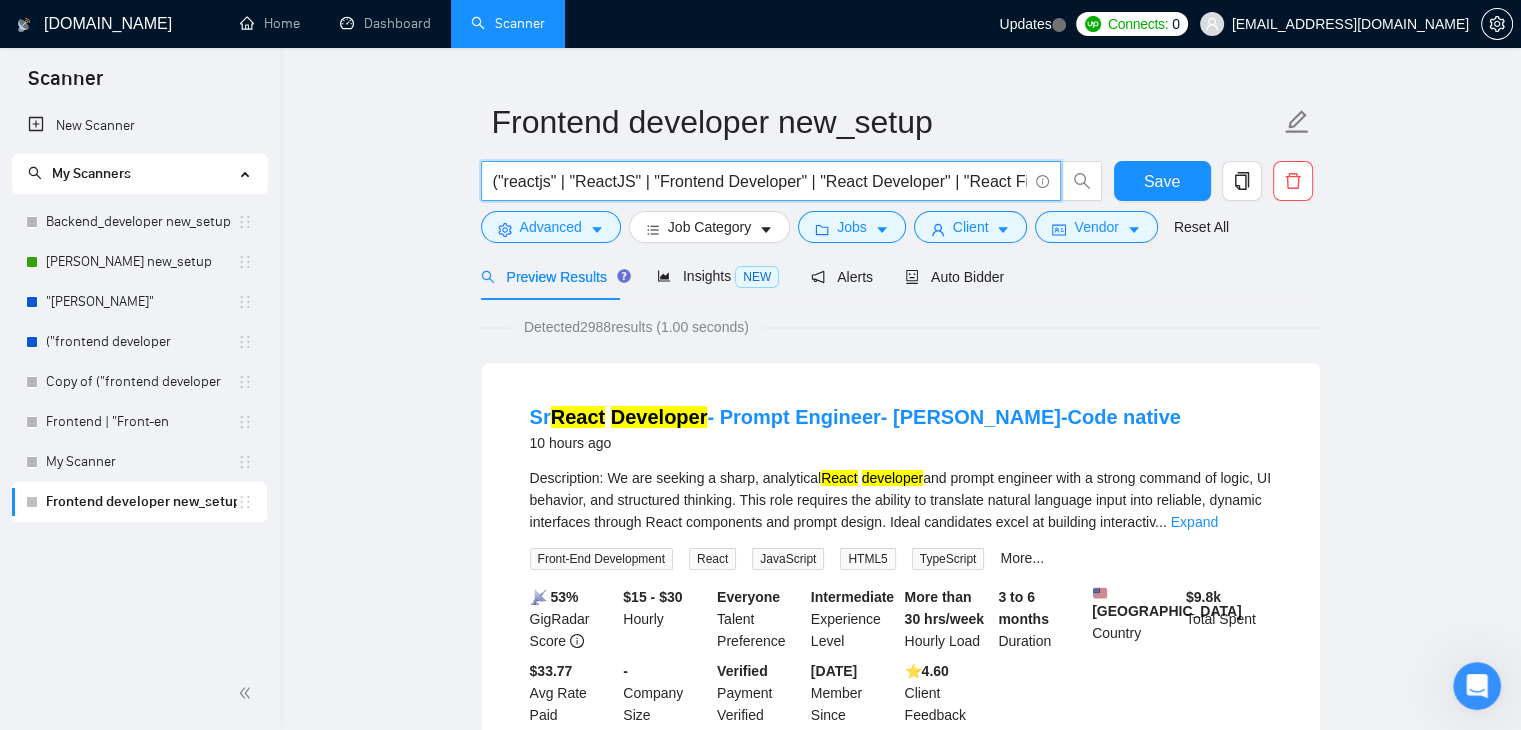 drag, startPoint x: 810, startPoint y: 178, endPoint x: 640, endPoint y: 165, distance: 170.49634 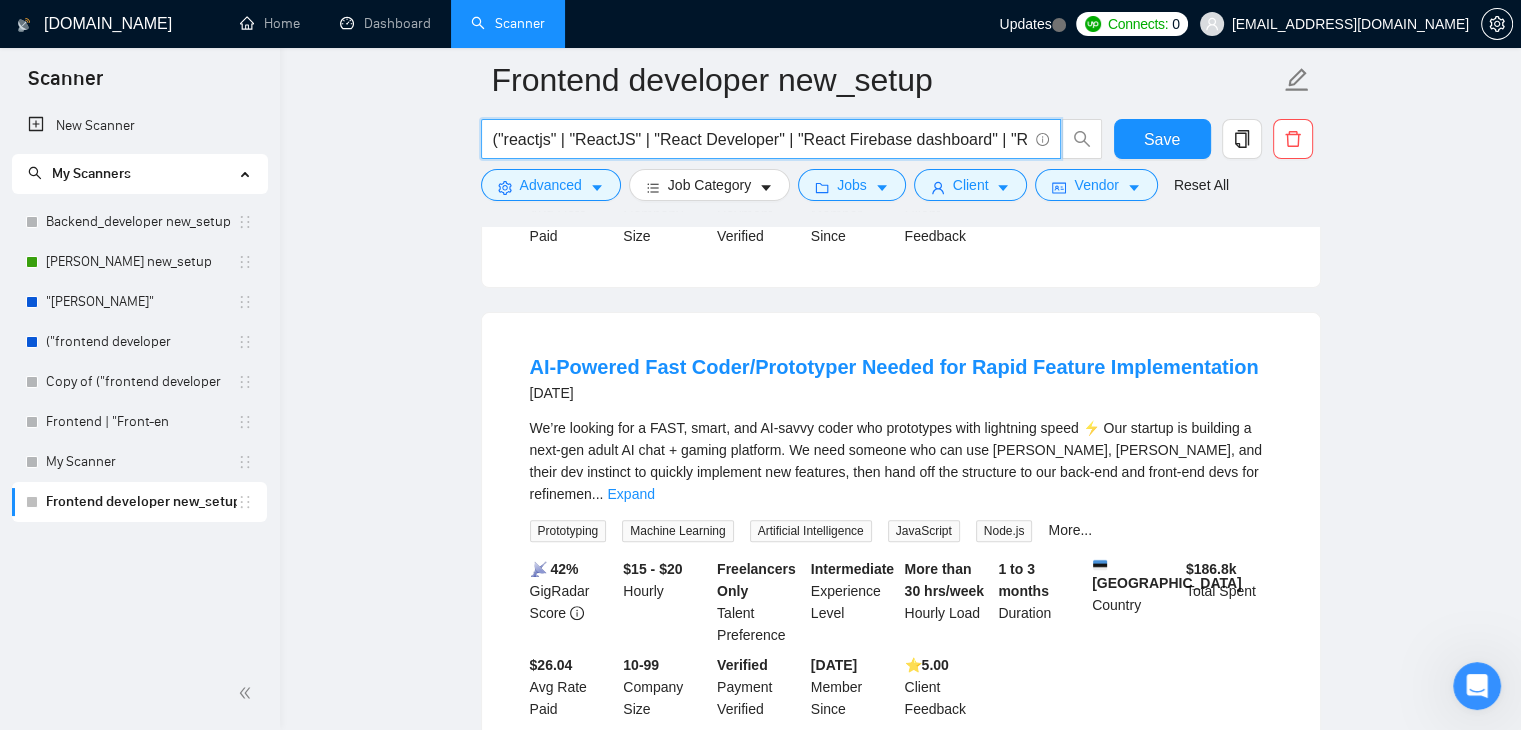 scroll, scrollTop: 540, scrollLeft: 0, axis: vertical 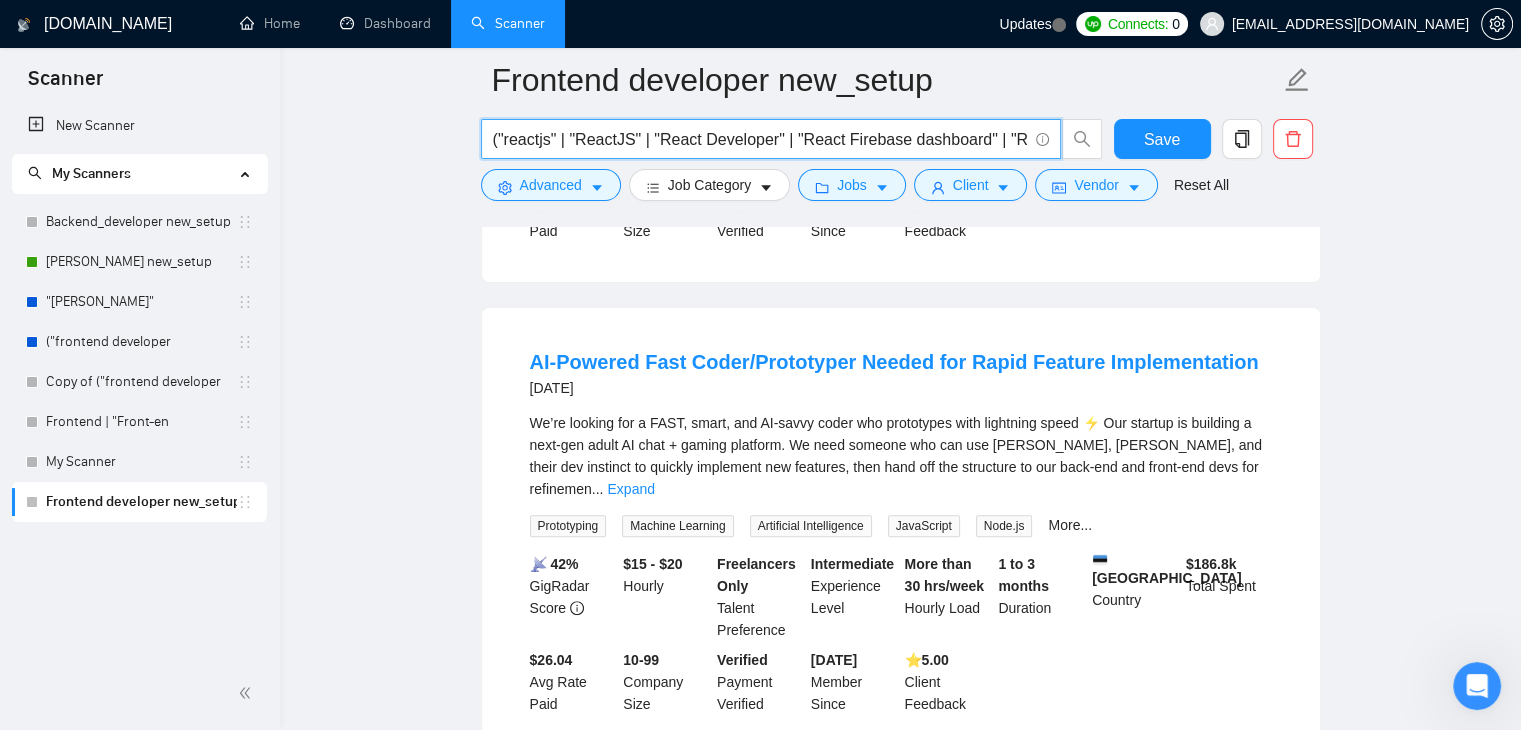 type on "("reactjs" | "ReactJS" | "React Developer" | "React Firebase dashboard" | "React Next.js" | "React Tailwind")" 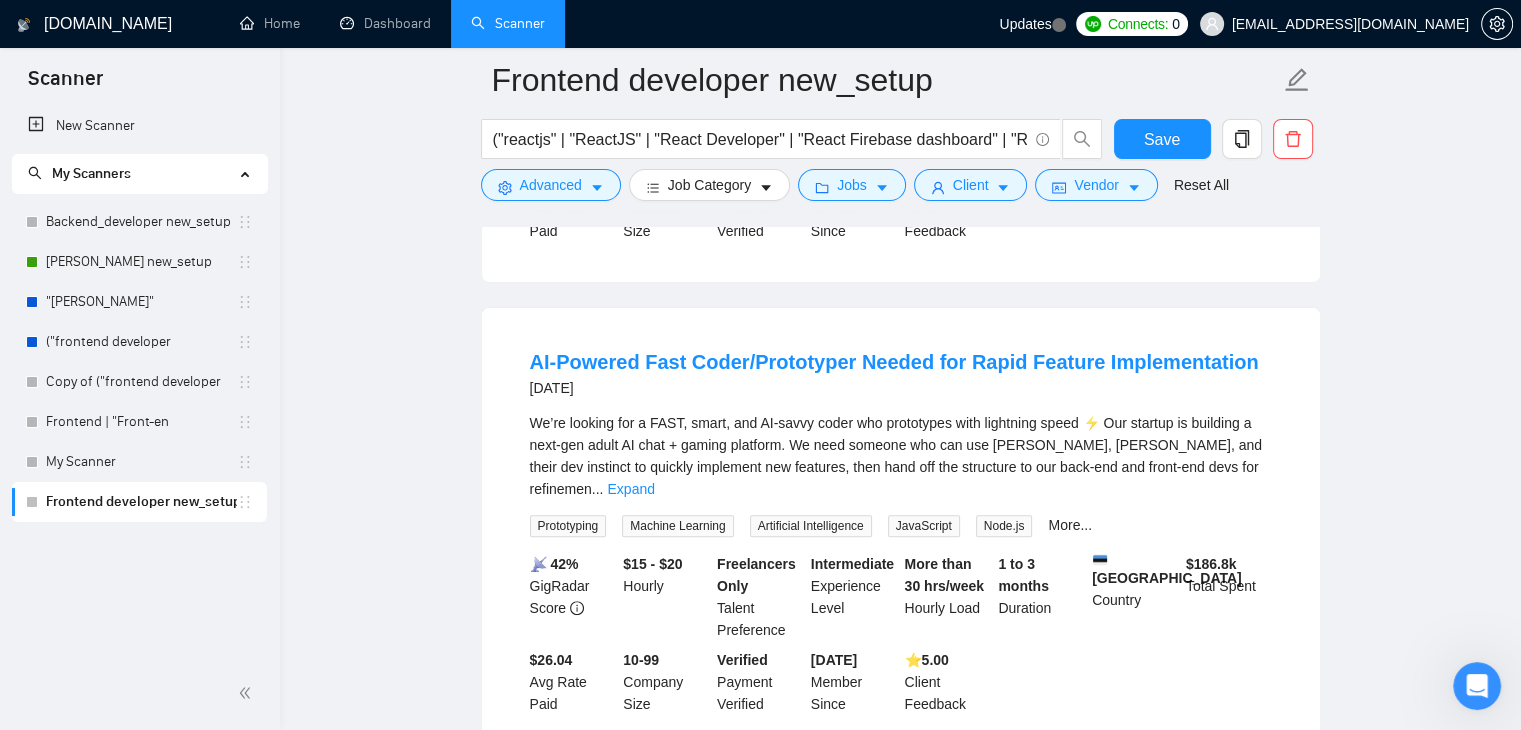 click on "We’re looking for a FAST, smart, and AI-savvy coder who prototypes with lightning speed ⚡️
Our startup is building a next-gen adult AI chat + gaming platform. We need someone who can use [PERSON_NAME], [PERSON_NAME], and their dev instinct to quickly implement new features, then hand off the structure to our back-end and front-end devs for refinemen ... Expand" at bounding box center (901, 456) 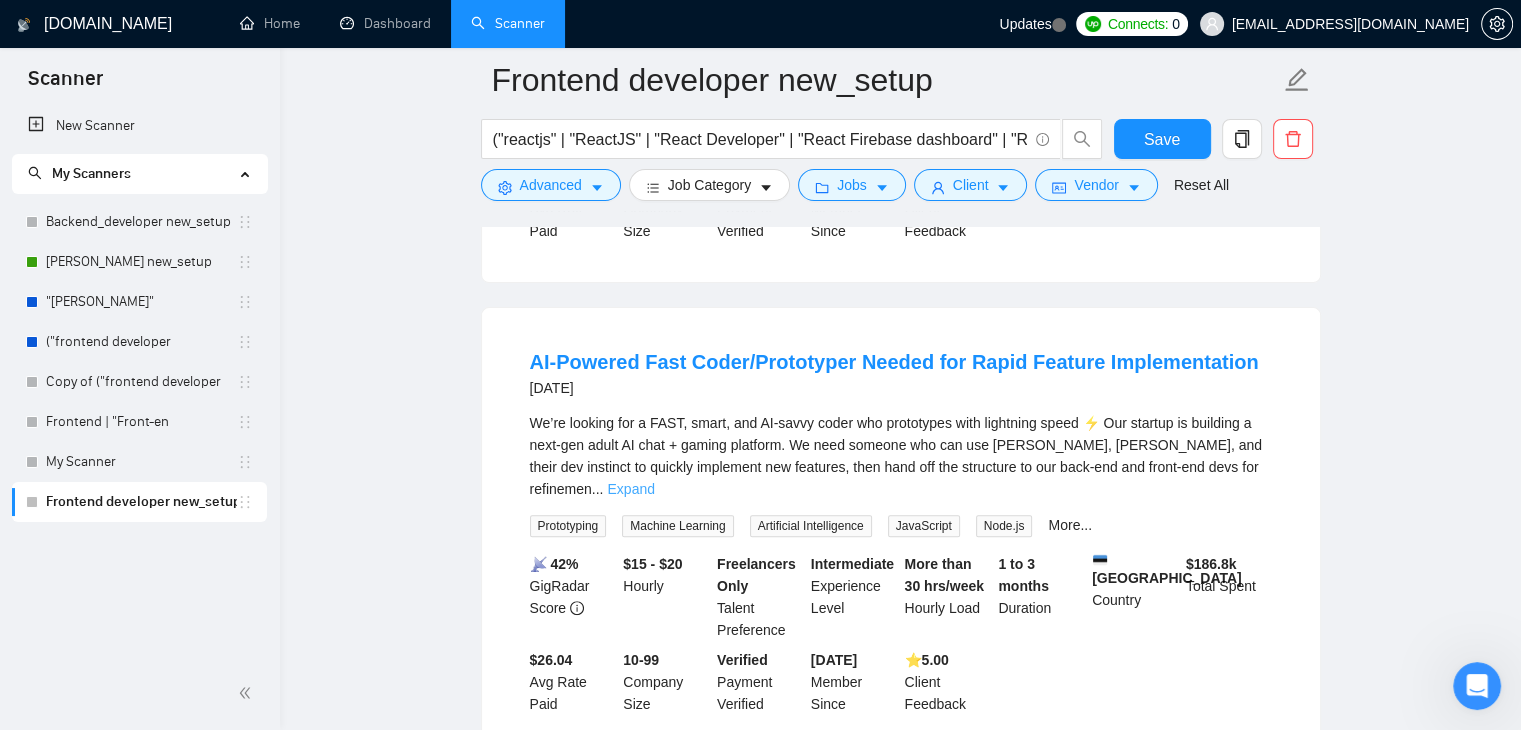 click on "Expand" at bounding box center (630, 489) 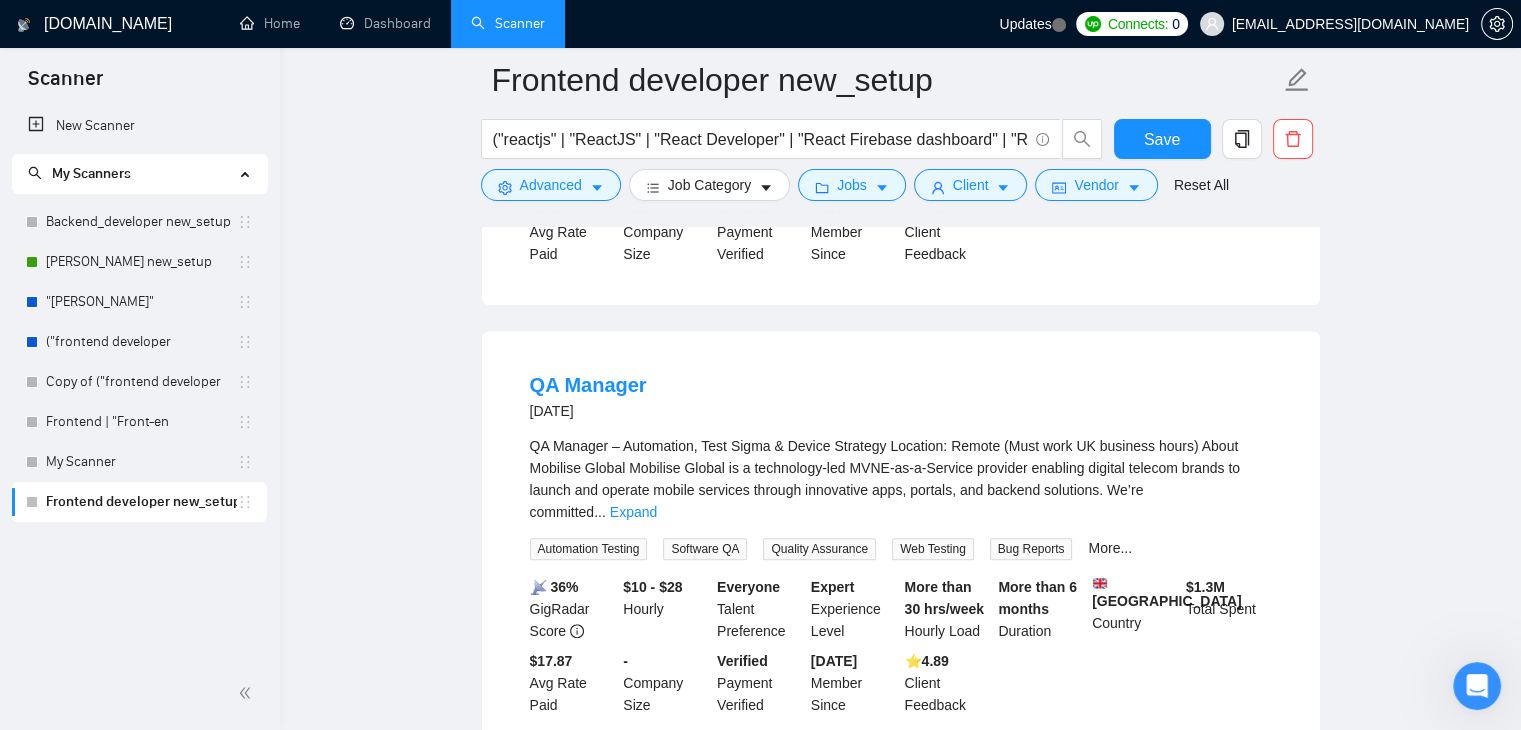 scroll, scrollTop: 2084, scrollLeft: 0, axis: vertical 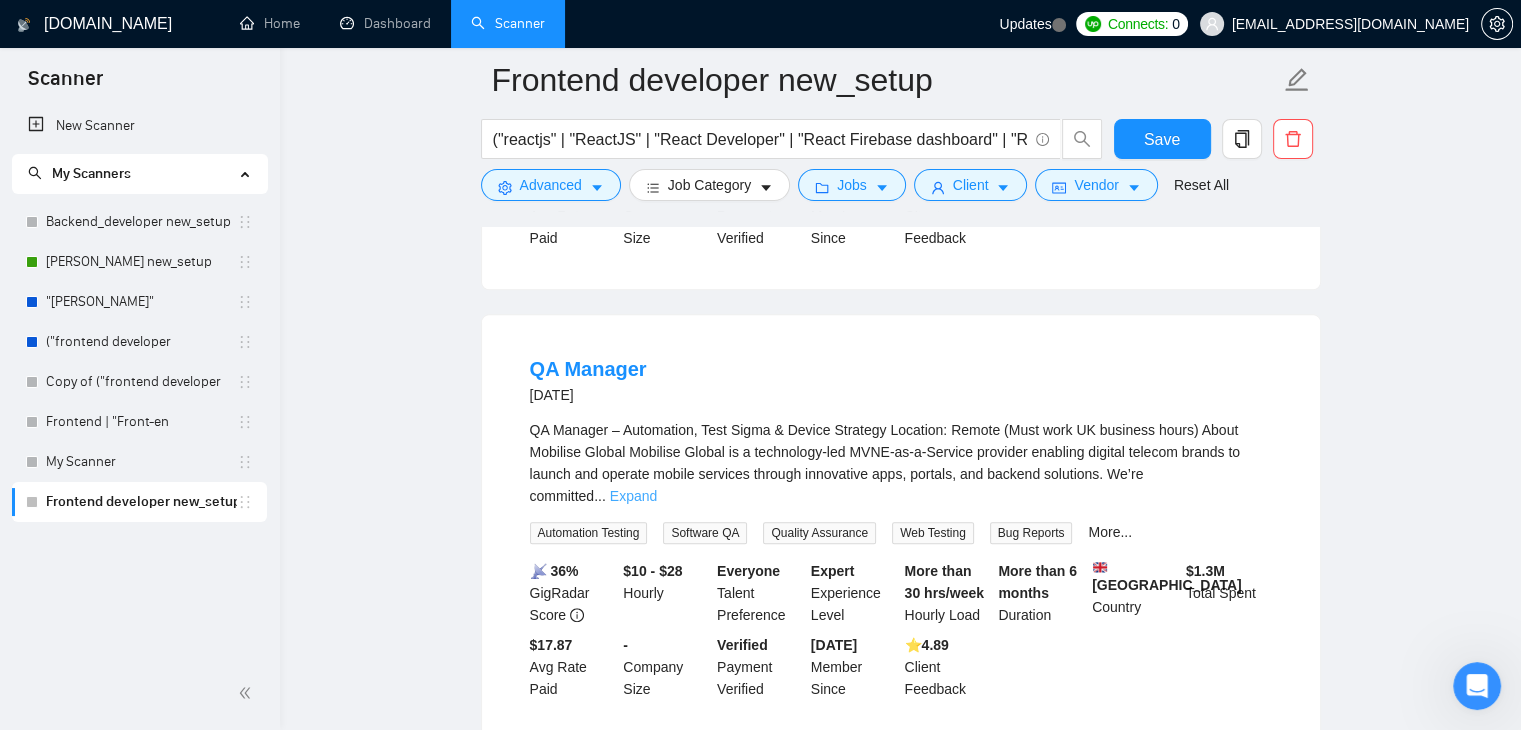 click on "Expand" at bounding box center (633, 496) 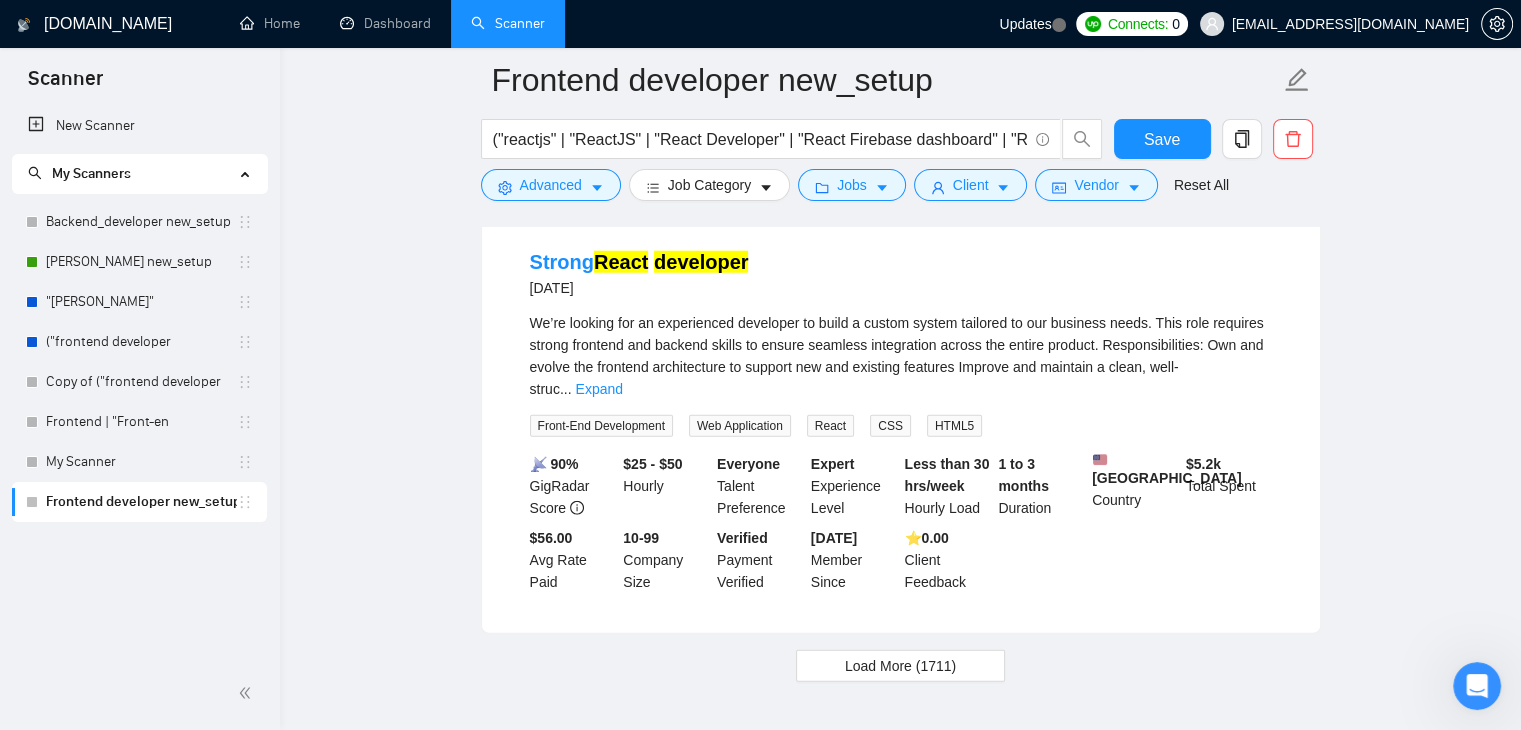 scroll, scrollTop: 5243, scrollLeft: 0, axis: vertical 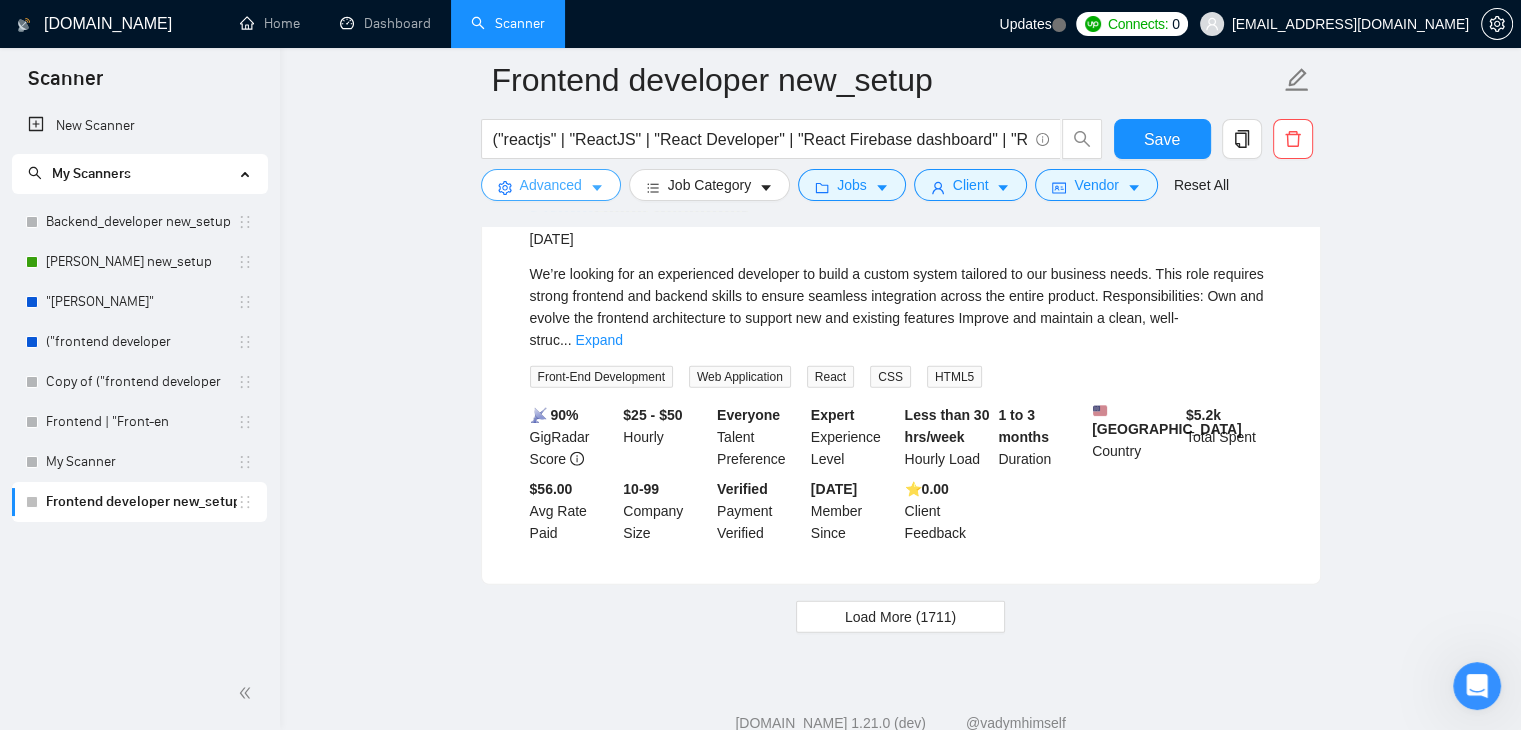 click on "Advanced" at bounding box center [551, 185] 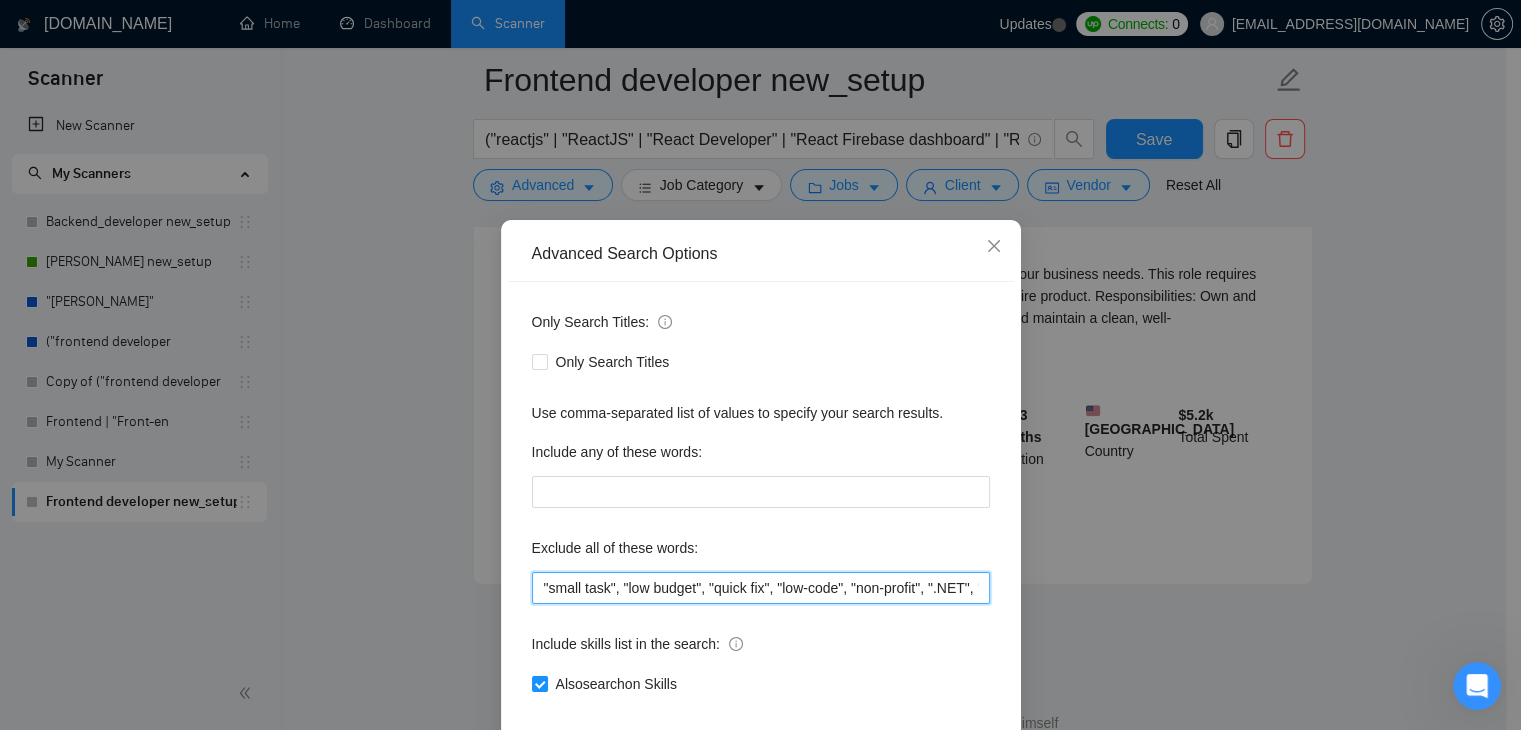 click on ""small task", "low budget", "quick fix", "low-code", "non-profit", ".NET", "WordPress", "shopify", "python", "vue*", "php", "laravel", "Flutterflow", "React native", " App developer", "Web3"" at bounding box center (761, 588) 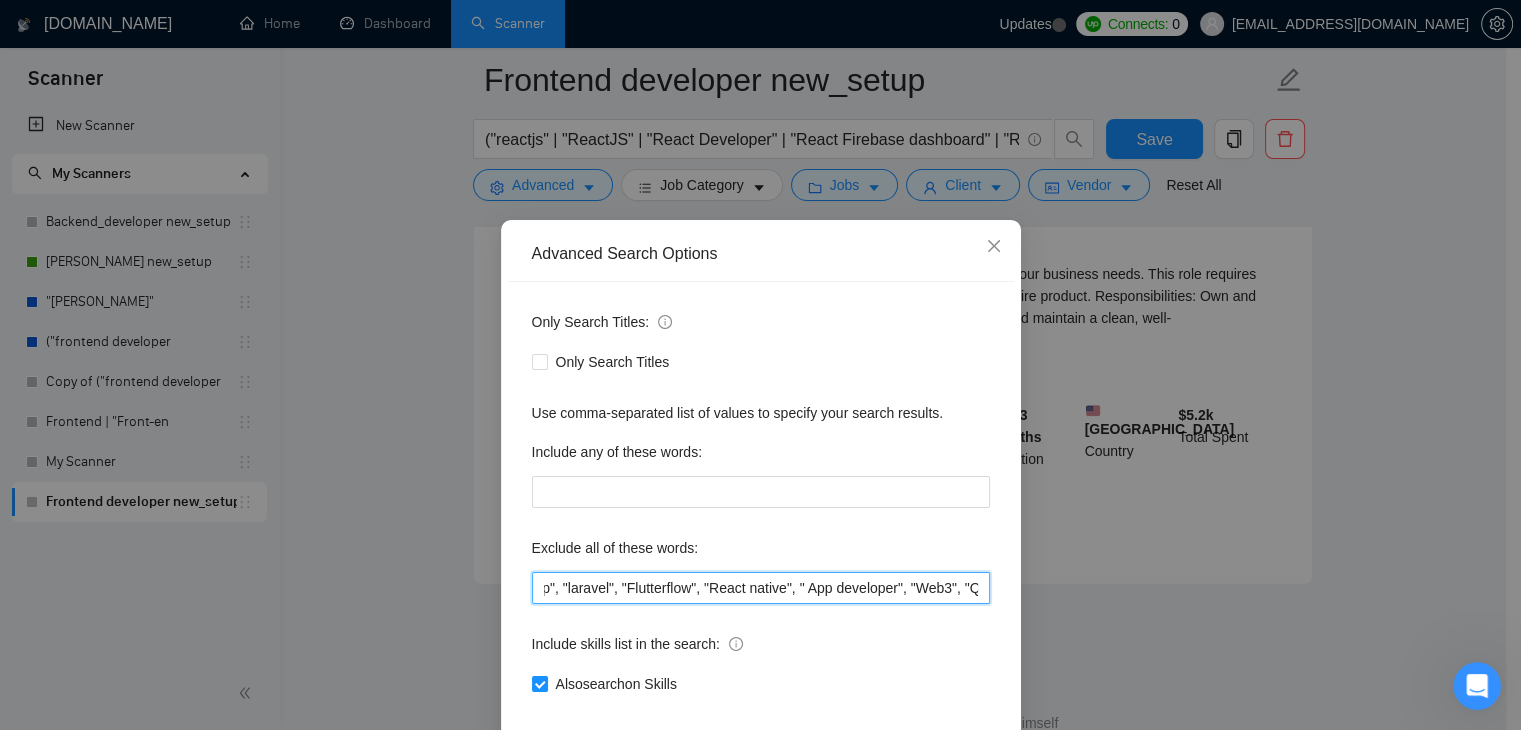 scroll, scrollTop: 0, scrollLeft: 724, axis: horizontal 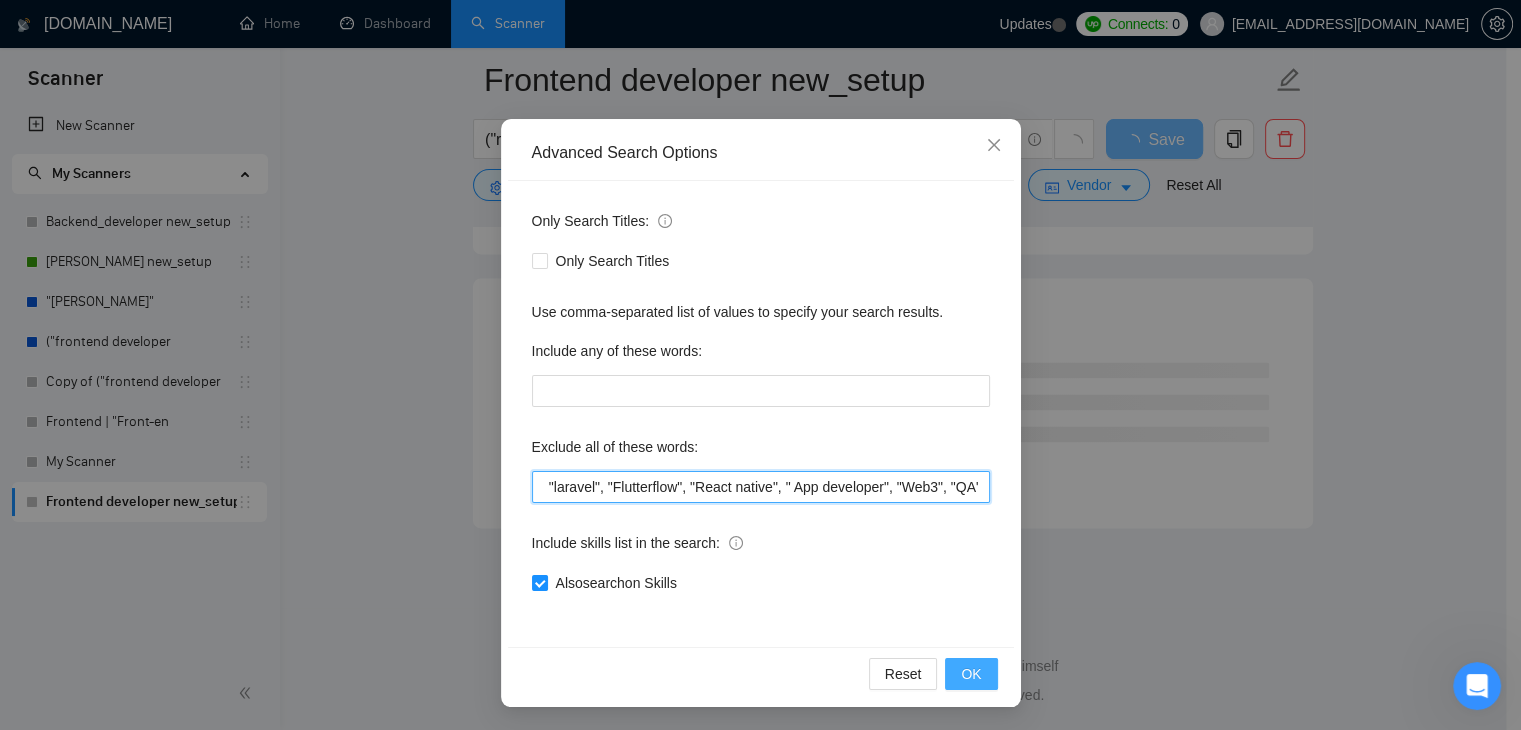 type on ""small task", "low budget", "quick fix", "low-code", "non-profit", ".NET", "WordPress", "shopify", "python", "vue*", "php", "laravel", "Flutterflow", "React native", " App developer", "Web3", "QA"" 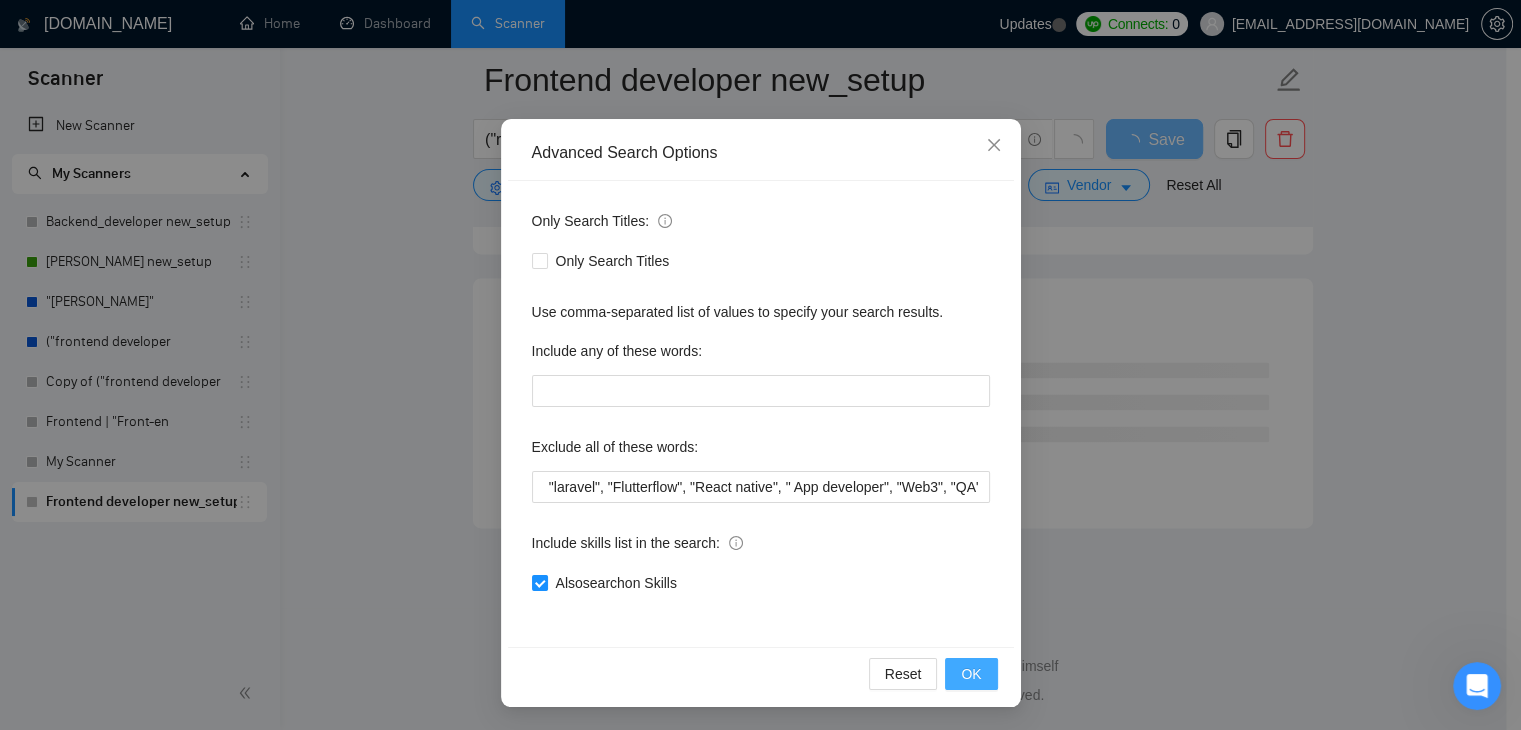 click on "OK" at bounding box center [971, 674] 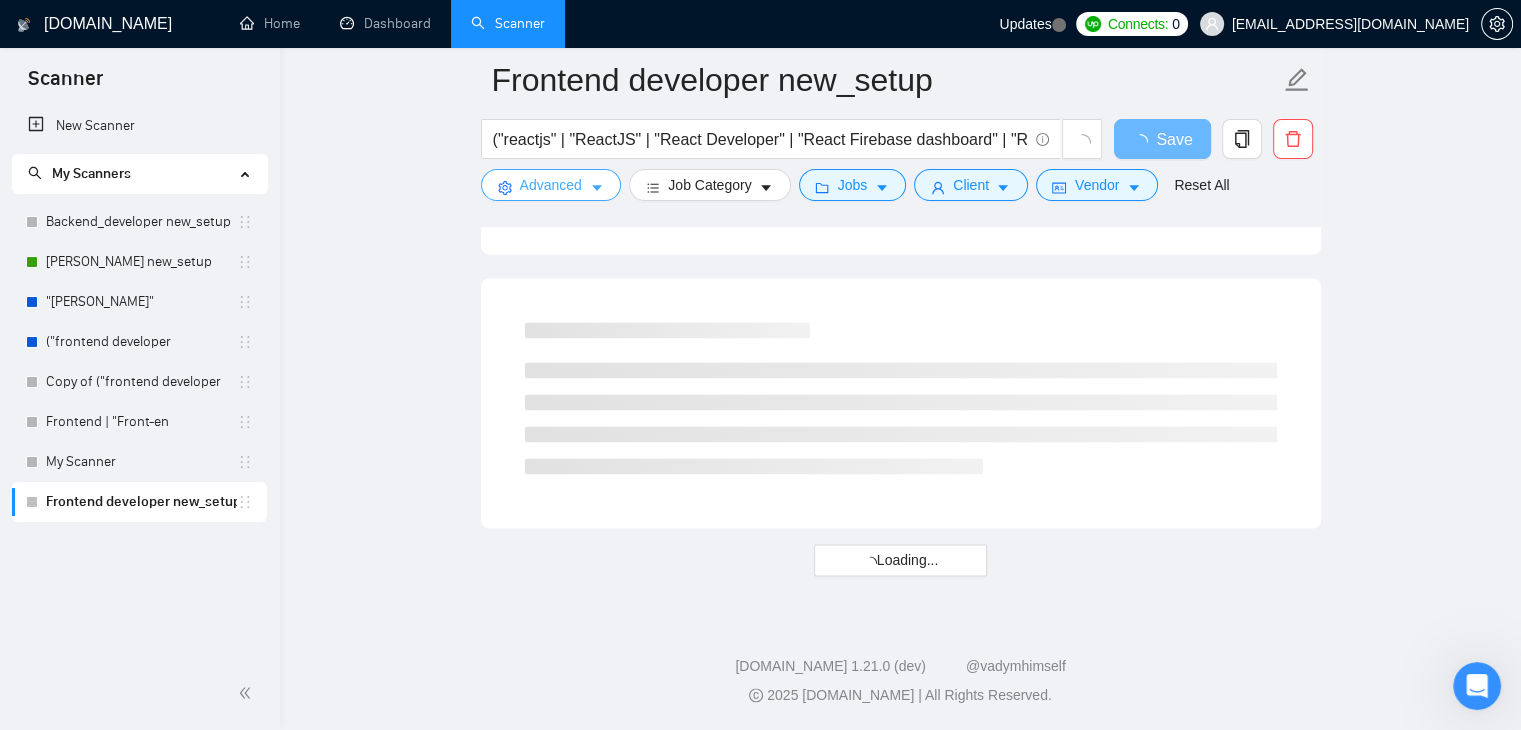 scroll, scrollTop: 0, scrollLeft: 0, axis: both 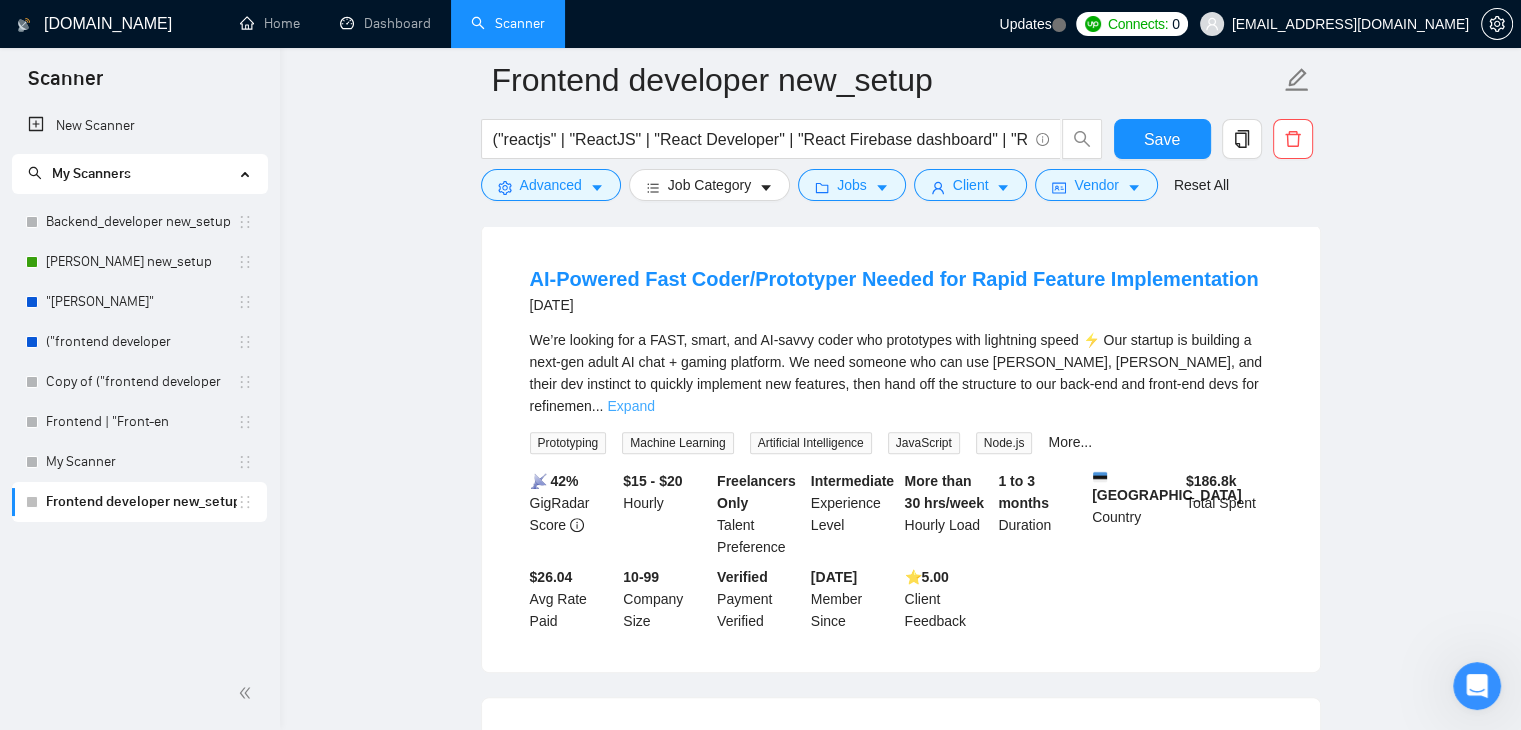 click on "Expand" at bounding box center (630, 406) 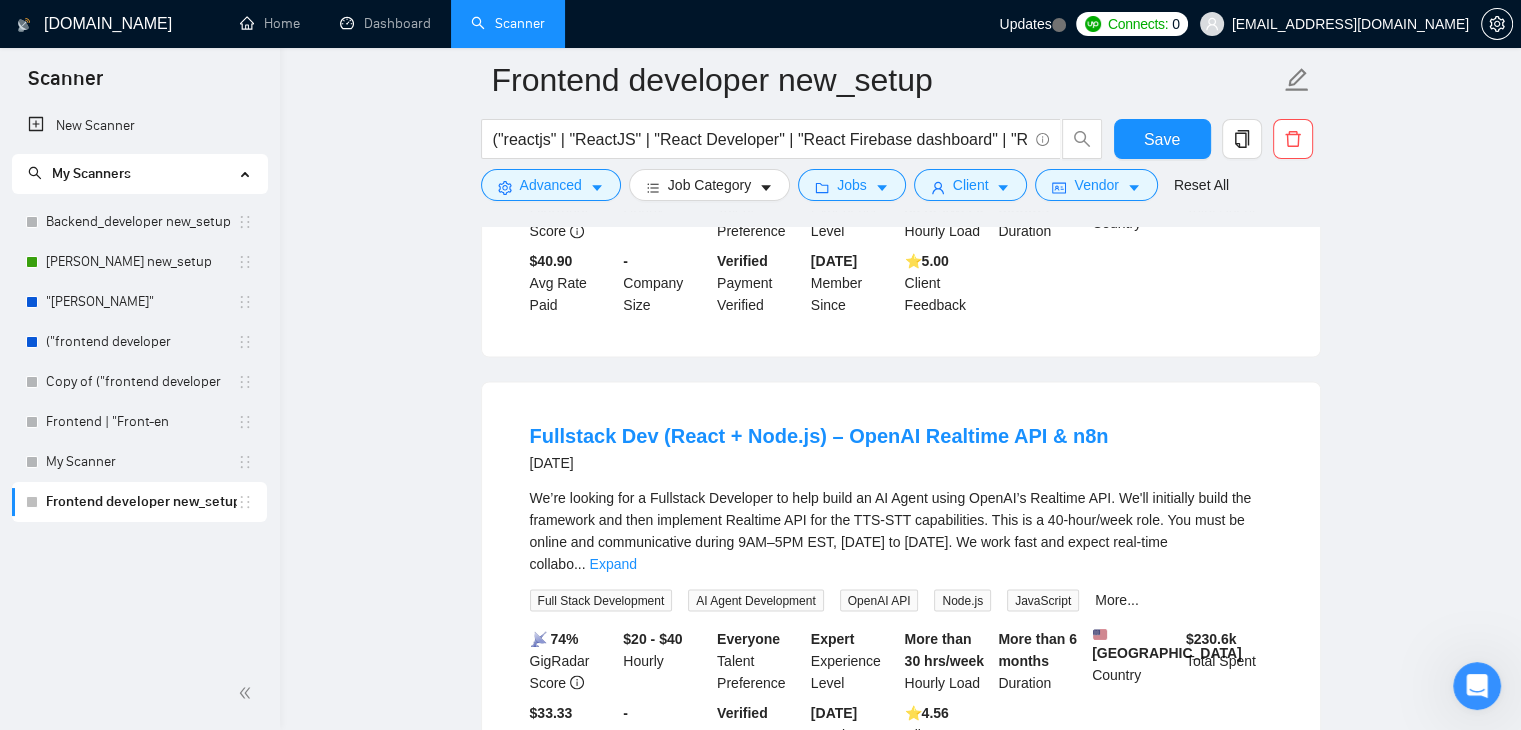 scroll, scrollTop: 3350, scrollLeft: 0, axis: vertical 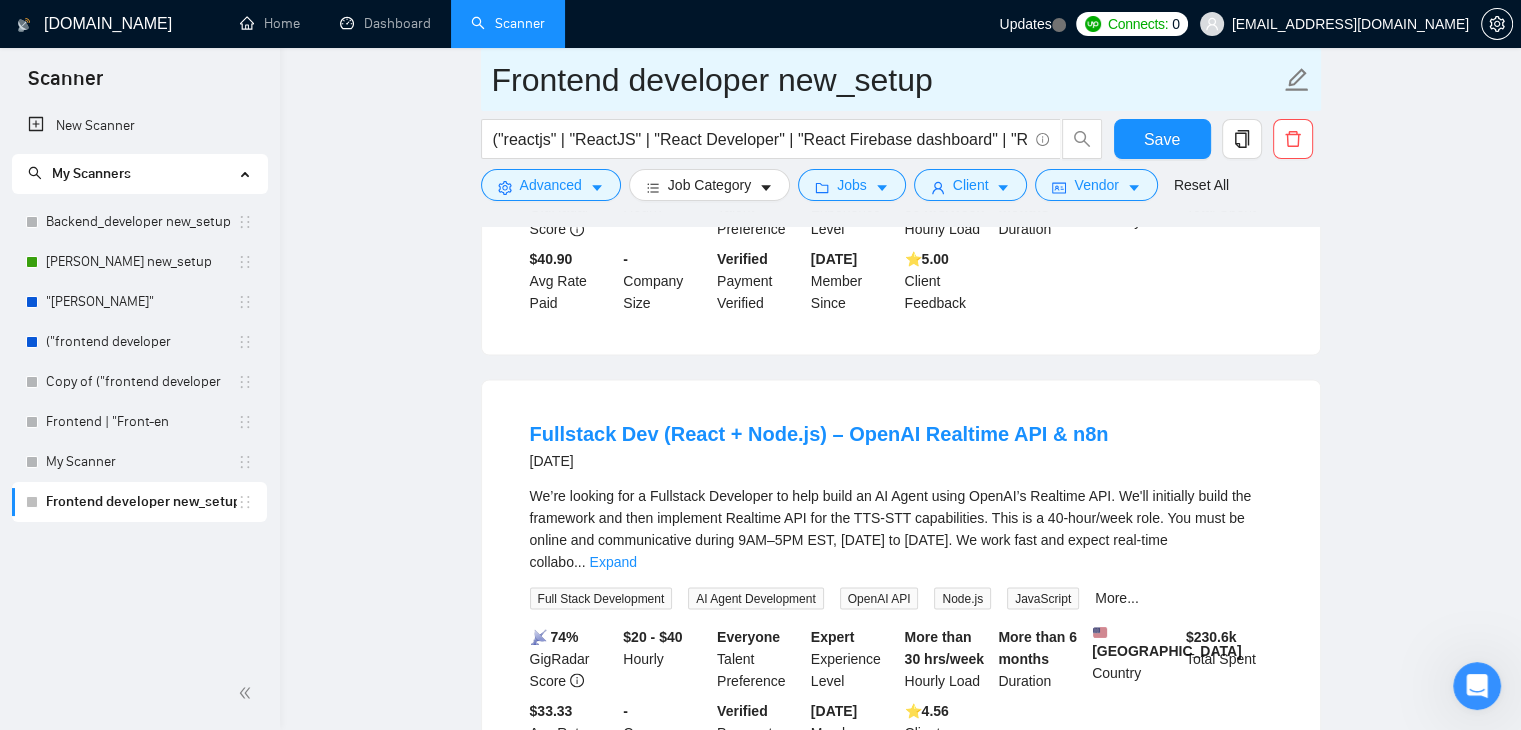 click 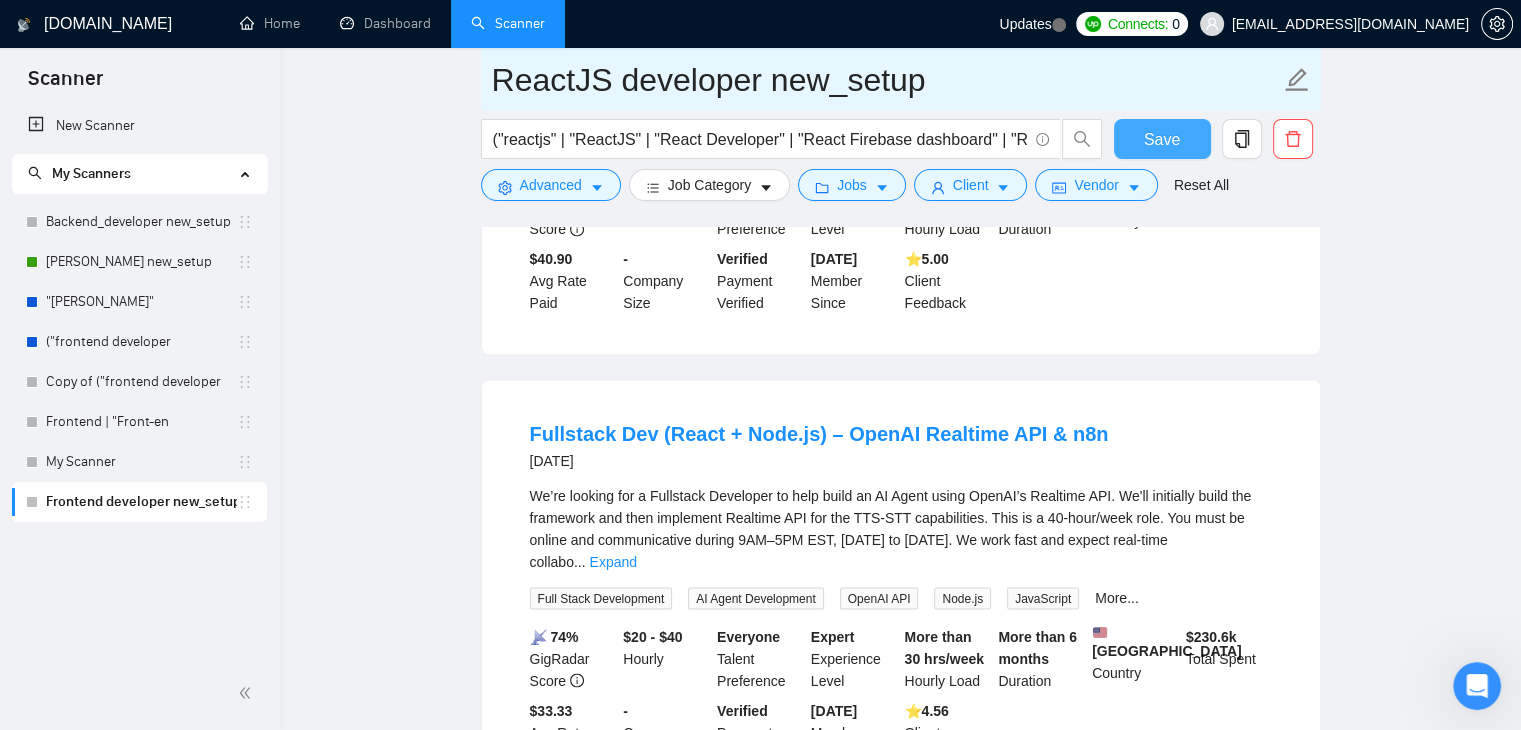 type on "ReactJS developer new_setup" 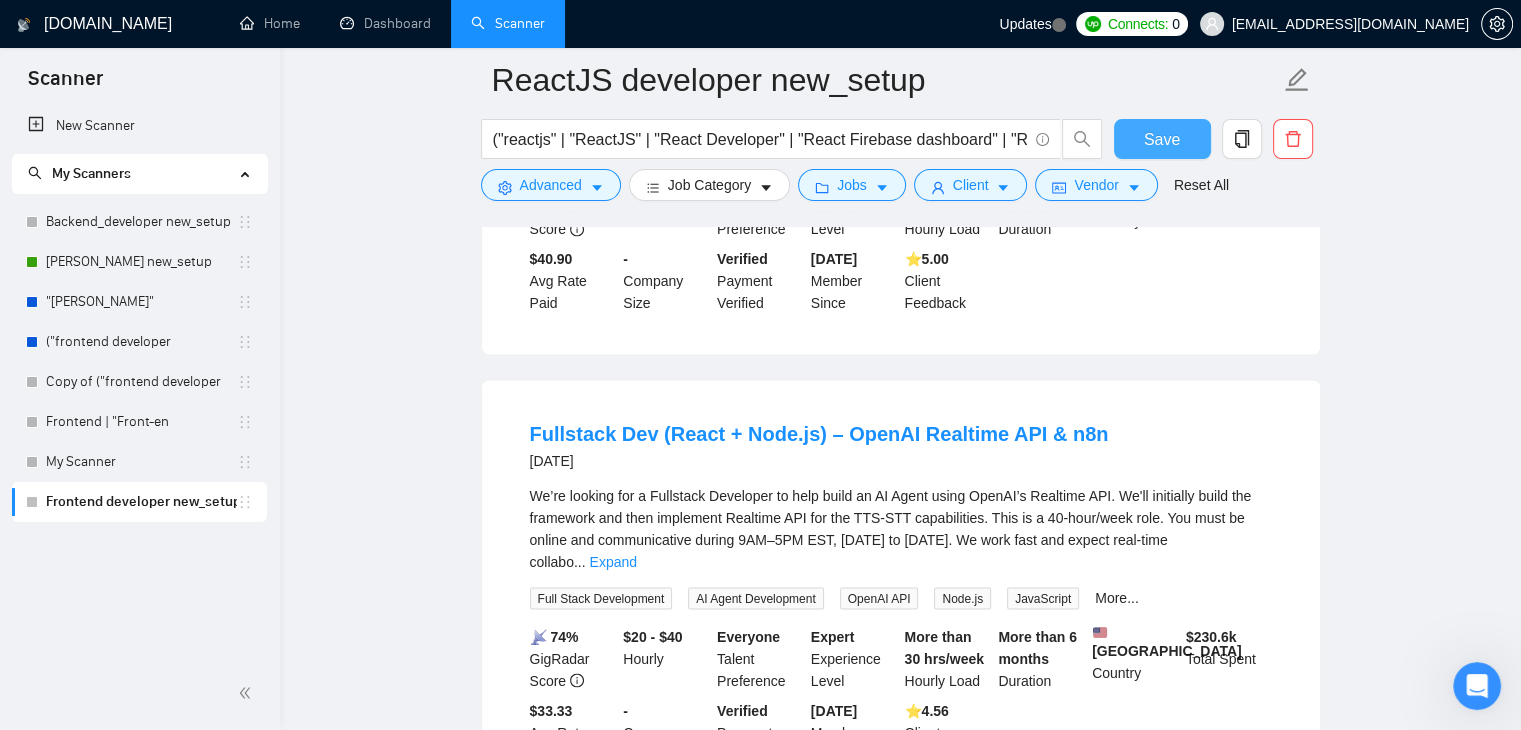 click on "Save" at bounding box center (1162, 139) 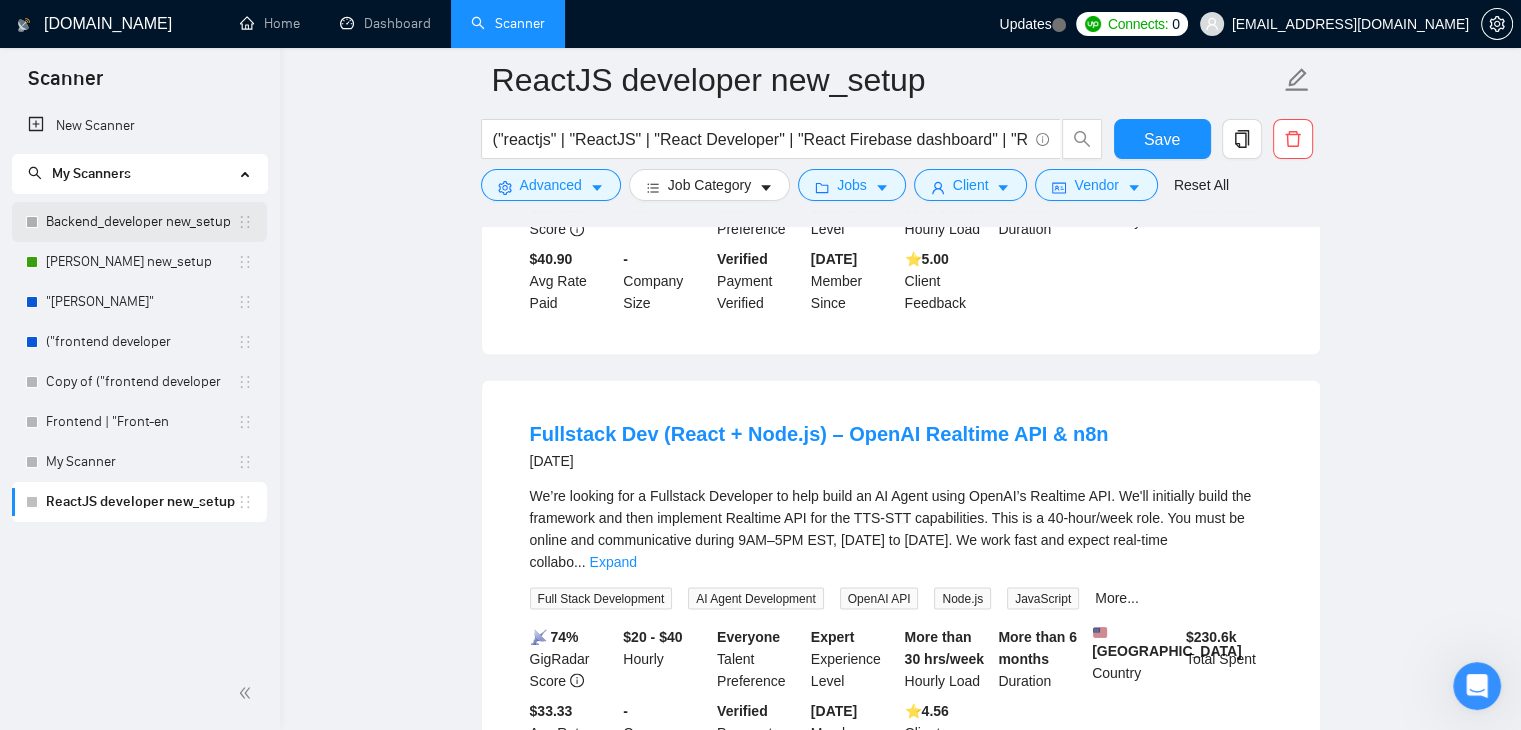 click on "Backend_developer new_setup" at bounding box center [141, 222] 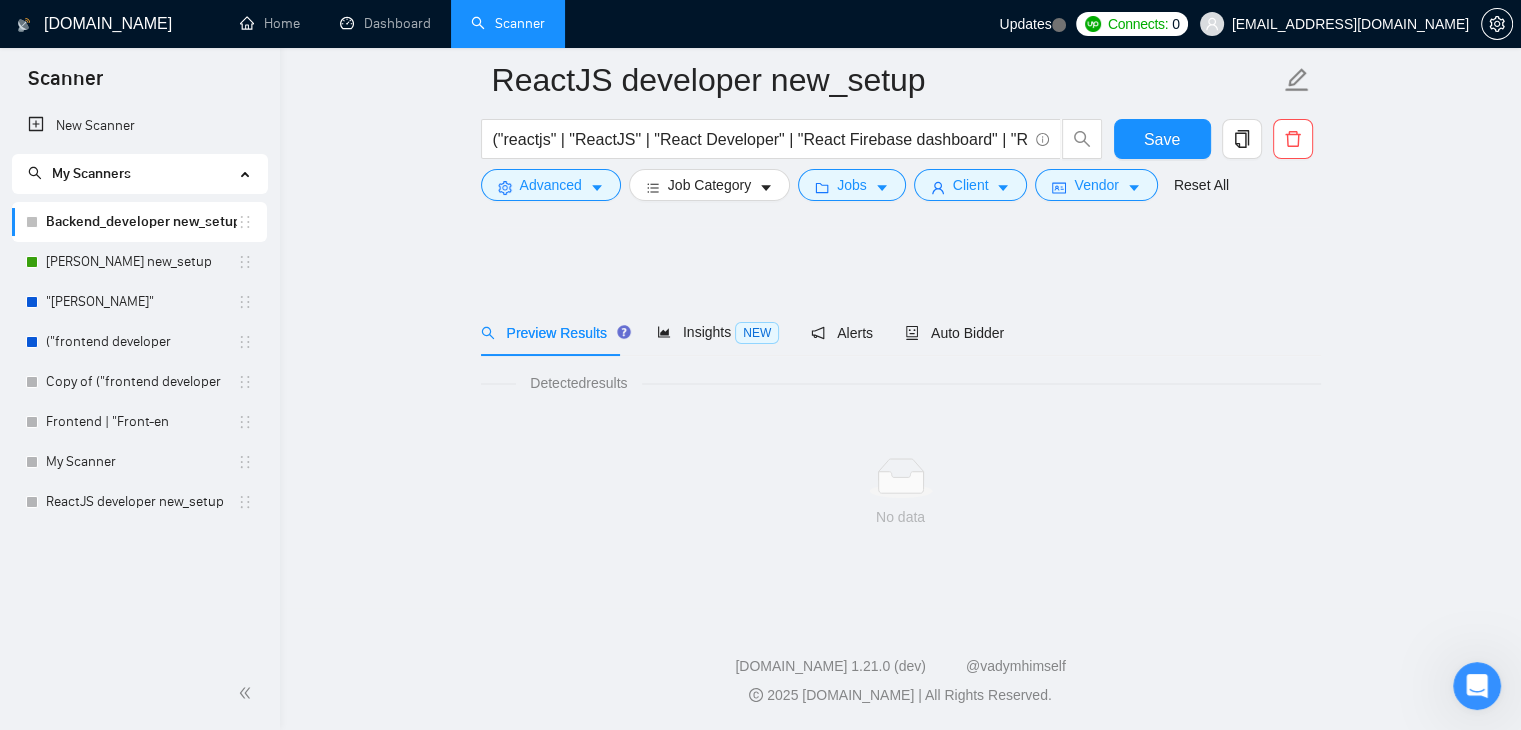 scroll, scrollTop: 0, scrollLeft: 0, axis: both 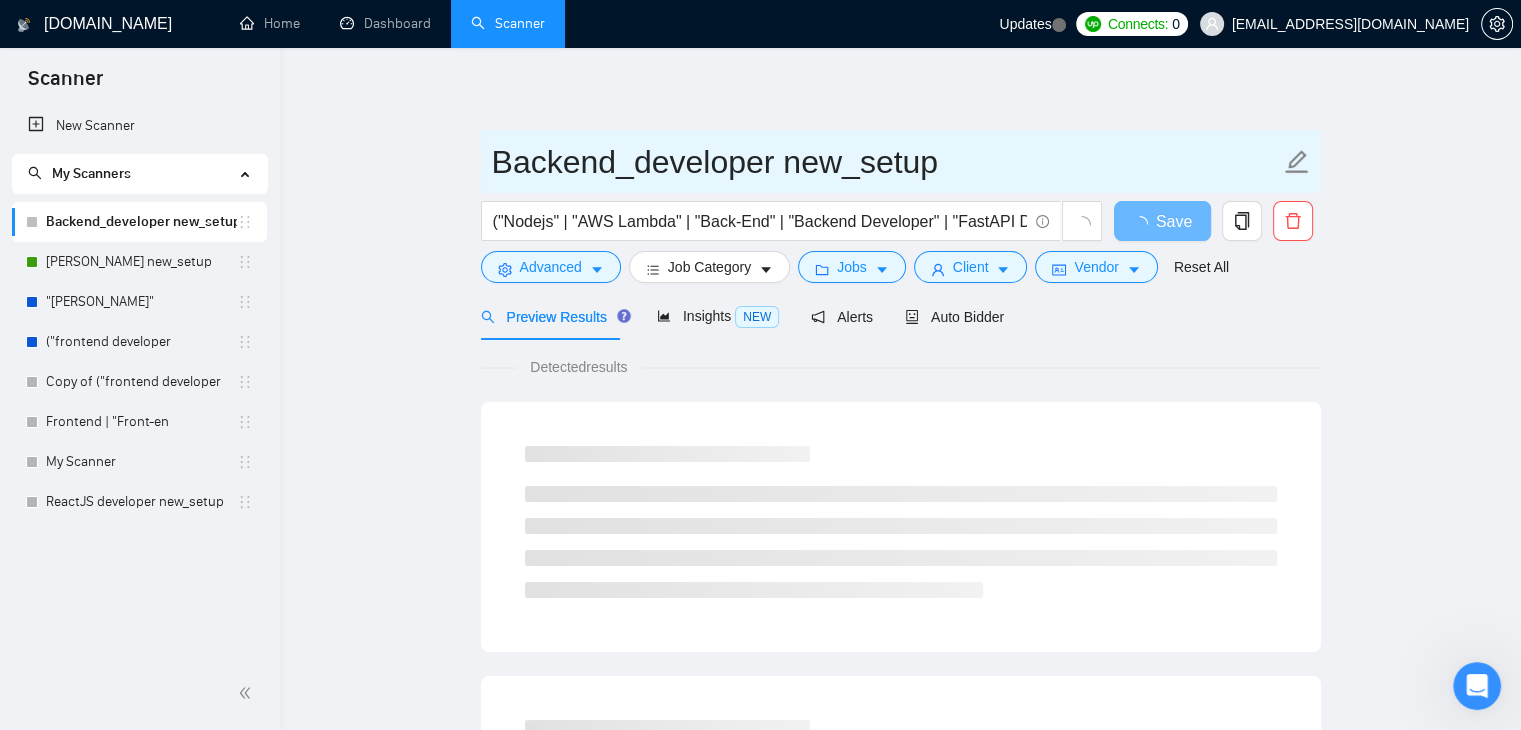 click 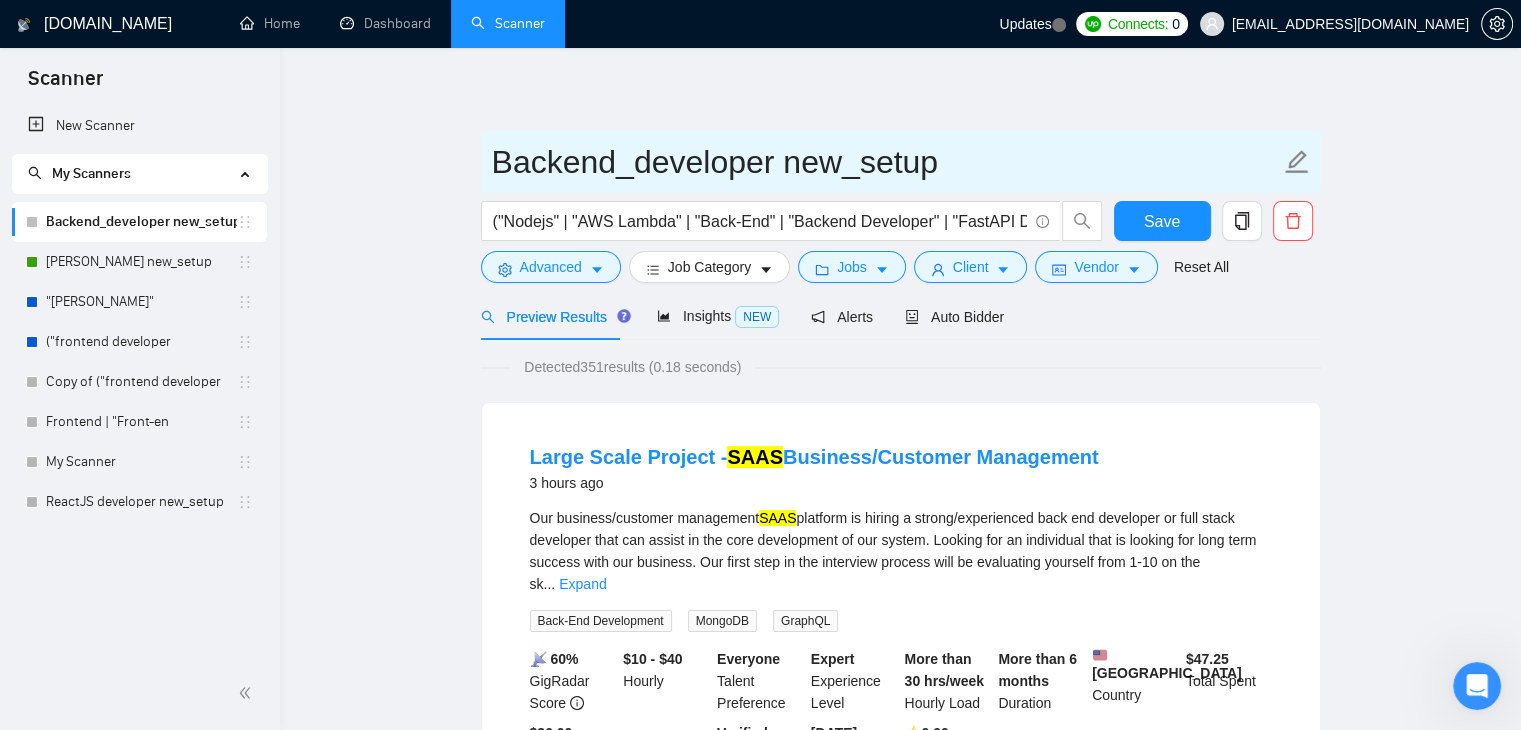 drag, startPoint x: 771, startPoint y: 157, endPoint x: 476, endPoint y: 130, distance: 296.233 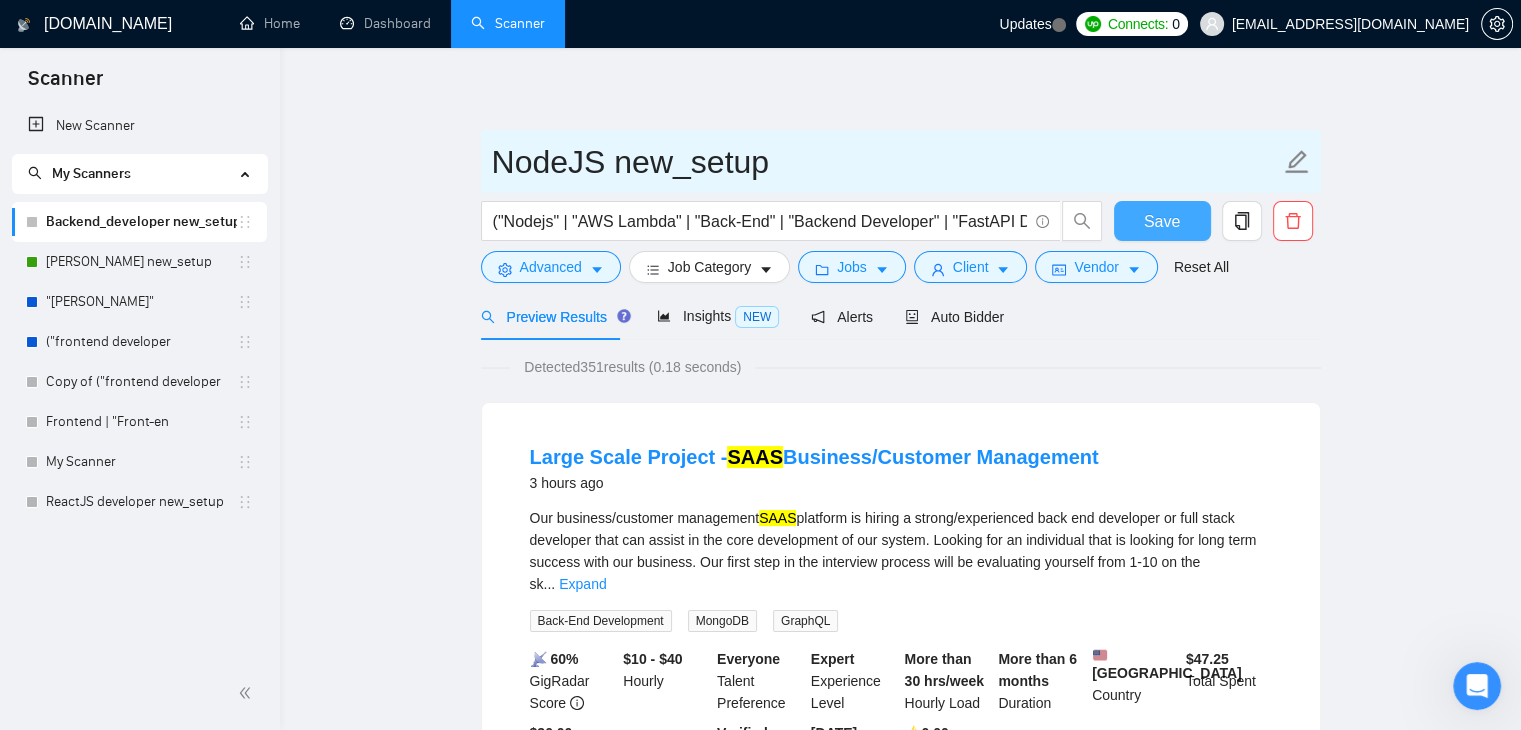 type on "NodeJS new_setup" 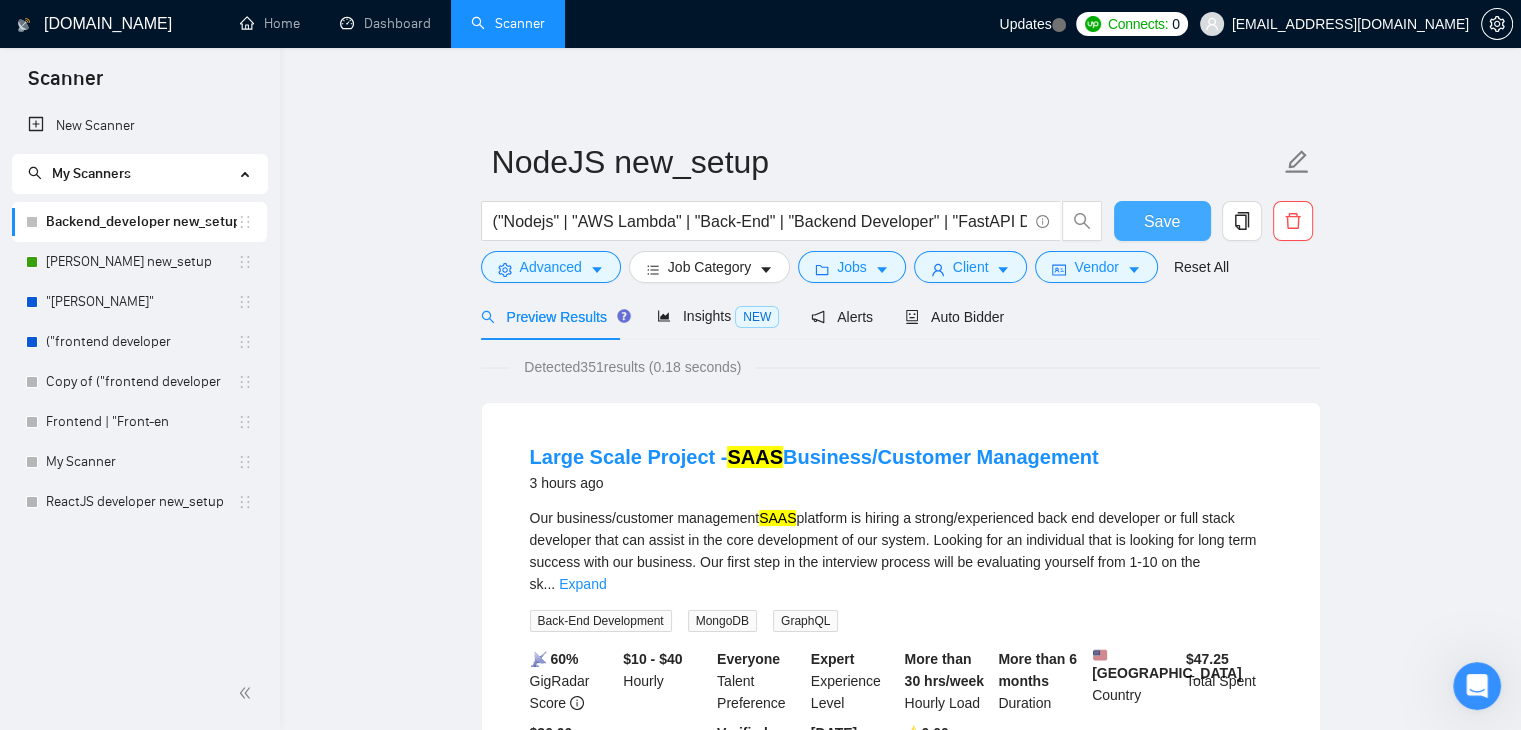 click on "Save" at bounding box center [1162, 221] 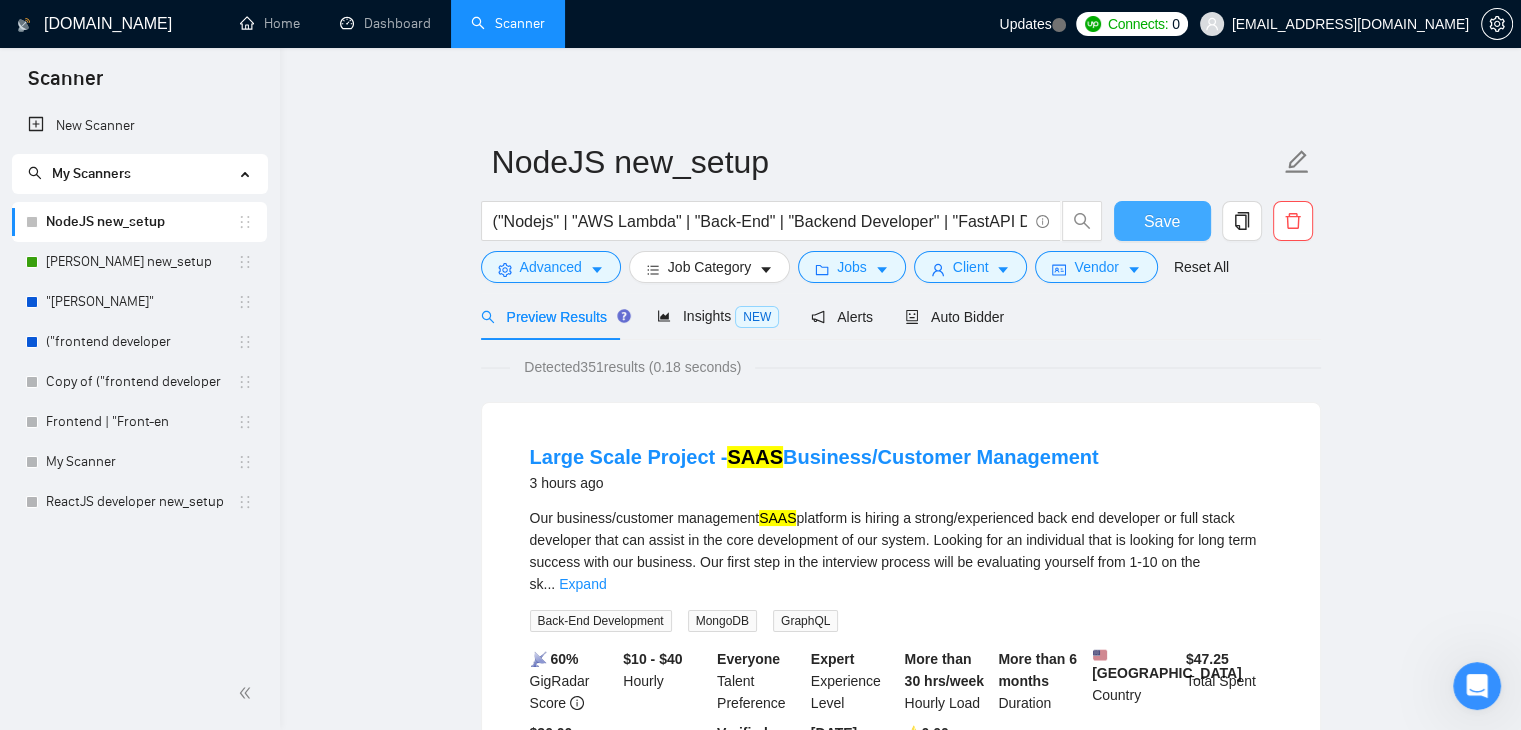 scroll, scrollTop: 0, scrollLeft: 0, axis: both 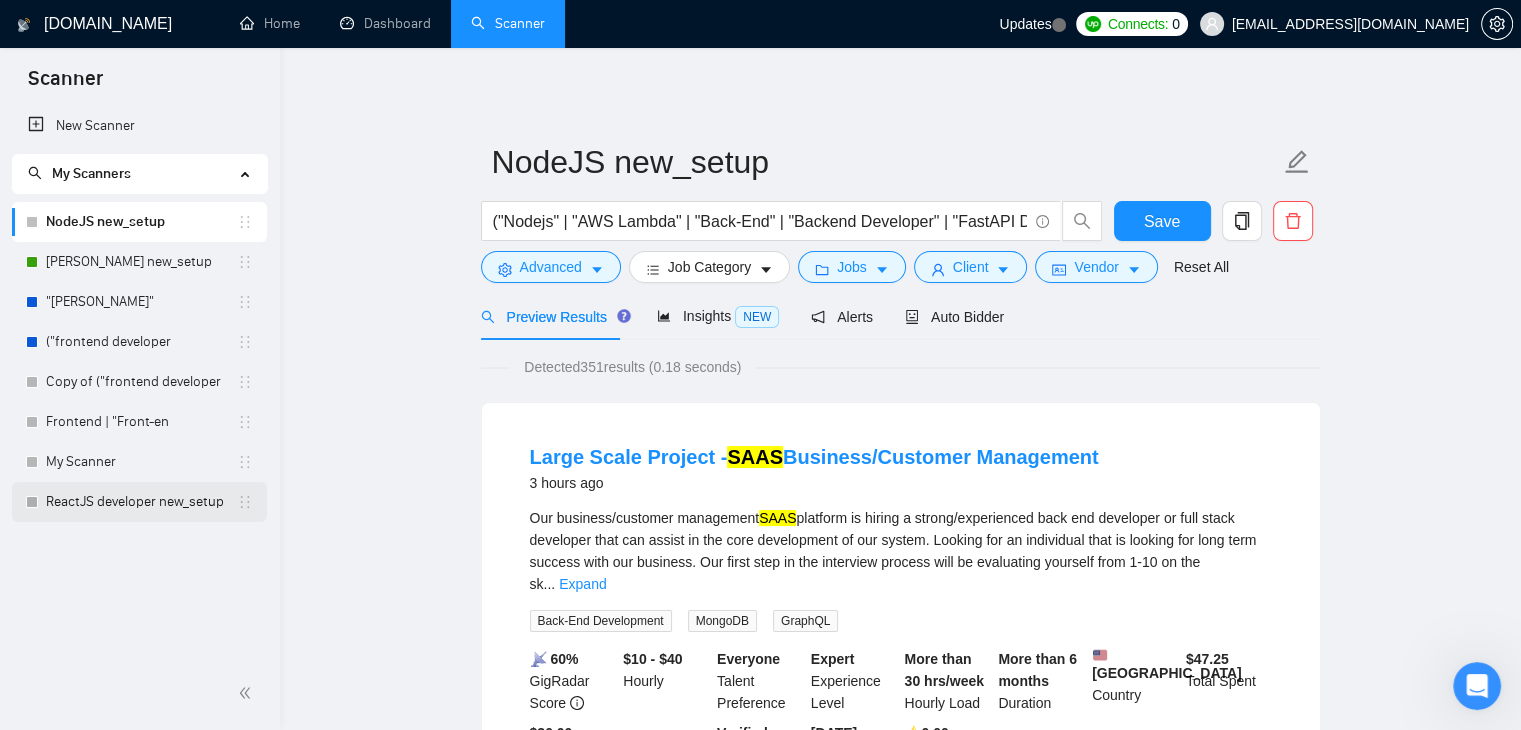 click on "ReactJS developer new_setup" at bounding box center [141, 502] 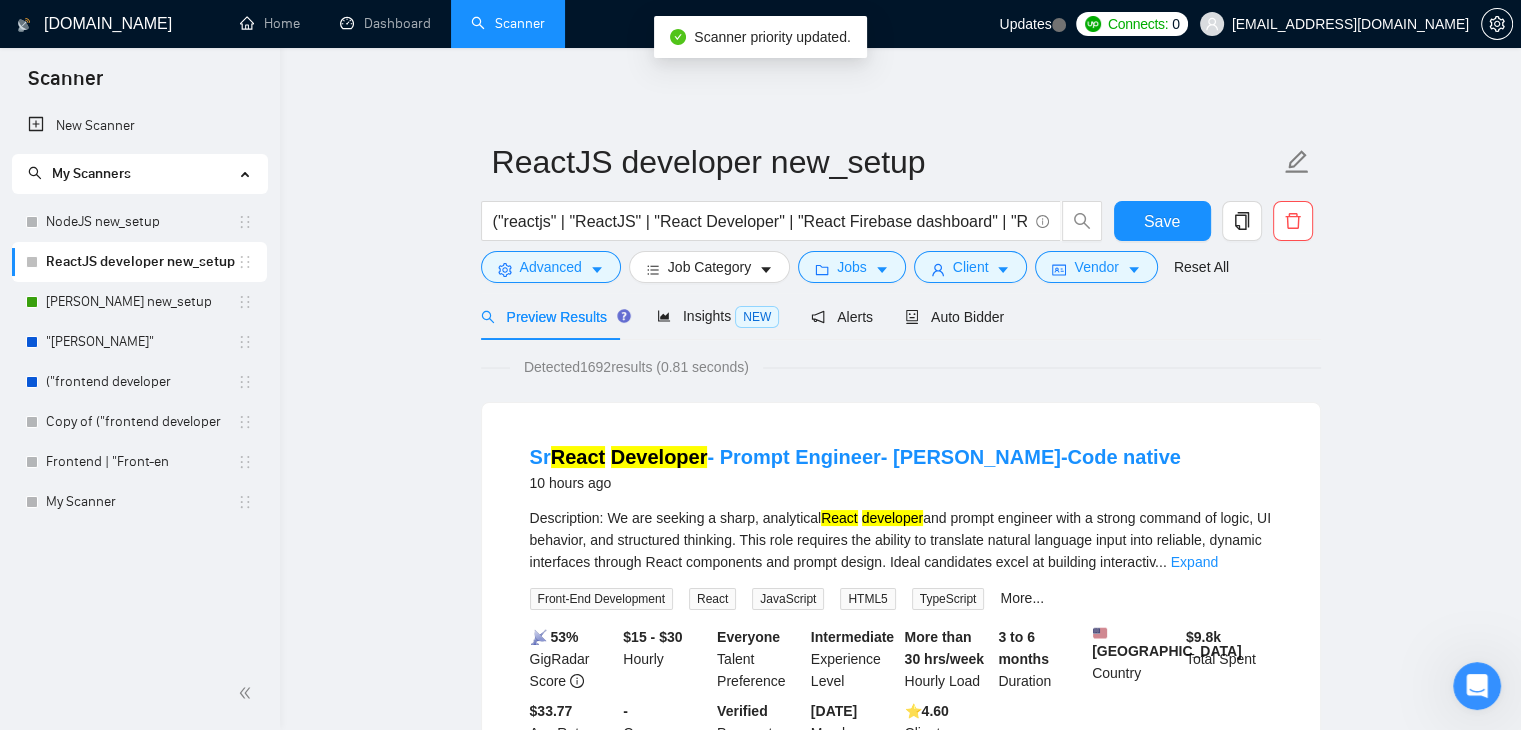 click on "ReactJS developer new_setup ("reactjs" | "ReactJS" | "React Developer" | "React Firebase dashboard" | "React Next.js" | "React Tailwind") Save Advanced   Job Category   Jobs   Client   Vendor   Reset All Preview Results Insights NEW Alerts Auto Bidder Detected   1692  results   (0.81 seconds) Sr  React   Developer  - Prompt Engineer- [PERSON_NAME]-Code native 10 hours ago Description:
We are seeking a sharp, analytical  React   developer  and prompt engineer with a strong command of logic, UI behavior, and structured thinking. This role requires the ability to translate natural language input into reliable, dynamic interfaces through React components and prompt design. Ideal candidates excel at building interactiv ... Expand Front-End Development React JavaScript HTML5 TypeScript More... 📡   53% GigRadar Score   $15 - $30 Hourly Everyone Talent Preference Intermediate Experience Level More than 30 hrs/week Hourly Load 3 to 6 months Duration   [GEOGRAPHIC_DATA] Country $ 9.8k Total Spent $33.77 Avg Rate Paid - ⭐️" at bounding box center [900, 2486] 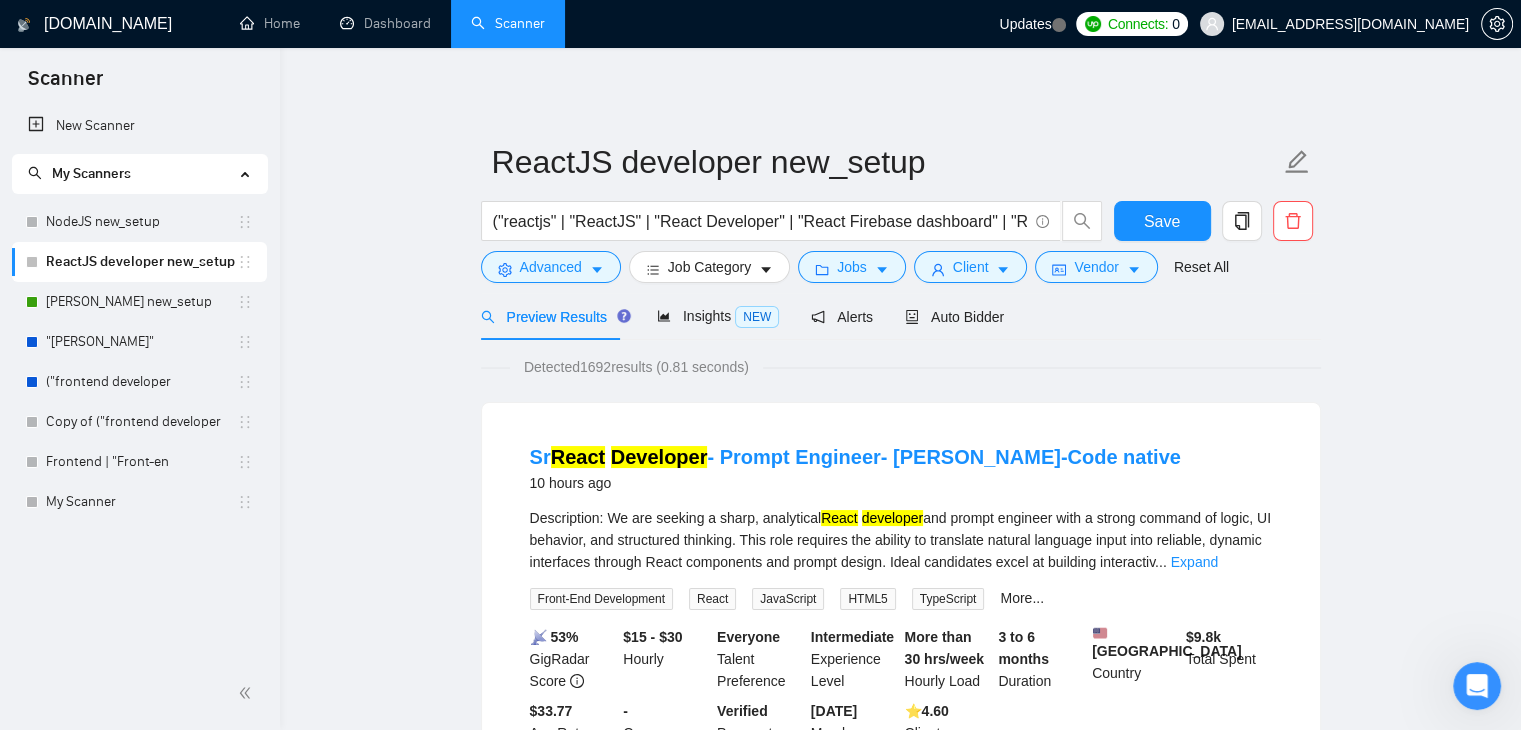 click on "[DOMAIN_NAME] Home Dashboard Scanner Updates
Connects: 0 [EMAIL_ADDRESS][DOMAIN_NAME] ReactJS developer new_setup ("reactjs" | "ReactJS" | "React Developer" | "React Firebase dashboard" | "React Next.js" | "React Tailwind") Save Advanced   Job Category   Jobs   Client   Vendor   Reset All Preview Results Insights NEW Alerts Auto Bidder Detected   1692  results   (0.81 seconds) Sr  React   Developer  - Prompt Engineer- [PERSON_NAME]-Code native 10 hours ago Description:
We are seeking a sharp, analytical  React   developer  and prompt engineer with a strong command of logic, UI behavior, and structured thinking. This role requires the ability to translate natural language input into reliable, dynamic interfaces through React components and prompt design. Ideal candidates excel at building interactiv ... Expand Front-End Development React JavaScript HTML5 TypeScript More... 📡   53% GigRadar Score   $15 - $30 Hourly Everyone Talent Preference Intermediate Hourly Load" at bounding box center (900, 2523) 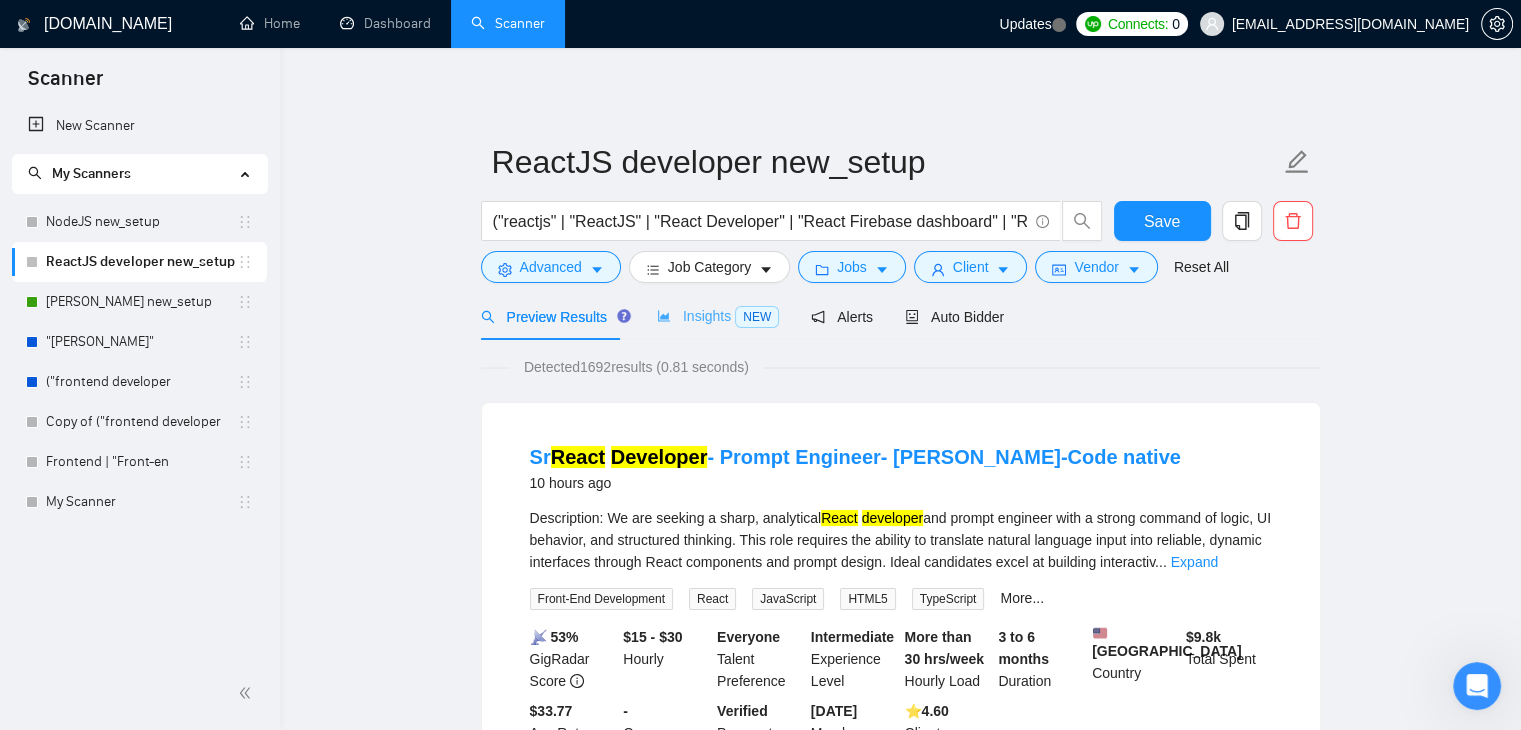 click on "Insights NEW" at bounding box center [718, 316] 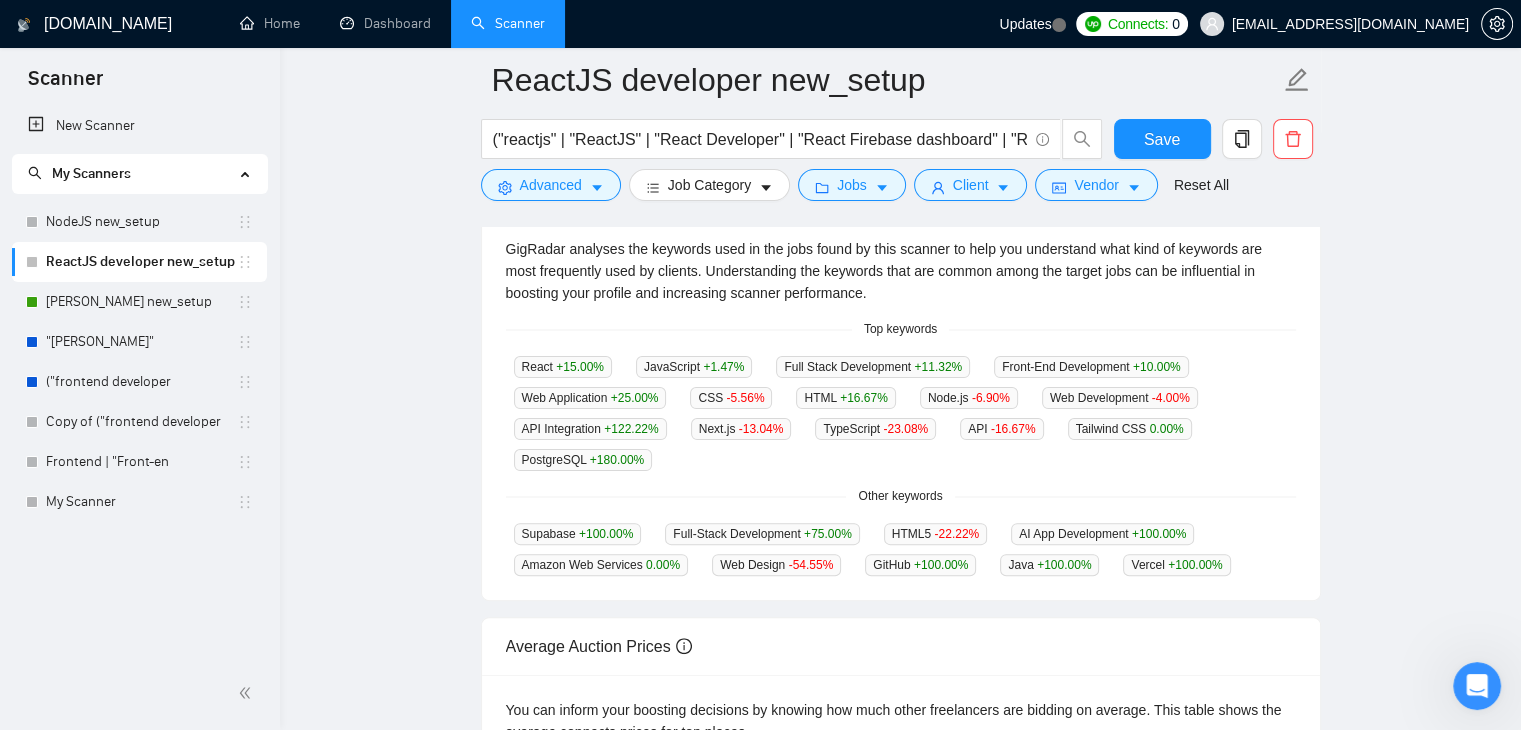 scroll, scrollTop: 439, scrollLeft: 0, axis: vertical 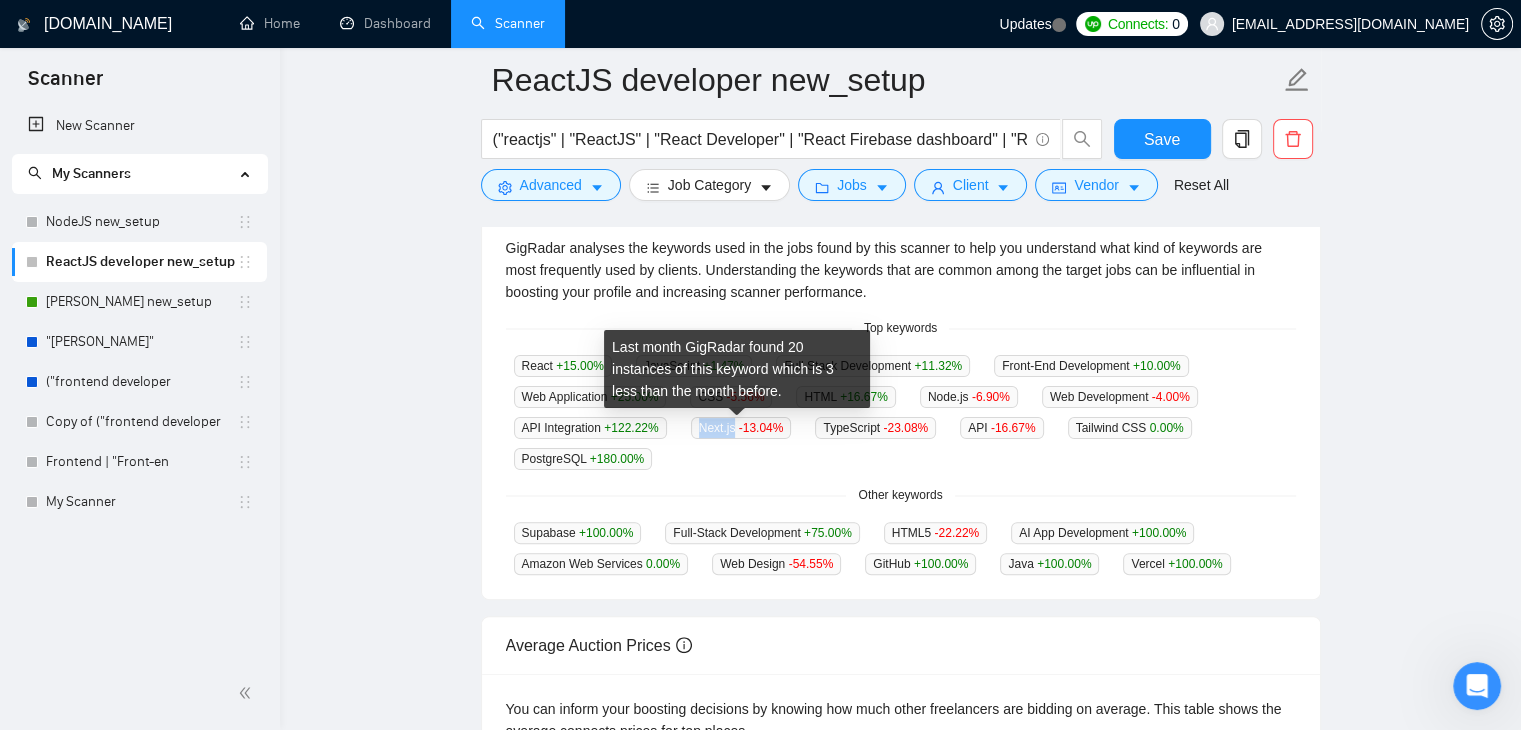 drag, startPoint x: 695, startPoint y: 429, endPoint x: 730, endPoint y: 426, distance: 35.128338 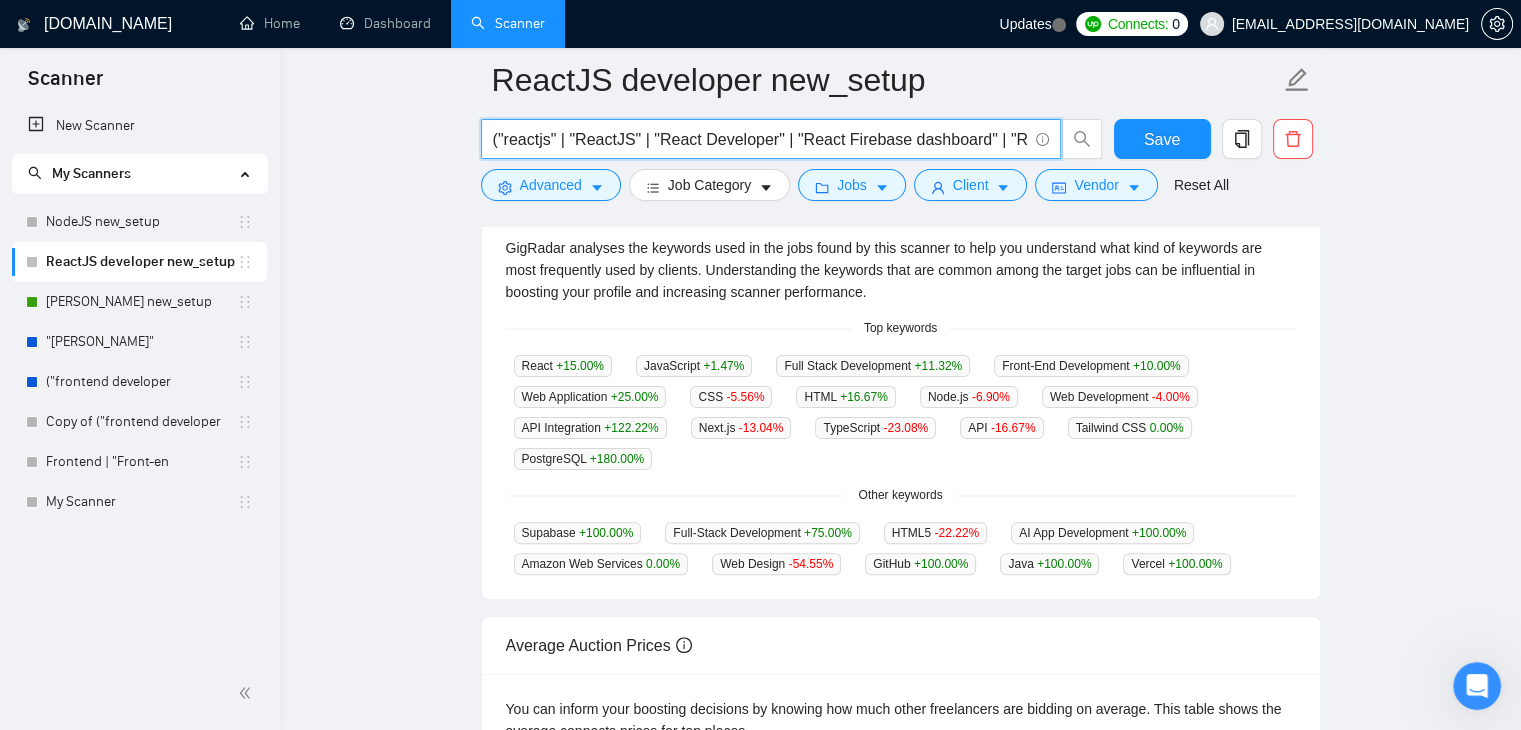 click on "("reactjs" | "ReactJS" | "React Developer" | "React Firebase dashboard" | "React Next.js" | "React Tailwind")" at bounding box center [760, 139] 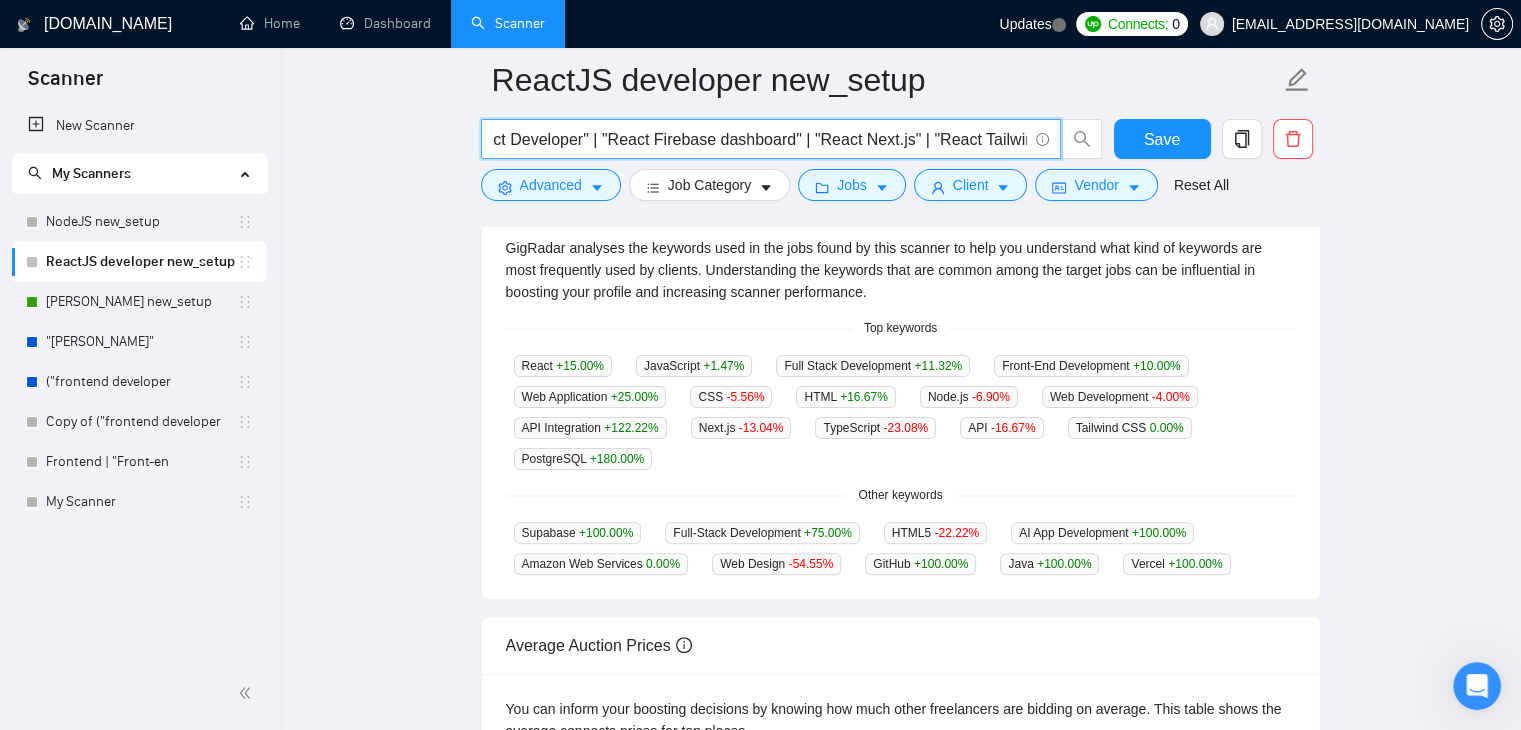 click on "("reactjs" | "ReactJS" | "React Developer" | "React Firebase dashboard" | "React Next.js" | "React Tailwind")" at bounding box center [760, 139] 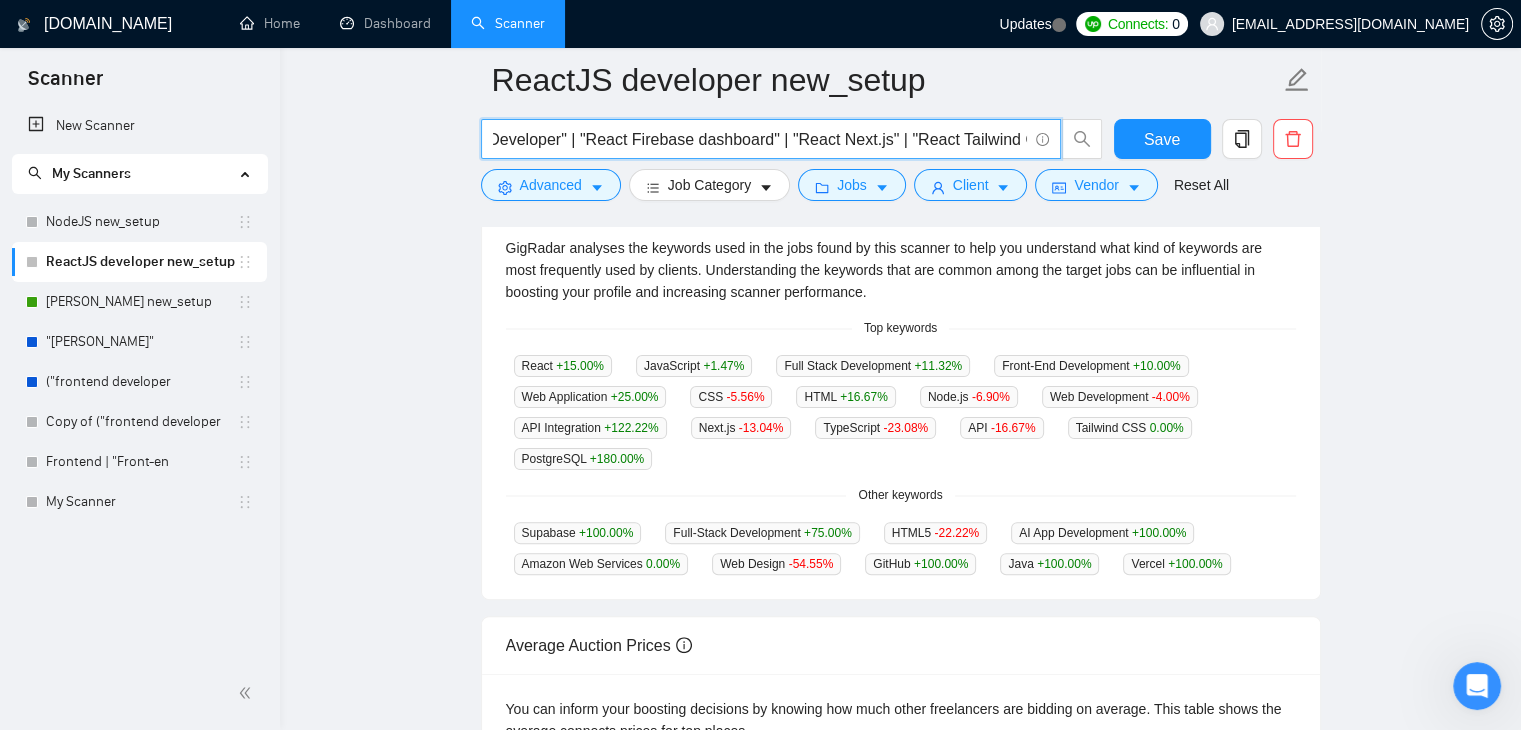 scroll, scrollTop: 0, scrollLeft: 224, axis: horizontal 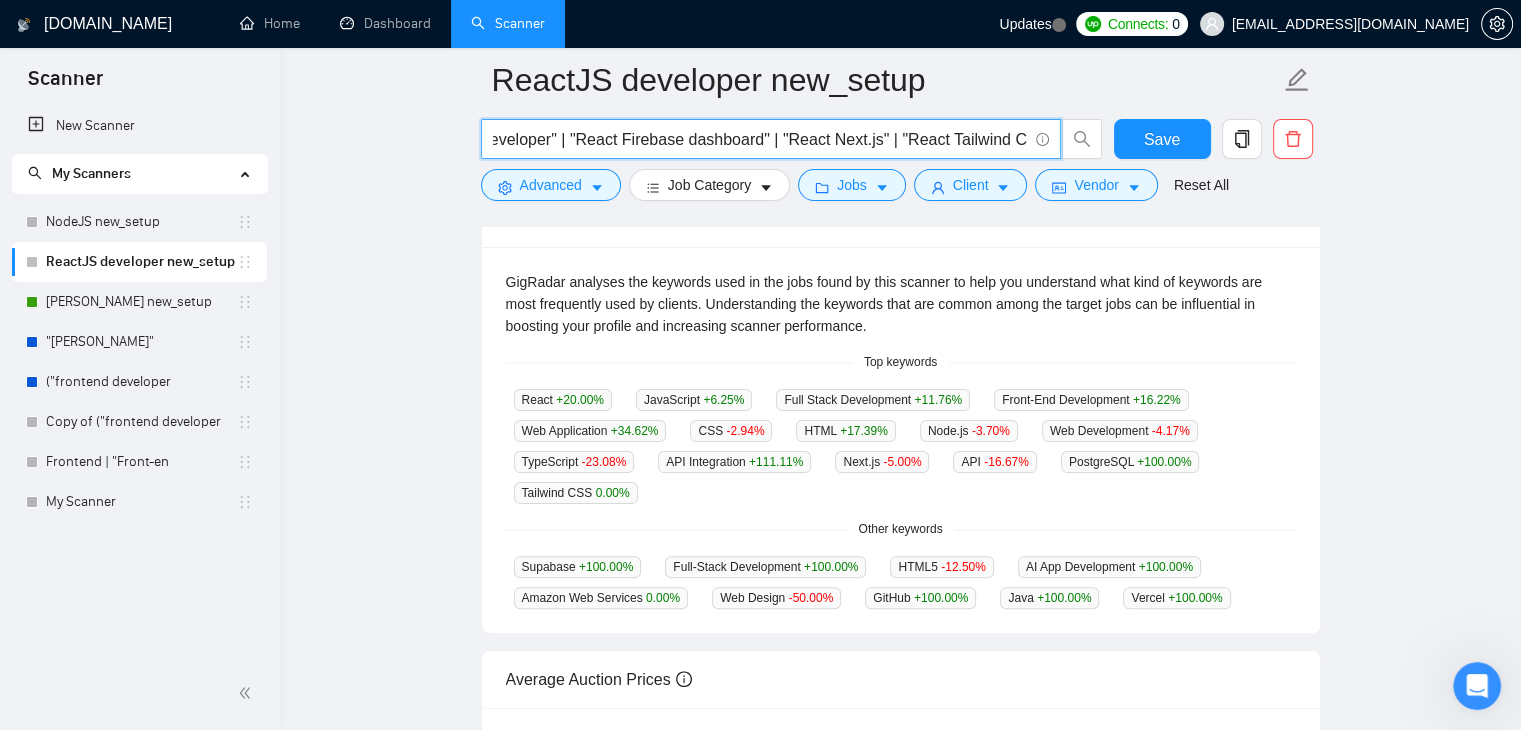 click on "("reactjs" | "ReactJS" | "React Developer" | "React Firebase dashboard" | "React Next.js" | "React Tailwind CSS")" at bounding box center [760, 139] 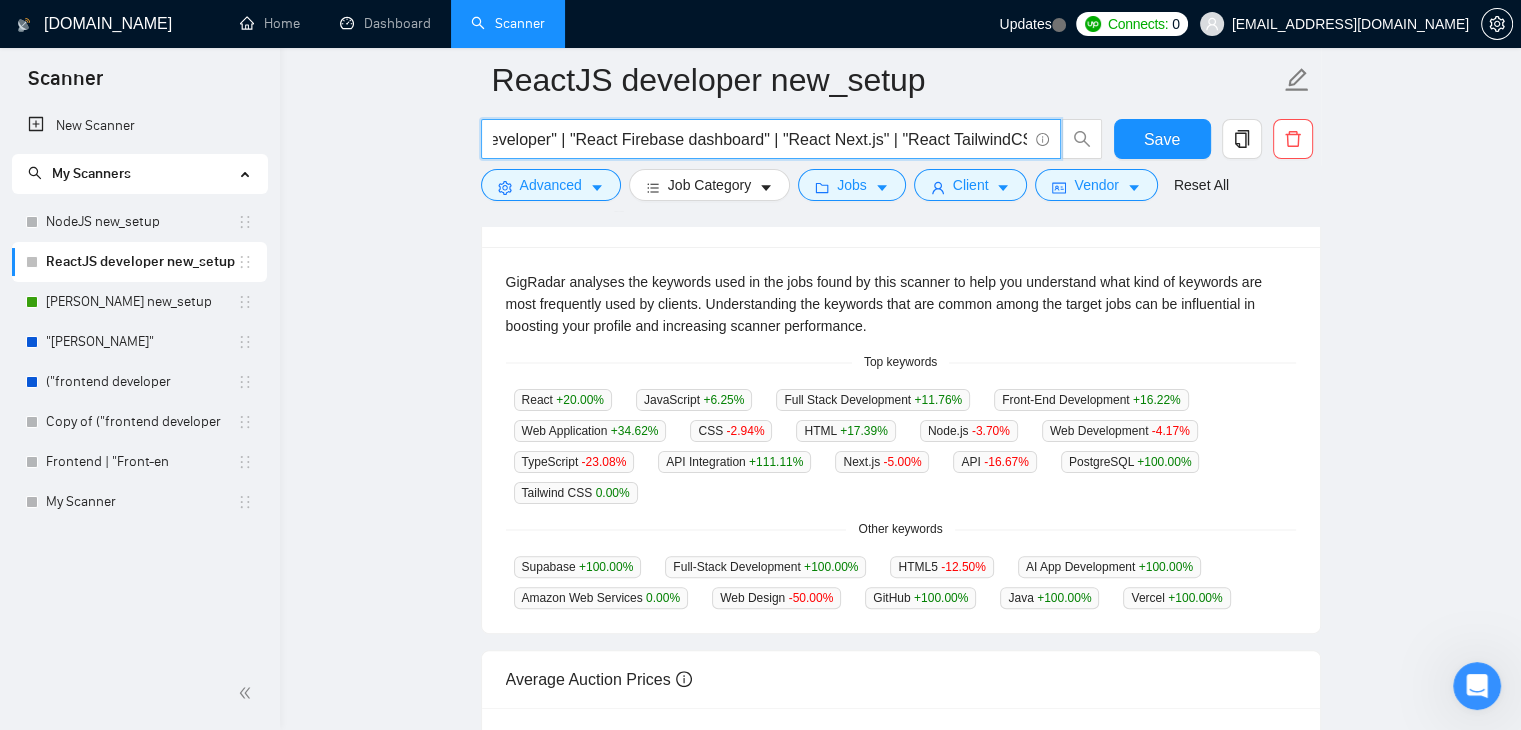 scroll, scrollTop: 0, scrollLeft: 224, axis: horizontal 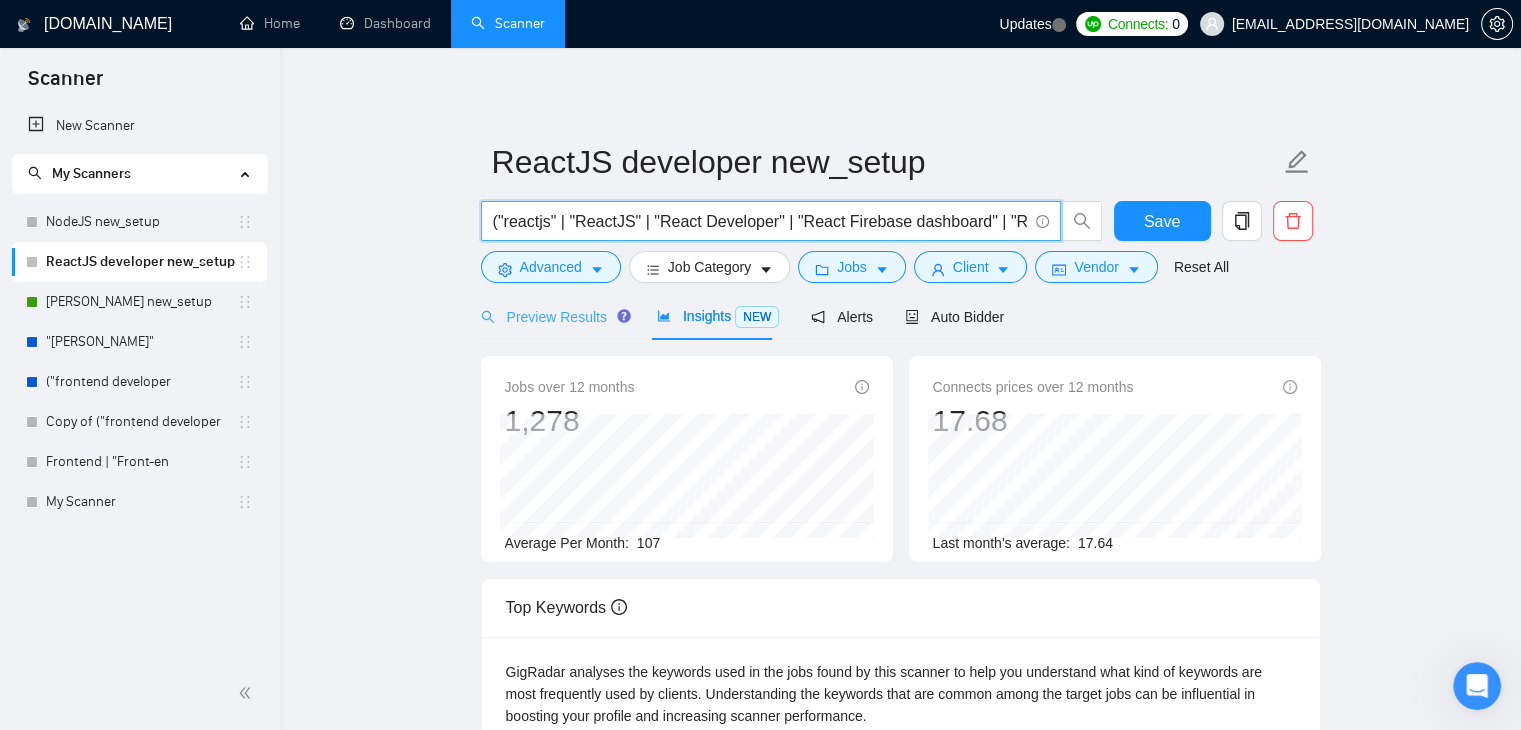 click on "Preview Results" at bounding box center [553, 316] 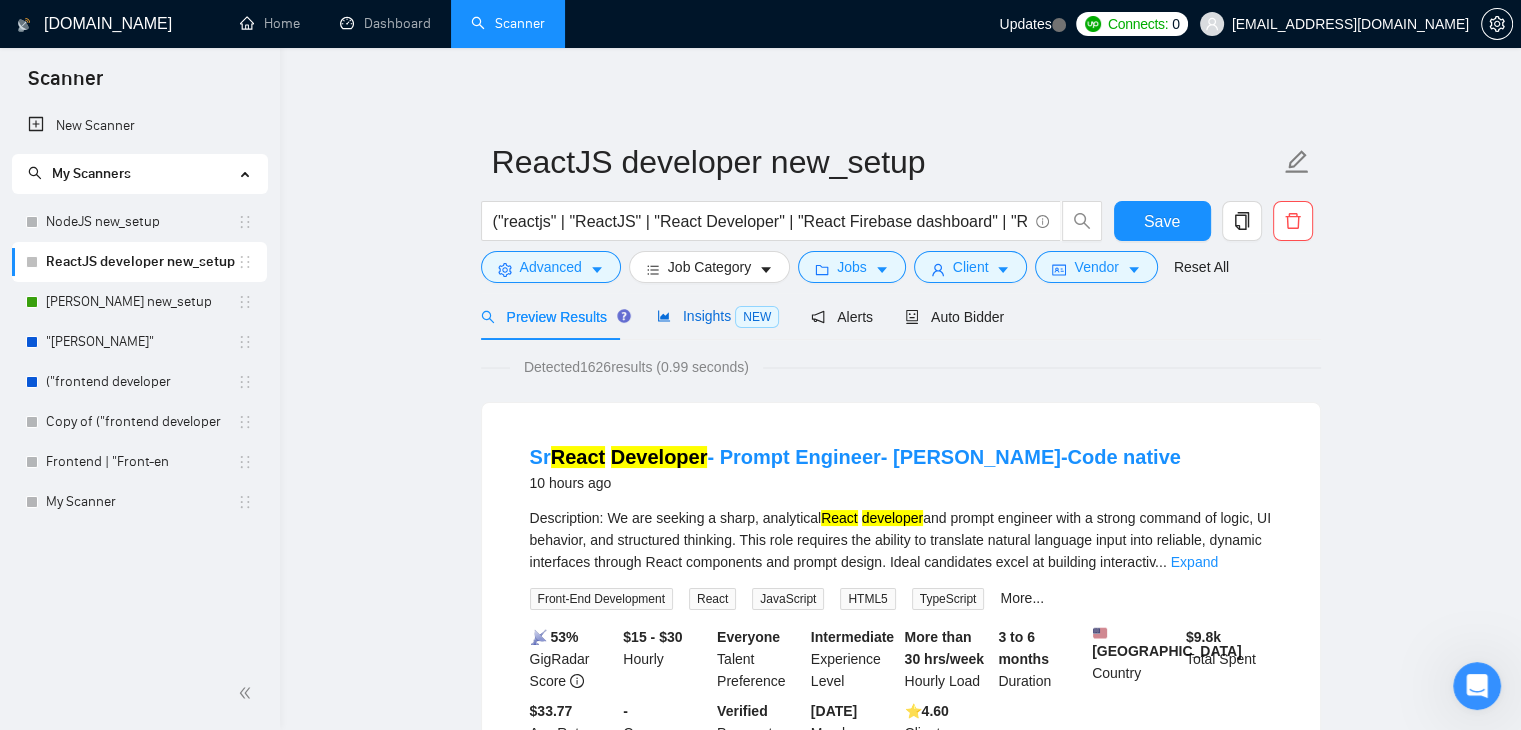 click on "Insights NEW" at bounding box center [718, 316] 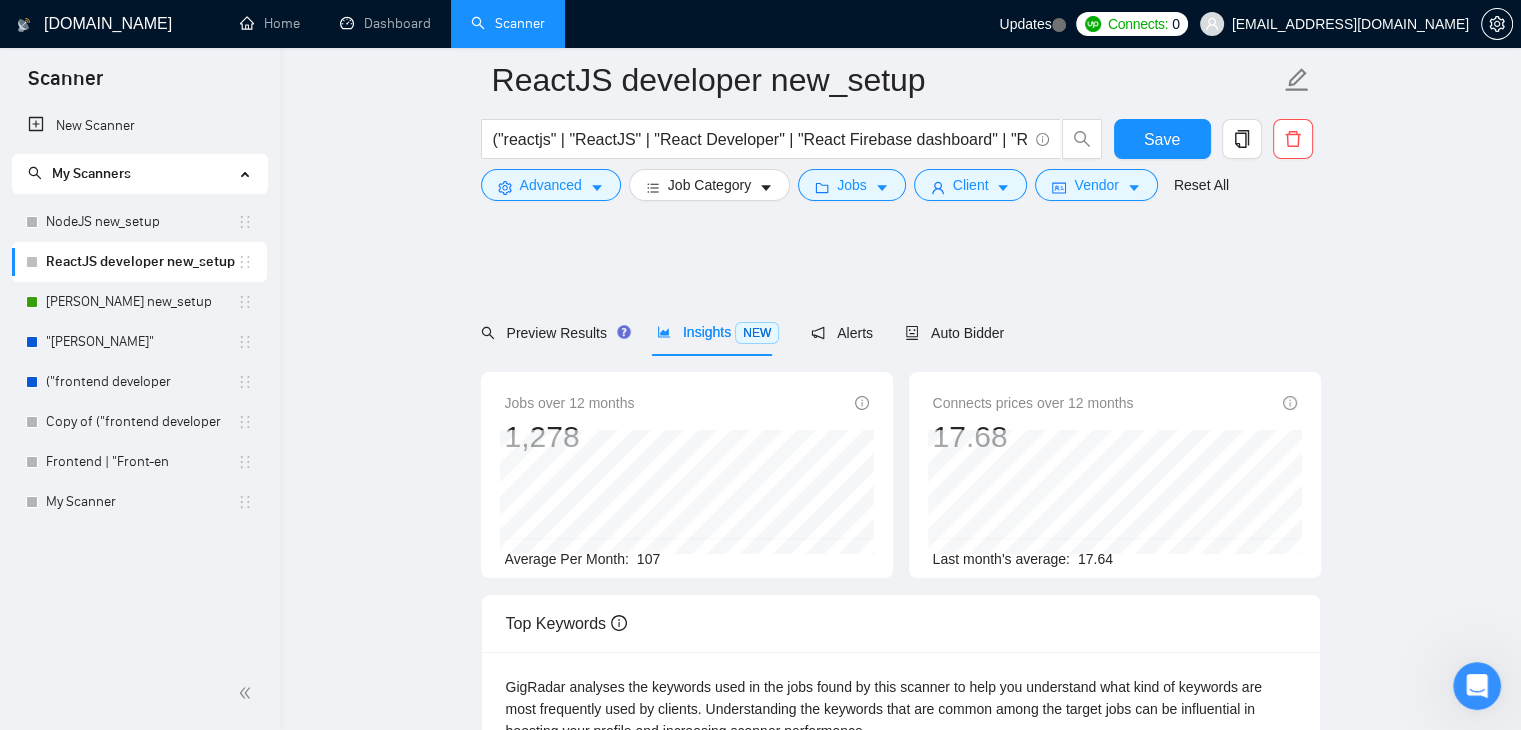 scroll, scrollTop: 424, scrollLeft: 0, axis: vertical 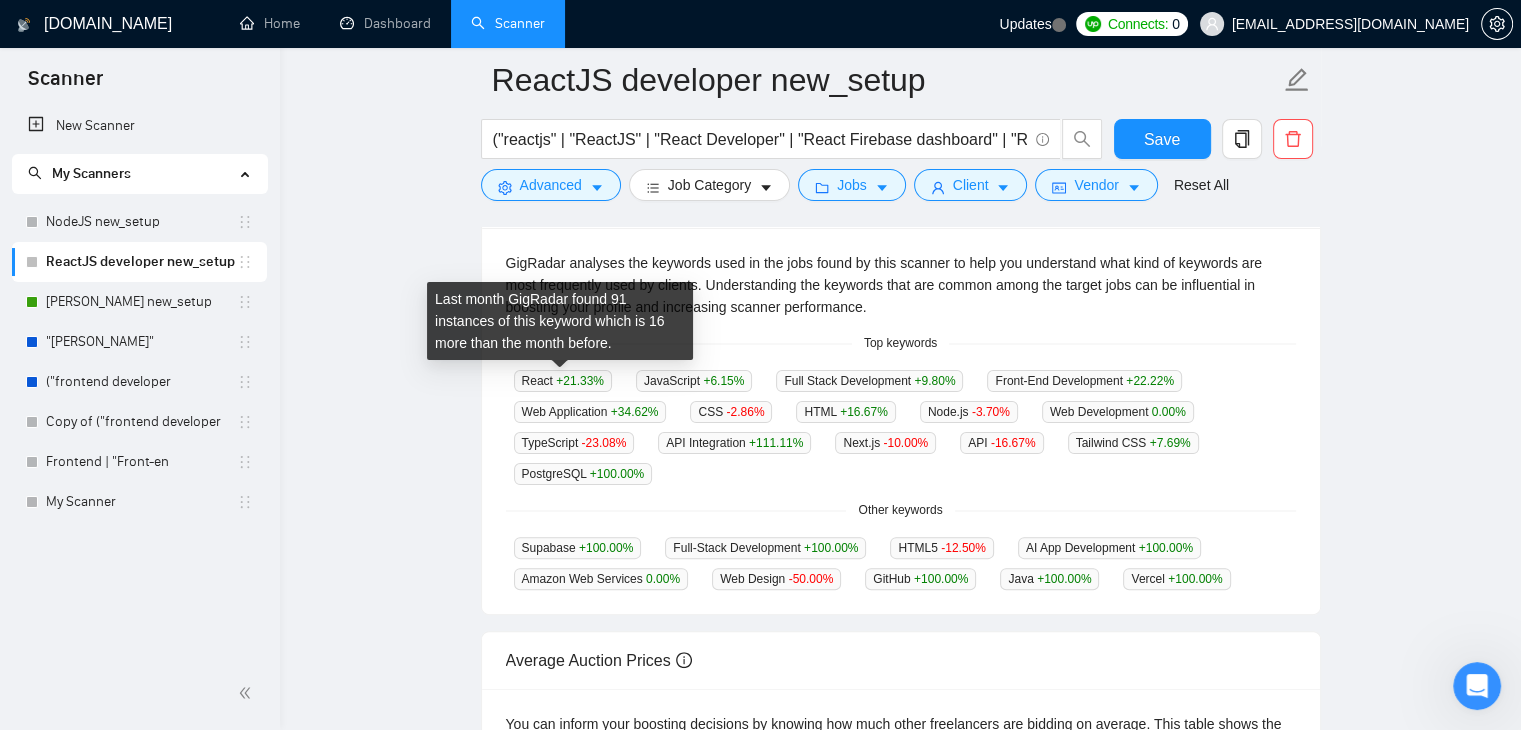 click on "React   +21.33 %" at bounding box center [563, 381] 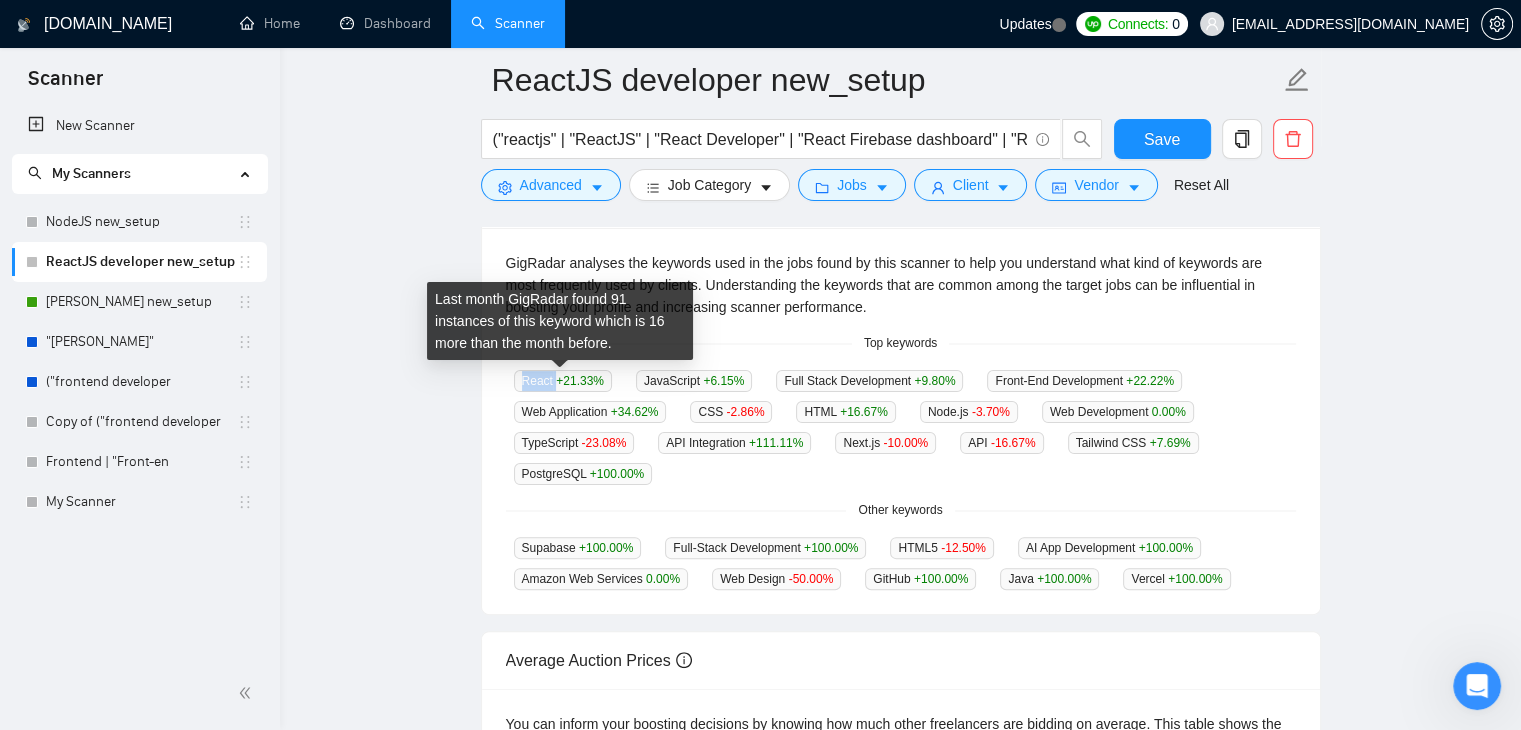 click on "React   +21.33 %" at bounding box center (563, 381) 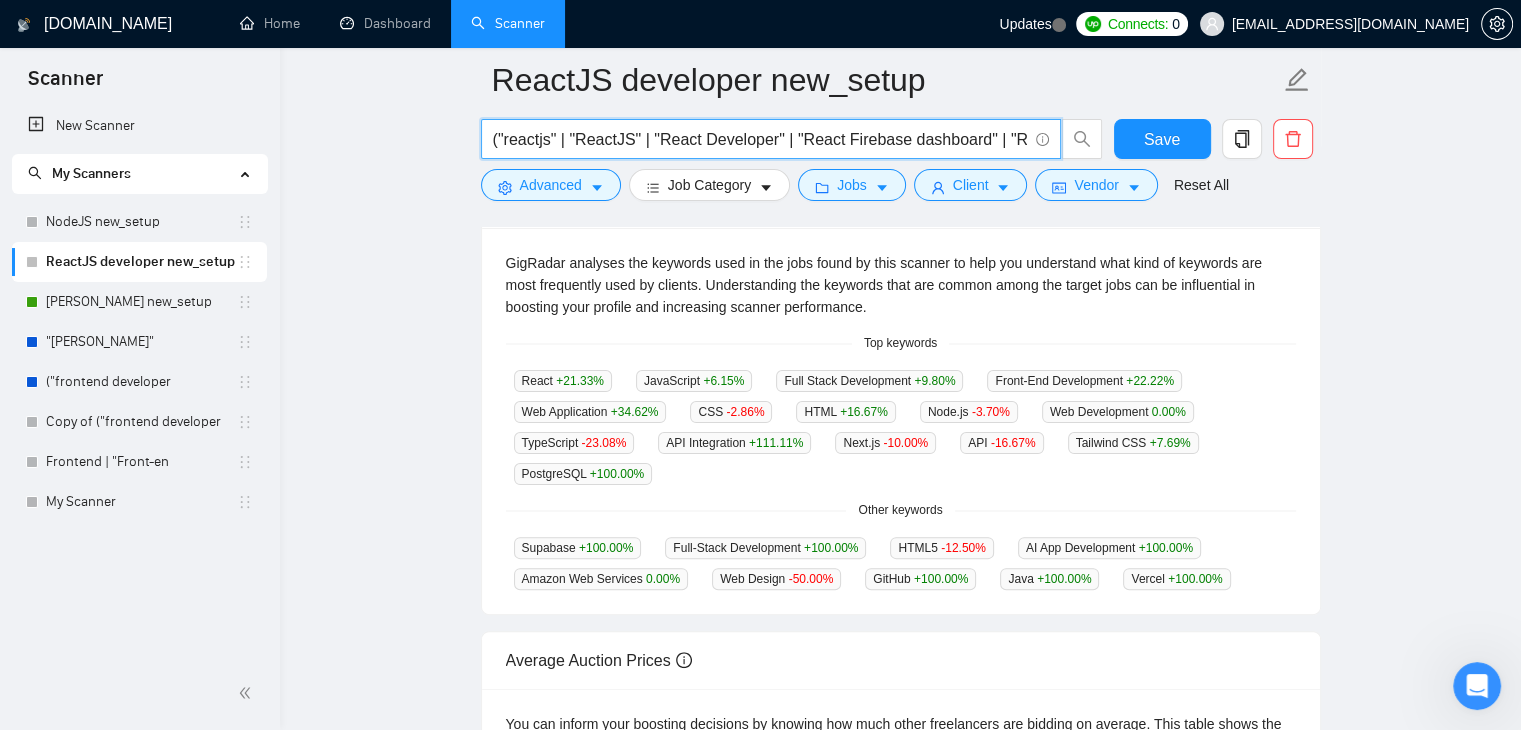 drag, startPoint x: 548, startPoint y: 141, endPoint x: 510, endPoint y: 141, distance: 38 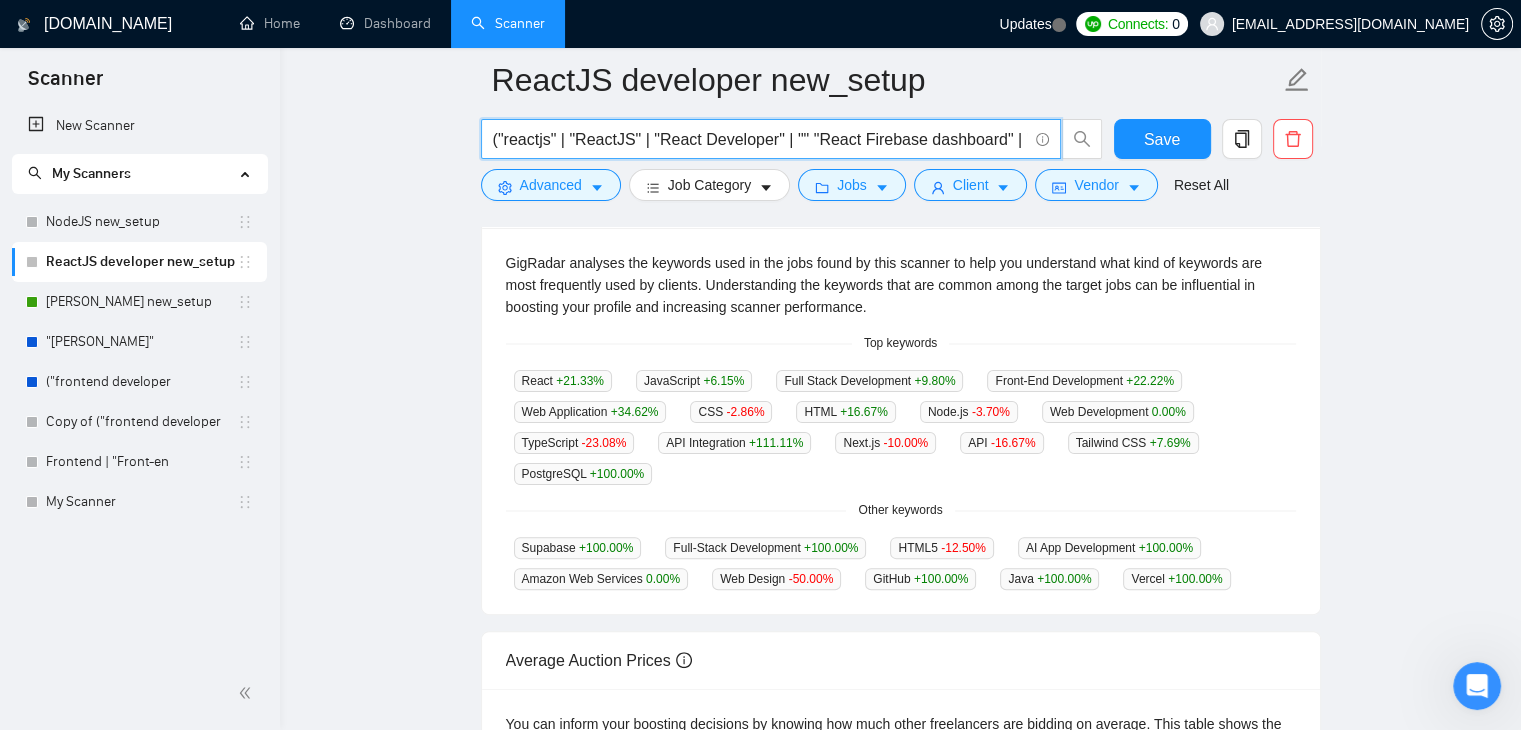 paste on "React" 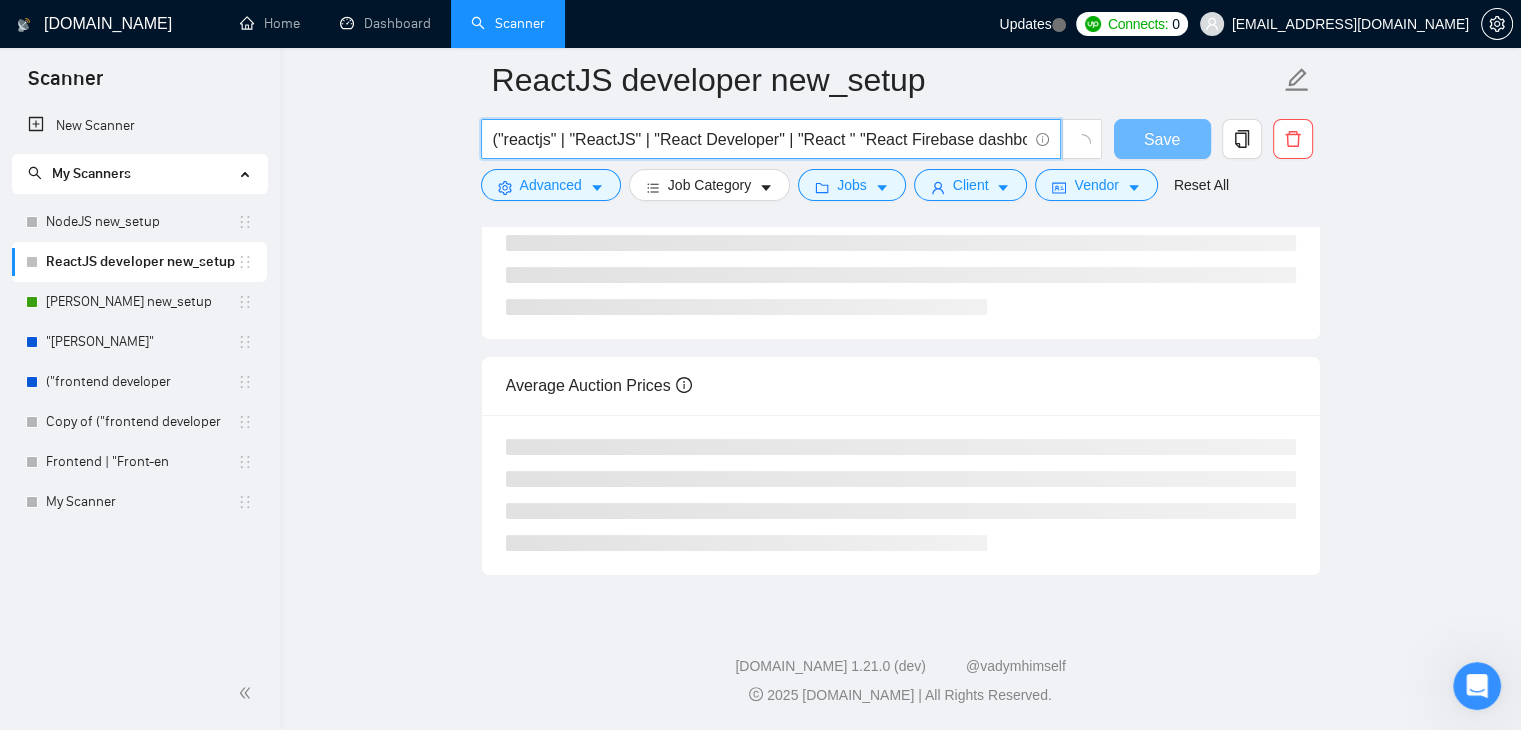 scroll, scrollTop: 405, scrollLeft: 0, axis: vertical 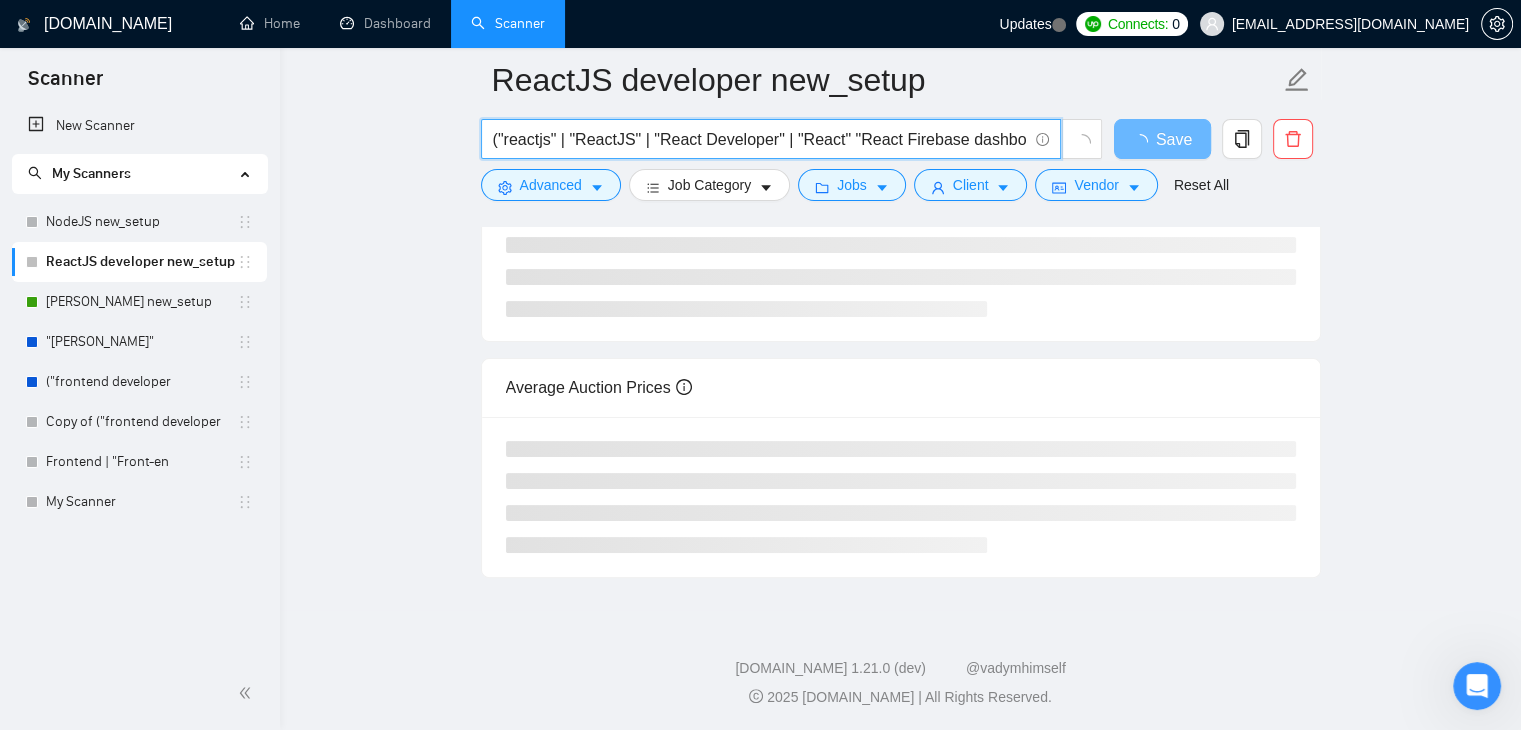 click on "("reactjs" | "ReactJS" | "React Developer" | "React" "React Firebase dashboard" | "React Next.js" | "React TailwindCSS")" at bounding box center [760, 139] 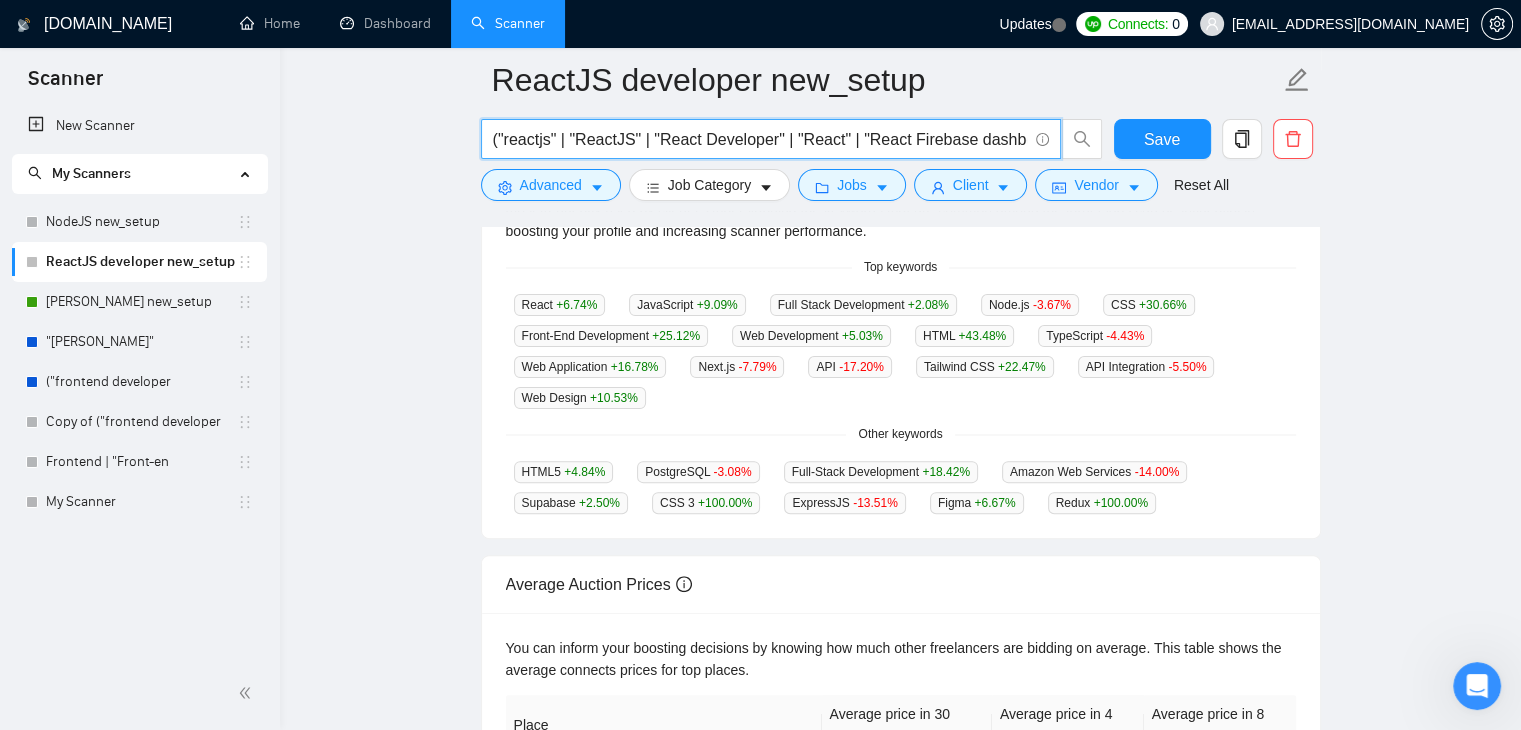 scroll, scrollTop: 500, scrollLeft: 0, axis: vertical 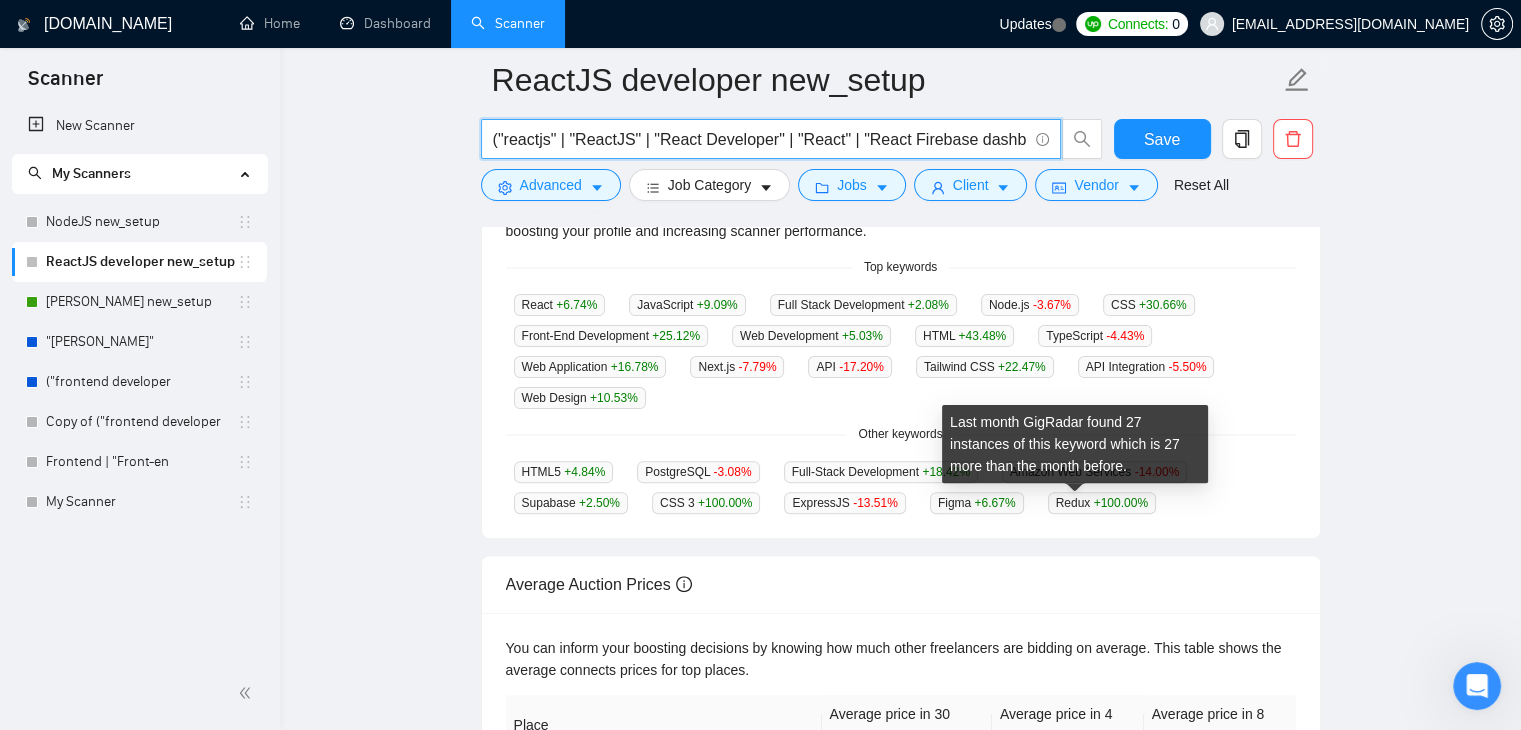 click on "Redux   +100.00 %" at bounding box center [1102, 503] 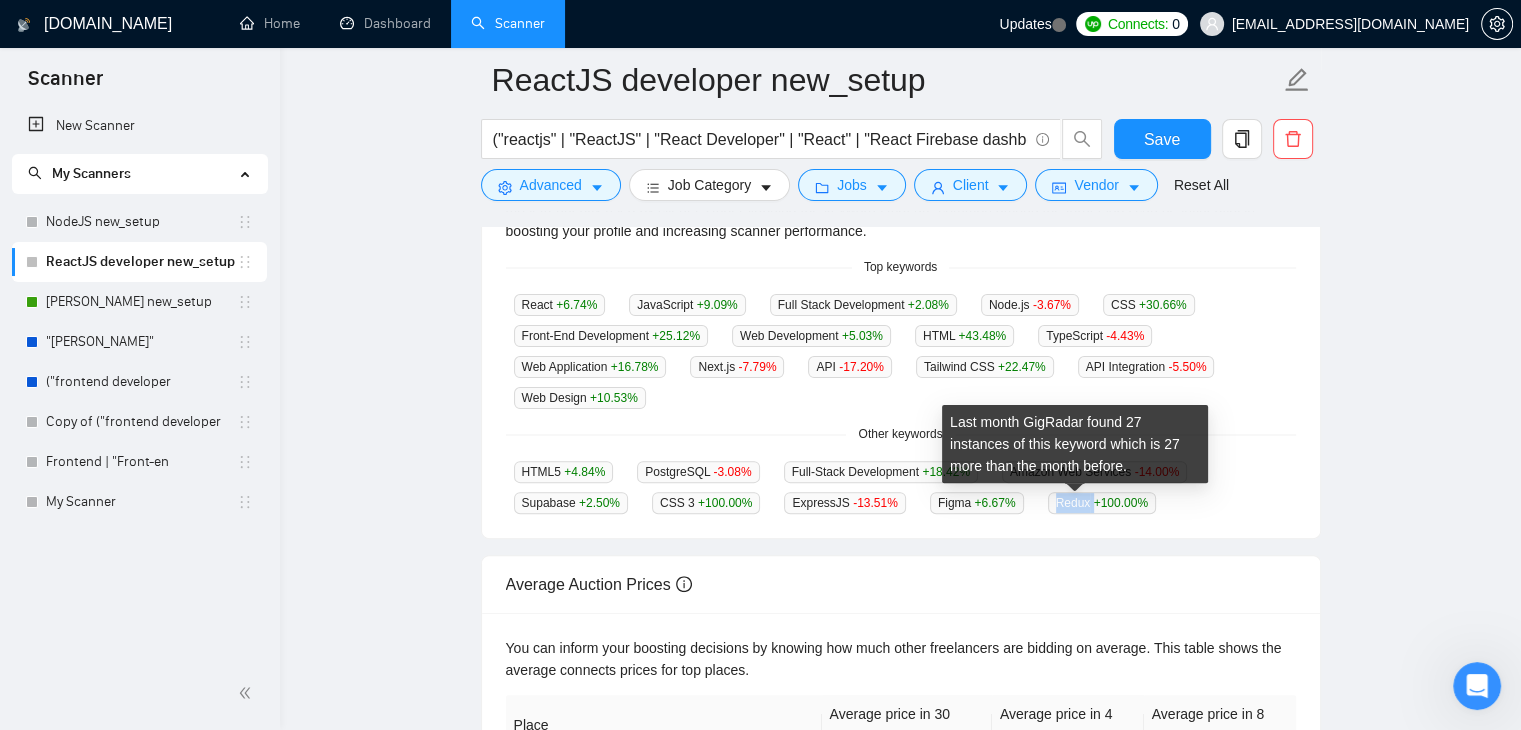 click on "Redux   +100.00 %" at bounding box center (1102, 503) 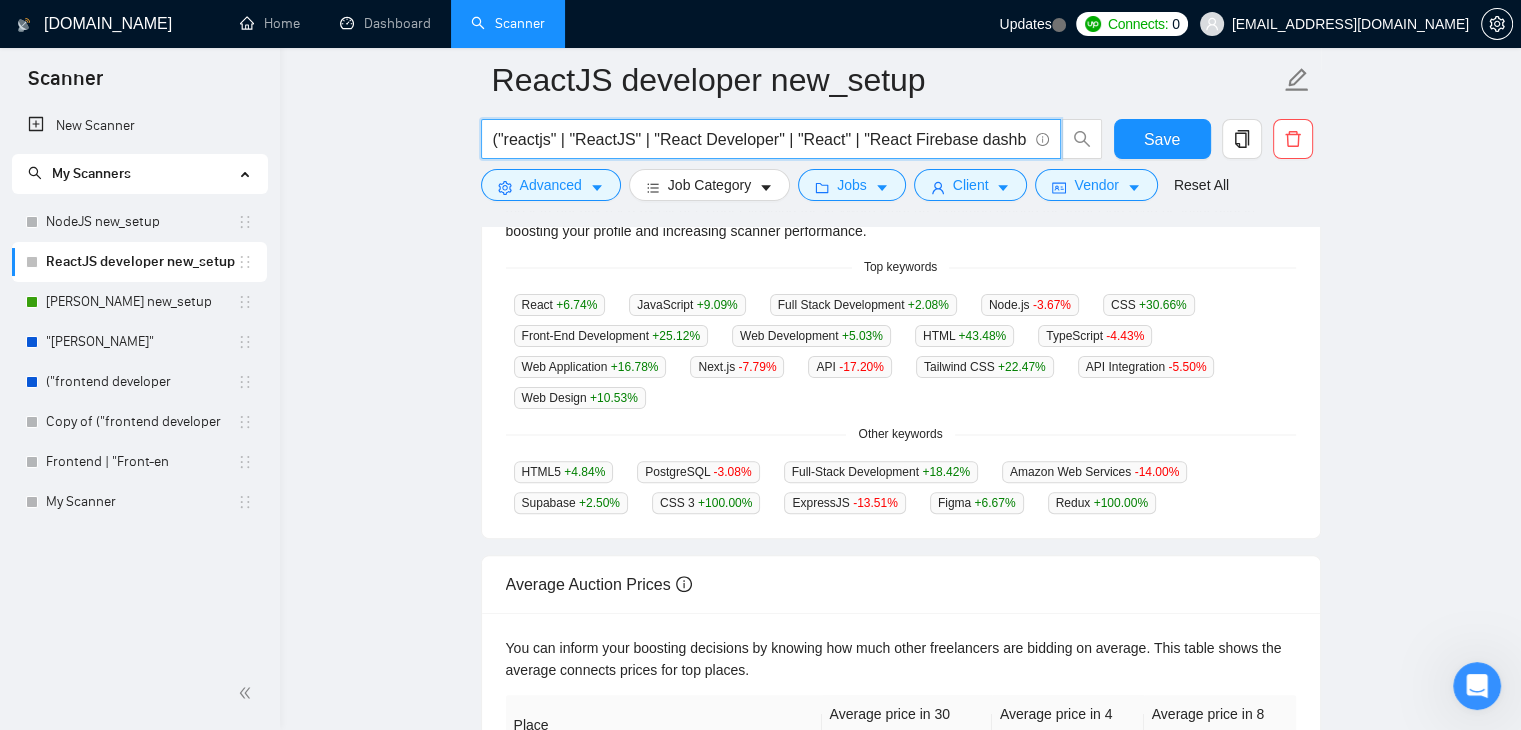 click on "("reactjs" | "ReactJS" | "React Developer" | "React" | "React Firebase dashboard" | "React Next.js" | "React TailwindCSS")" at bounding box center [760, 139] 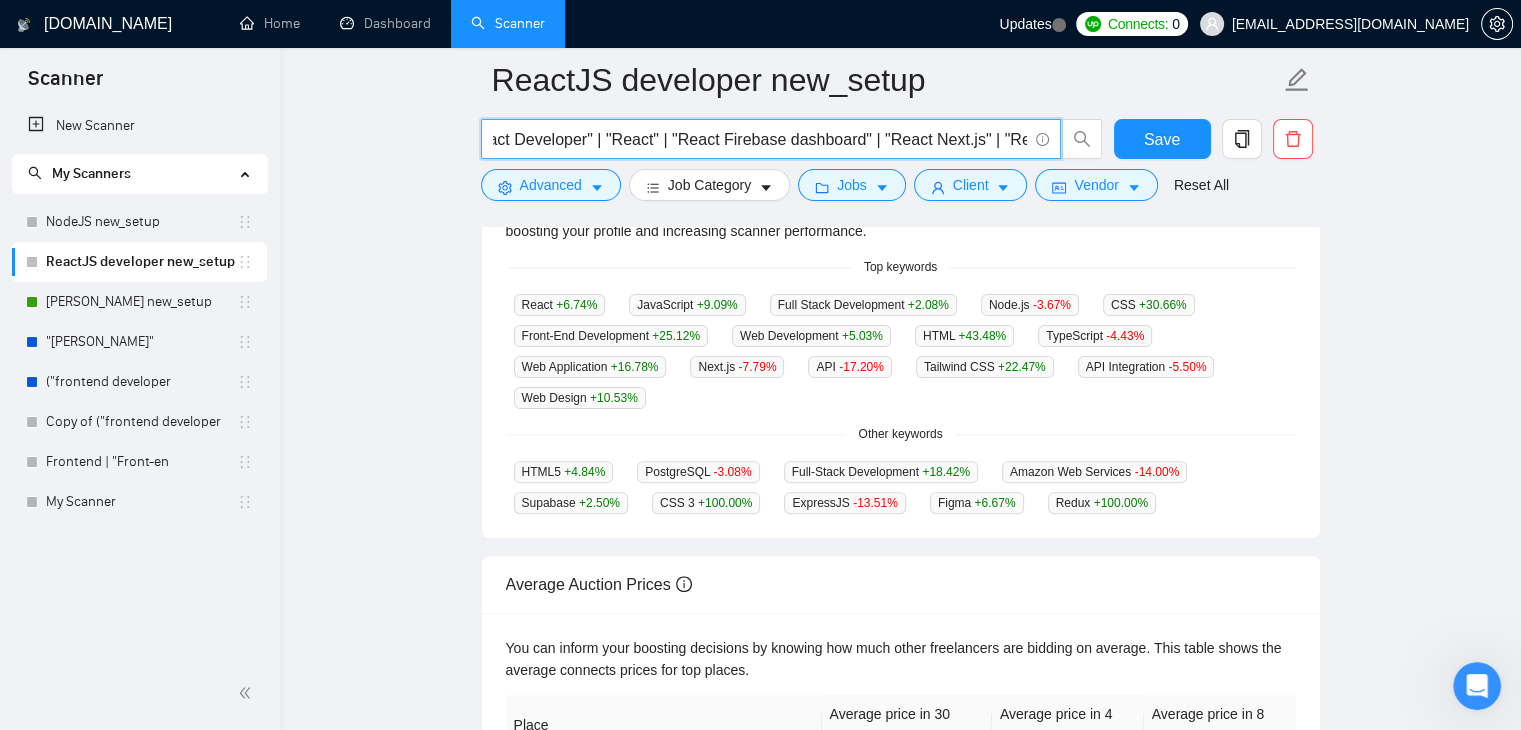 scroll, scrollTop: 0, scrollLeft: 286, axis: horizontal 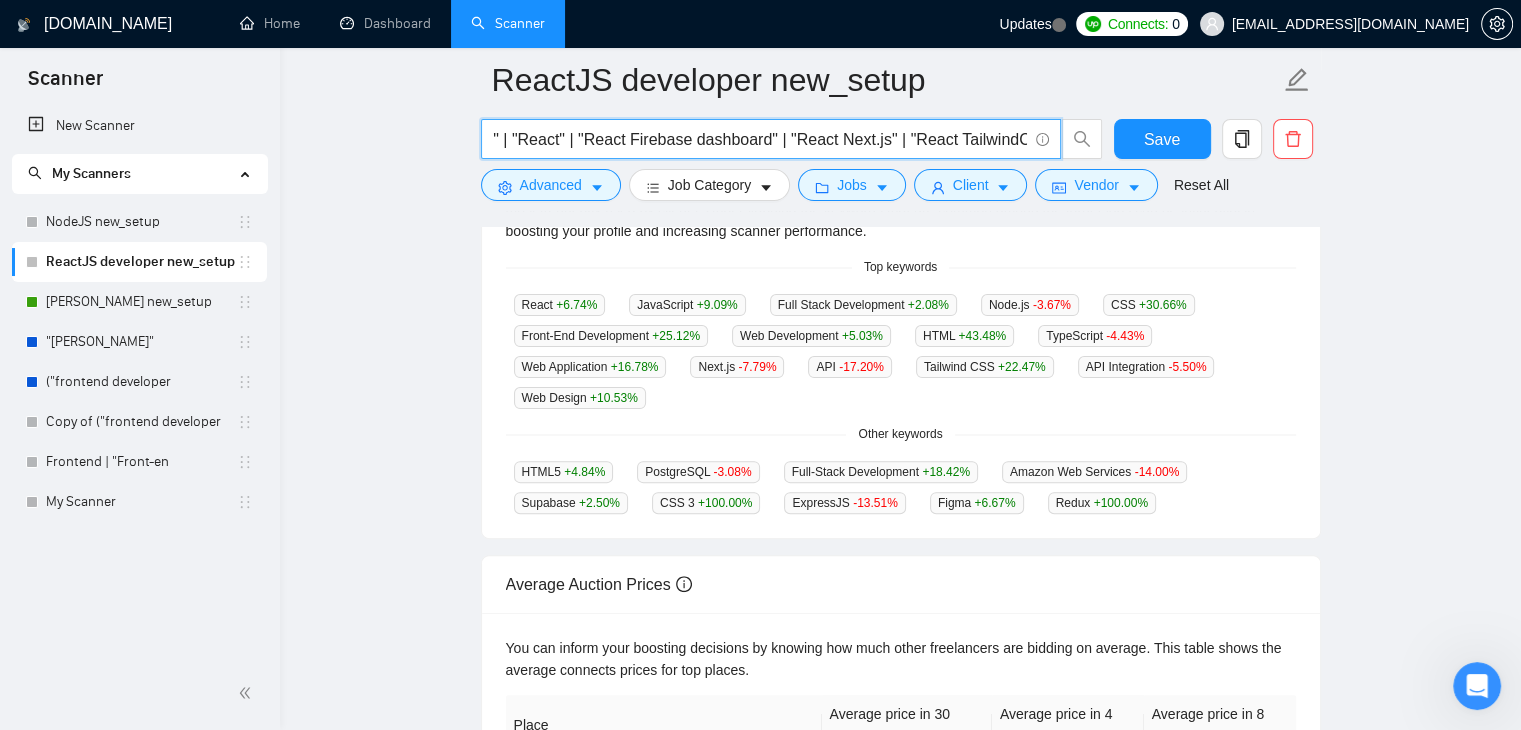 click on "("reactjs" | "ReactJS" | "React Developer" | "React" | "React Firebase dashboard" | "React Next.js" | "React TailwindCSS")" at bounding box center (760, 139) 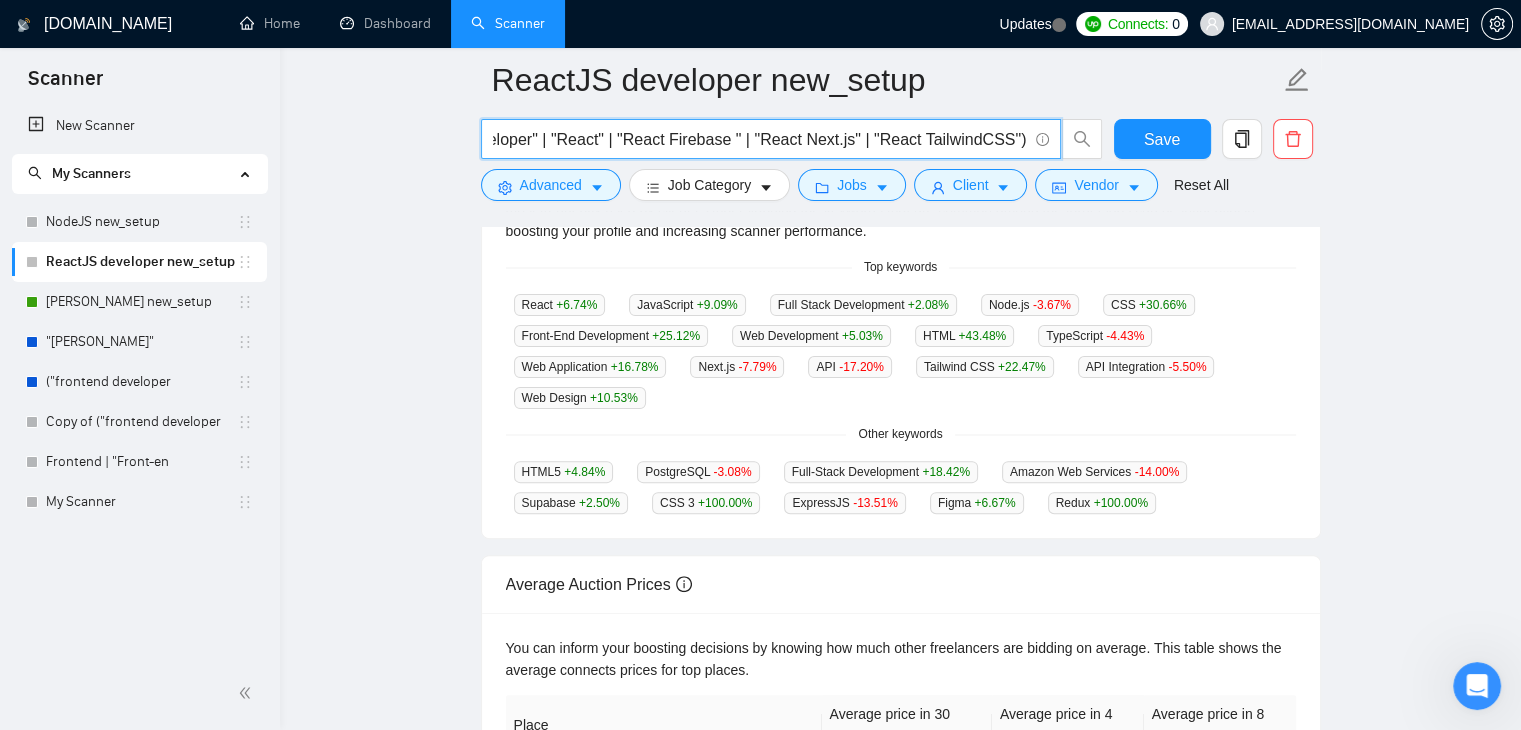 scroll, scrollTop: 0, scrollLeft: 212, axis: horizontal 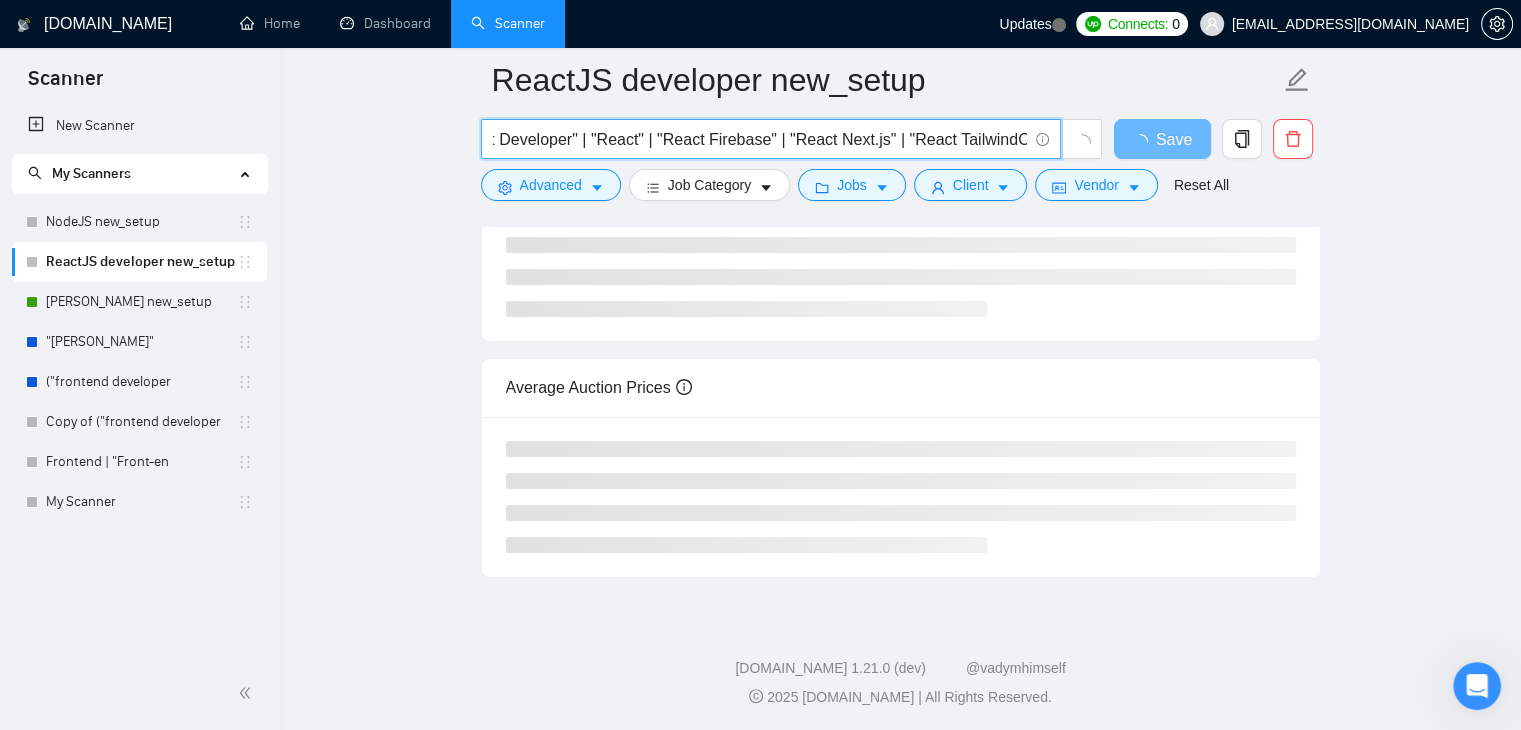 click on "("reactjs" | "ReactJS" | "React Developer" | "React" | "React Firebase" | "React Next.js" | "React TailwindCSS")" at bounding box center (760, 139) 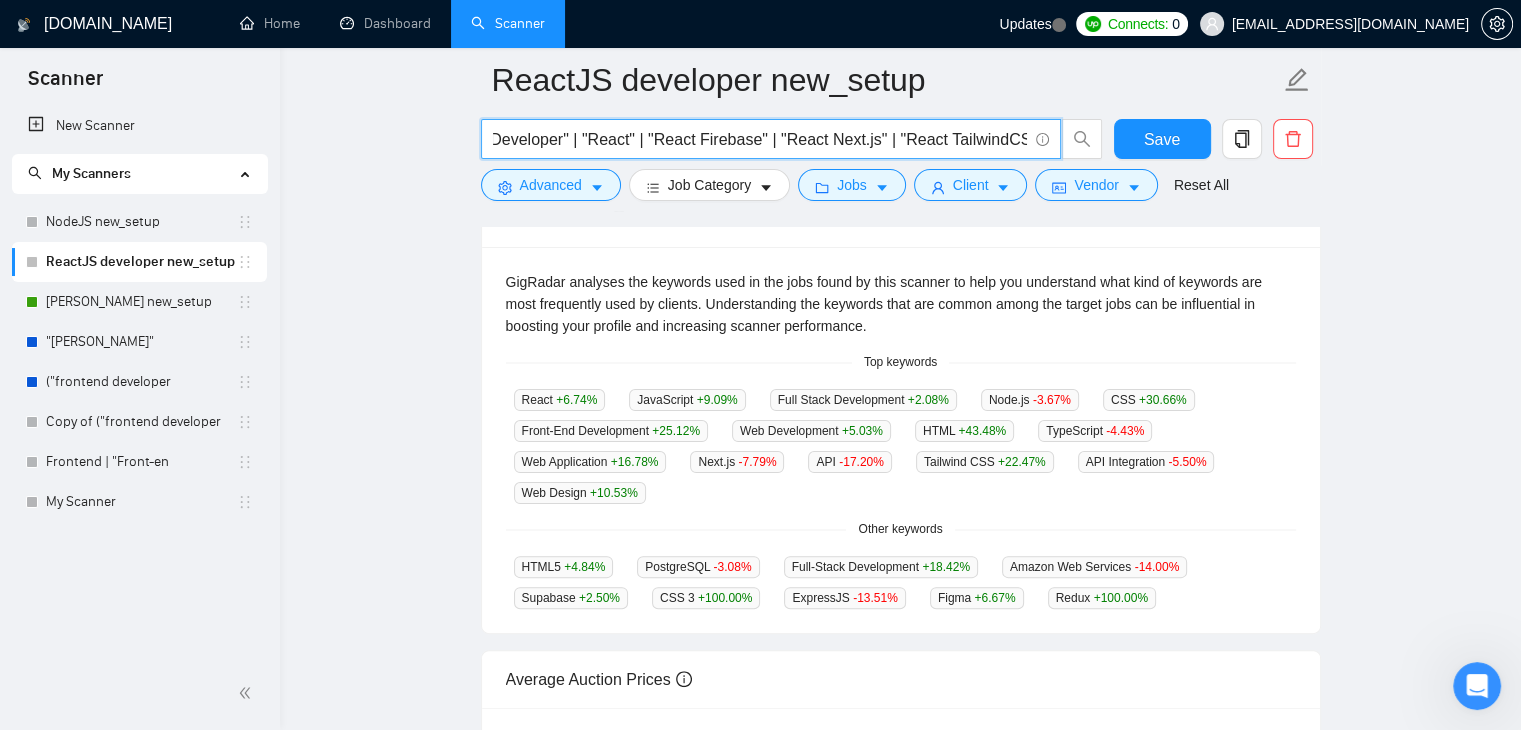 scroll, scrollTop: 0, scrollLeft: 228, axis: horizontal 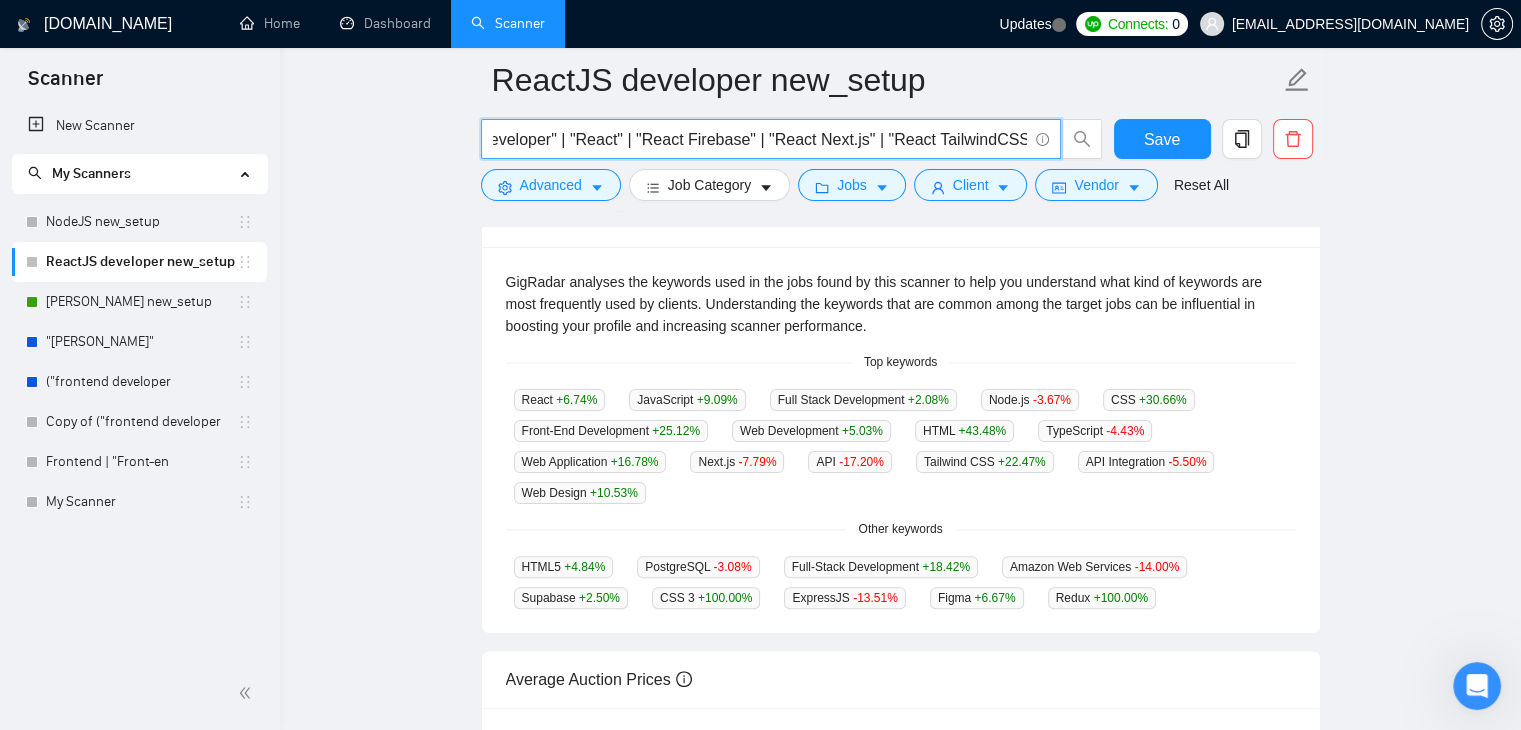 paste on "Redux" 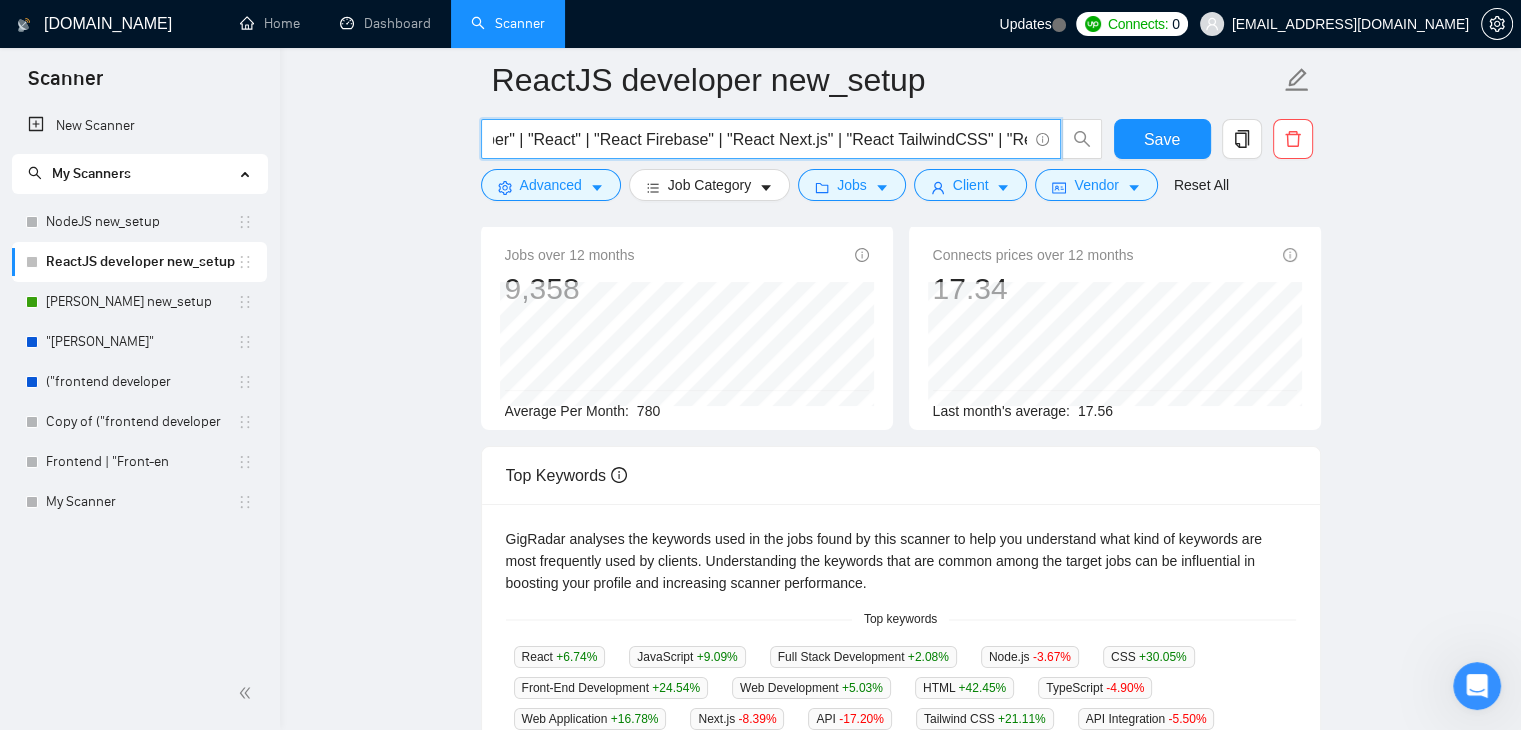 scroll, scrollTop: 0, scrollLeft: 0, axis: both 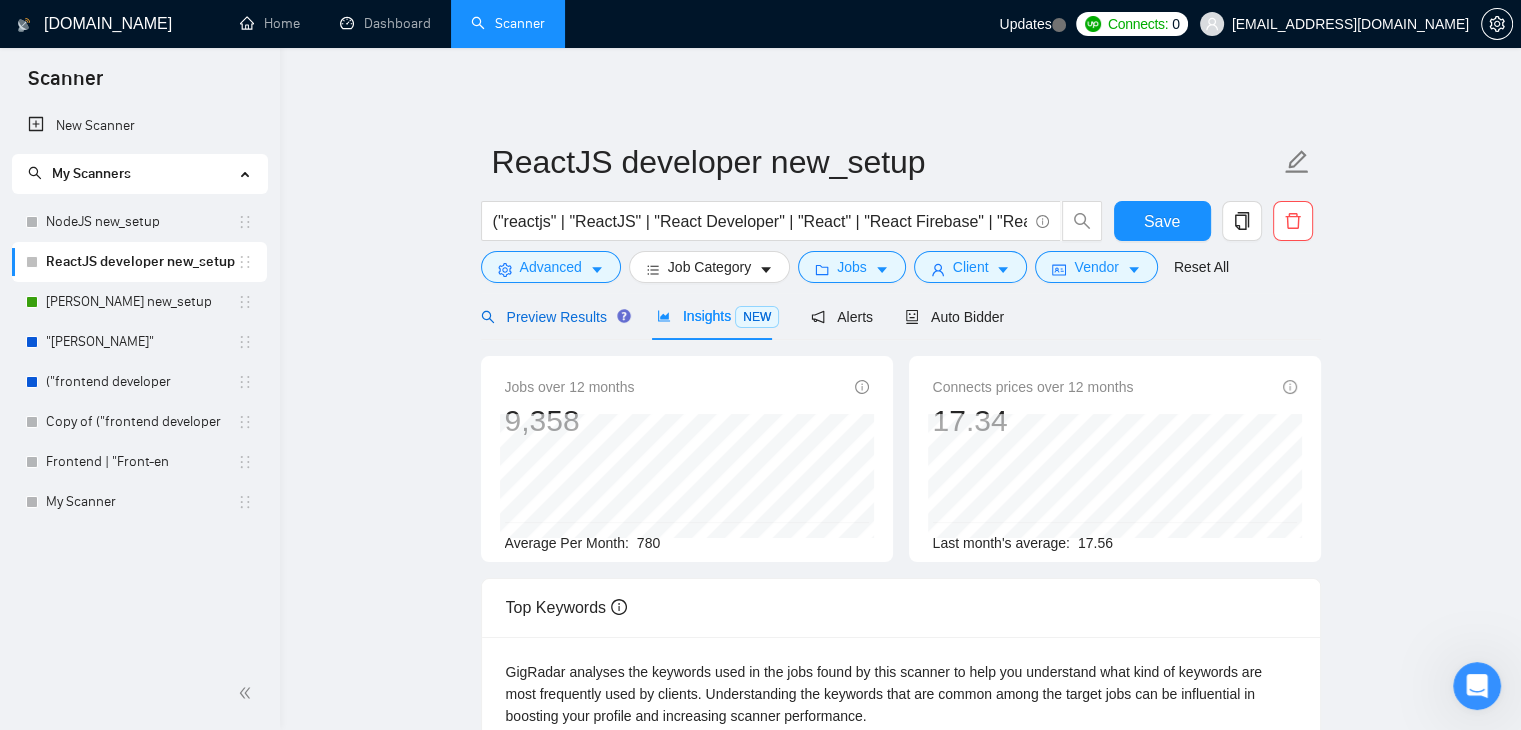 click on "Preview Results" at bounding box center (553, 317) 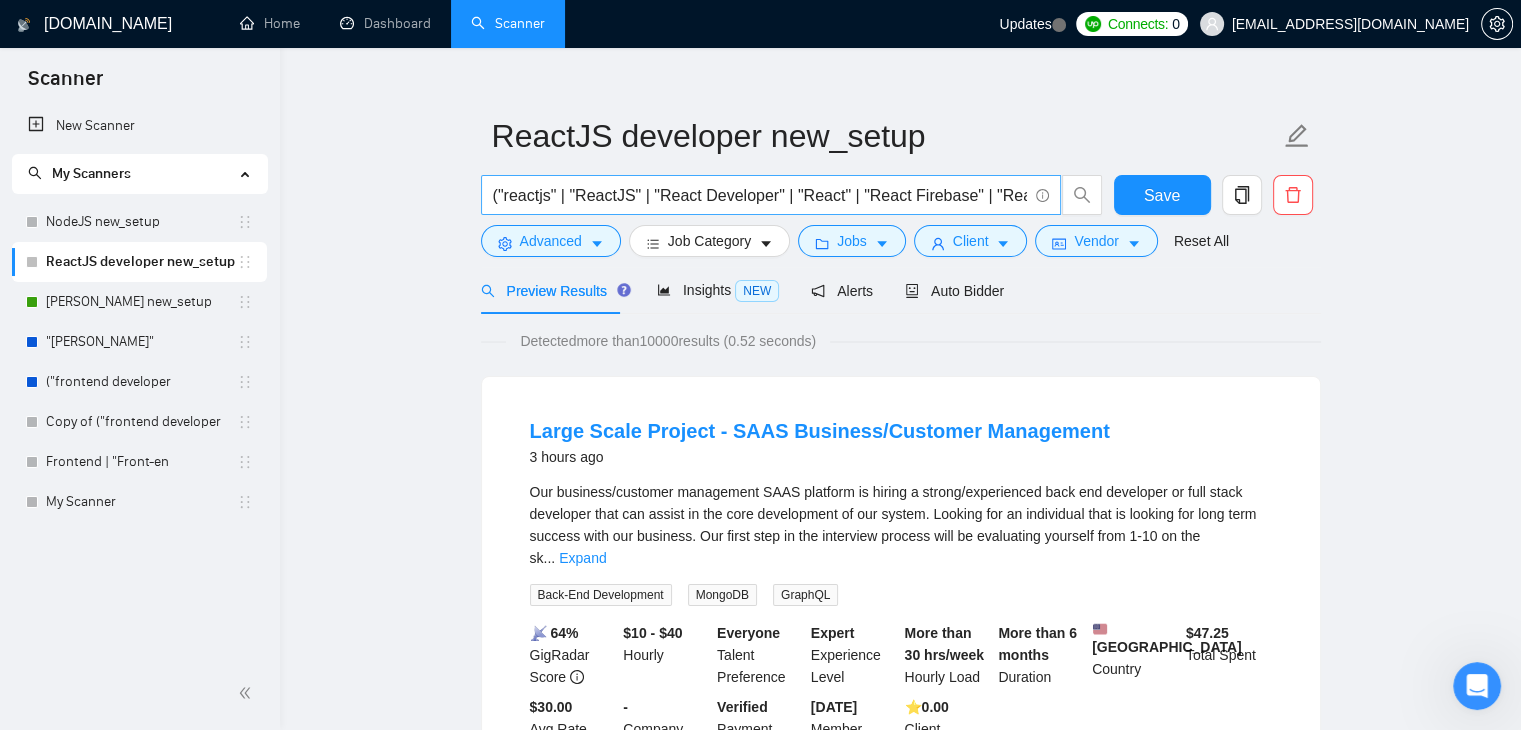 scroll, scrollTop: 0, scrollLeft: 0, axis: both 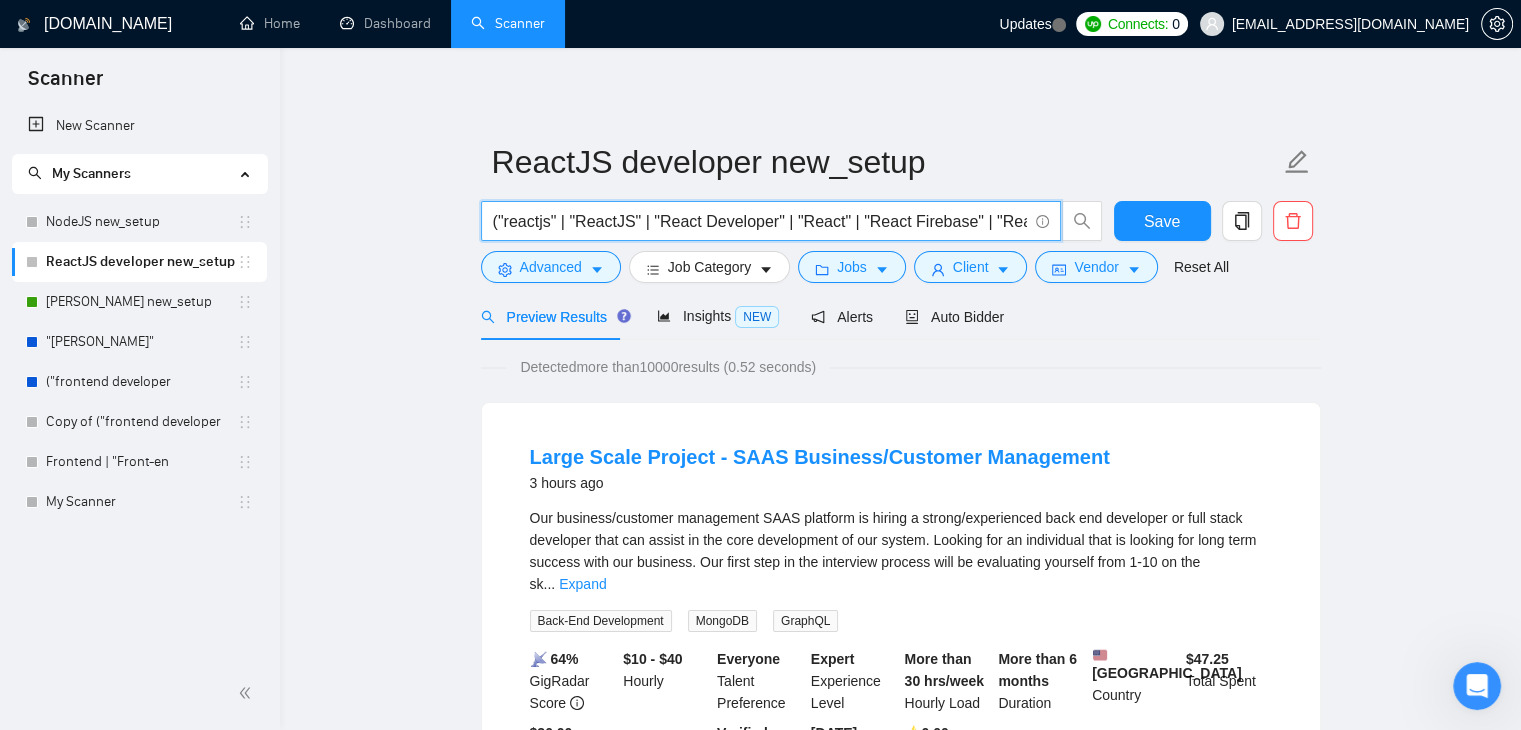 click on "("reactjs" | "ReactJS" | "React Developer" | "React" | "React Firebase" | "React Next.js" | "React TailwindCSS" | "Redux")" at bounding box center (760, 221) 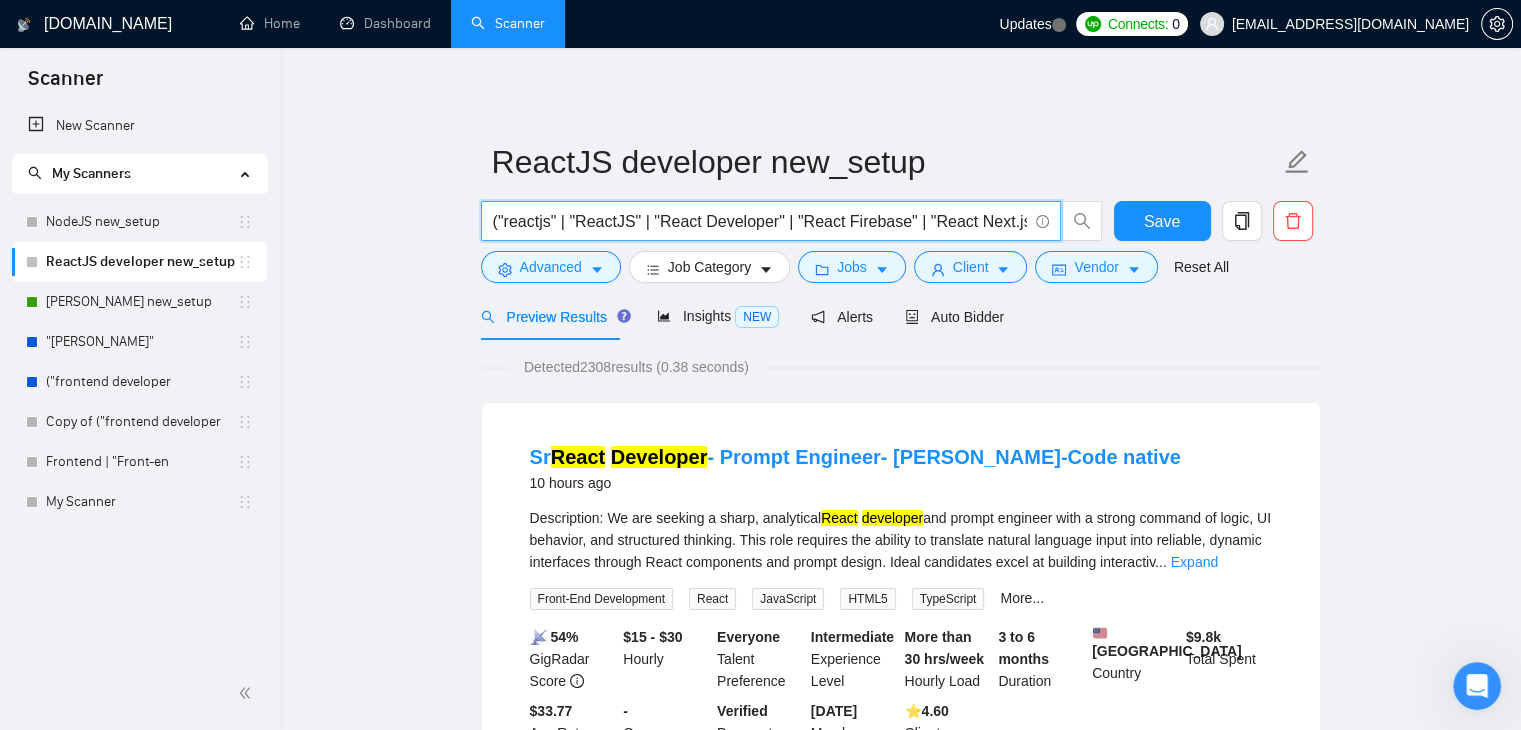 scroll, scrollTop: 0, scrollLeft: 212, axis: horizontal 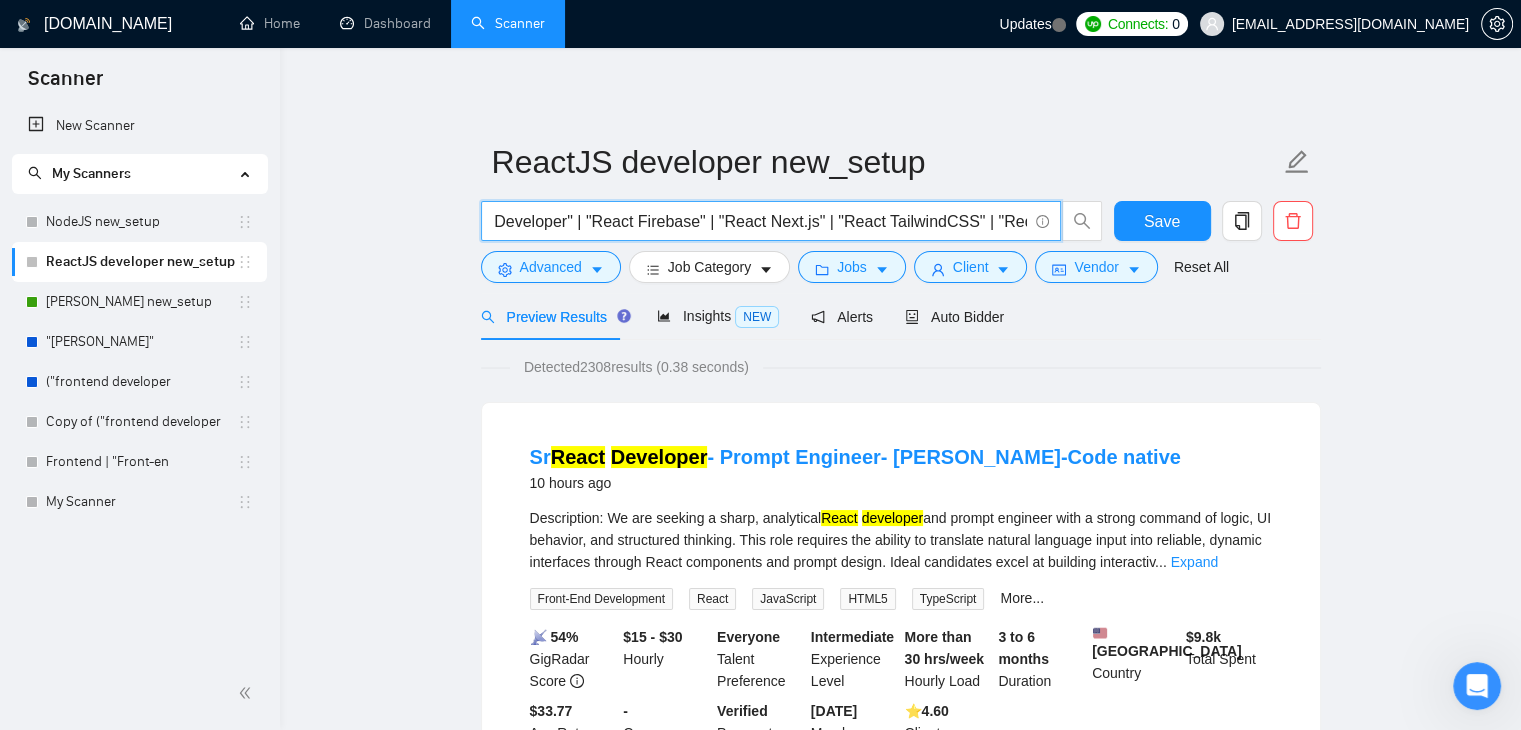 click on "("reactjs" | "ReactJS" | "React Developer" | "React Firebase" | "React Next.js" | "React TailwindCSS" | "Redux")" at bounding box center (760, 221) 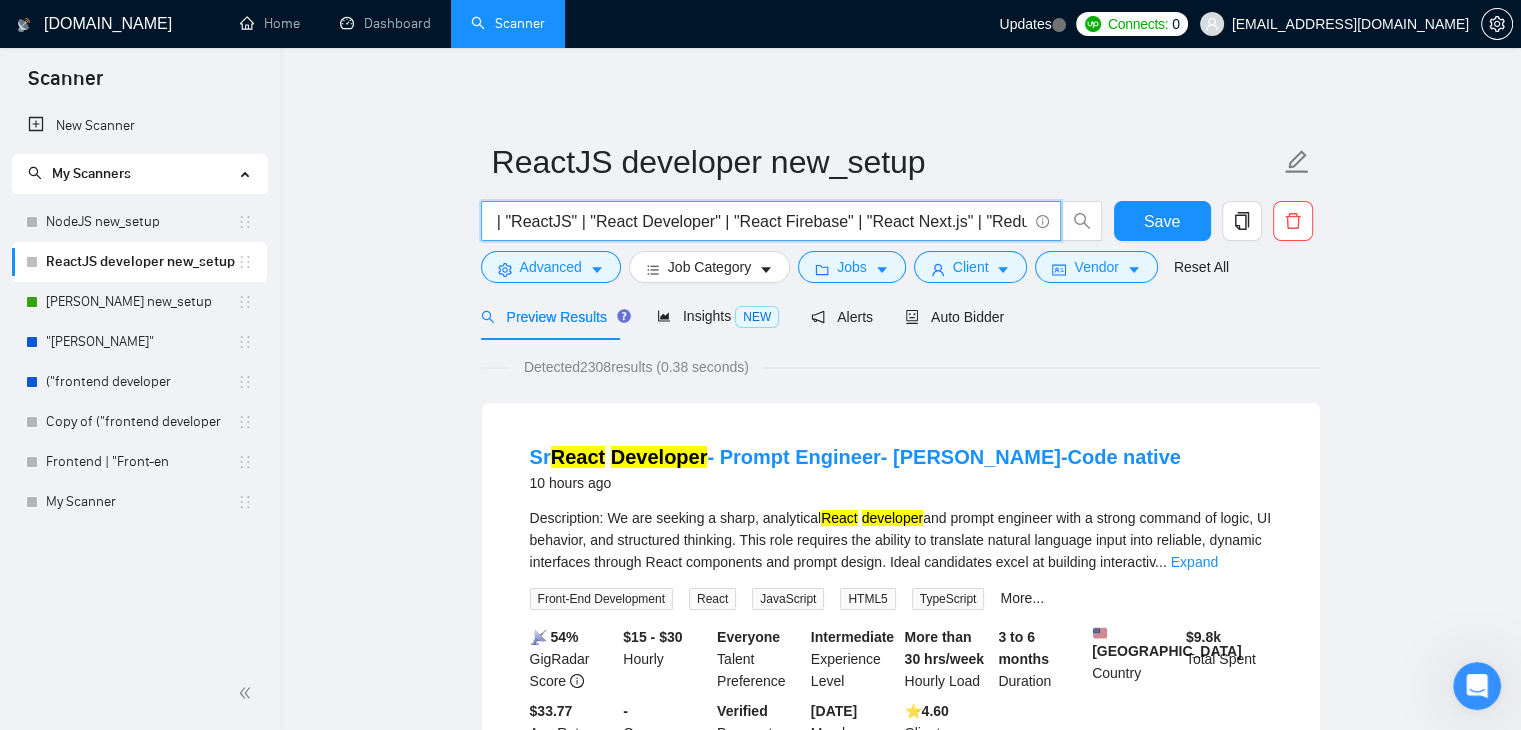 scroll, scrollTop: 0, scrollLeft: 60, axis: horizontal 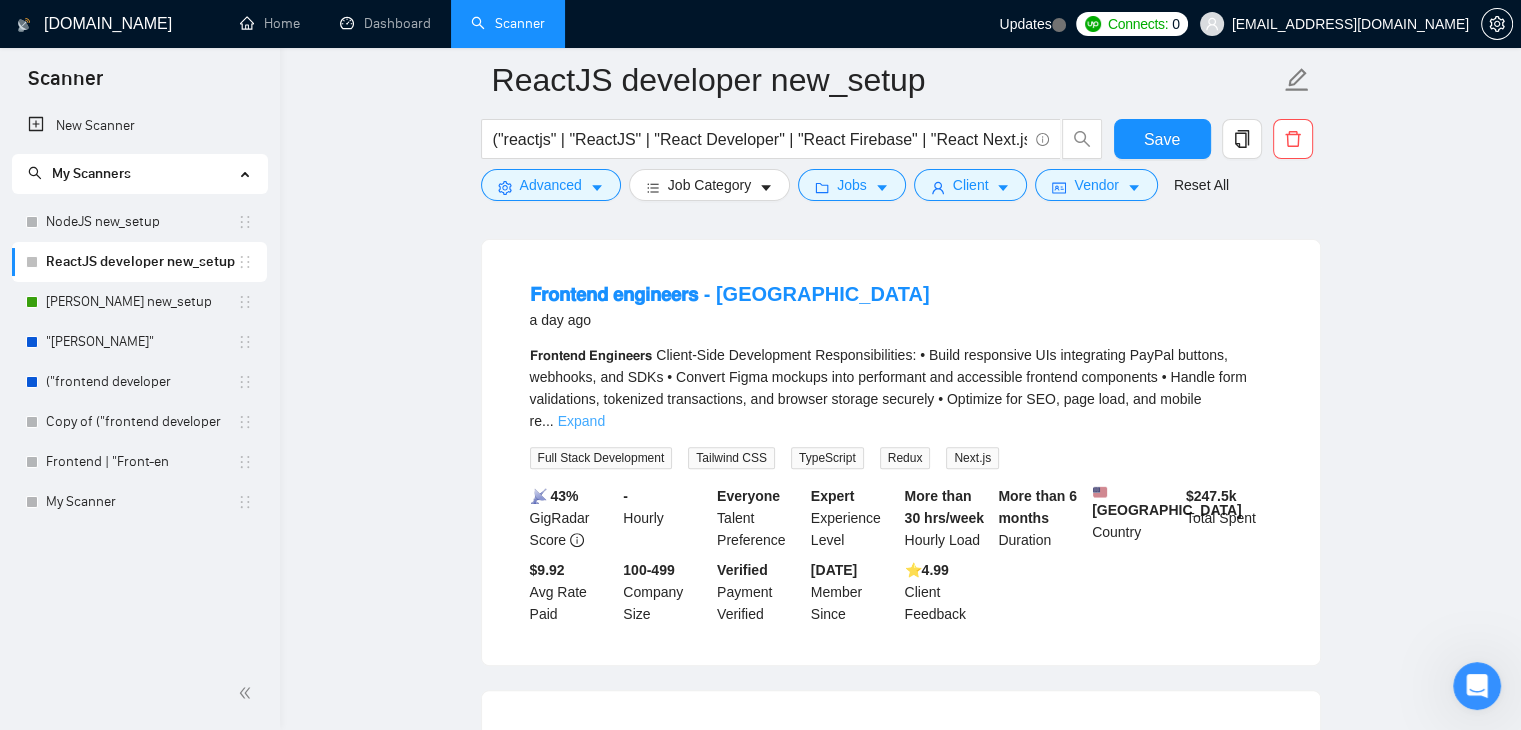 click on "Expand" at bounding box center (581, 421) 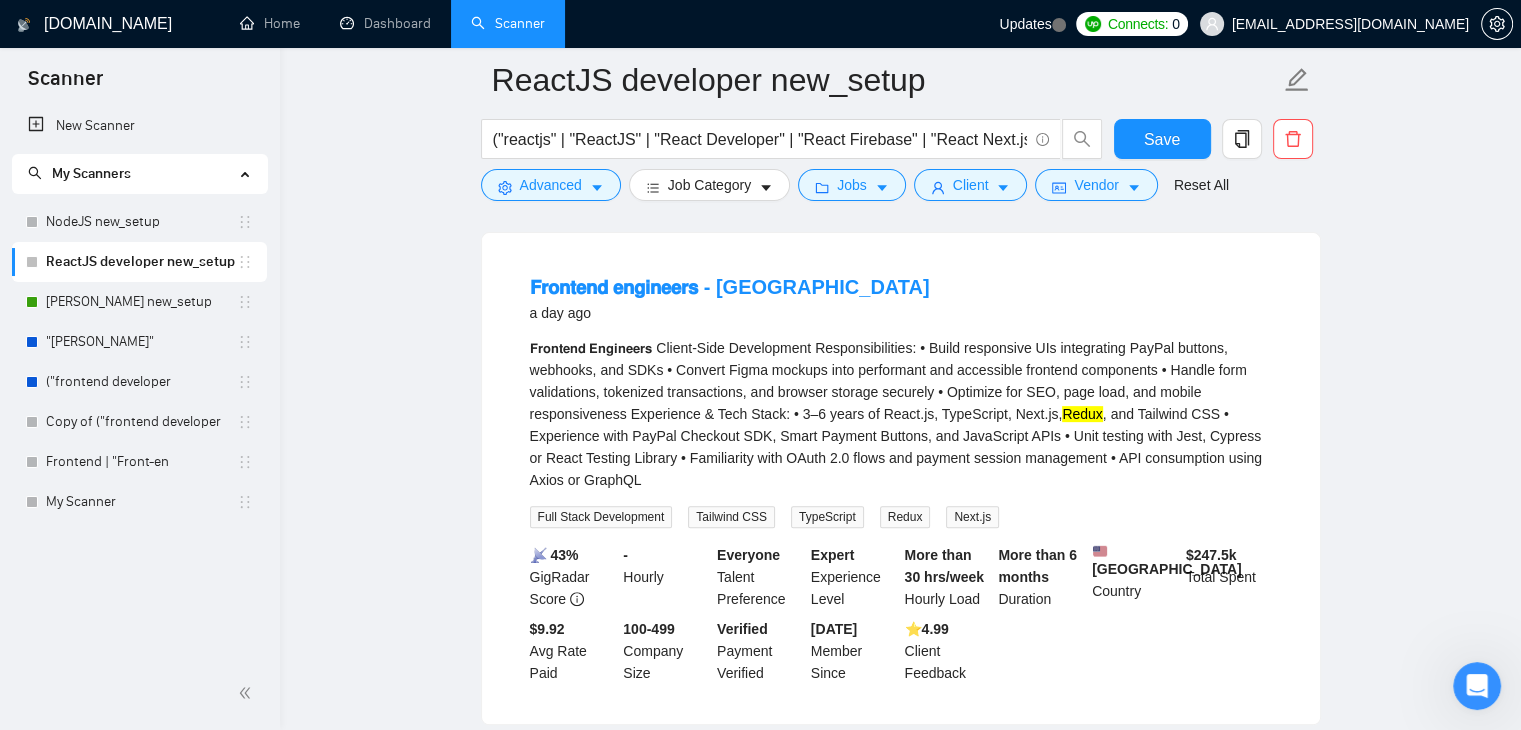 scroll, scrollTop: 616, scrollLeft: 0, axis: vertical 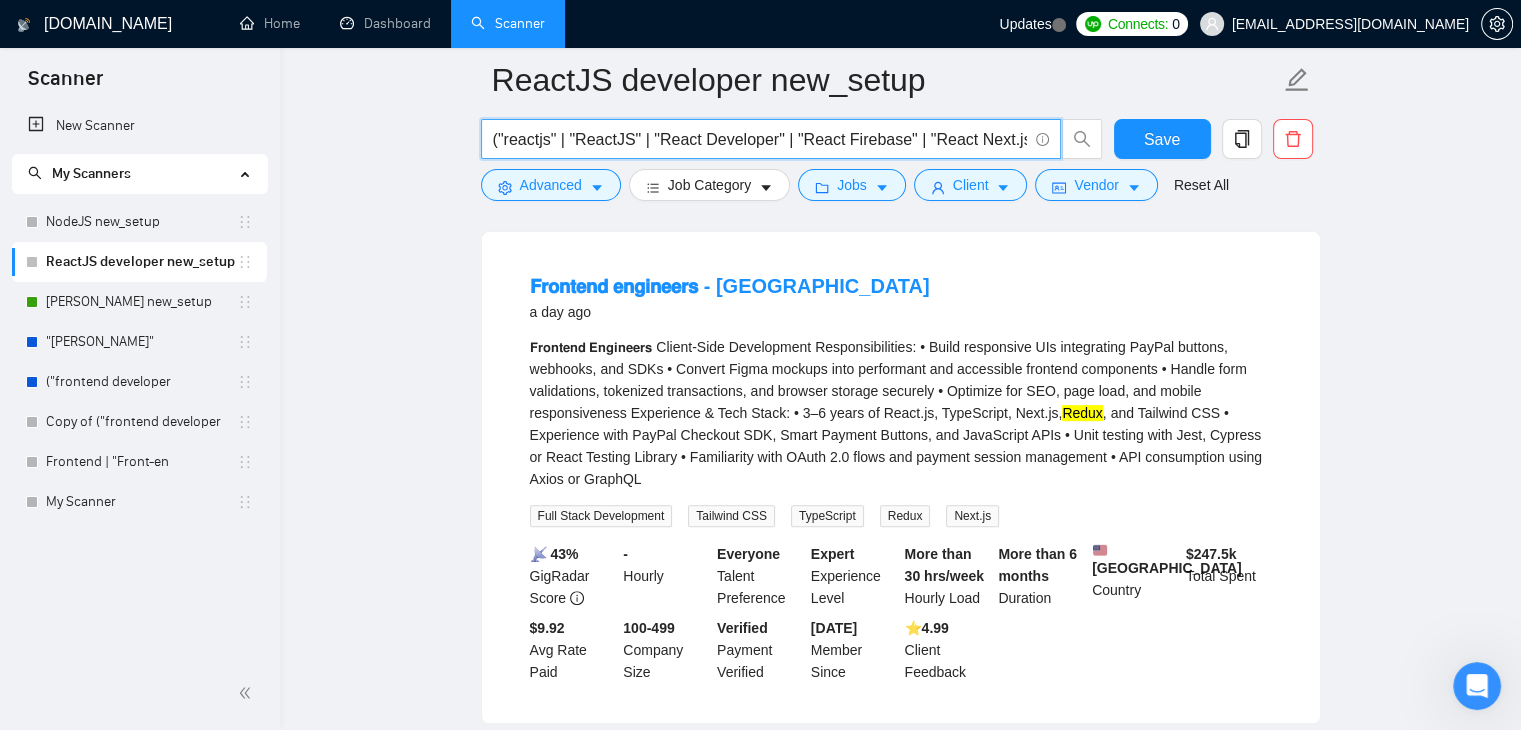 click on "("reactjs" | "ReactJS" | "React Developer" | "React Firebase" | "React Next.js" | "Redux")" at bounding box center (760, 139) 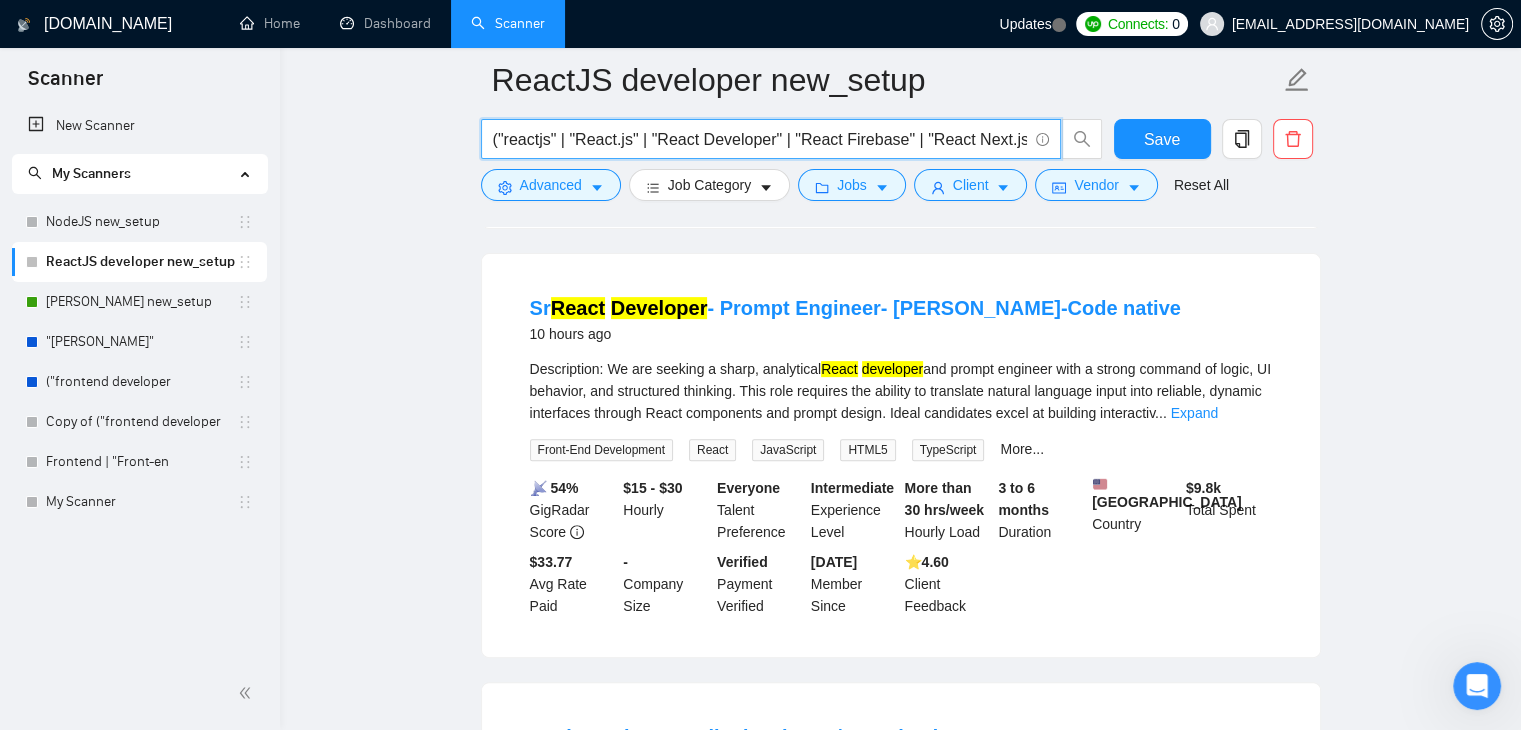 click on "("reactjs" | "React.js" | "React Developer" | "React Firebase" | "React Next.js" | "Redux")" at bounding box center [760, 139] 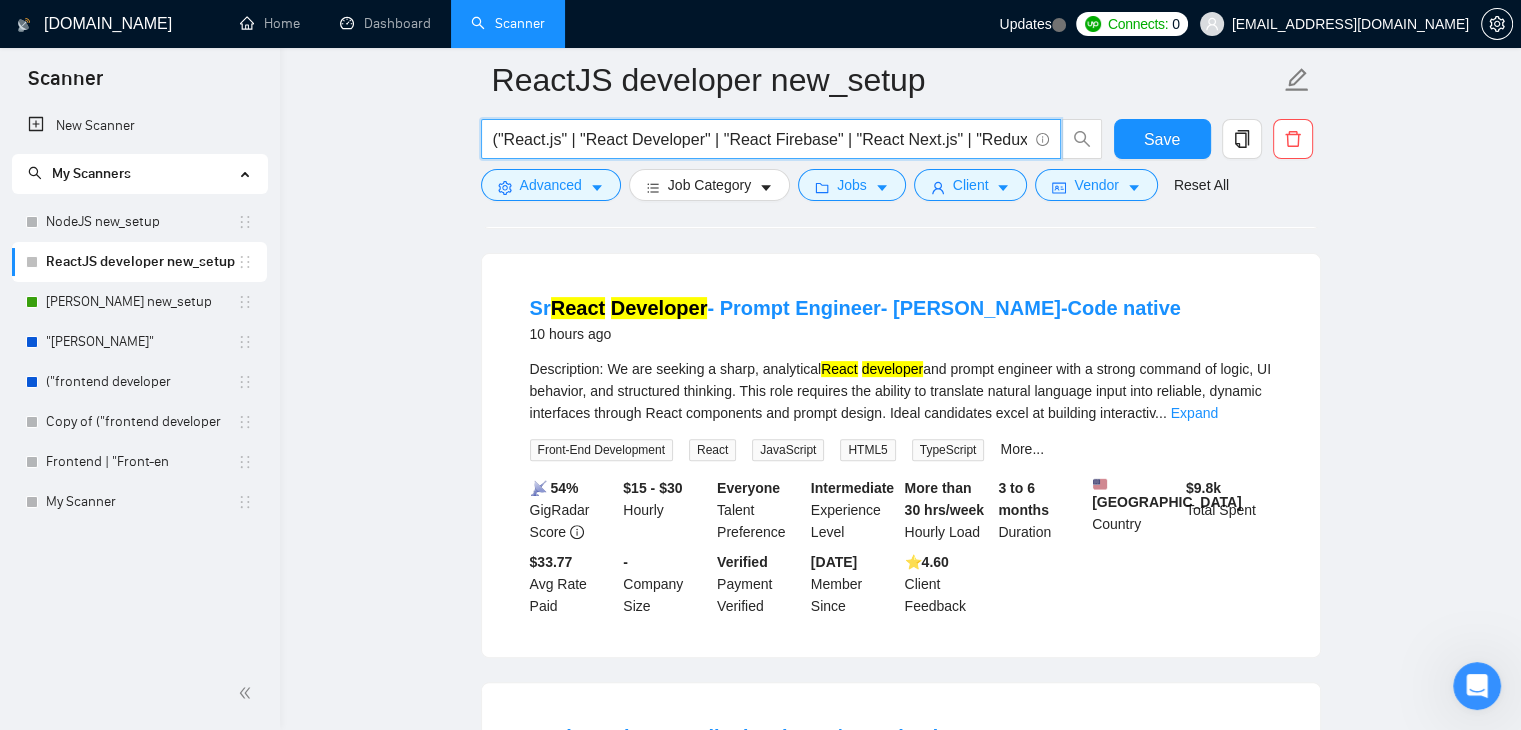 click on "("React.js" | "React Developer" | "React Firebase" | "React Next.js" | "Redux")" at bounding box center [760, 139] 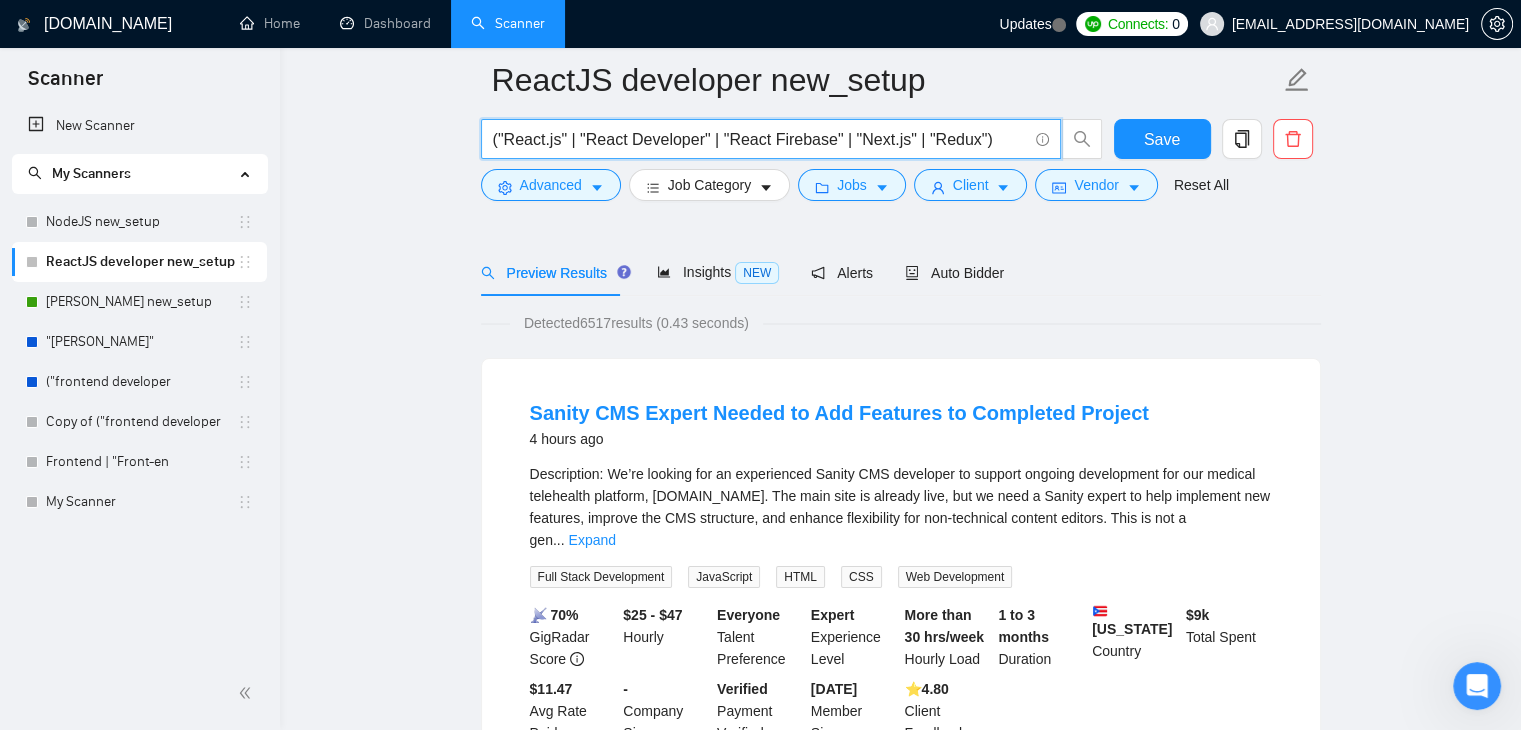scroll, scrollTop: 112, scrollLeft: 0, axis: vertical 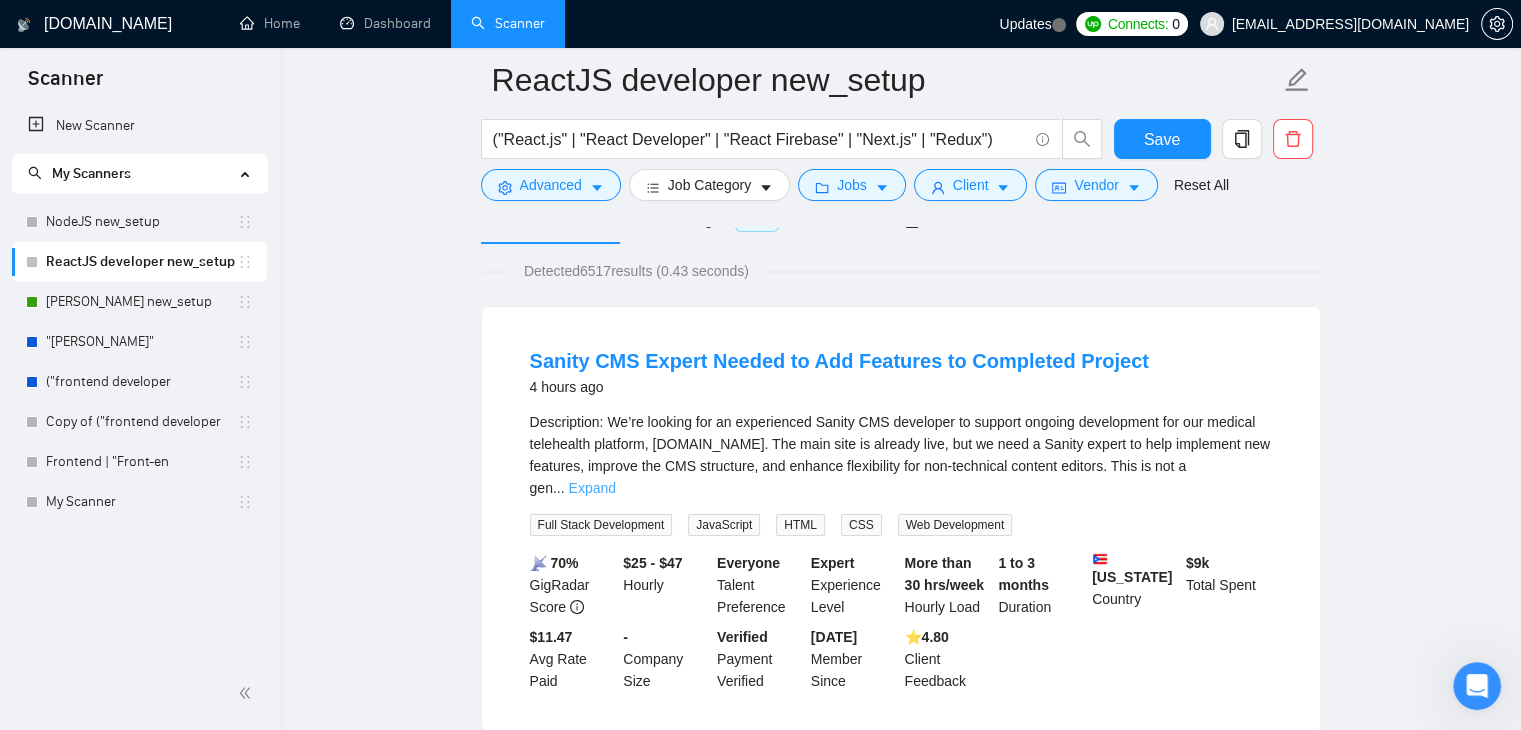 click on "Expand" at bounding box center (592, 488) 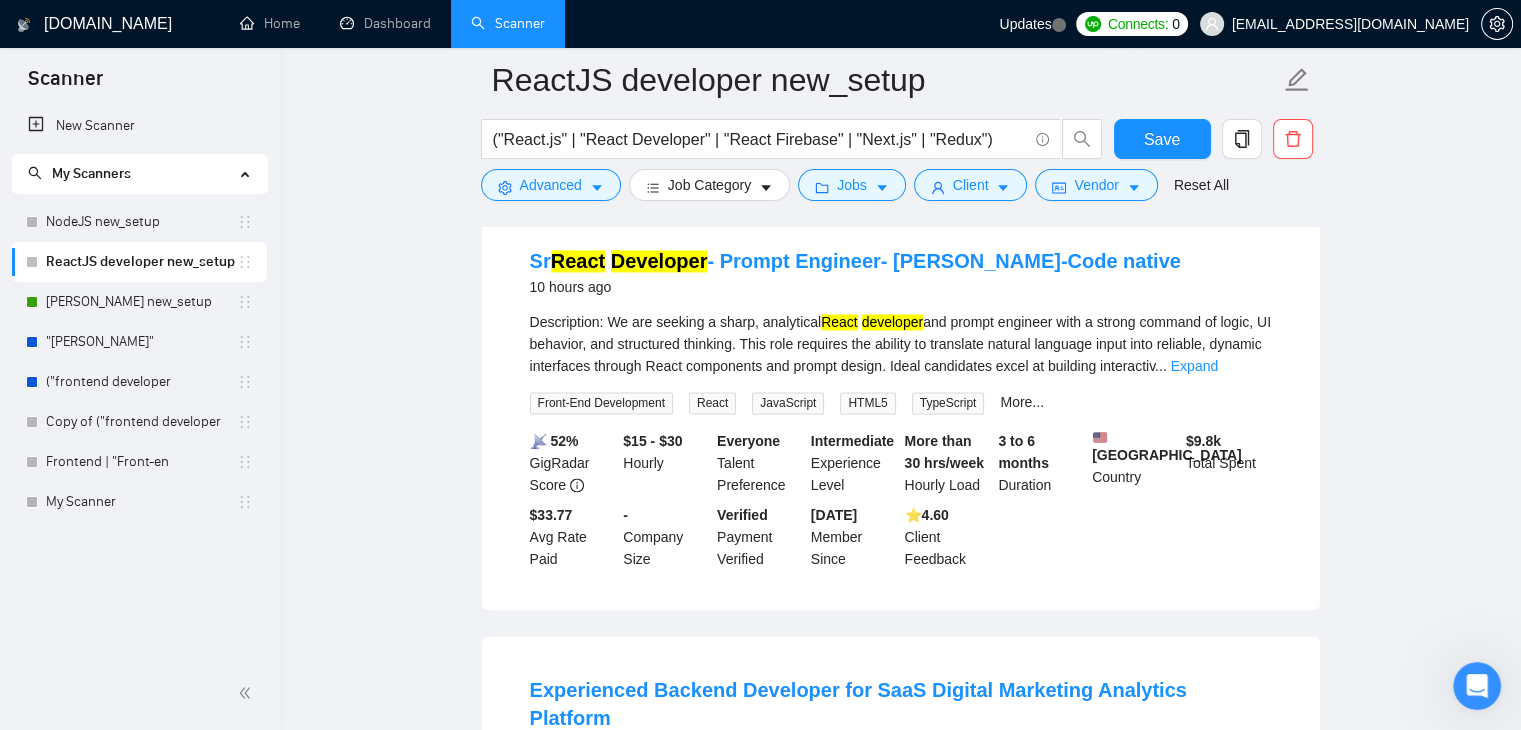 scroll, scrollTop: 3032, scrollLeft: 0, axis: vertical 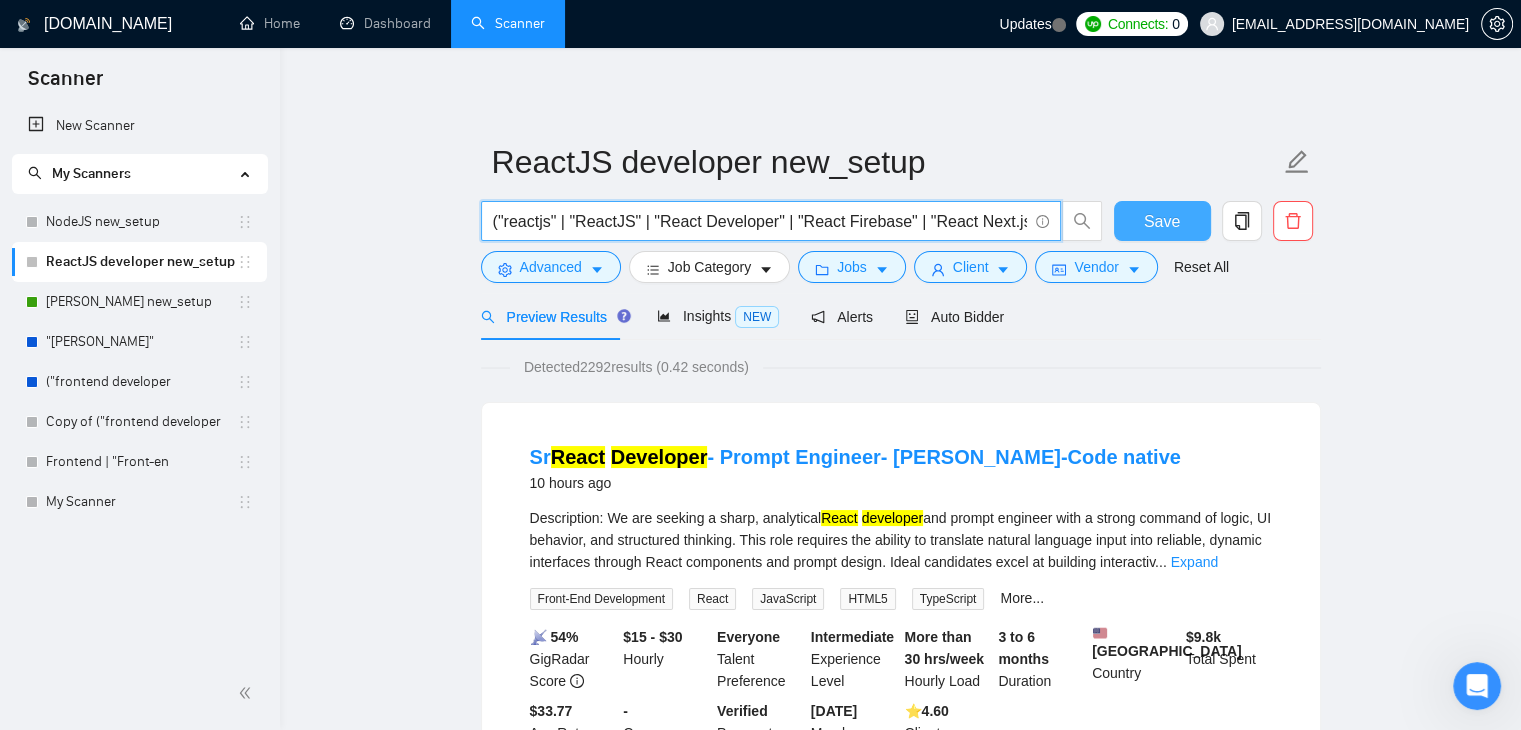 type on "("reactjs" | "ReactJS" | "React Developer" | "React Firebase" | "React Next.js" | "Redux")" 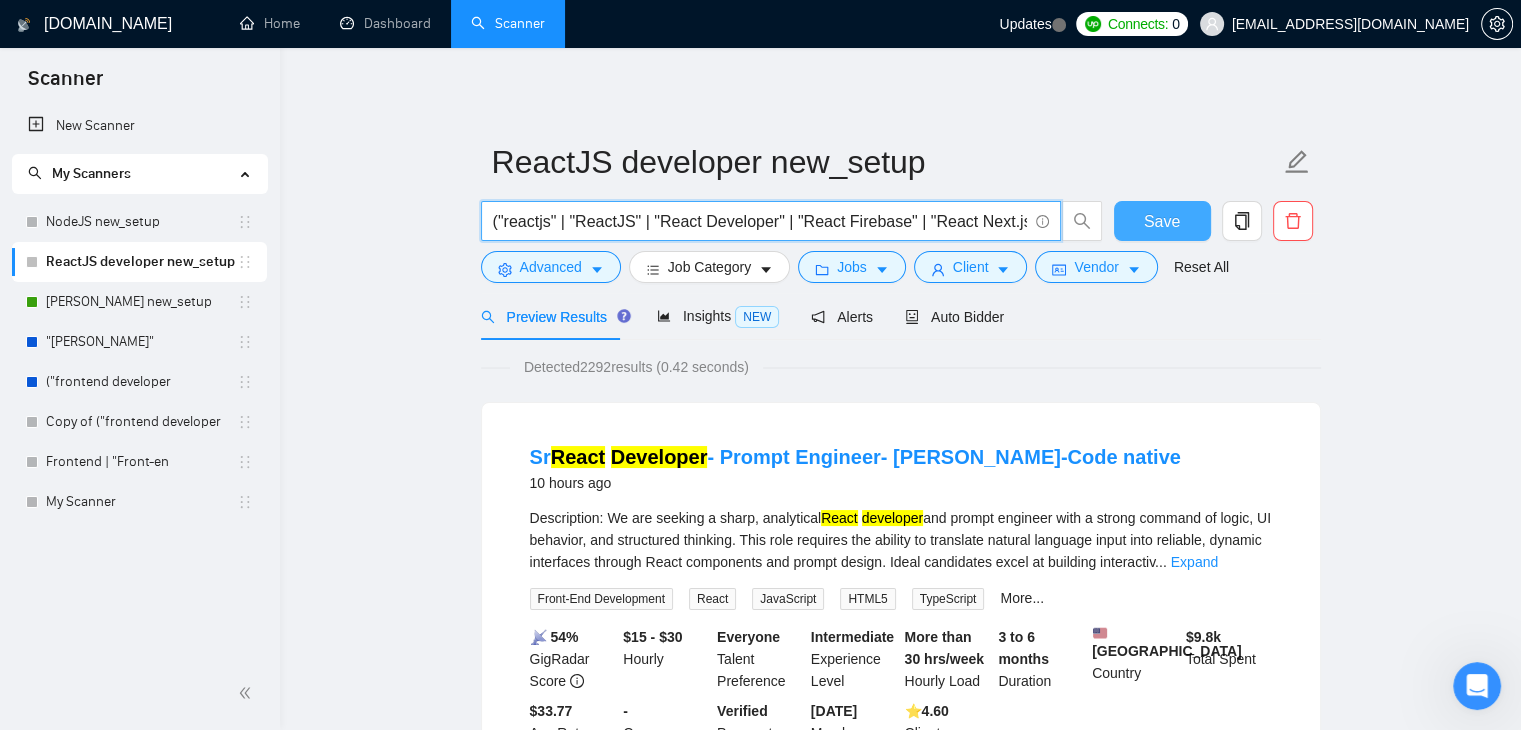 click on "Save" at bounding box center (1162, 221) 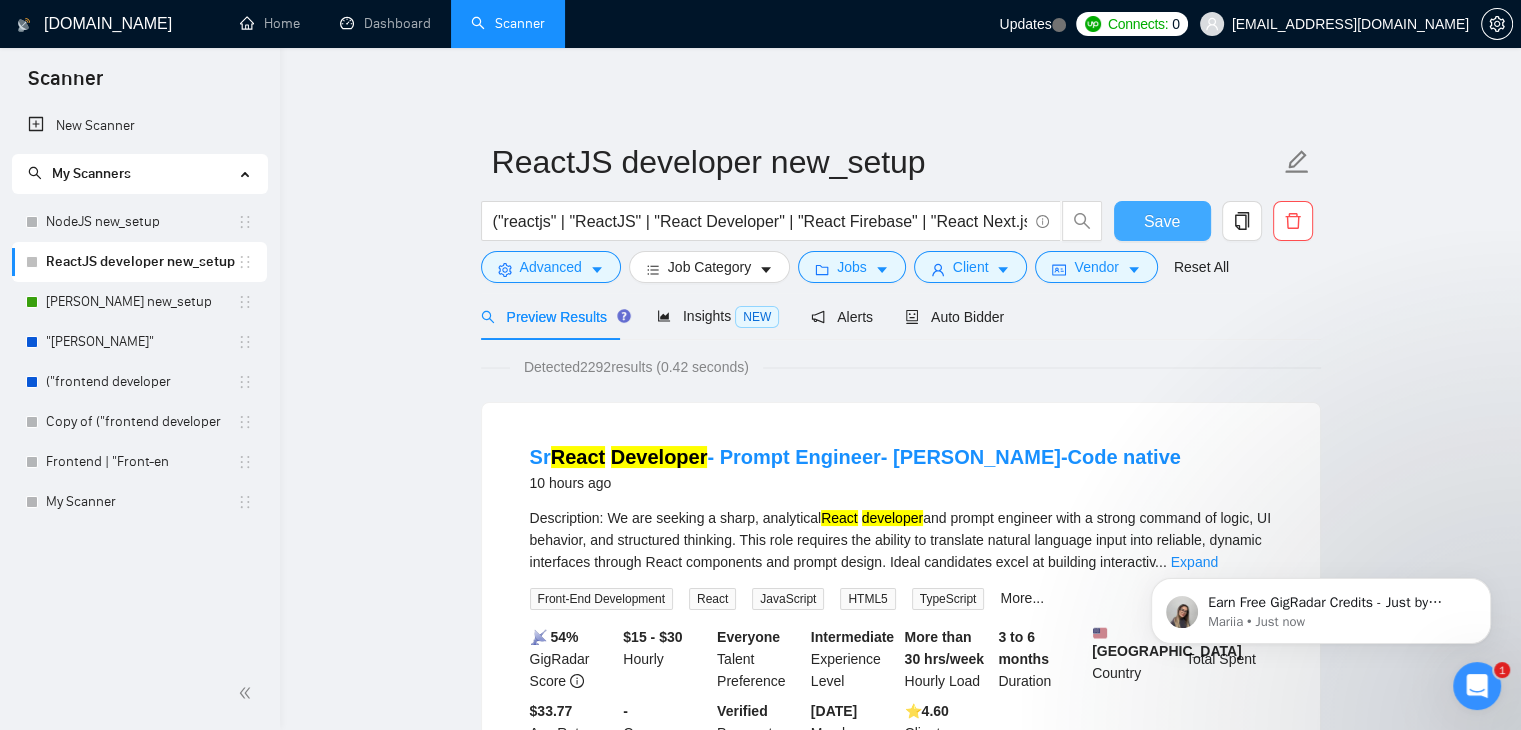 scroll, scrollTop: 0, scrollLeft: 0, axis: both 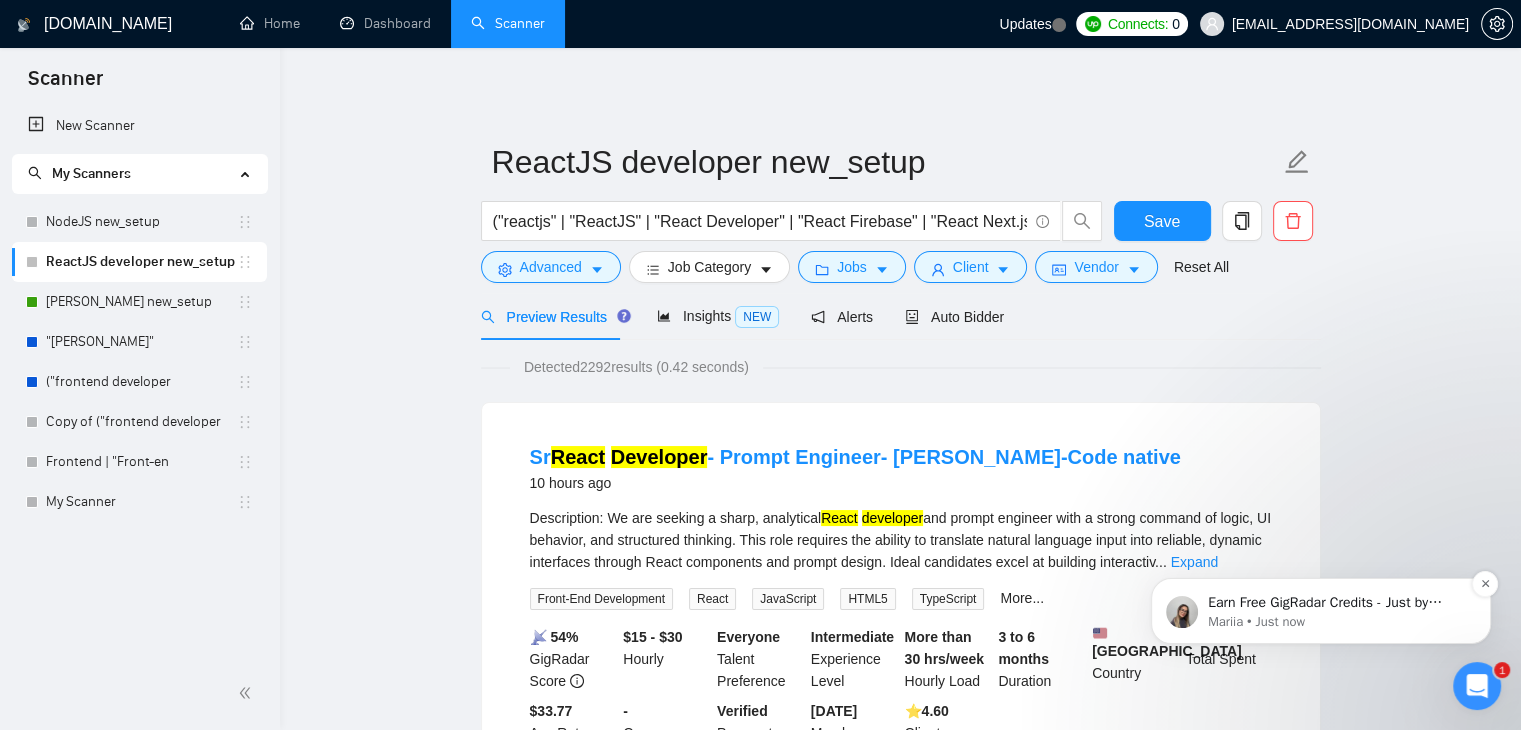 click on "Earn Free GigRadar Credits - Just by Sharing Your Story! 💬 Want more credits for sending proposals? It’s simple - share, inspire, and get rewarded! 🤫 Here’s how you can earn free credits: Introduce yourself in the #intros channel of the GigRadar Upwork Community and grab +20 credits for sending bids., Post your success story (closed projects, high LRR, etc.) in the #general channel and claim +50 credits for sending bids. Why? GigRadar is building a powerful network of freelancers and agencies. We want you to make valuable connections, showcase your wins, and inspire others while getting rewarded! 🚀 Not a member yet? Join our Slack community now 👉 Join Slack Community Claiming your credits is easy: Reply to this message with a screenshot of your post, and our Tech Support Team will instantly top up your credits! 💸" at bounding box center [1337, 603] 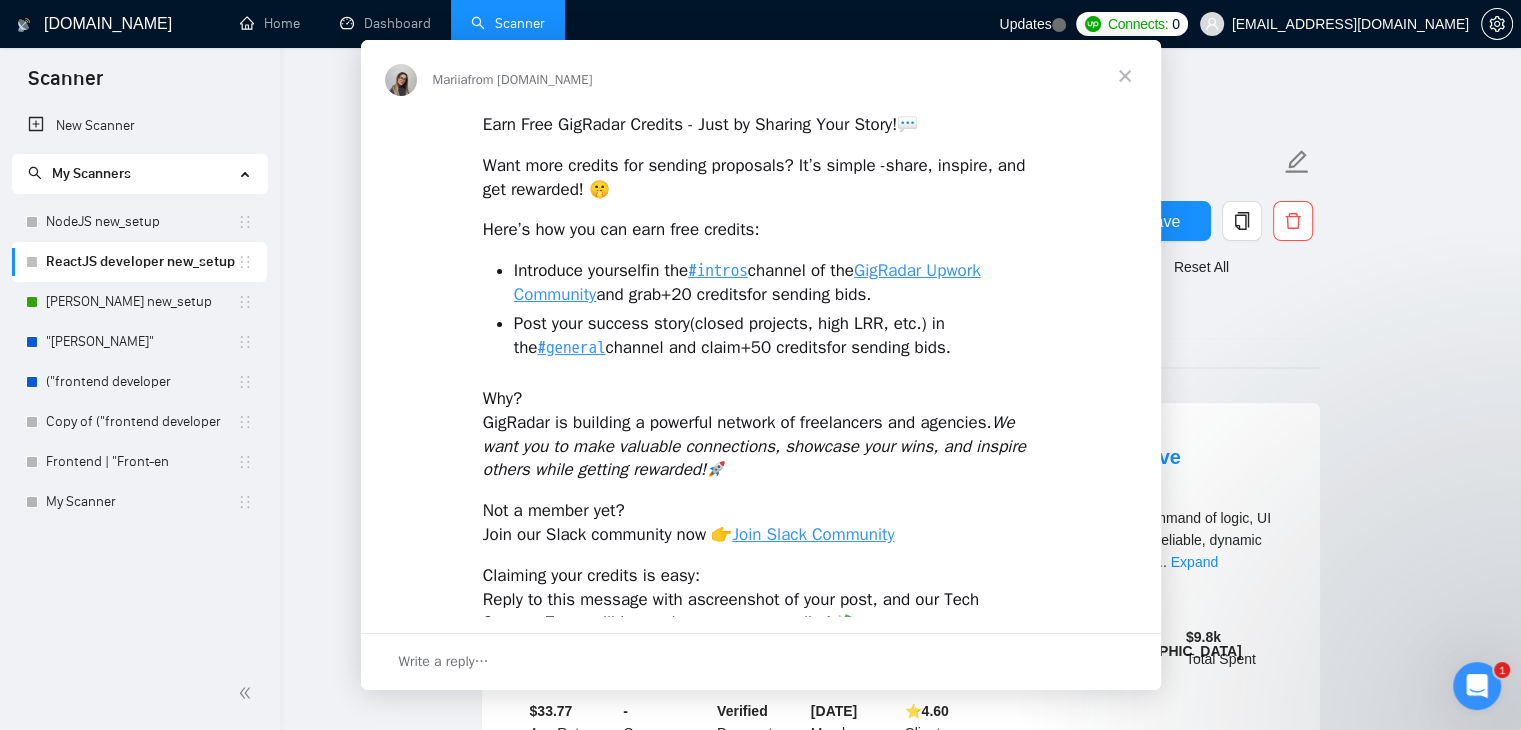 scroll, scrollTop: 0, scrollLeft: 0, axis: both 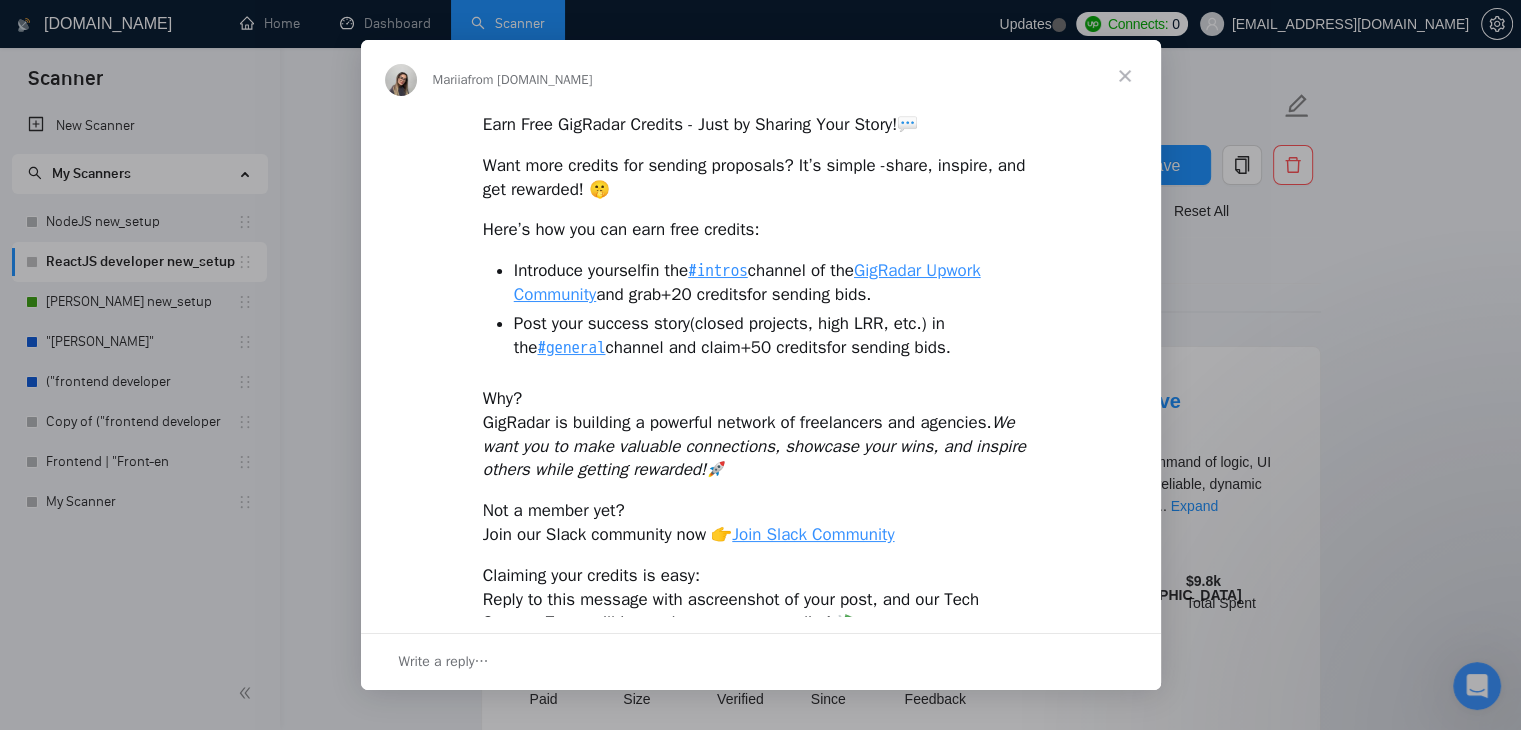 click on "Earn Free GigRadar Credits - Just by Sharing Your Story!  💬 Want more credits for sending proposals? It’s simple -  share, inspire, and get rewarded! 🤫 Here’s how you can earn free credits: Introduce yourself  in the  #intros  channel of the  GigRadar Upwork Community  and grab  +20 credits  for sending bids. Post your success story  (closed projects, high LRR, etc.) in the  #general  channel and claim  +50 credits  for sending bids. Why? GigRadar is building a powerful network of freelancers and agencies.  We want you to make valuable connections, showcase your wins, and inspire others while getting rewarded!  🚀 Not a member yet? Join our Slack community now 👉  Join Slack Community Claiming your credits is easy: Reply to this message with a  screenshot of your post , and our Tech Support Team will instantly top up your credits! 💸" at bounding box center (761, 381) 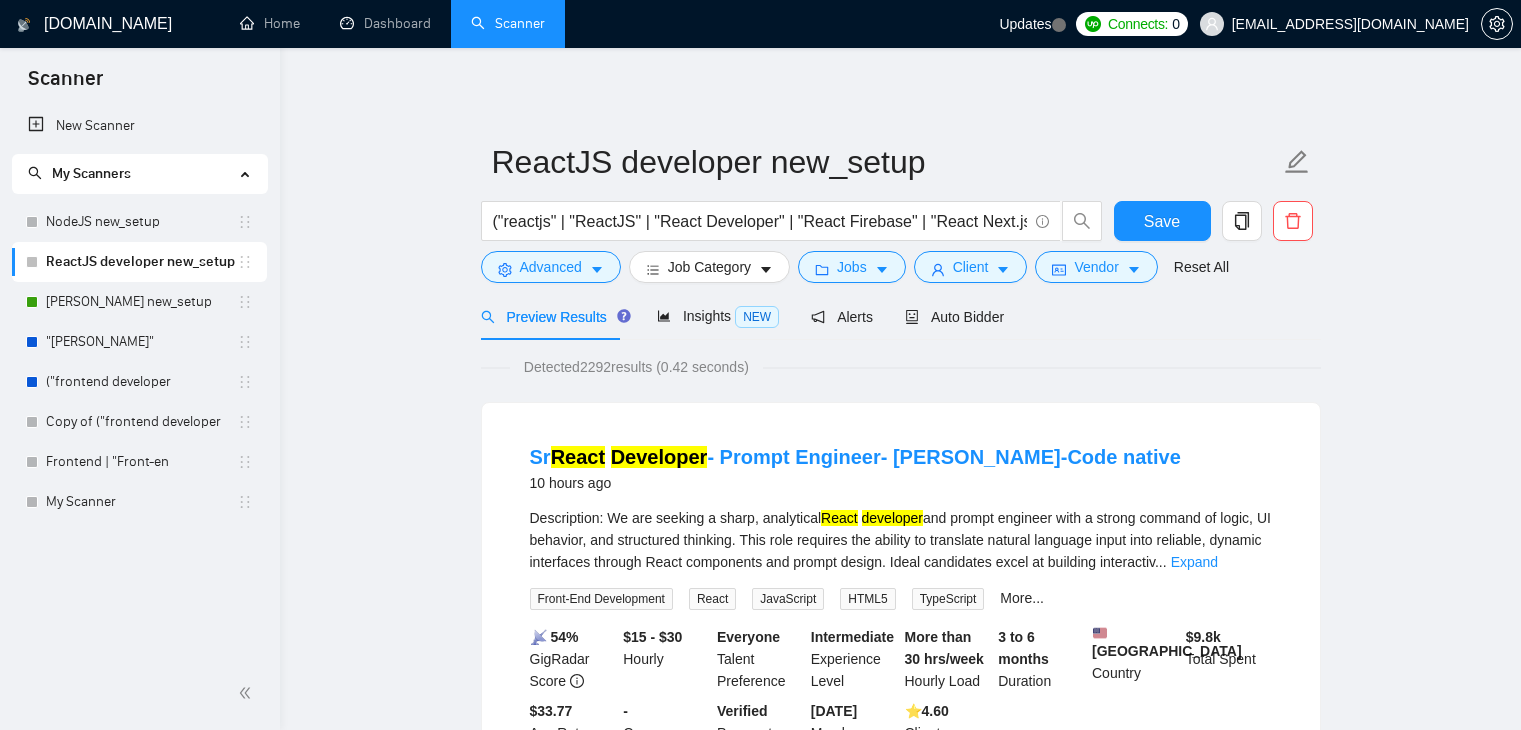scroll, scrollTop: 56, scrollLeft: 0, axis: vertical 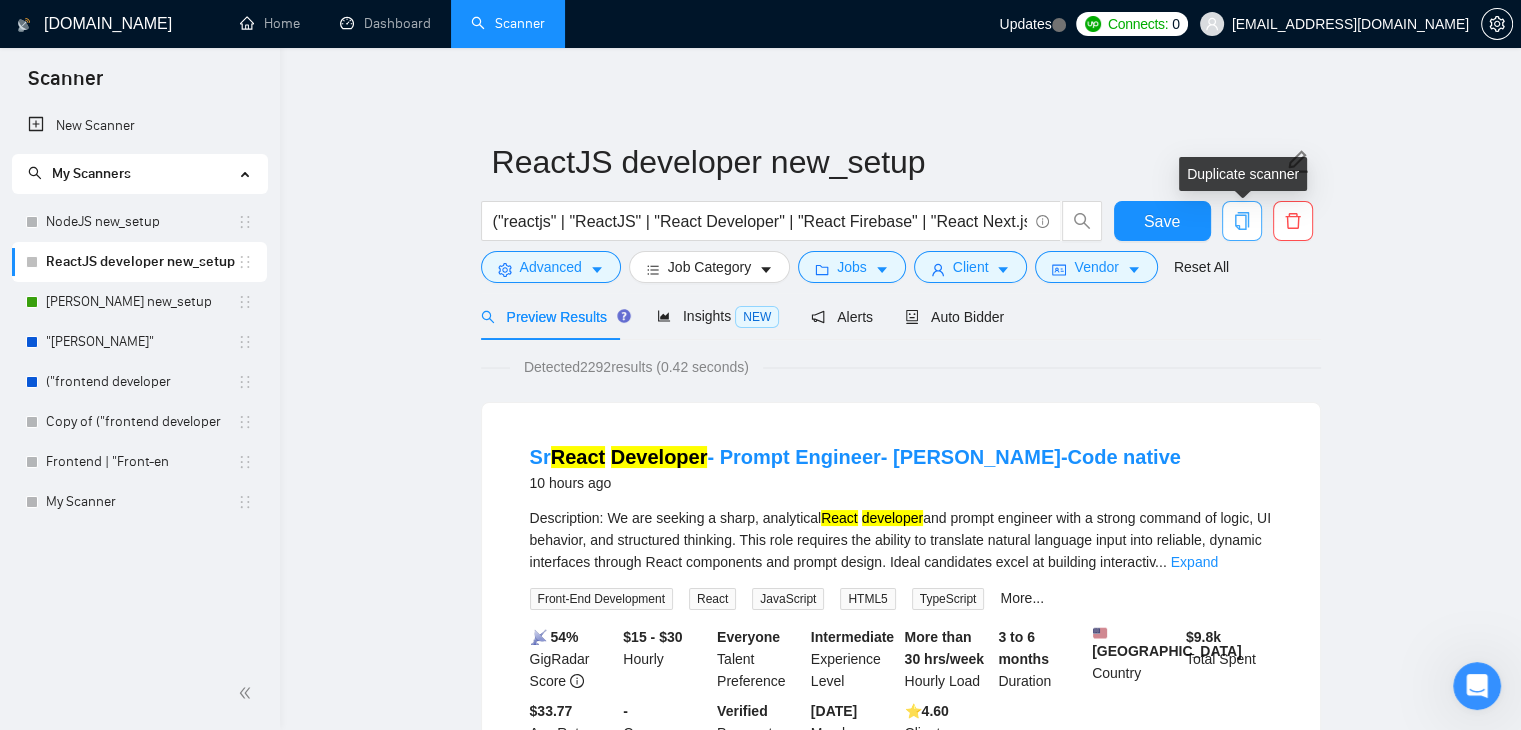 click at bounding box center [1242, 221] 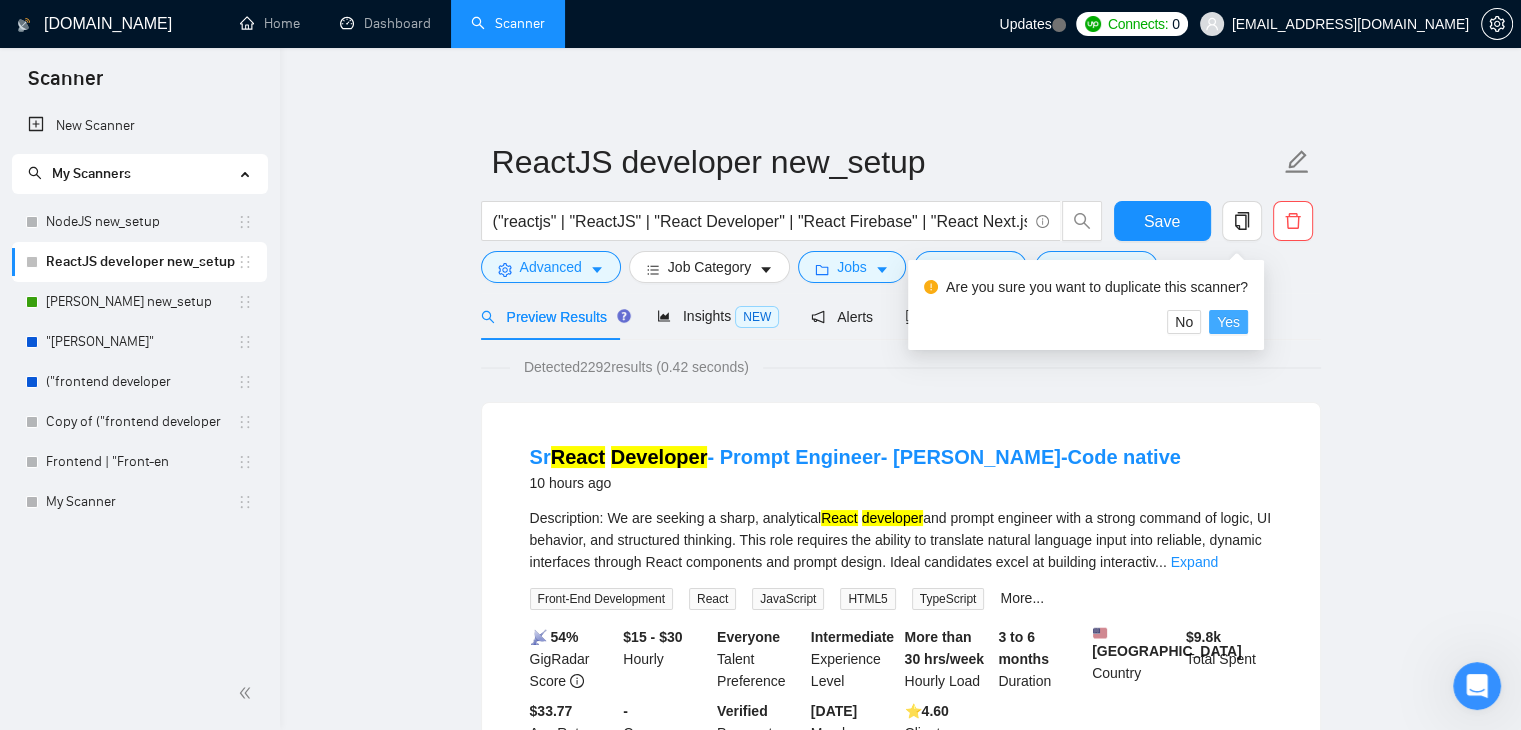 click on "Yes" at bounding box center (1228, 322) 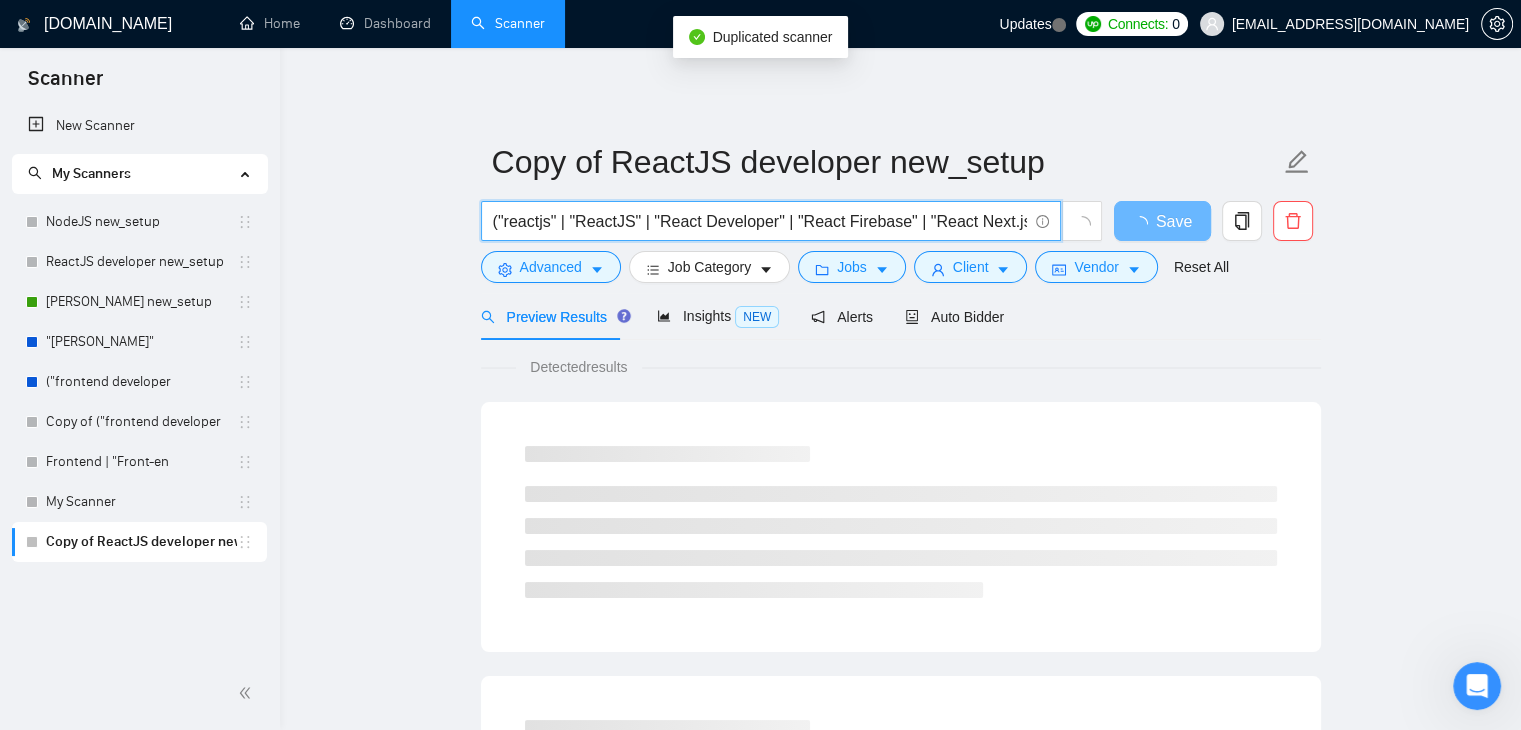 click on "("reactjs" | "ReactJS" | "React Developer" | "React Firebase" | "React Next.js" | "Redux")" at bounding box center (760, 221) 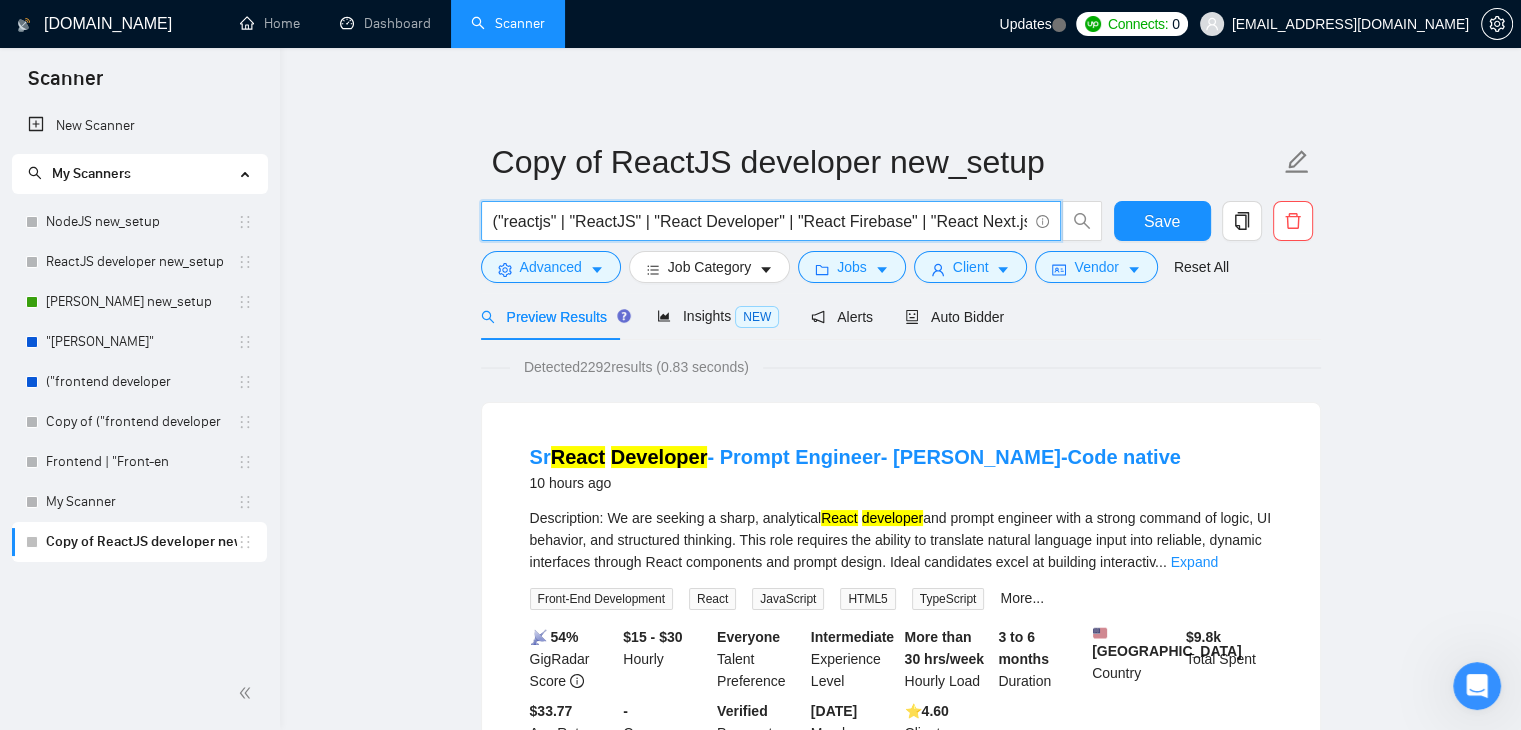 click on "("reactjs" | "ReactJS" | "React Developer" | "React Firebase" | "React Next.js" | "Redux")" at bounding box center (760, 221) 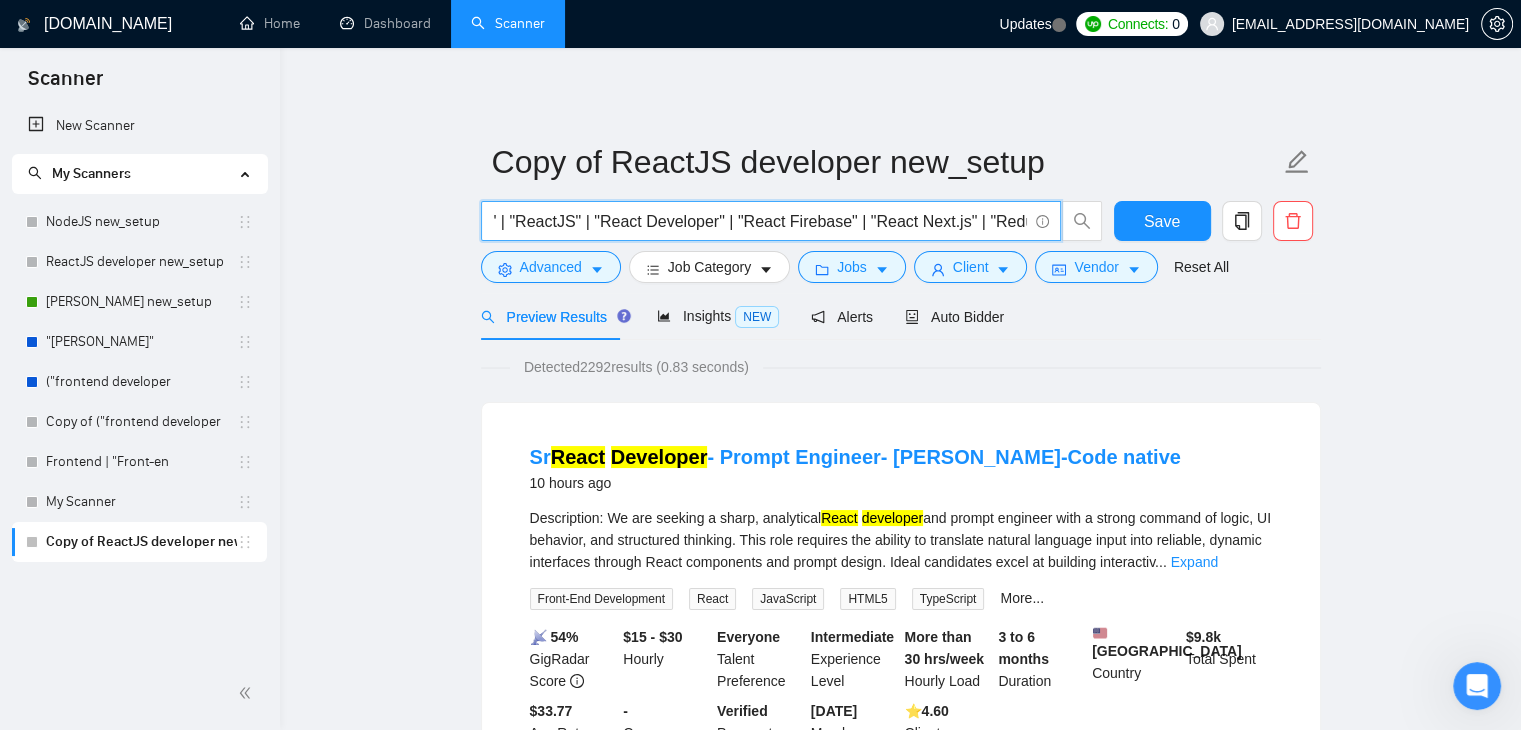 drag, startPoint x: 1016, startPoint y: 222, endPoint x: 652, endPoint y: 213, distance: 364.11124 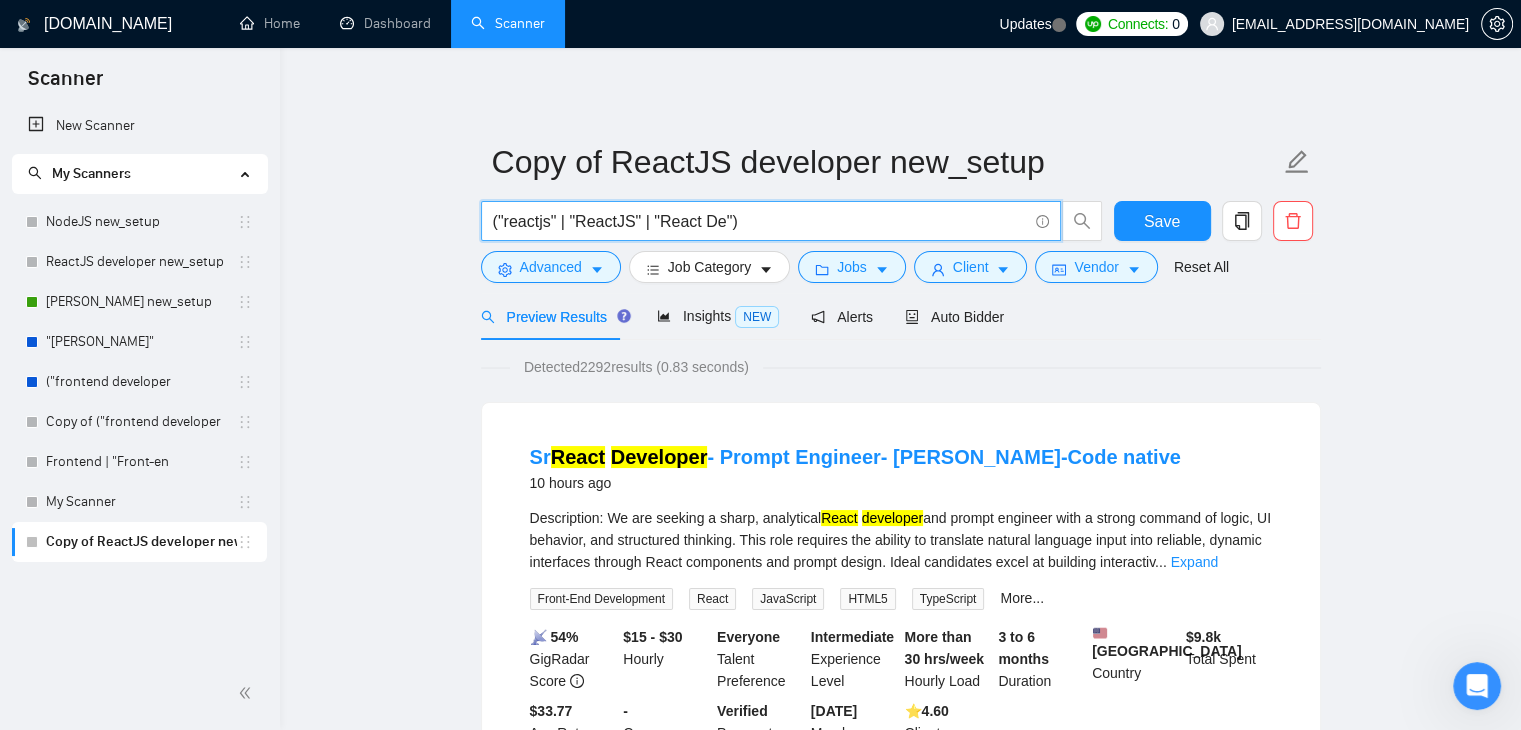 scroll, scrollTop: 0, scrollLeft: 0, axis: both 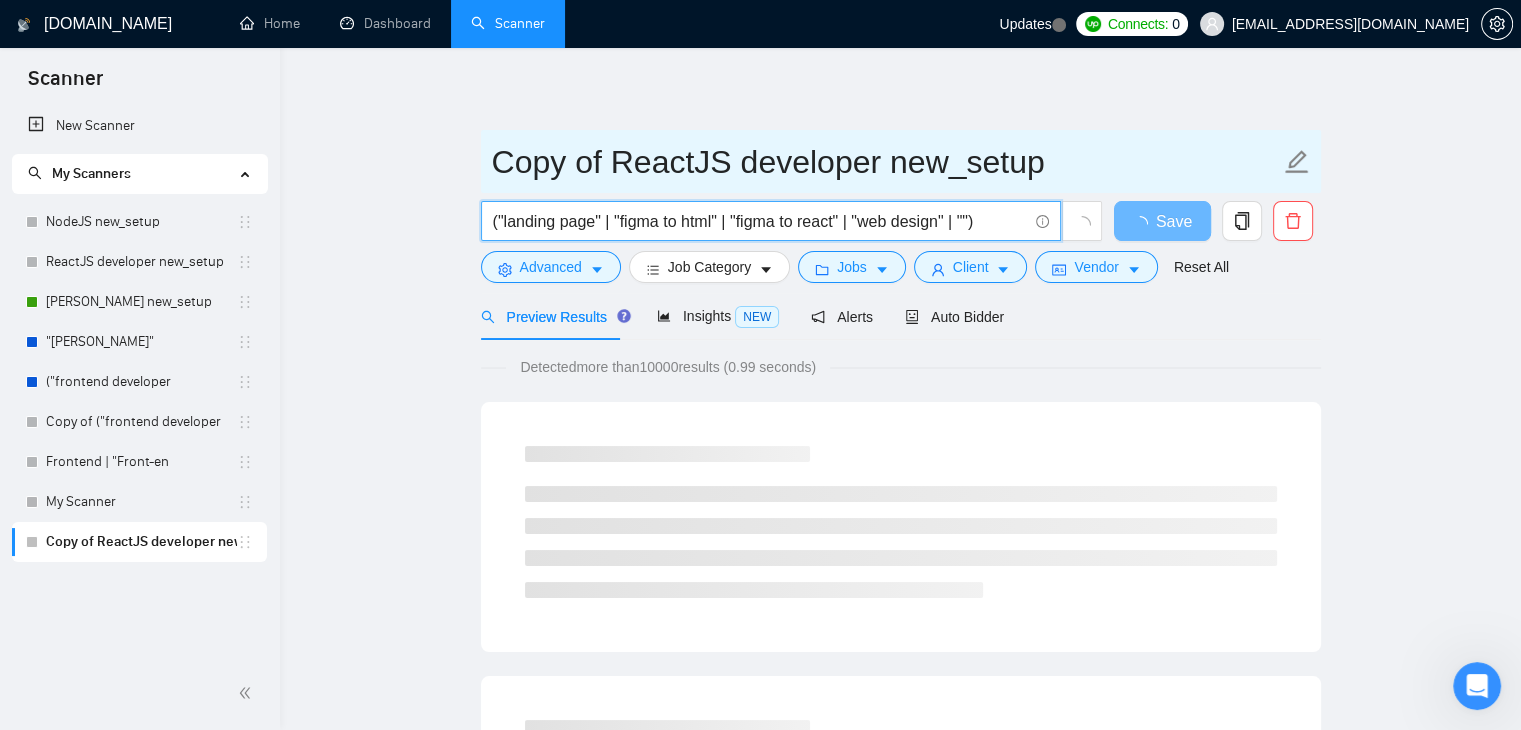 type on "("landing page" | "figma to html" | "figma to react" | "web design" | "")" 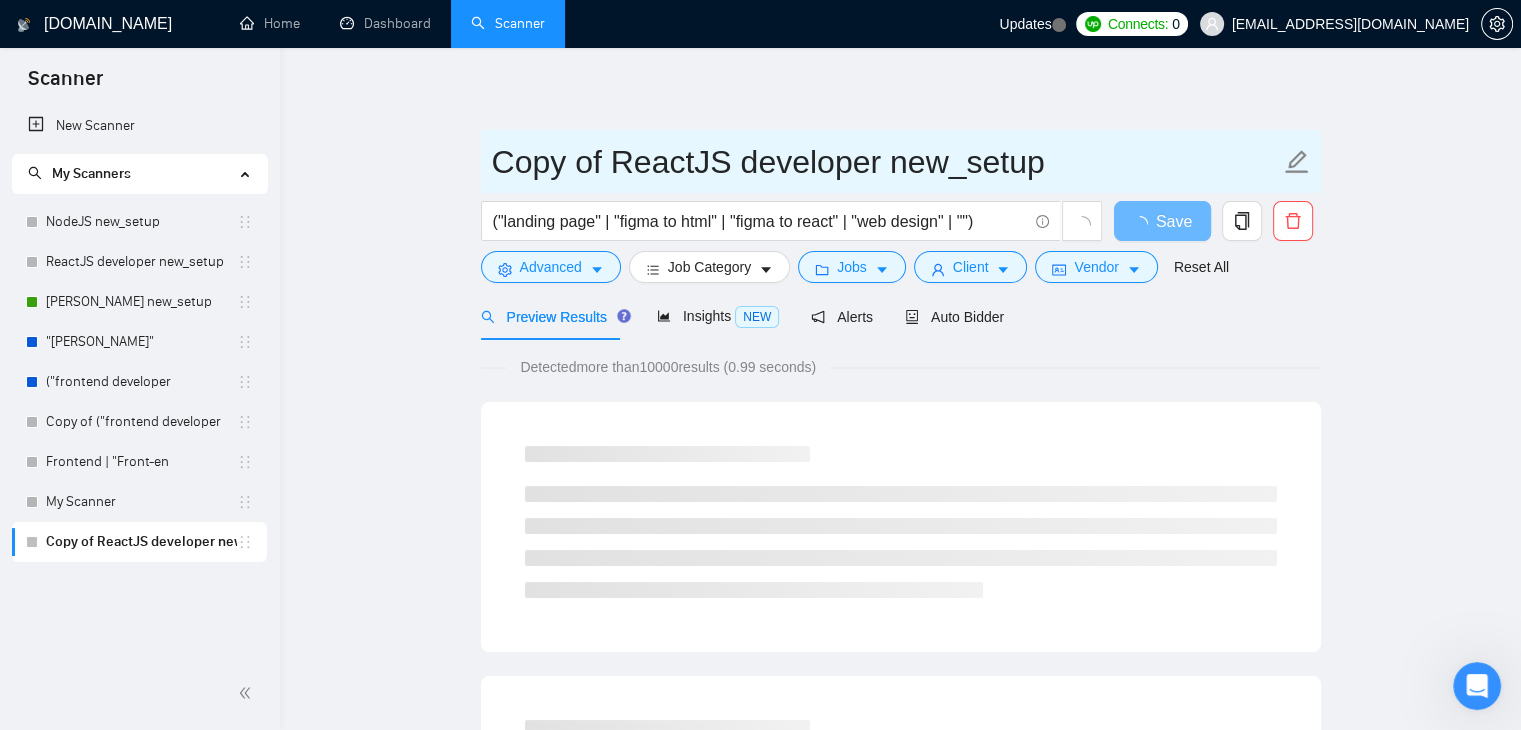 click on "Copy of ReactJS developer new_setup" at bounding box center [901, 161] 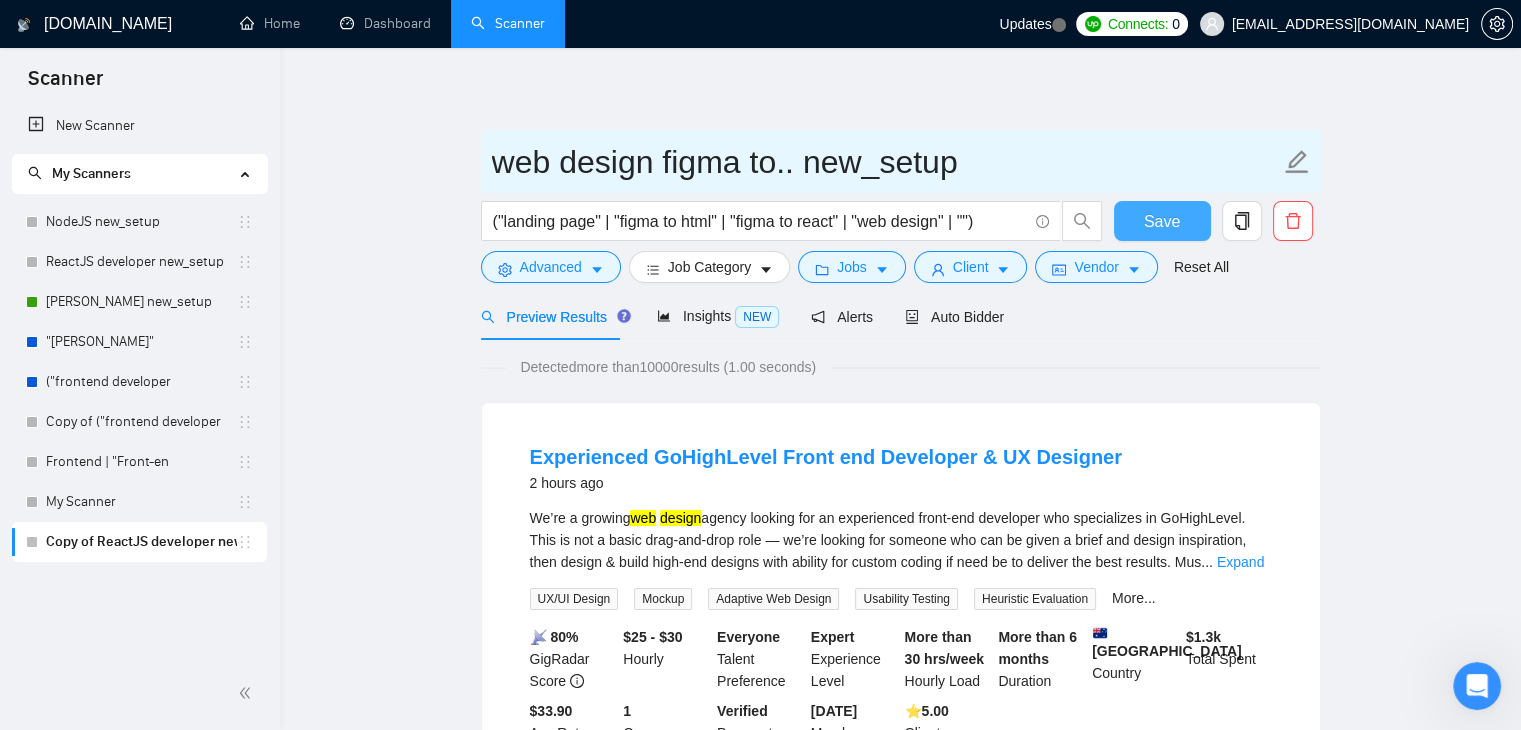 type on "web design figma to.. new_setup" 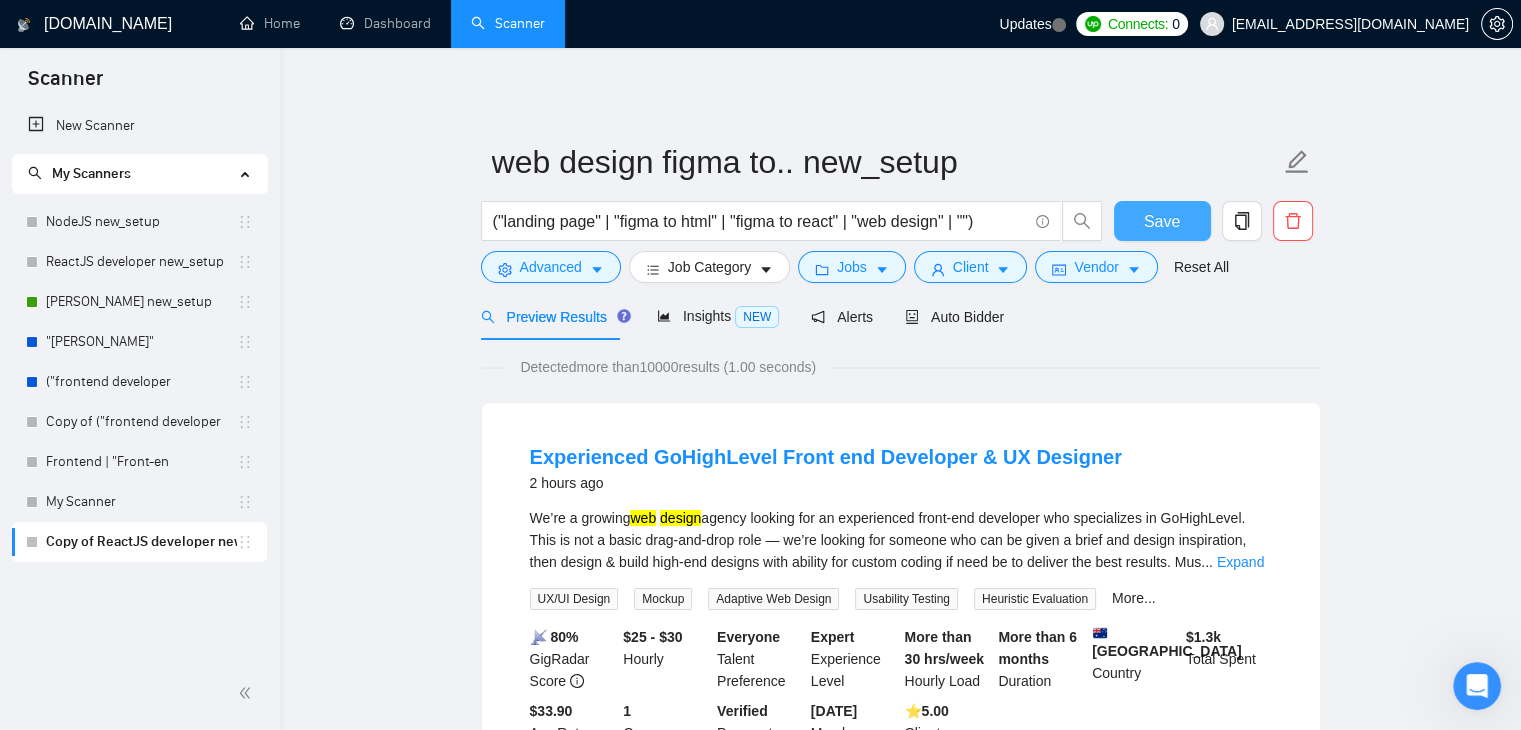 click on "Save" at bounding box center (1162, 221) 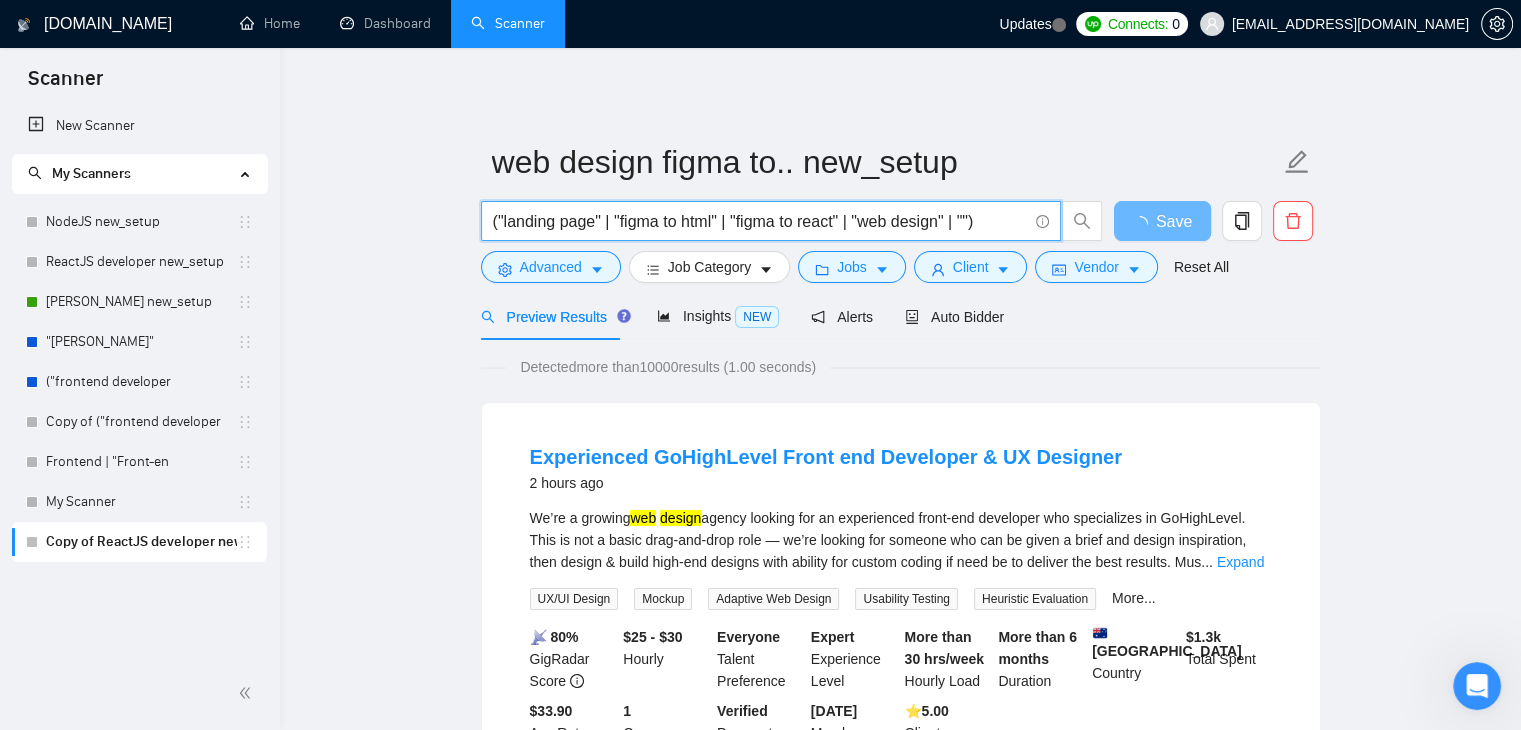 click on "("landing page" | "figma to html" | "figma to react" | "web design" | "")" at bounding box center (760, 221) 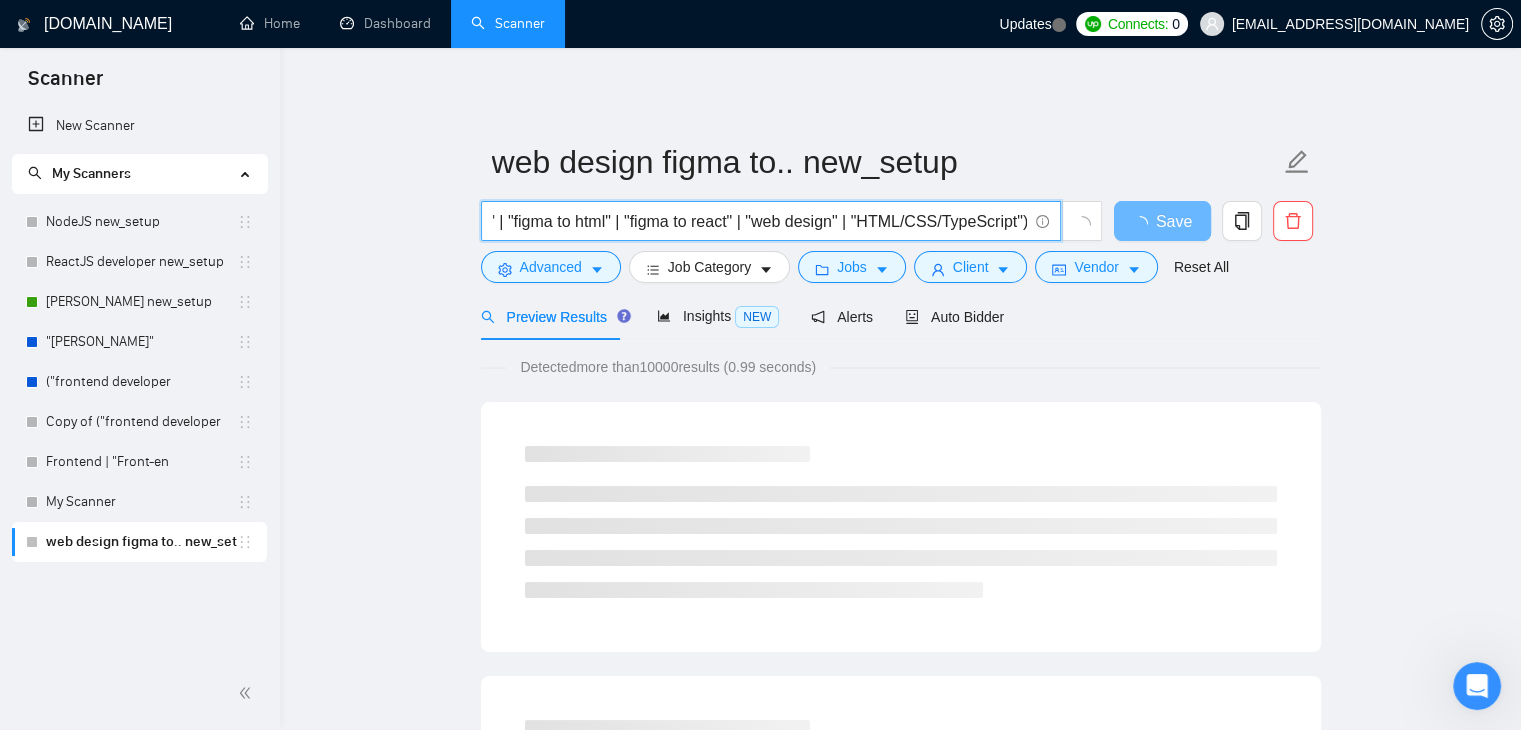 scroll, scrollTop: 0, scrollLeft: 110, axis: horizontal 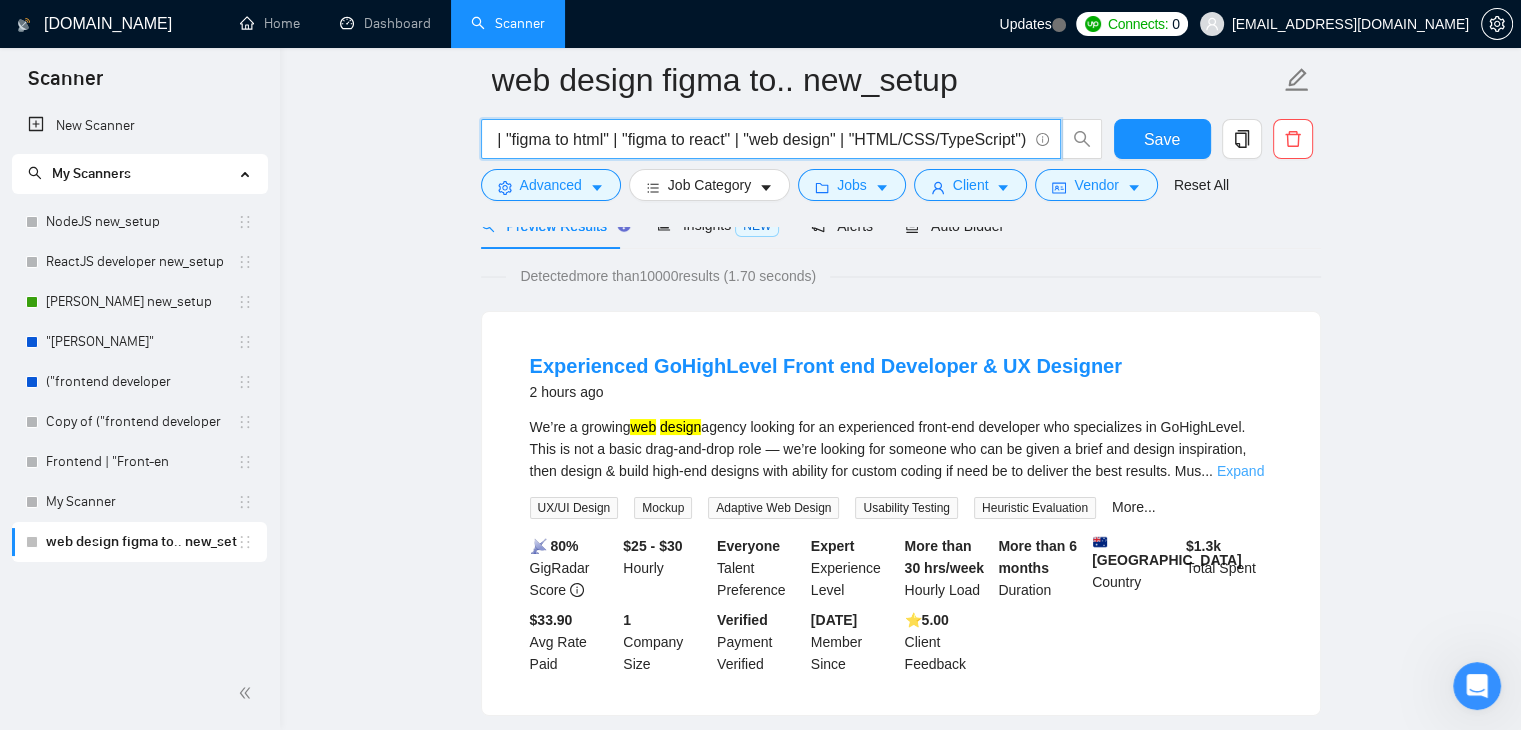type on "("landing page" | "figma to html" | "figma to react" | "web design" | "HTML/CSS/TypeScript")" 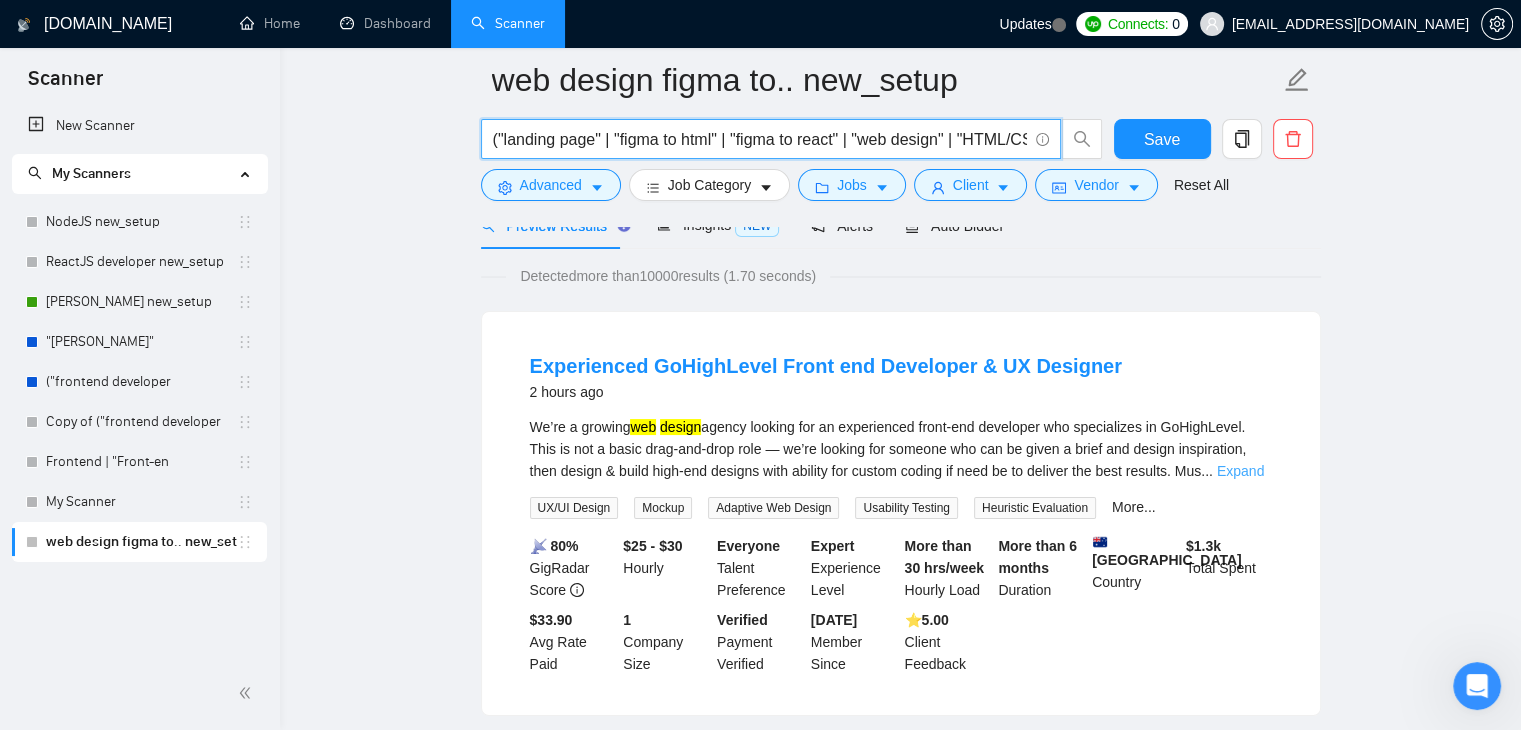 click on "Expand" at bounding box center [1240, 471] 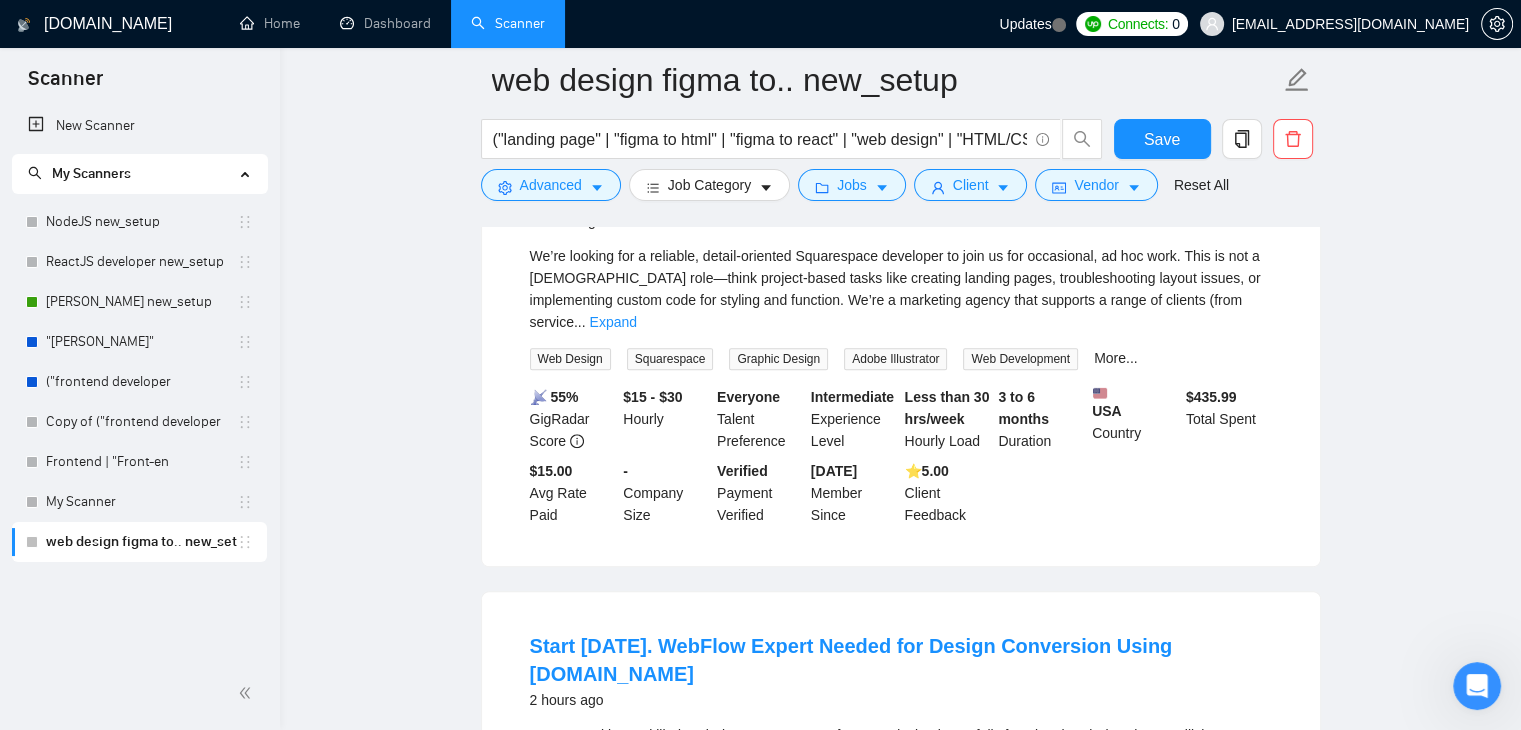 scroll, scrollTop: 1088, scrollLeft: 0, axis: vertical 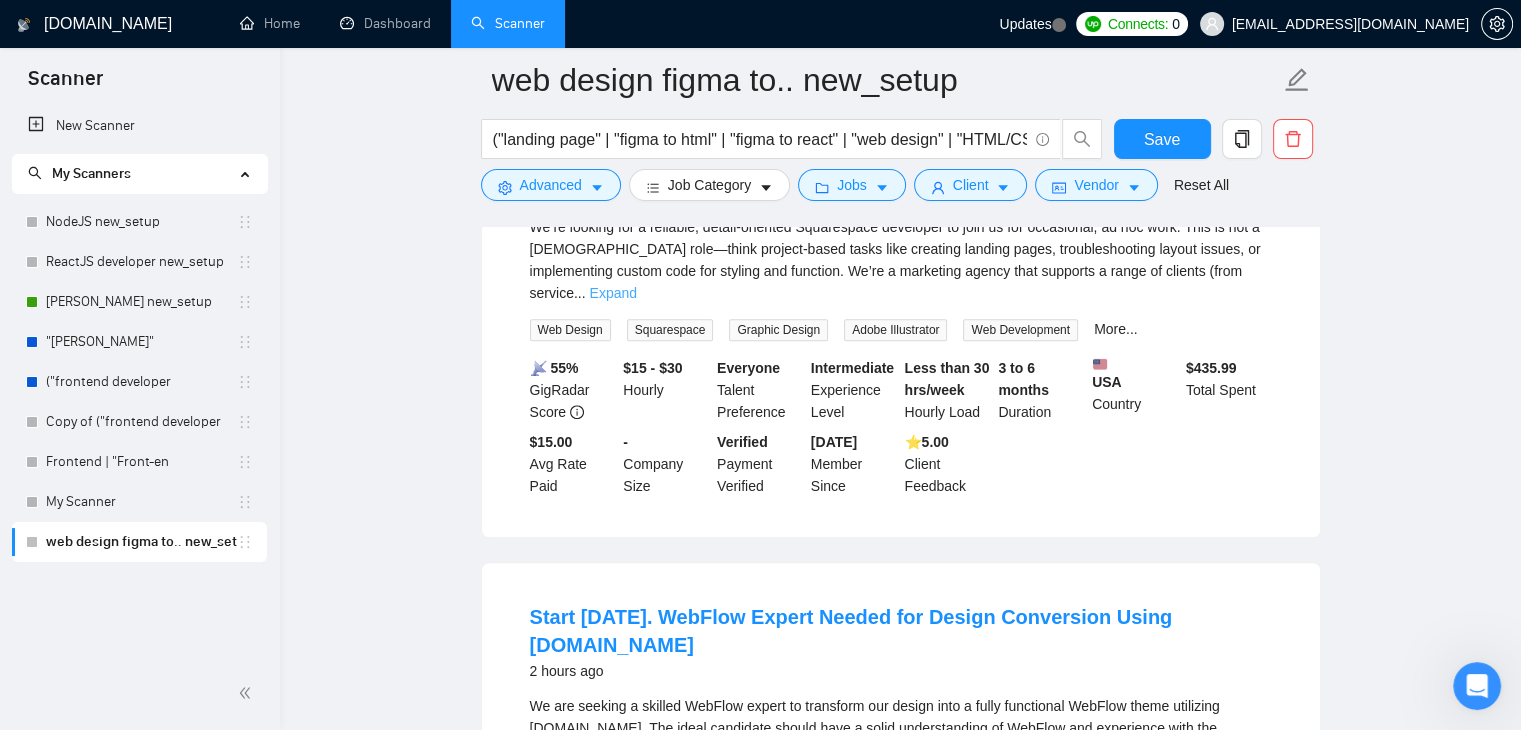 click on "Expand" at bounding box center [613, 293] 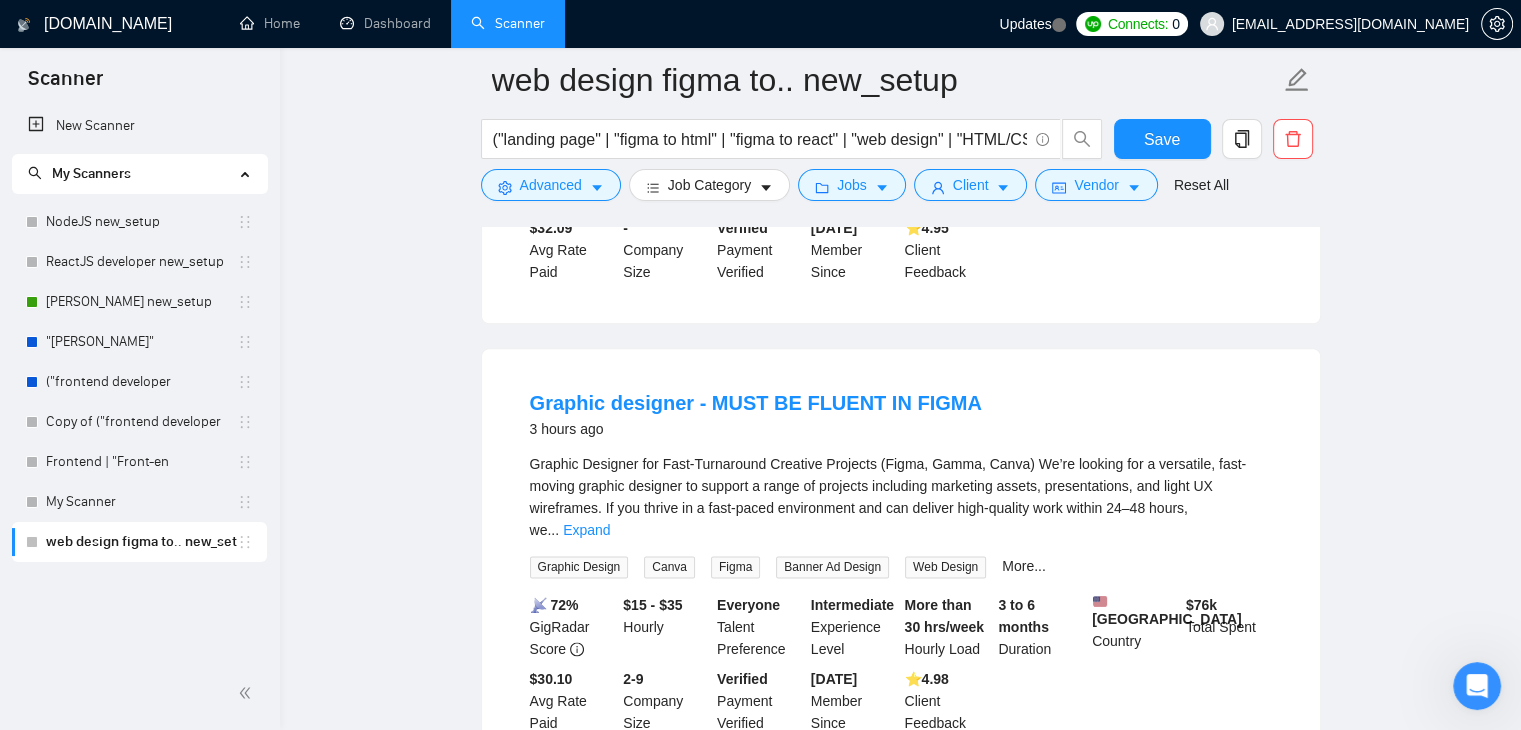 scroll, scrollTop: 2504, scrollLeft: 0, axis: vertical 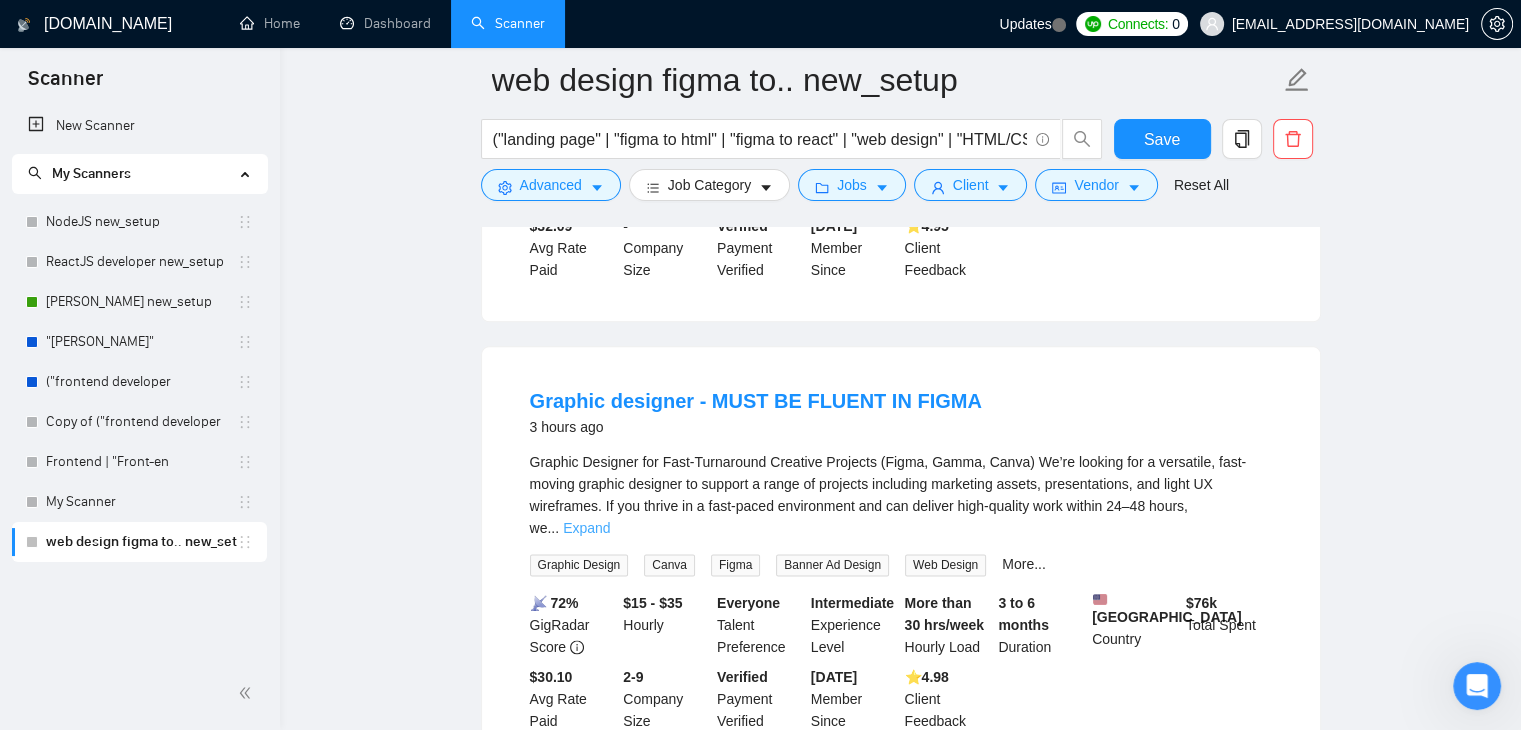 click on "Expand" at bounding box center [586, 528] 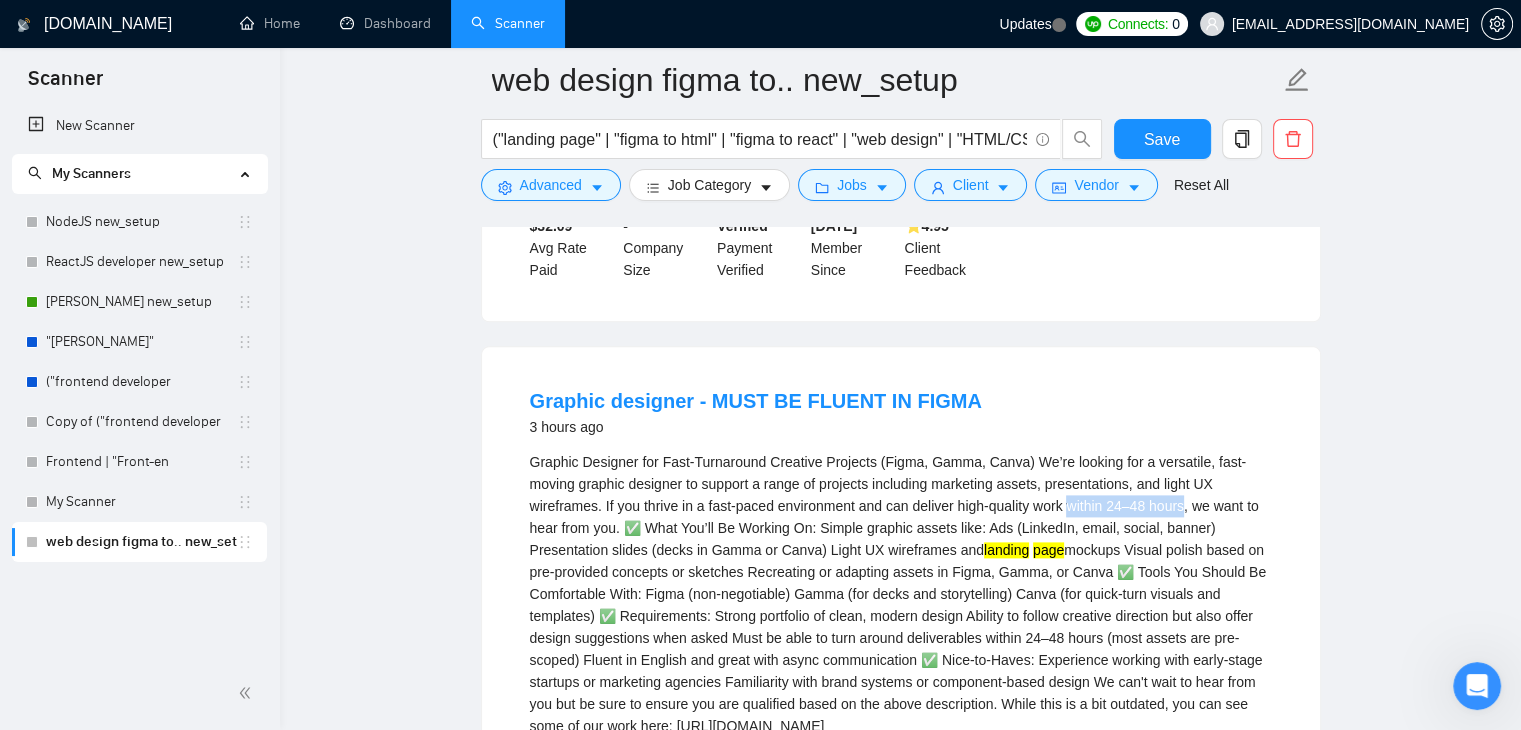 drag, startPoint x: 1068, startPoint y: 448, endPoint x: 1183, endPoint y: 447, distance: 115.00435 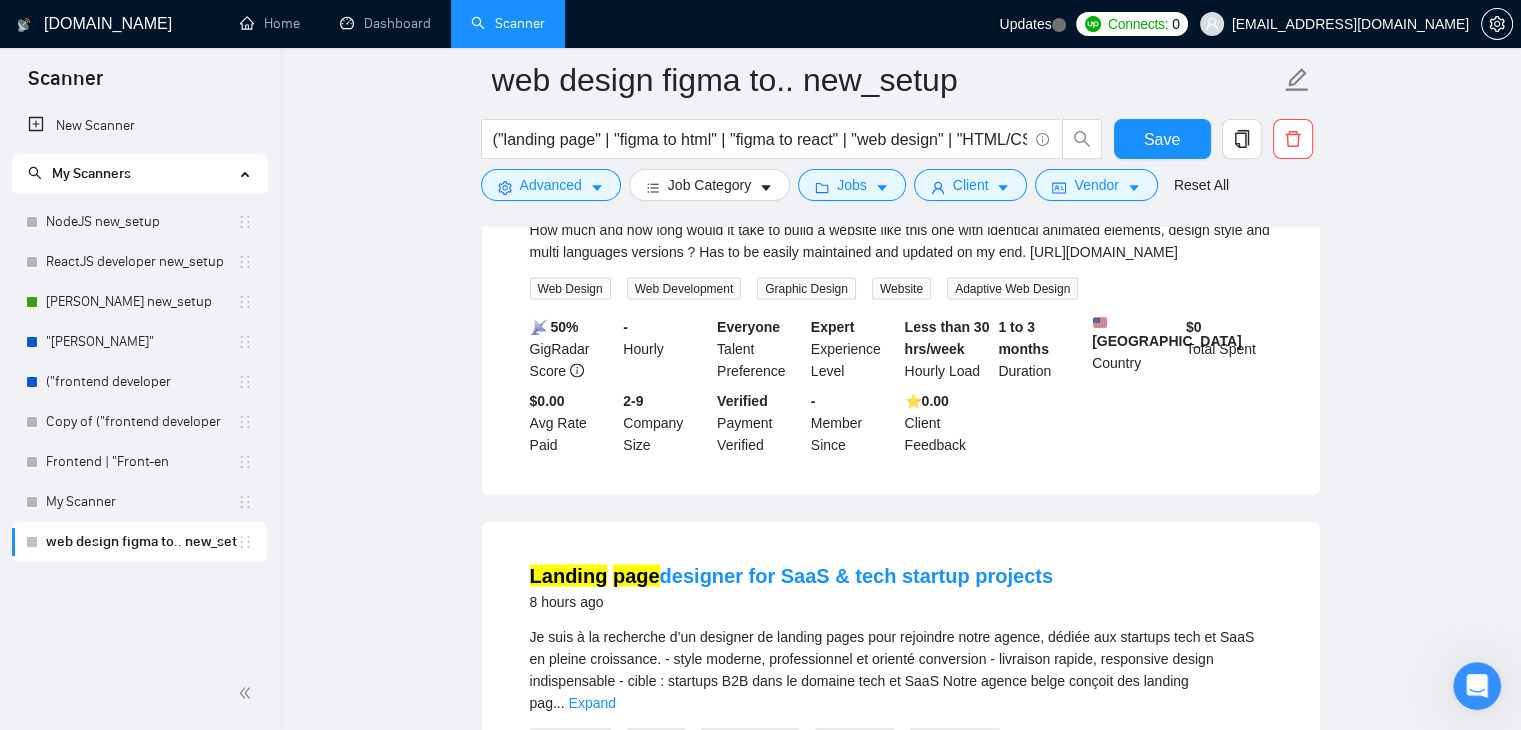 scroll, scrollTop: 3866, scrollLeft: 0, axis: vertical 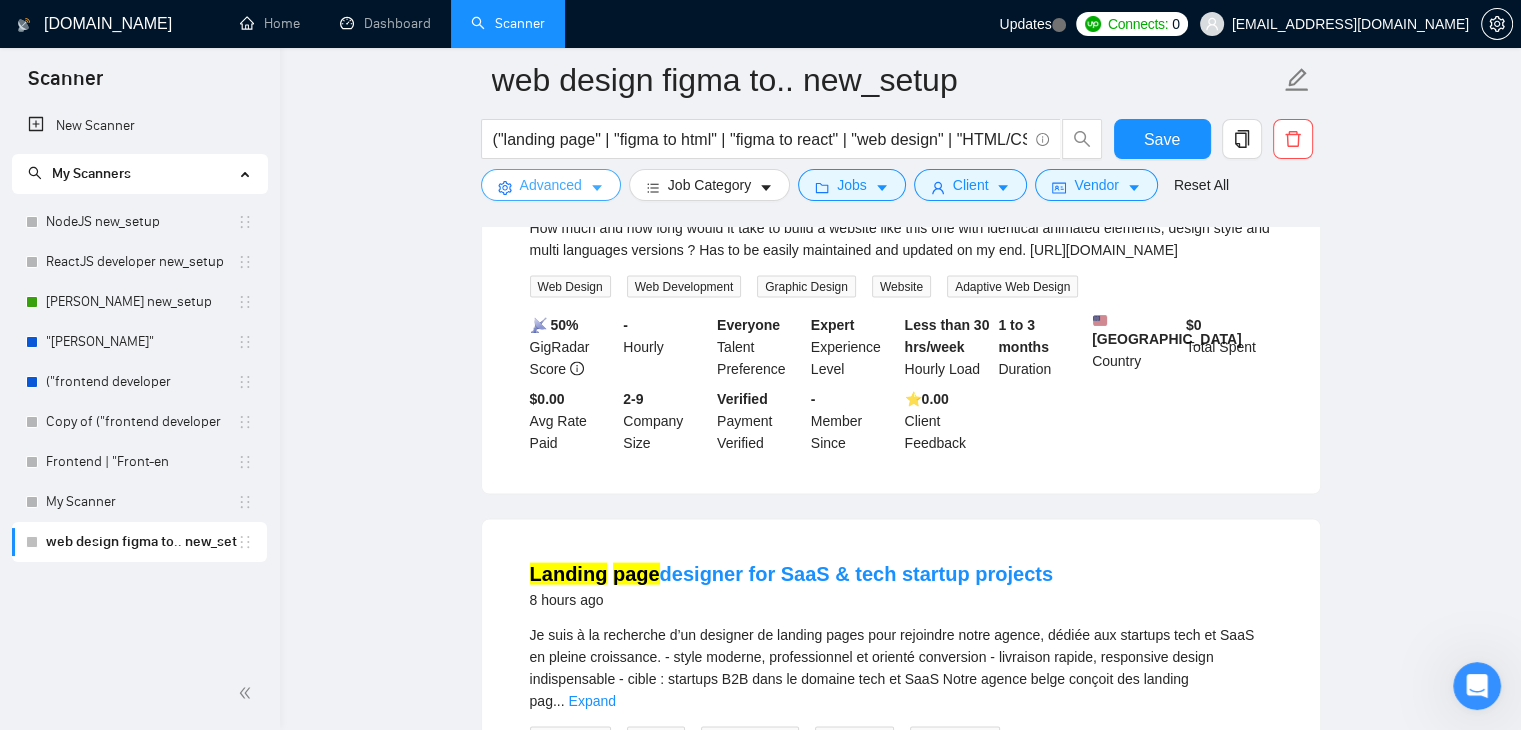 click on "Advanced" at bounding box center (551, 185) 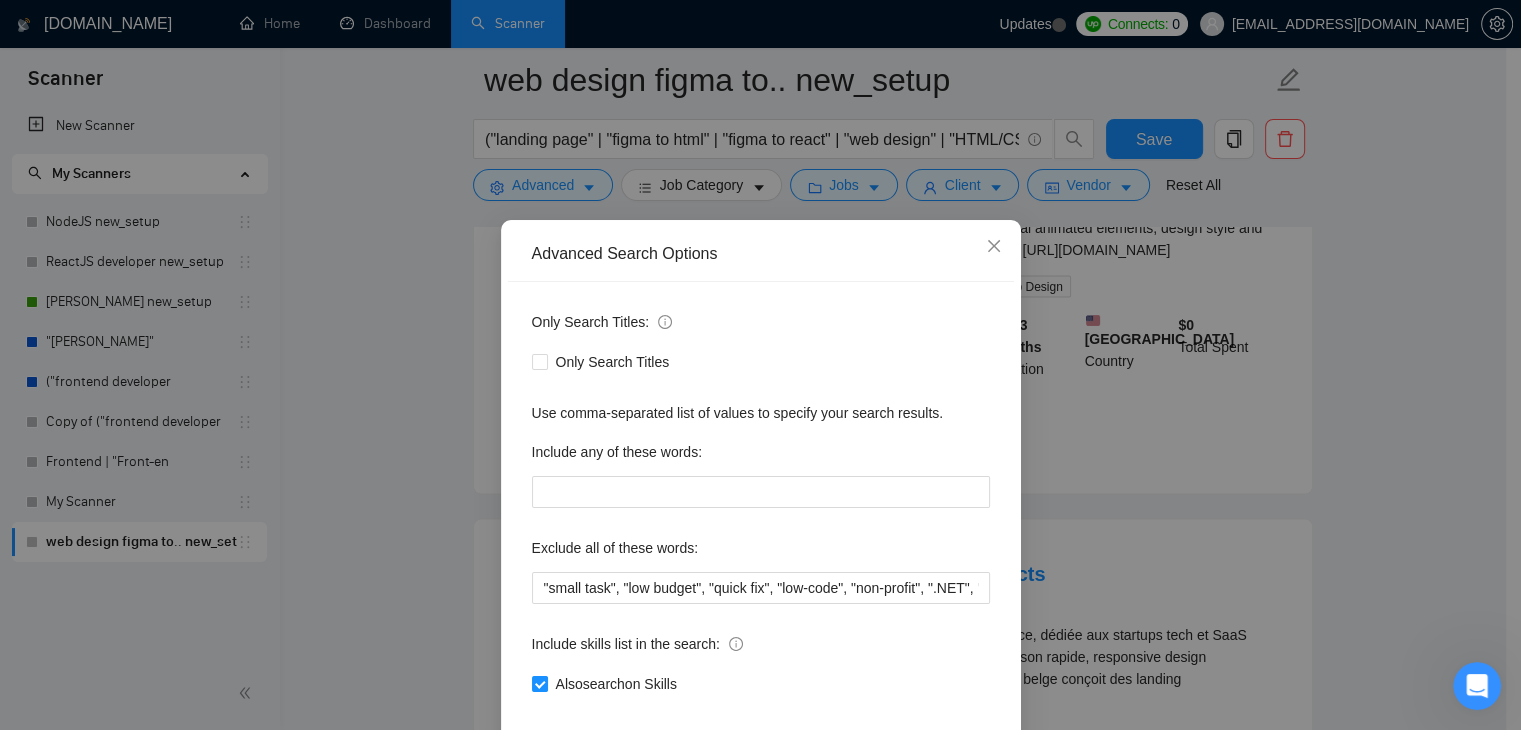 scroll, scrollTop: 56, scrollLeft: 0, axis: vertical 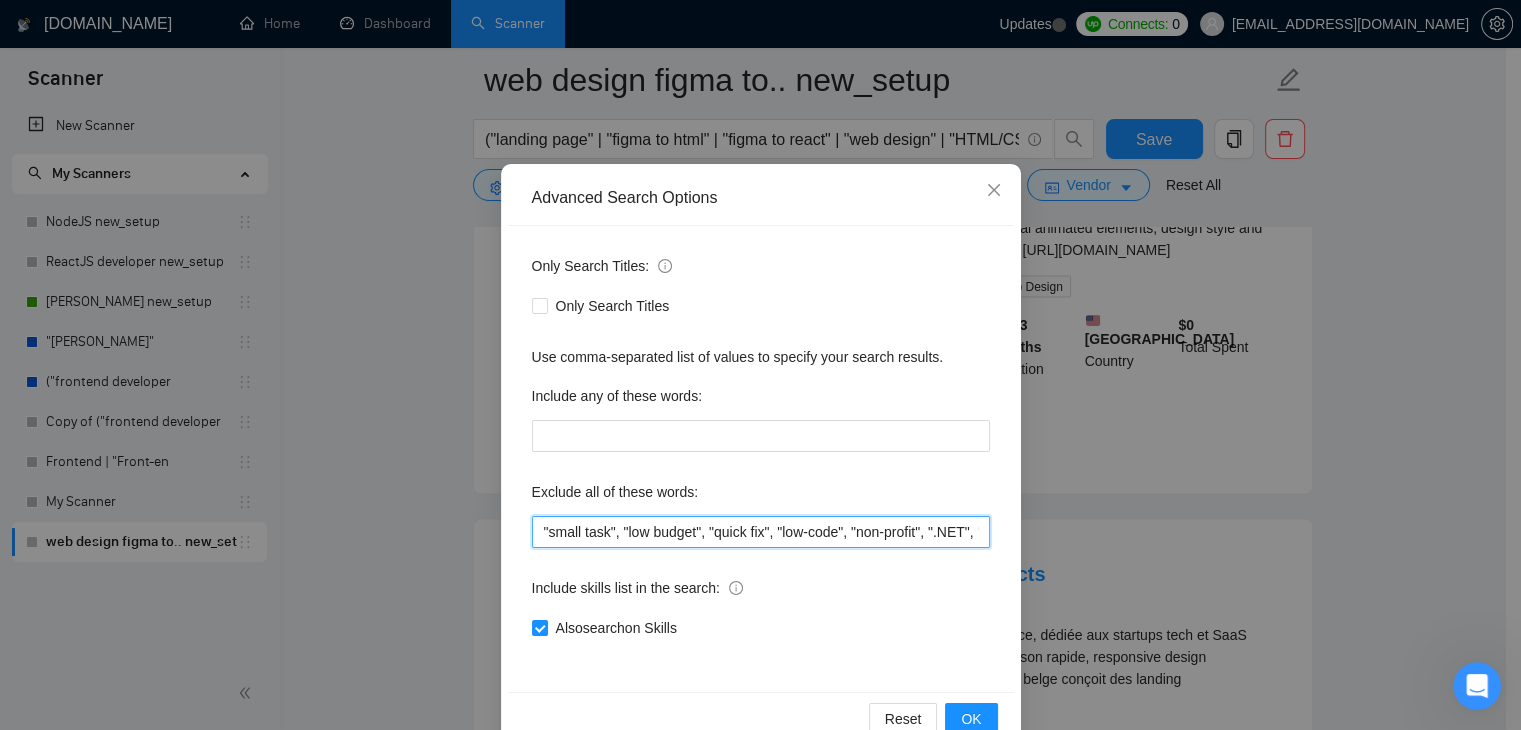 click on ""small task", "low budget", "quick fix", "low-code", "non-profit", ".NET", "WordPress", "shopify", "python", "vue*", "php", "laravel", "Flutterflow", "React native", " App developer", "Web3", "QA"" at bounding box center [761, 532] 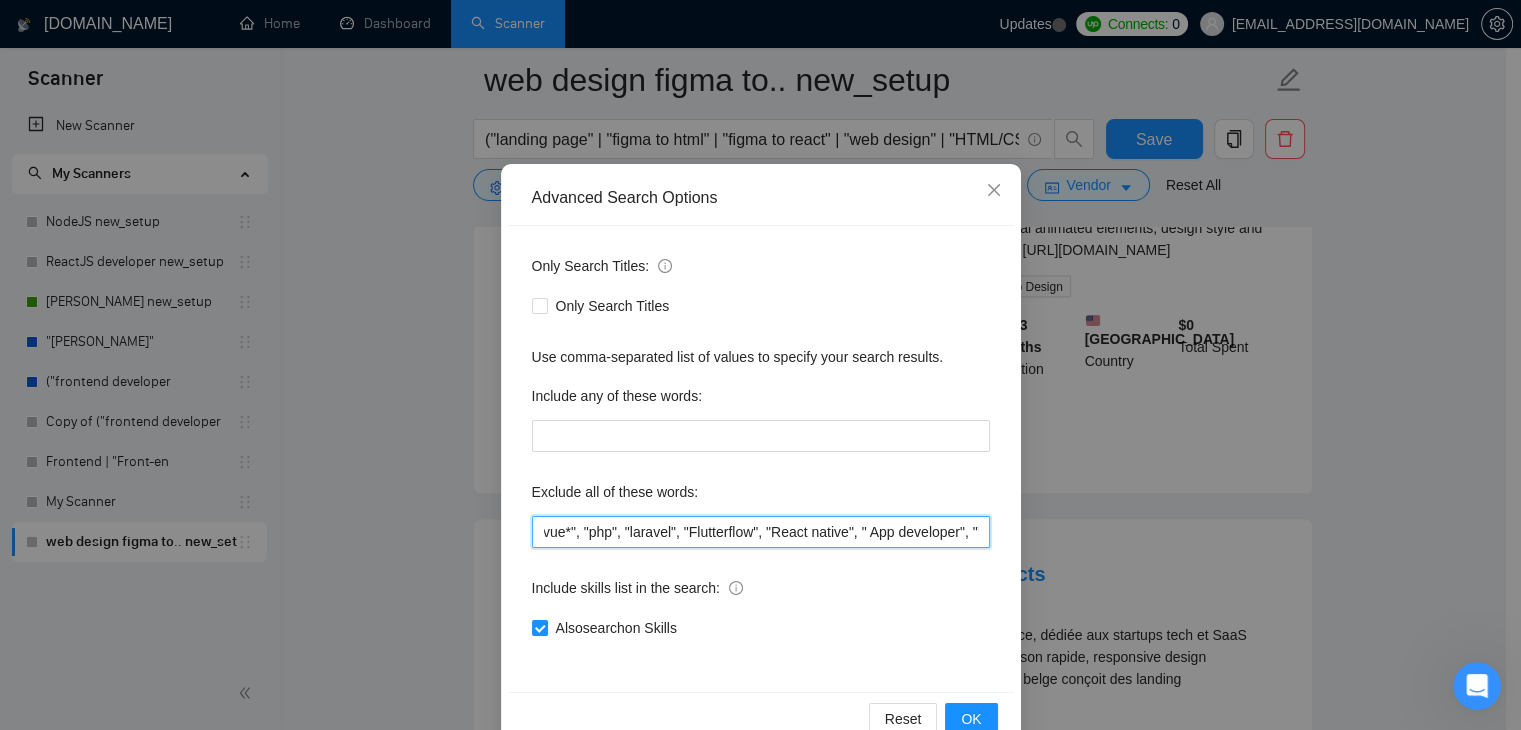 scroll, scrollTop: 0, scrollLeft: 728, axis: horizontal 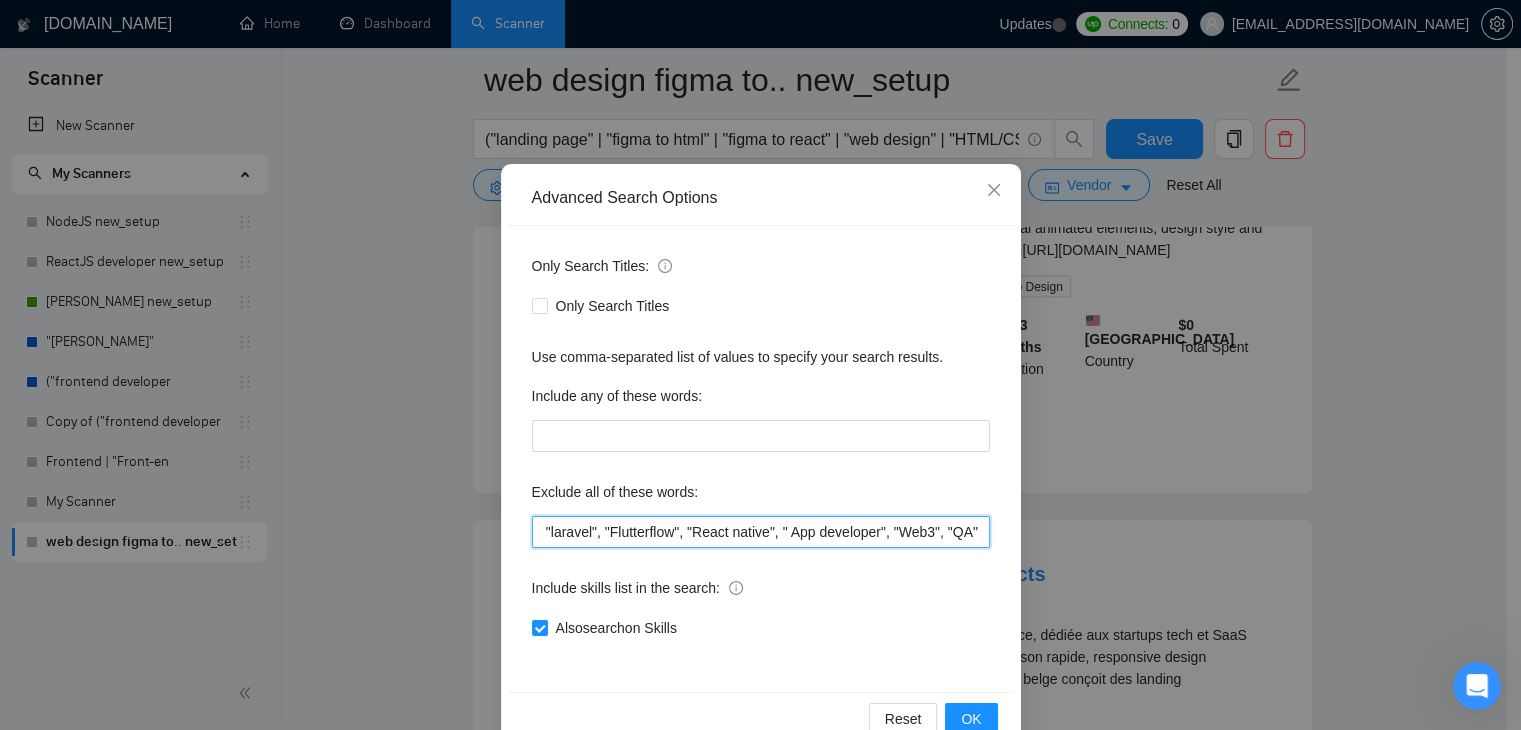 click on ""small task", "low budget", "quick fix", "low-code", "non-profit", ".NET", "WordPress", "shopify", "python", "vue*", "php", "laravel", "Flutterflow", "React native", " App developer", "Web3", "QA"" at bounding box center [761, 532] 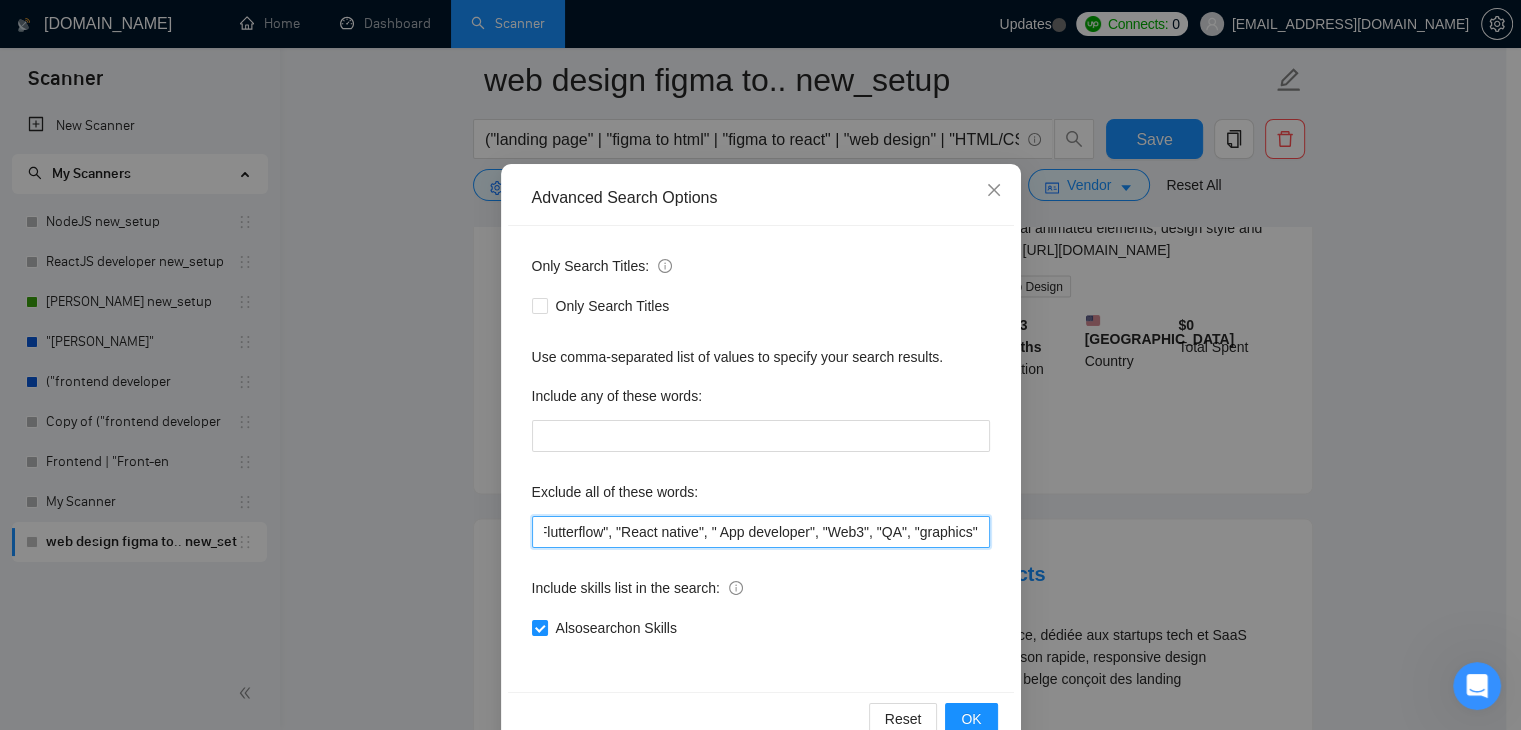 scroll, scrollTop: 0, scrollLeft: 800, axis: horizontal 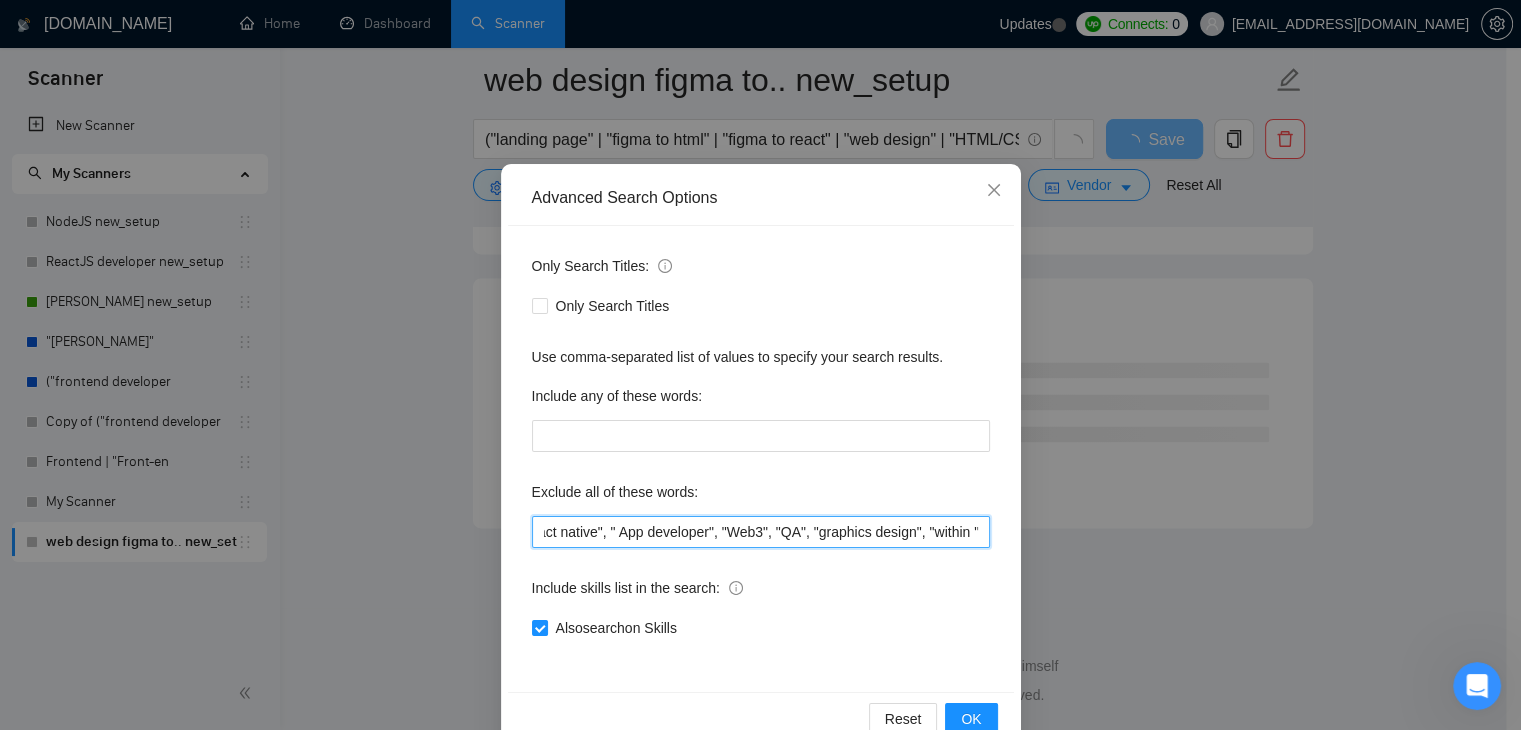 paste on "within 24–48 hours" 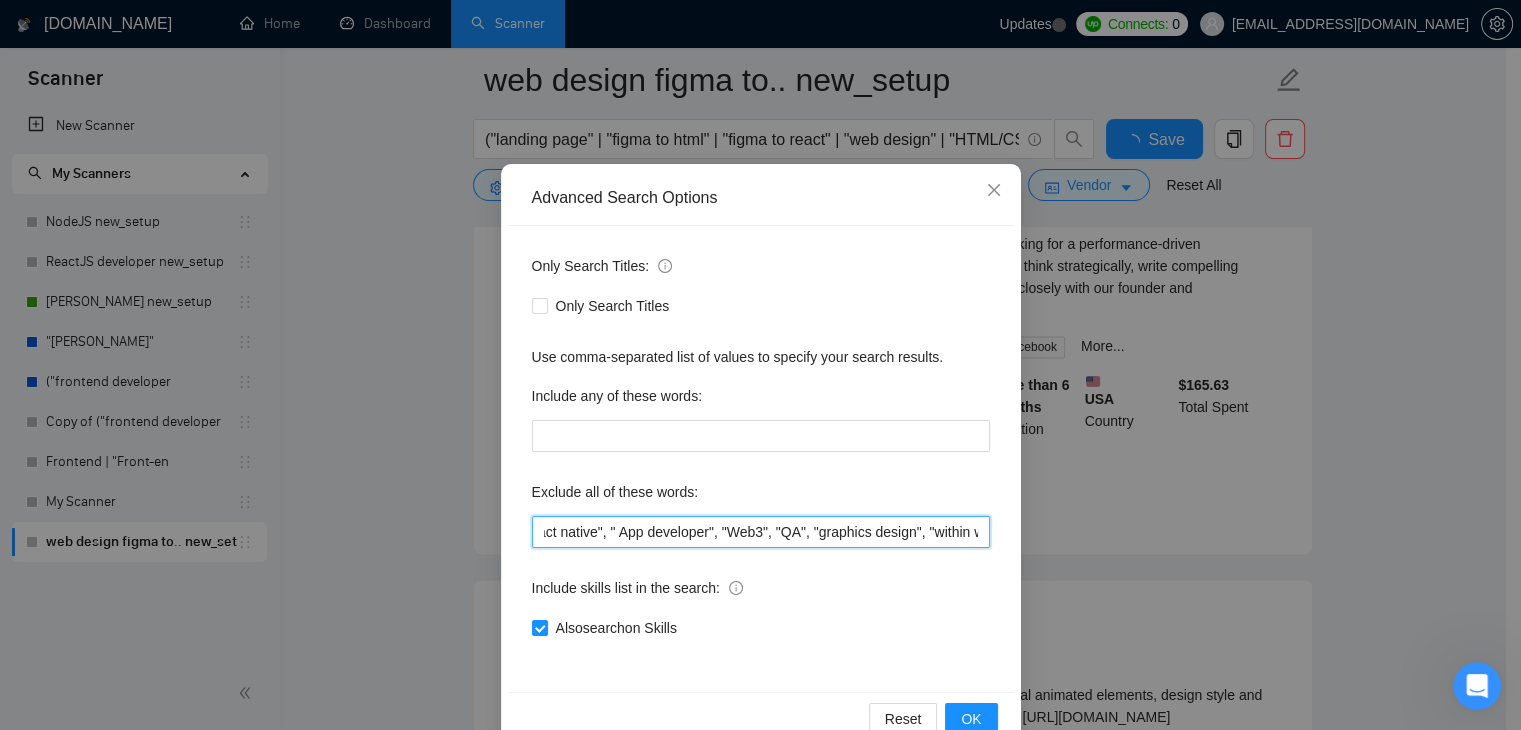 scroll, scrollTop: 0, scrollLeft: 1016, axis: horizontal 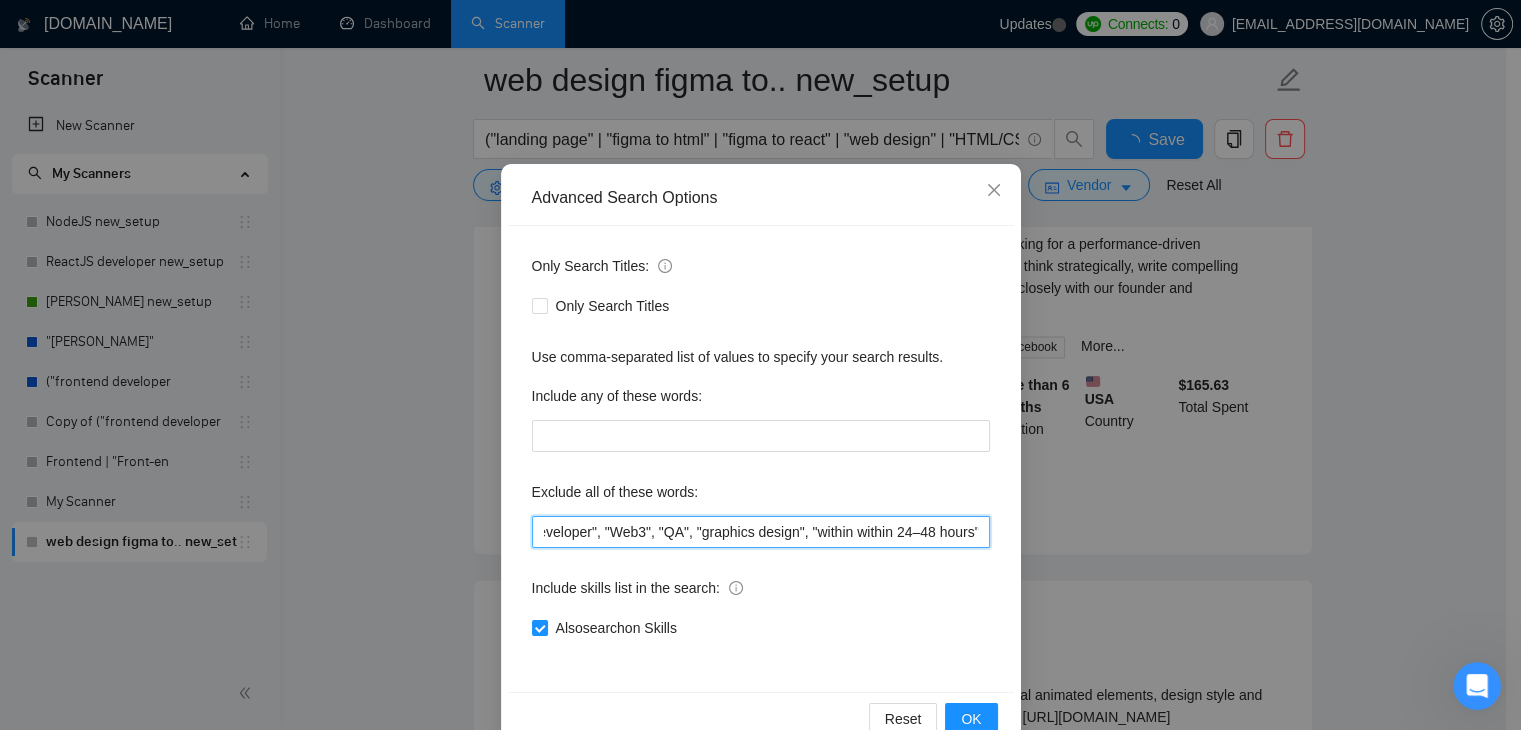 click on ""small task", "low budget", "quick fix", "low-code", "non-profit", ".NET", "WordPress", "shopify", "python", "vue*", "php", "laravel", "Flutterflow", "React native", " App developer", "Web3", "QA", "graphics design", "within within 24–48 hours"" at bounding box center [761, 532] 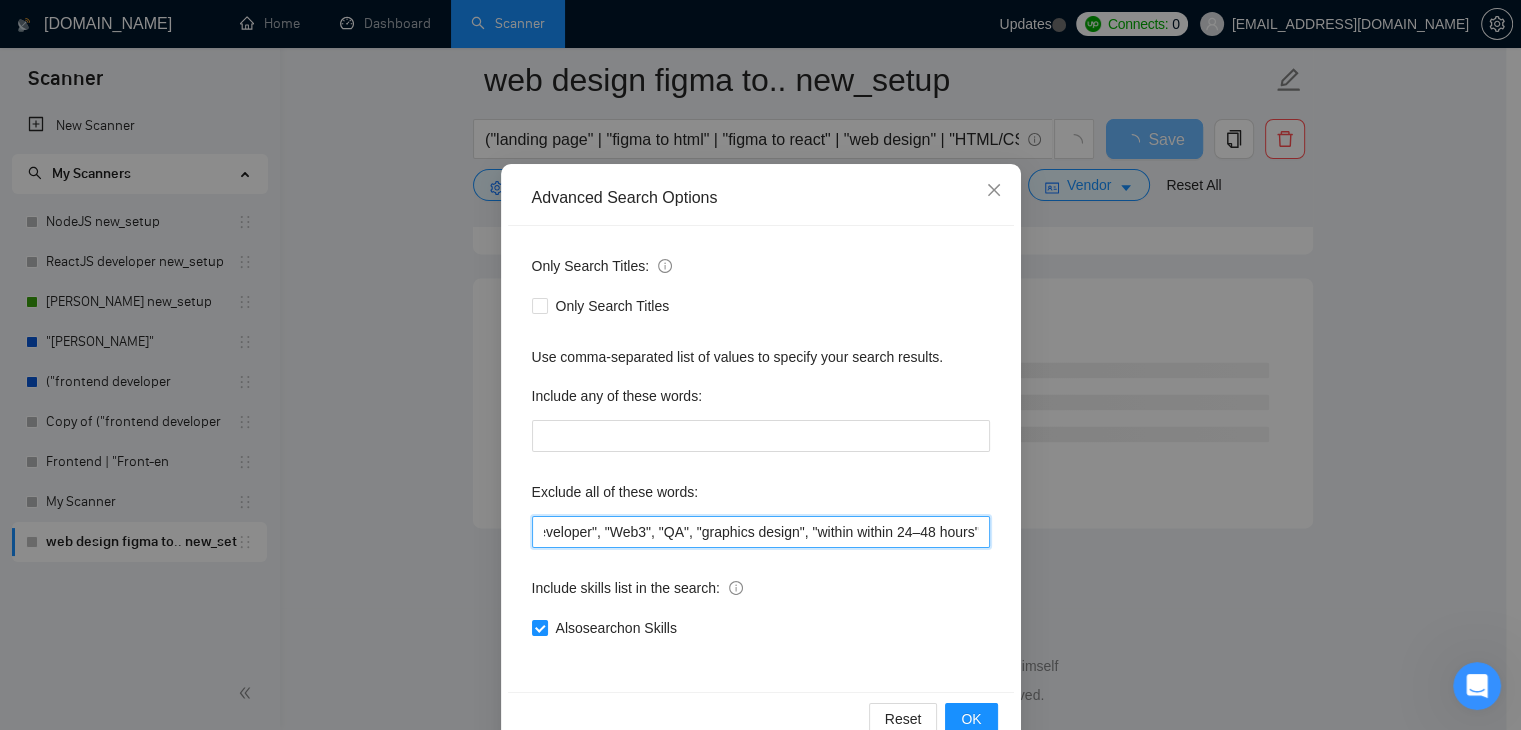 drag, startPoint x: 853, startPoint y: 530, endPoint x: 811, endPoint y: 528, distance: 42.047592 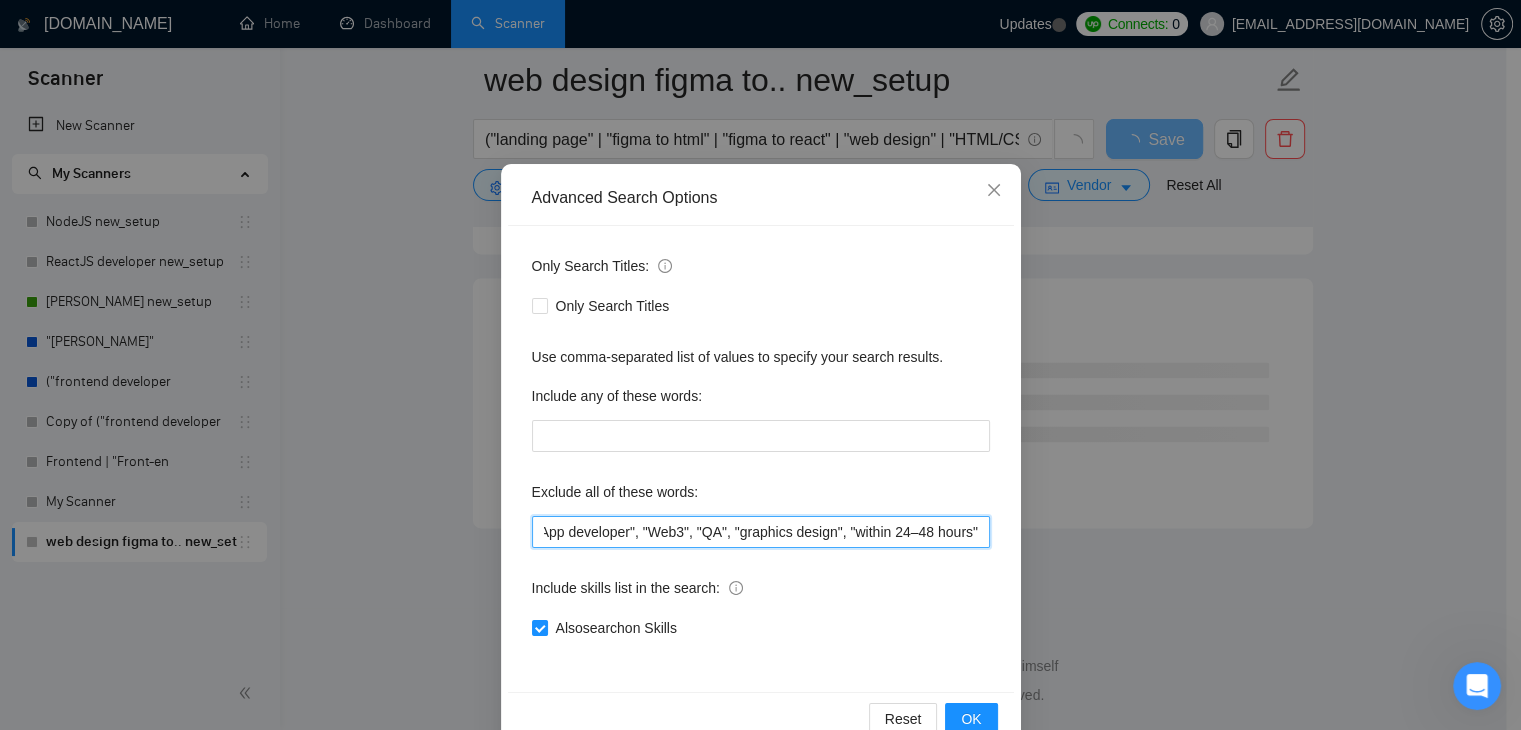 scroll, scrollTop: 0, scrollLeft: 979, axis: horizontal 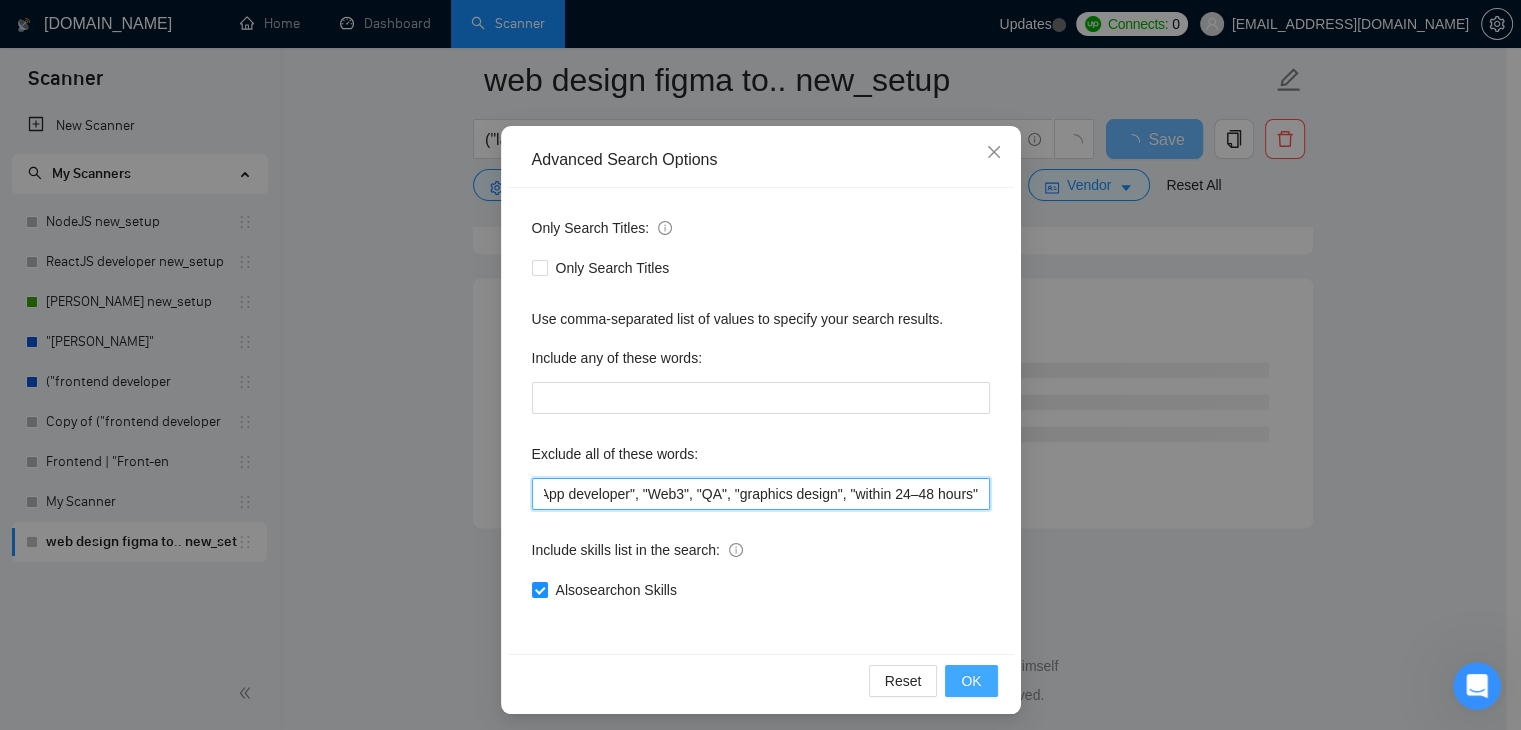 type on ""small task", "low budget", "quick fix", "low-code", "non-profit", ".NET", "WordPress", "shopify", "python", "vue*", "php", "laravel", "Flutterflow", "React native", " App developer", "Web3", "QA", "graphics design", "within 24–48 hours"" 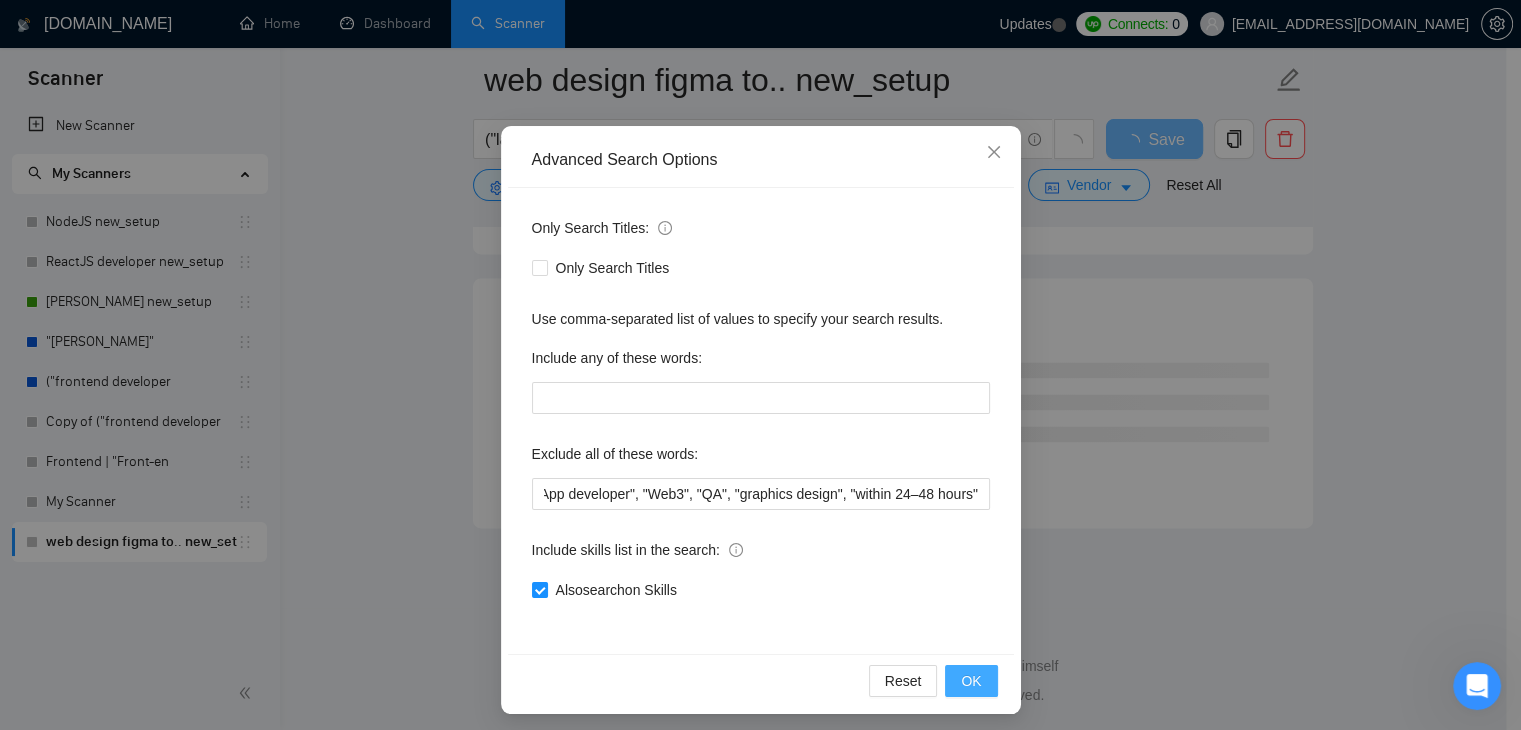 click on "OK" at bounding box center [971, 681] 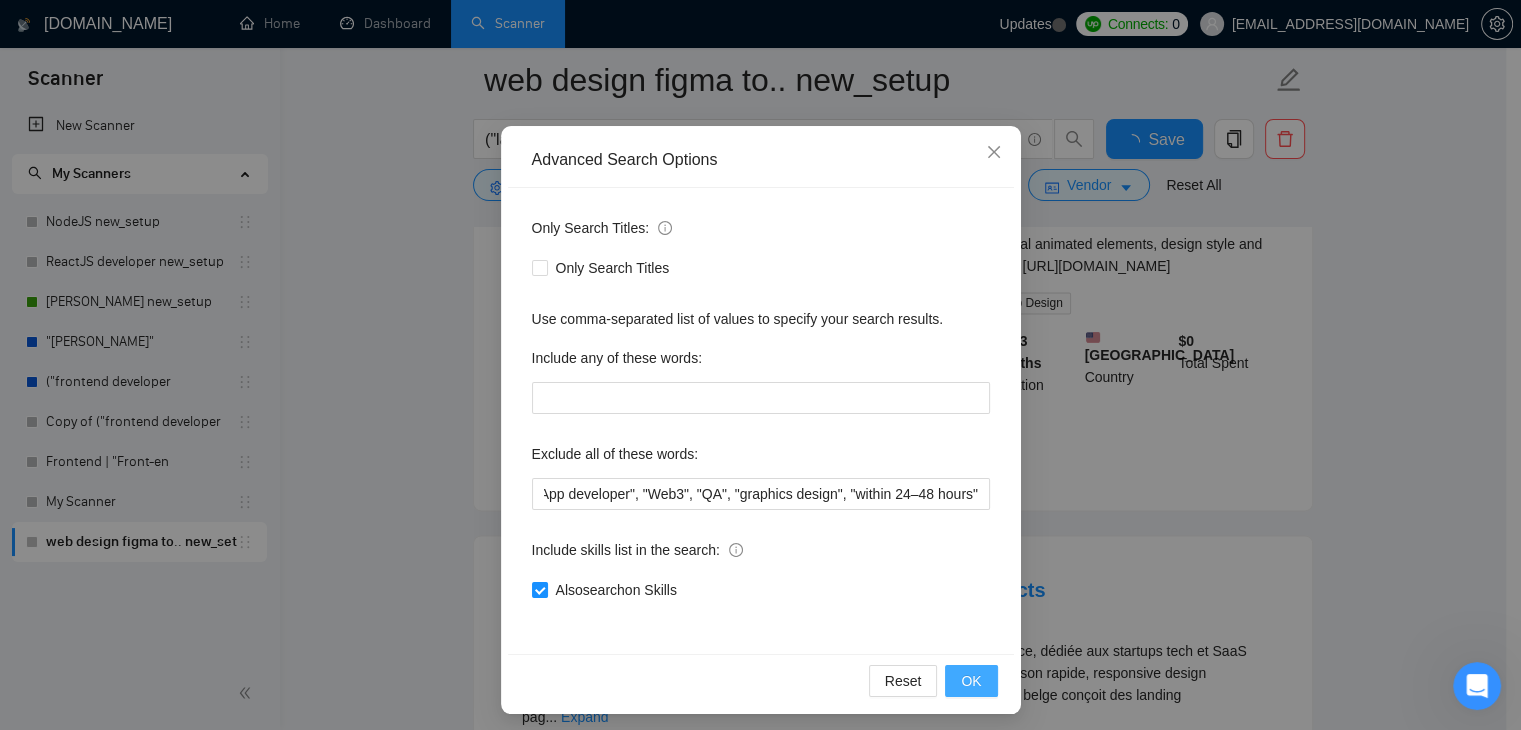 scroll, scrollTop: 0, scrollLeft: 0, axis: both 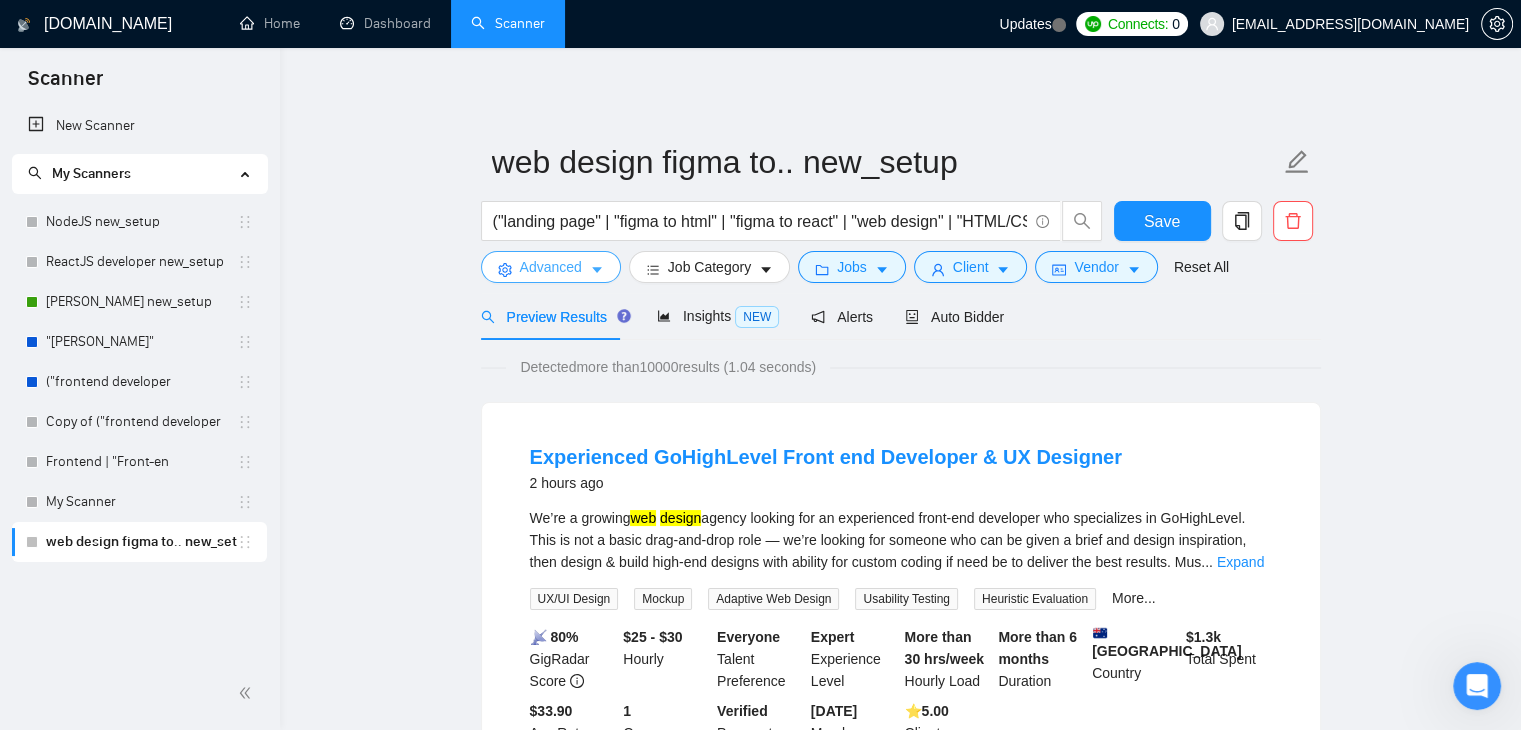 click on "Advanced" at bounding box center [551, 267] 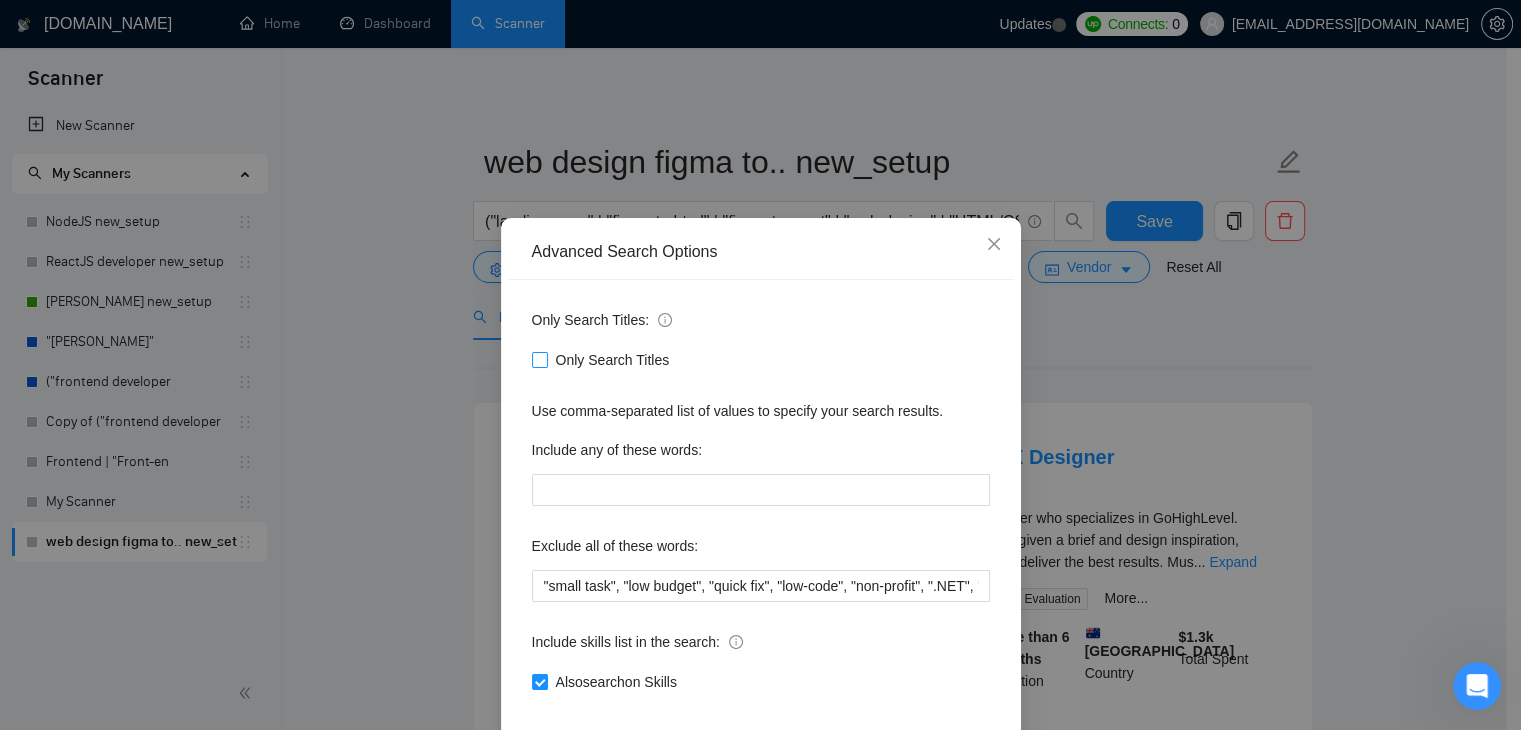 click on "Only Search Titles" at bounding box center (613, 360) 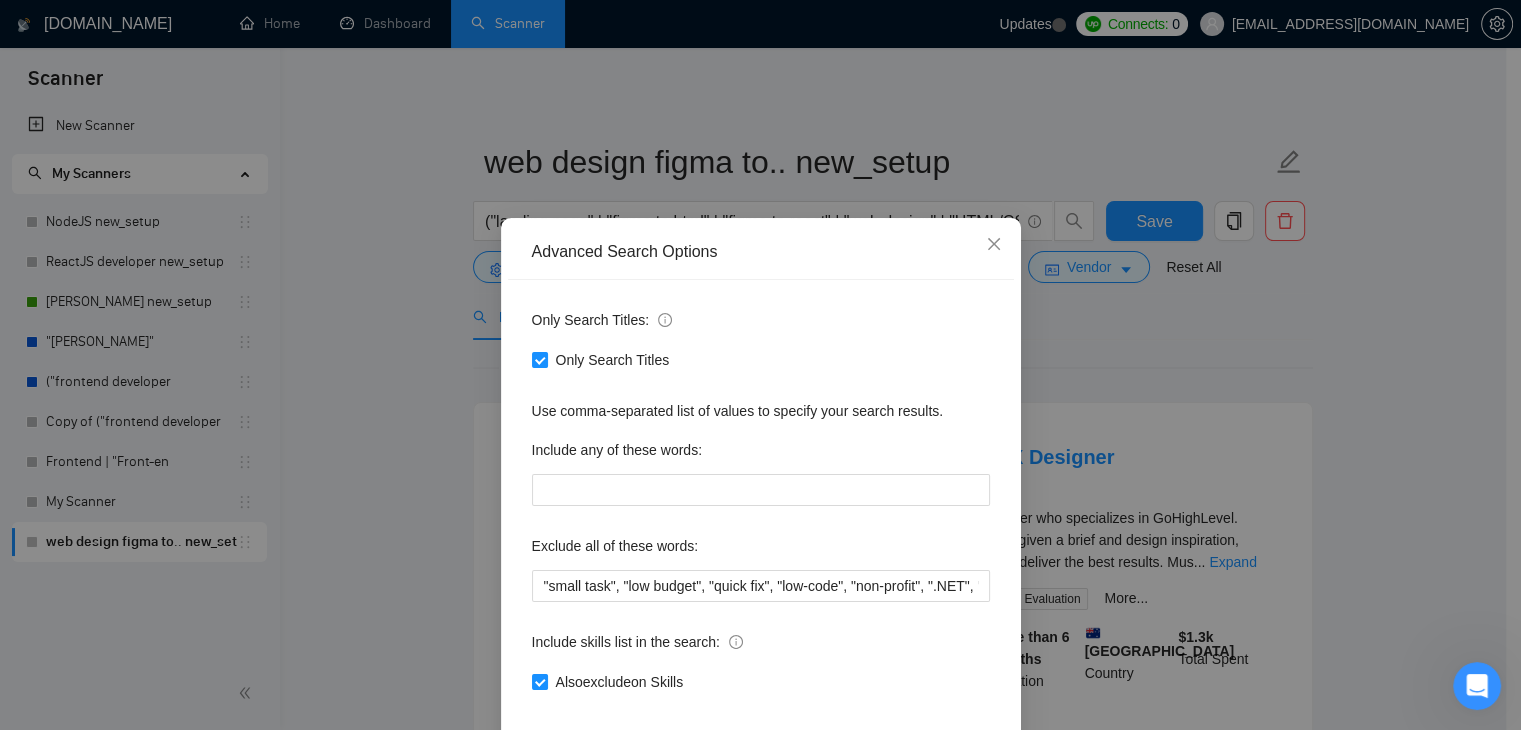 scroll, scrollTop: 102, scrollLeft: 0, axis: vertical 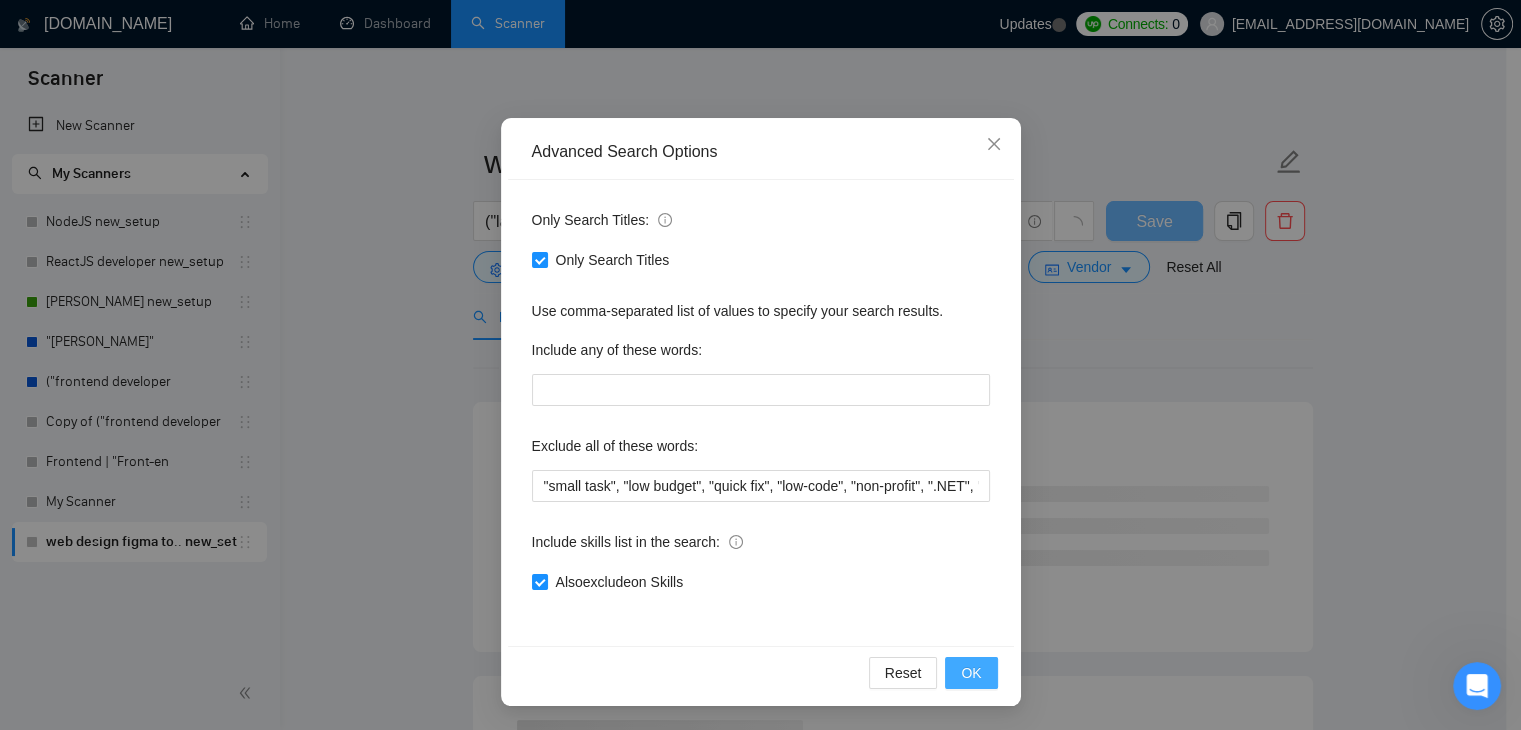 click on "OK" at bounding box center (971, 673) 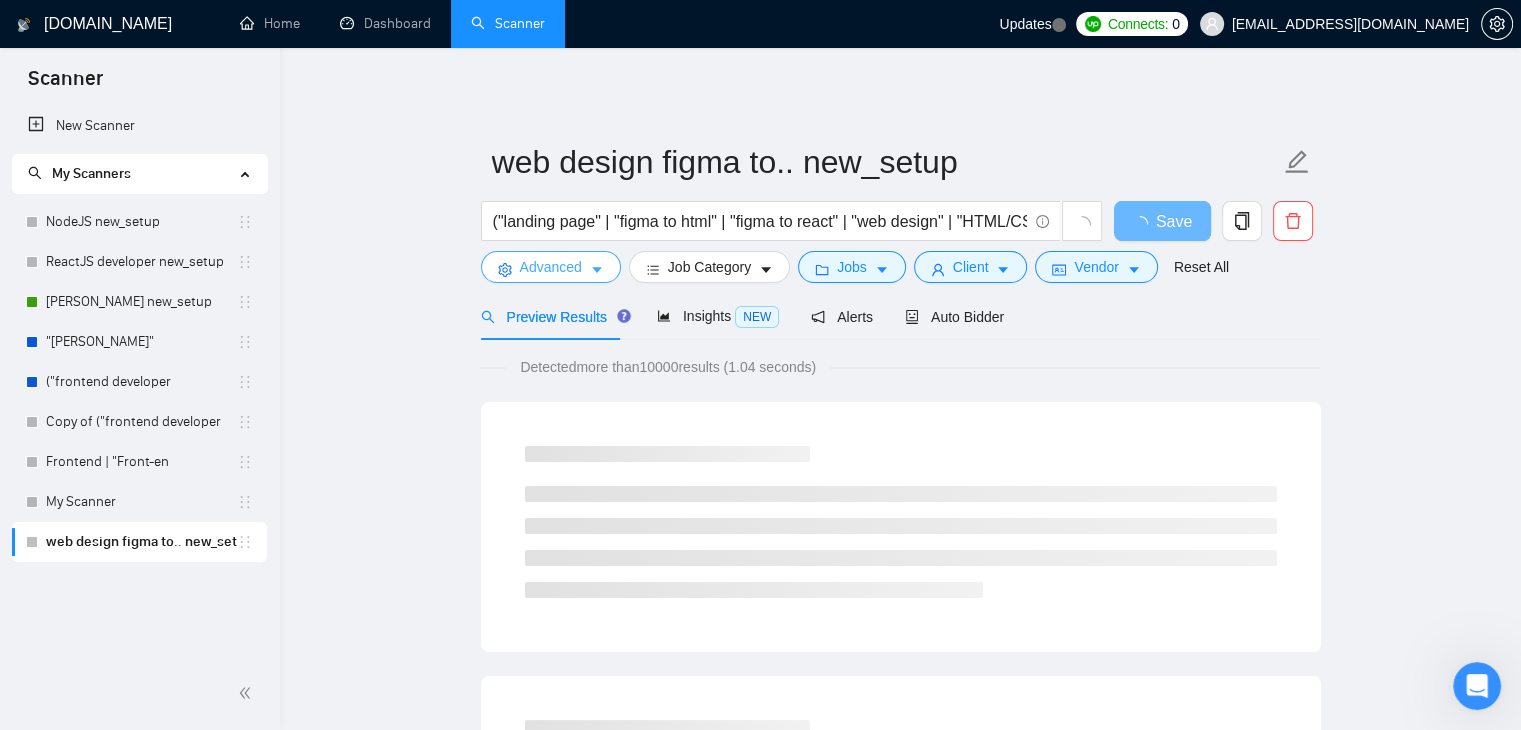 scroll, scrollTop: 0, scrollLeft: 0, axis: both 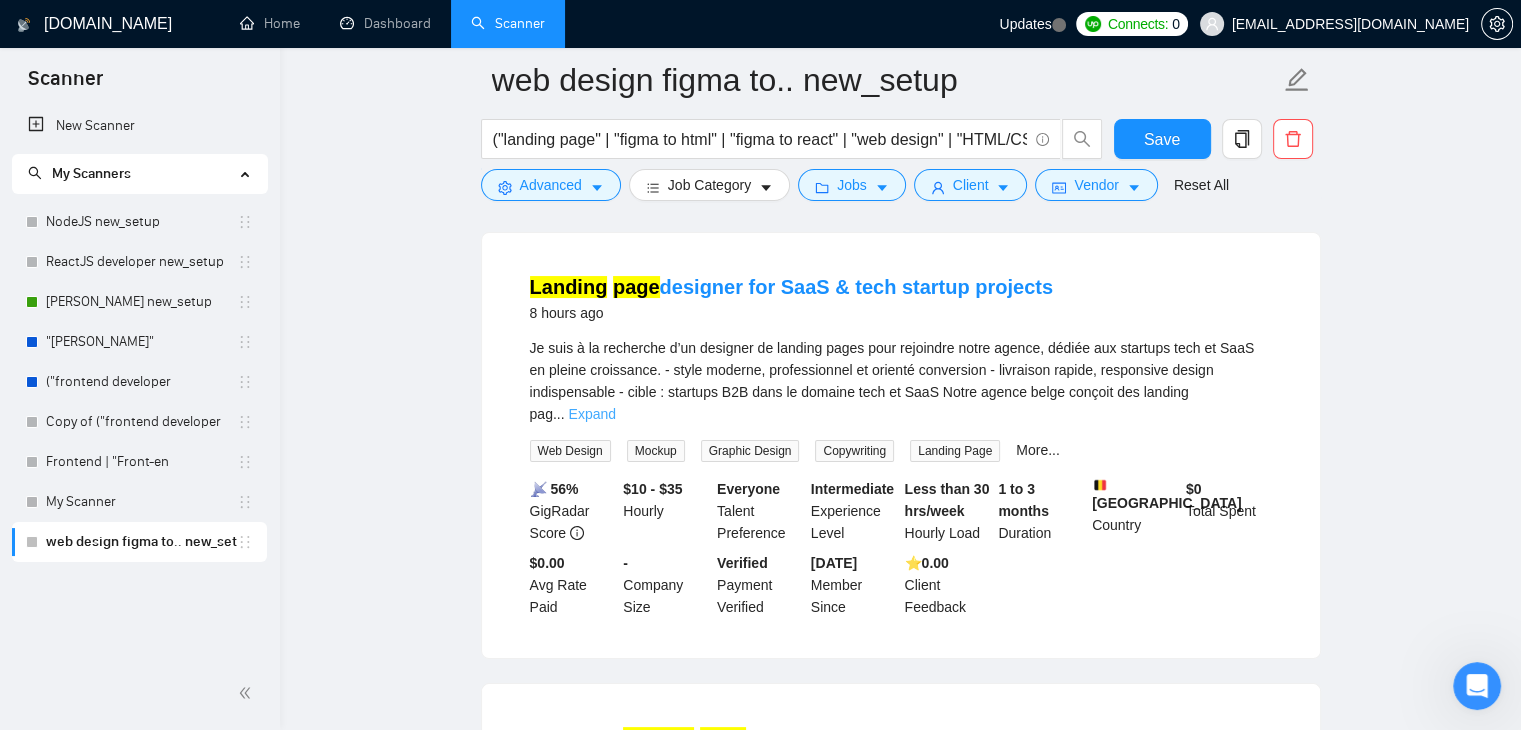 click on "Expand" at bounding box center (592, 414) 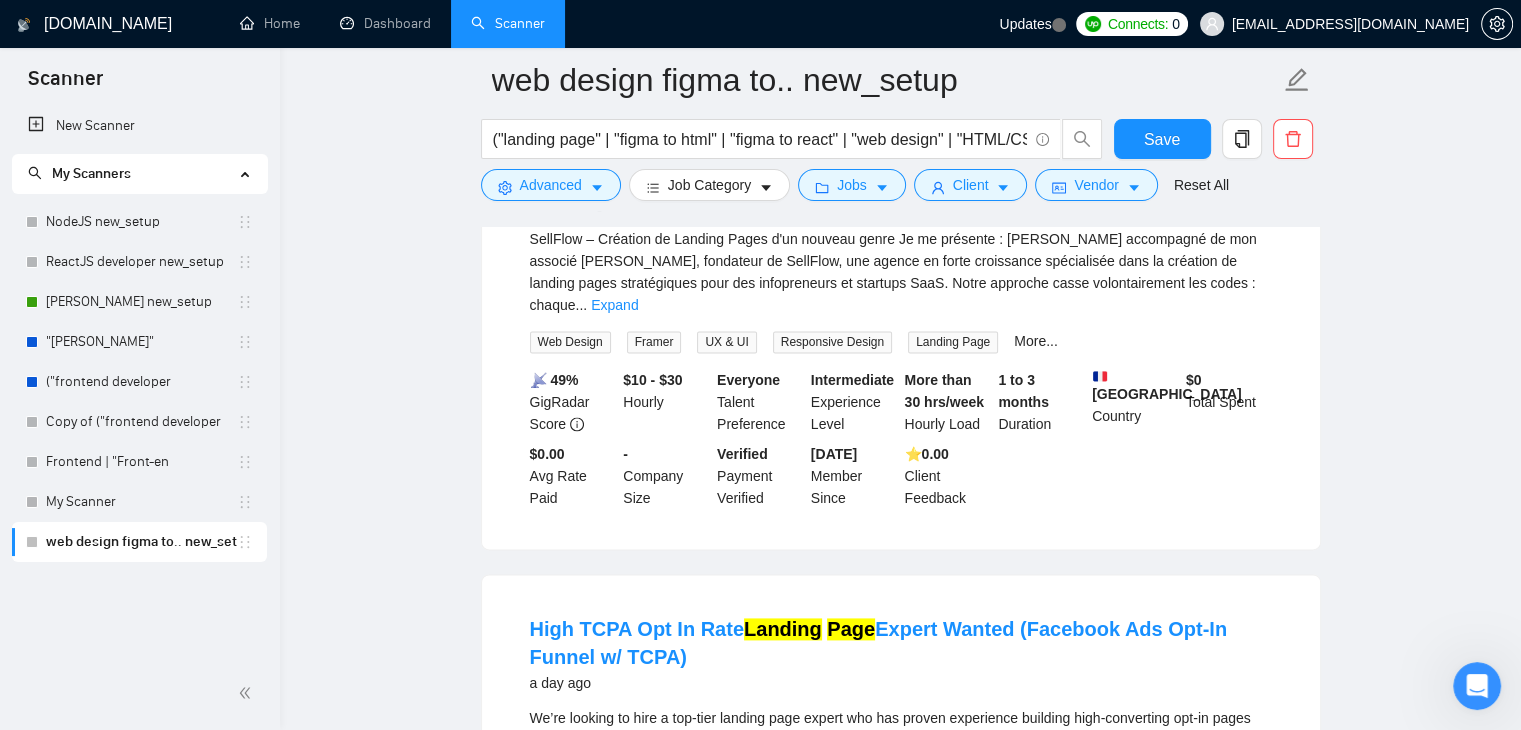 scroll, scrollTop: 2580, scrollLeft: 0, axis: vertical 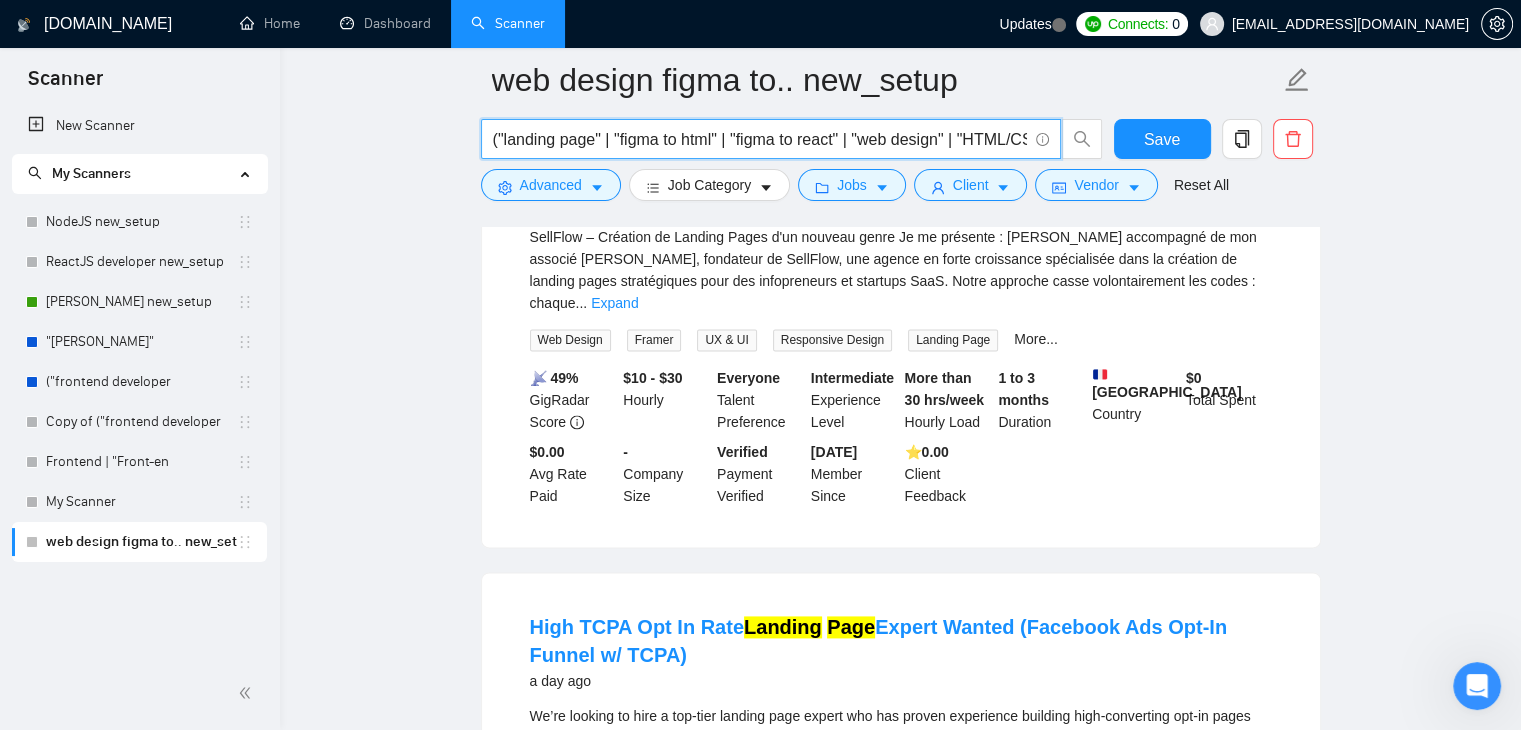 drag, startPoint x: 604, startPoint y: 136, endPoint x: 504, endPoint y: 133, distance: 100.04499 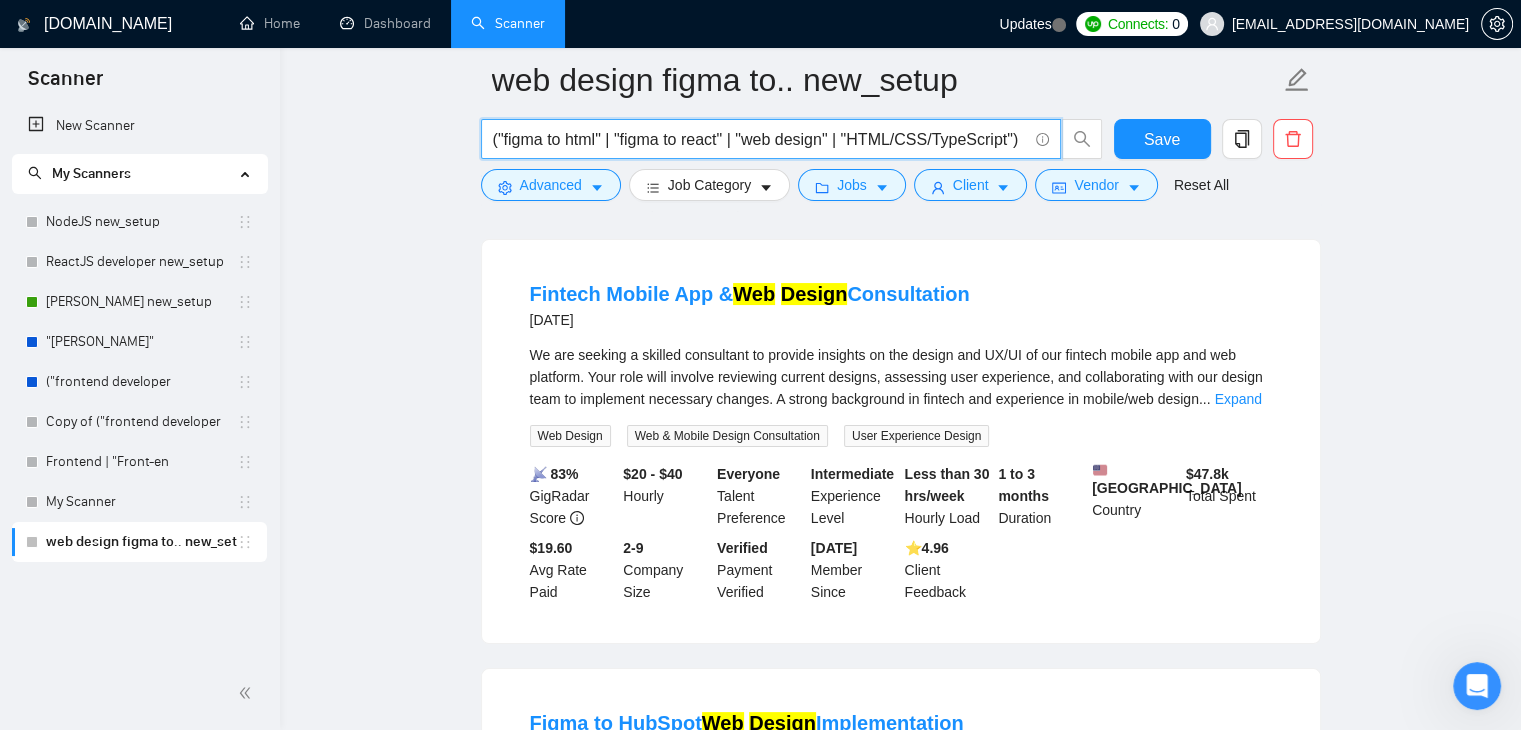 scroll, scrollTop: 180, scrollLeft: 0, axis: vertical 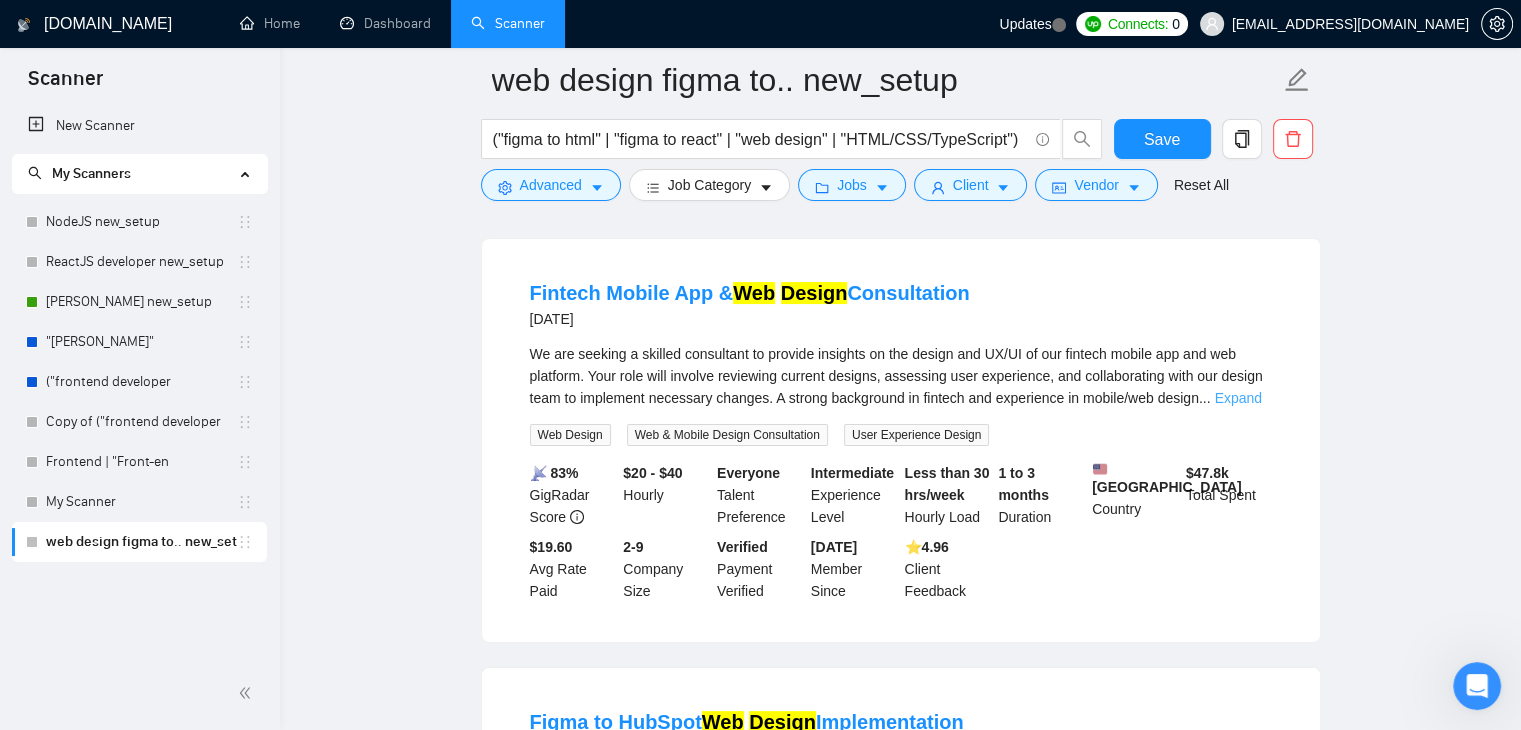 click on "Expand" at bounding box center (1237, 398) 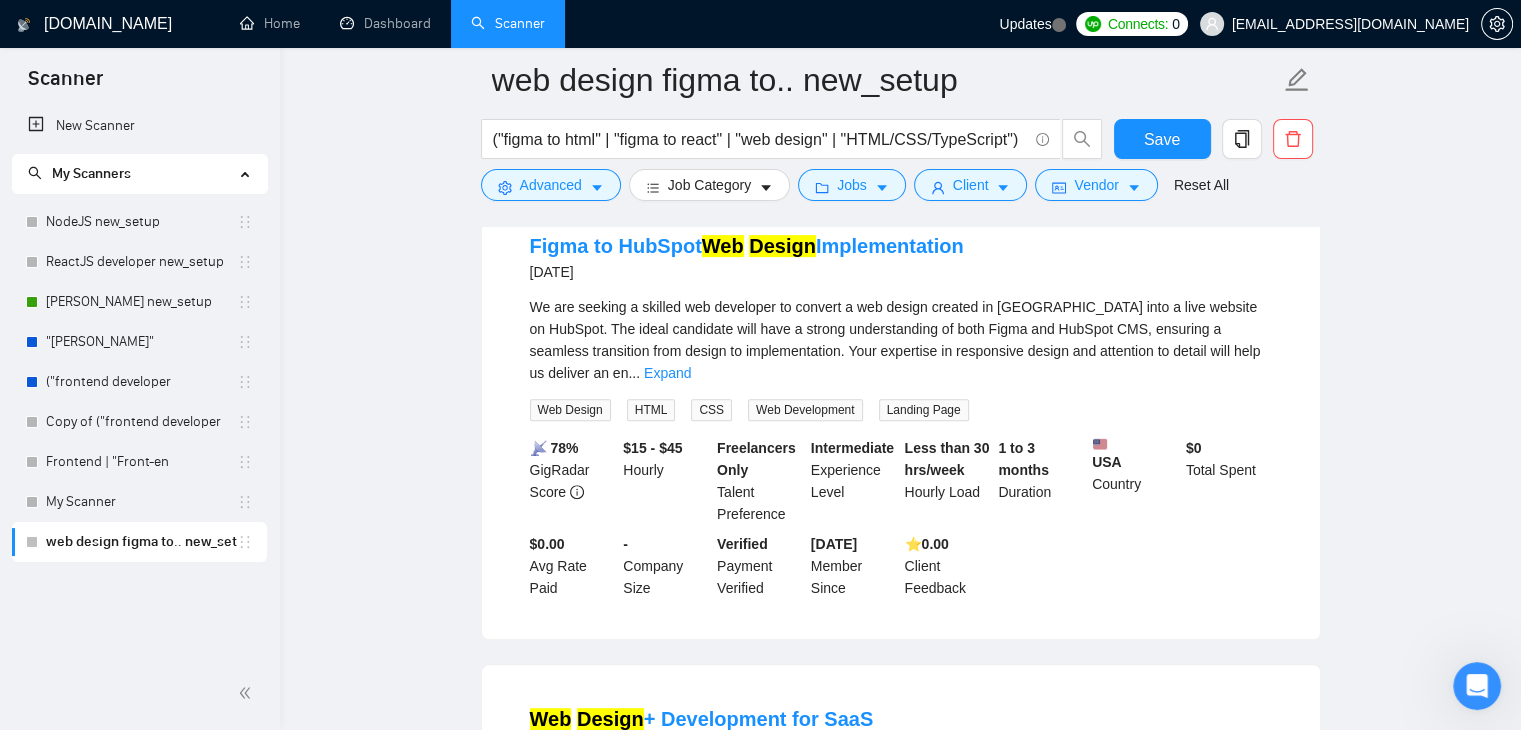 scroll, scrollTop: 700, scrollLeft: 0, axis: vertical 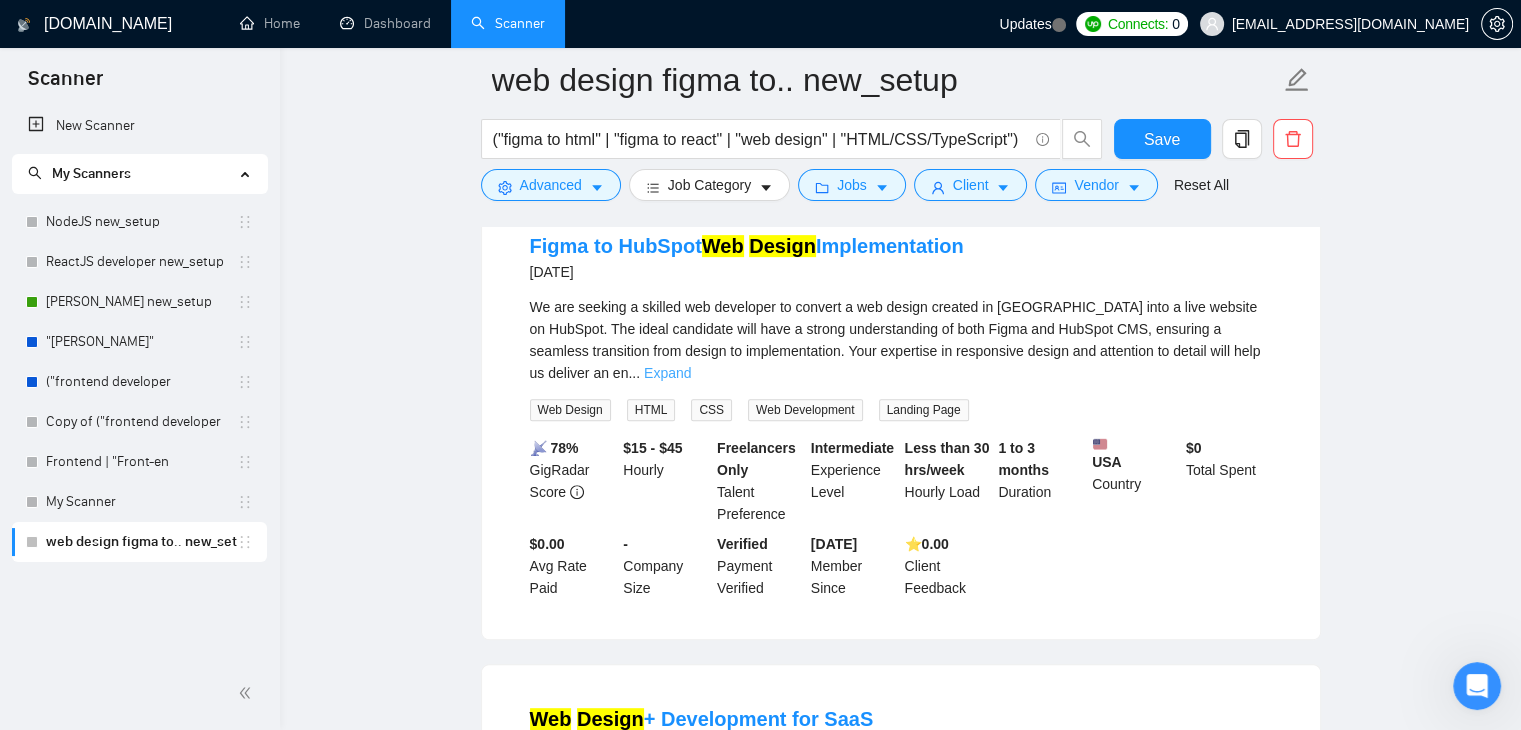 click on "Expand" at bounding box center [667, 373] 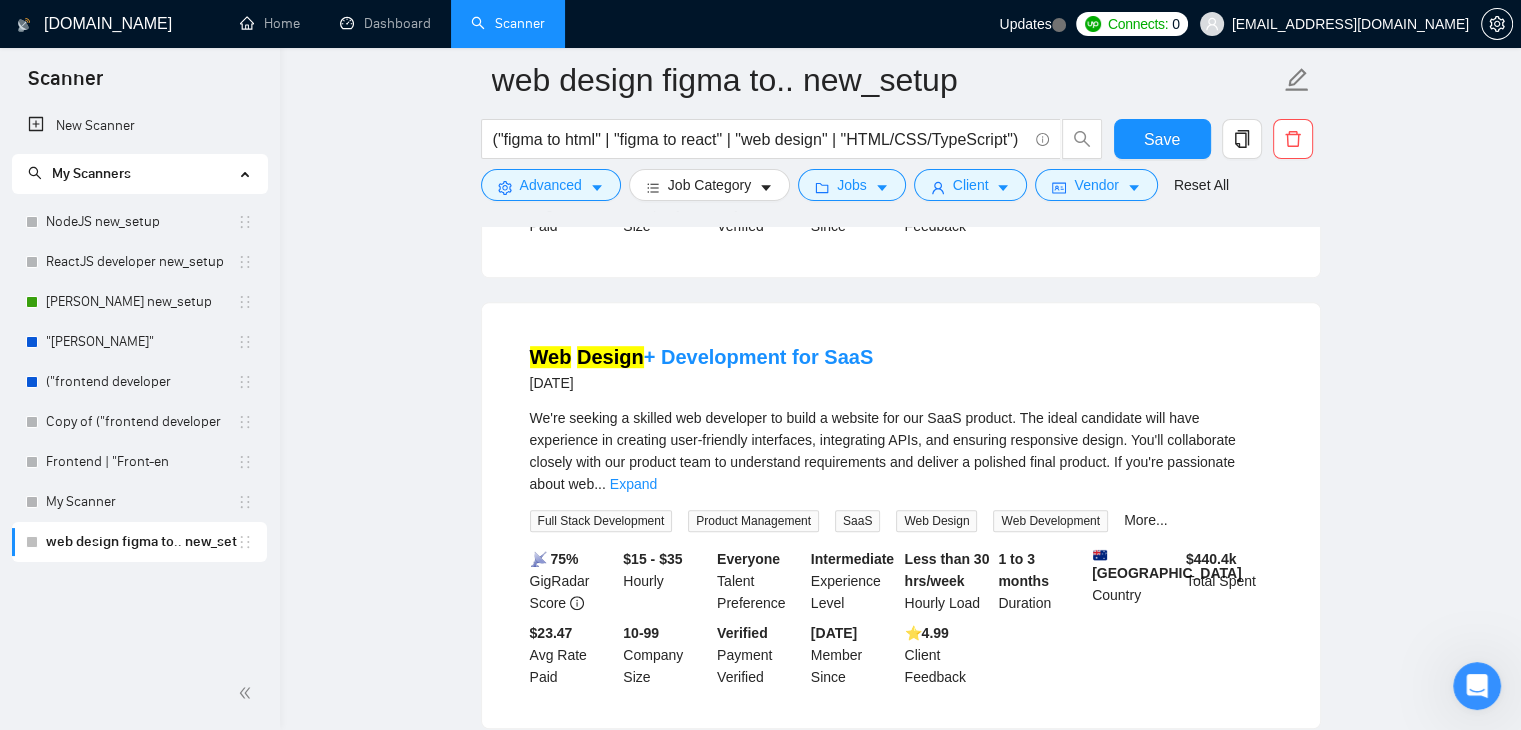 scroll, scrollTop: 1104, scrollLeft: 0, axis: vertical 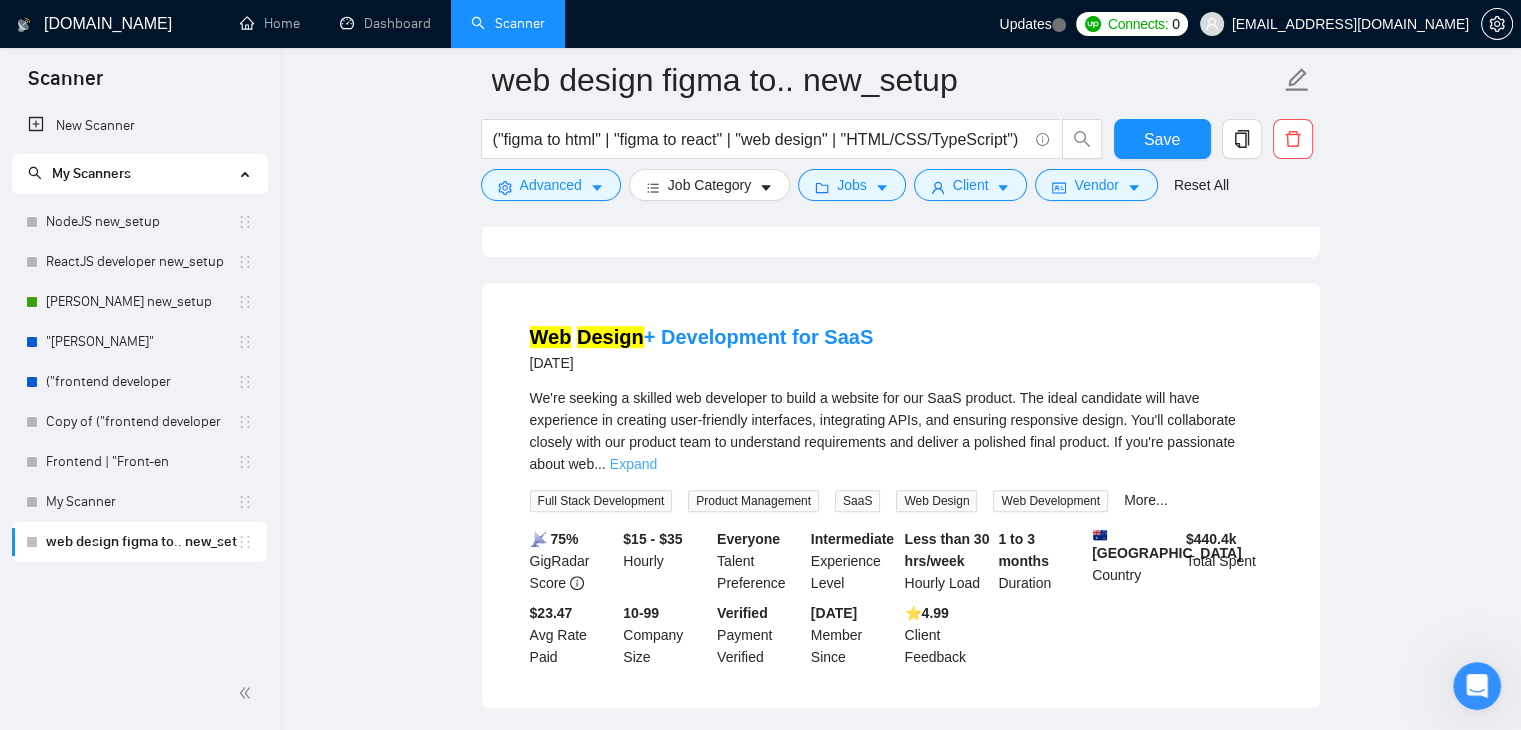 click on "Expand" at bounding box center [633, 464] 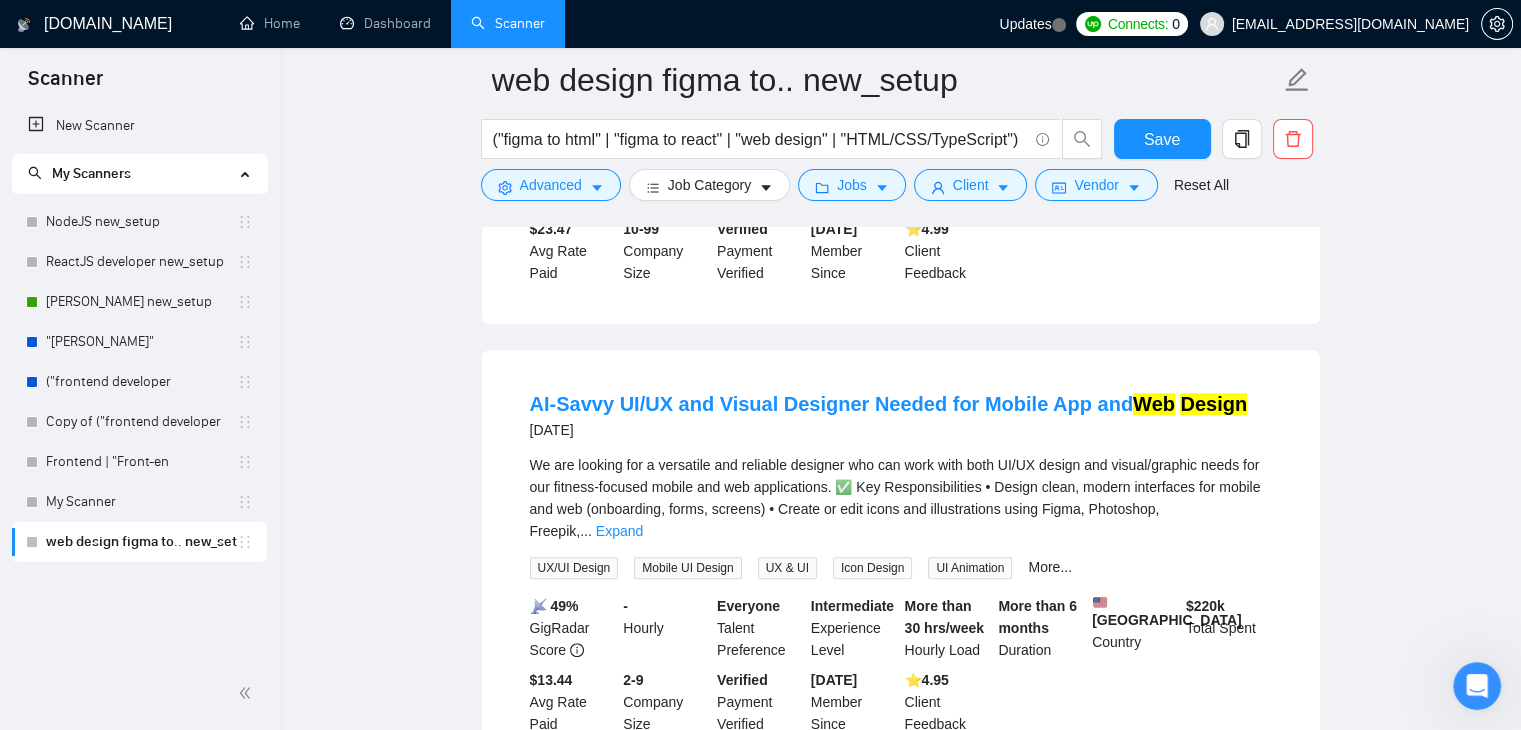 scroll, scrollTop: 1624, scrollLeft: 0, axis: vertical 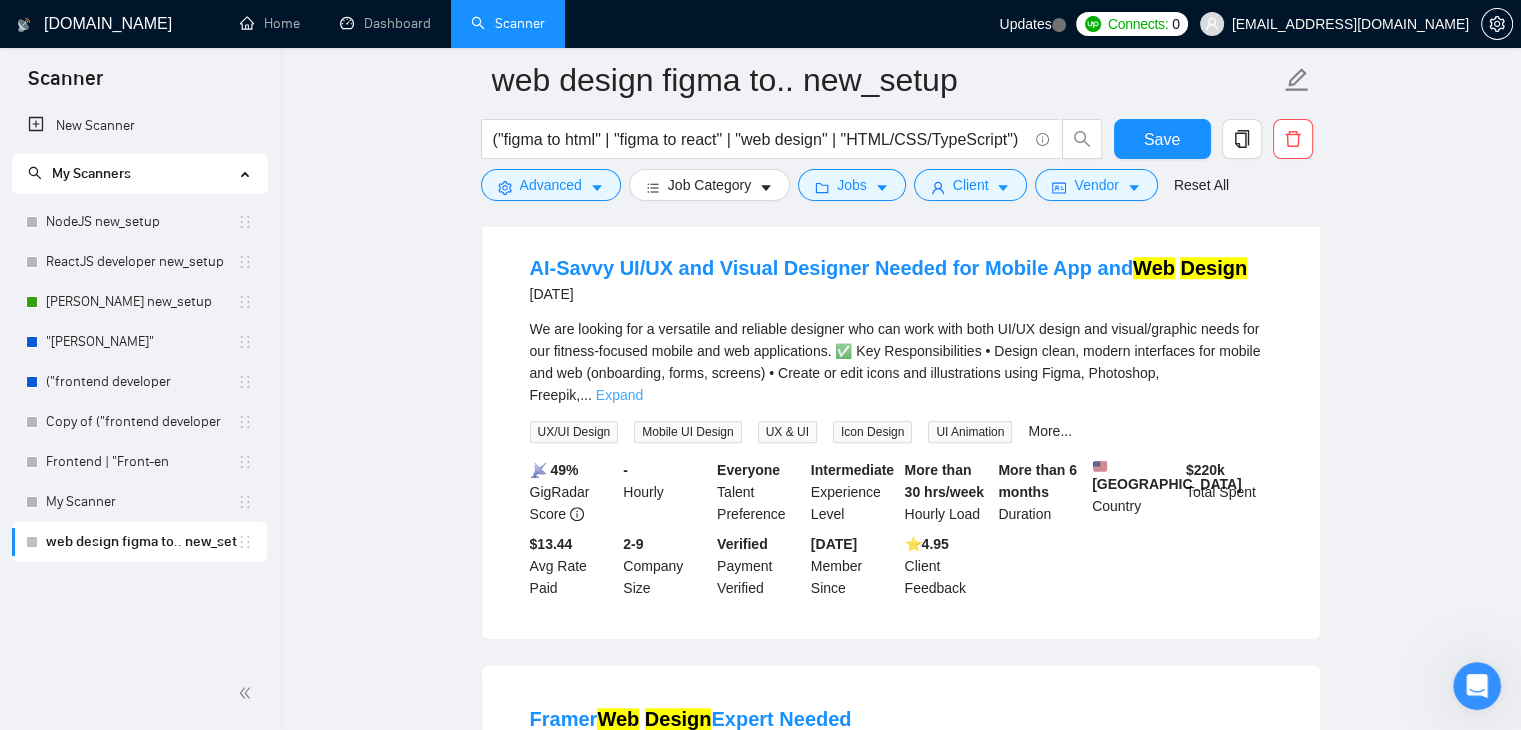 click on "Expand" at bounding box center (619, 395) 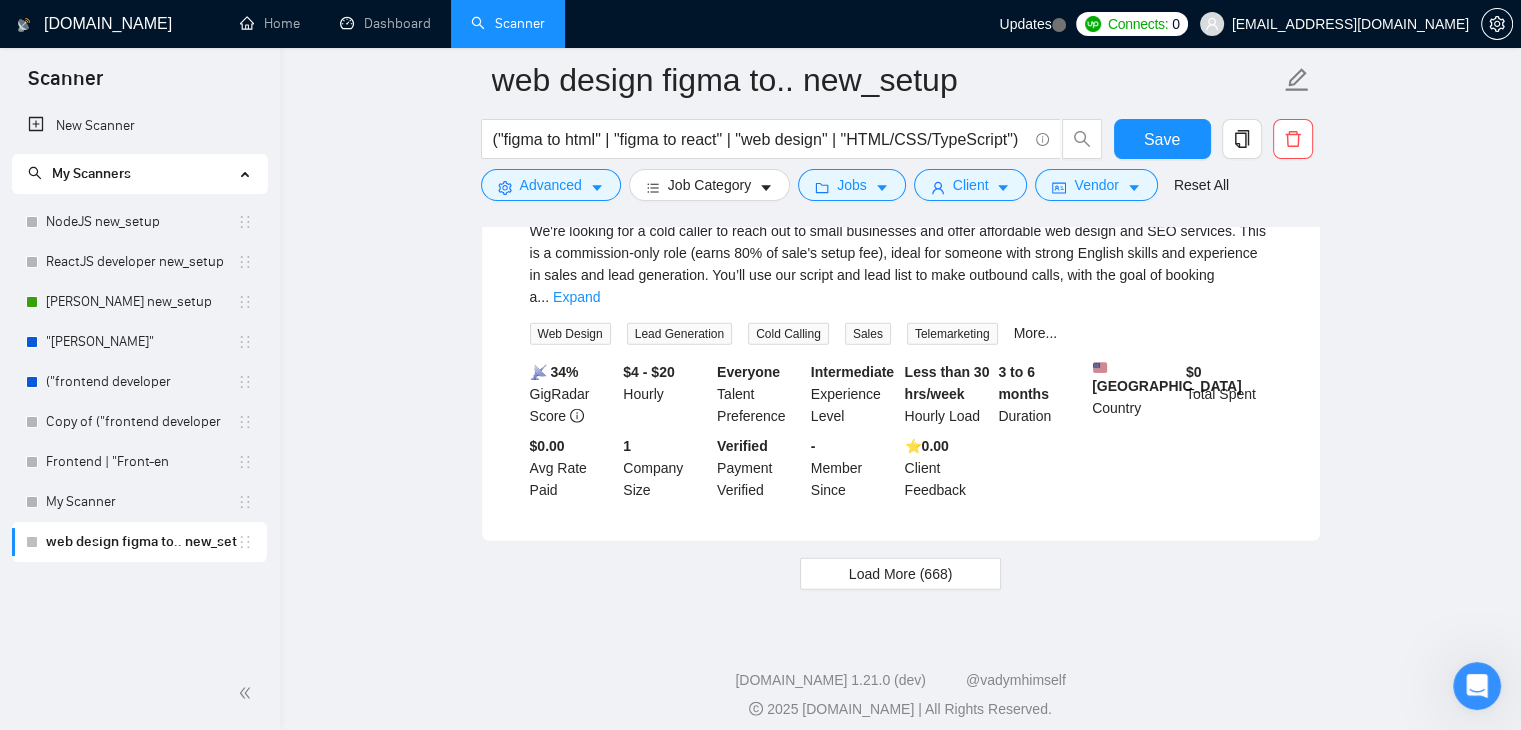 scroll, scrollTop: 4635, scrollLeft: 0, axis: vertical 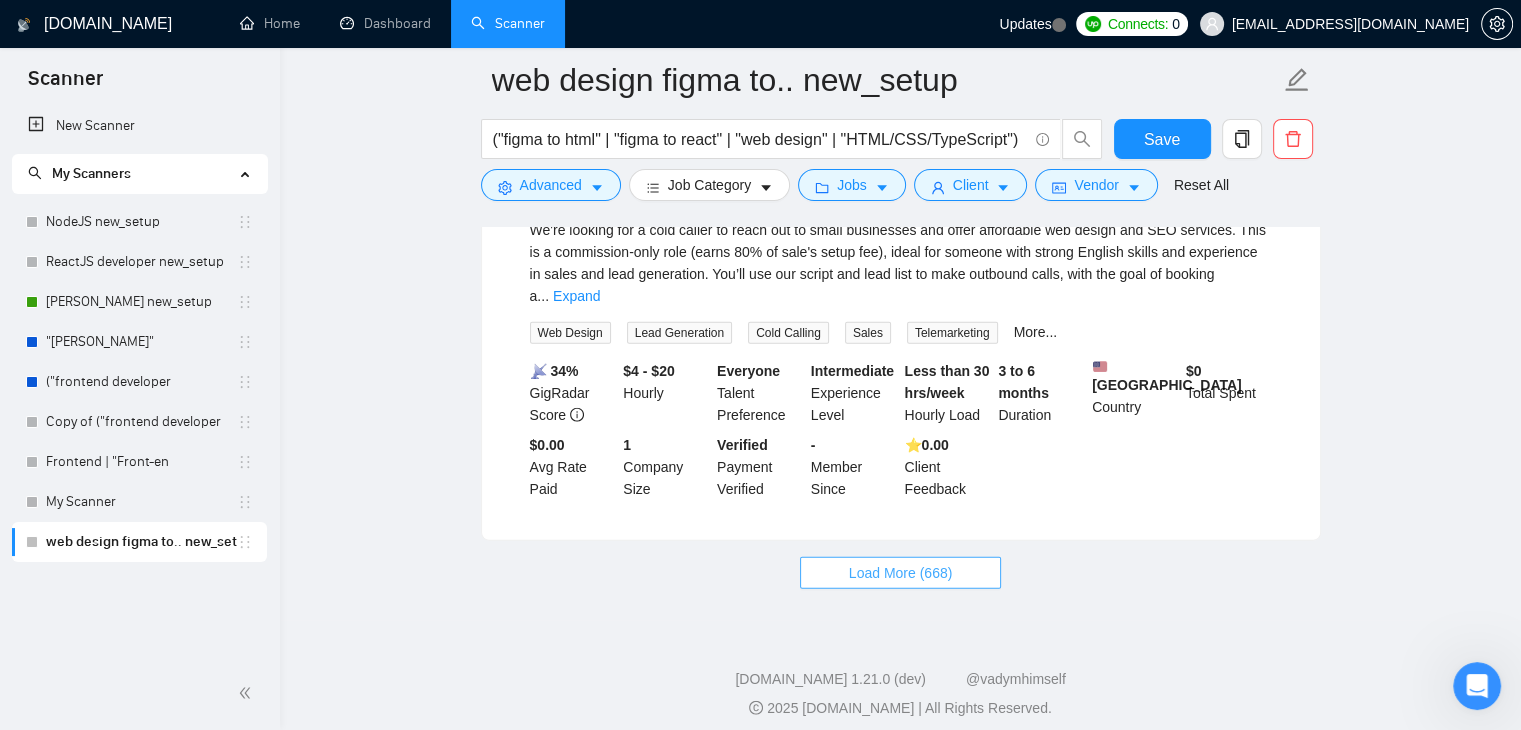 click on "Load More (668)" at bounding box center (901, 573) 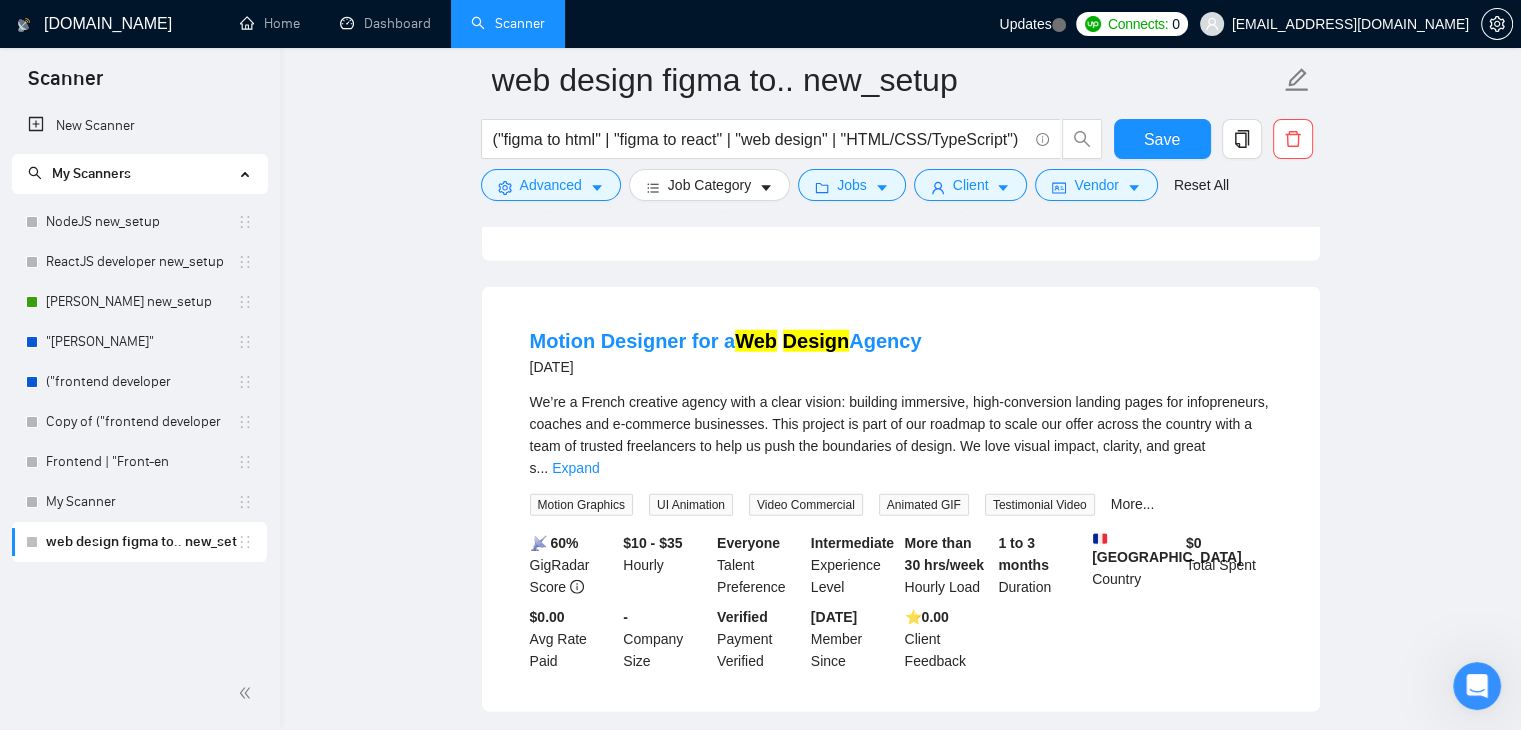 scroll, scrollTop: 4915, scrollLeft: 0, axis: vertical 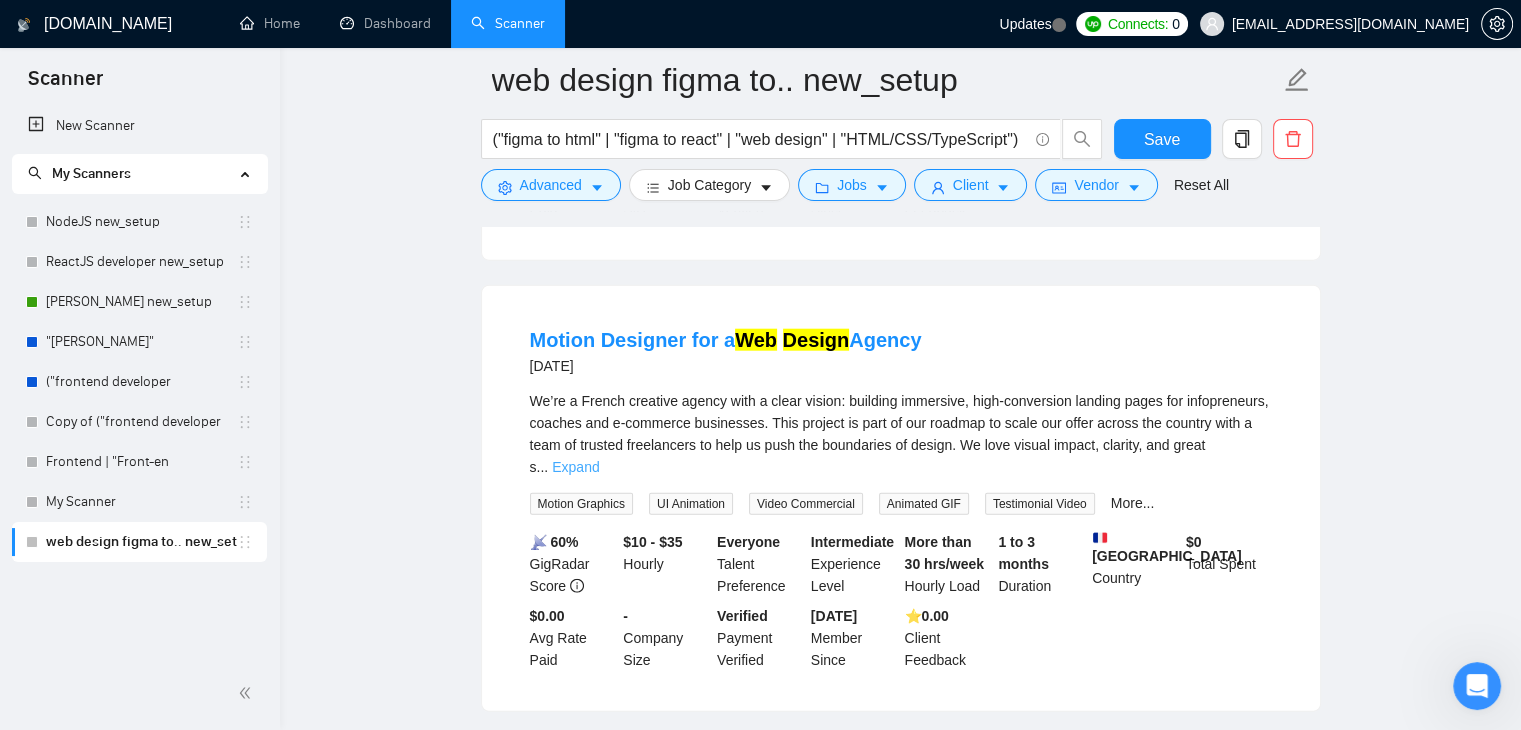 click on "Expand" at bounding box center [575, 467] 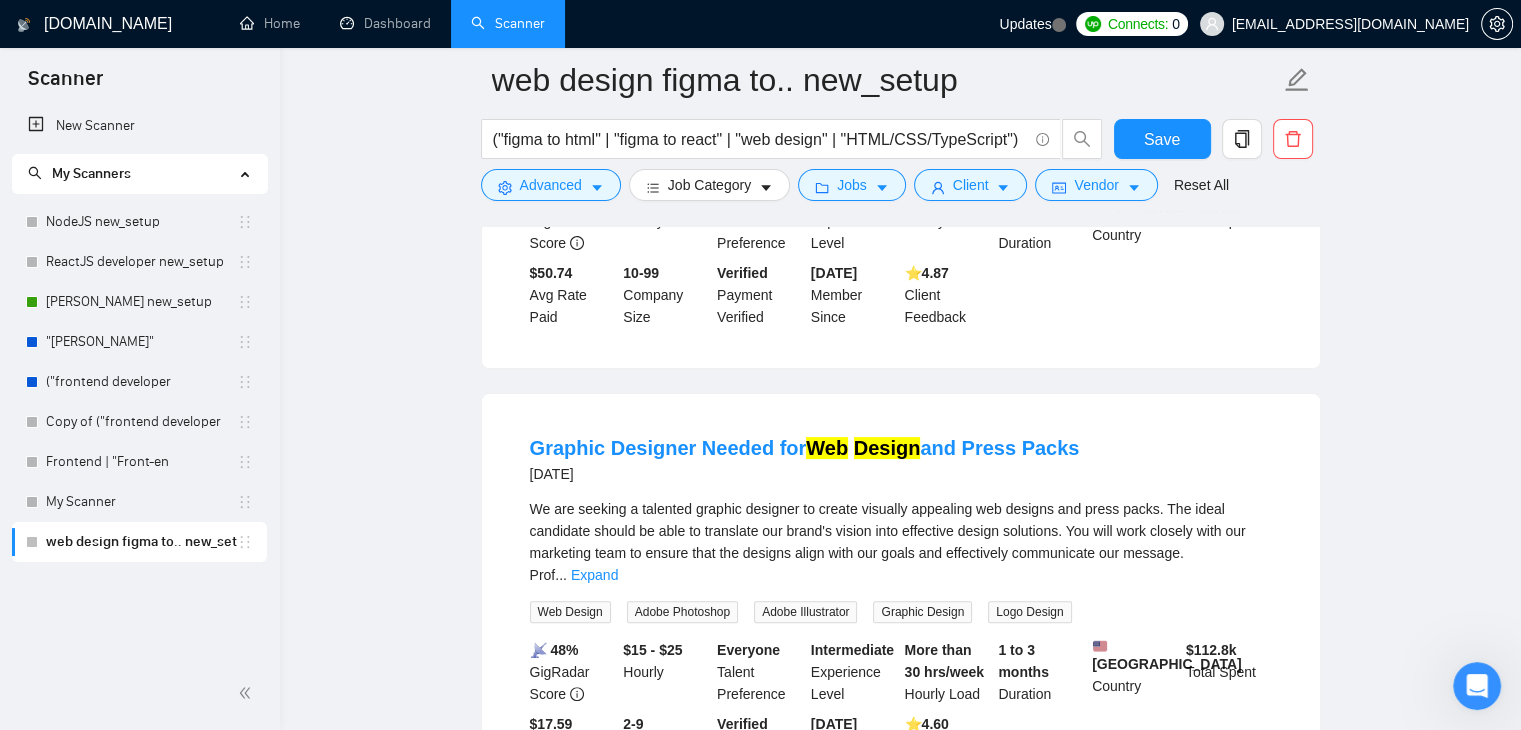 scroll, scrollTop: 7974, scrollLeft: 0, axis: vertical 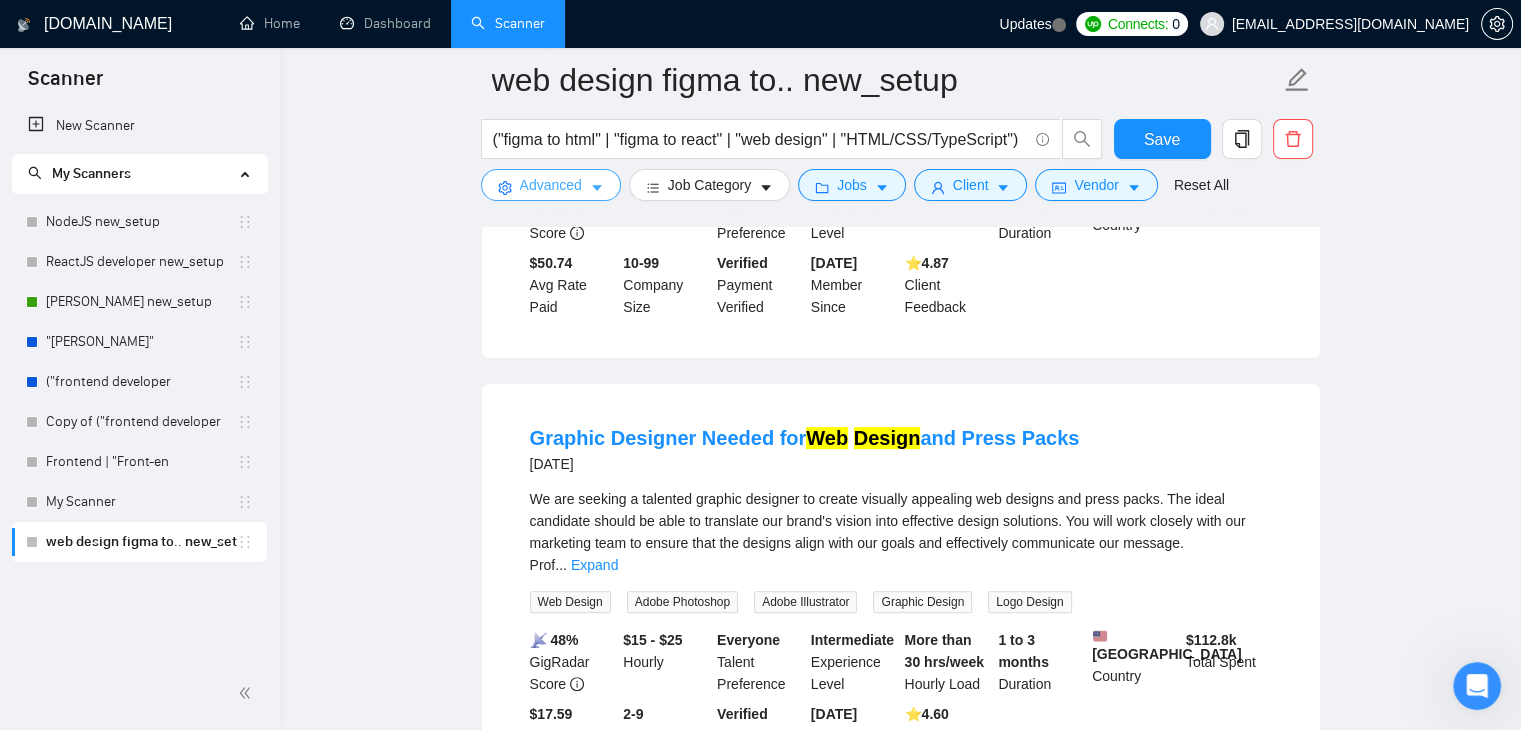 click on "Advanced" at bounding box center (551, 185) 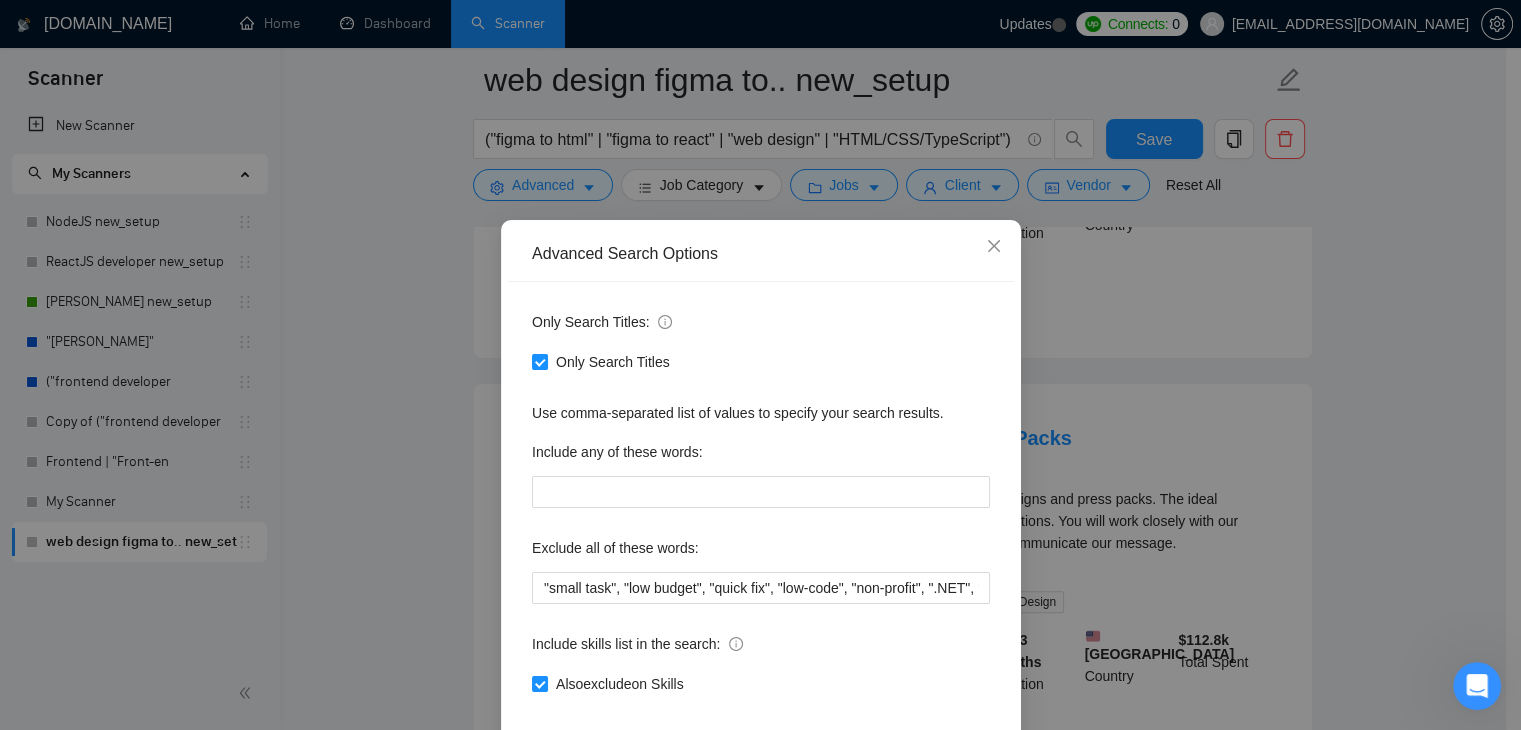 scroll, scrollTop: 102, scrollLeft: 0, axis: vertical 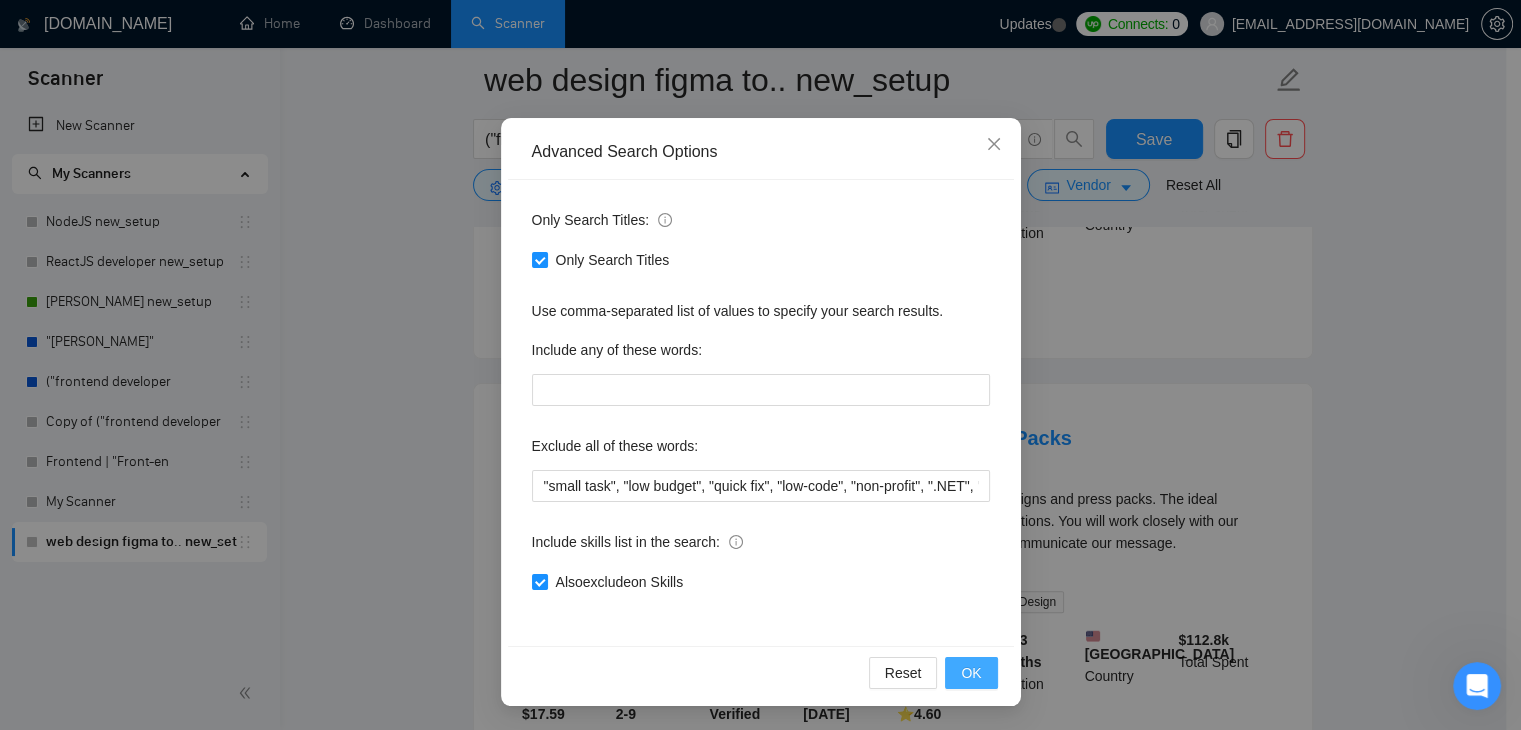 click on "OK" at bounding box center [971, 673] 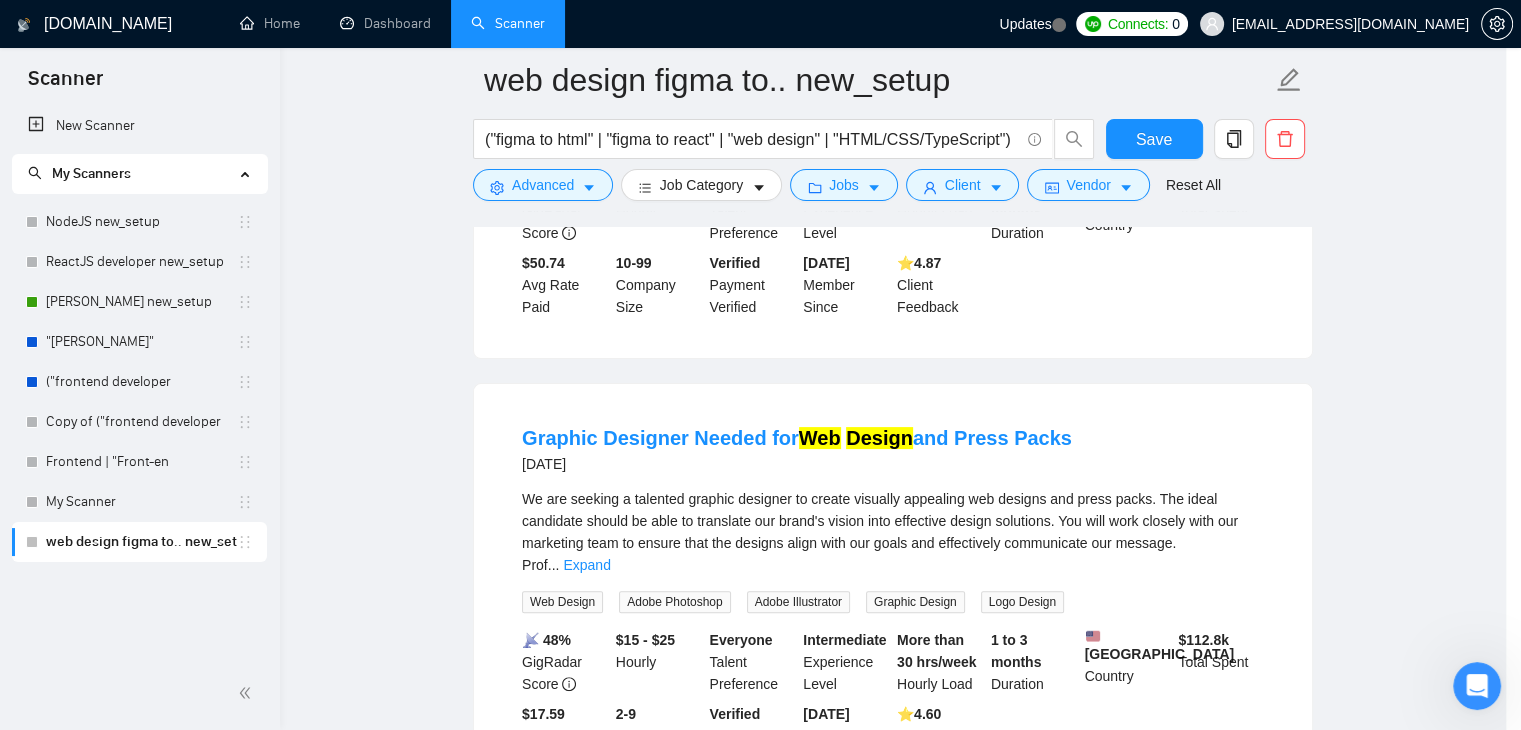 scroll, scrollTop: 2, scrollLeft: 0, axis: vertical 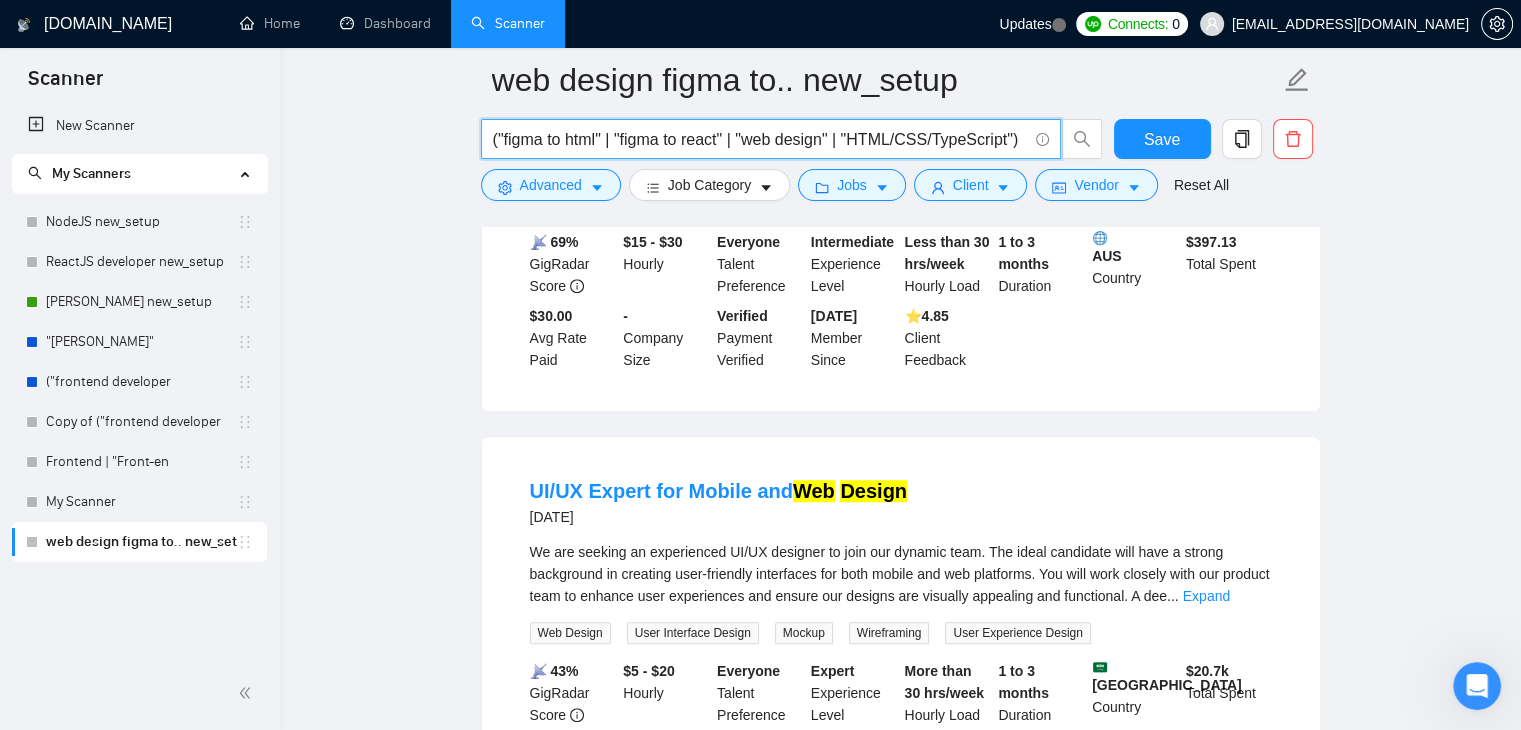 drag, startPoint x: 837, startPoint y: 138, endPoint x: 747, endPoint y: 125, distance: 90.934044 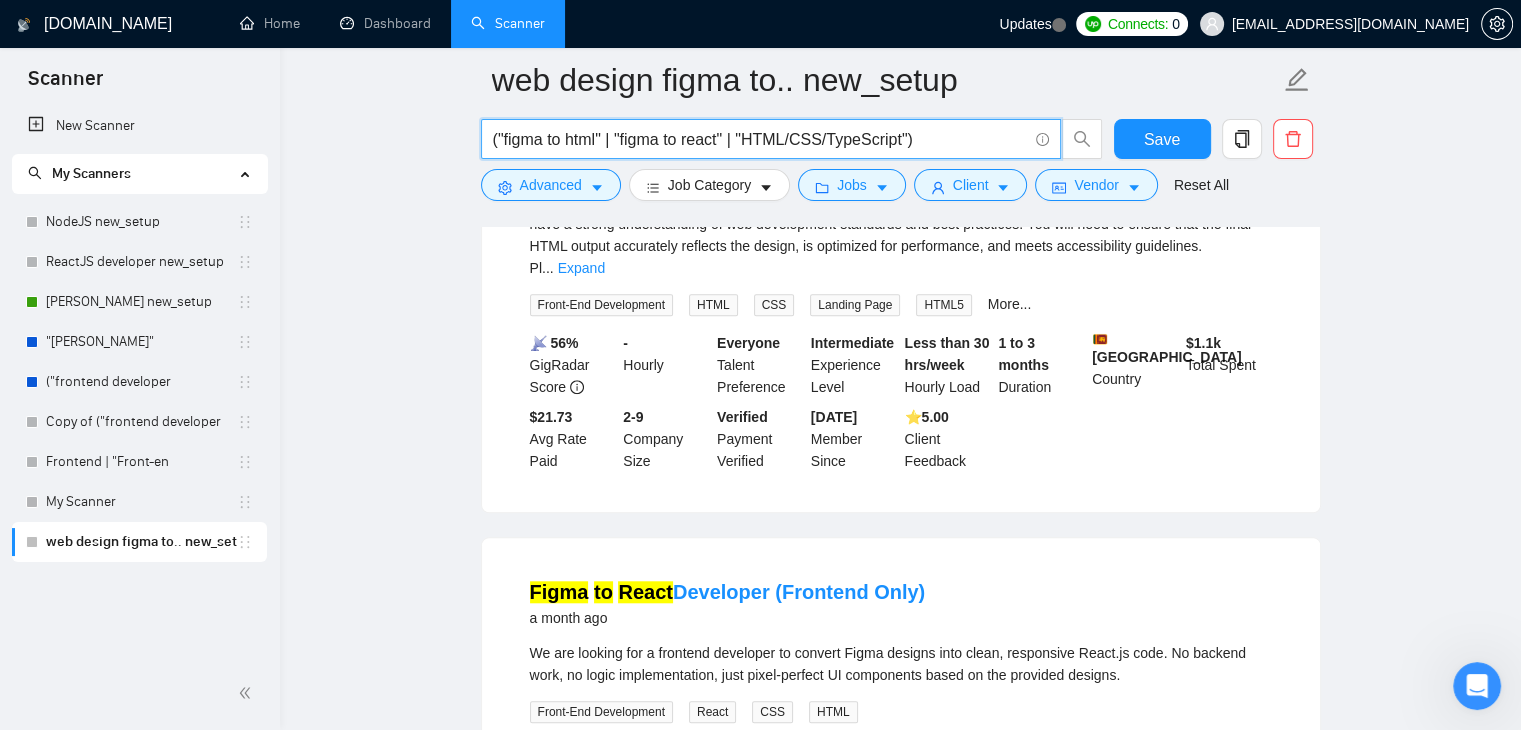 scroll, scrollTop: 1664, scrollLeft: 0, axis: vertical 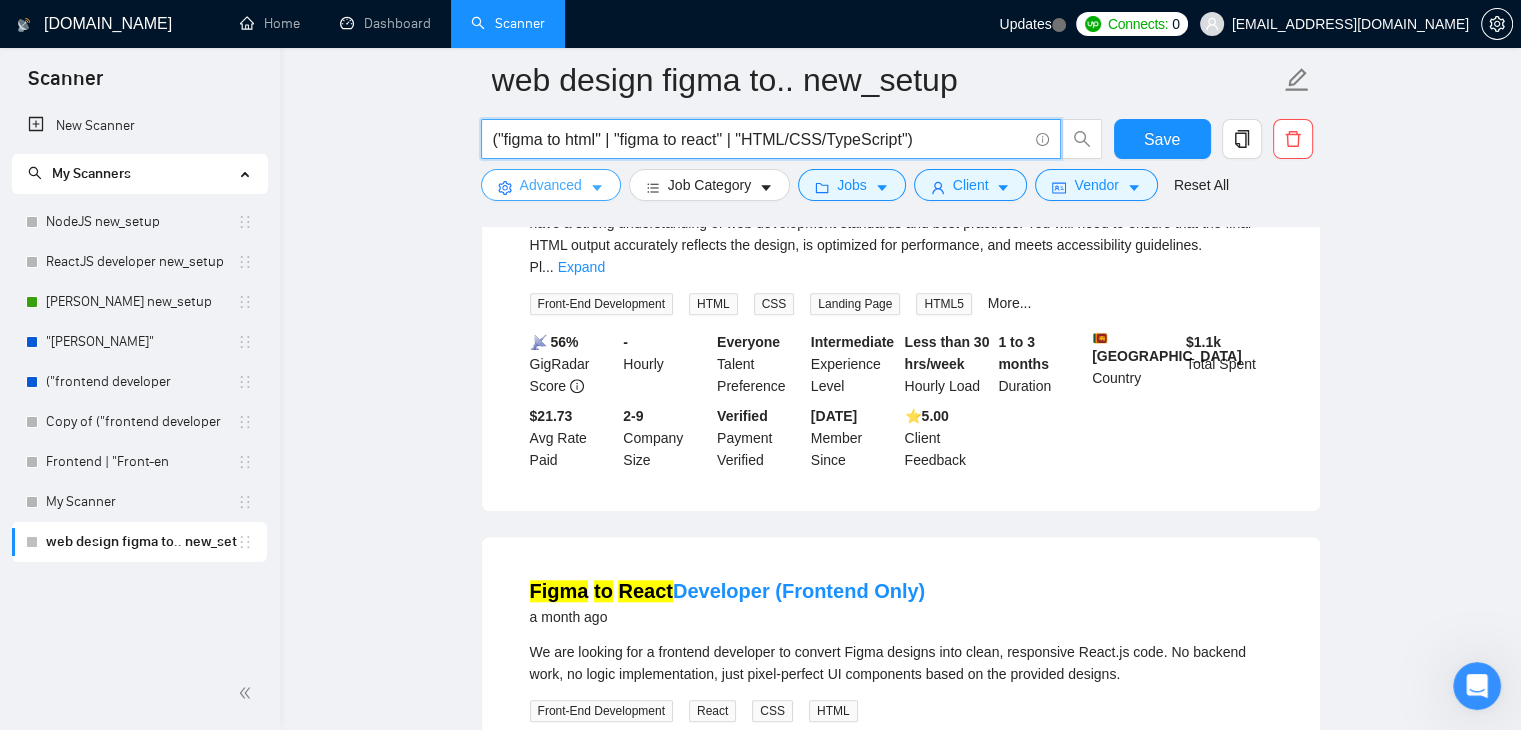type on "("figma to html" | "figma to react" | "HTML/CSS/TypeScript")" 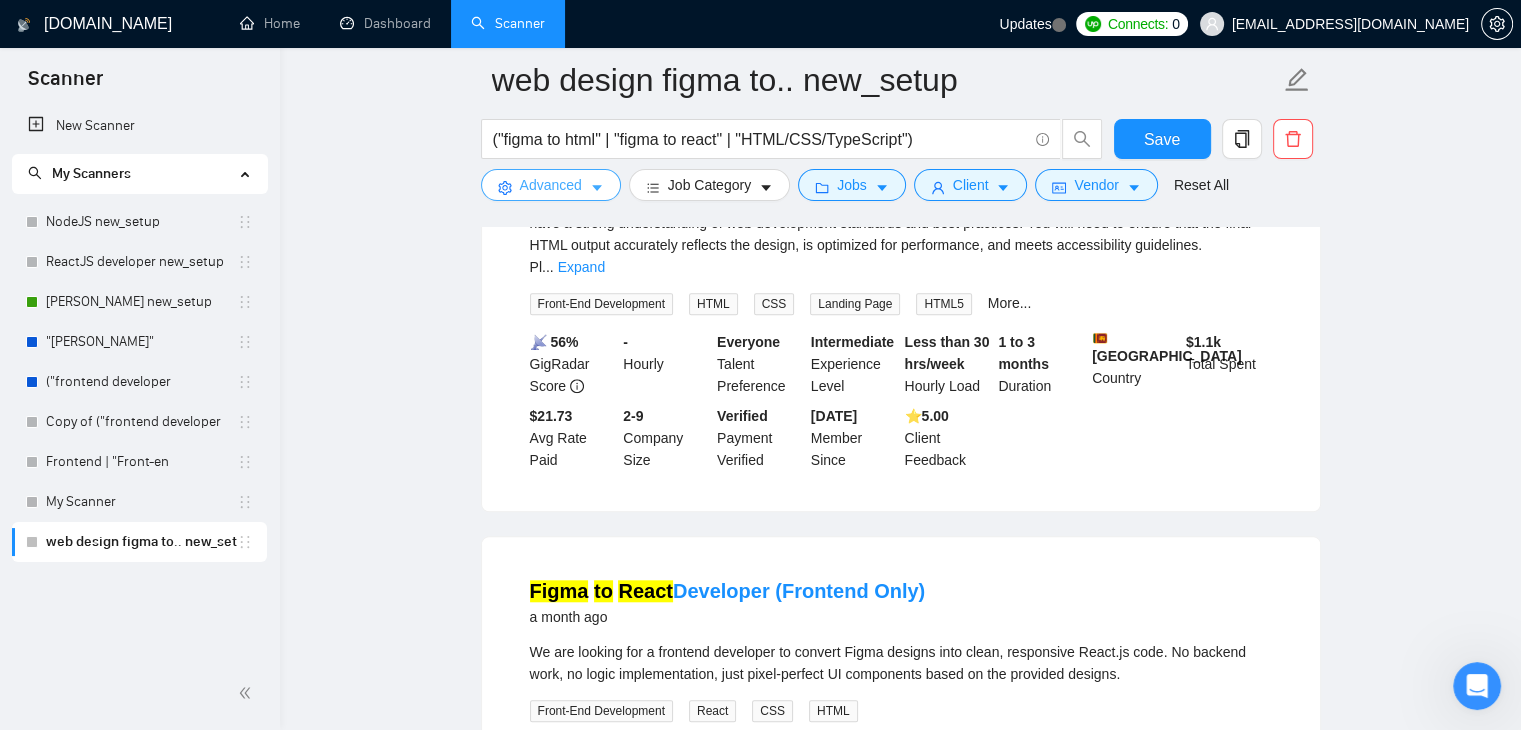 click on "Advanced" at bounding box center [551, 185] 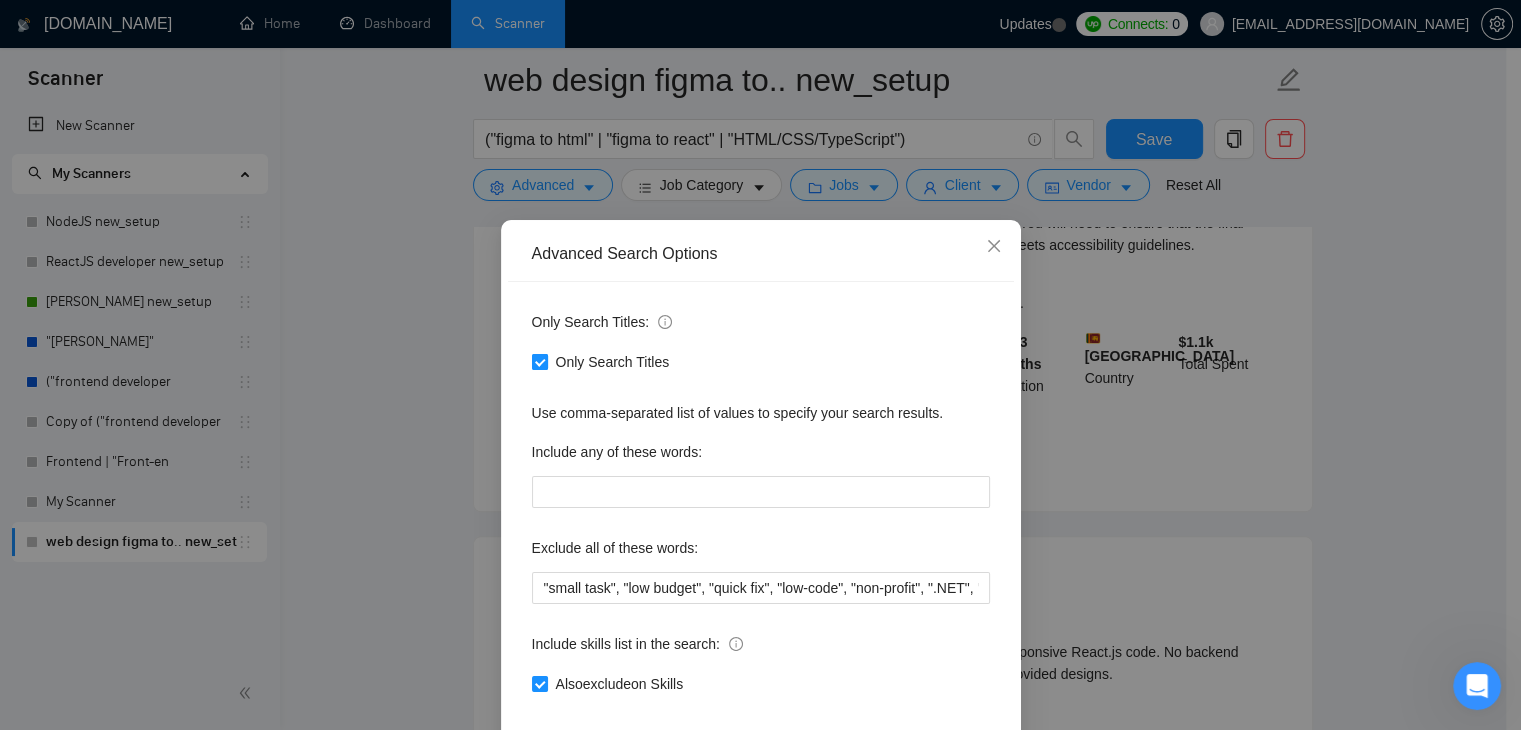 click on "Only Search Titles" at bounding box center [613, 362] 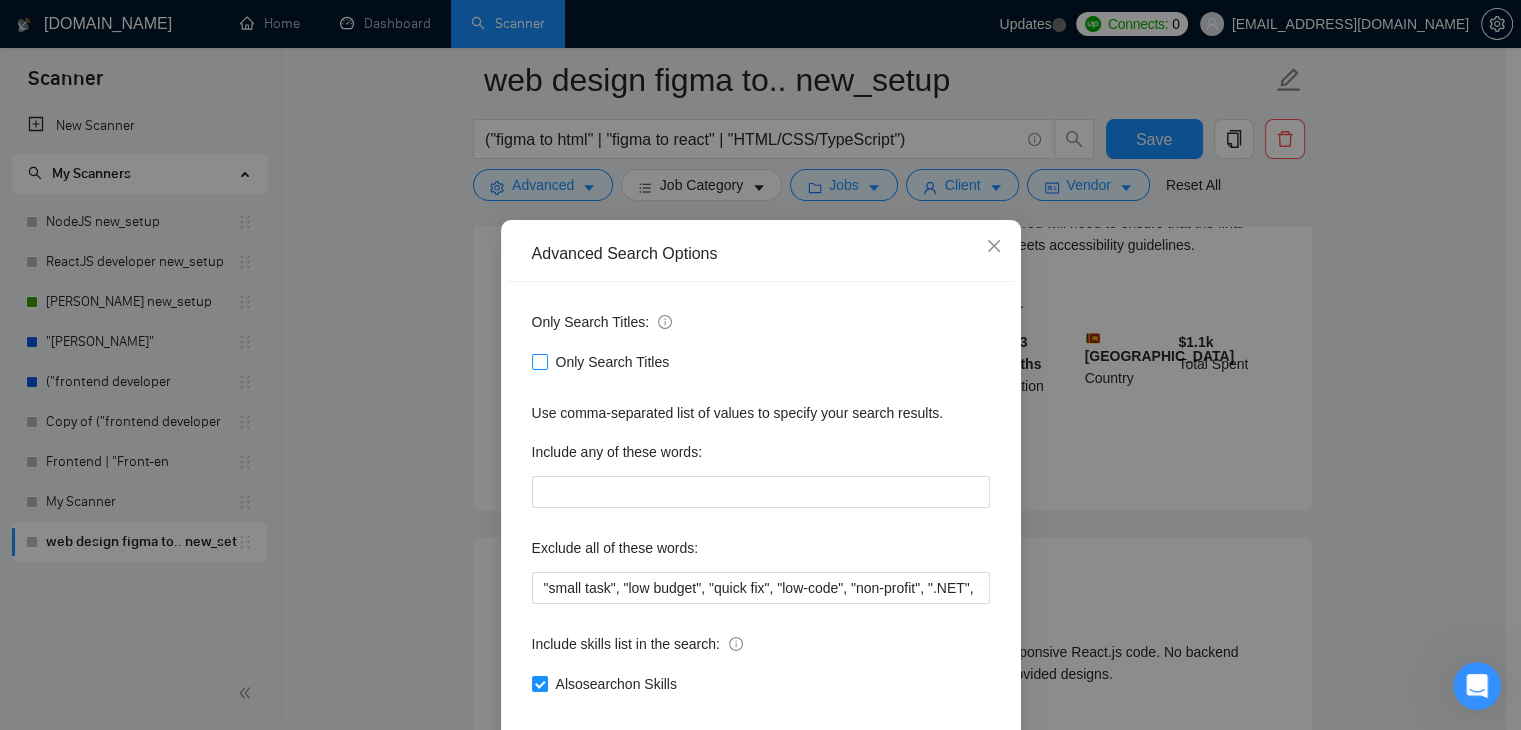 scroll, scrollTop: 102, scrollLeft: 0, axis: vertical 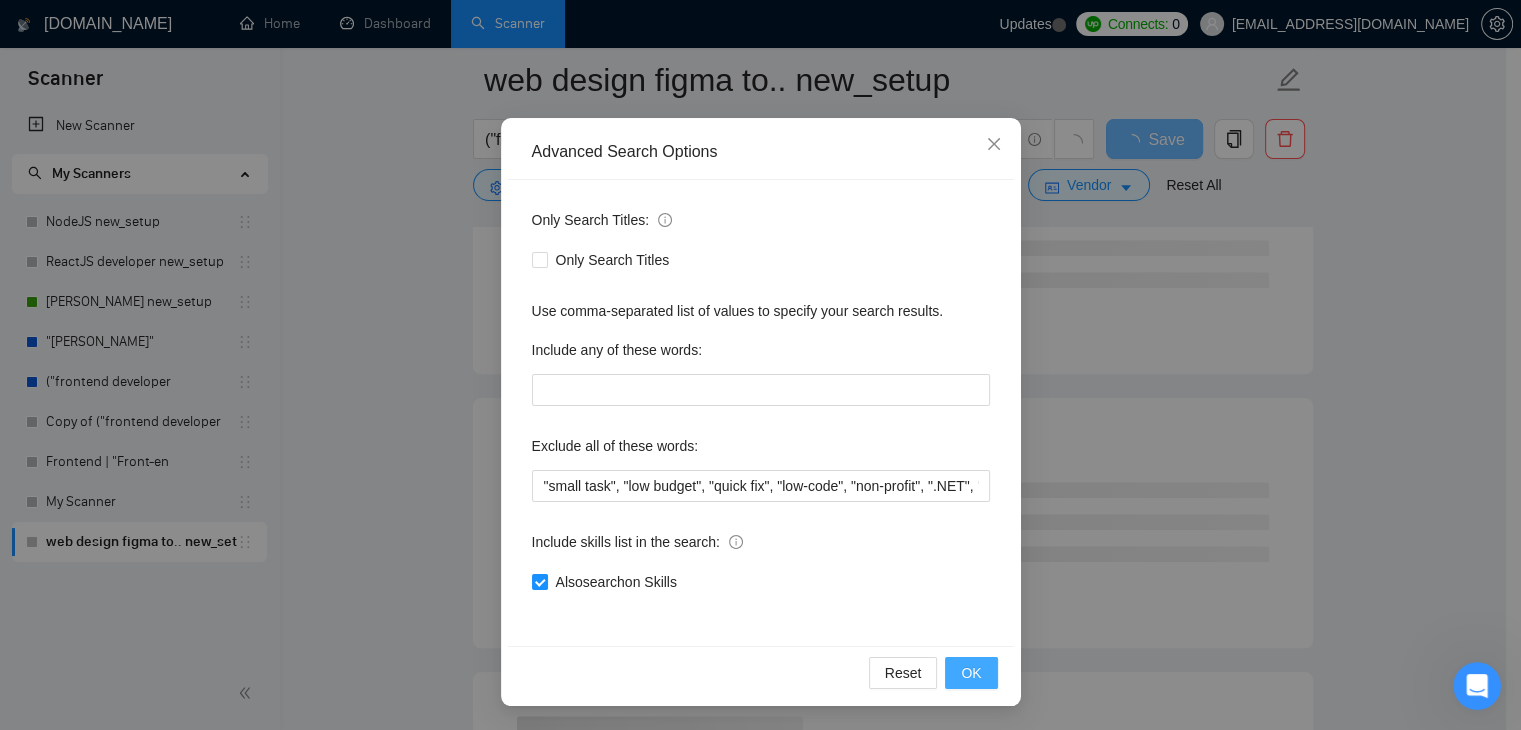 click on "OK" at bounding box center (971, 673) 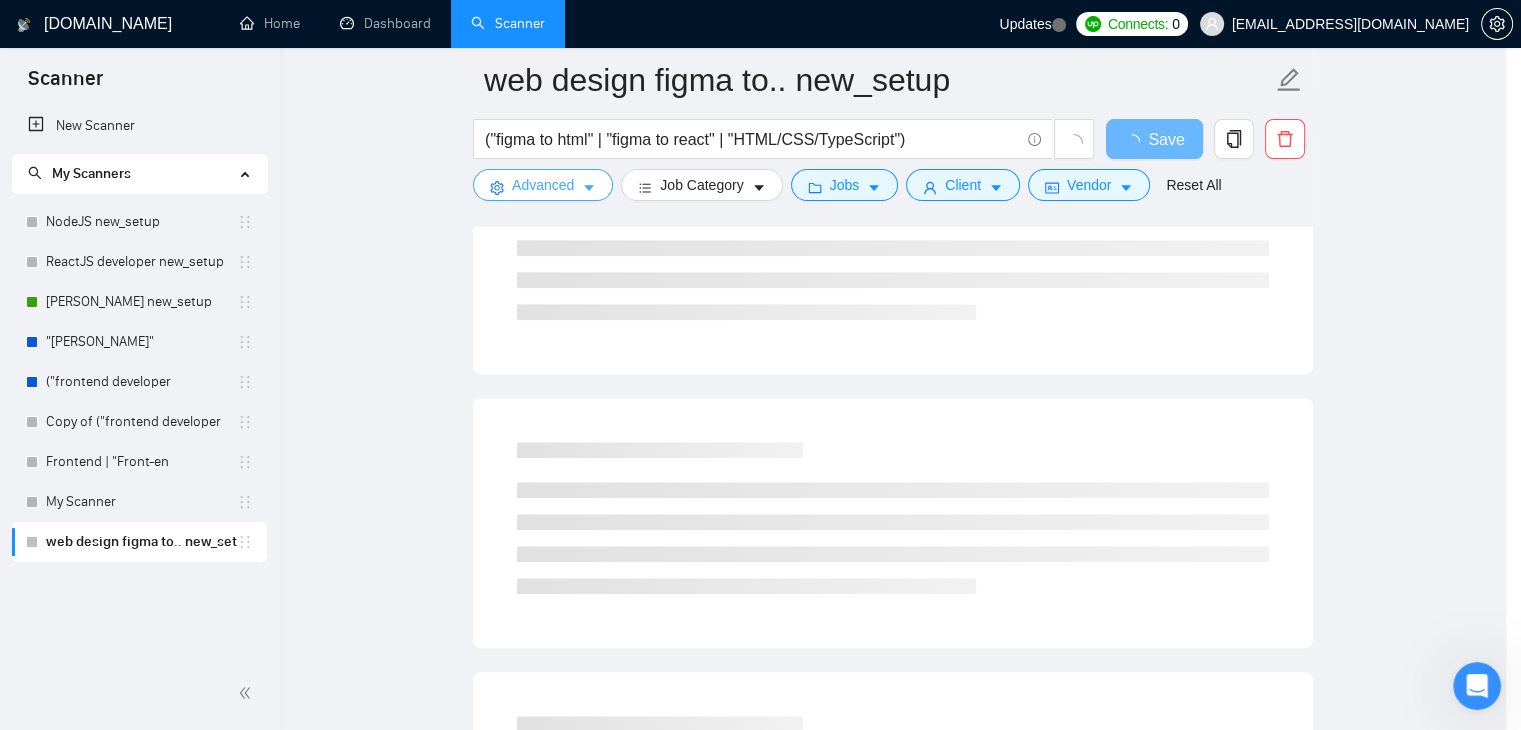 scroll, scrollTop: 0, scrollLeft: 0, axis: both 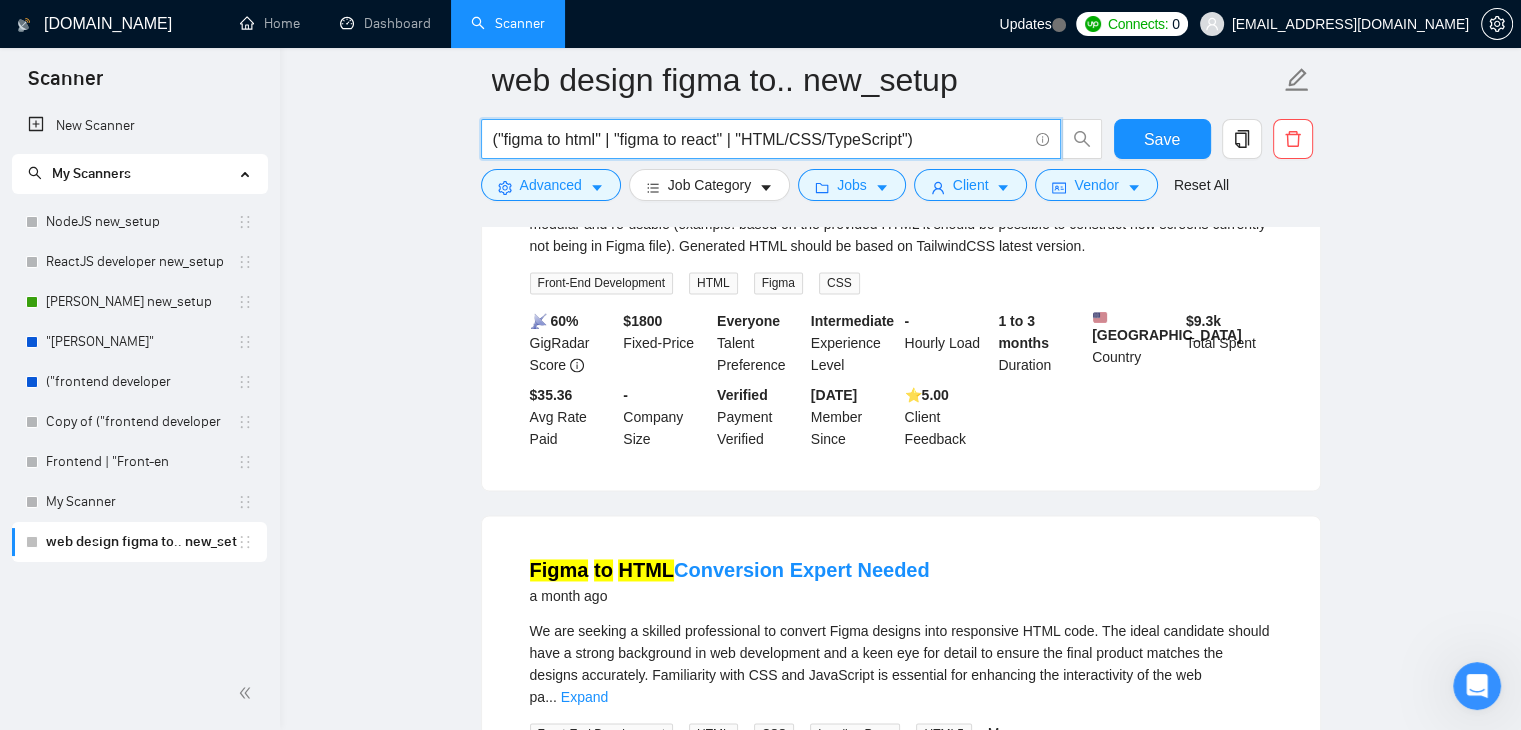click on "("figma to html" | "figma to react" | "HTML/CSS/TypeScript")" at bounding box center (760, 139) 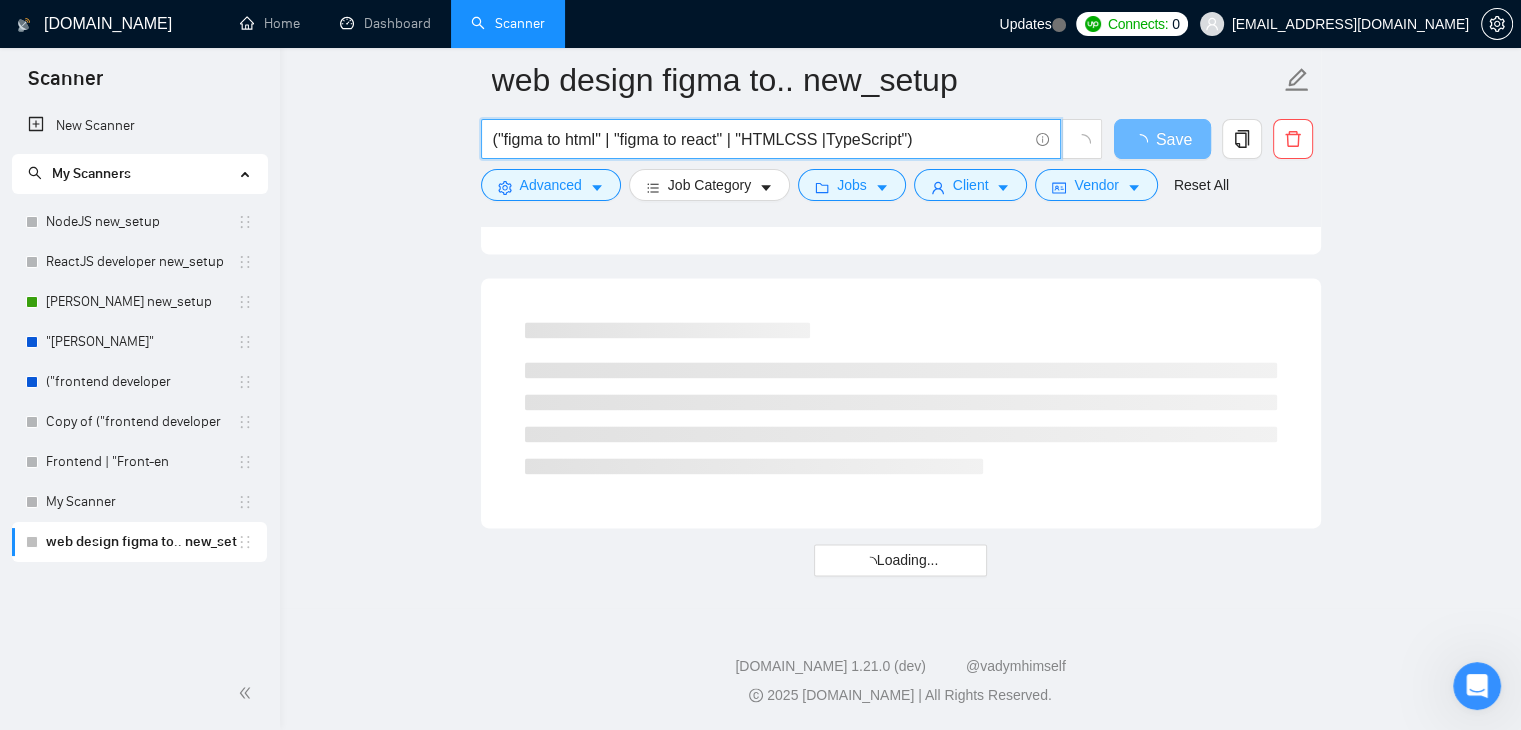 scroll, scrollTop: 2607, scrollLeft: 0, axis: vertical 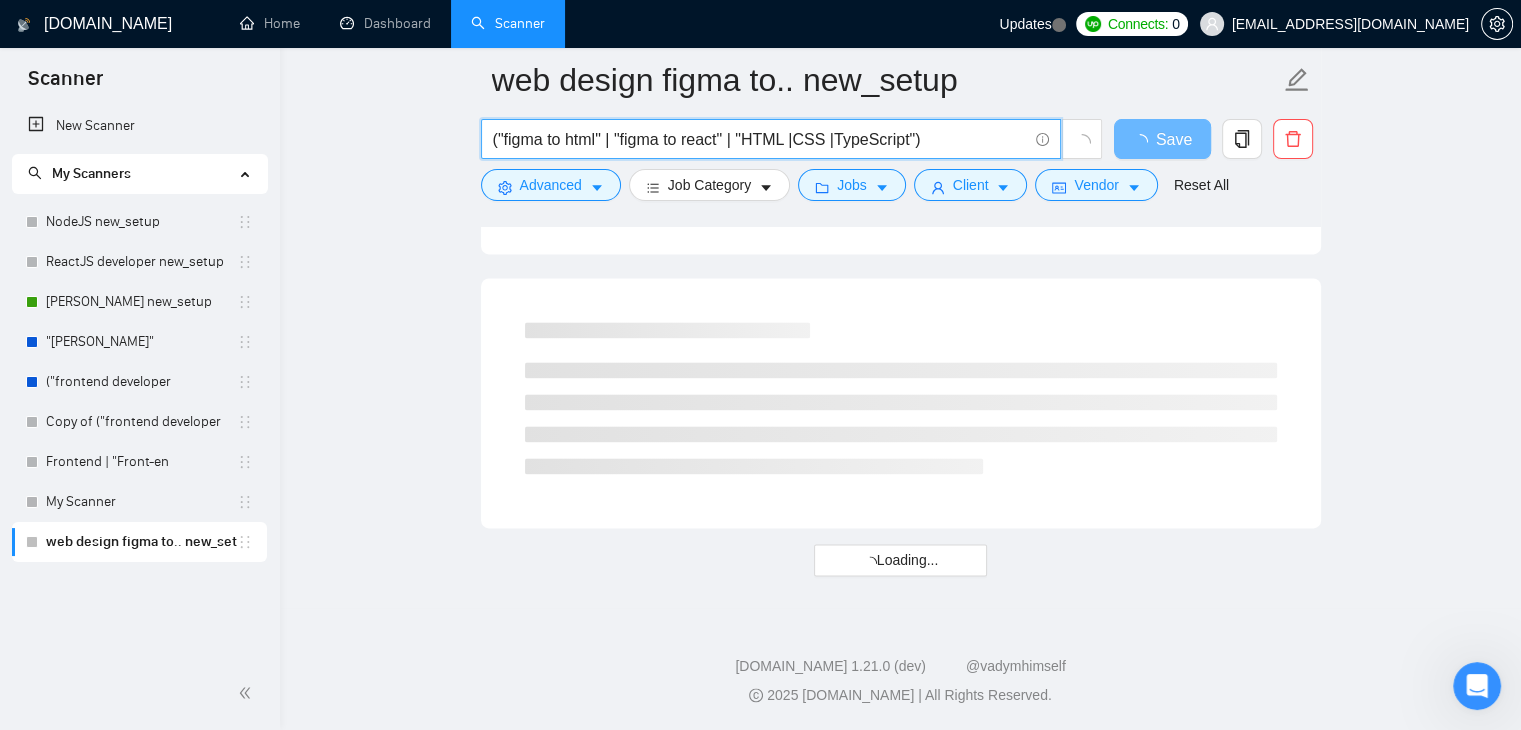 click on "("figma to html" | "figma to react" | "HTML |CSS |TypeScript")" at bounding box center (760, 139) 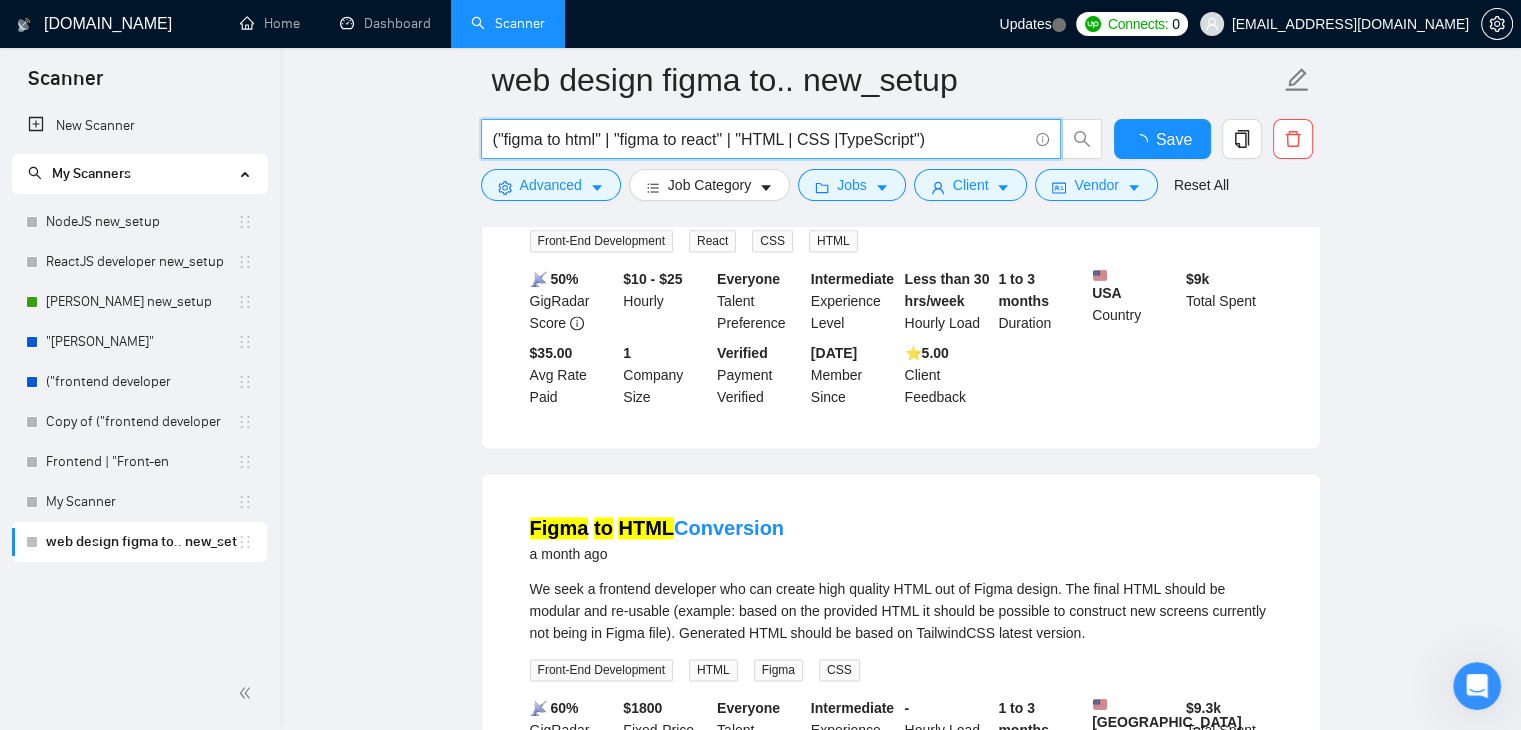 scroll, scrollTop: 2994, scrollLeft: 0, axis: vertical 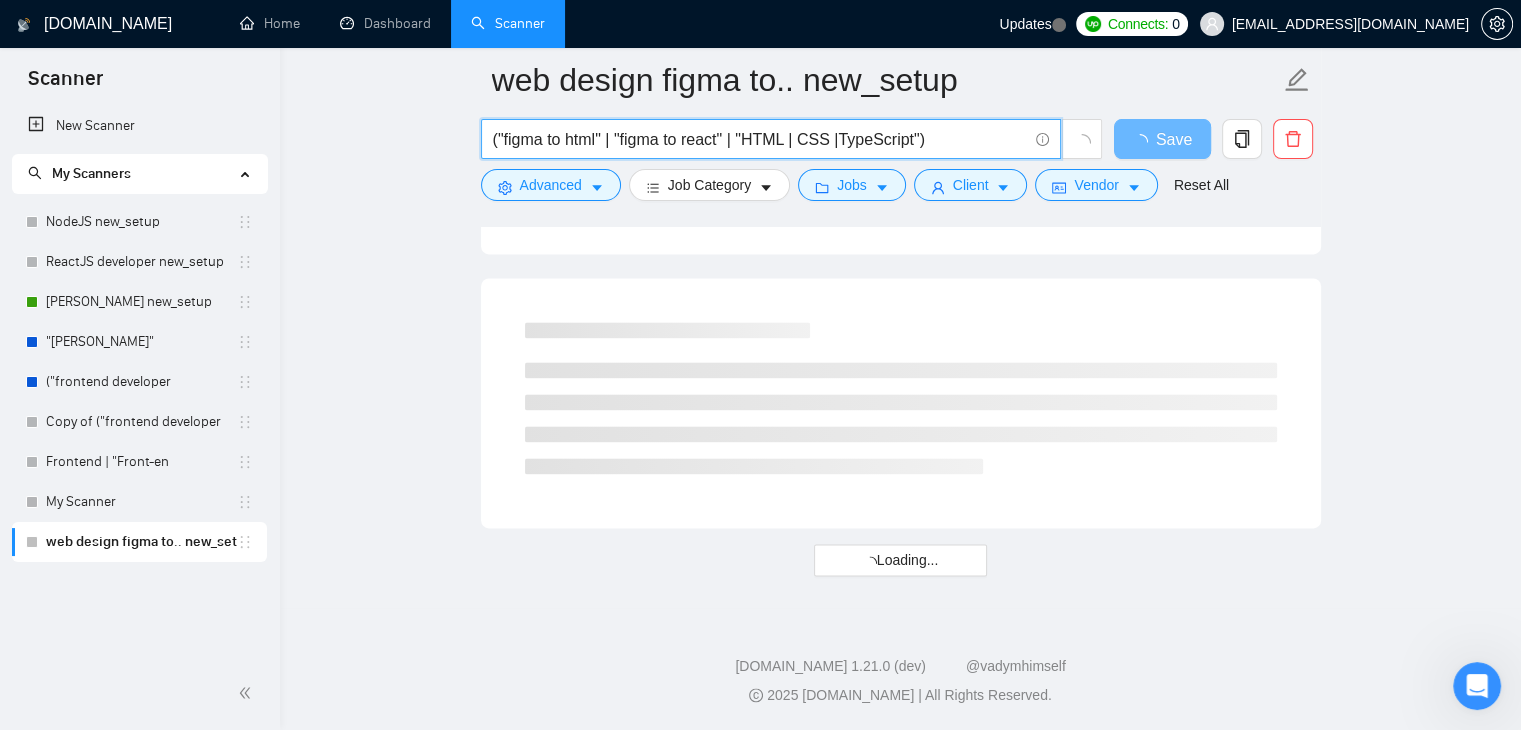 click on "("figma to html" | "figma to react" | "HTML | CSS |TypeScript")" at bounding box center (760, 139) 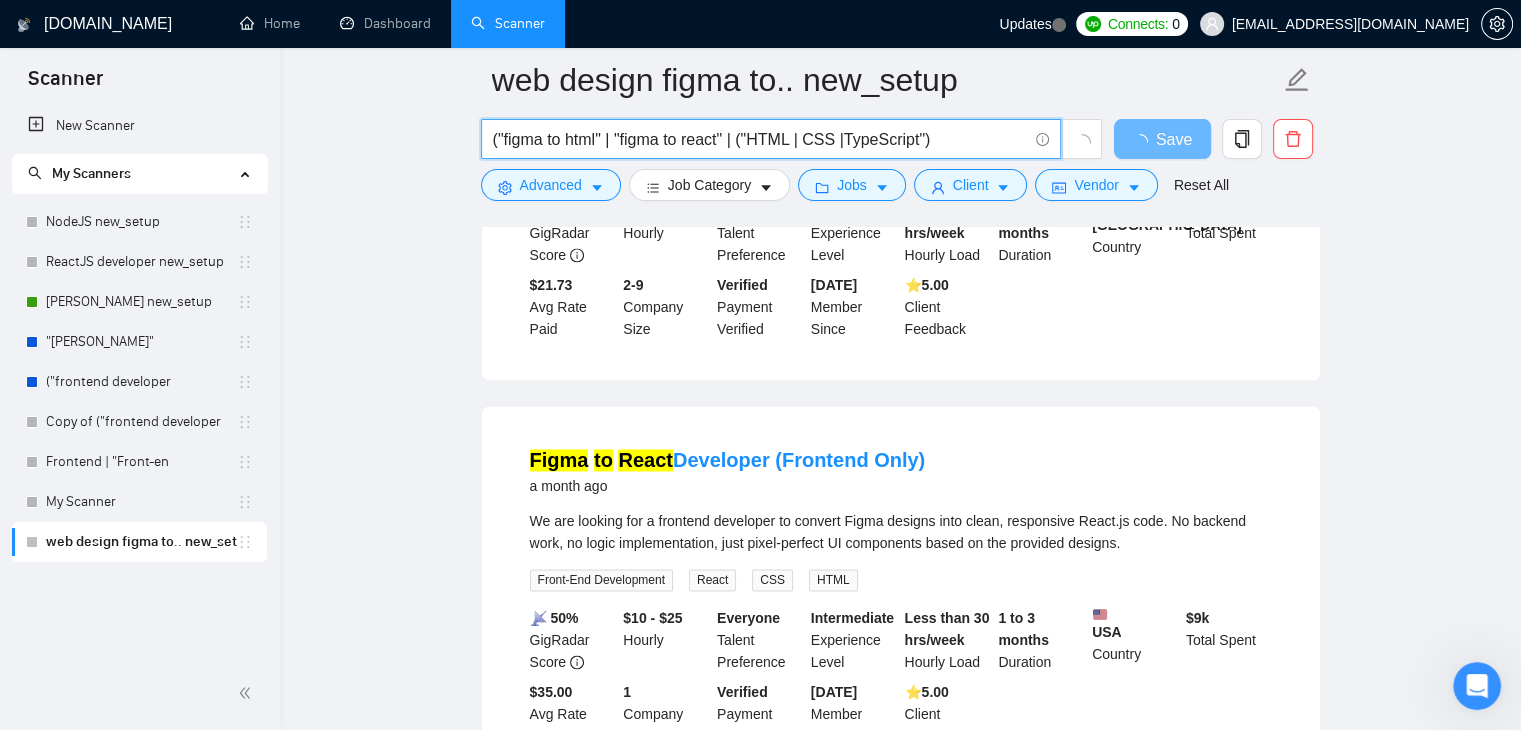 click on "("figma to html" | "figma to react" | ("HTML | CSS |TypeScript")" at bounding box center [760, 139] 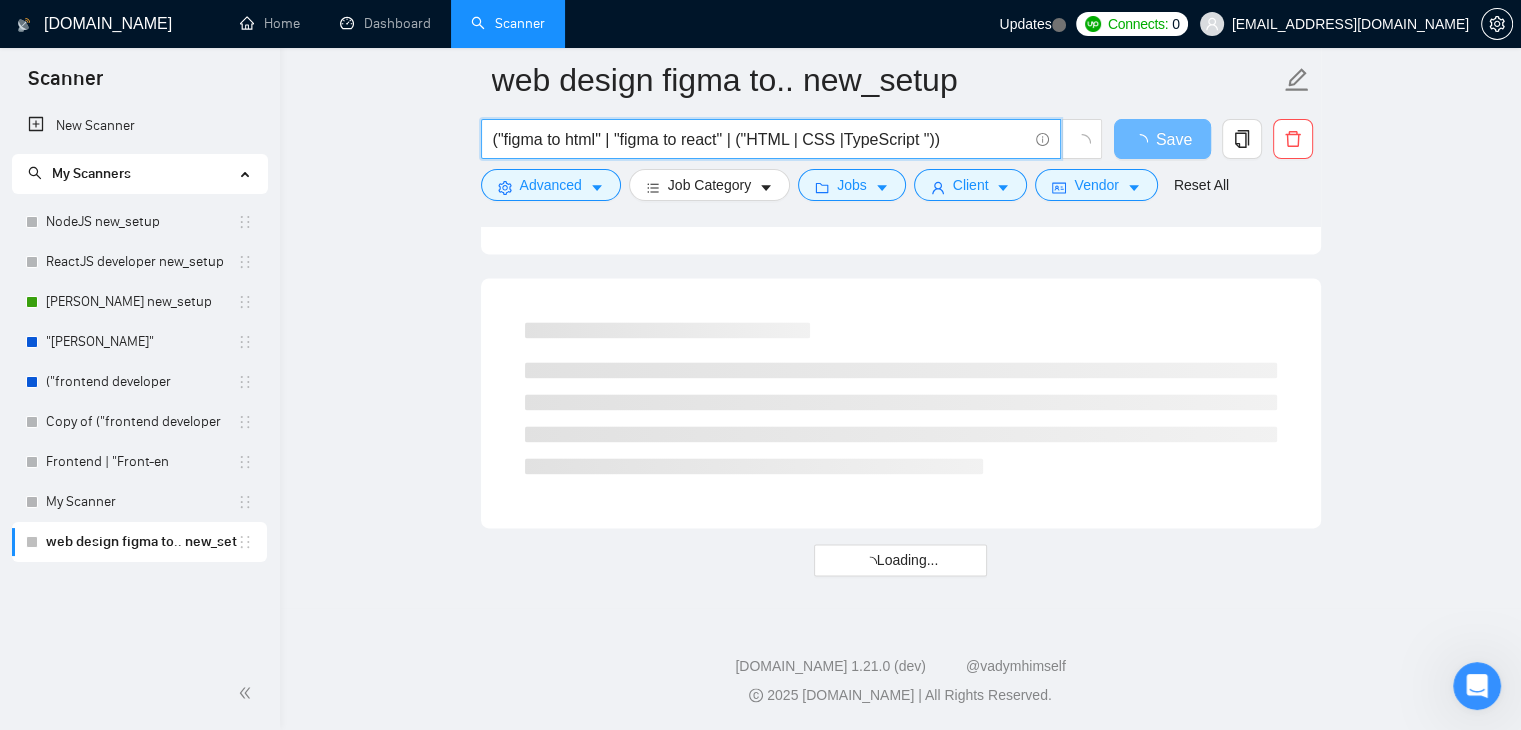 scroll, scrollTop: 2607, scrollLeft: 0, axis: vertical 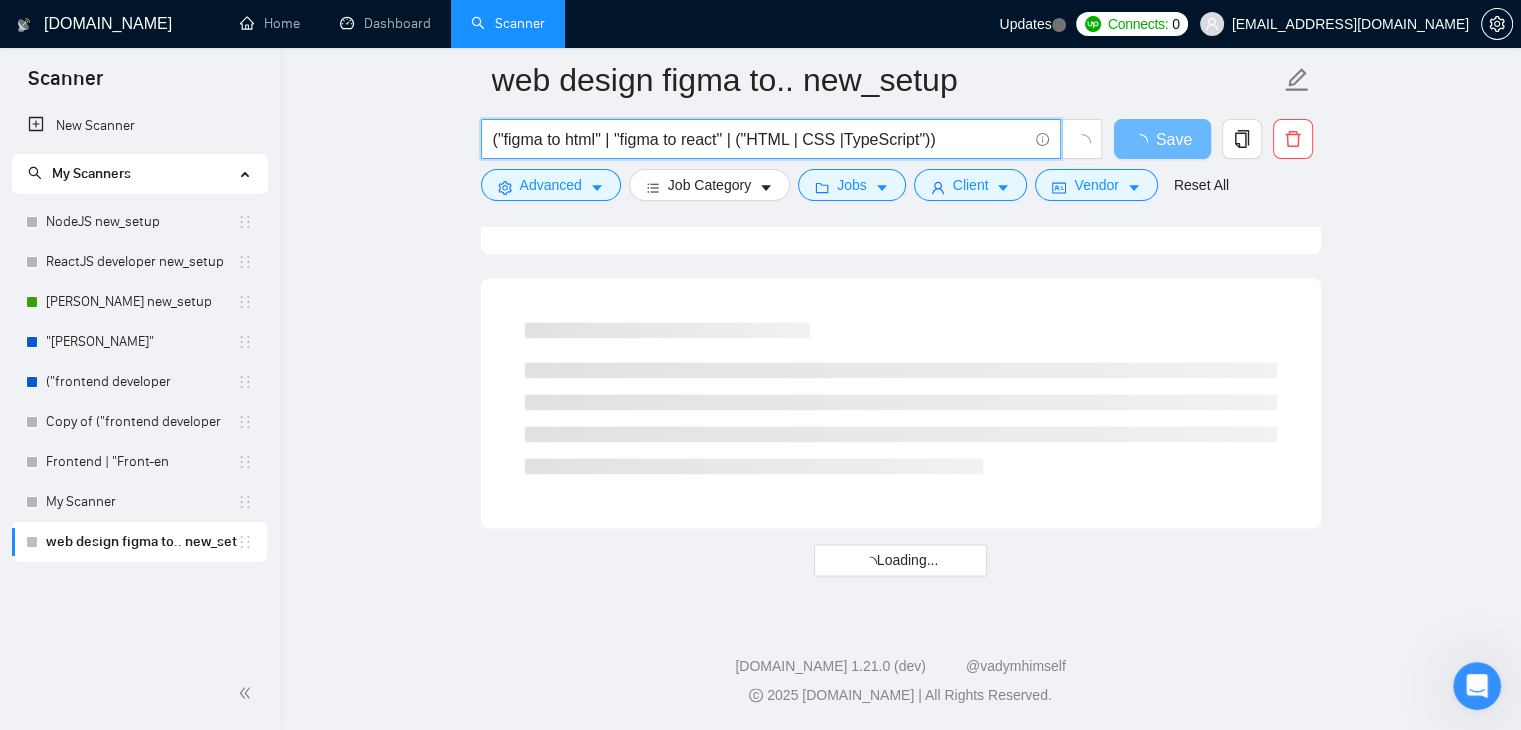 click on "("figma to html" | "figma to react" | ("HTML | CSS |TypeScript"))" at bounding box center (760, 139) 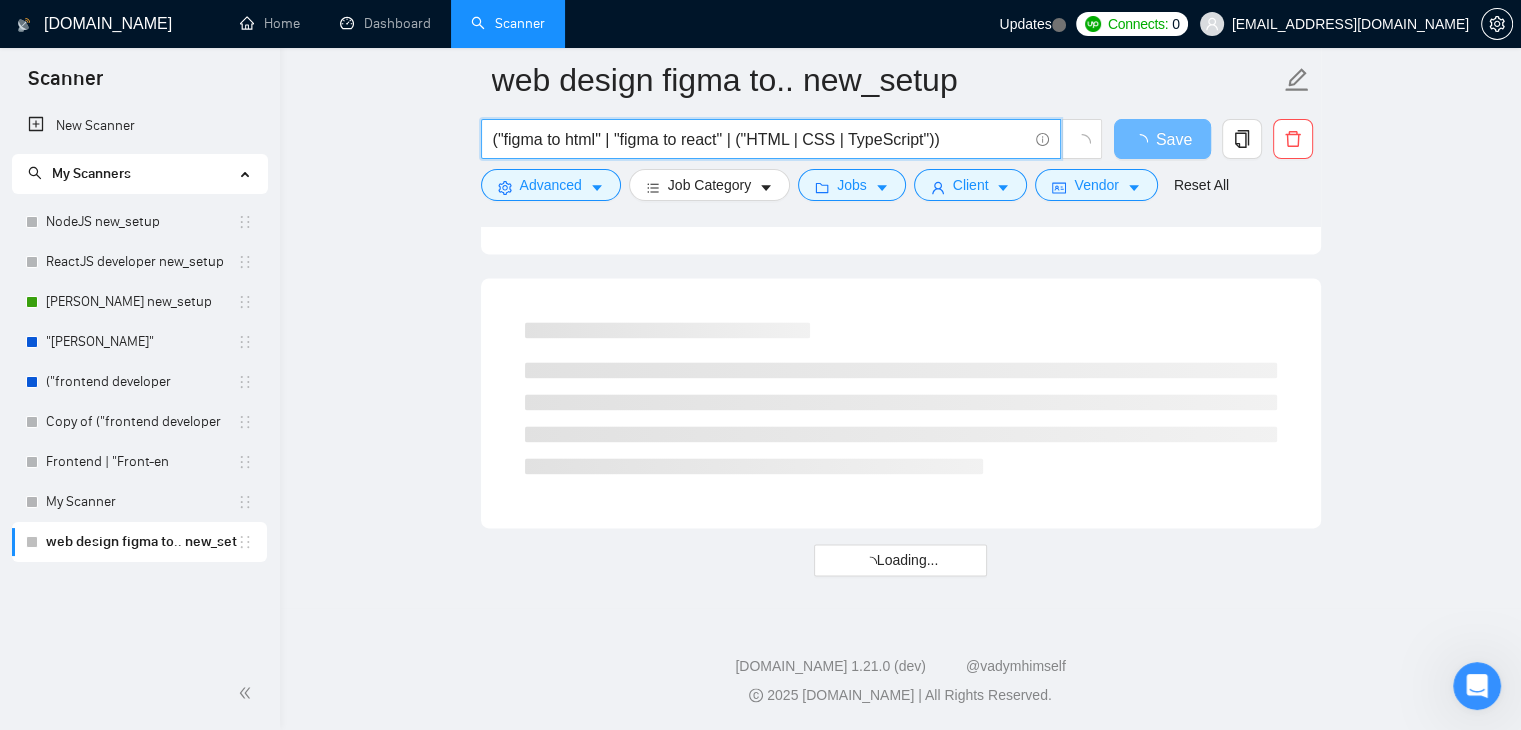 click on "("figma to html" | "figma to react" | ("HTML | CSS | TypeScript"))" at bounding box center [760, 139] 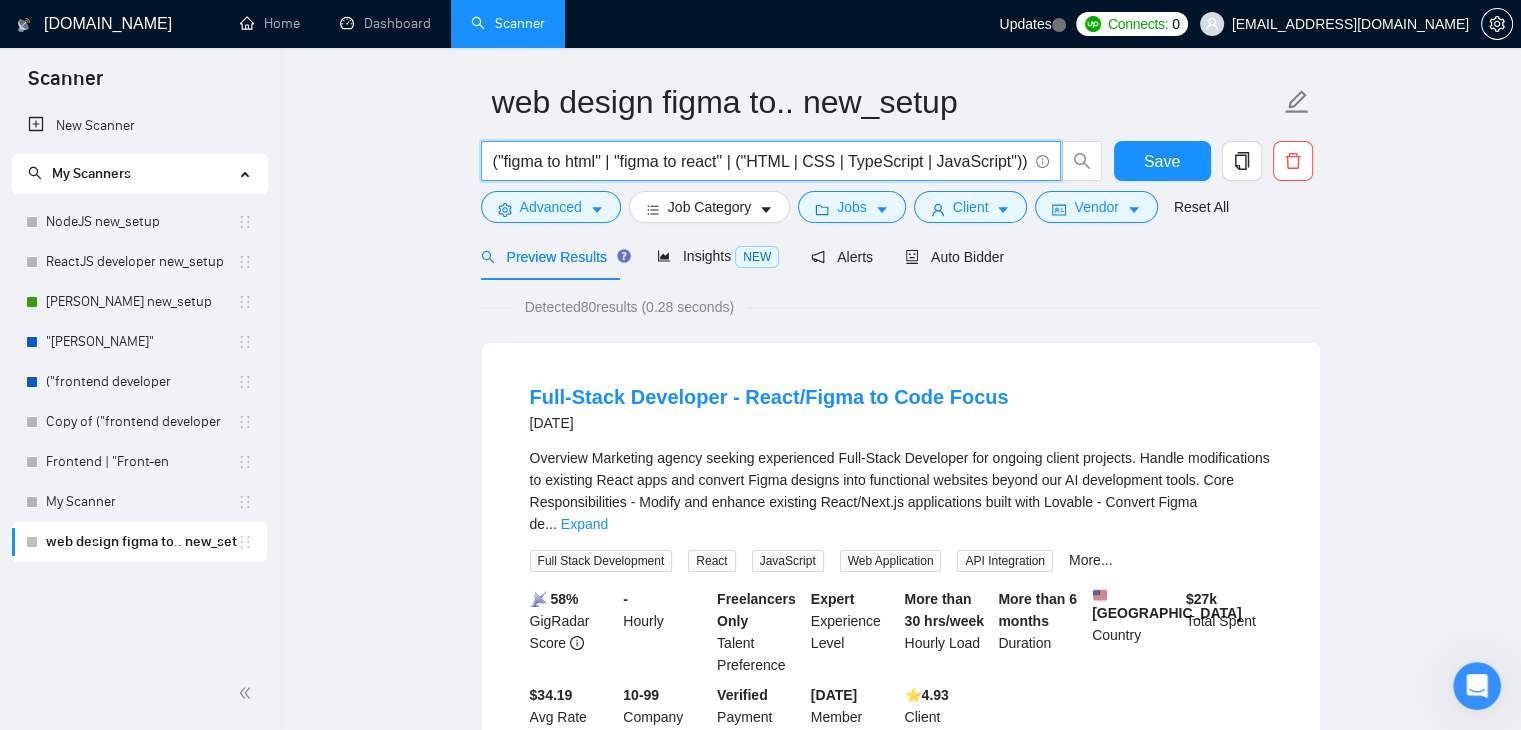 scroll, scrollTop: 0, scrollLeft: 0, axis: both 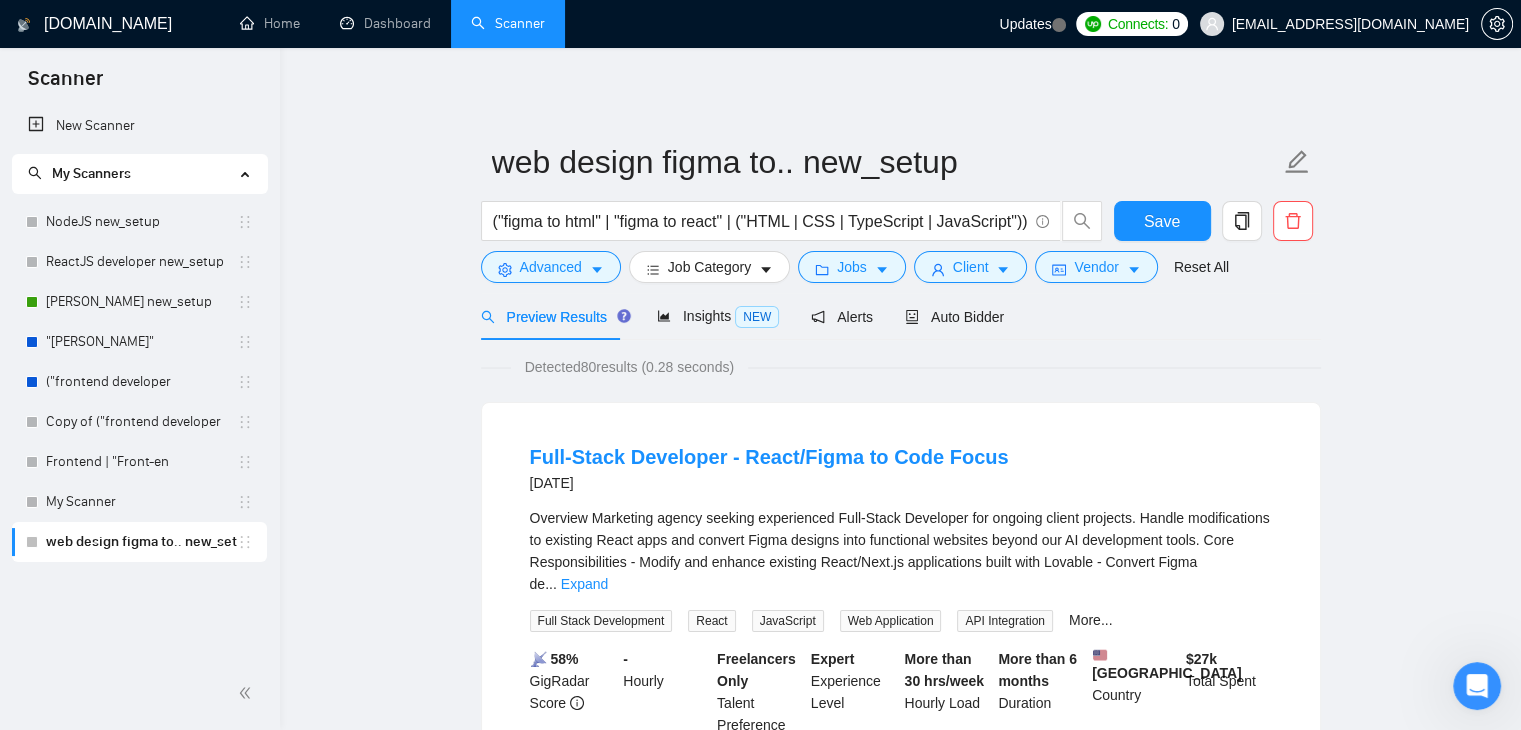 click on "web design figma to.. new_setup ("figma to html" | "figma to react" | ("HTML | CSS | TypeScript | JavaScript")) Save Advanced   Job Category   Jobs   Client   Vendor   Reset All Preview Results Insights NEW Alerts Auto Bidder Detected   80  results   (0.28 seconds) Full-Stack Developer - React/Figma to Code Focus 10 days ago Overview
Marketing agency seeking experienced Full-Stack Developer for ongoing client projects. Handle modifications to existing React apps and convert Figma designs into functional websites beyond our AI development tools.
Core Responsibilities
- Modify and enhance existing React/Next.js applications built with Lovable
- Convert Figma de ... Expand Full Stack Development React JavaScript Web Application API Integration More... 📡   58% GigRadar Score   - Hourly Freelancers Only Talent Preference Expert Experience Level More than 30 hrs/week Hourly Load More than 6 months Duration   United States Country $ 27k Total Spent $34.19 Avg Rate Paid 10-99 Company Size Verified Jul, 2018 4.93" at bounding box center [900, 2475] 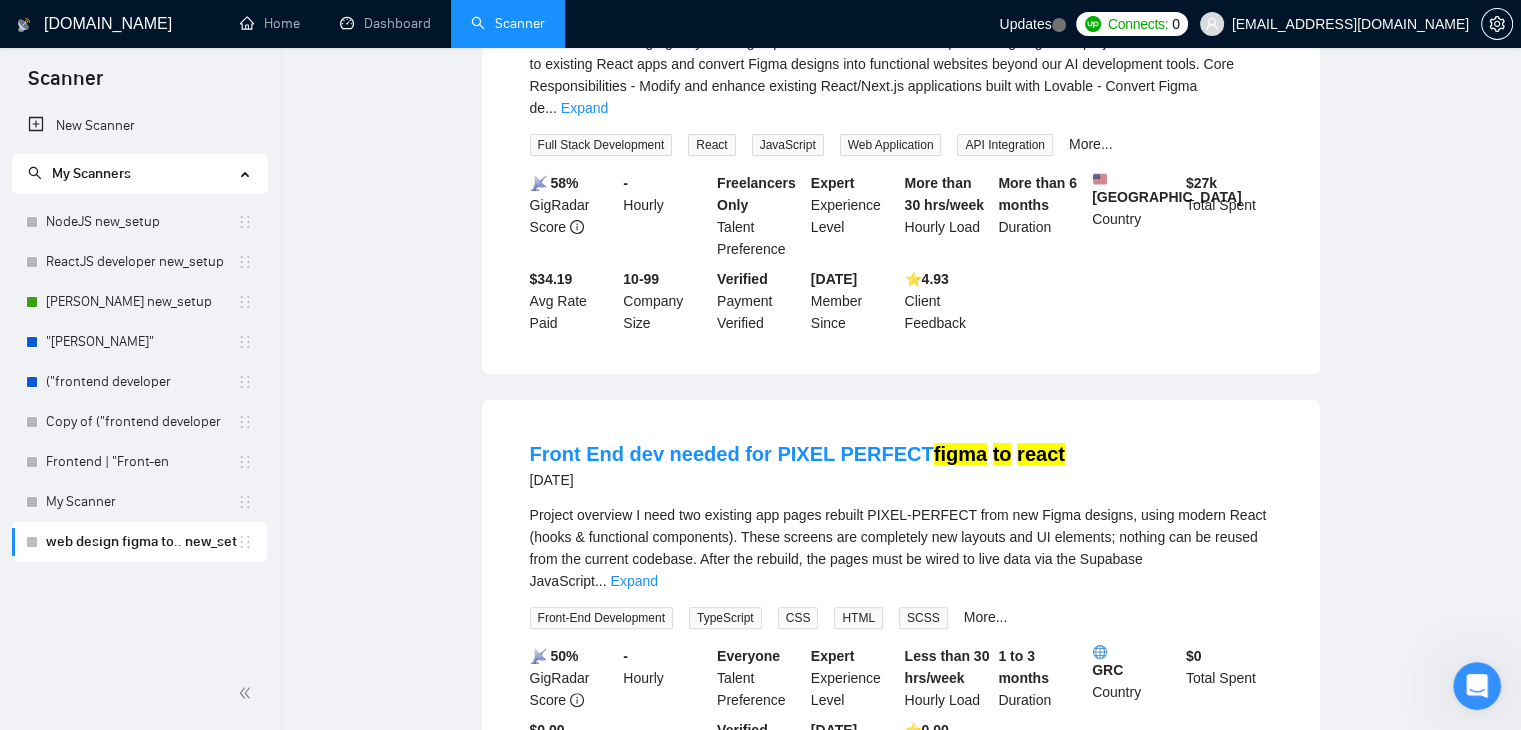 scroll, scrollTop: 0, scrollLeft: 0, axis: both 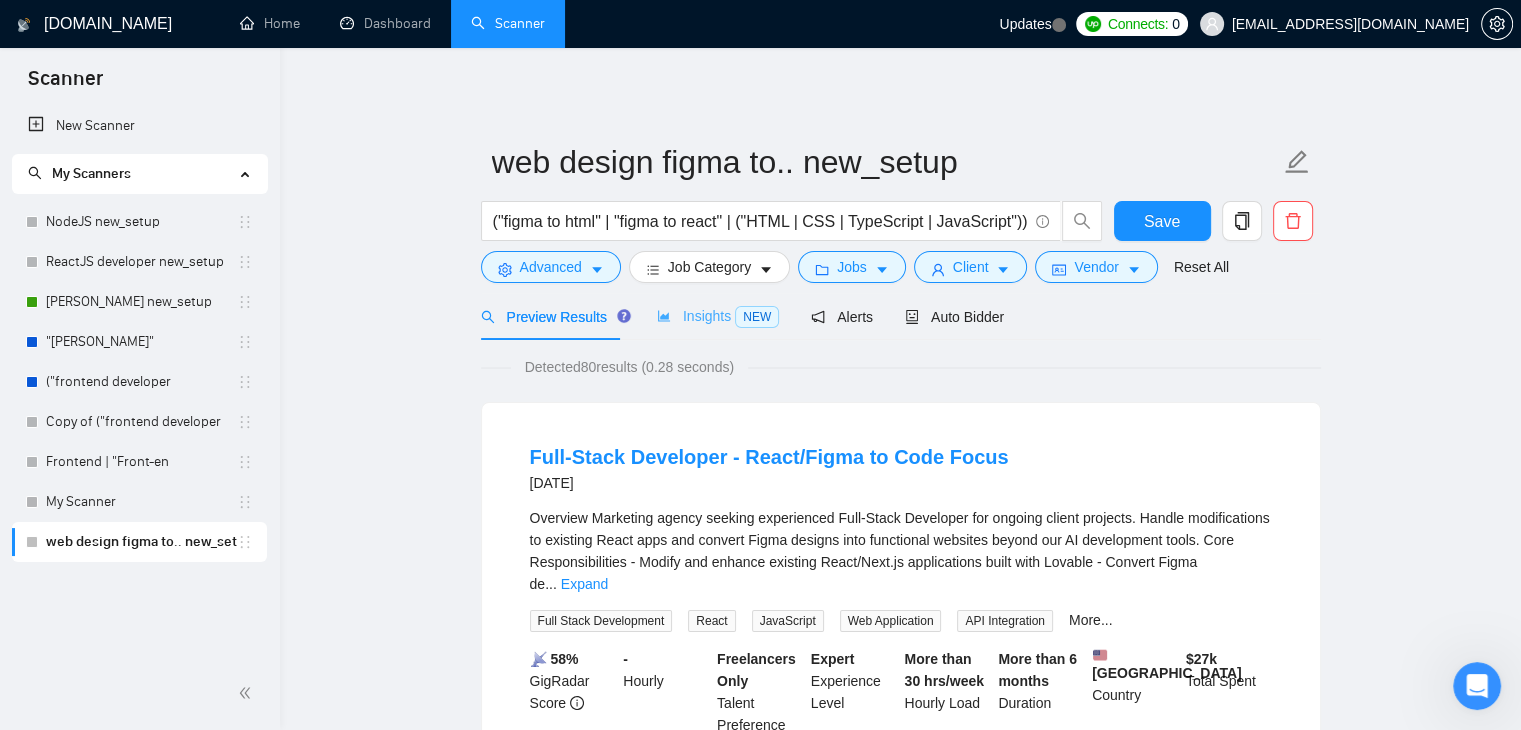 click on "Insights NEW" at bounding box center (718, 316) 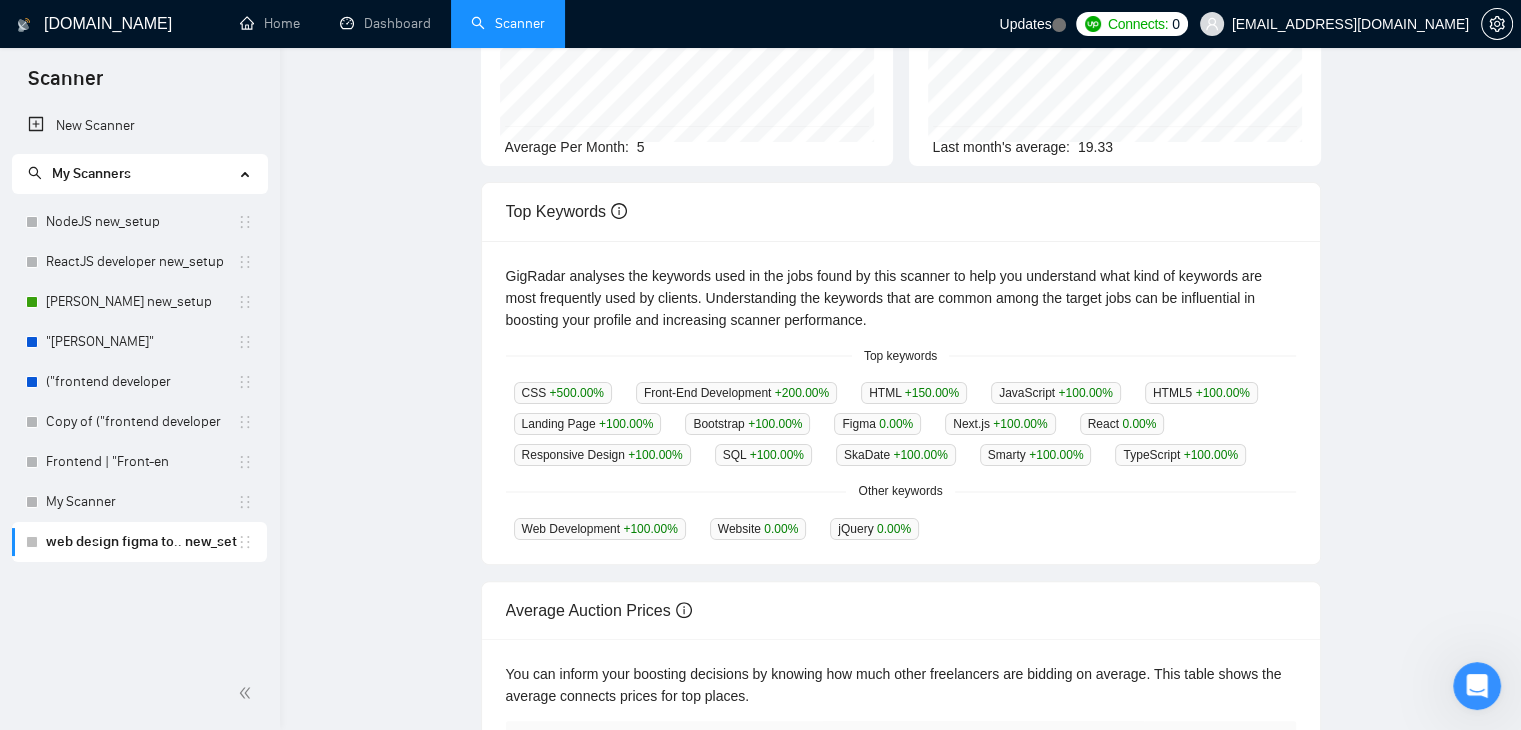 scroll, scrollTop: 0, scrollLeft: 0, axis: both 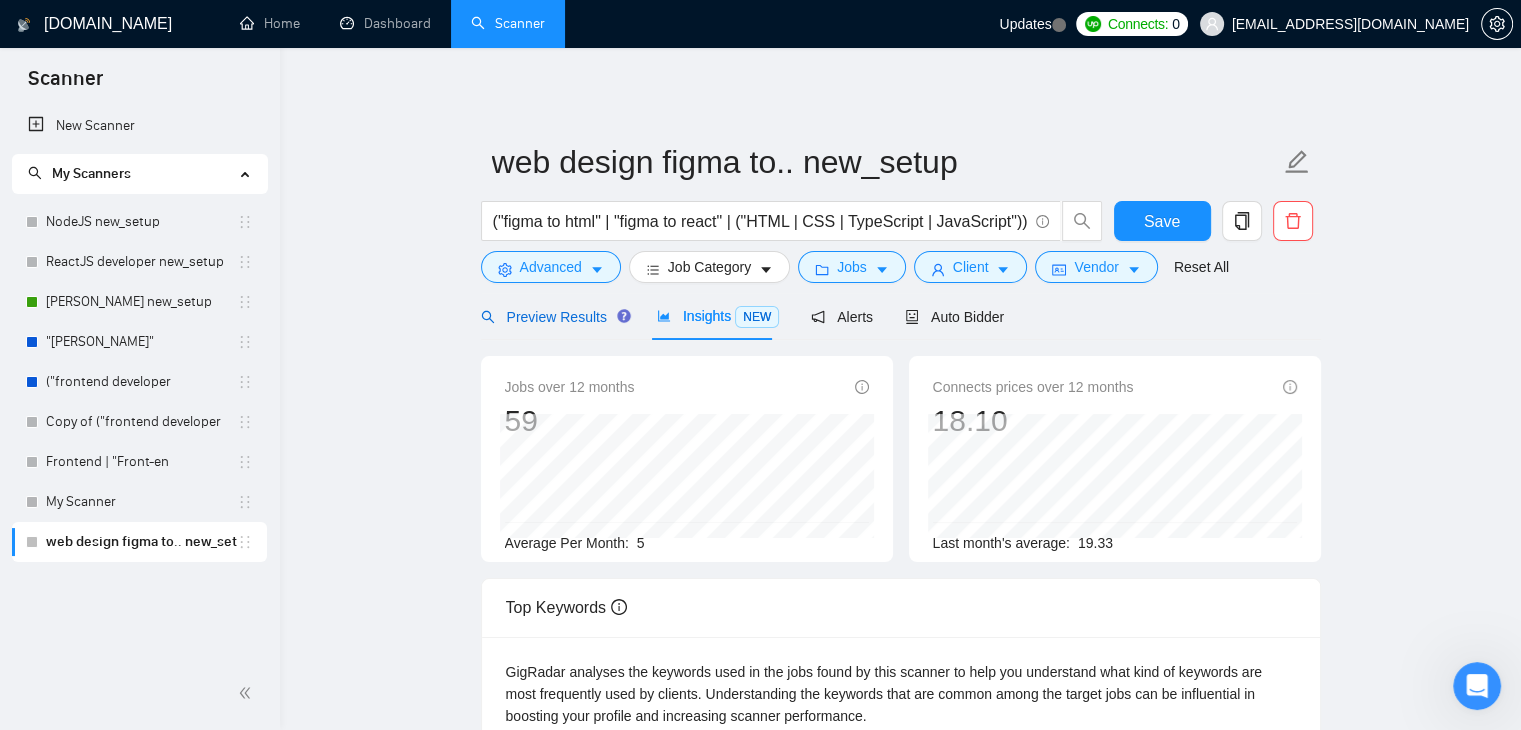 click on "Preview Results" at bounding box center (553, 317) 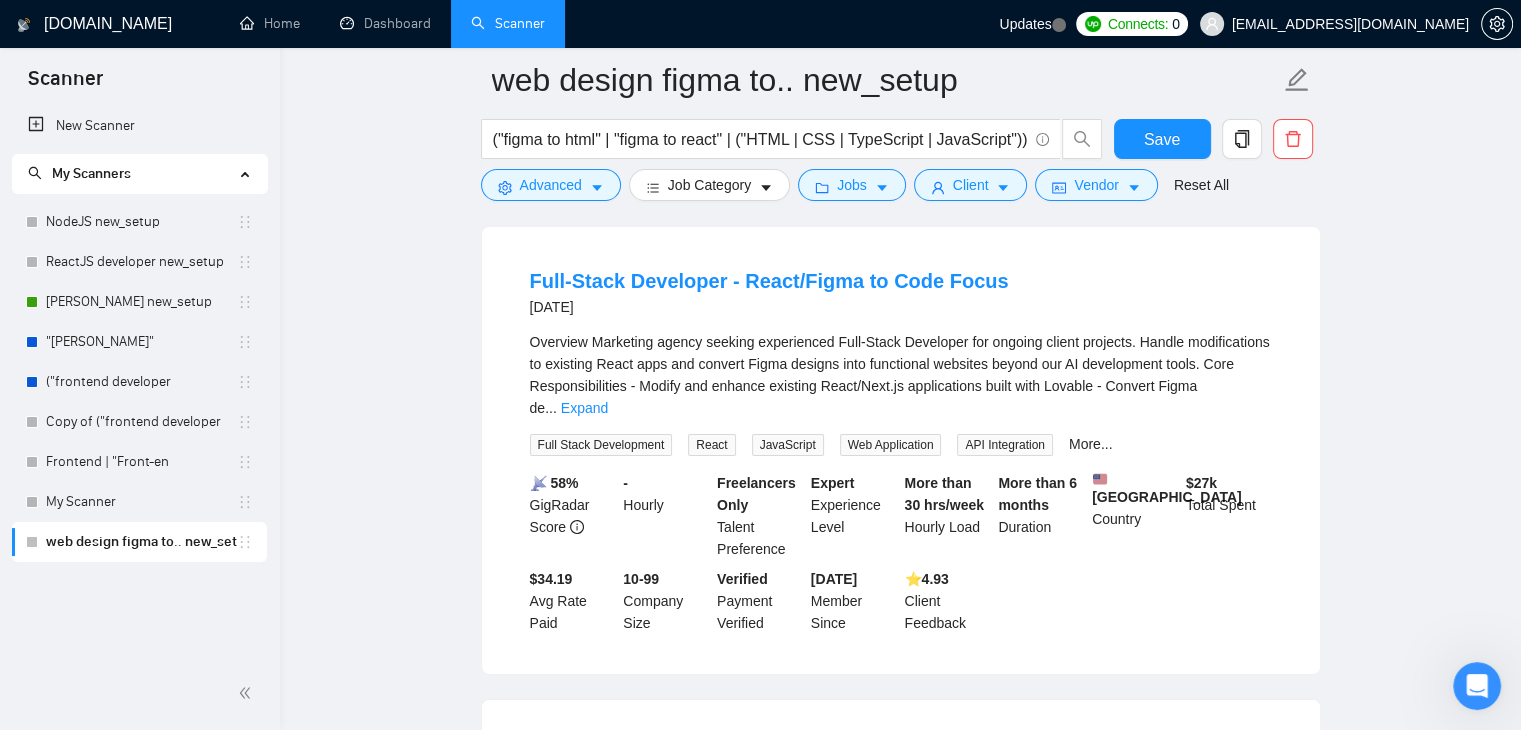 scroll, scrollTop: 196, scrollLeft: 0, axis: vertical 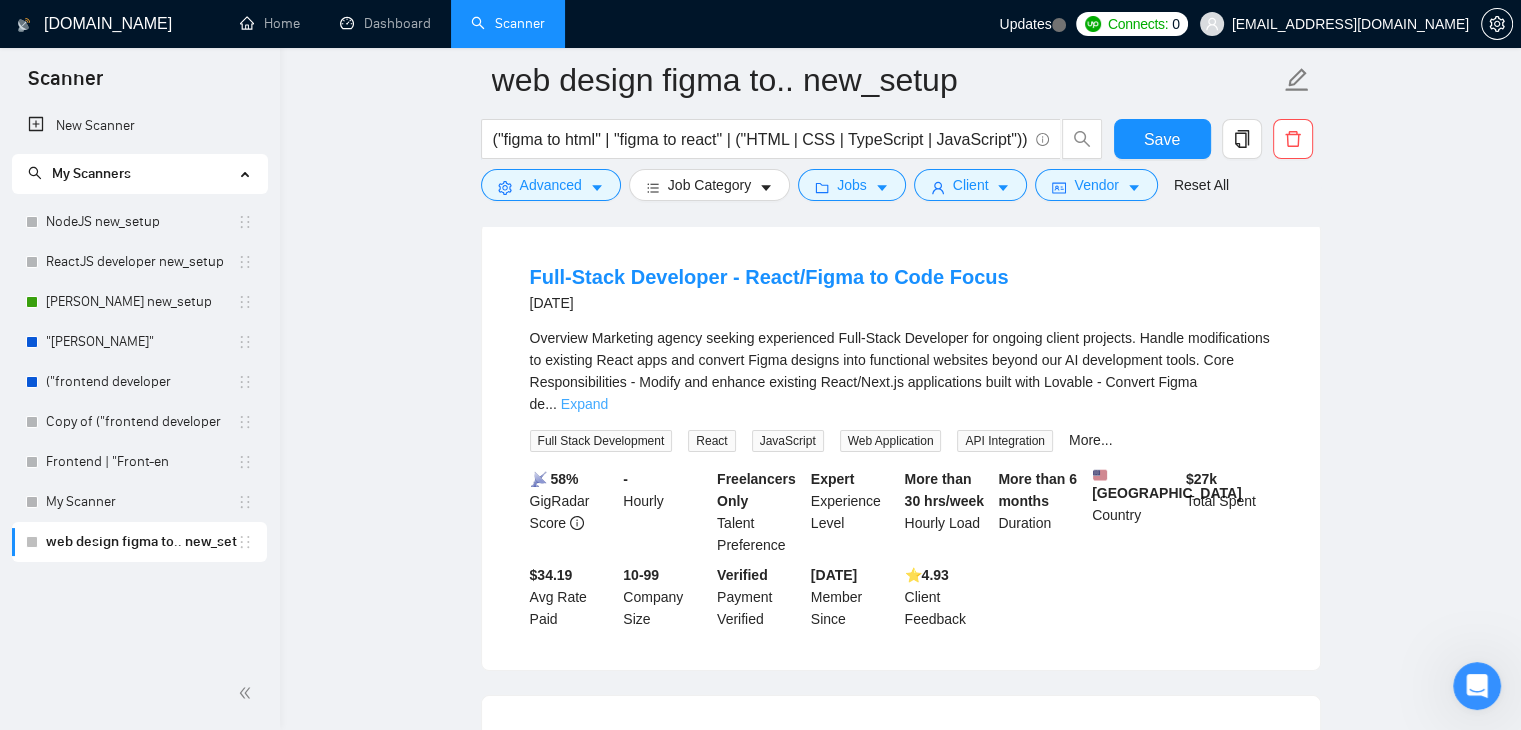 click on "Expand" at bounding box center (584, 404) 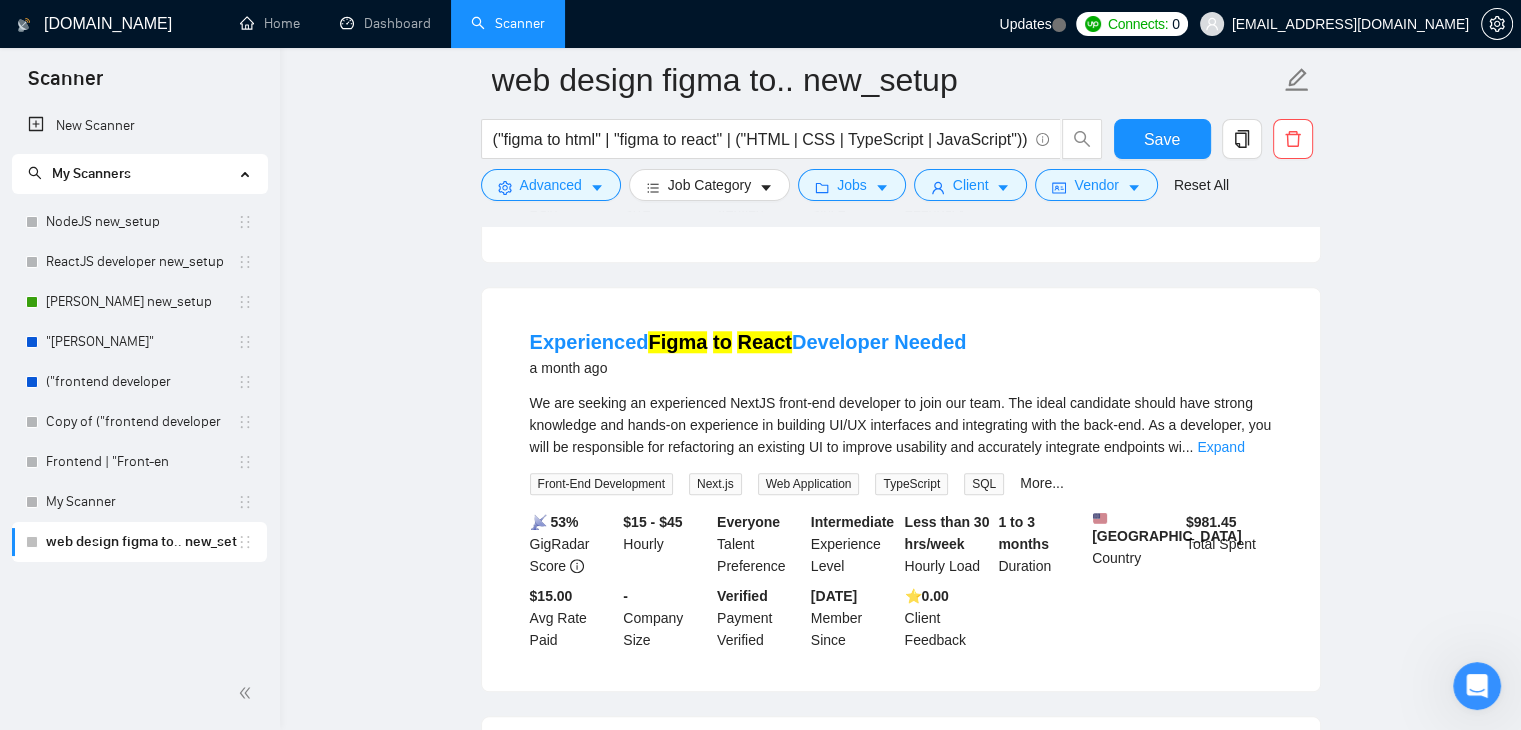 scroll, scrollTop: 1884, scrollLeft: 0, axis: vertical 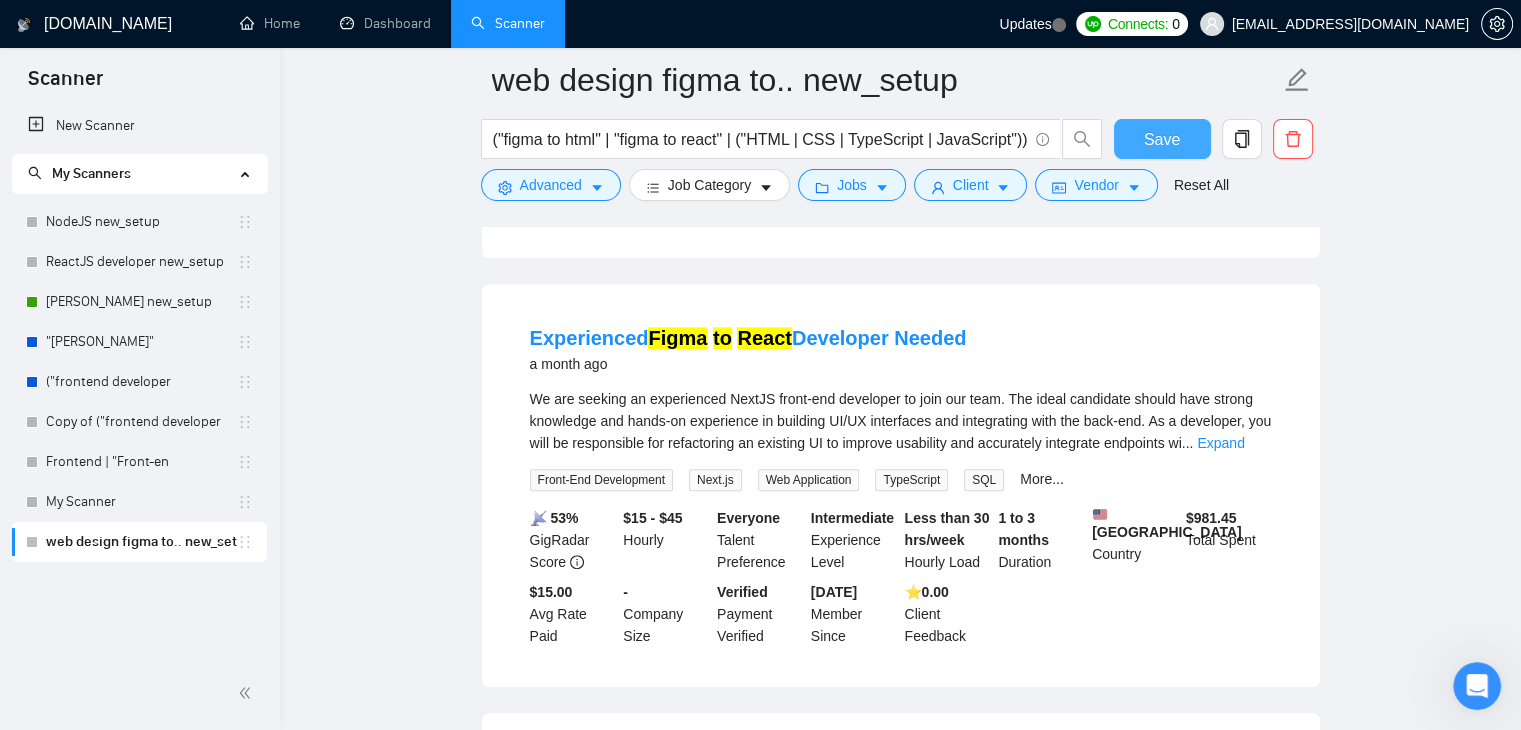 click on "Save" at bounding box center (1162, 139) 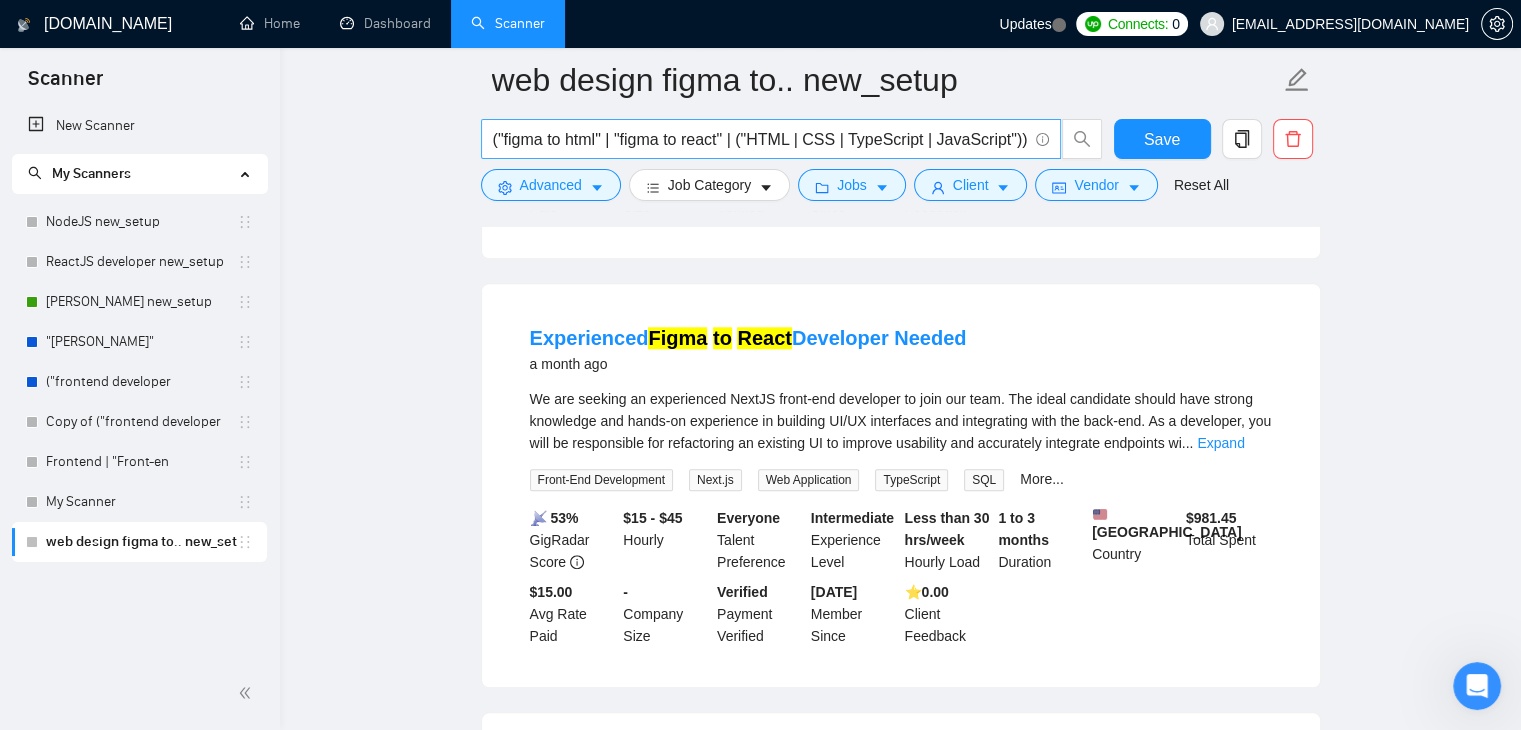 click on "("figma to html" | "figma to react" | ("HTML | CSS | TypeScript | JavaScript"))" at bounding box center (771, 139) 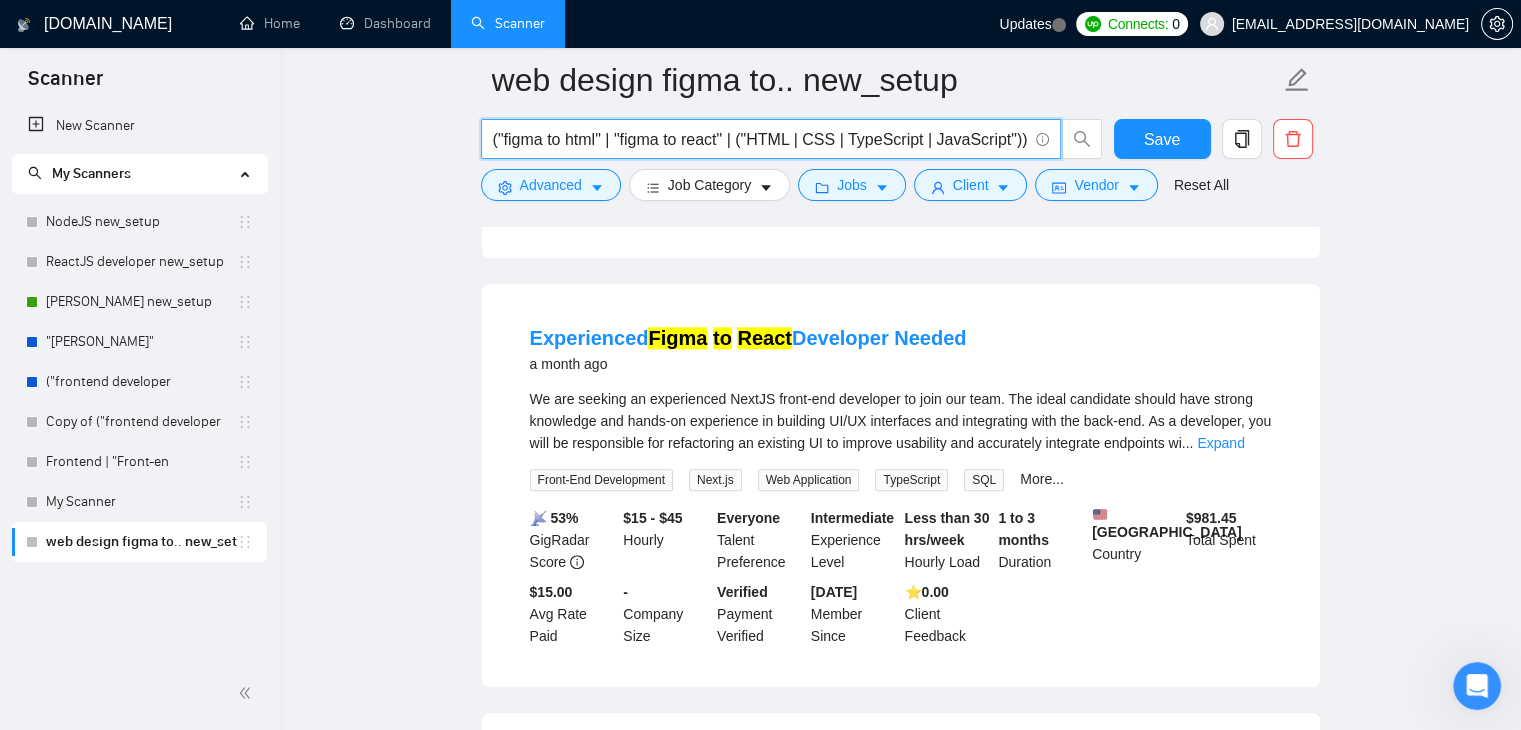 click on "("figma to html" | "figma to react" | ("HTML | CSS | TypeScript | JavaScript"))" at bounding box center (760, 139) 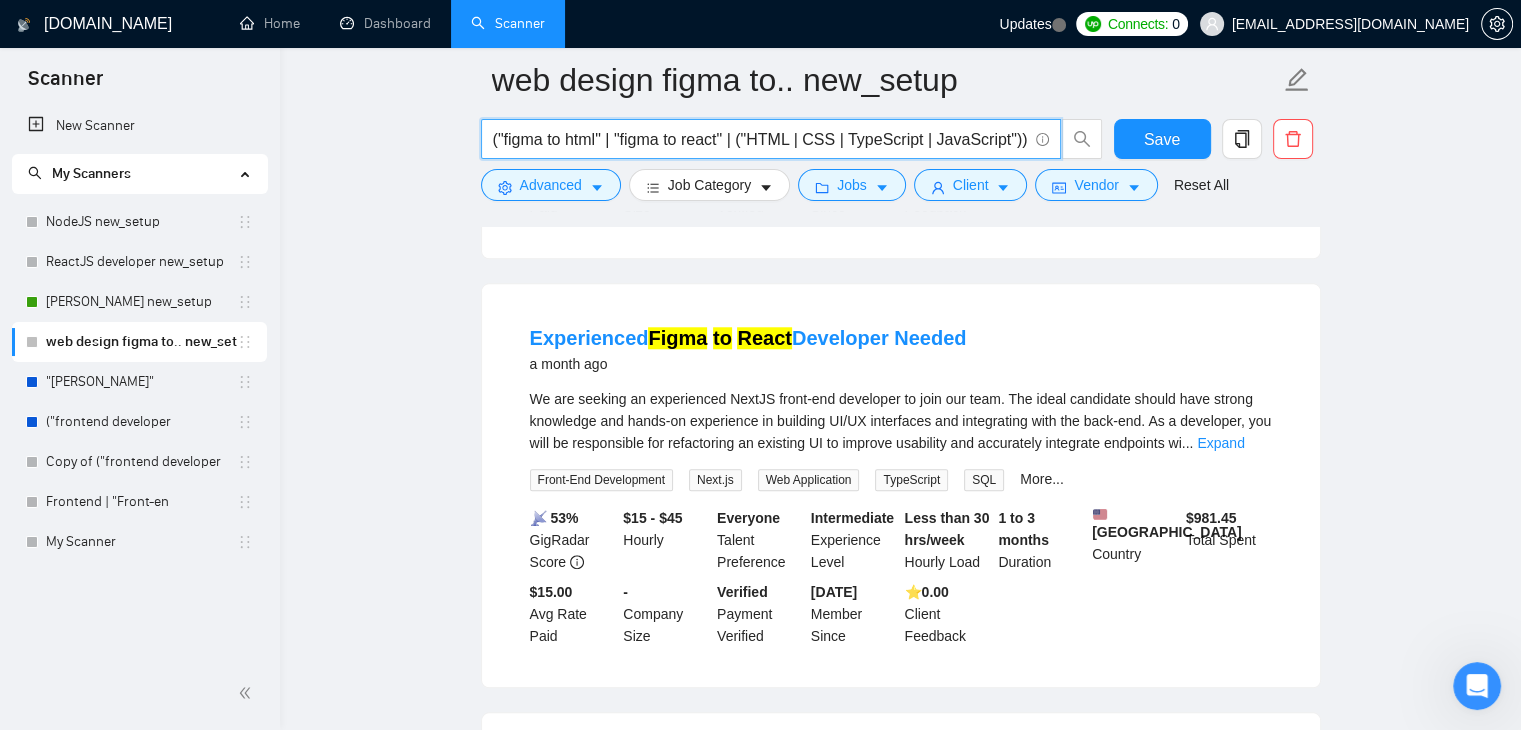 click on "("figma to html" | "figma to react" | ("HTML | CSS | TypeScript | JavaScript"))" at bounding box center [760, 139] 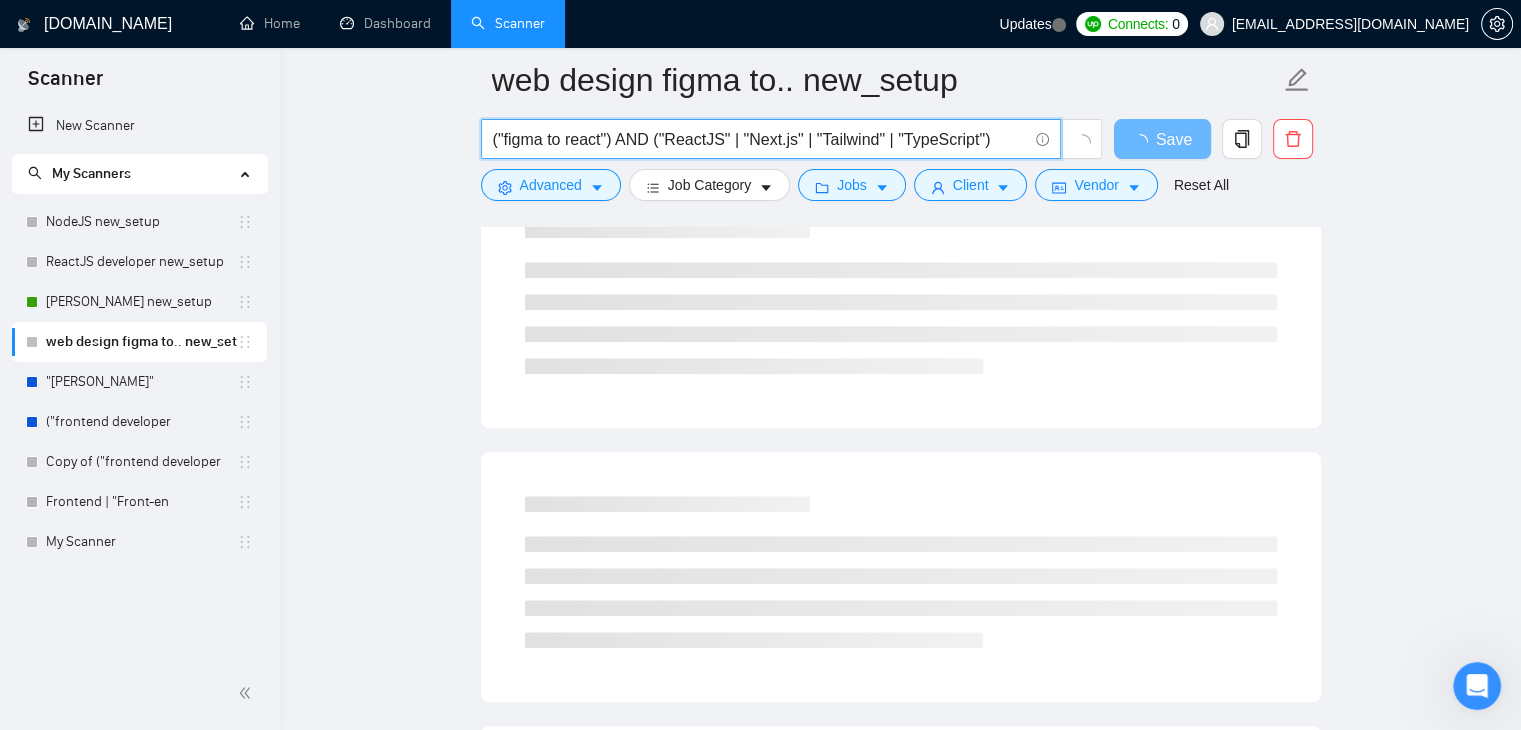 click on "("figma to react") AND ("ReactJS" | "Next.js" | "Tailwind" | "TypeScript")" at bounding box center (760, 139) 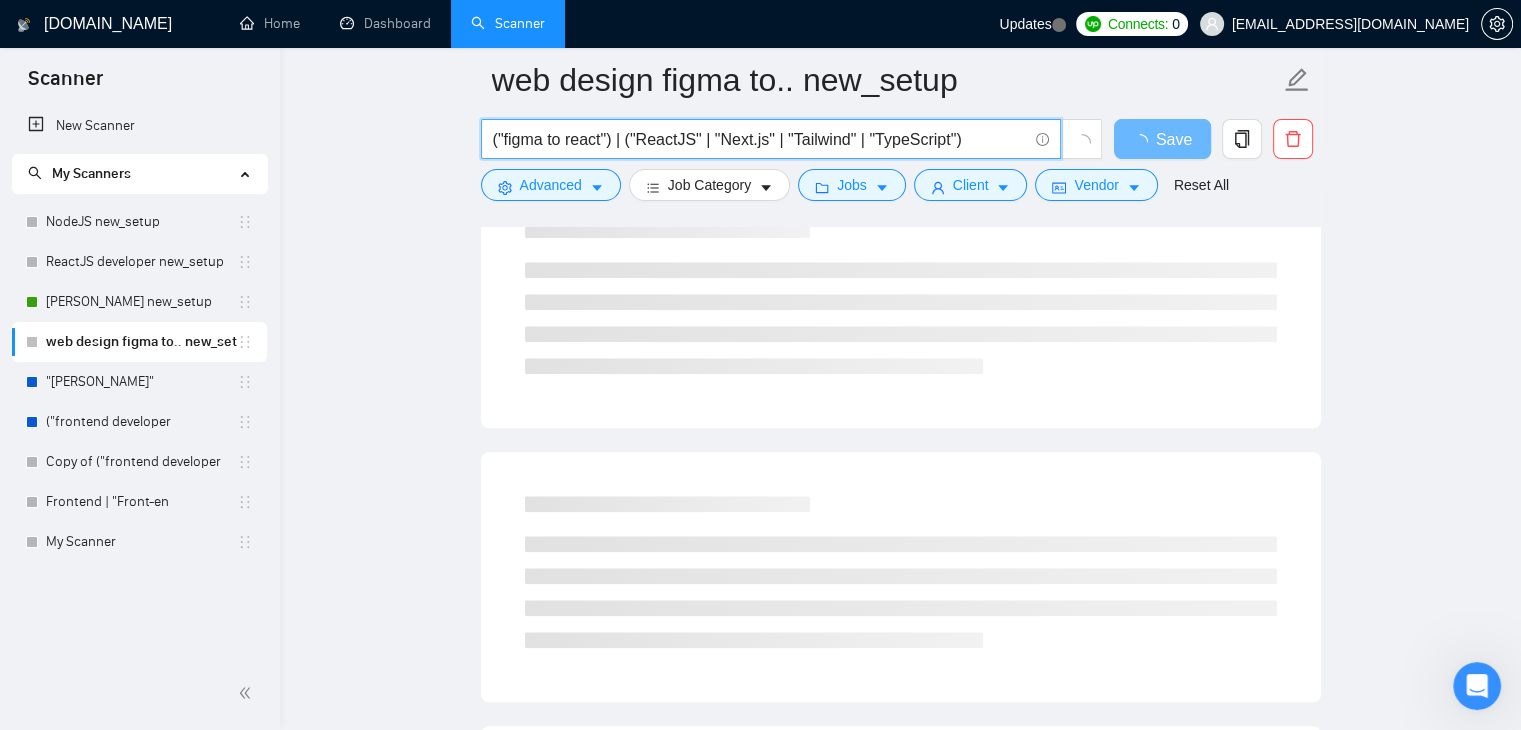 click on "("figma to react") | ("ReactJS" | "Next.js" | "Tailwind" | "TypeScript")" at bounding box center (760, 139) 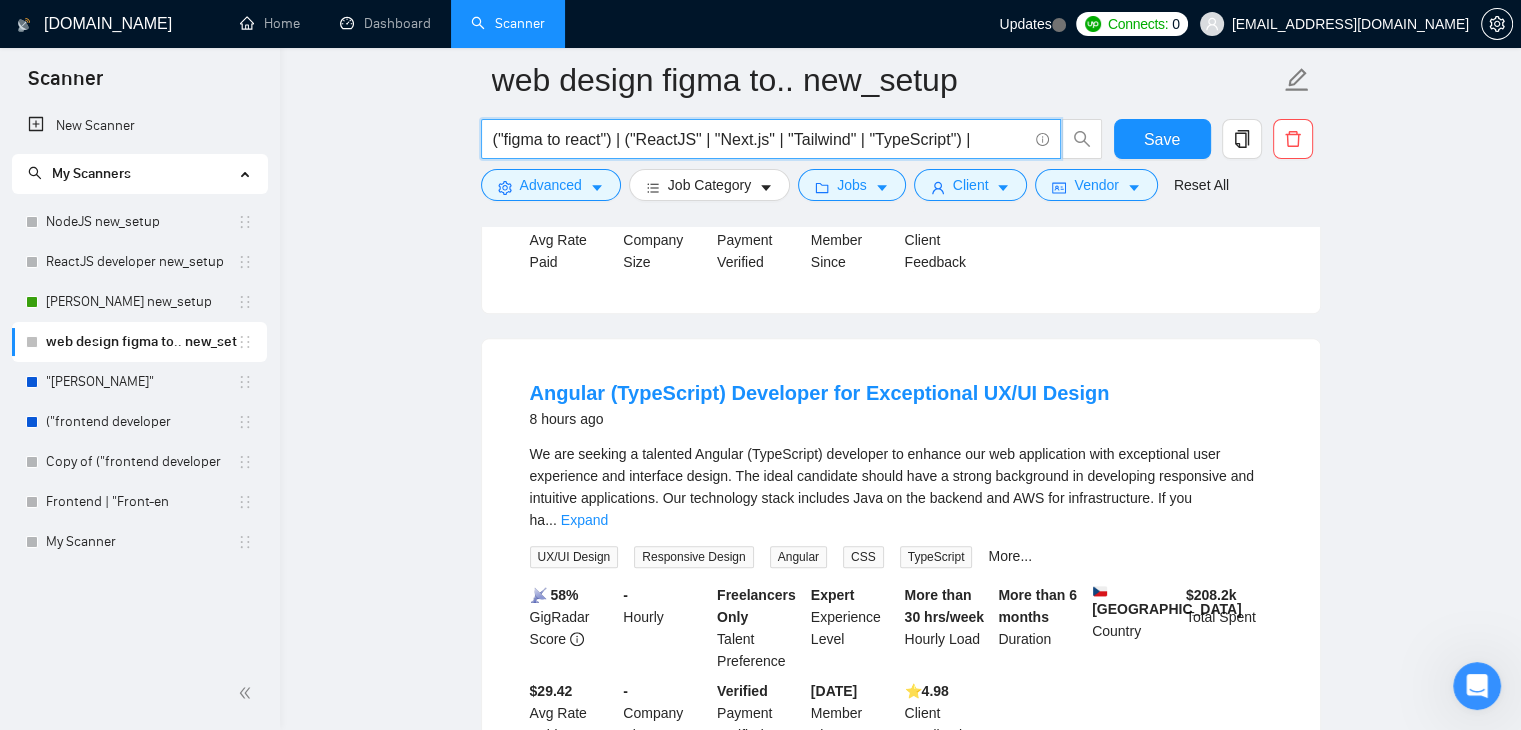 click on "("figma to react") | ("ReactJS" | "Next.js" | "Tailwind" | "TypeScript") |" at bounding box center [760, 139] 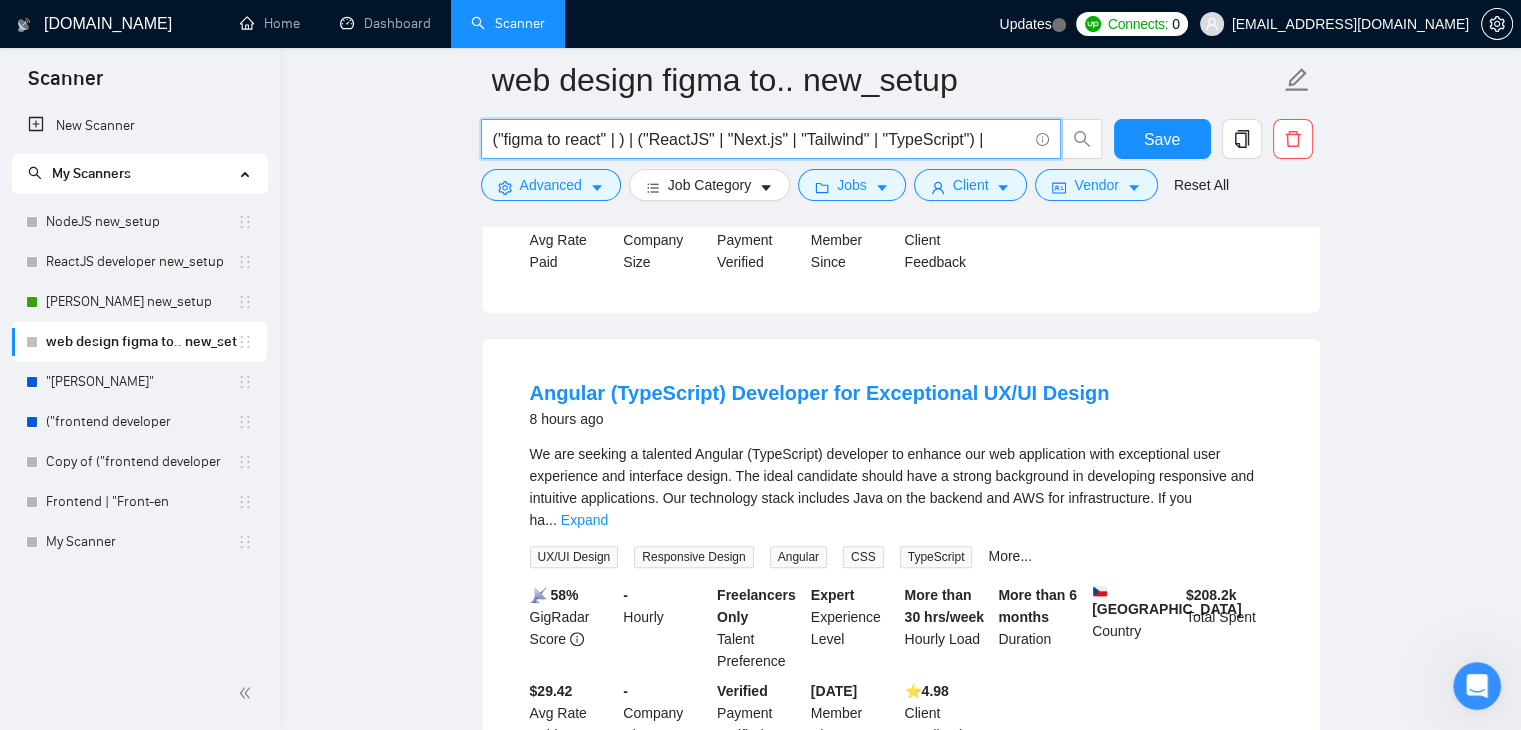 paste on ""figma to html"" 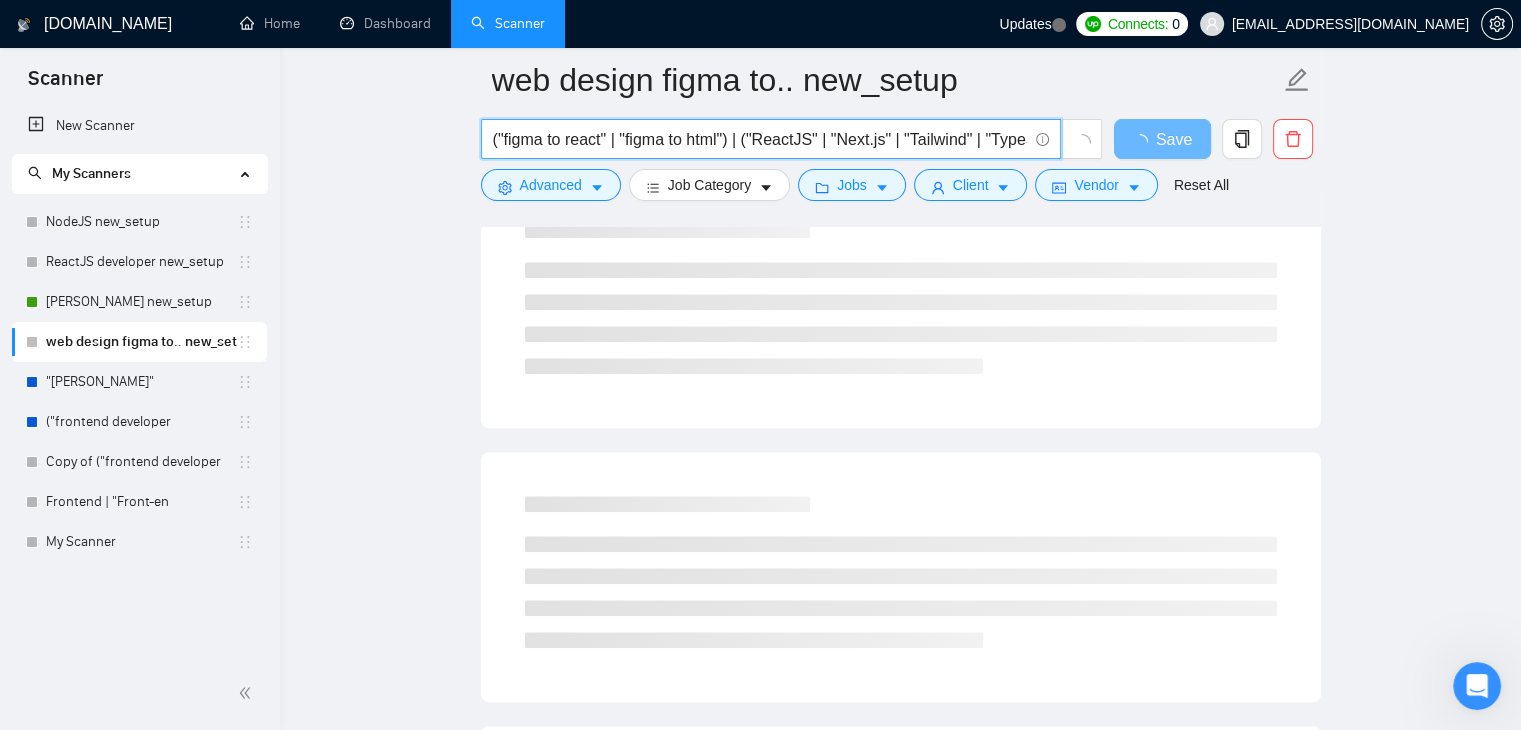 drag, startPoint x: 823, startPoint y: 143, endPoint x: 758, endPoint y: 136, distance: 65.37584 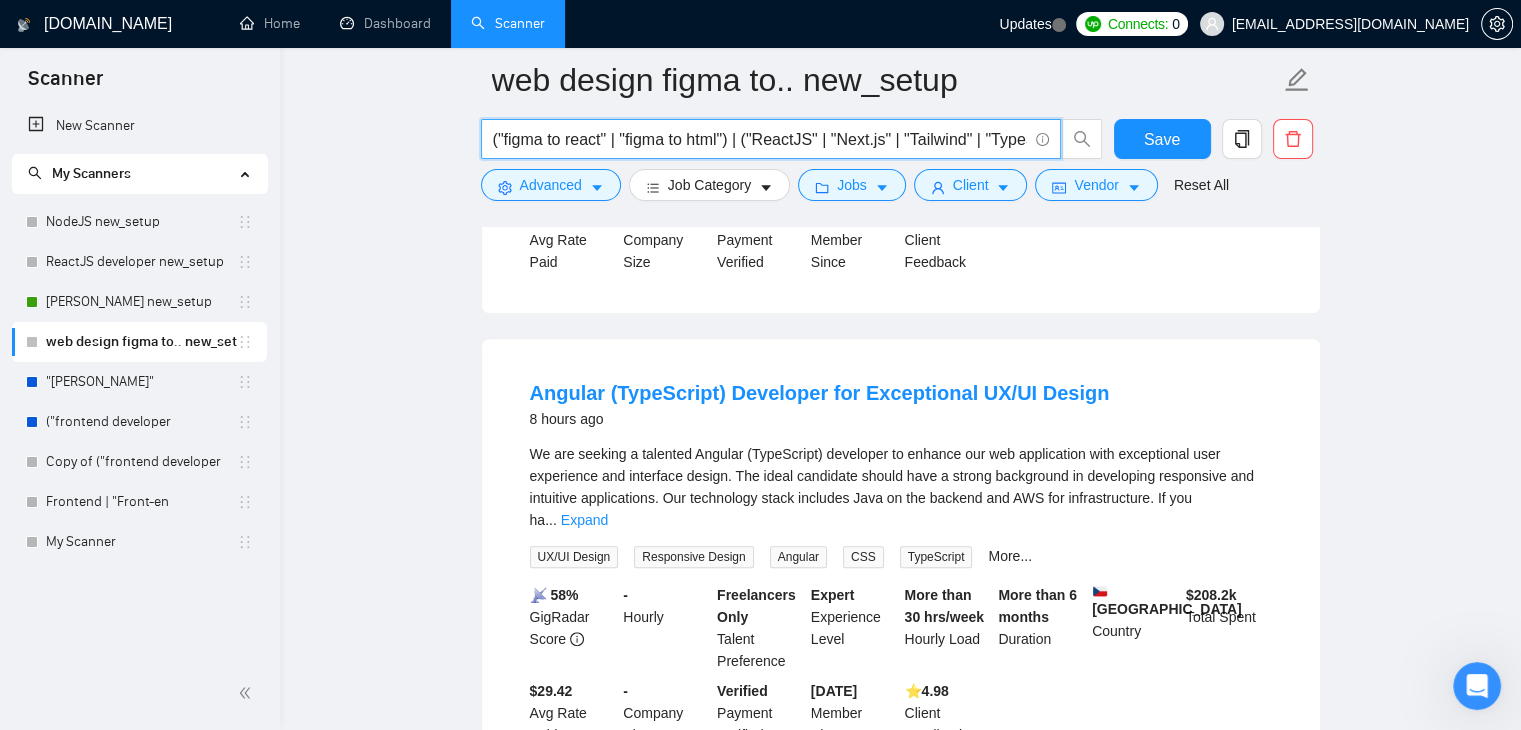 scroll, scrollTop: 0, scrollLeft: 59, axis: horizontal 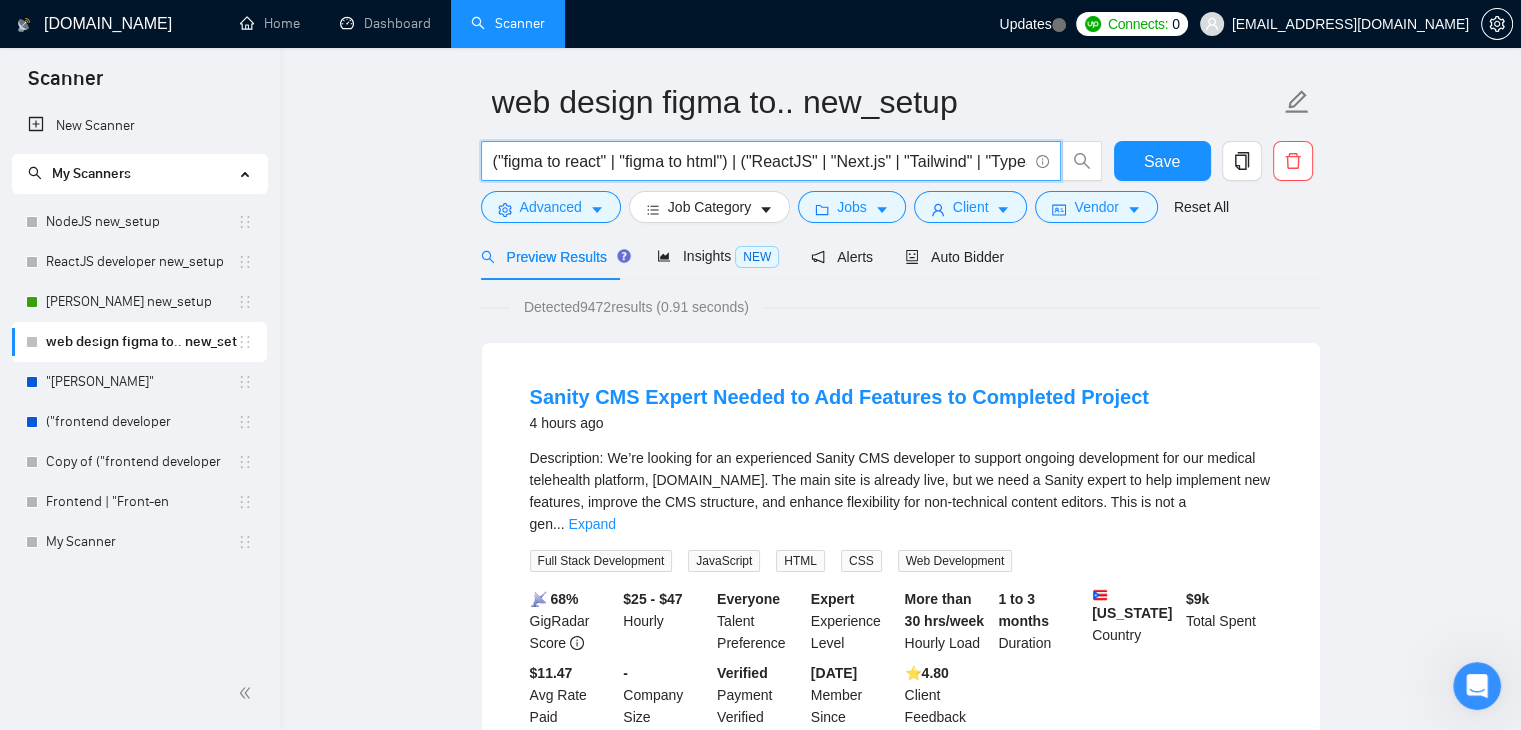 drag, startPoint x: 820, startPoint y: 158, endPoint x: 758, endPoint y: 159, distance: 62.008064 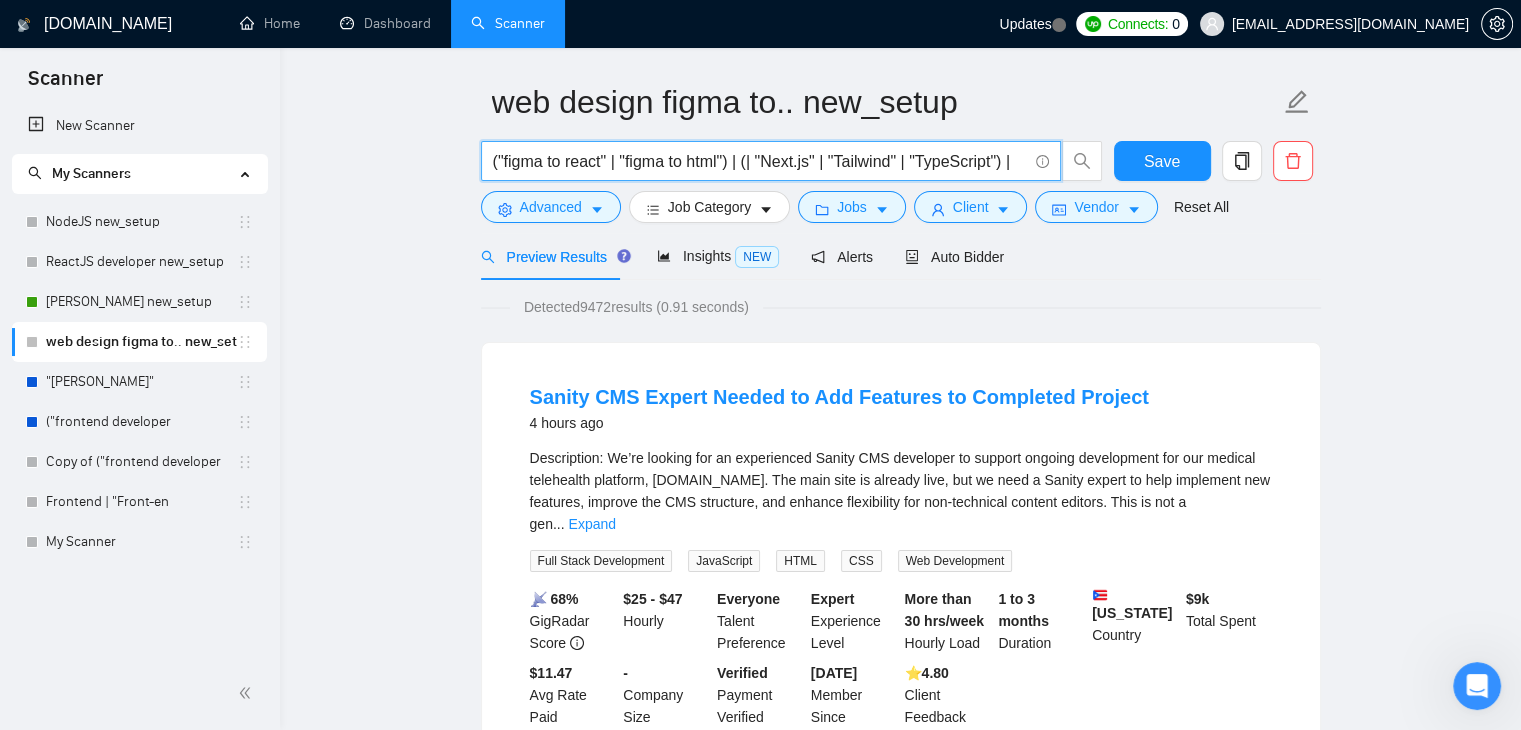 click on "("figma to react" | "figma to html") | (| "Next.js" | "Tailwind" | "TypeScript") |" at bounding box center [760, 161] 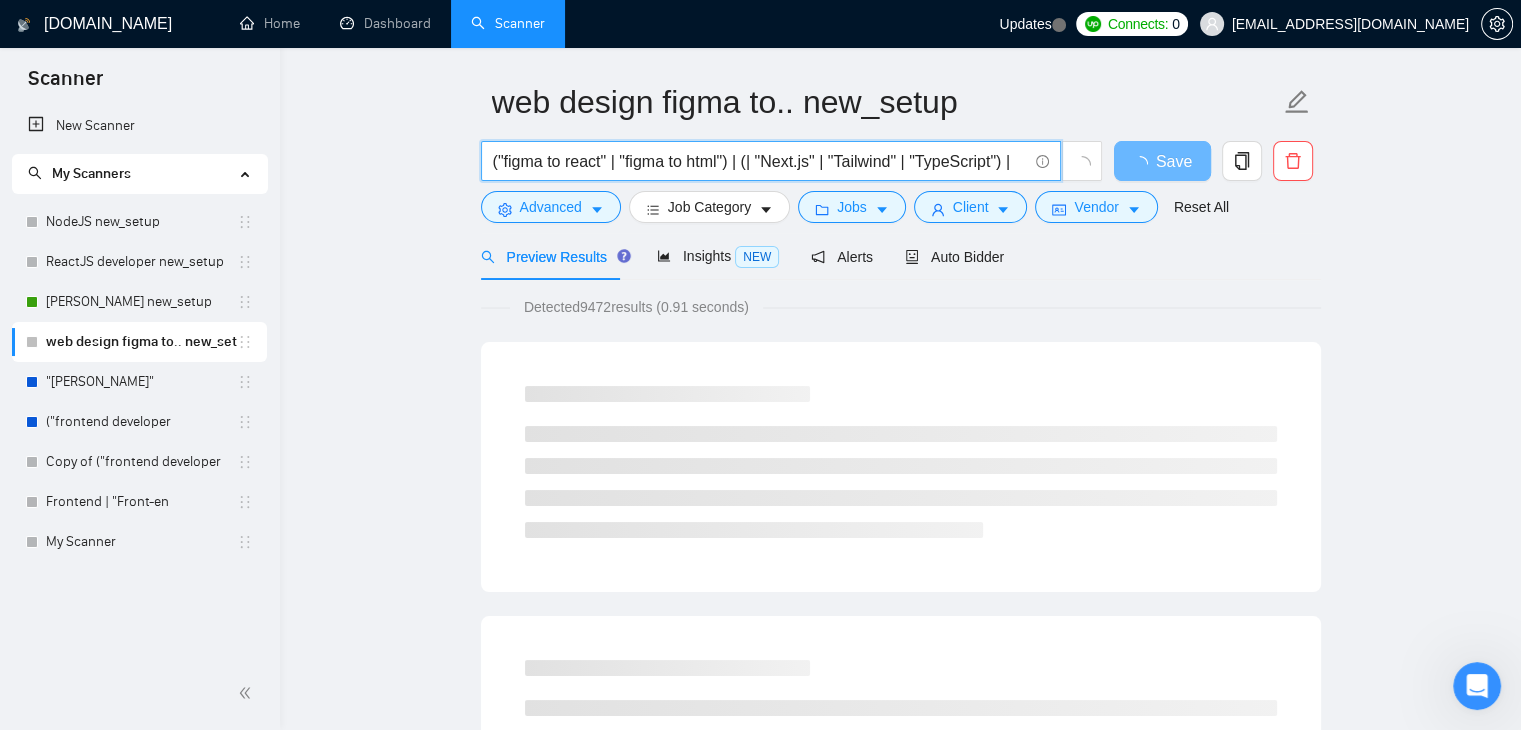 click on "("figma to react" | "figma to html") | (| "Next.js" | "Tailwind" | "TypeScript") |" at bounding box center [760, 161] 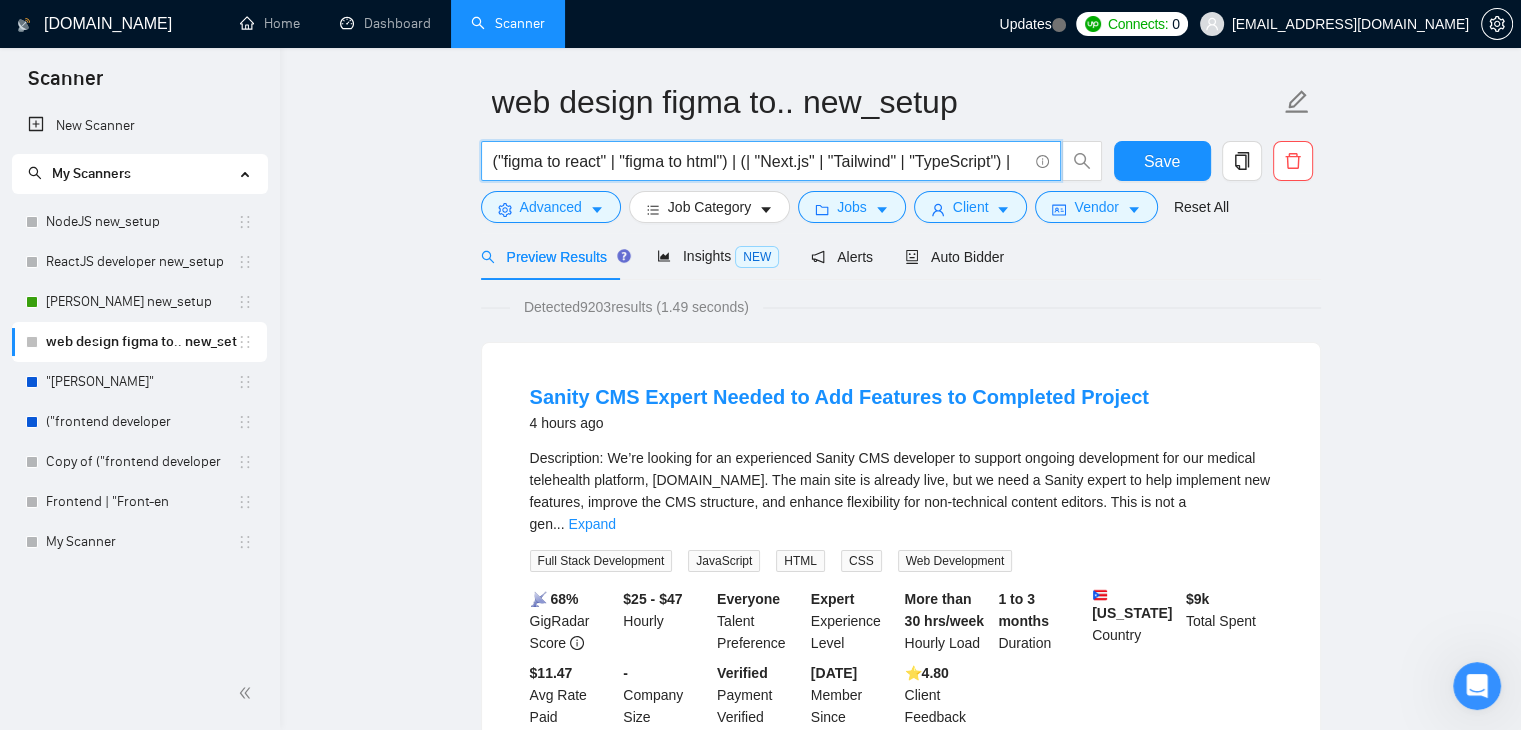 drag, startPoint x: 812, startPoint y: 164, endPoint x: 768, endPoint y: 160, distance: 44.181442 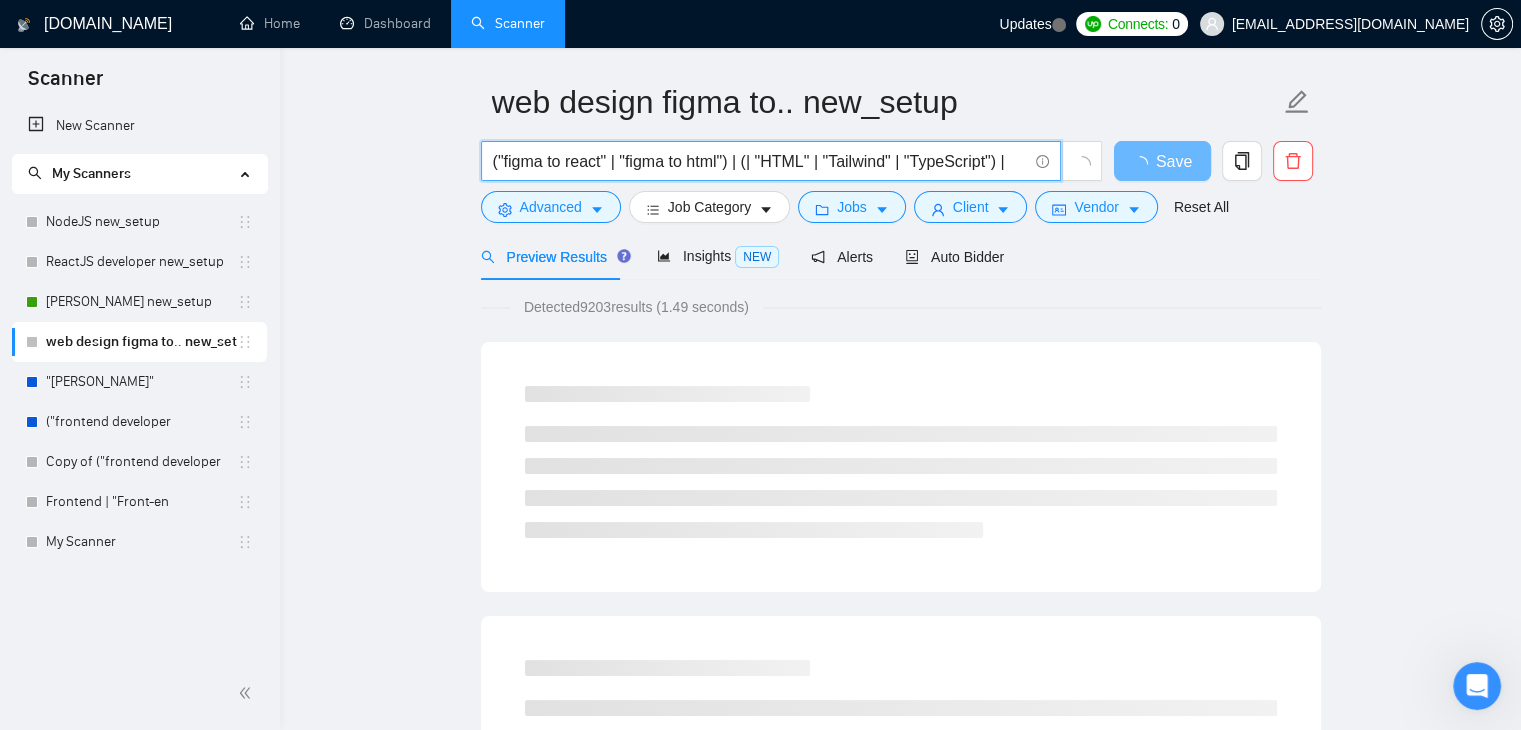 click on "("figma to react" | "figma to html") | (| "HTML" | "Tailwind" | "TypeScript") |" at bounding box center (760, 161) 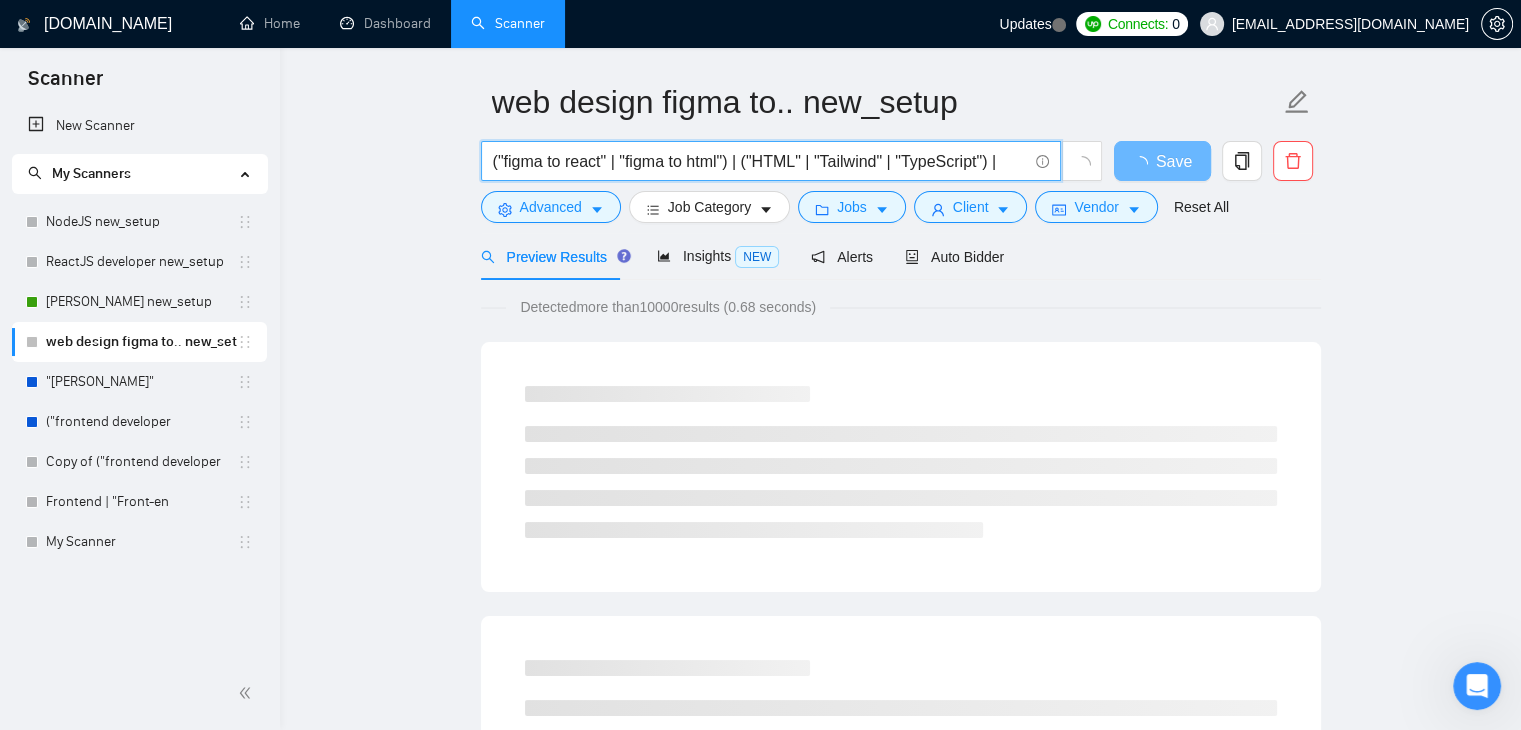 click on "("figma to react" | "figma to html") | ("HTML" | "Tailwind" | "TypeScript") |" at bounding box center (760, 161) 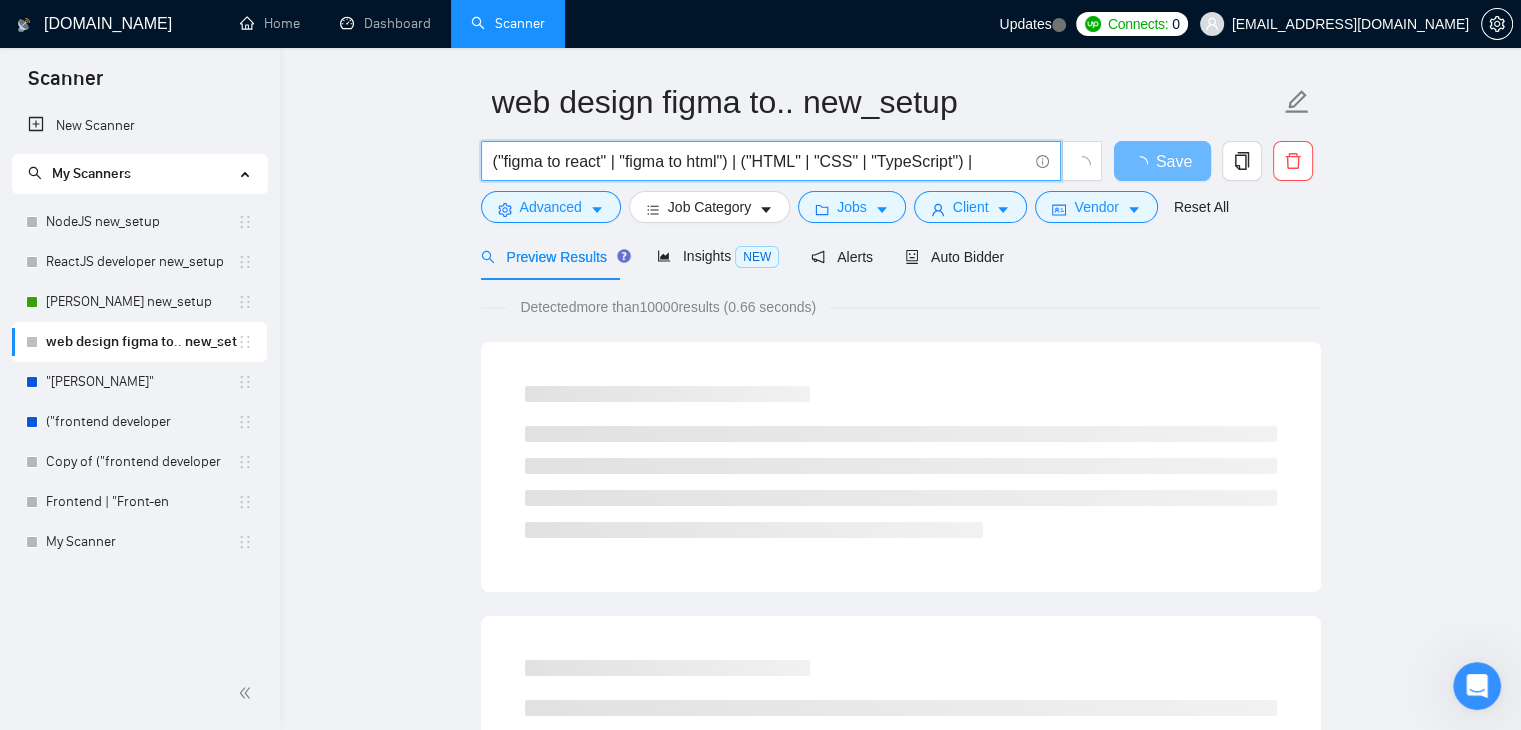 click on "("figma to react" | "figma to html") | ("HTML" | "CSS" | "TypeScript") |" at bounding box center (760, 161) 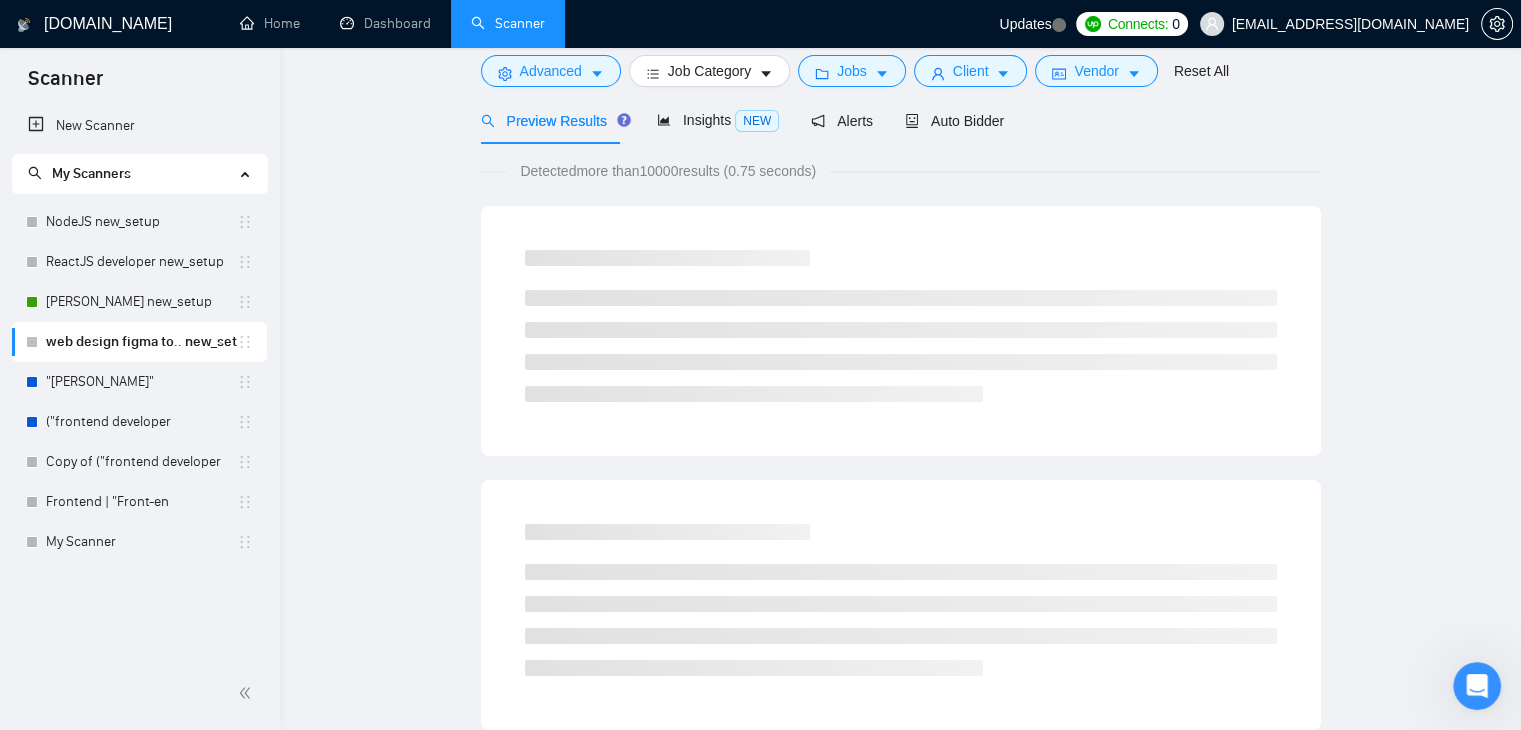 scroll, scrollTop: 0, scrollLeft: 0, axis: both 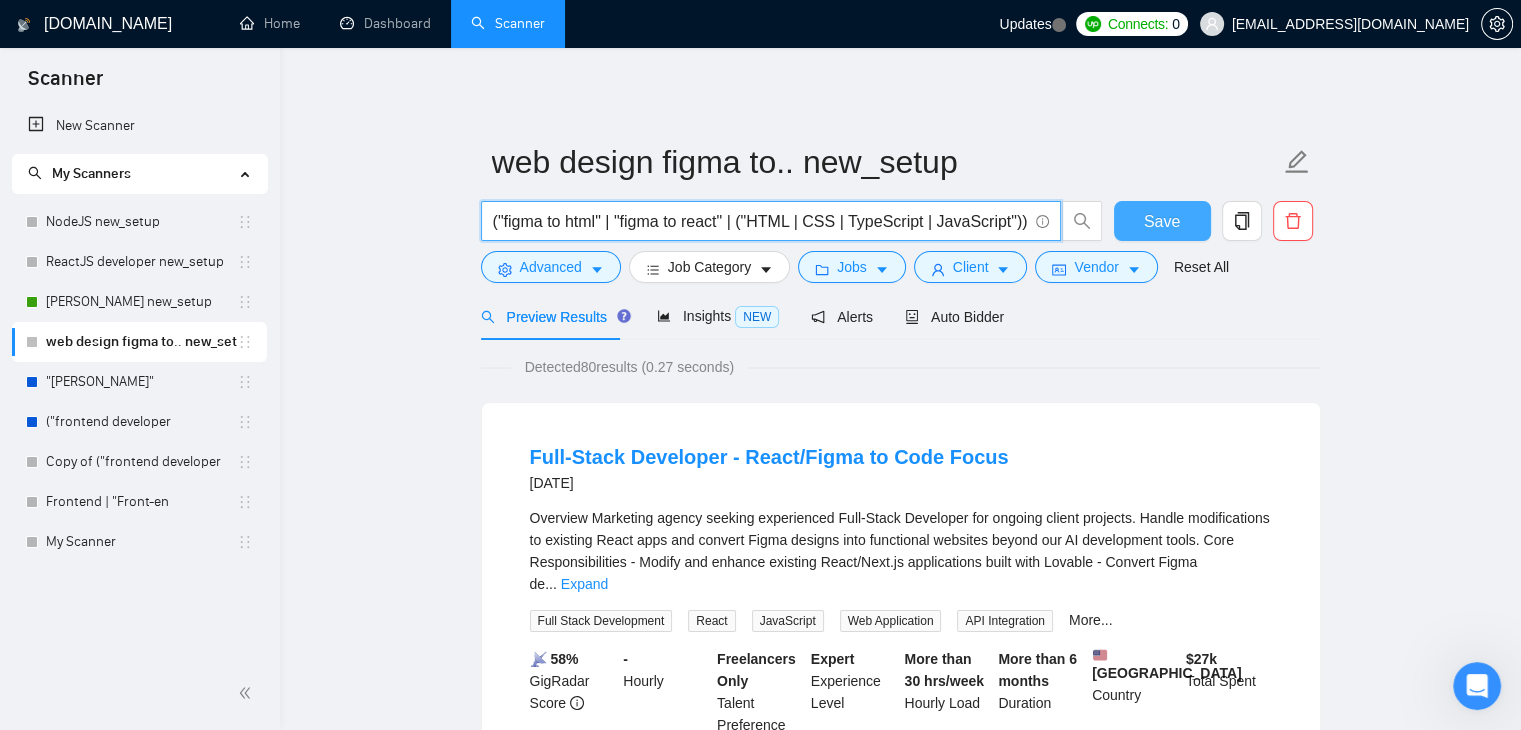 type on "("figma to html" | "figma to react" | ("HTML | CSS | TypeScript | JavaScript"))" 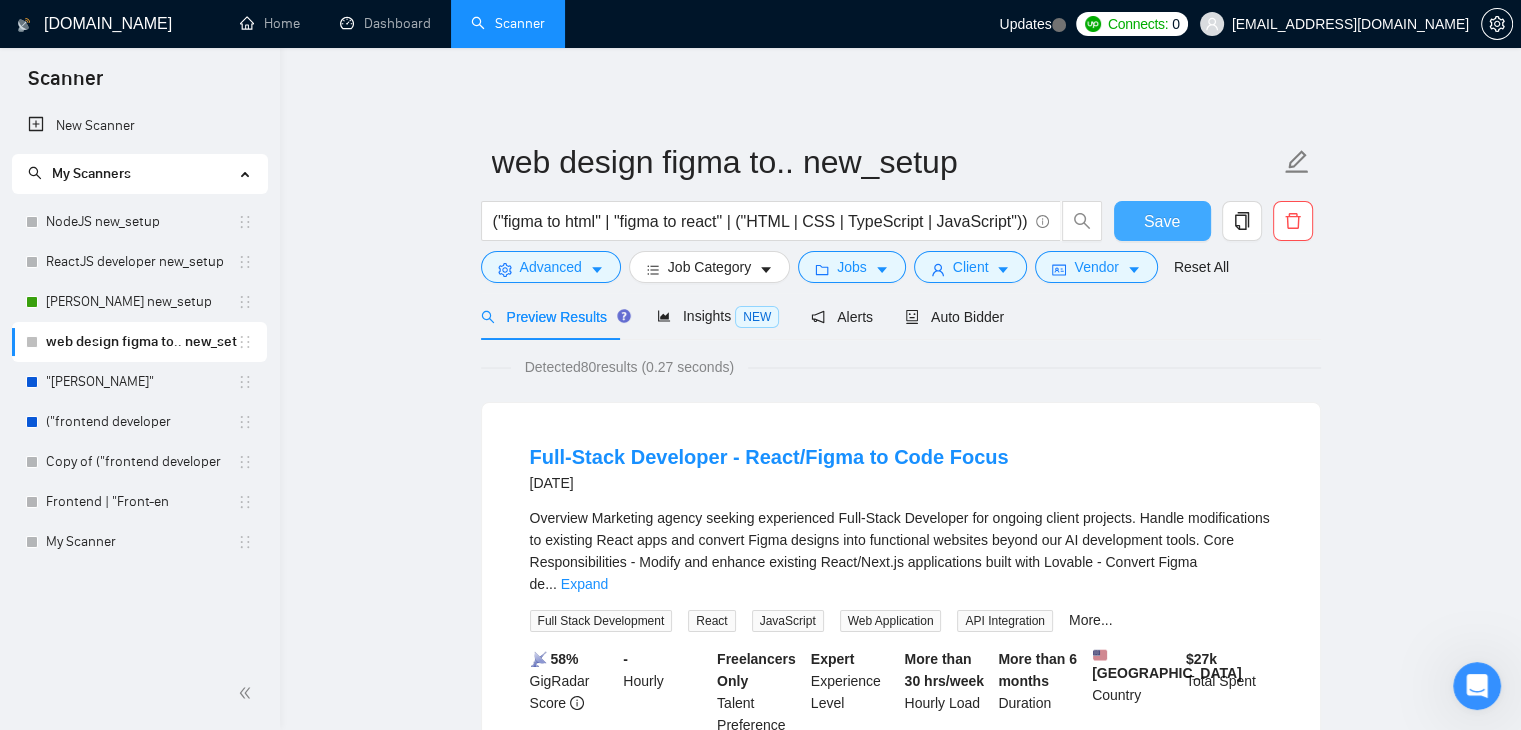 click on "Save" at bounding box center (1162, 221) 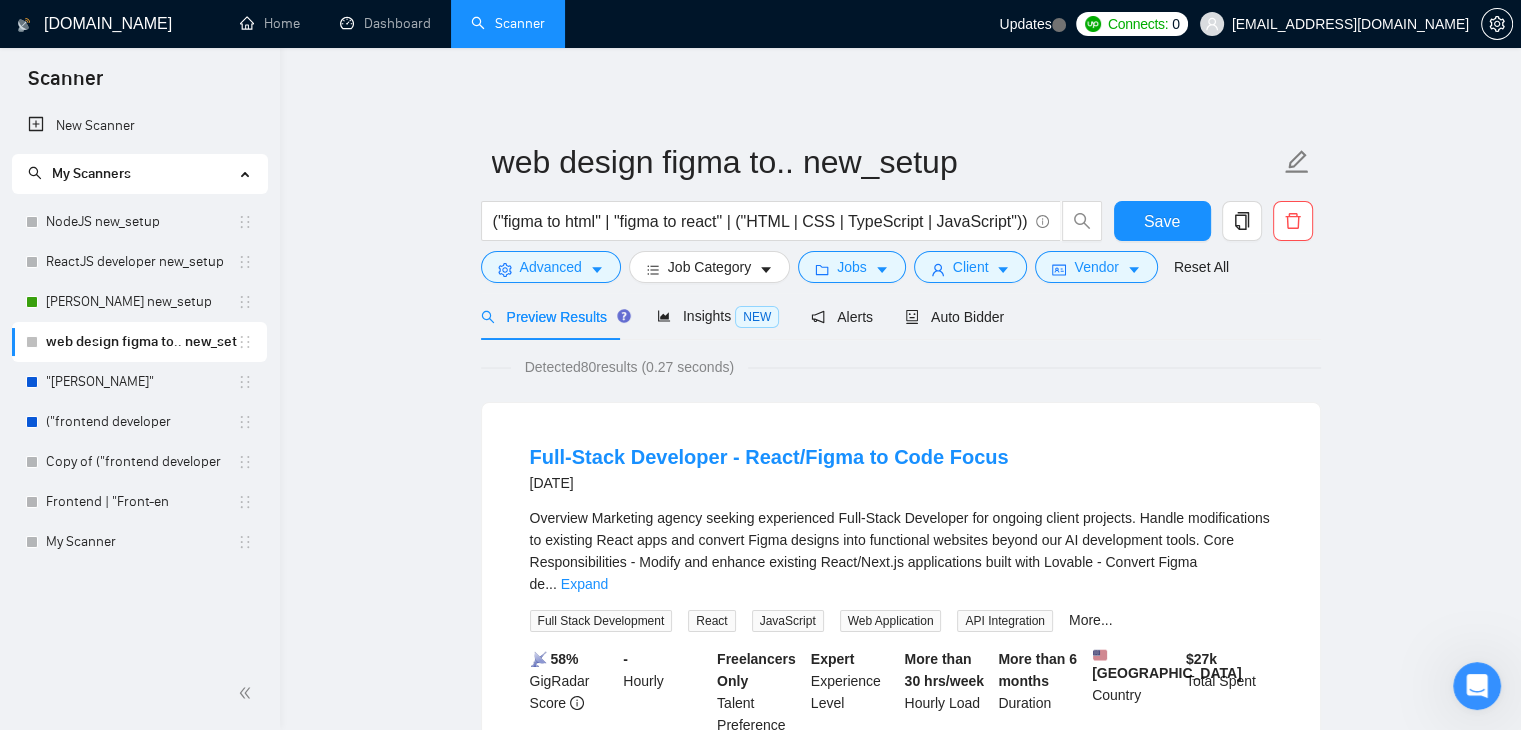 click on "web design figma to.. new_setup ("figma to html" | "figma to react" | ("HTML | CSS | TypeScript | JavaScript")) Save Advanced   Job Category   Jobs   Client   Vendor   Reset All Preview Results Insights NEW Alerts Auto Bidder Detected   80  results   (0.27 seconds) Full-Stack Developer - React/Figma to Code Focus 10 days ago Overview
Marketing agency seeking experienced Full-Stack Developer for ongoing client projects. Handle modifications to existing React apps and convert Figma designs into functional websites beyond our AI development tools.
Core Responsibilities
- Modify and enhance existing React/Next.js applications built with Lovable
- Convert Figma de ... Expand Full Stack Development React JavaScript Web Application API Integration More... 📡   58% GigRadar Score   - Hourly Freelancers Only Talent Preference Expert Experience Level More than 30 hrs/week Hourly Load More than 6 months Duration   United States Country $ 27k Total Spent $34.19 Avg Rate Paid 10-99 Company Size Verified Jul, 2018 4.93" at bounding box center (900, 2475) 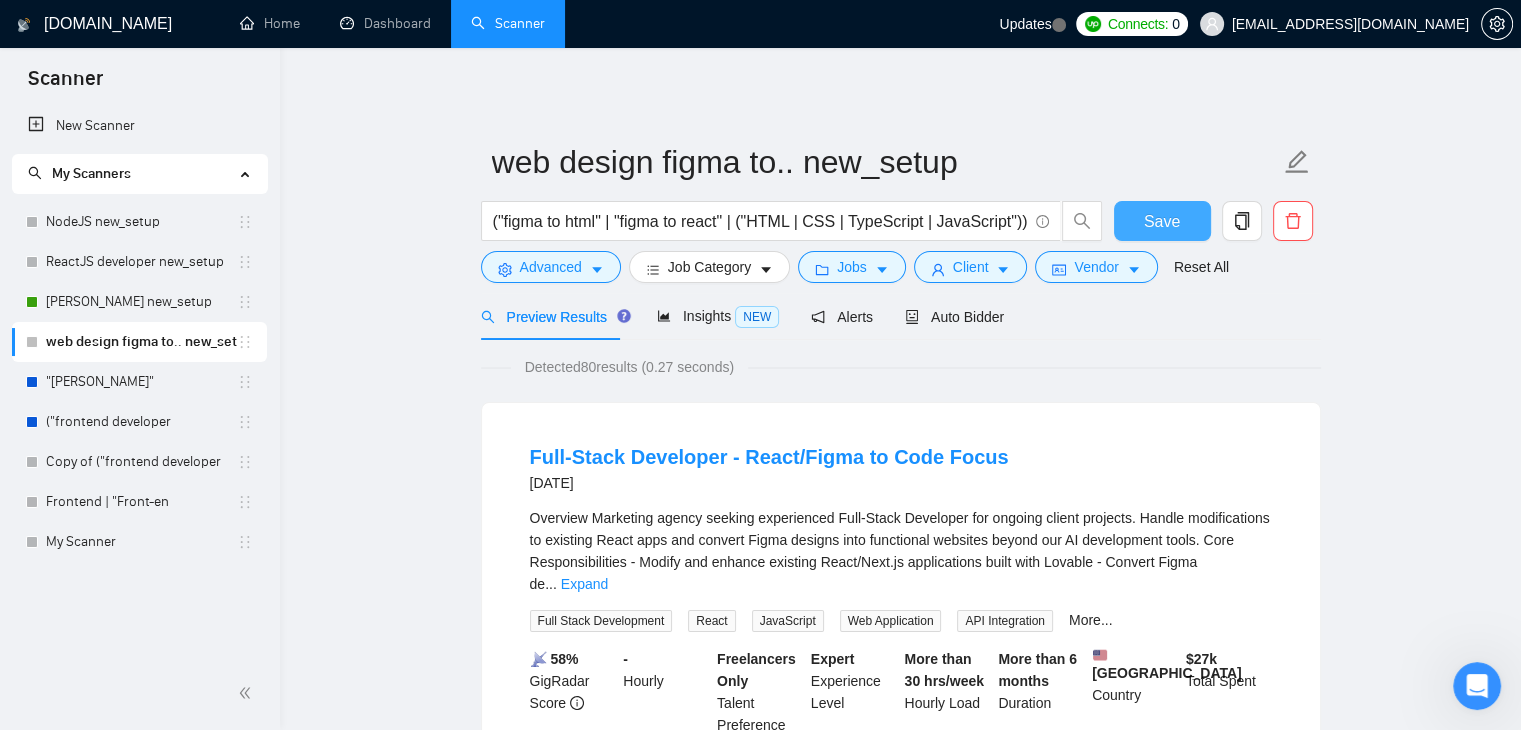 click on "Save" at bounding box center [1162, 221] 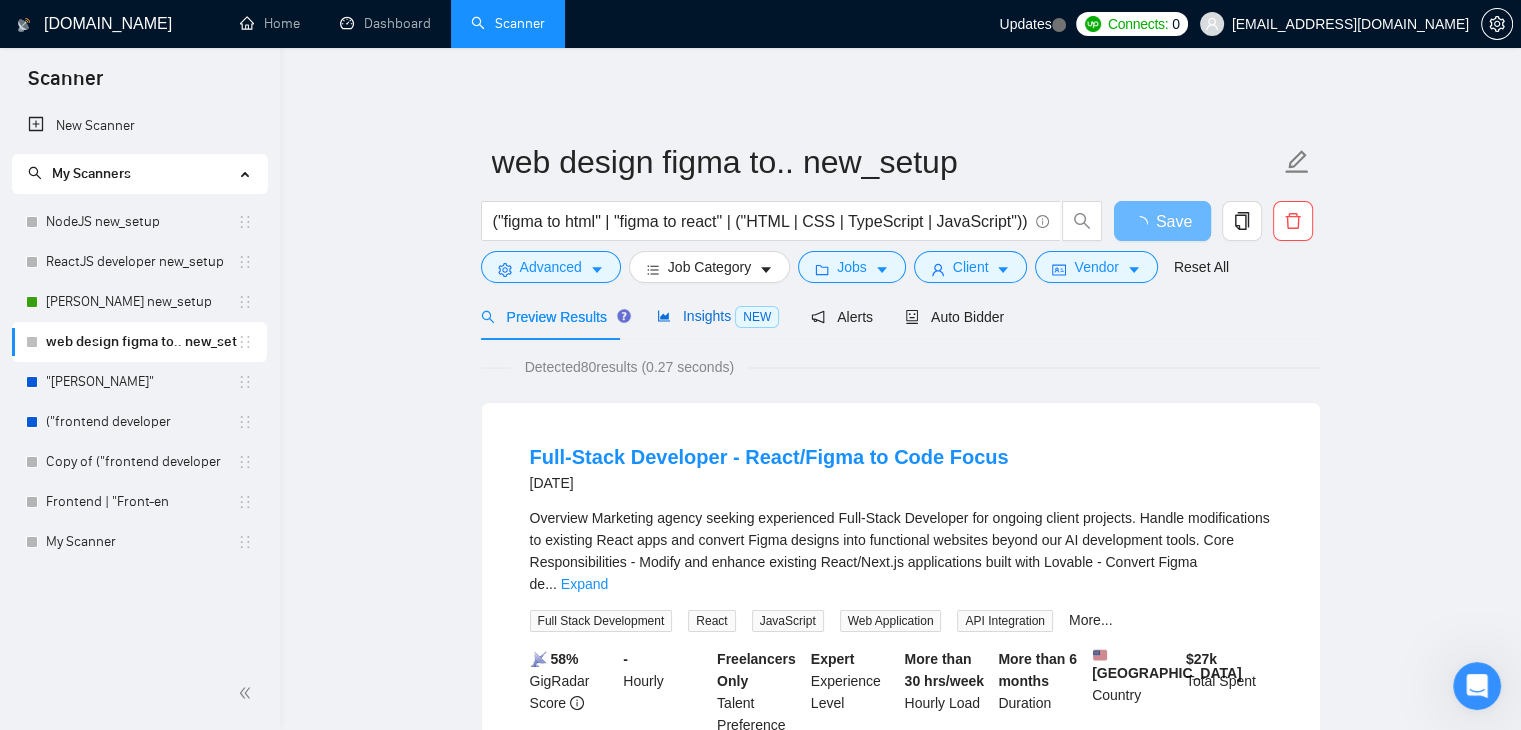 click on "NEW" at bounding box center [757, 317] 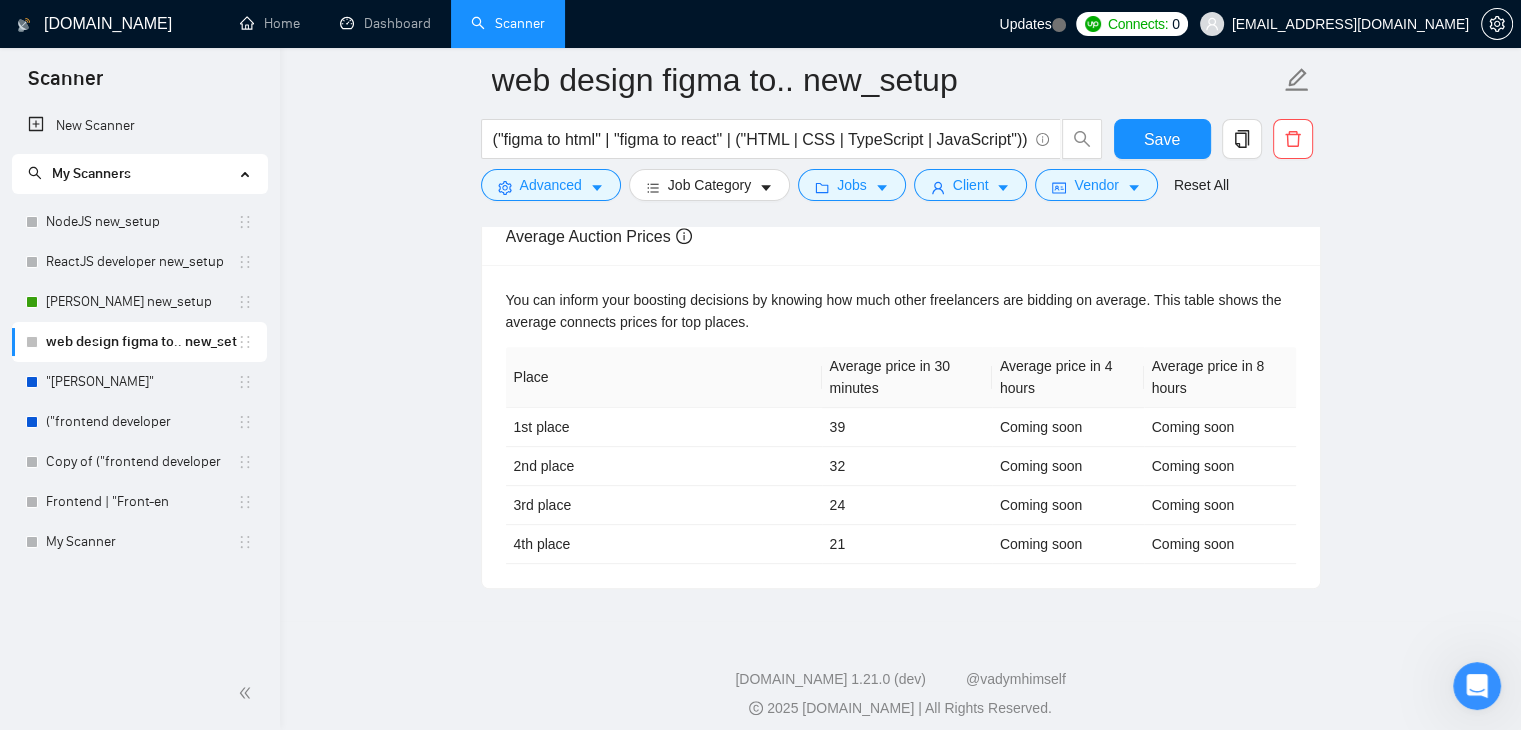 scroll, scrollTop: 798, scrollLeft: 0, axis: vertical 